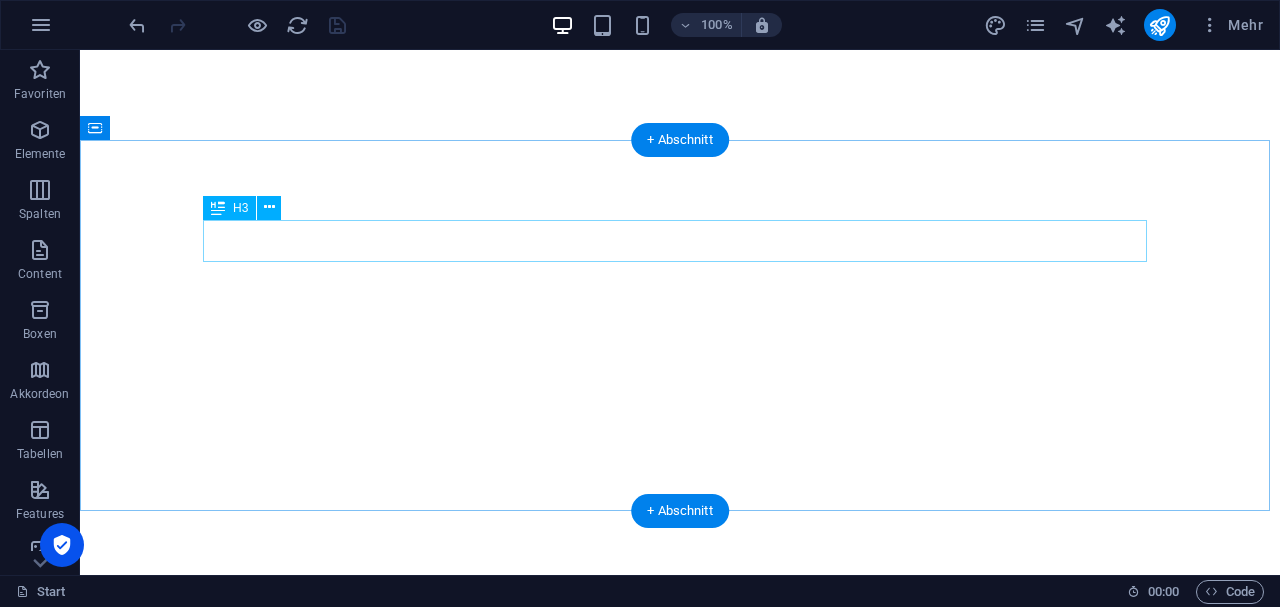 scroll, scrollTop: 0, scrollLeft: 0, axis: both 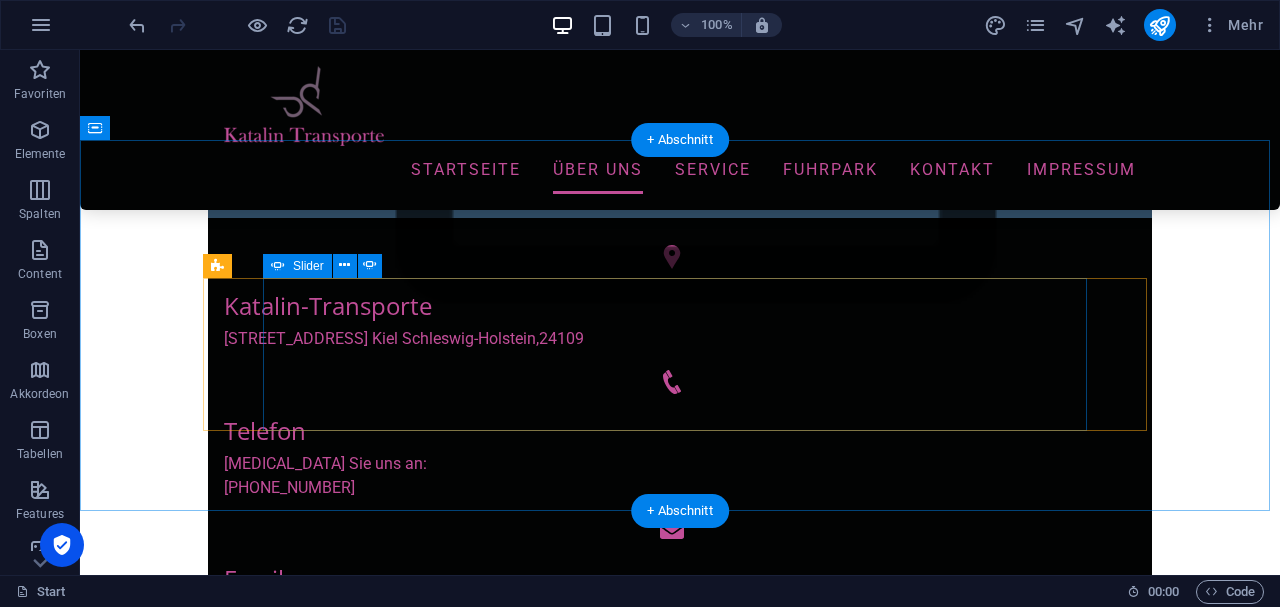 click on "1" at bounding box center (132, -389) 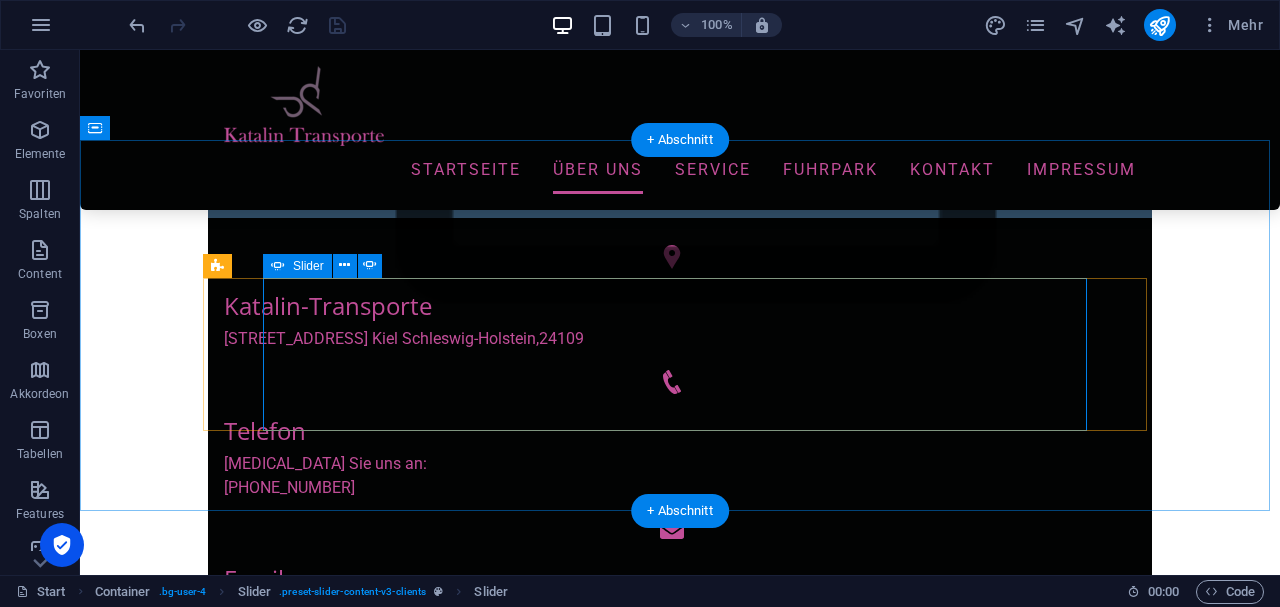 click on "2" at bounding box center [132, -365] 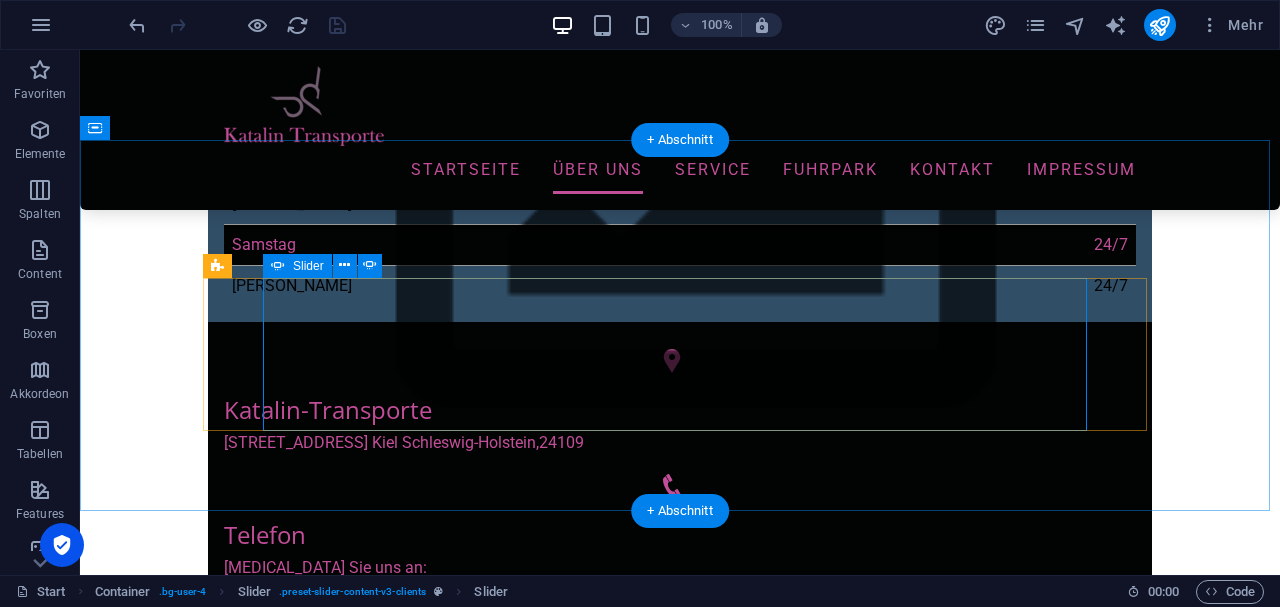 select on "ms" 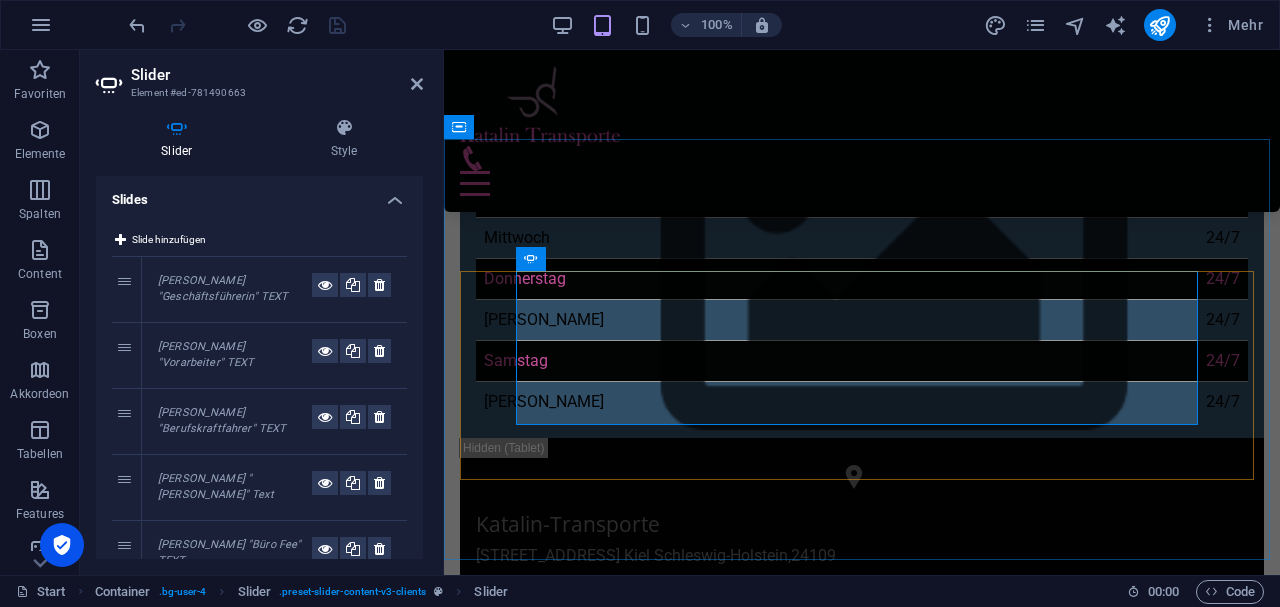 scroll, scrollTop: 969, scrollLeft: 0, axis: vertical 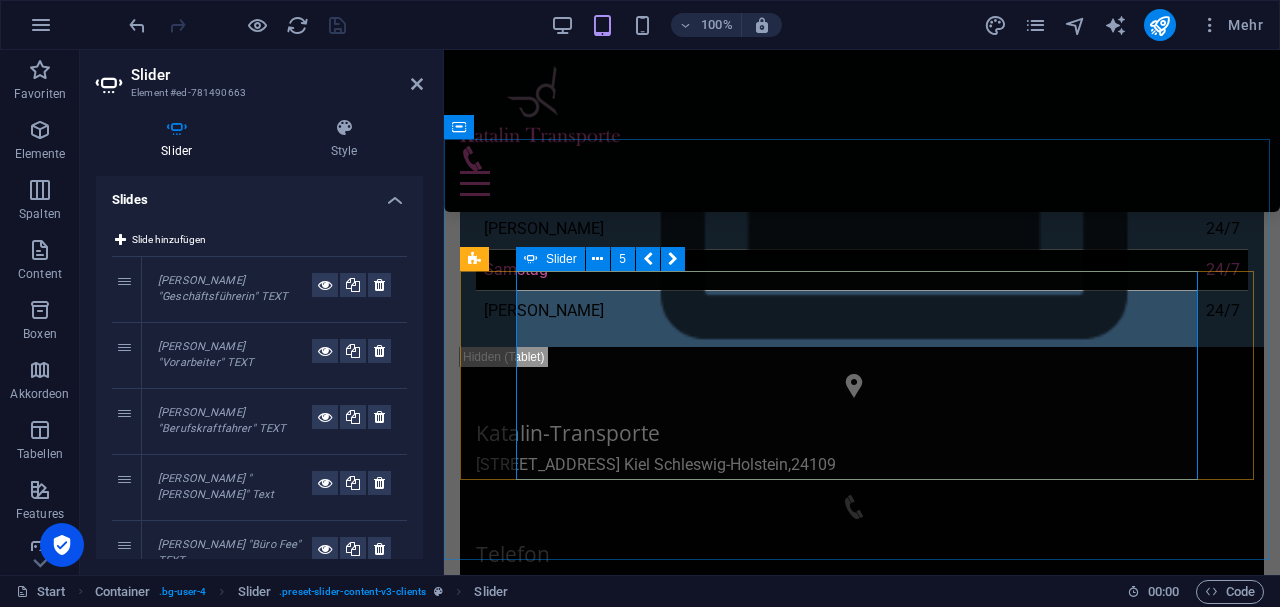 click on "Inez Hetzel "Büro Fee" TEXT.  "" TEXT  1 2 3 4 1 2 3 1 2 3 4 5 6 1 2 3 4 5 1 2 3 4 Katalin Keiper "Geschäftsführerin" TEXT Roland Thull "Vorarbeiter" TEXT  Martin Rosenbach "Berufskraftfahrer" TEXT  Volodymyr Lomako "Fahrer" Text Inez Hetzel "Büro Fee" TEXT.  "" TEXT  1 2 3 4 1 2 3 1 2 3 4 5 6 1 2 3 4 5 6" at bounding box center (862, 2399) 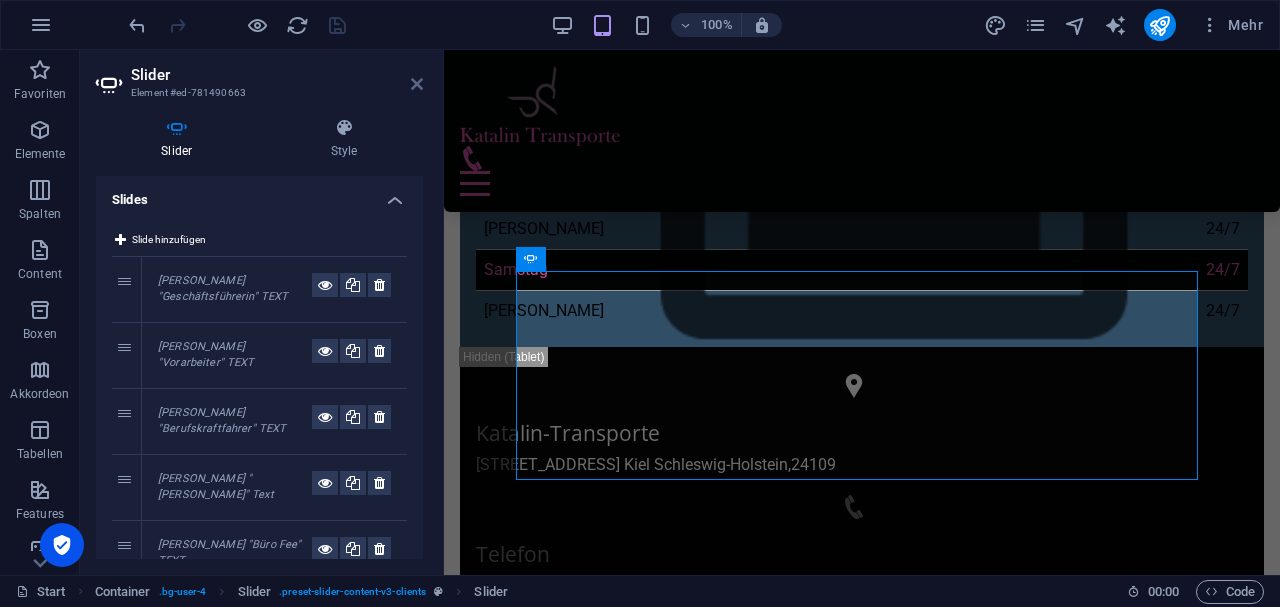 click at bounding box center (417, 84) 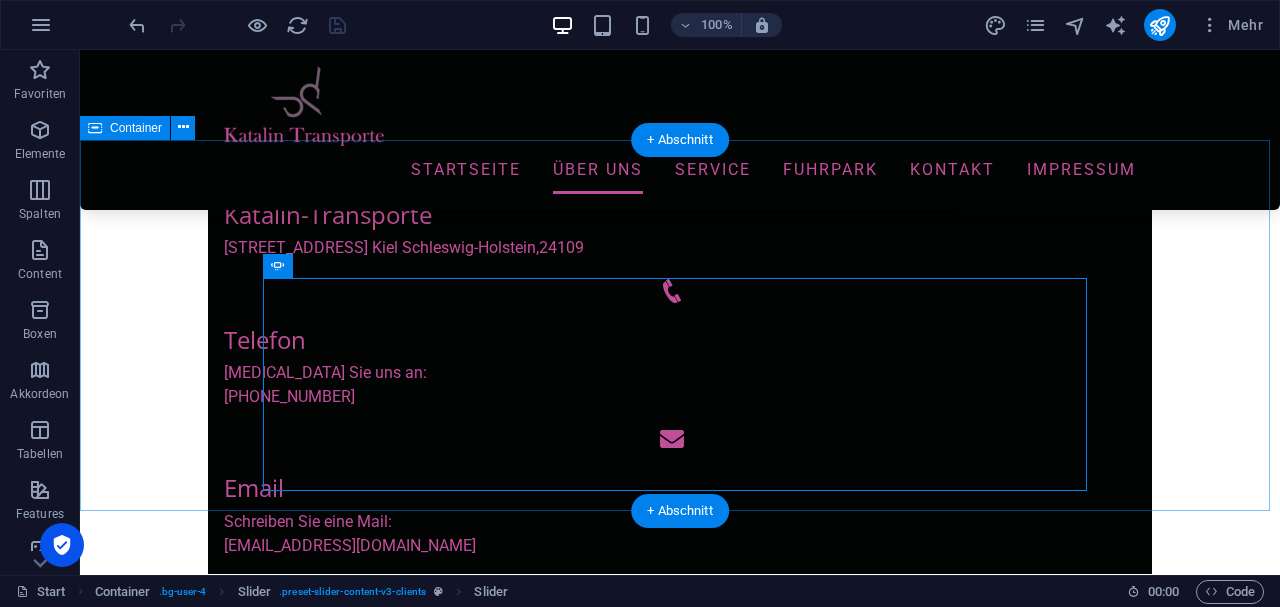 scroll, scrollTop: 878, scrollLeft: 0, axis: vertical 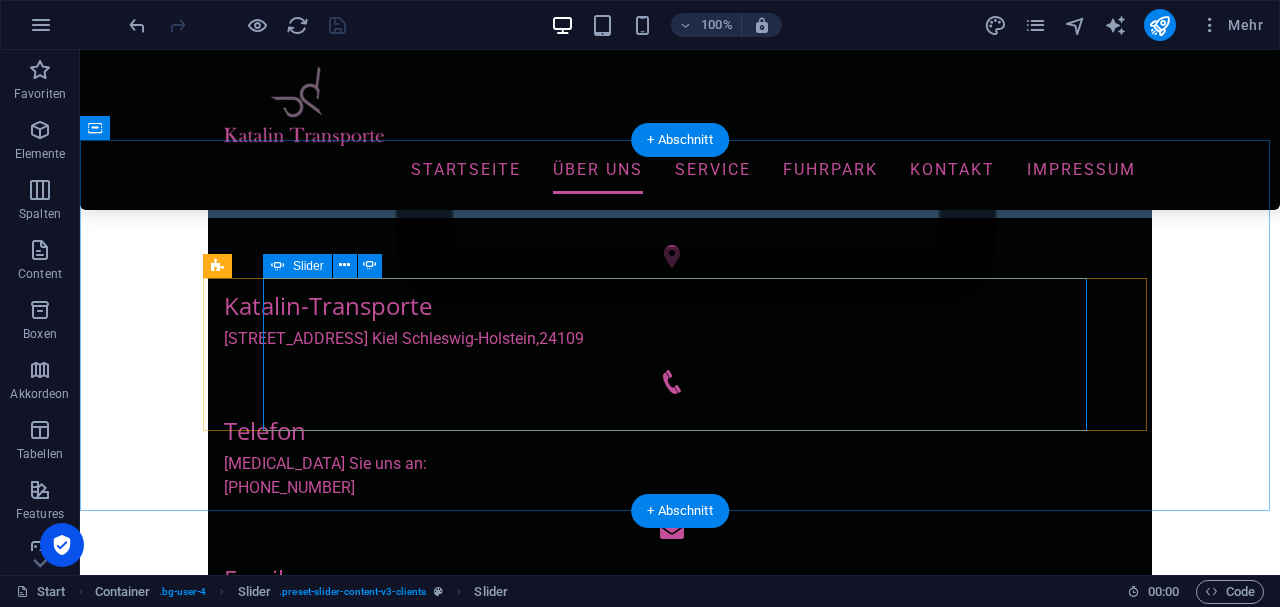 click on "4" at bounding box center [132, -365] 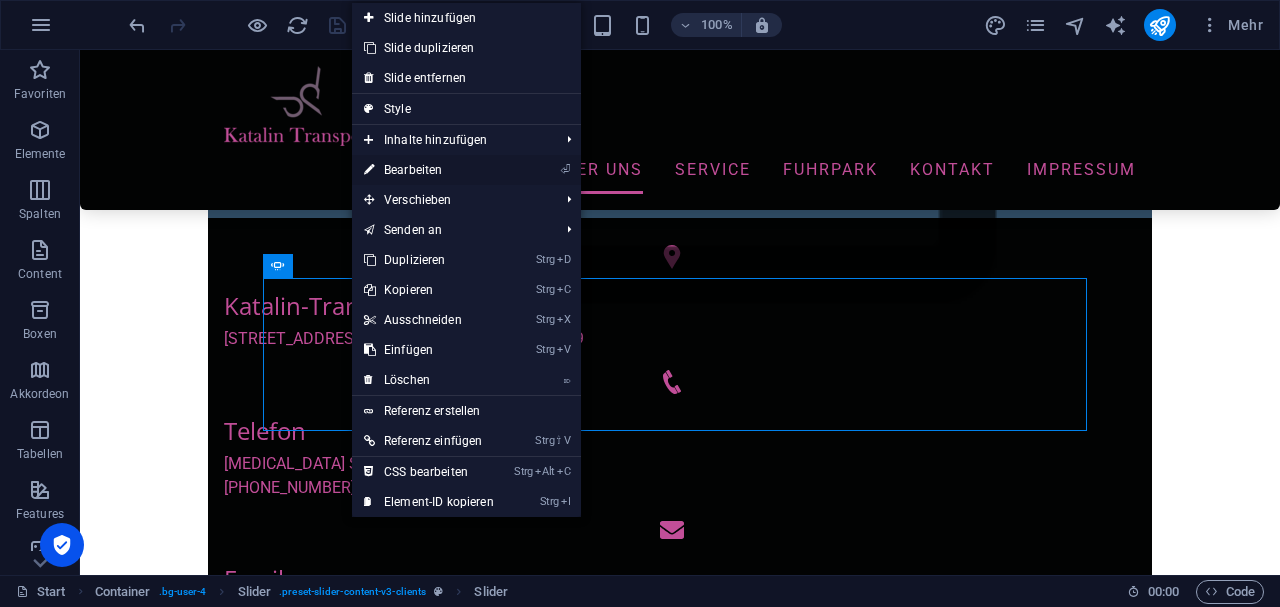 drag, startPoint x: 448, startPoint y: 164, endPoint x: 5, endPoint y: 114, distance: 445.81274 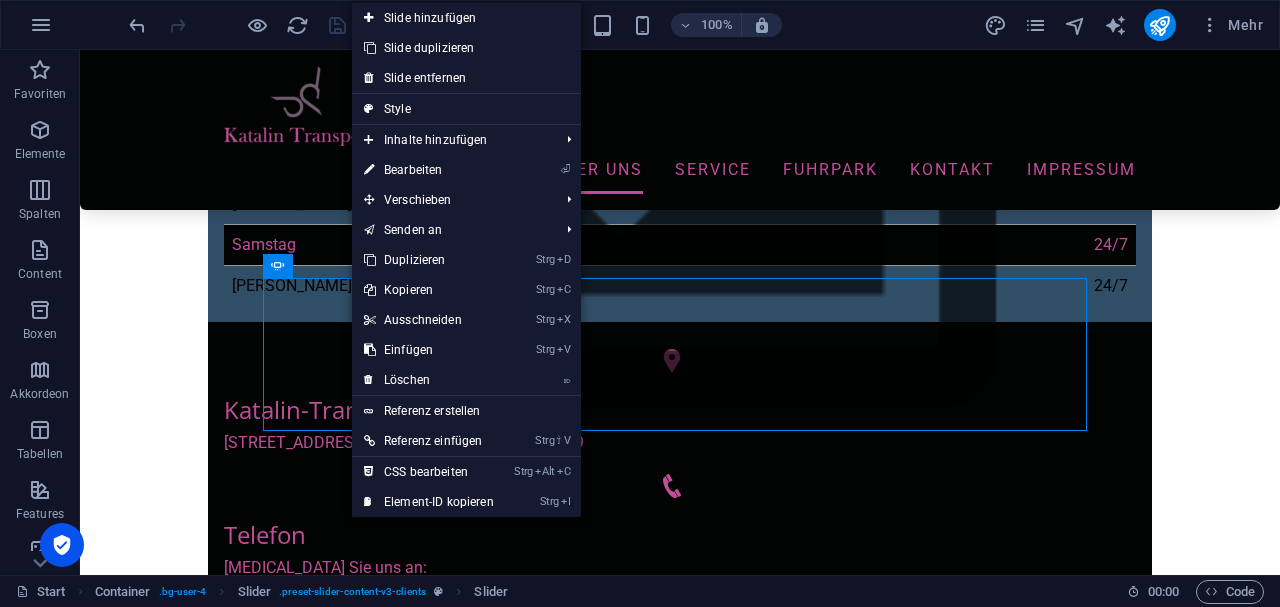 select on "ms" 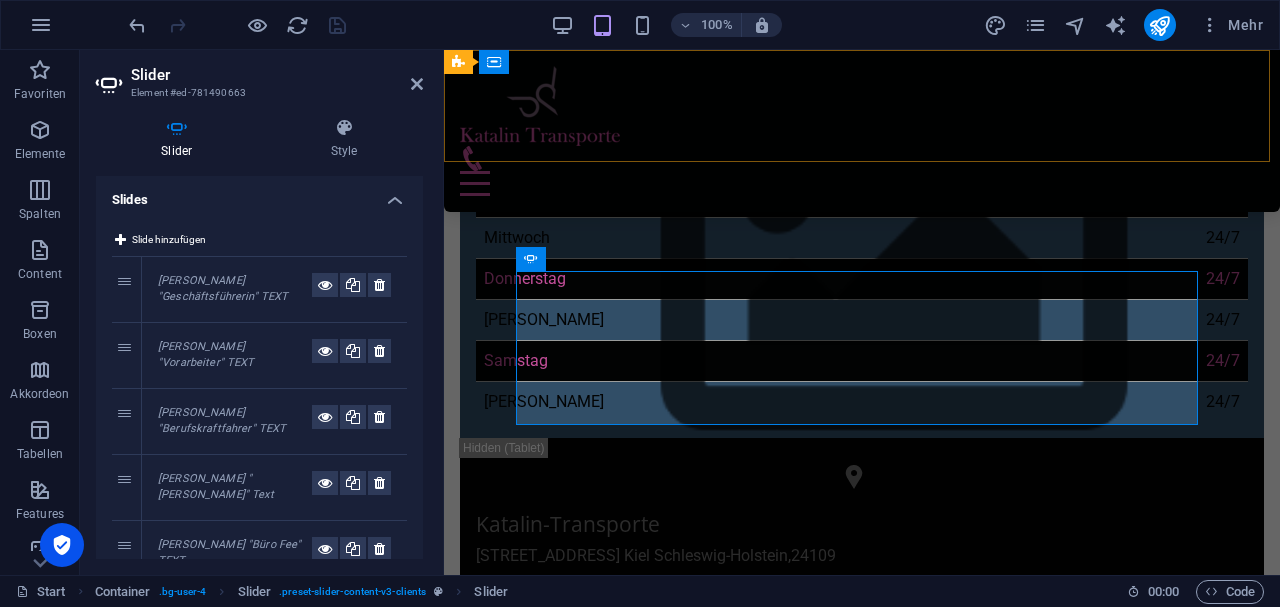 scroll, scrollTop: 969, scrollLeft: 0, axis: vertical 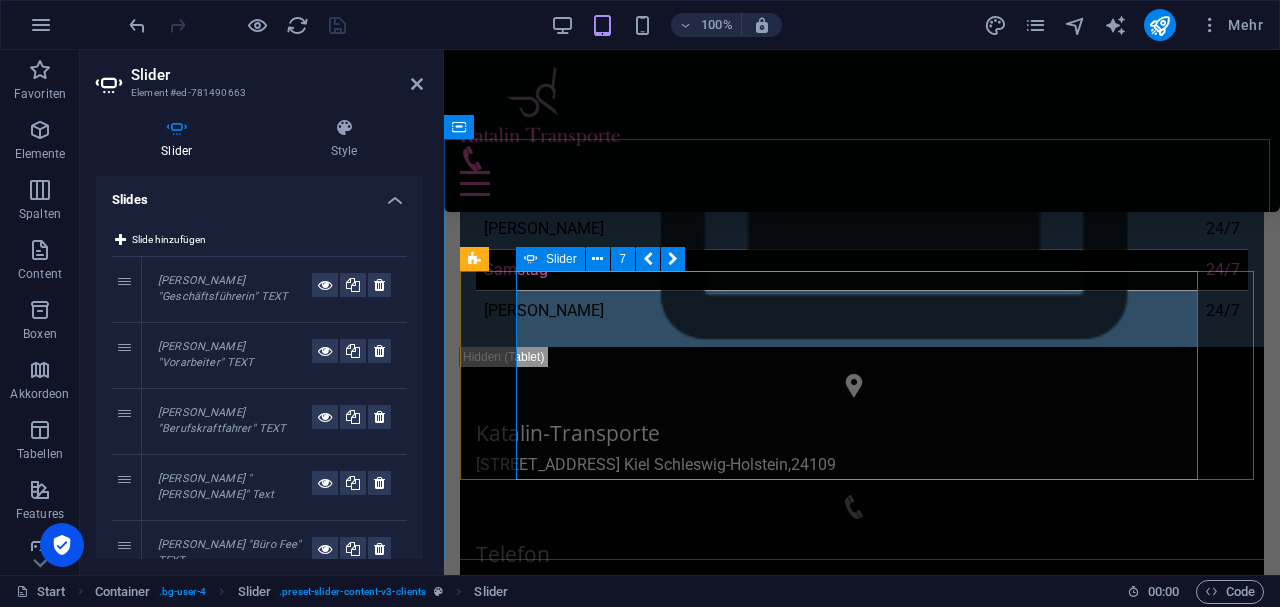 click on "Inez Hetzel "Büro Fee" TEXT.  "" TEXT  1 2 3 4 5 6 1 2 3 4 5 1 2 3 4 1 2 3 1 2 3 4 5 6 7 8 1 2 3 4 5 6 7 1 2 3 4 5 6 1 2 3 4 5 1 2 3 4 Katalin Keiper "Geschäftsführerin" TEXT Roland Thull "Vorarbeiter" TEXT  Martin Rosenbach "Berufskraftfahrer" TEXT  Volodymyr Lomako "Fahrer" Text Inez Hetzel "Büro Fee" TEXT.  "" TEXT  1 2 3 4 5 6 1 2 3 4 5 1 2 3 4 1 2 3 1 2 3 4 5 6 7 8 1 2 3 4 5 6 7 8" at bounding box center (862, 2501) 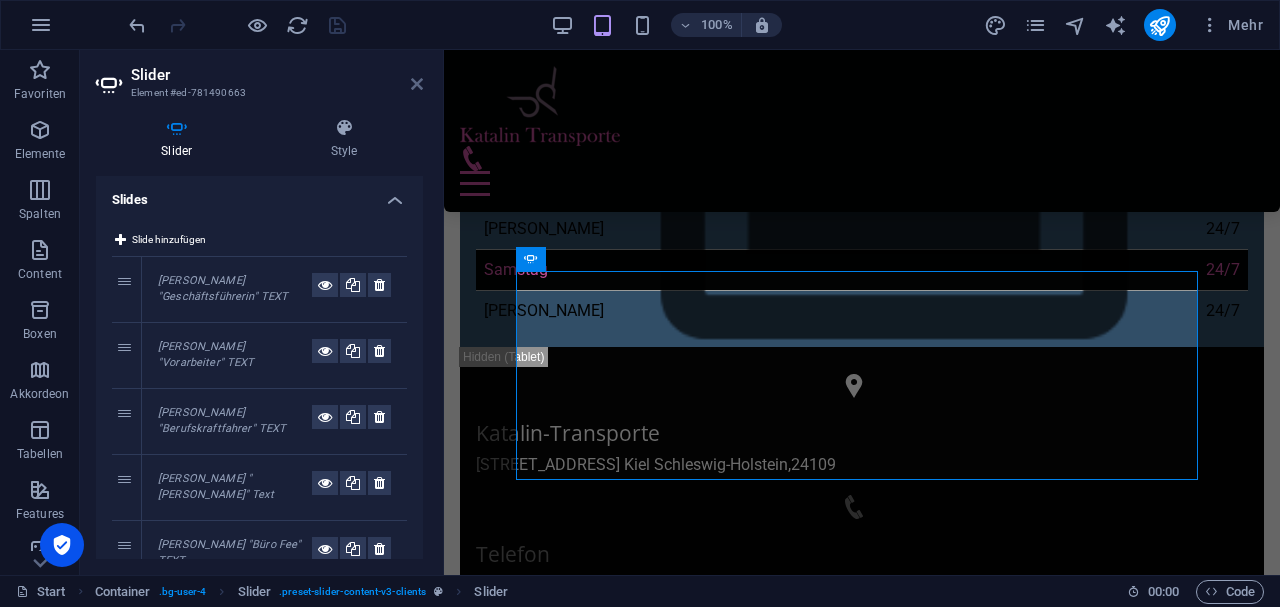 drag, startPoint x: 413, startPoint y: 86, endPoint x: 342, endPoint y: 30, distance: 90.426765 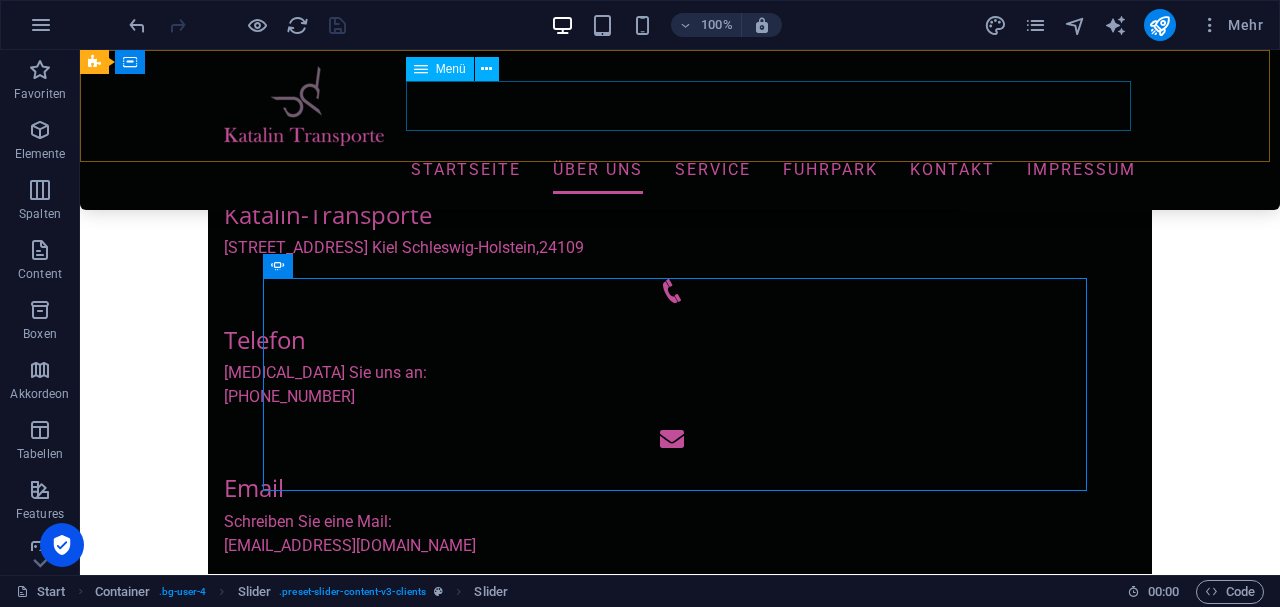 scroll, scrollTop: 878, scrollLeft: 0, axis: vertical 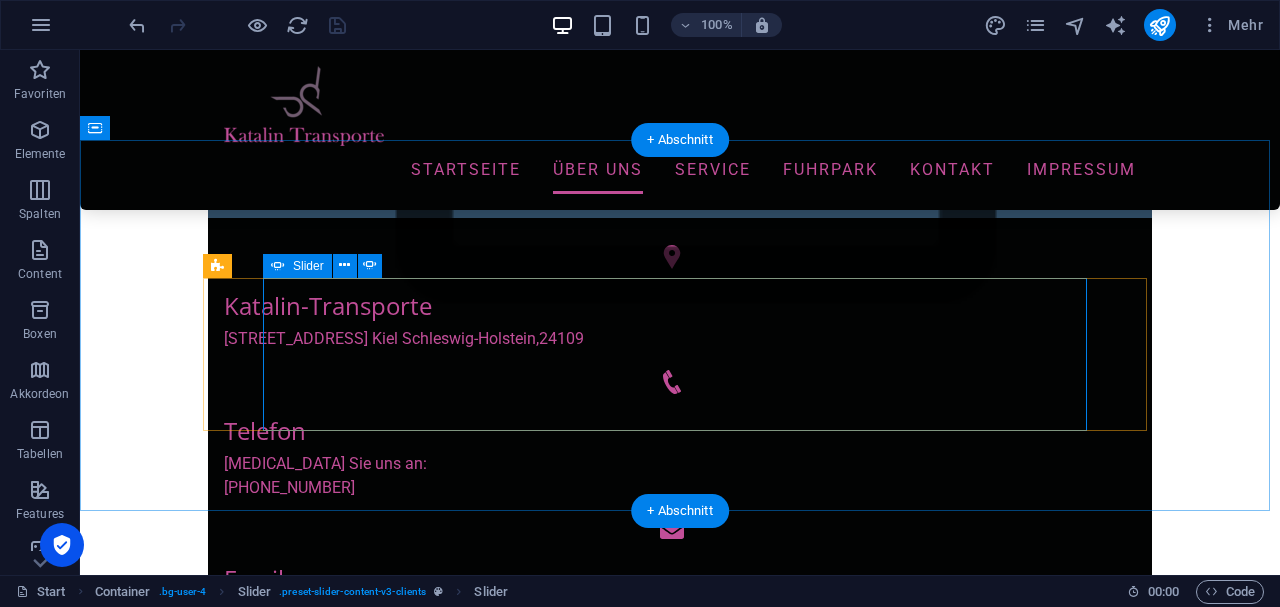 click on "6" at bounding box center [132, -365] 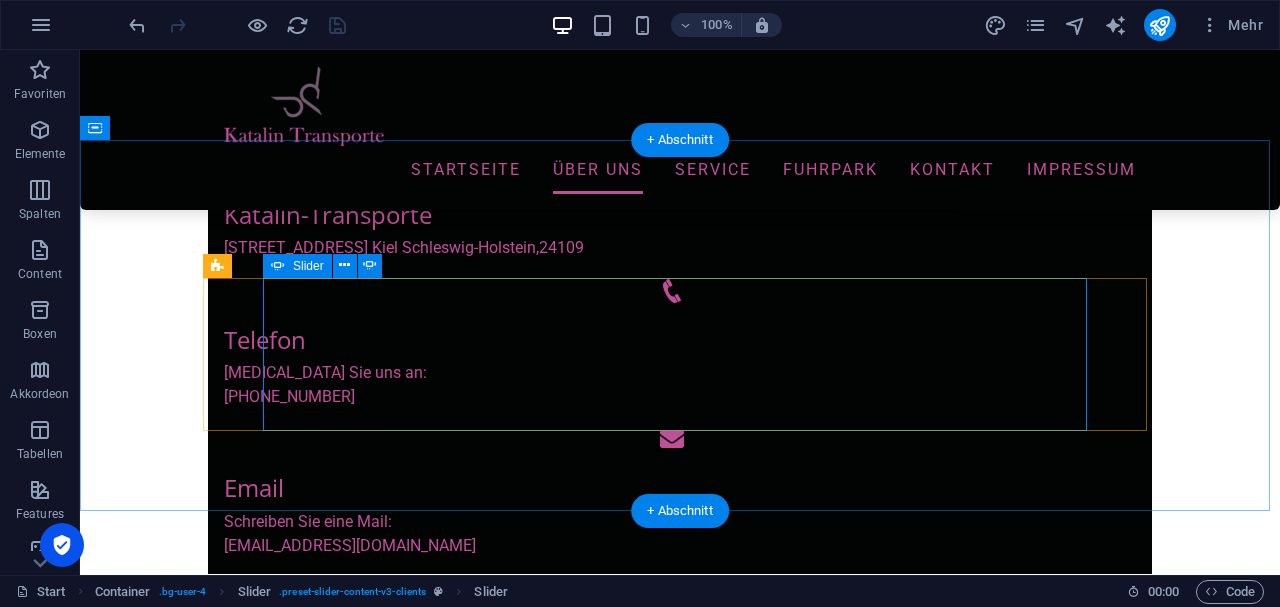 select on "ms" 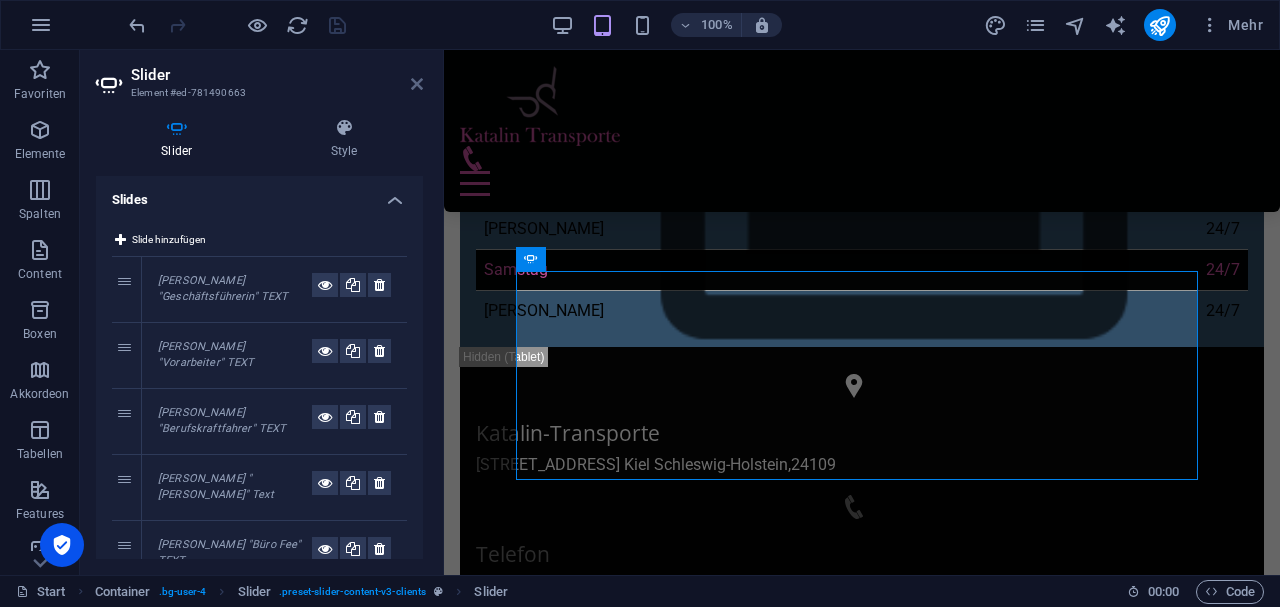 click at bounding box center (417, 84) 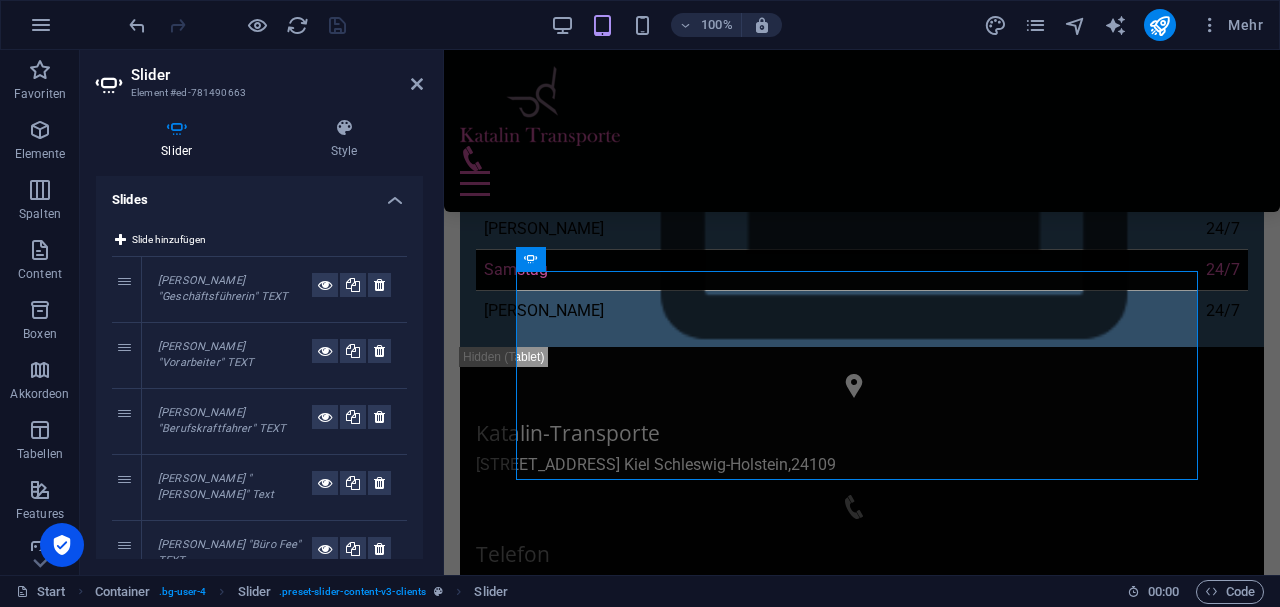 scroll, scrollTop: 878, scrollLeft: 0, axis: vertical 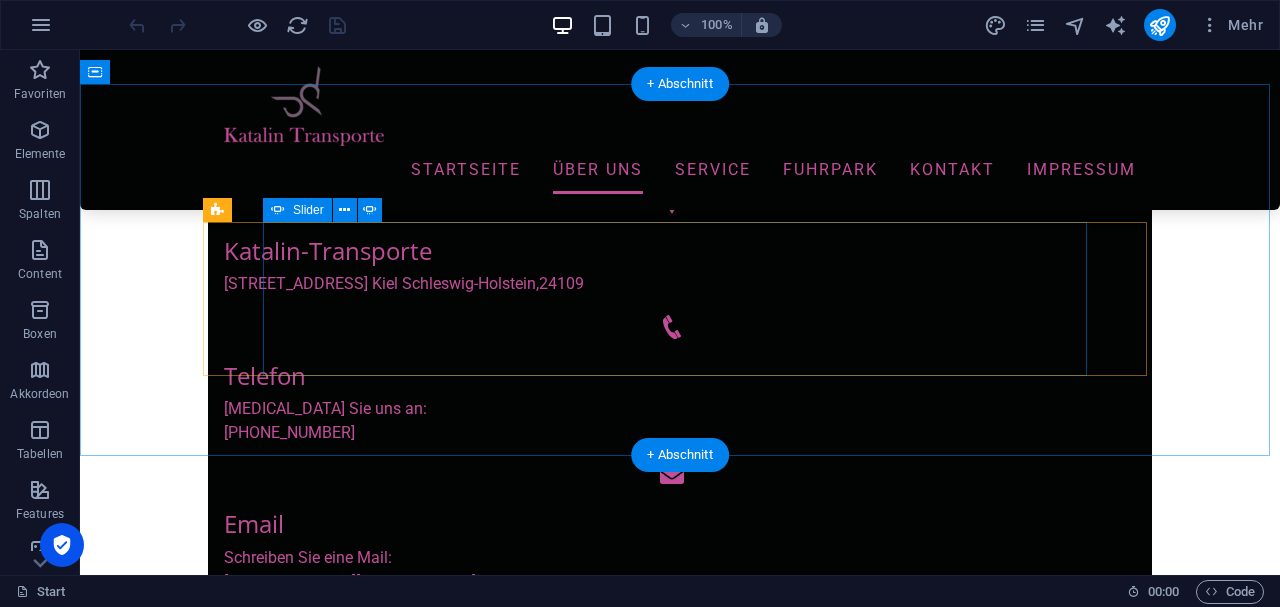 click on "2" at bounding box center (132, -372) 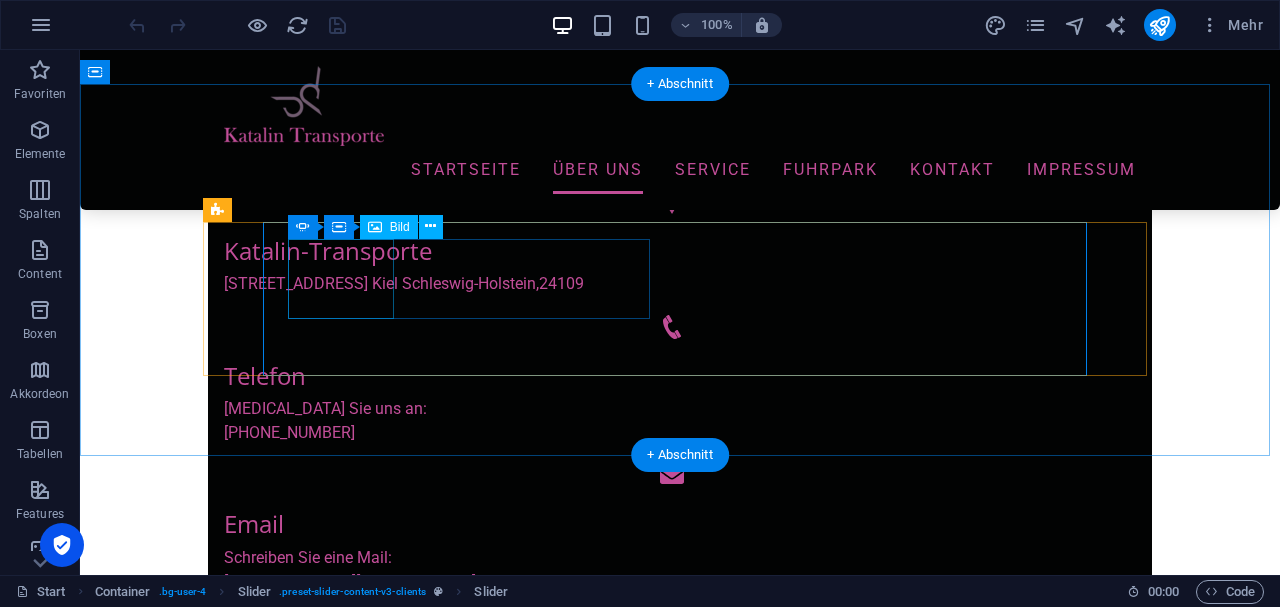 click at bounding box center [-1199, 2185] 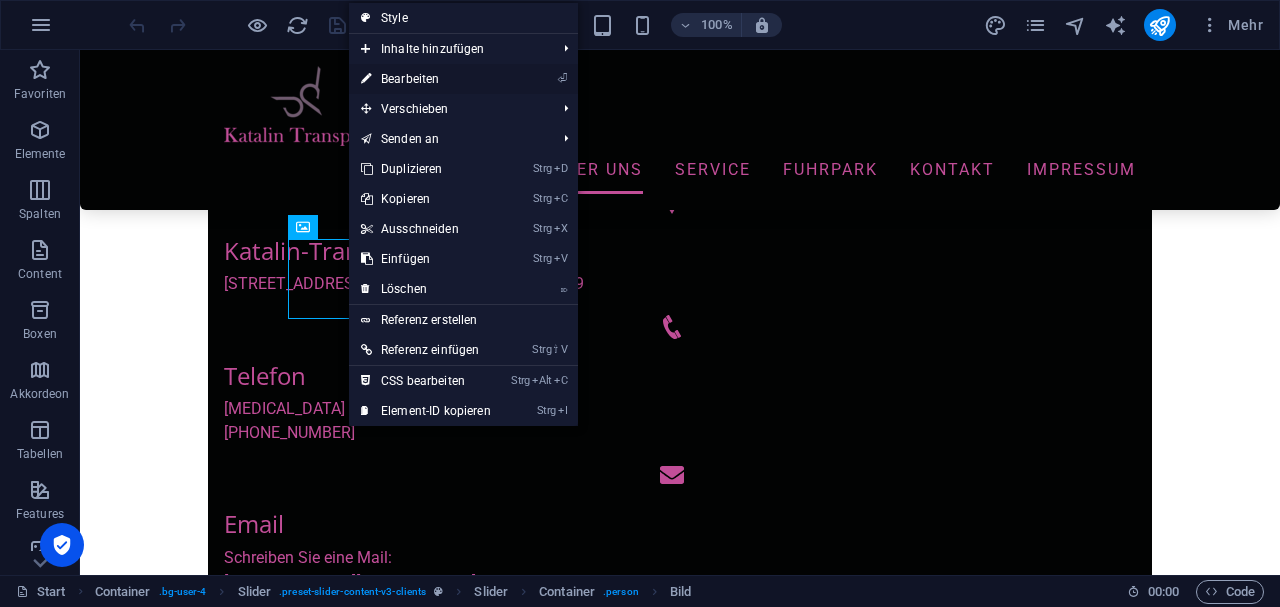 click on "⏎  Bearbeiten" at bounding box center (426, 79) 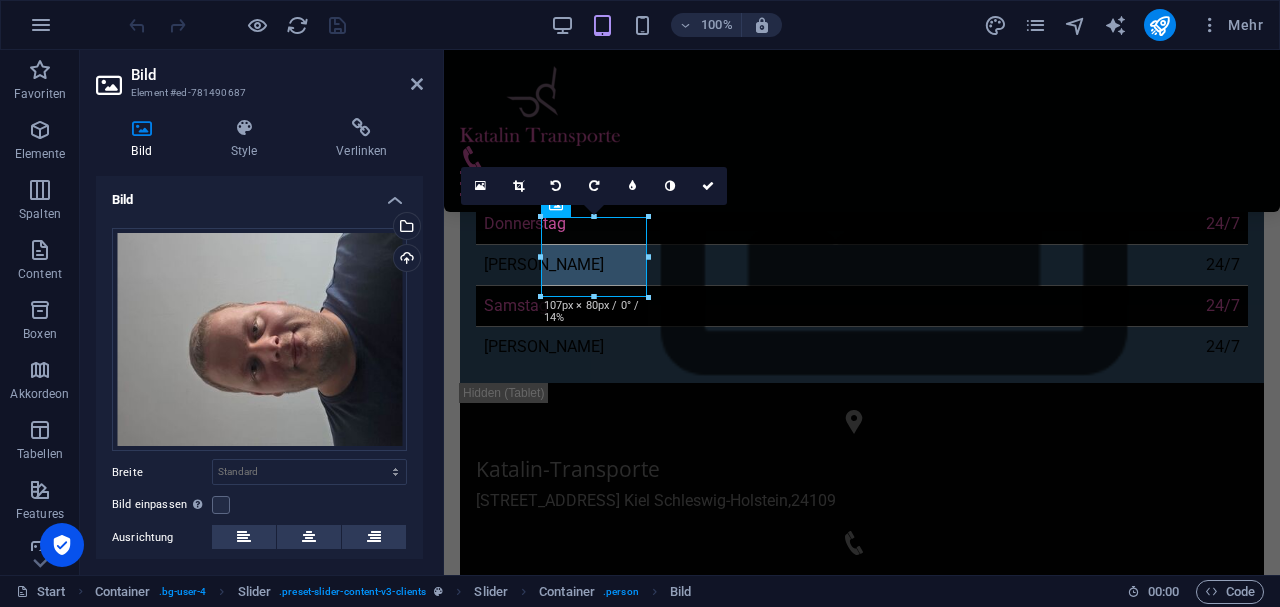 scroll, scrollTop: 1040, scrollLeft: 0, axis: vertical 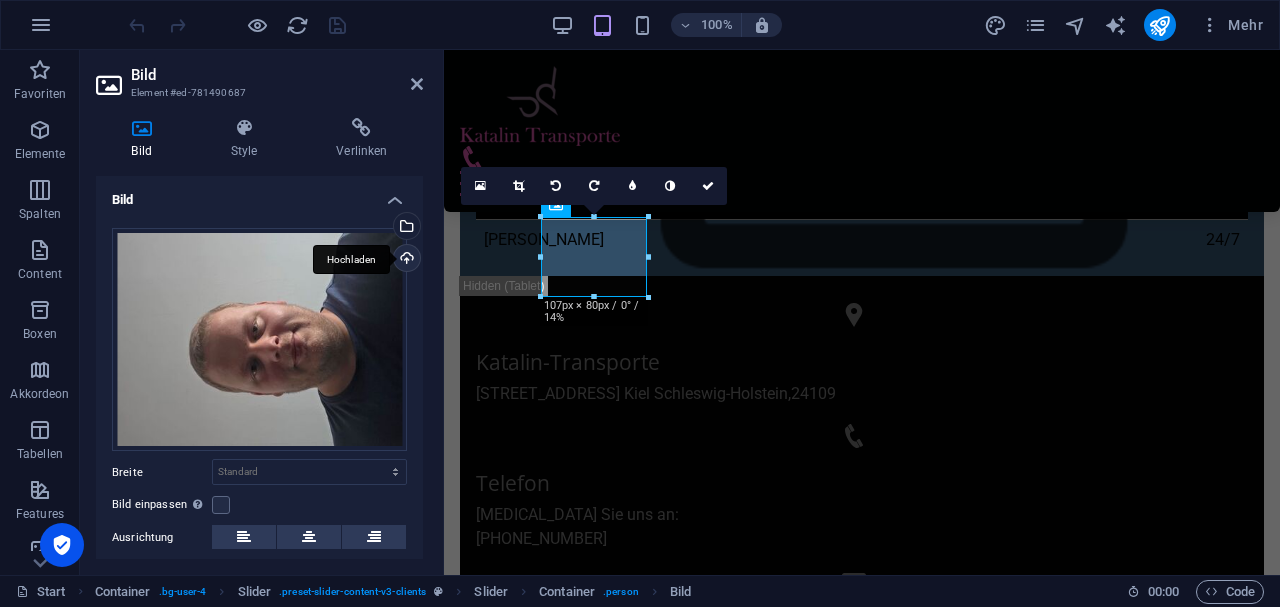 click on "Hochladen" at bounding box center (405, 260) 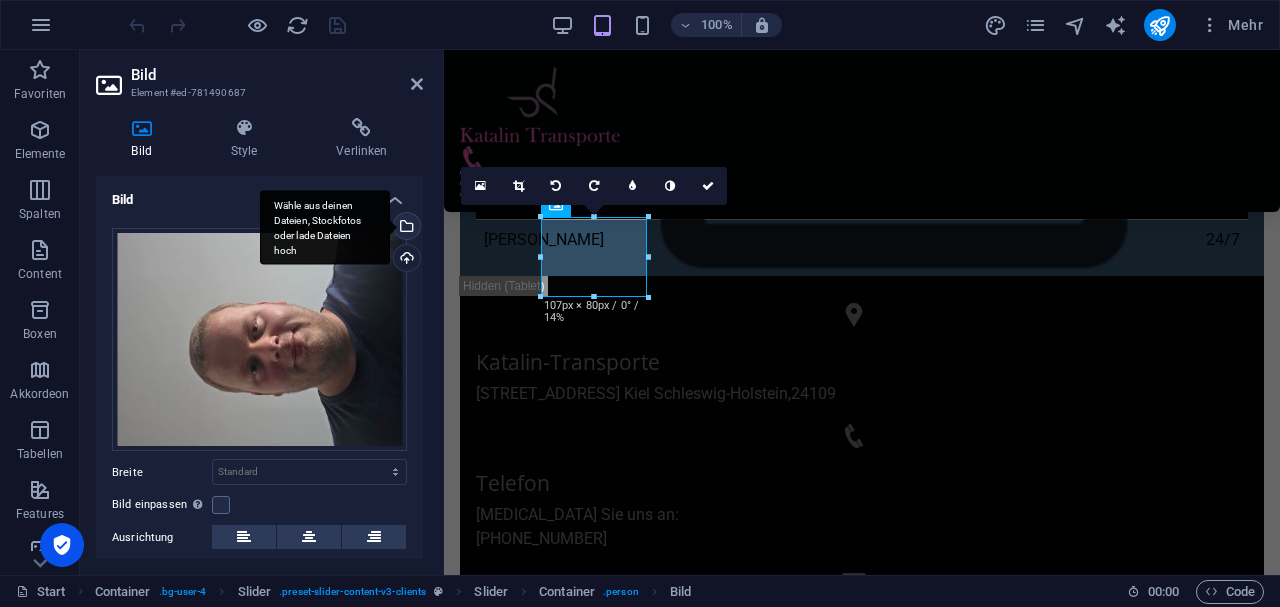 click on "Wähle aus deinen Dateien, Stockfotos oder lade Dateien hoch" at bounding box center [325, 227] 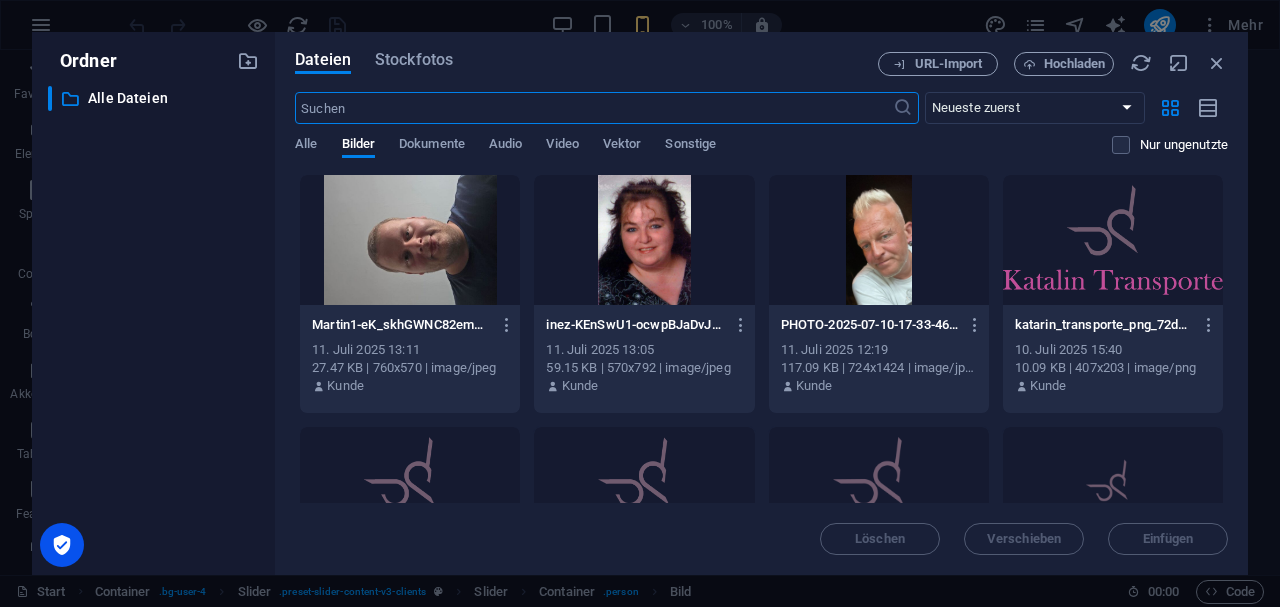 scroll, scrollTop: 1802, scrollLeft: 0, axis: vertical 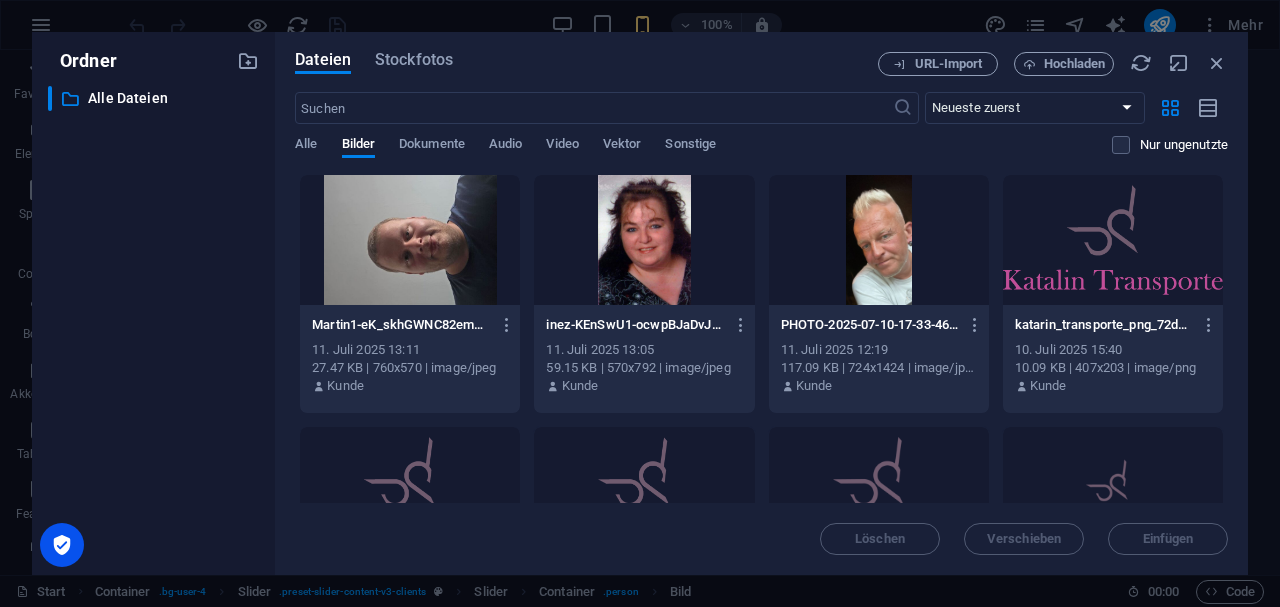 click at bounding box center (410, 240) 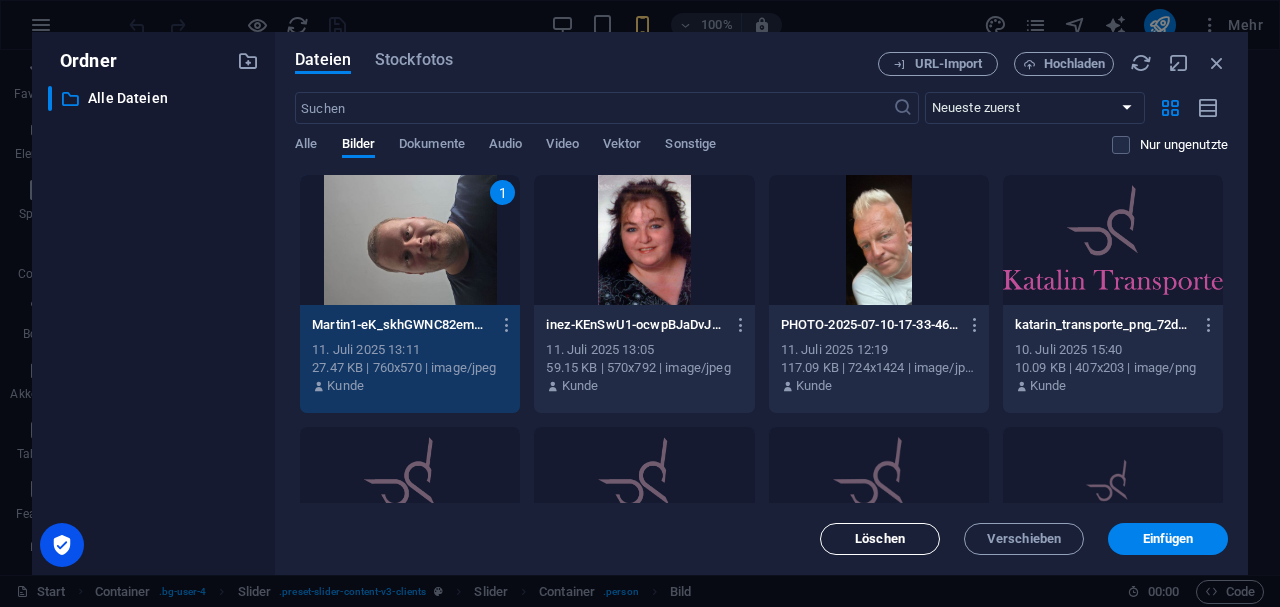 click on "Löschen" at bounding box center (880, 539) 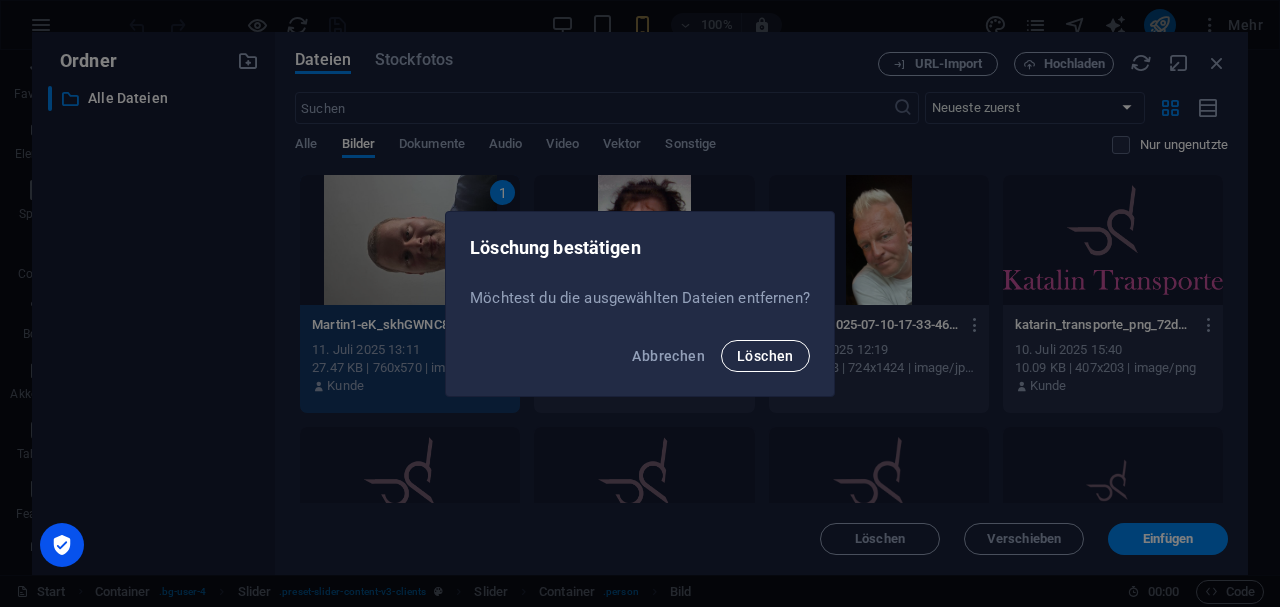 click on "Löschen" at bounding box center [765, 356] 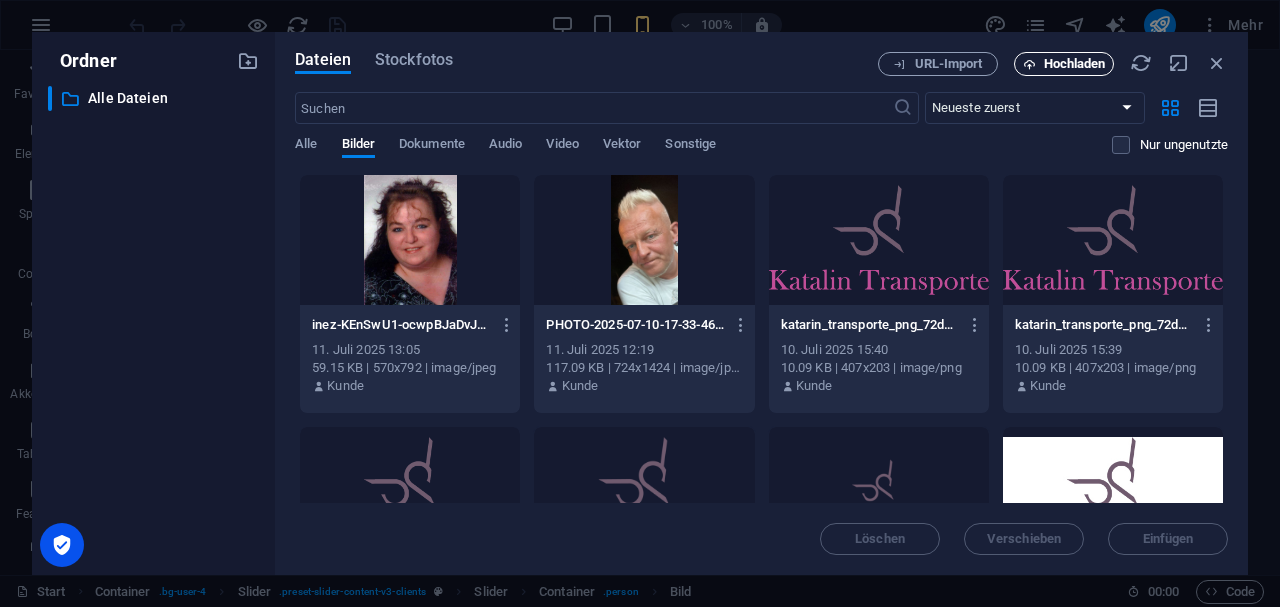 click on "Hochladen" at bounding box center [1075, 64] 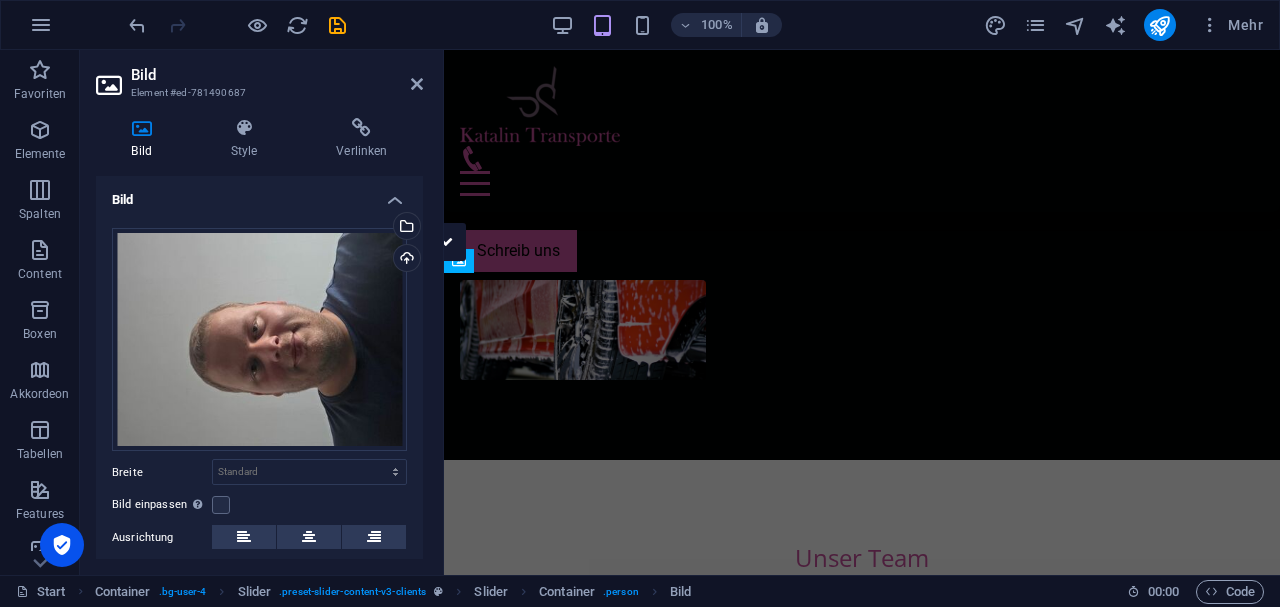 scroll, scrollTop: 984, scrollLeft: 0, axis: vertical 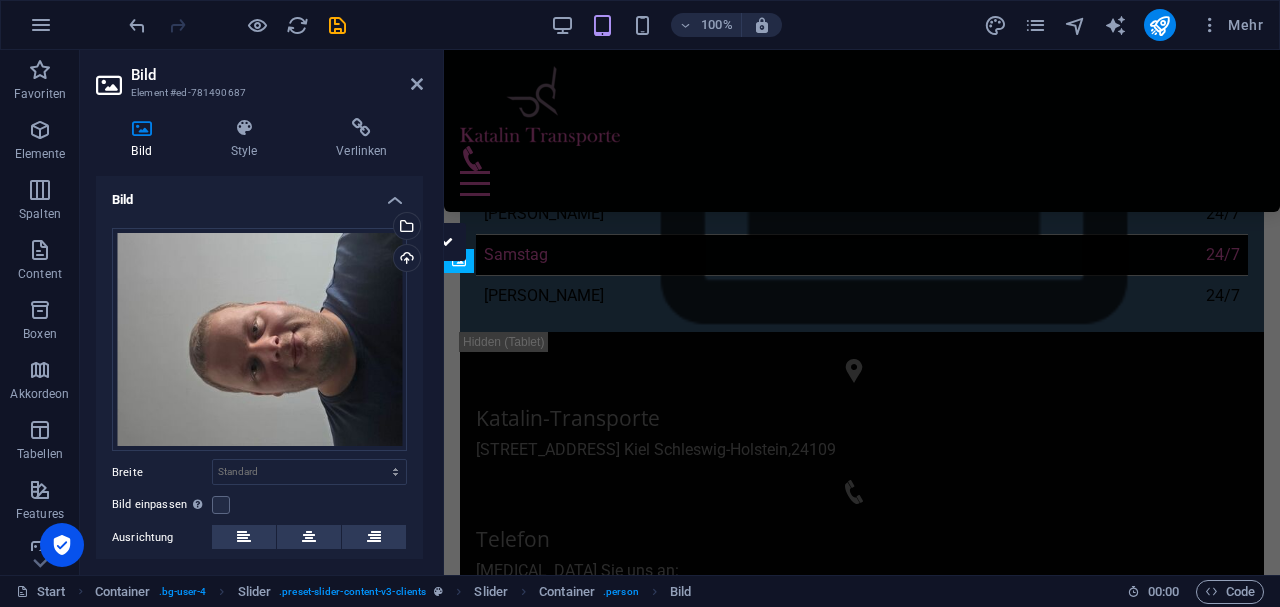 drag, startPoint x: 264, startPoint y: 311, endPoint x: 425, endPoint y: 387, distance: 178.03651 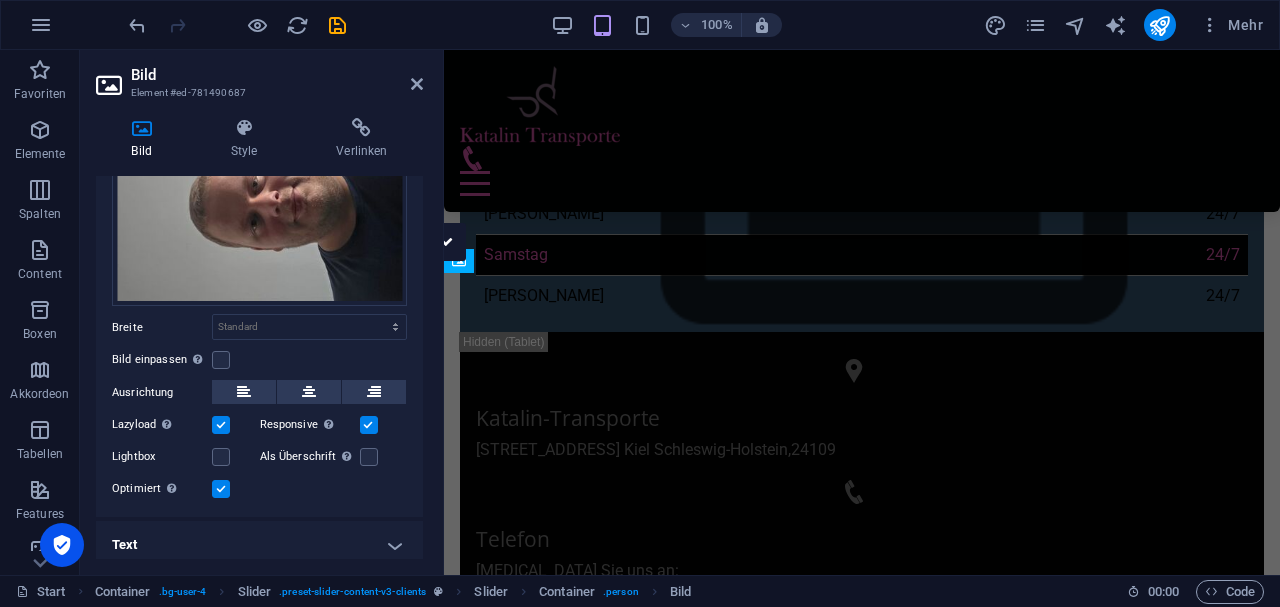 scroll, scrollTop: 151, scrollLeft: 0, axis: vertical 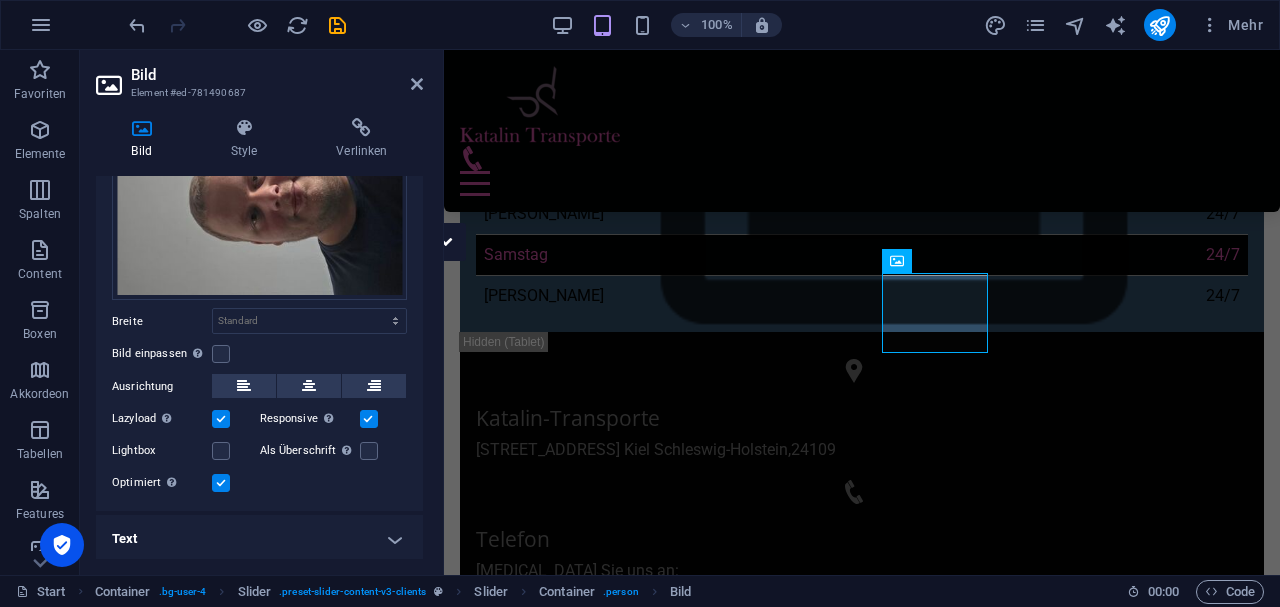 click at bounding box center (369, 419) 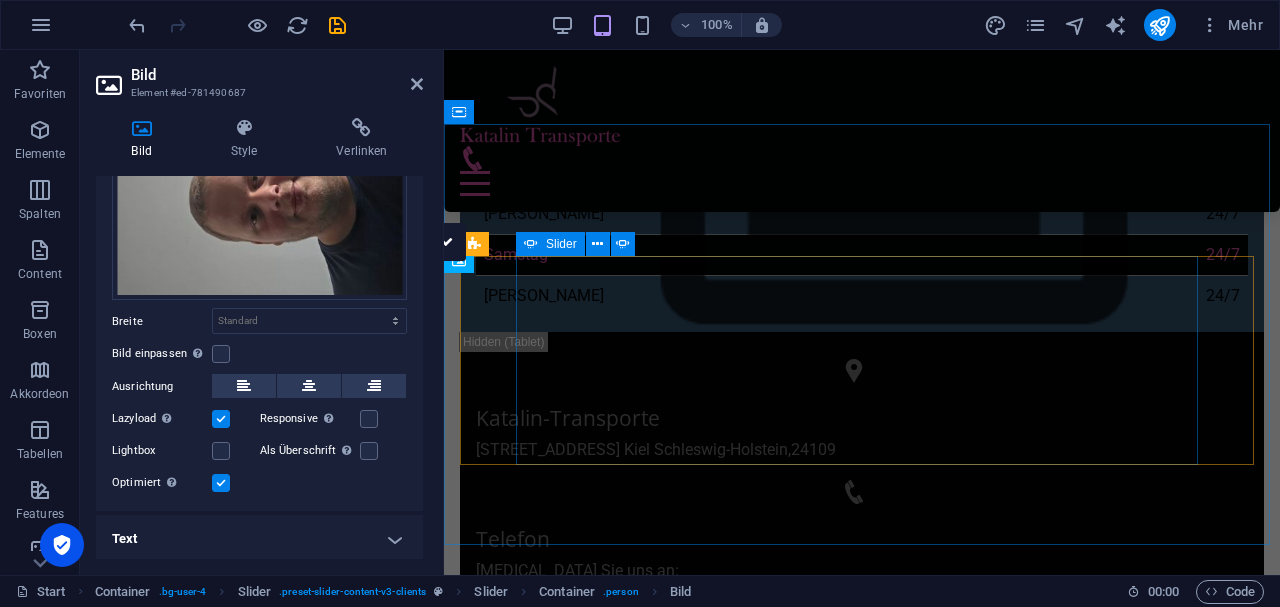 click on "2" at bounding box center (496, -447) 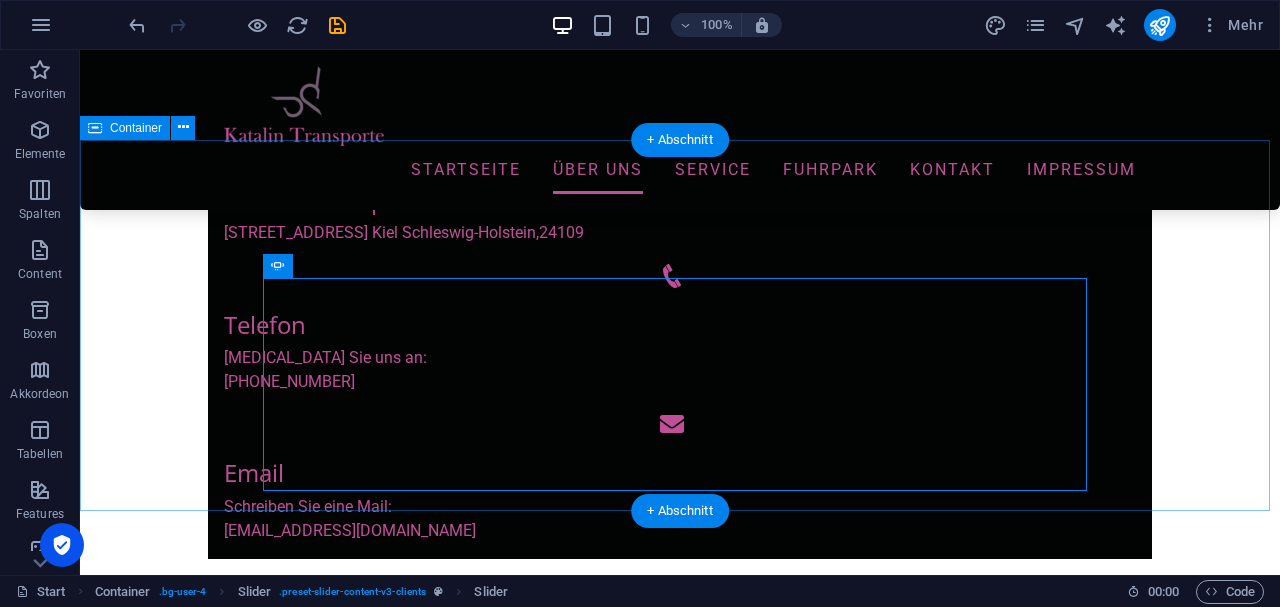 scroll, scrollTop: 878, scrollLeft: 0, axis: vertical 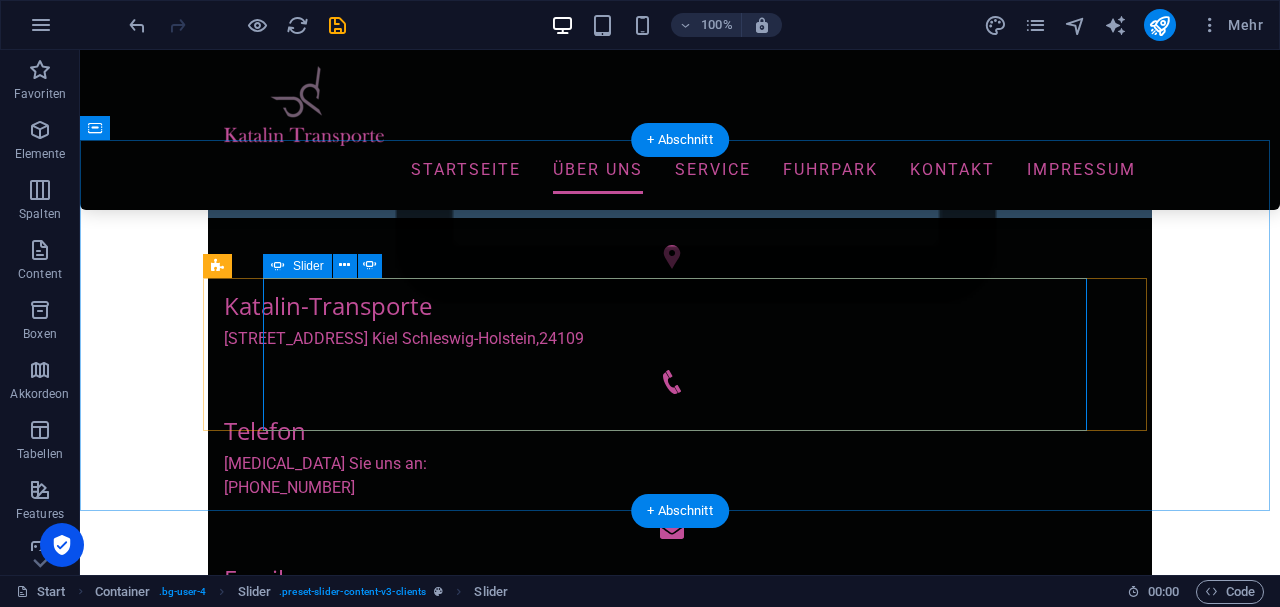 click on "3" at bounding box center (132, -341) 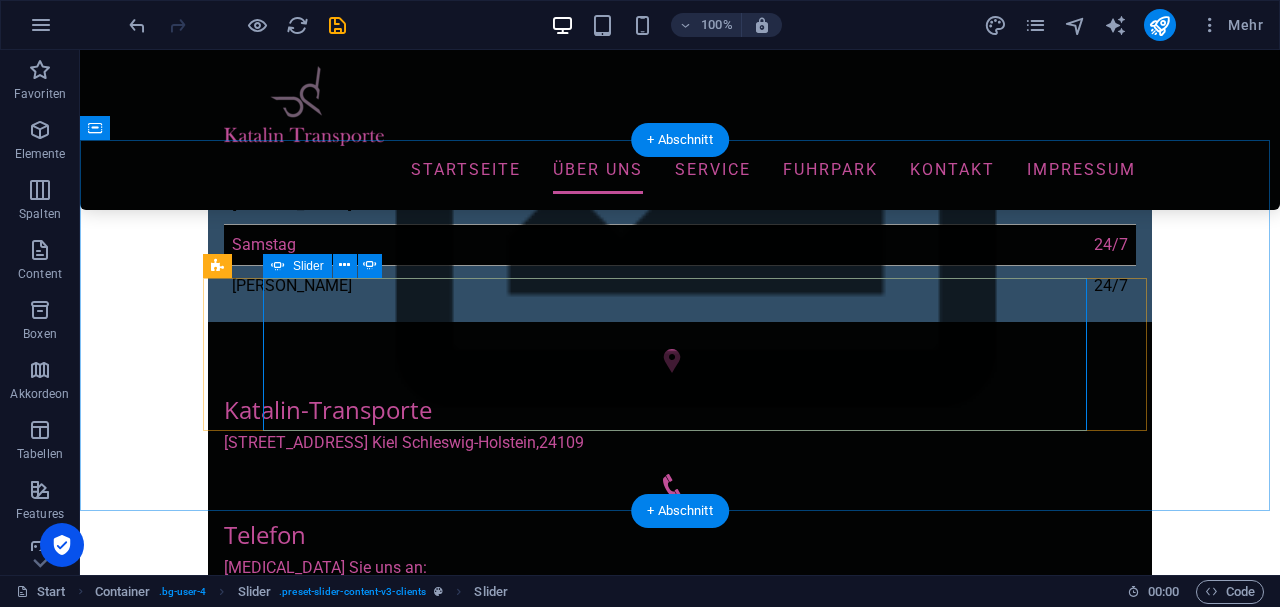 select on "ms" 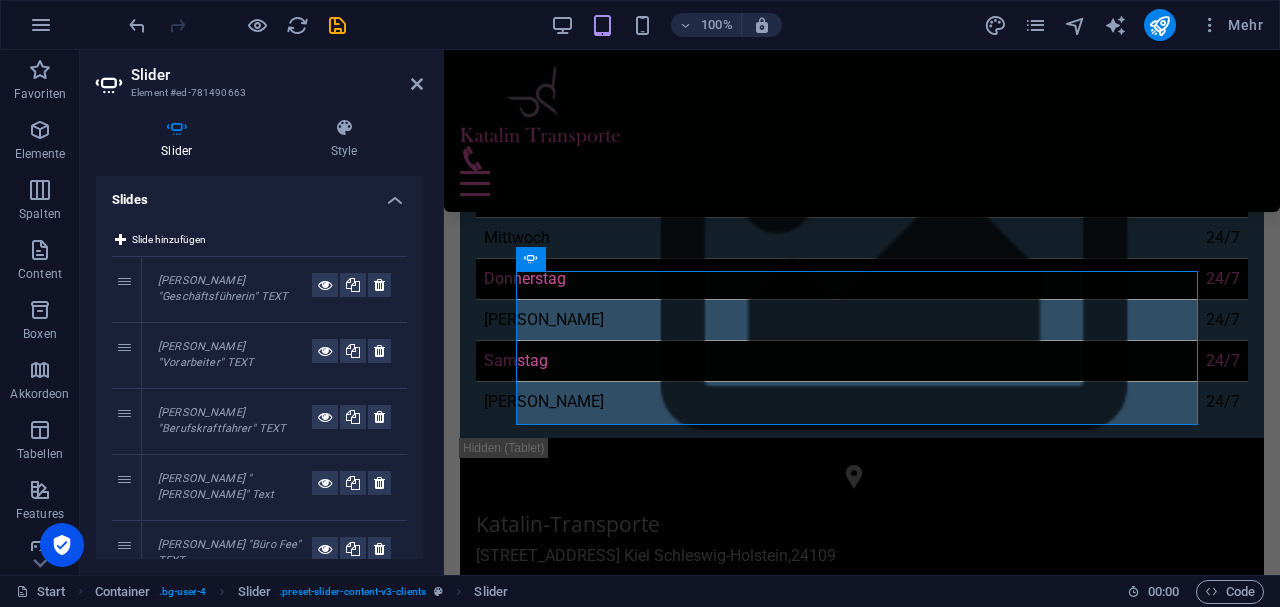 scroll, scrollTop: 969, scrollLeft: 0, axis: vertical 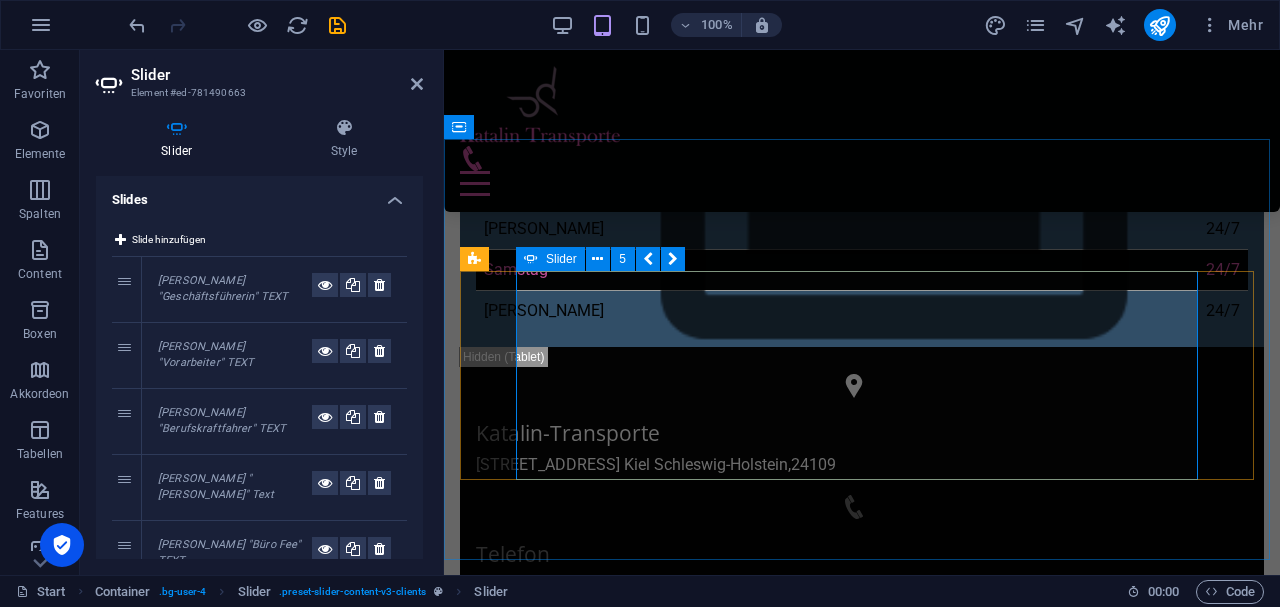 click on "Inez Hetzel "Büro Fee" TEXT.  "" TEXT  1 2 3 4 1 2 3 1 2 3 4 5 6 1 2 3 4 5 1 2 3 4 Katalin Keiper "Geschäftsführerin" TEXT Roland Thull "Vorarbeiter" TEXT  Martin Rosenbach "Berufskraftfahrer" TEXT  Volodymyr Lomako "Fahrer" Text Inez Hetzel "Büro Fee" TEXT.  "" TEXT  1 2 3 4 1 2 3 1 2 3 4 5 6 1 2 3 4 5 6" at bounding box center (862, 2399) 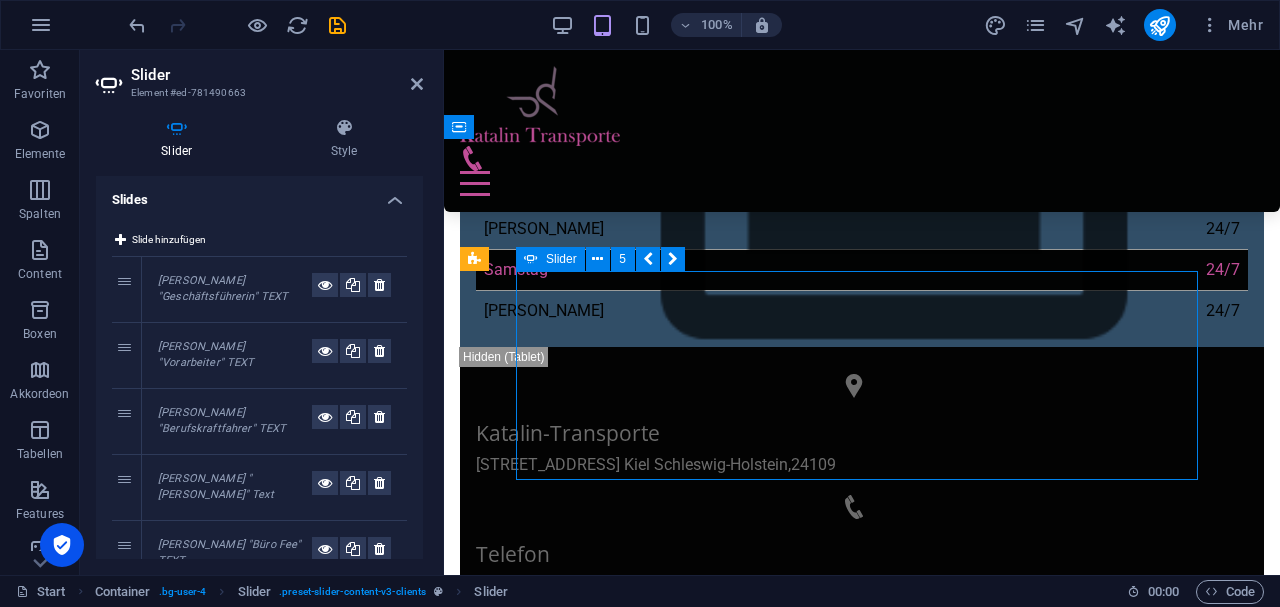 click on "Inez Hetzel "Büro Fee" TEXT.  "" TEXT  1 2 3 4 1 2 3 1 2 3 4 5 6 1 2 3 4 5 1 2 3 4 Katalin Keiper "Geschäftsführerin" TEXT Roland Thull "Vorarbeiter" TEXT  Martin Rosenbach "Berufskraftfahrer" TEXT  Volodymyr Lomako "Fahrer" Text Inez Hetzel "Büro Fee" TEXT.  "" TEXT  1 2 3 4 1 2 3 1 2 3 4 5 6 1 2 3 4 5 6" at bounding box center [862, 2399] 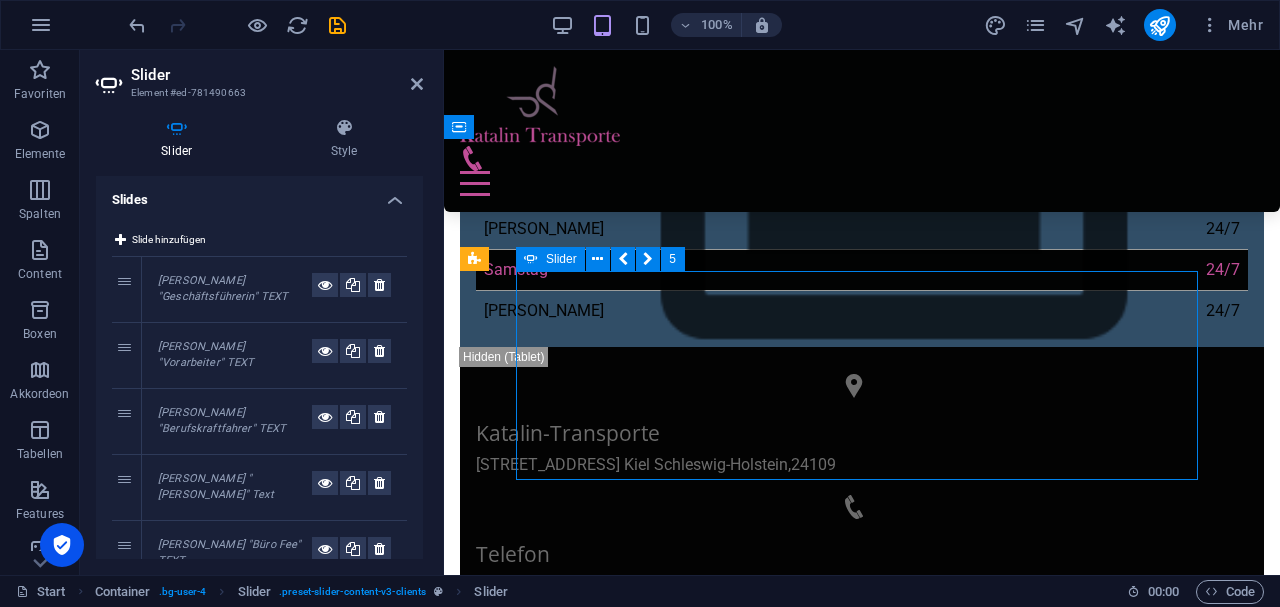 click on "Inez Hetzel "Büro Fee" TEXT.  "" TEXT  1 2 3 4 1 2 3 1 2 3 4 5 6 1 2 3 4 5 1 2 3 4 Katalin Keiper "Geschäftsführerin" TEXT Roland Thull "Vorarbeiter" TEXT  Martin Rosenbach "Berufskraftfahrer" TEXT  Volodymyr Lomako "Fahrer" Text Inez Hetzel "Büro Fee" TEXT.  "" TEXT  1 2 3 4 1 2 3 1 2 3 4 5 6 1 2 3 4 5 6" at bounding box center [862, 2399] 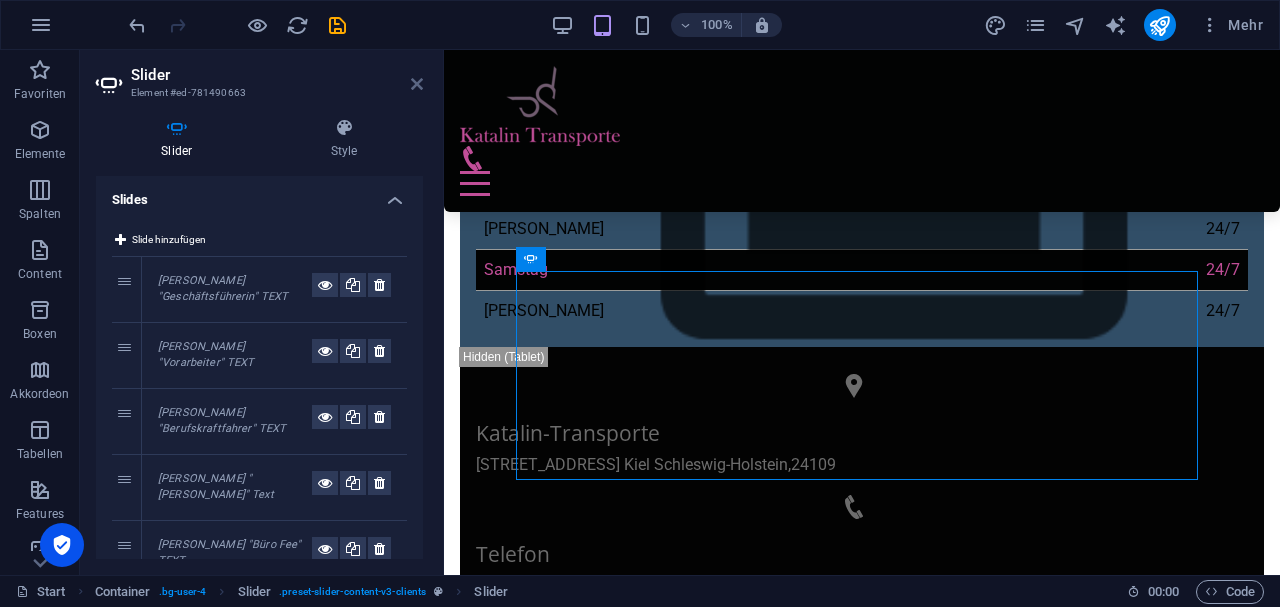 drag, startPoint x: 420, startPoint y: 83, endPoint x: 338, endPoint y: 30, distance: 97.637085 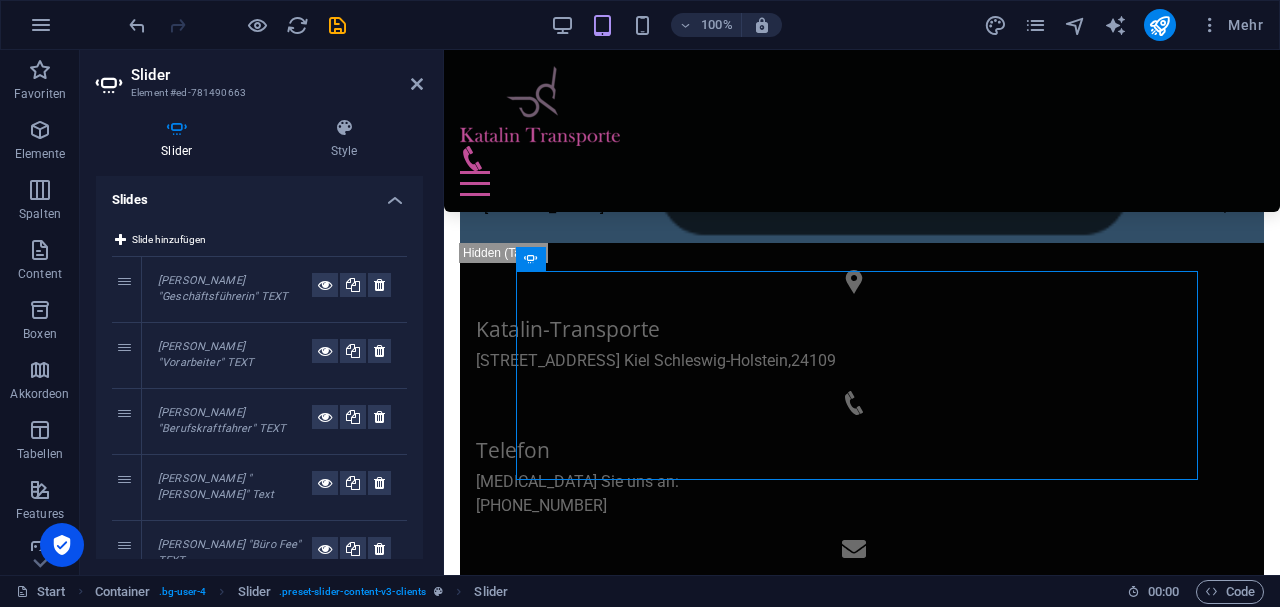 scroll, scrollTop: 878, scrollLeft: 0, axis: vertical 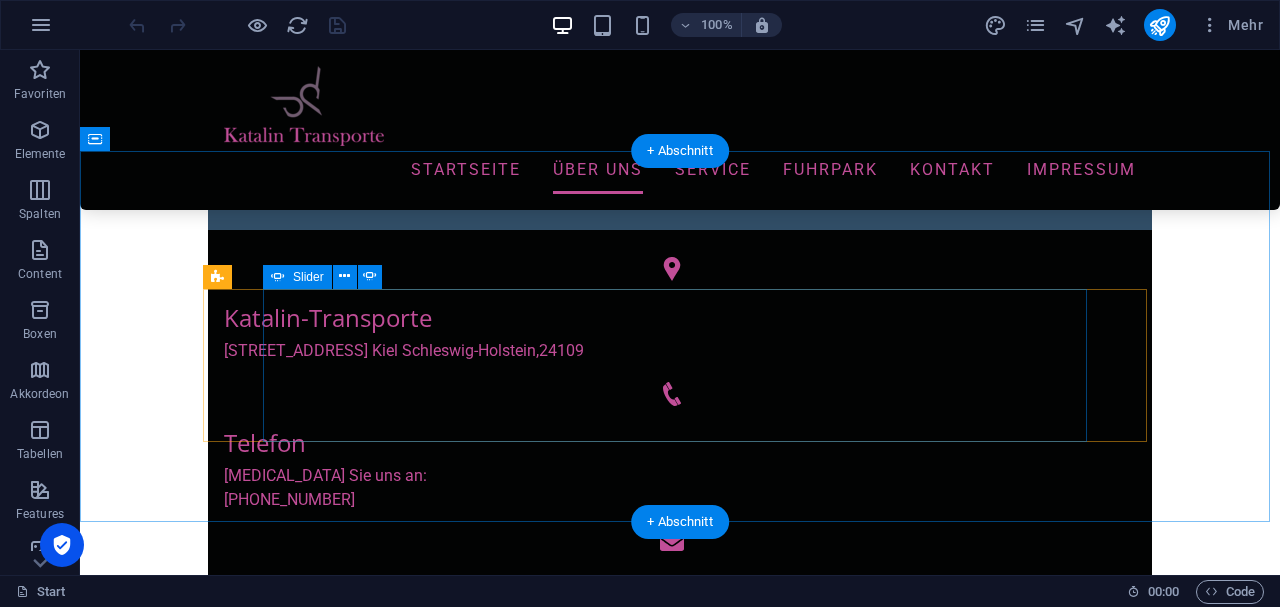 click on "2" at bounding box center (132, -305) 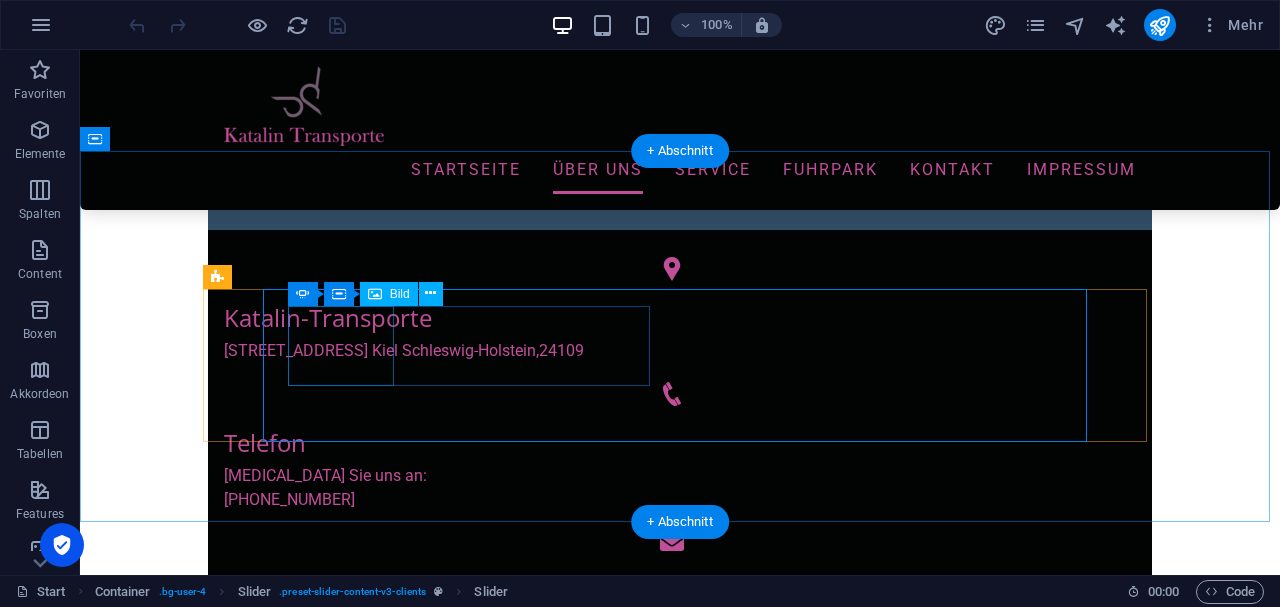 click at bounding box center [-1199, 2252] 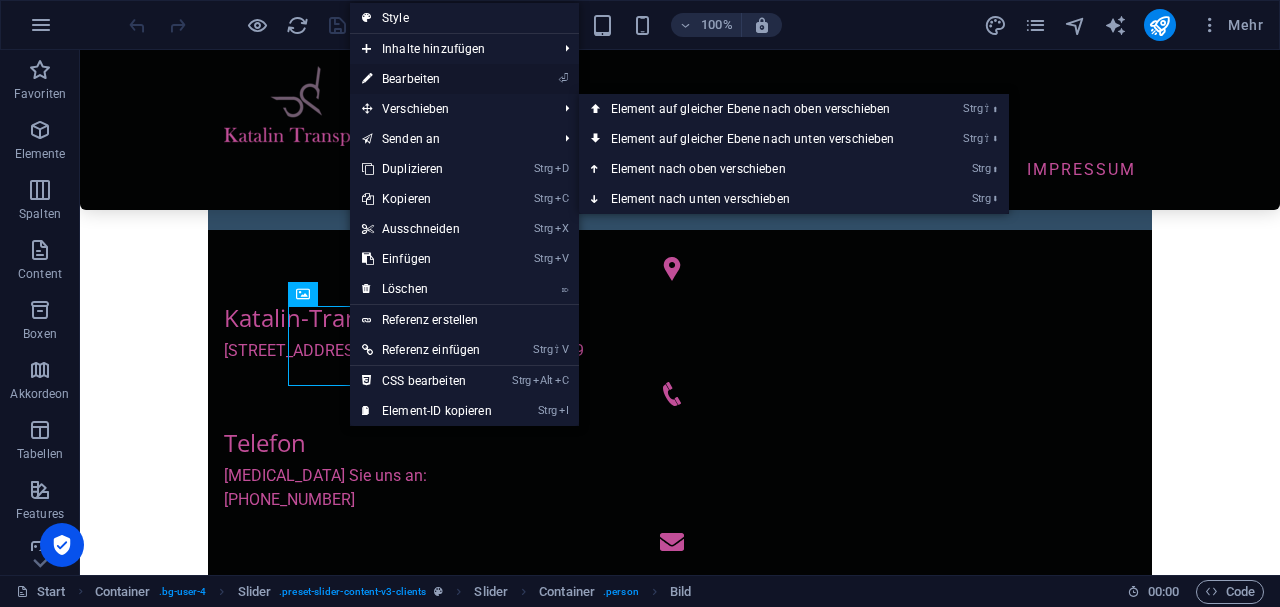 click on "⏎  Bearbeiten" at bounding box center [427, 79] 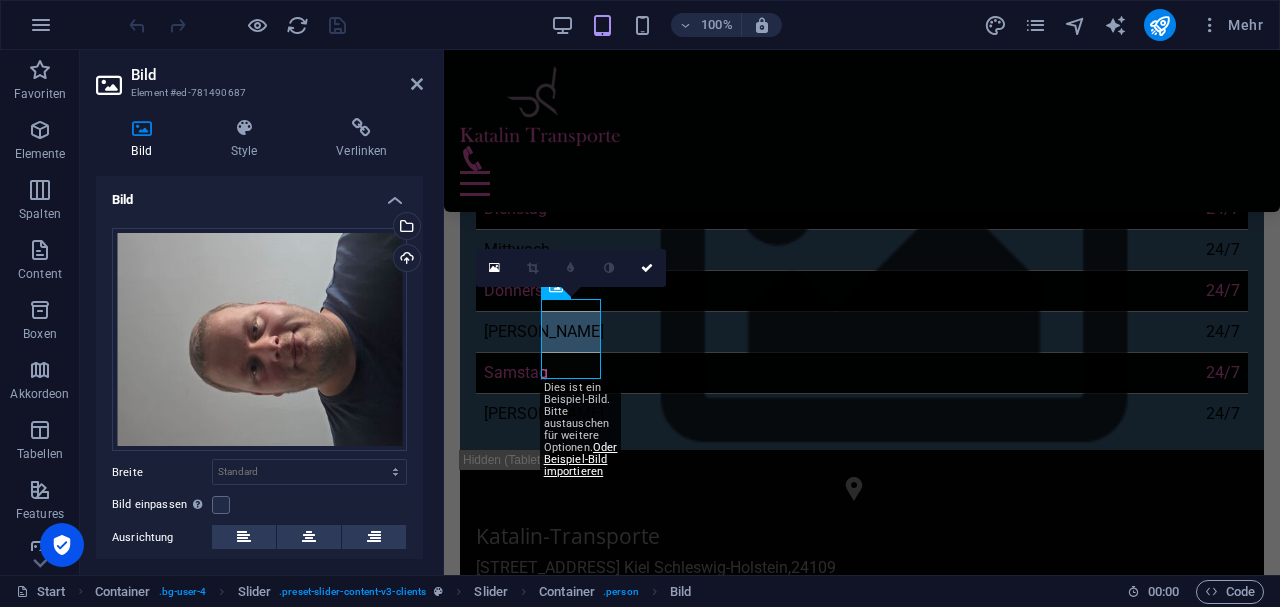 scroll, scrollTop: 958, scrollLeft: 0, axis: vertical 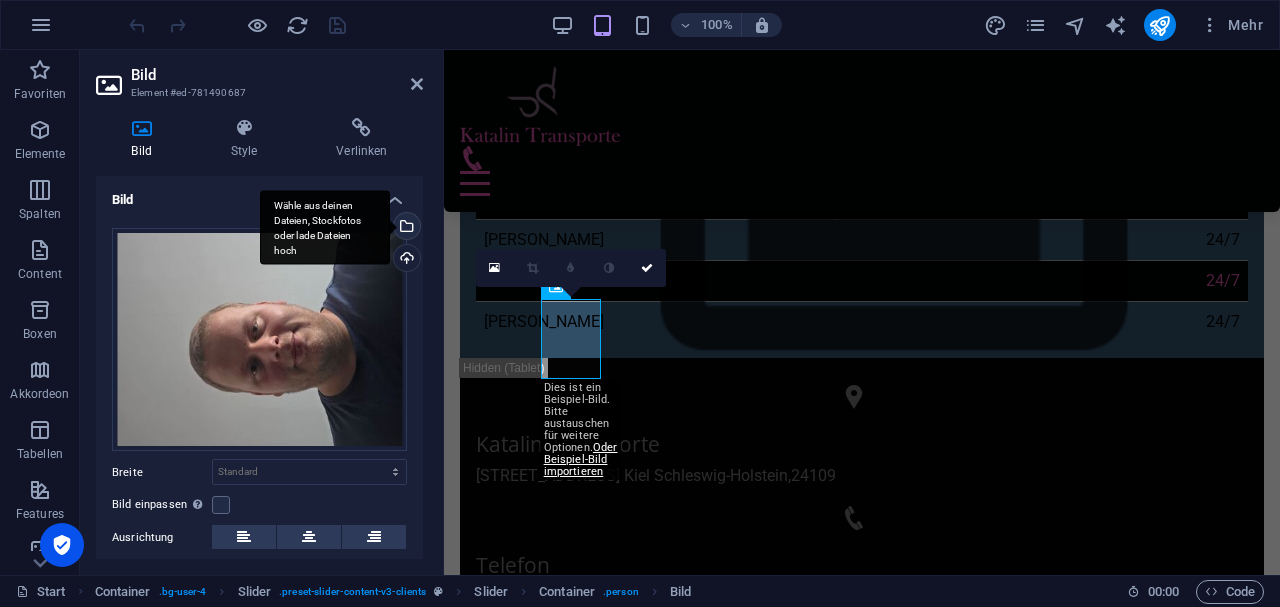 click on "Wähle aus deinen Dateien, Stockfotos oder lade Dateien hoch" at bounding box center [405, 228] 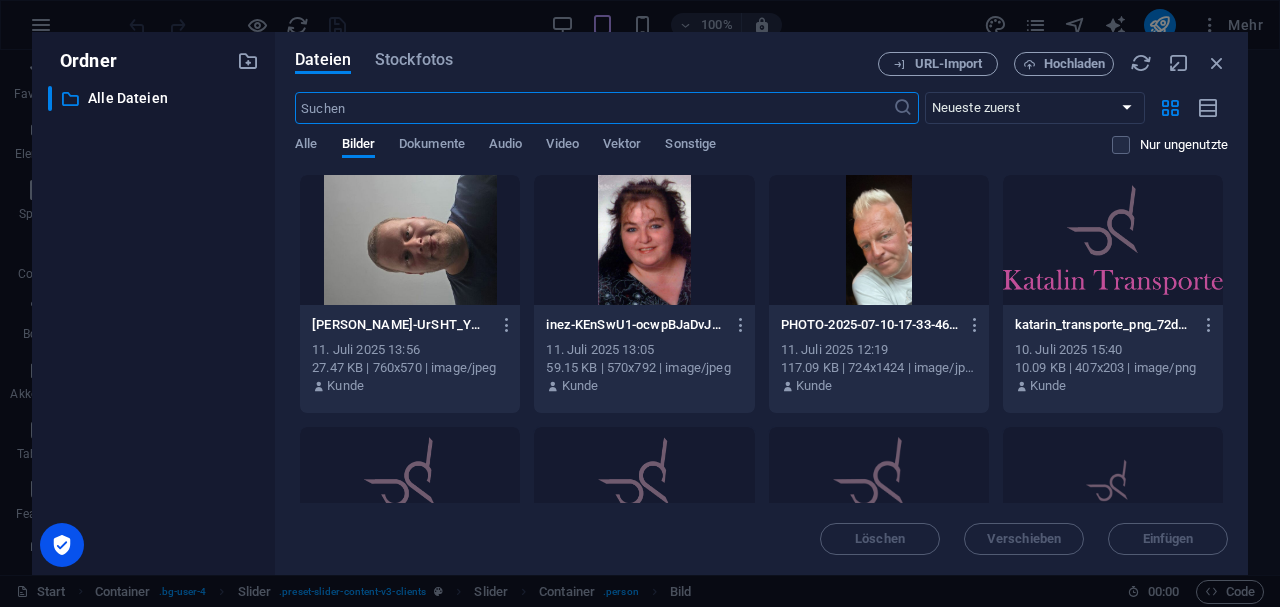 scroll, scrollTop: 1802, scrollLeft: 0, axis: vertical 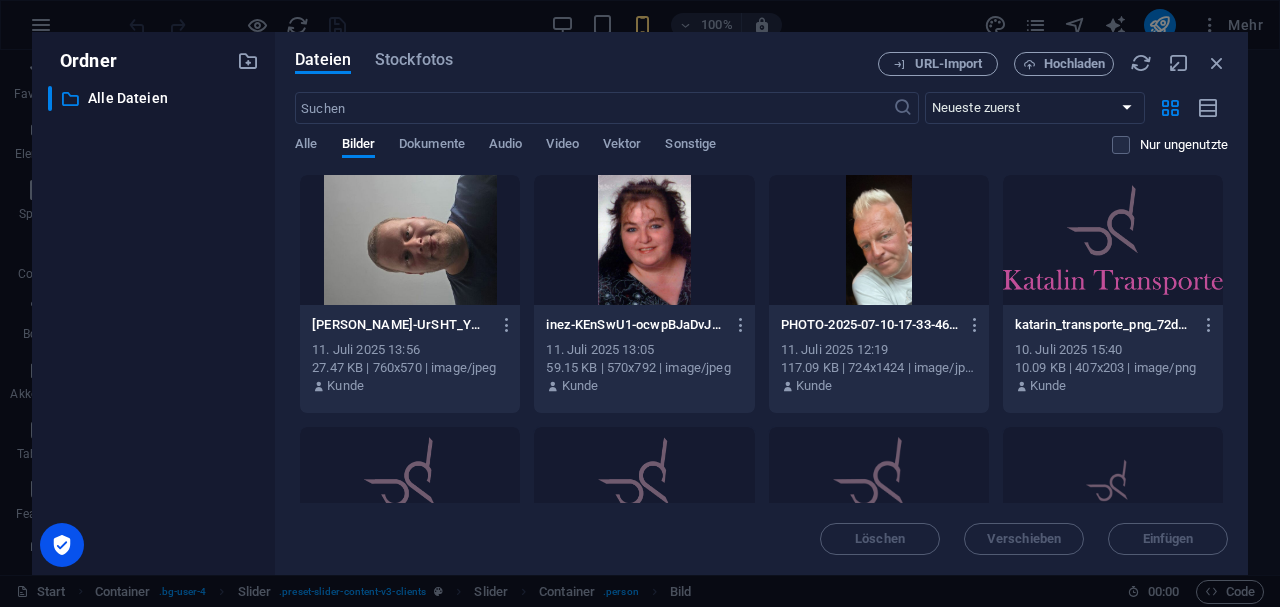 click at bounding box center (410, 240) 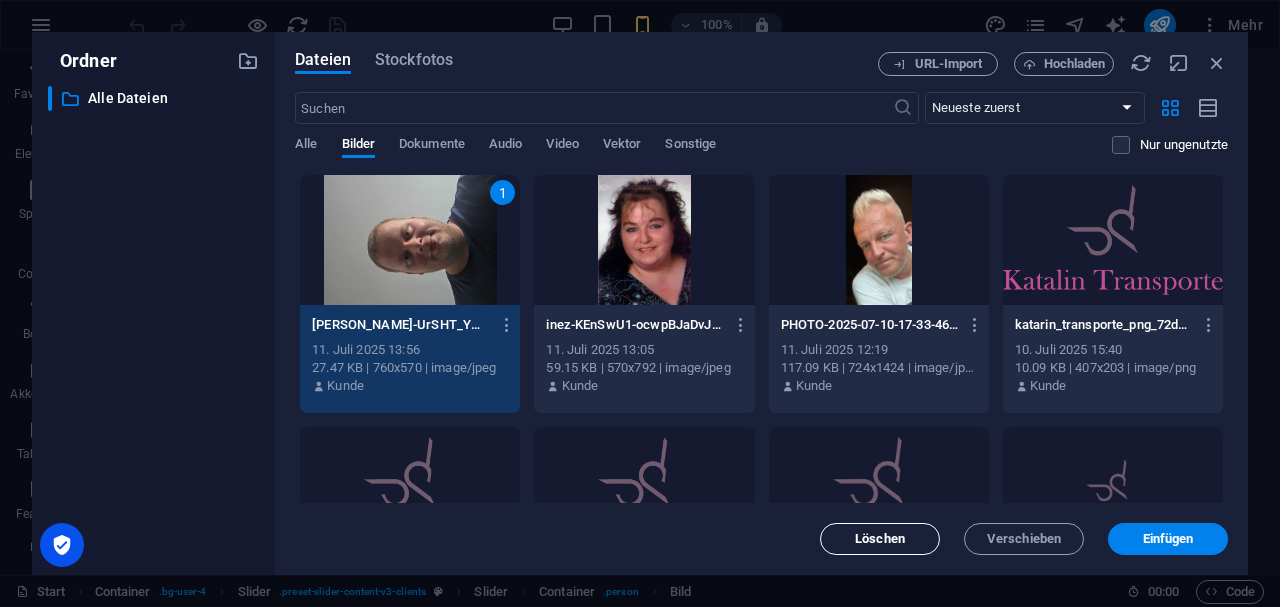 click on "Löschen" at bounding box center [880, 539] 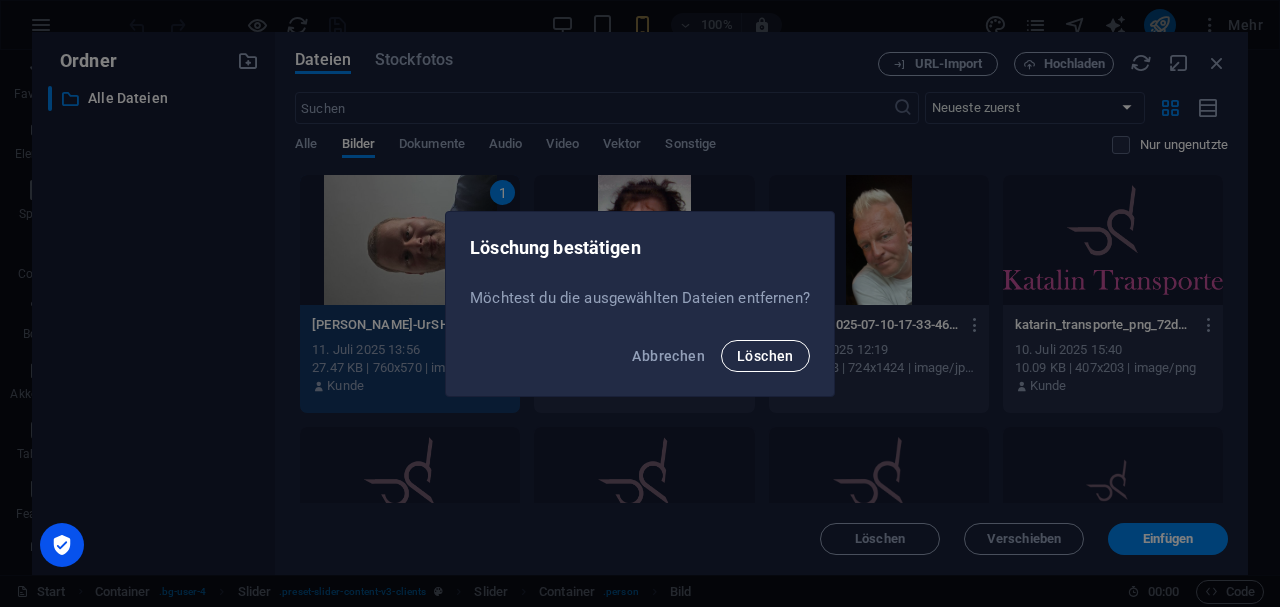 click on "Löschen" at bounding box center (765, 356) 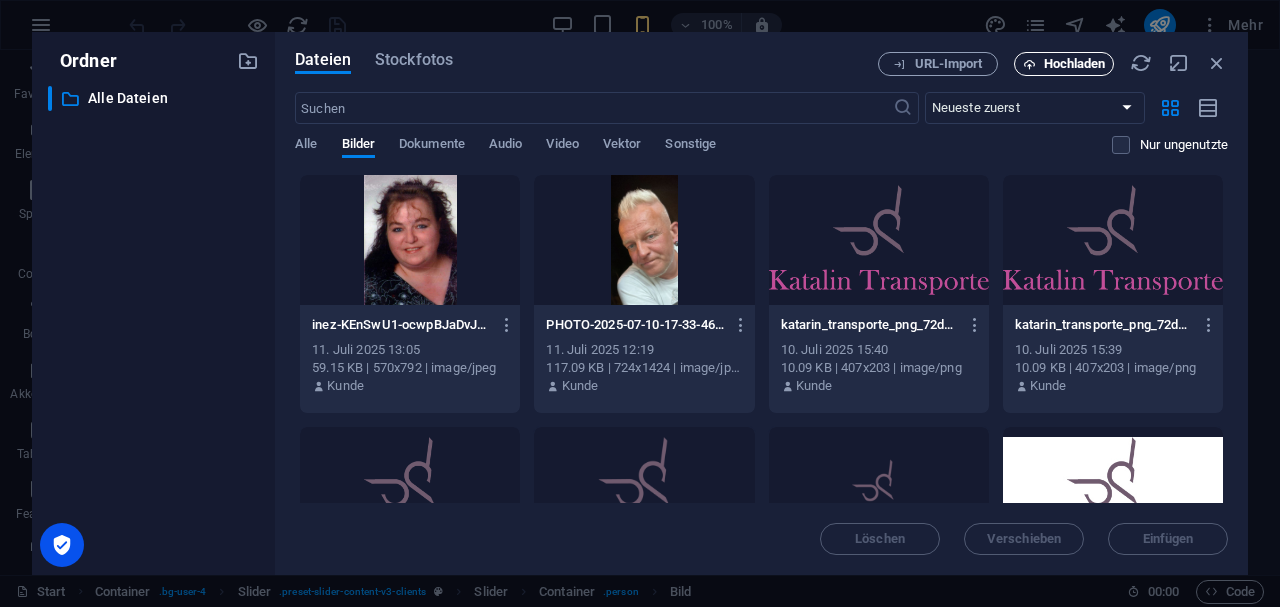 click on "Hochladen" at bounding box center (1075, 64) 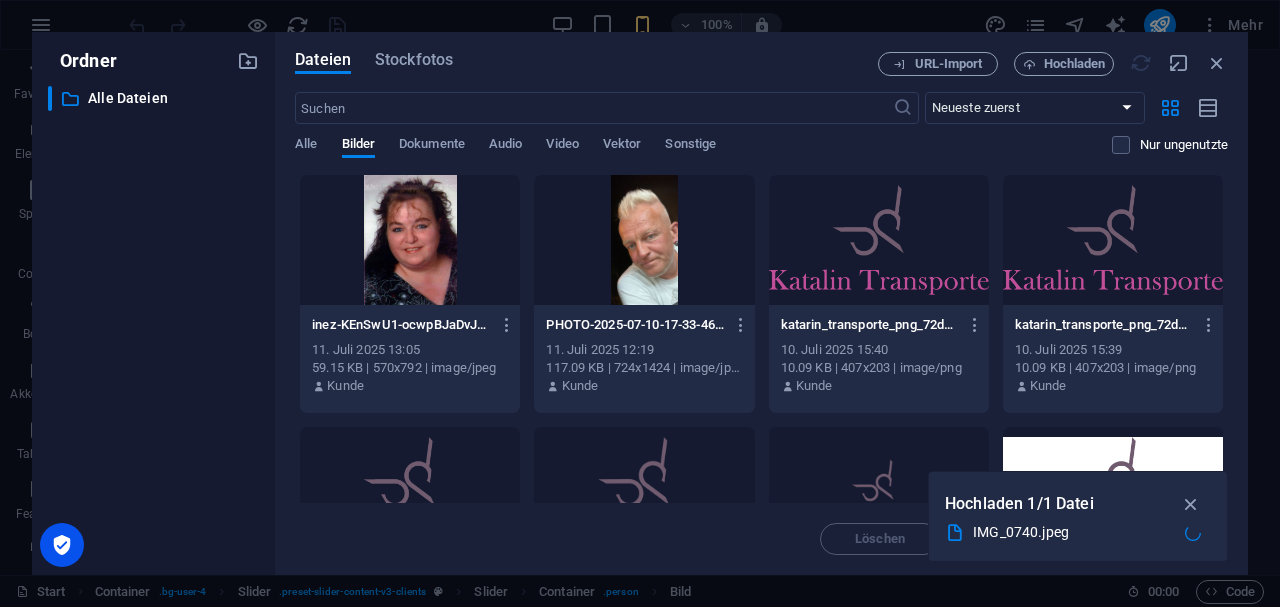 scroll, scrollTop: 984, scrollLeft: 0, axis: vertical 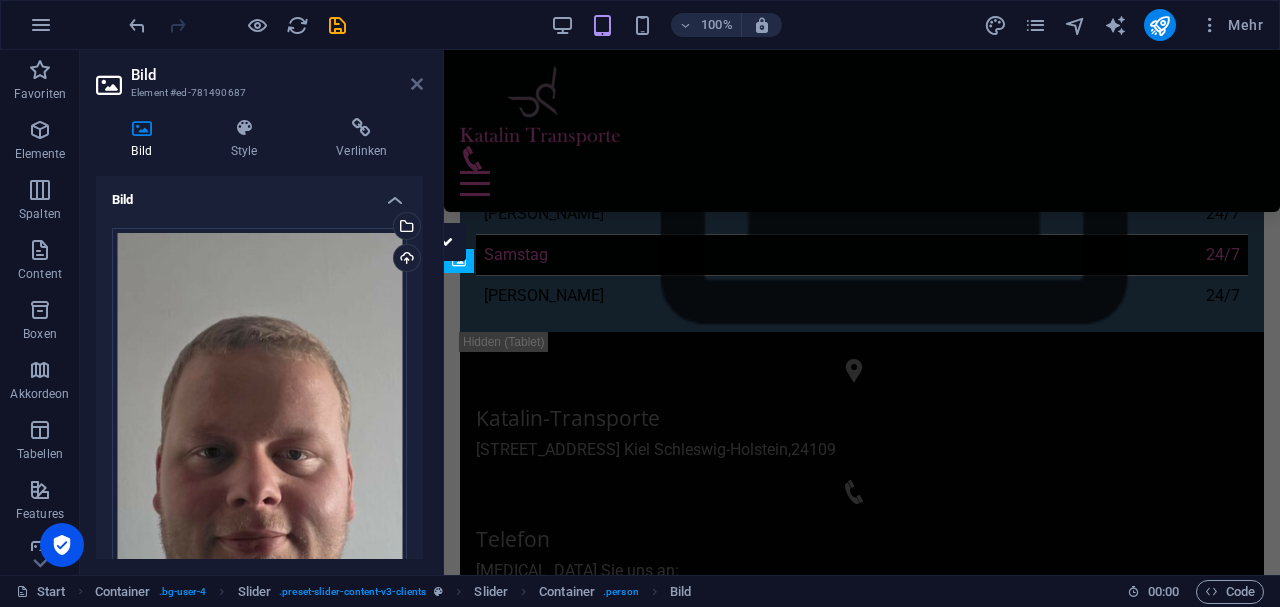 drag, startPoint x: 417, startPoint y: 80, endPoint x: 336, endPoint y: 30, distance: 95.189285 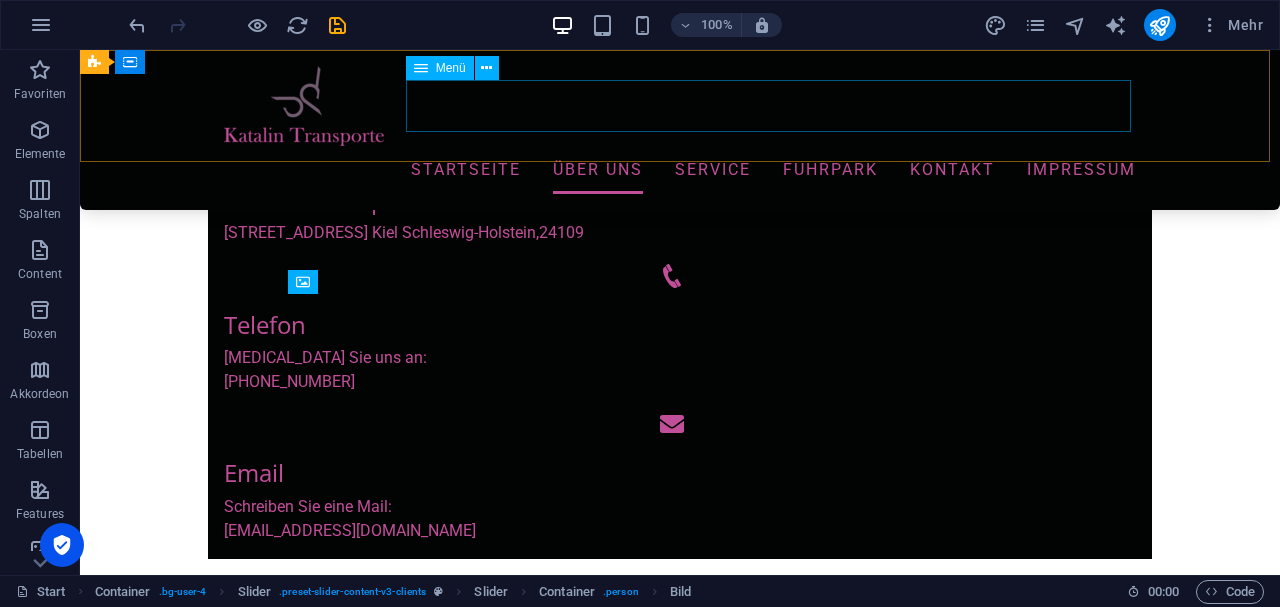 scroll, scrollTop: 878, scrollLeft: 0, axis: vertical 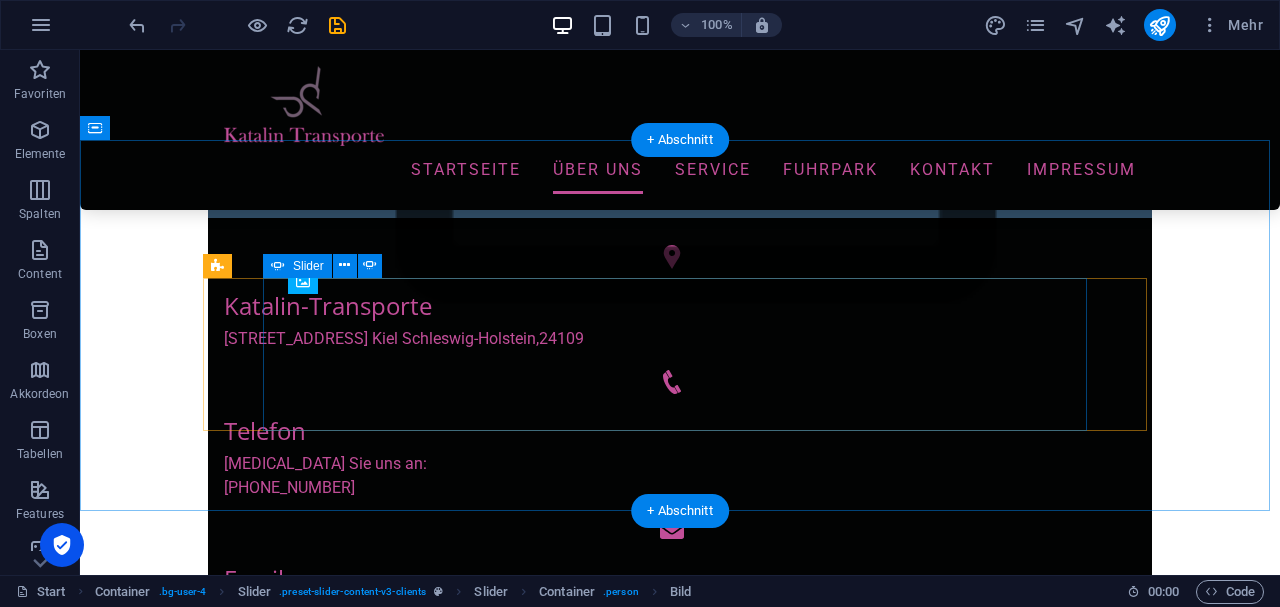 click on "5" at bounding box center (132, -293) 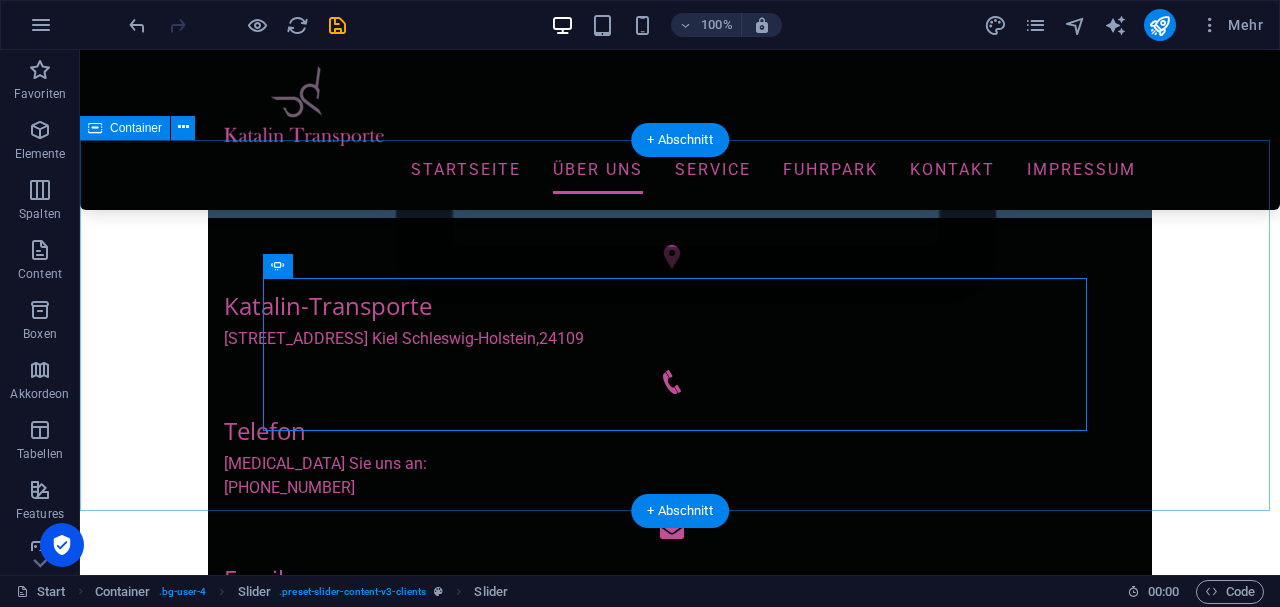 click on "Unser Team Inez Hetzel "Büro Fee" TEXT.  "" TEXT  1 2 3 4 1 2 3 Katalin Keiper "Geschäftsführerin" TEXT Roland Thull "Vorarbeiter" TEXT  Martin Rosenbach "Berufskraftfahrer" TEXT  Volodymyr Lomako "Fahrer" Text Inez Hetzel "Büro Fee" TEXT.  "" TEXT  1 2 3 4 1 2 3 4 5" at bounding box center (680, 2205) 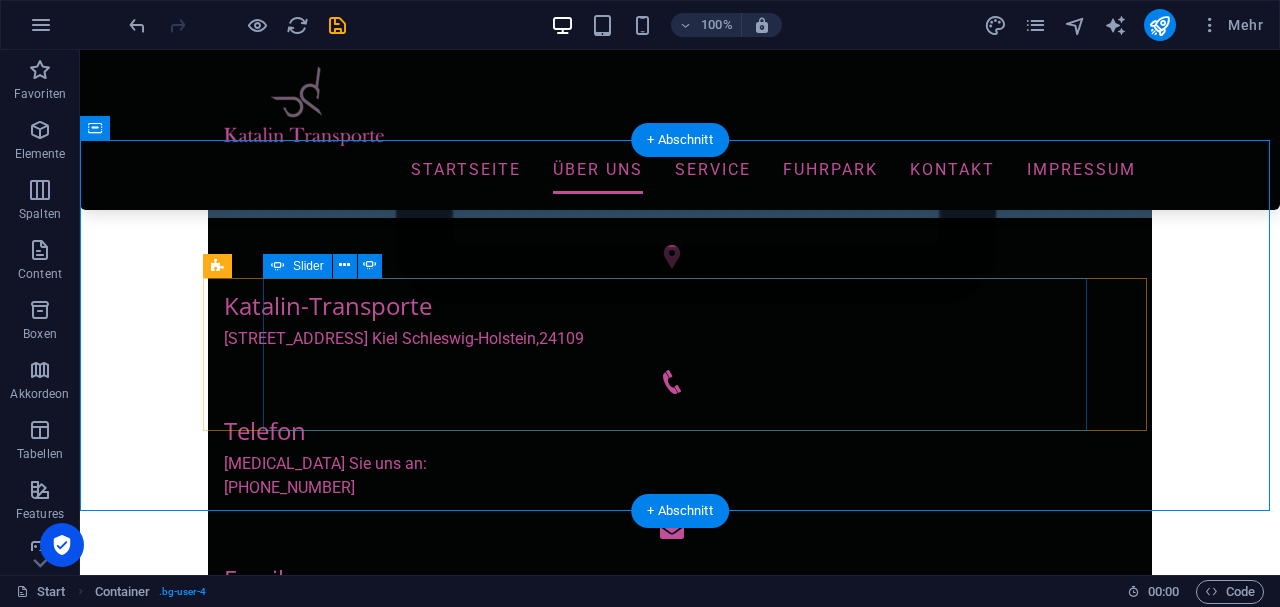 click on "4" at bounding box center [132, -317] 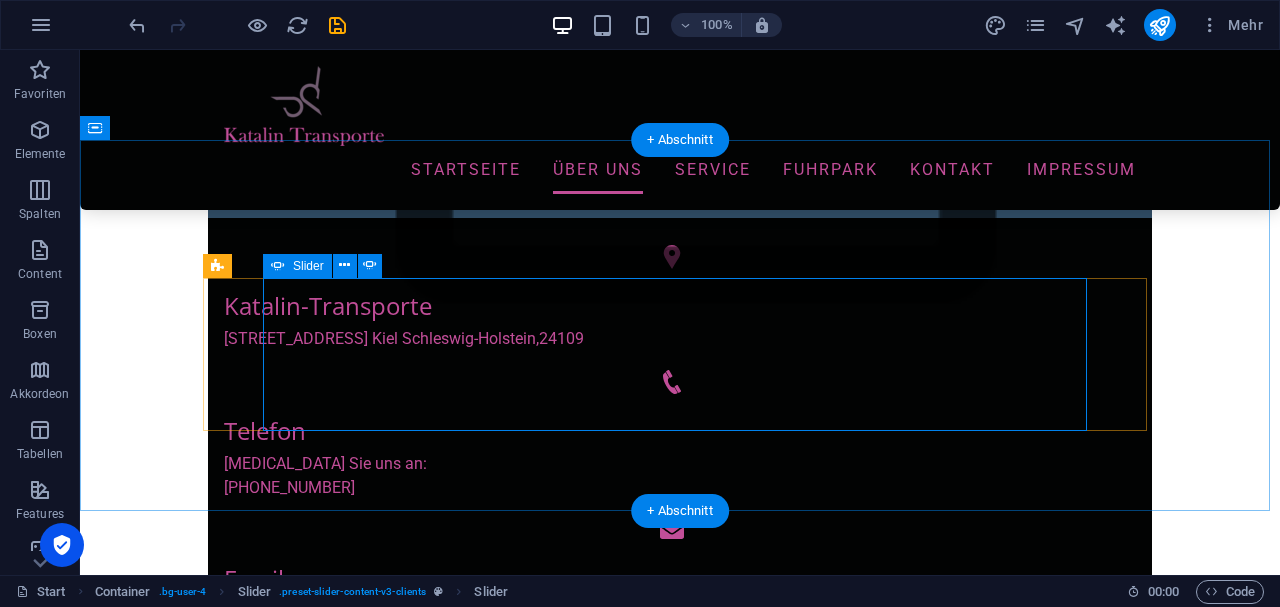 click on "3" at bounding box center [132, -341] 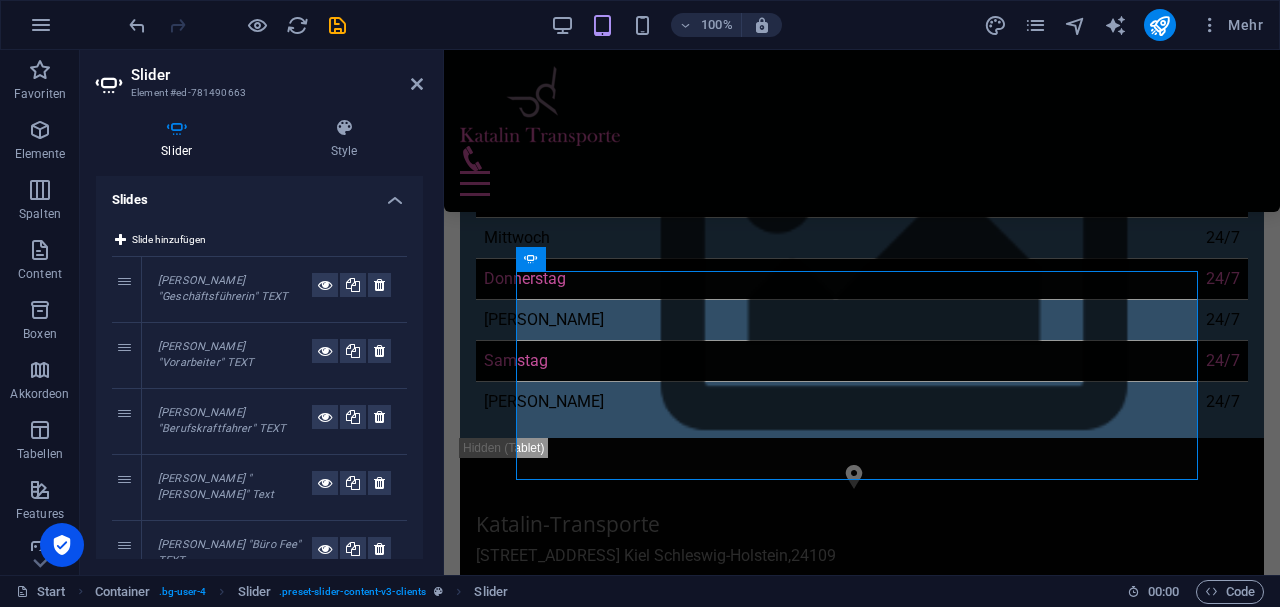 scroll, scrollTop: 969, scrollLeft: 0, axis: vertical 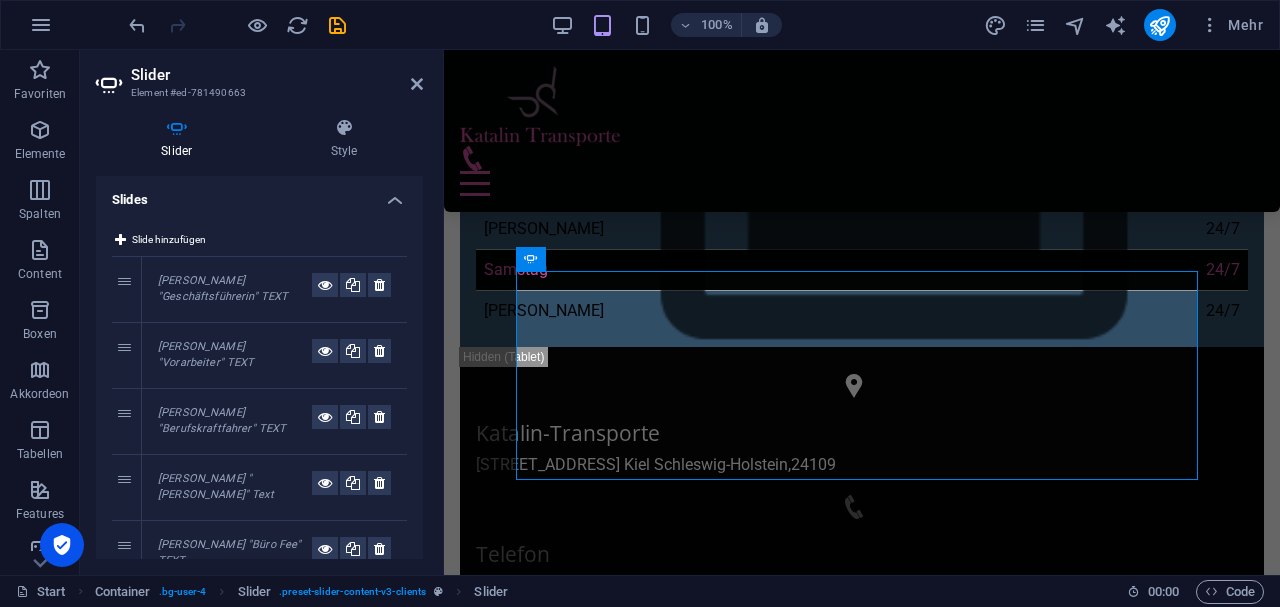 click on "Slider" at bounding box center [277, 75] 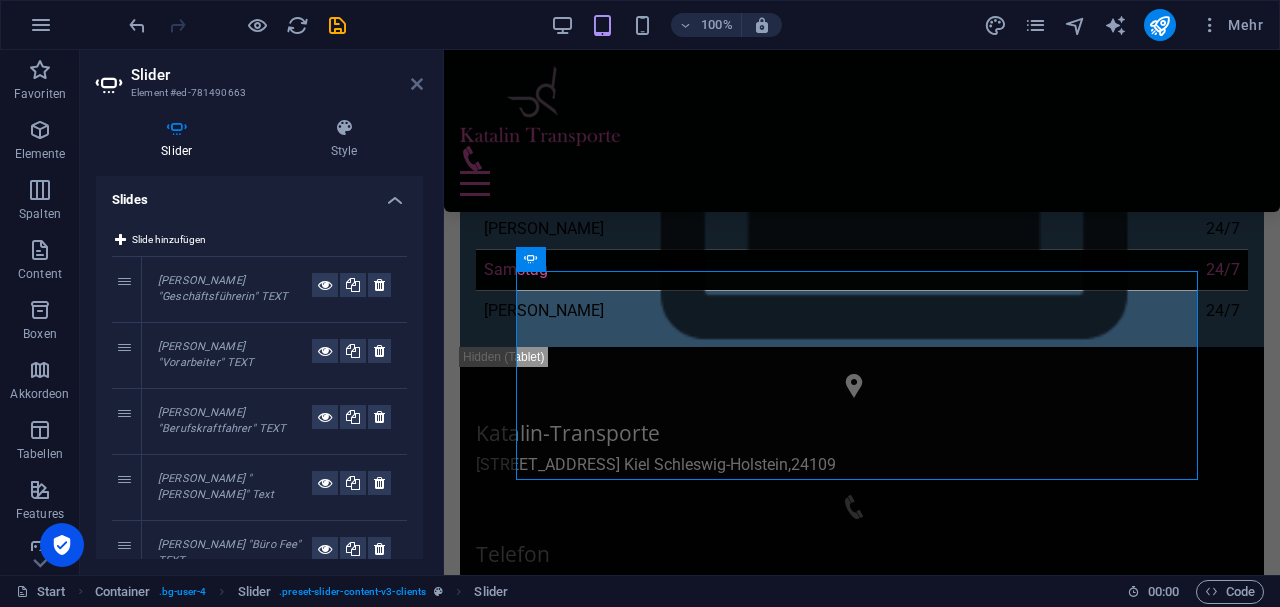 click at bounding box center [417, 84] 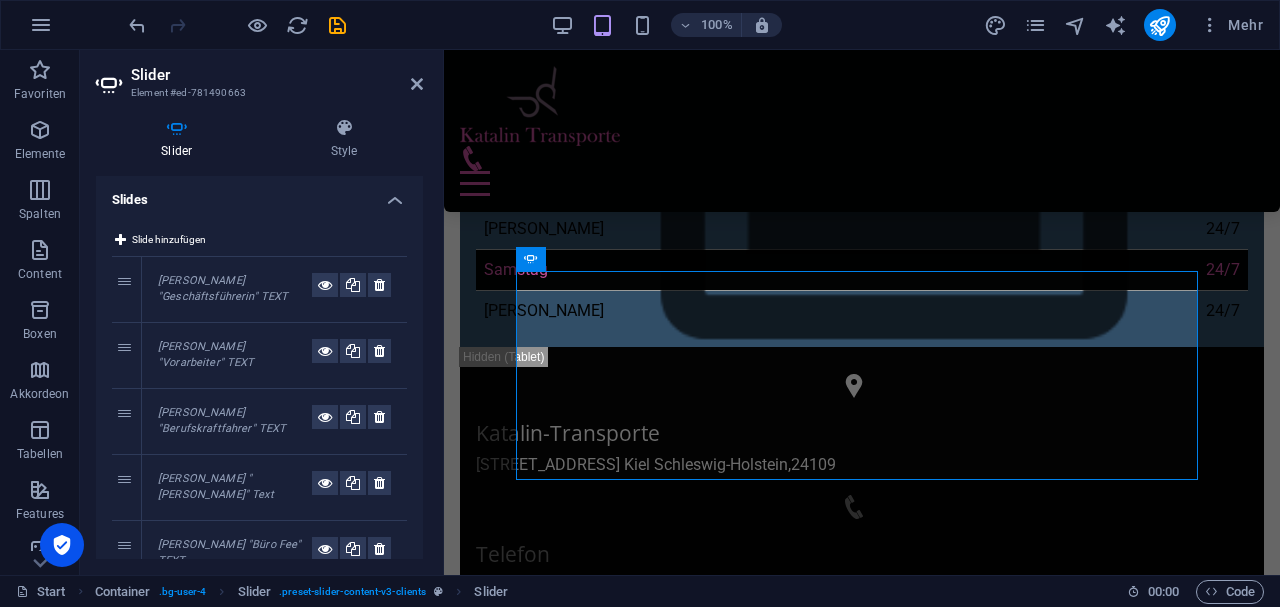 scroll, scrollTop: 878, scrollLeft: 0, axis: vertical 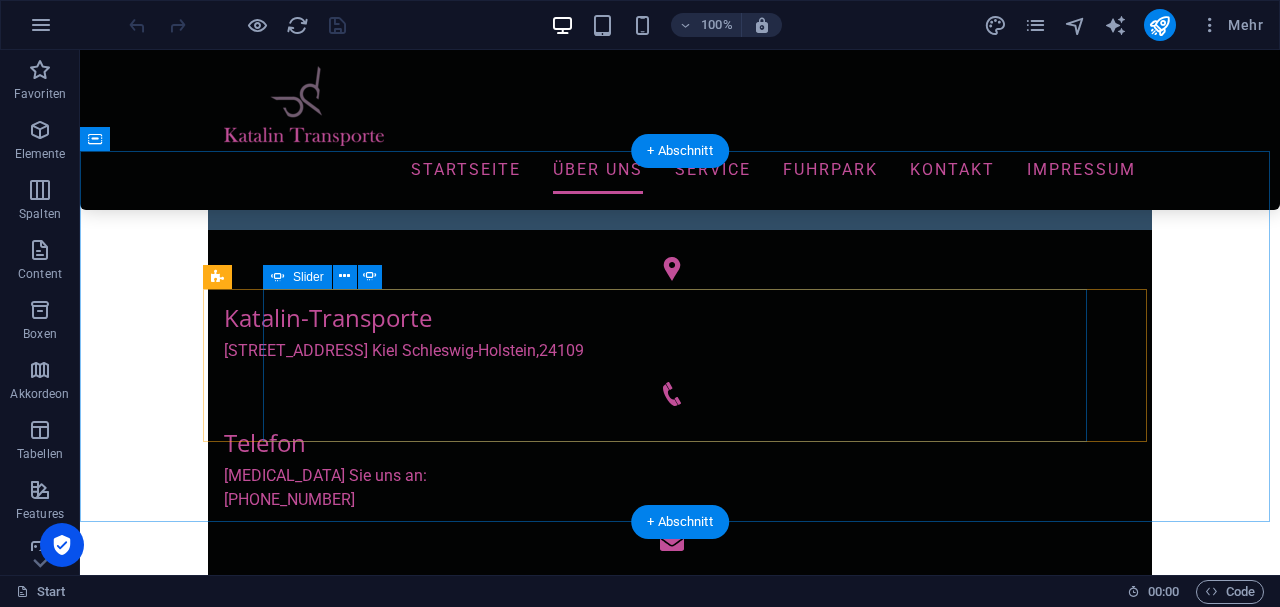 click on "2" at bounding box center (132, -305) 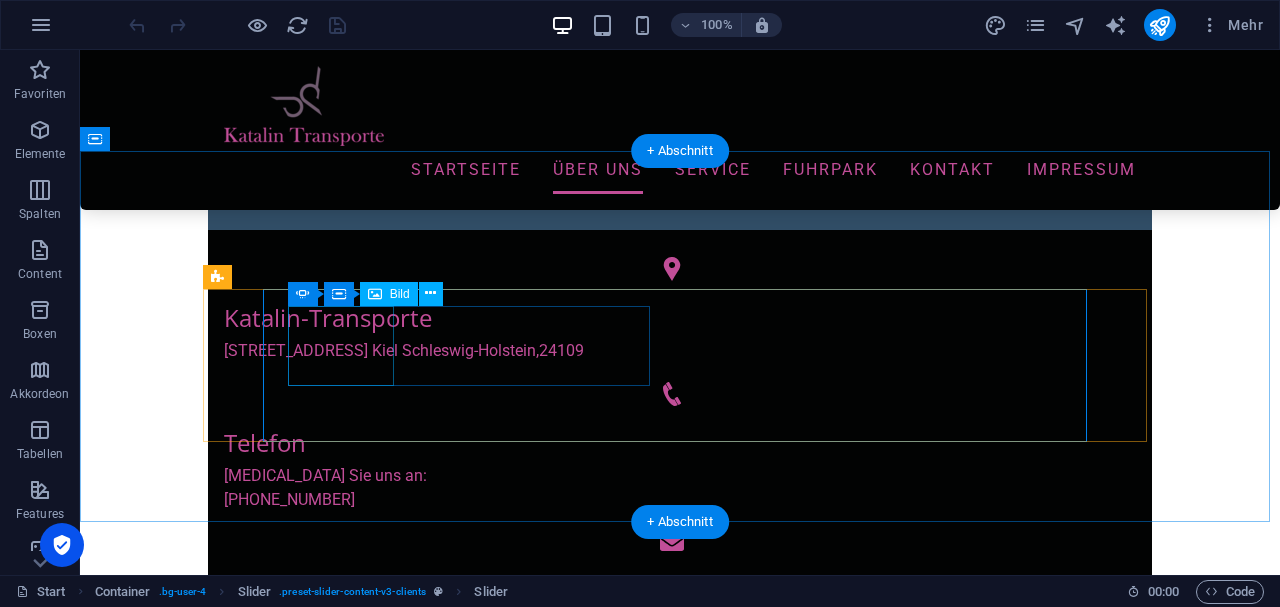 click at bounding box center [-1199, 2252] 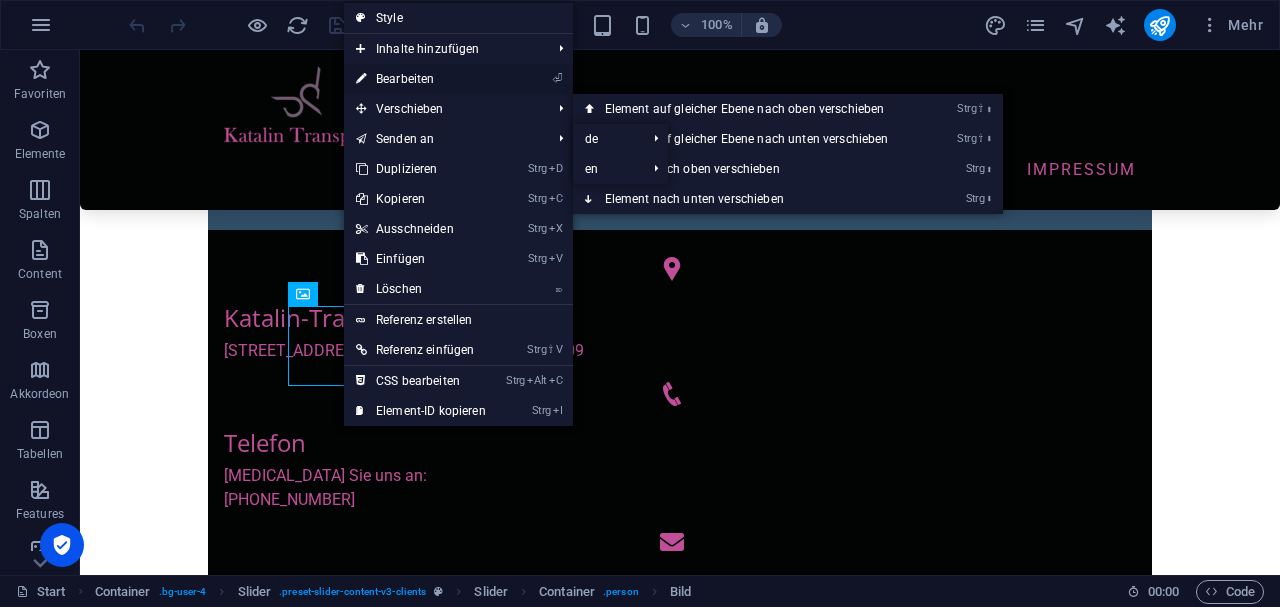 click on "⏎  Bearbeiten" at bounding box center [421, 79] 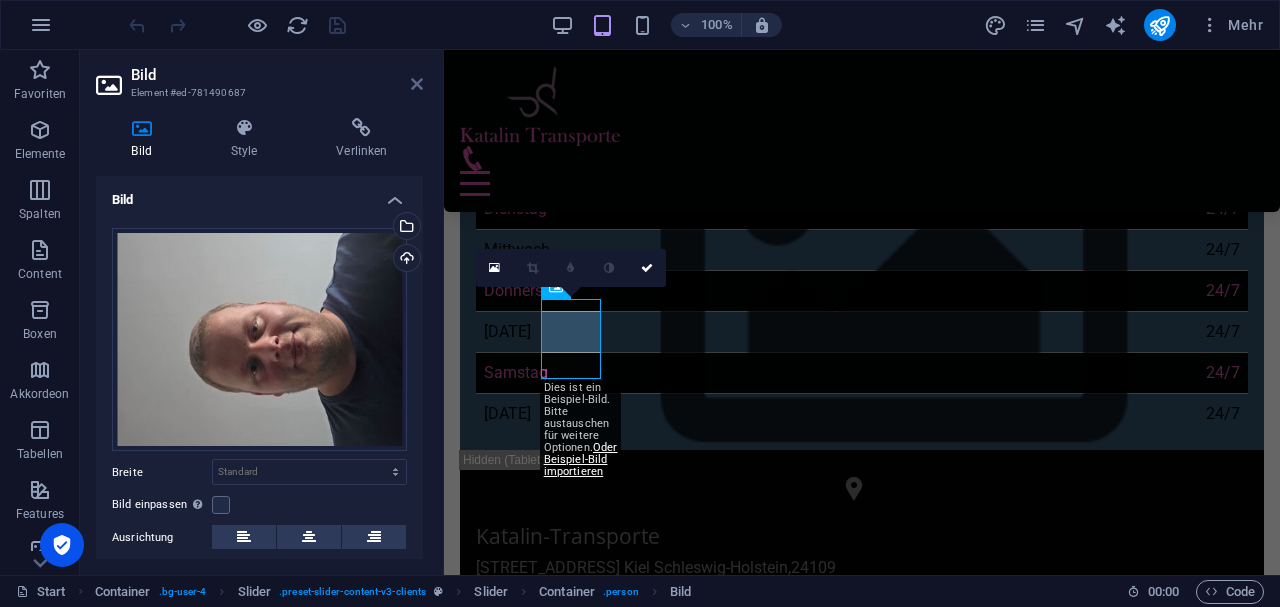 scroll, scrollTop: 958, scrollLeft: 0, axis: vertical 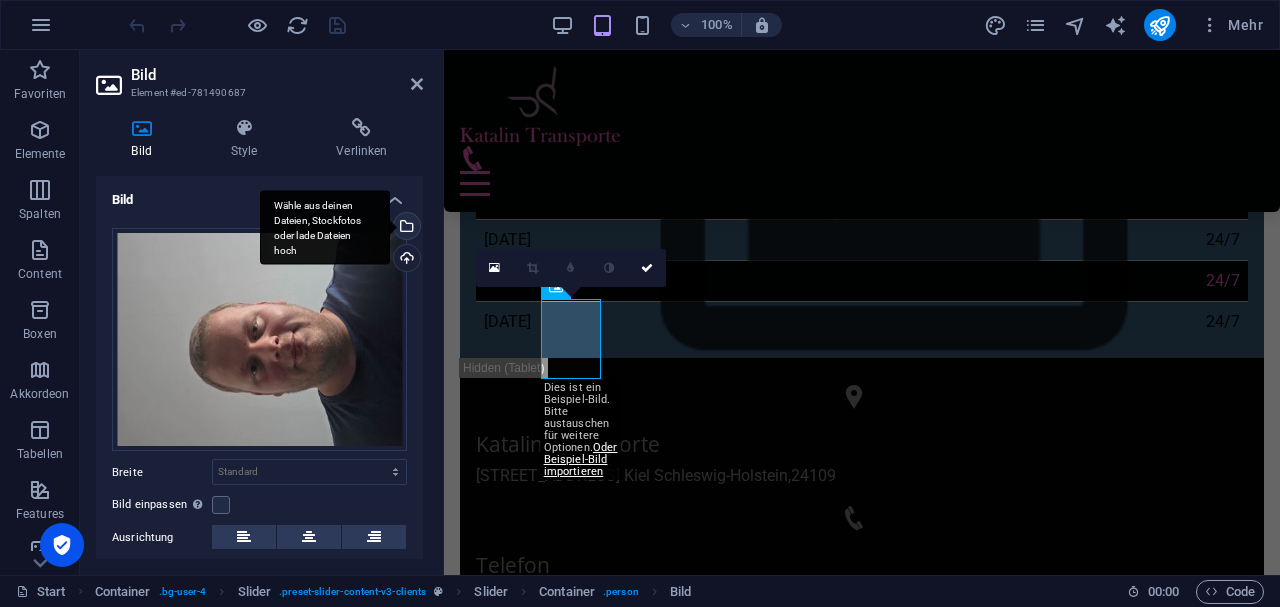 click on "Wähle aus deinen Dateien, Stockfotos oder lade Dateien hoch" at bounding box center (325, 227) 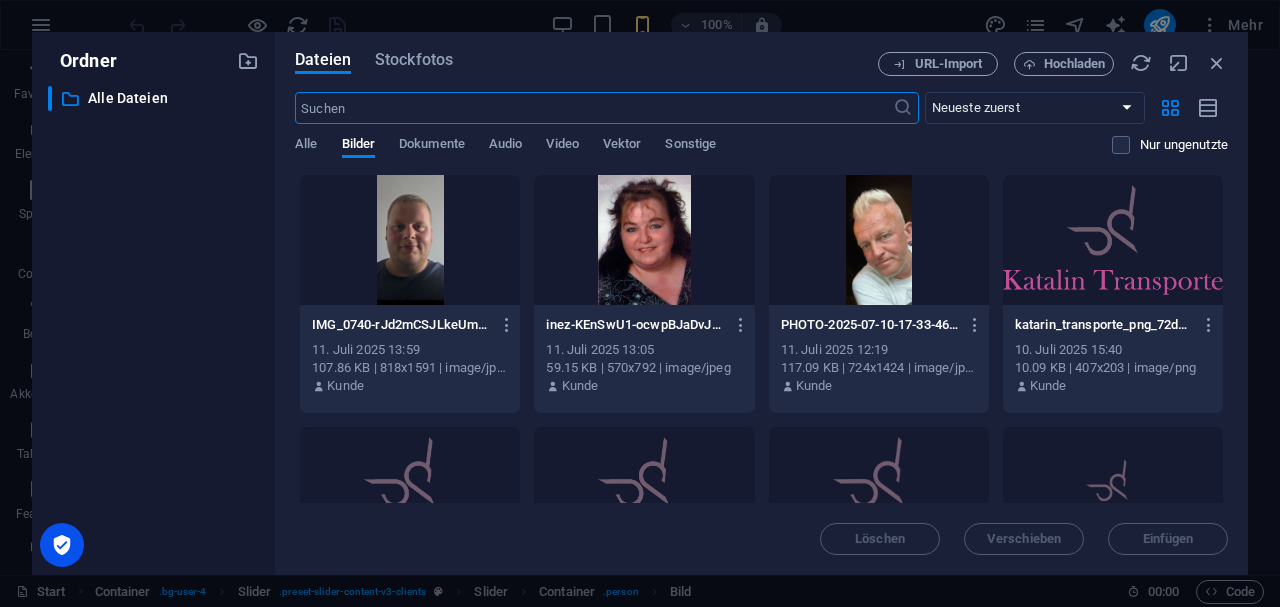 scroll, scrollTop: 1802, scrollLeft: 0, axis: vertical 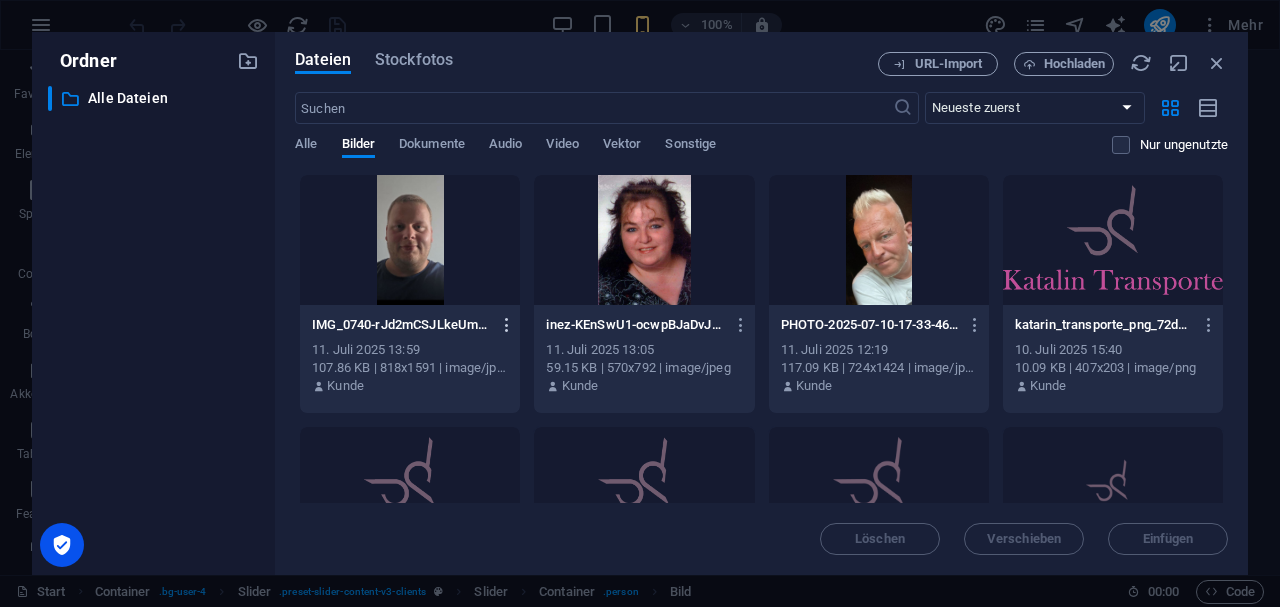 click at bounding box center (507, 325) 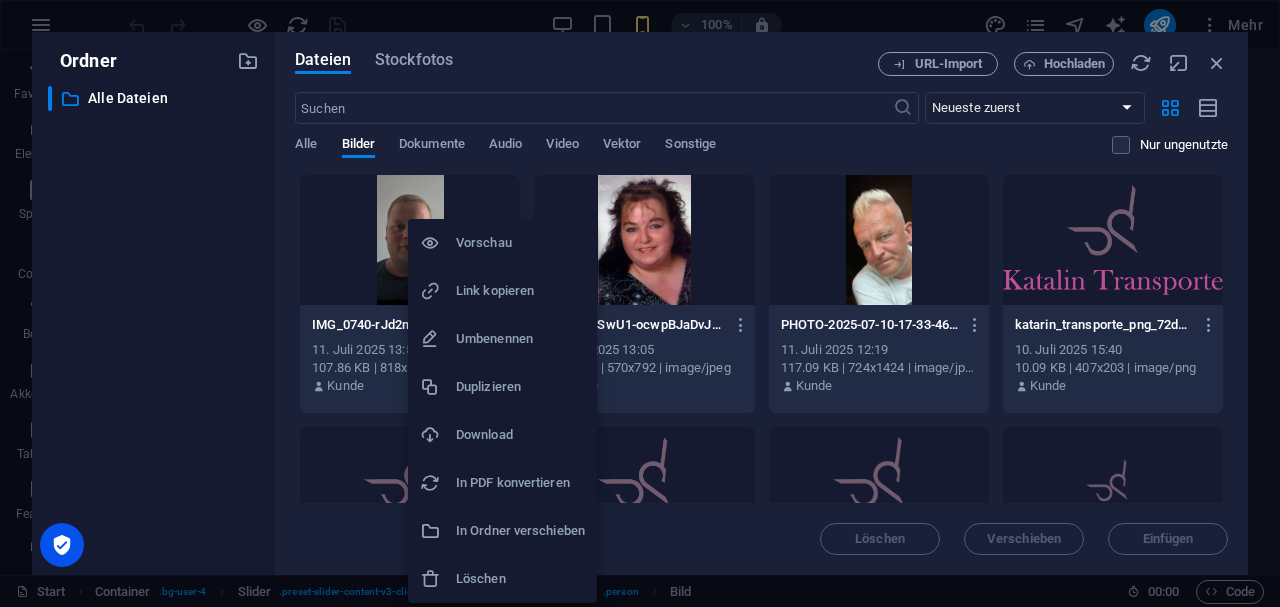click on "Umbenennen" 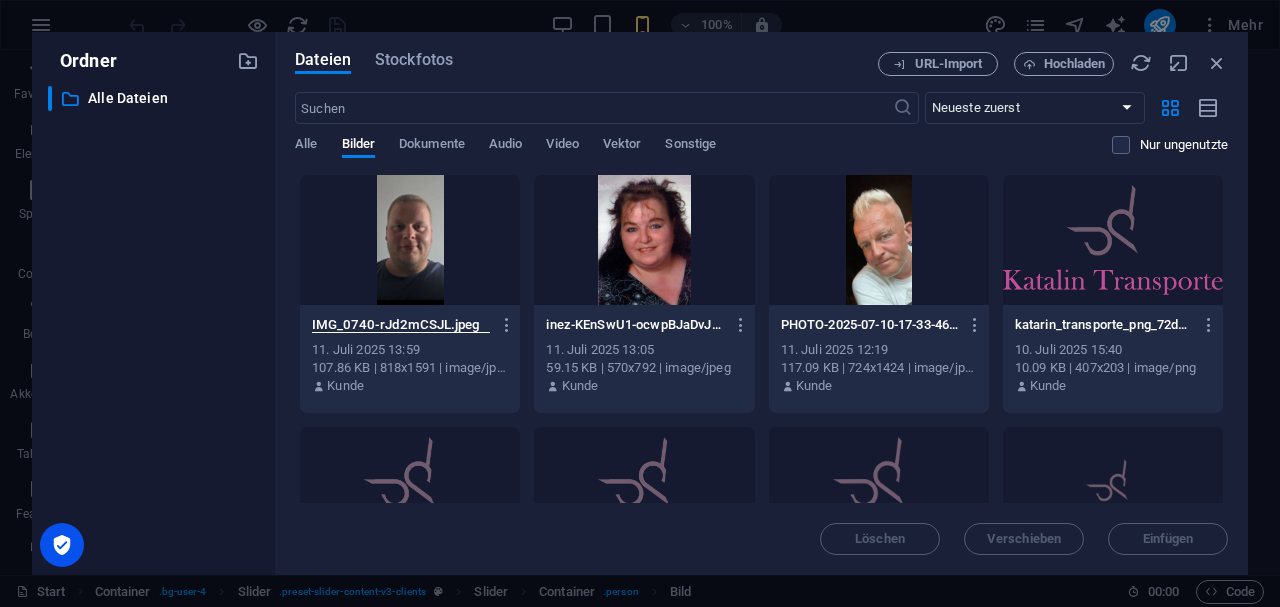 scroll, scrollTop: 0, scrollLeft: 0, axis: both 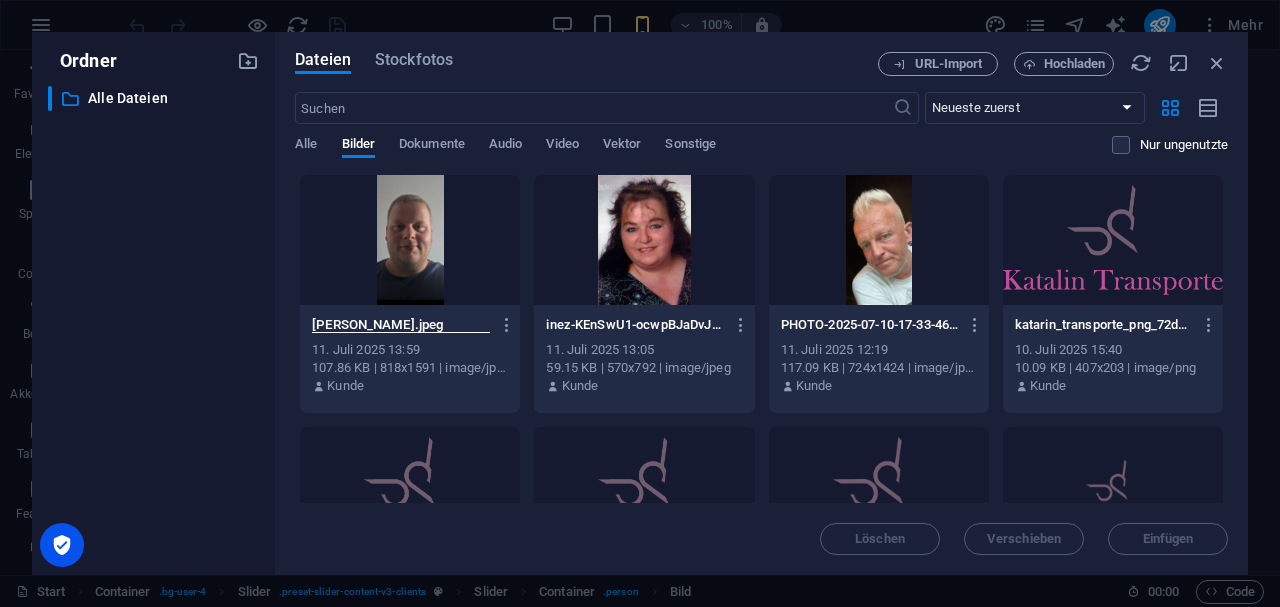 type on "Martin.jpeg" 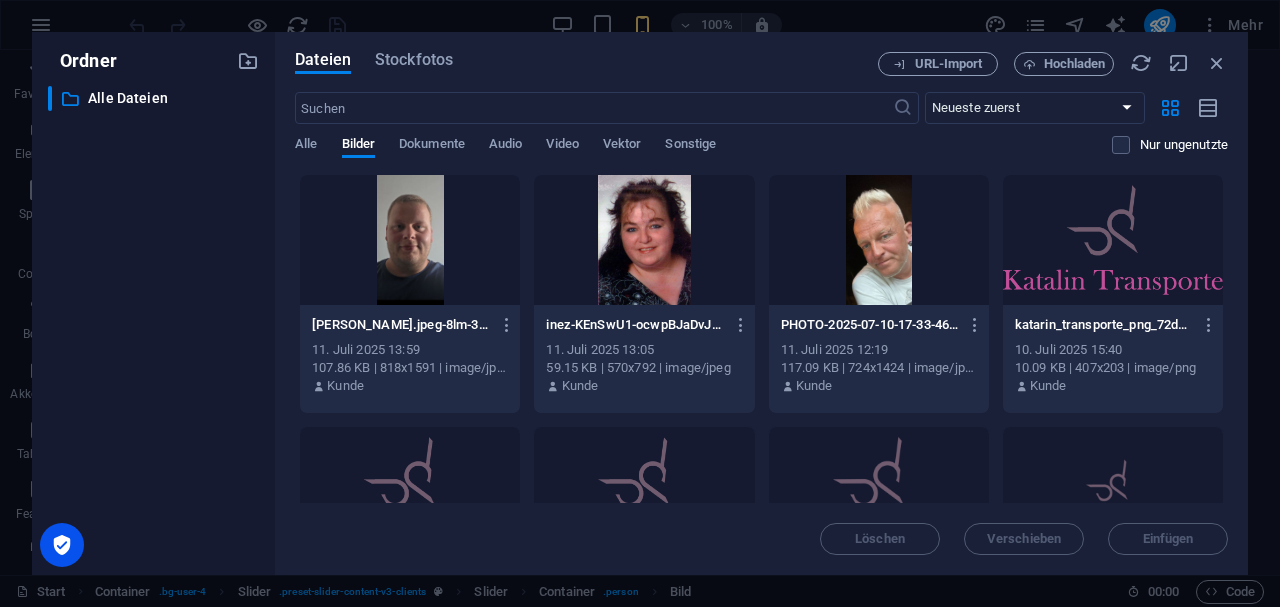 click 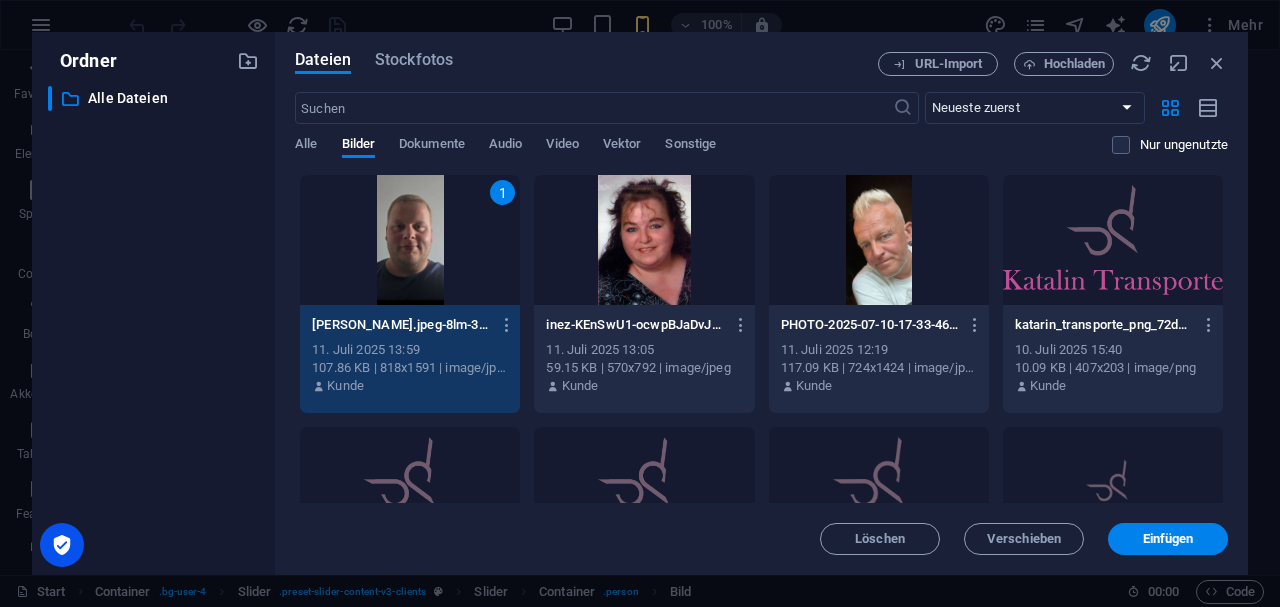click on "1" 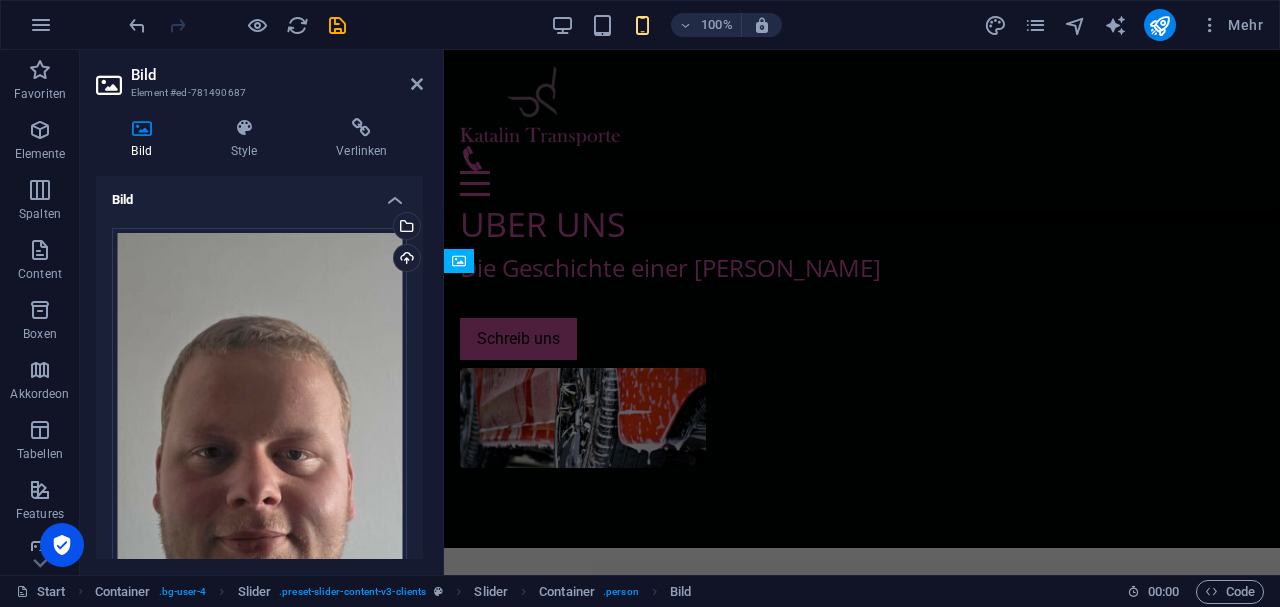 scroll, scrollTop: 984, scrollLeft: 0, axis: vertical 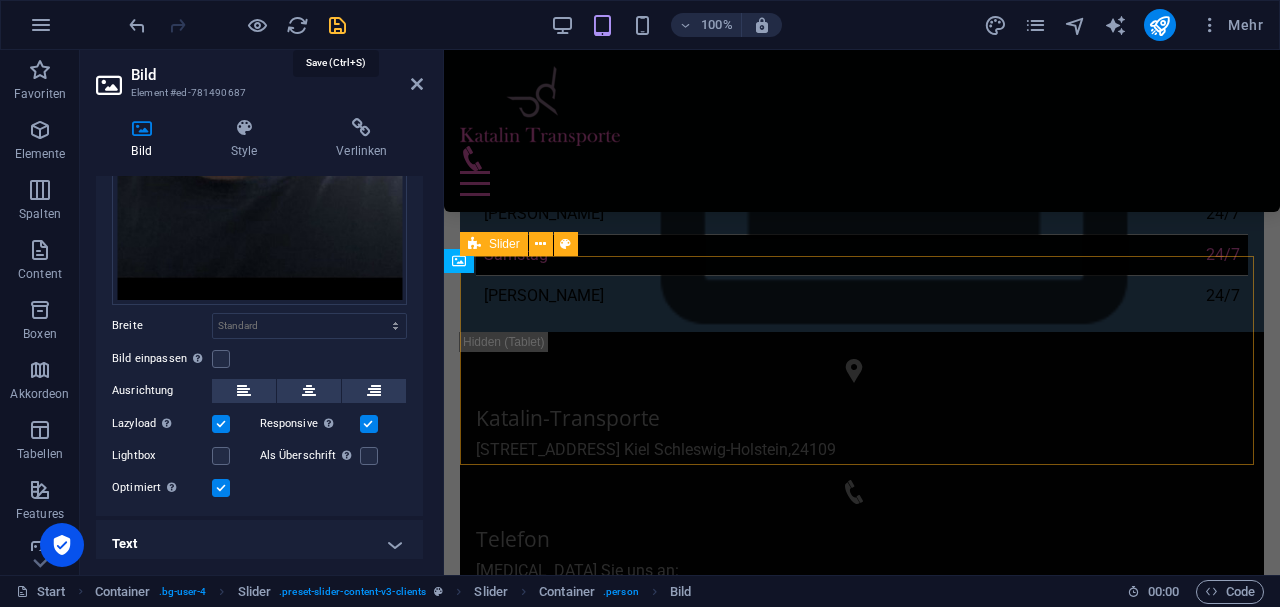 click 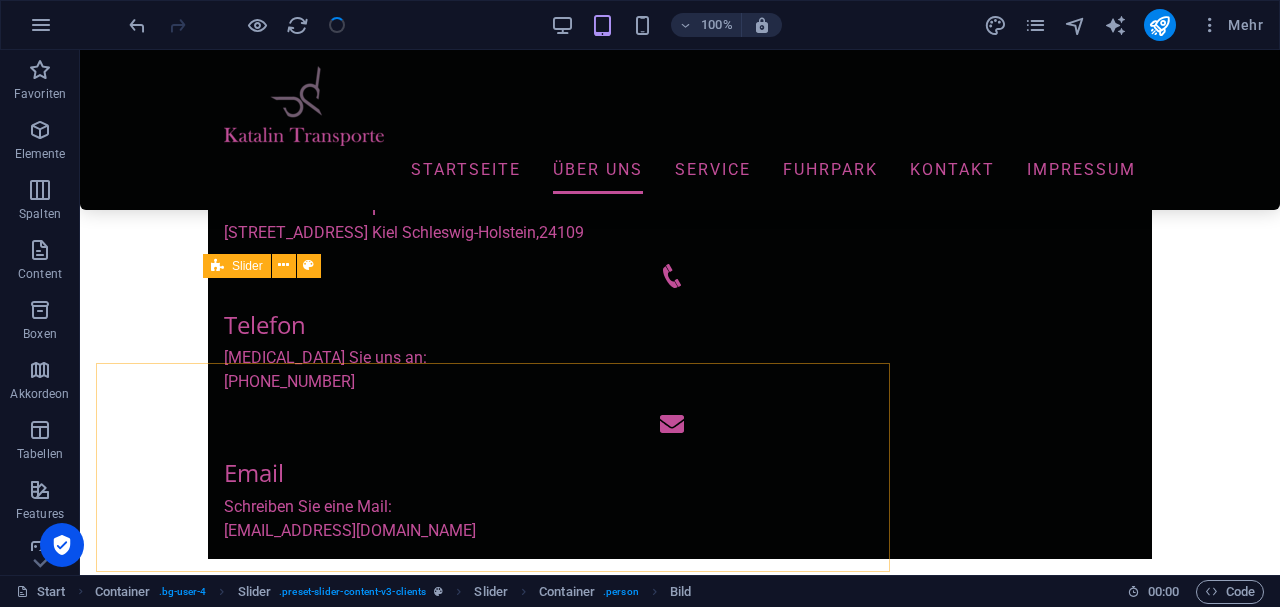 scroll, scrollTop: 878, scrollLeft: 0, axis: vertical 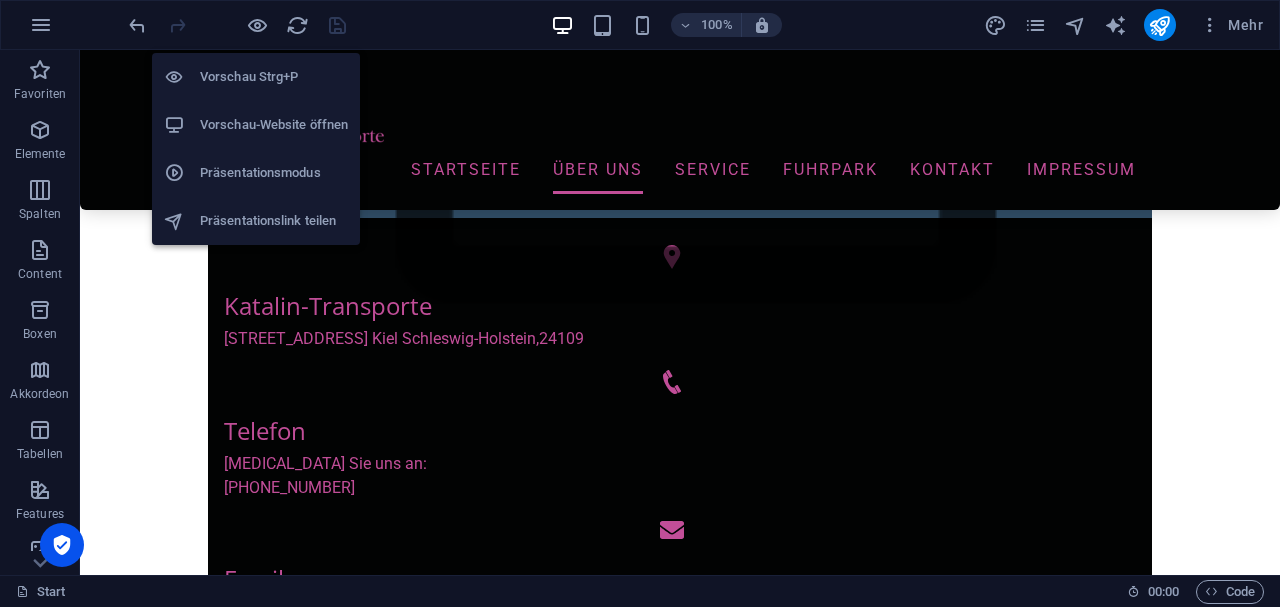click on "Vorschau-Website öffnen" 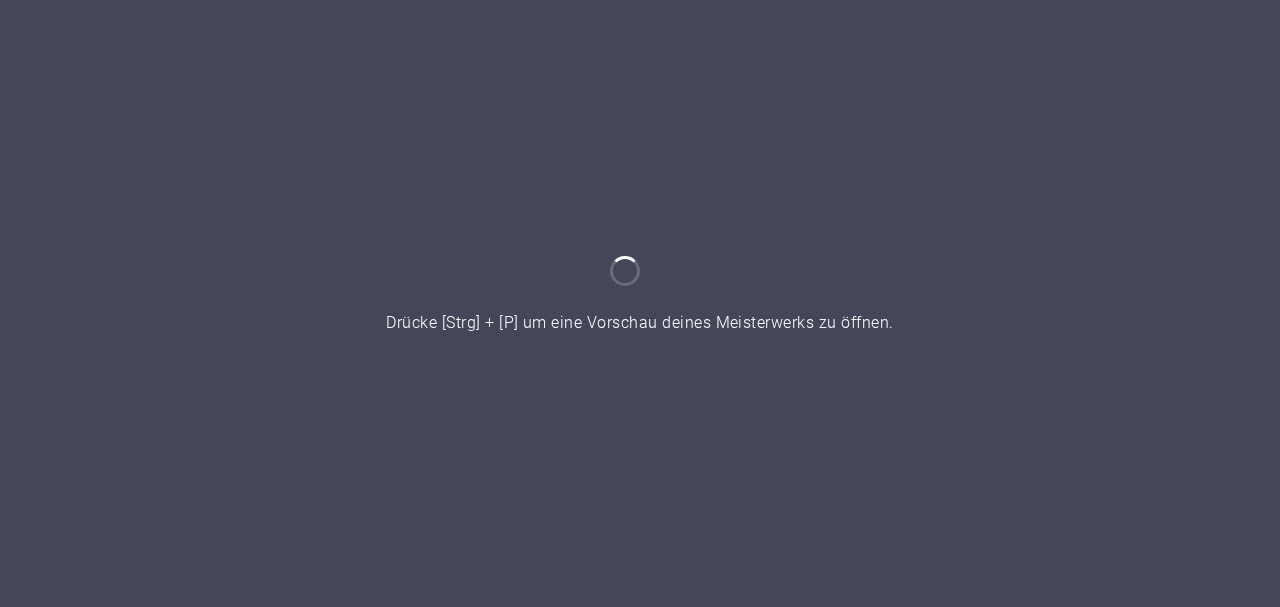 scroll, scrollTop: 0, scrollLeft: 0, axis: both 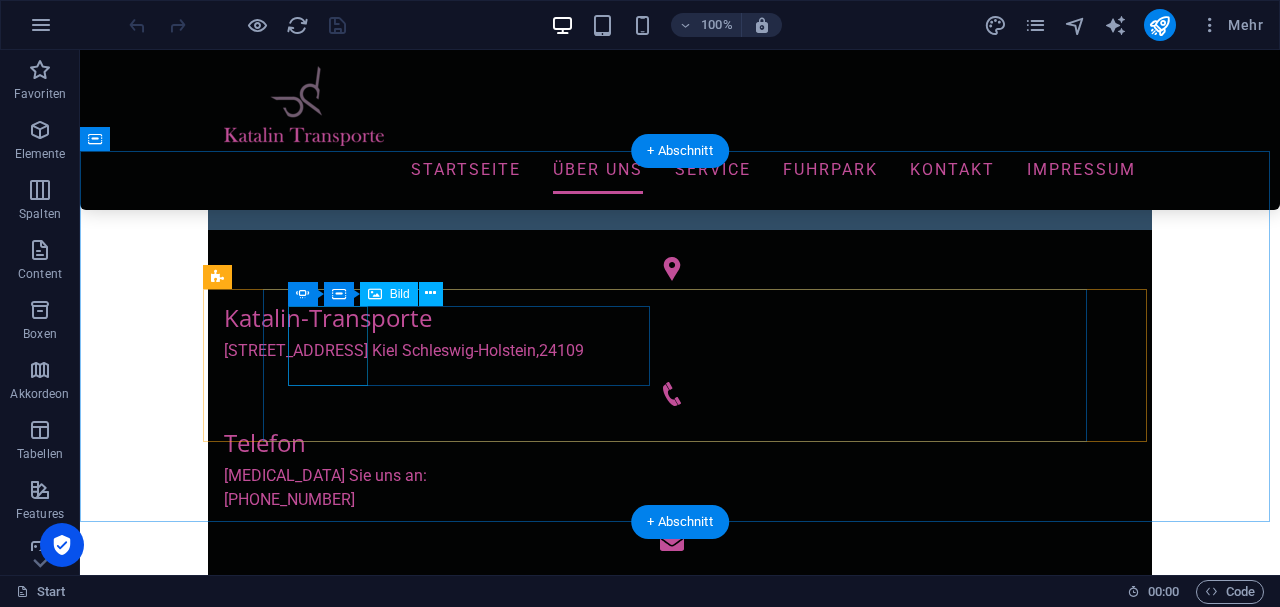 click at bounding box center [-375, 1824] 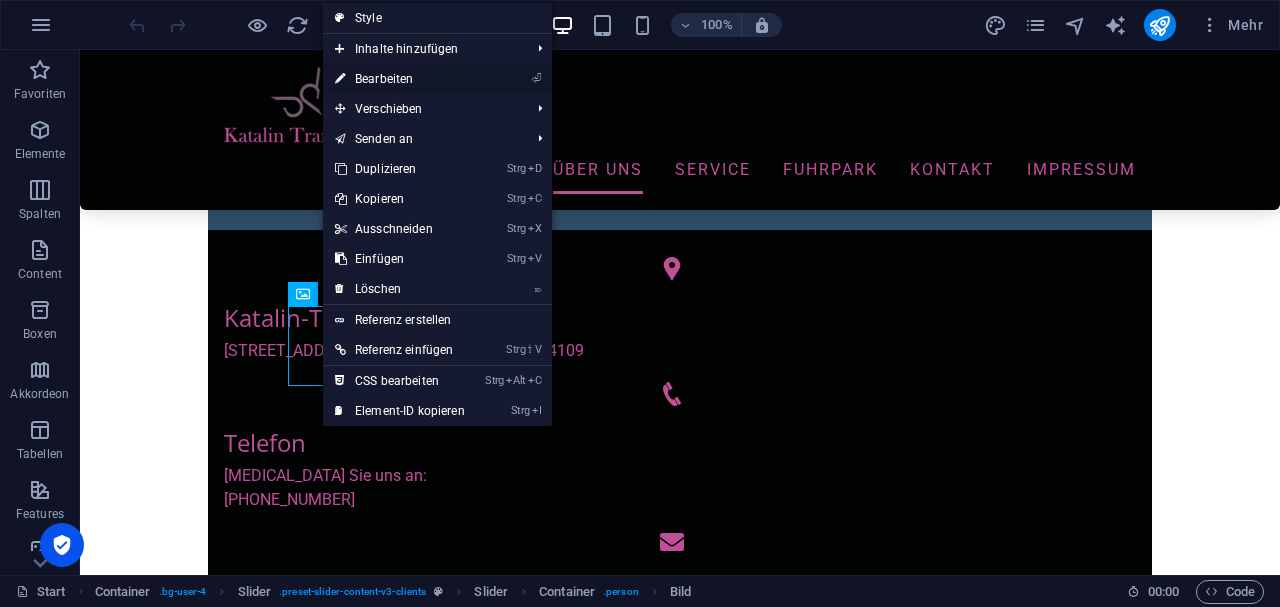 click on "⏎  Bearbeiten" at bounding box center (400, 79) 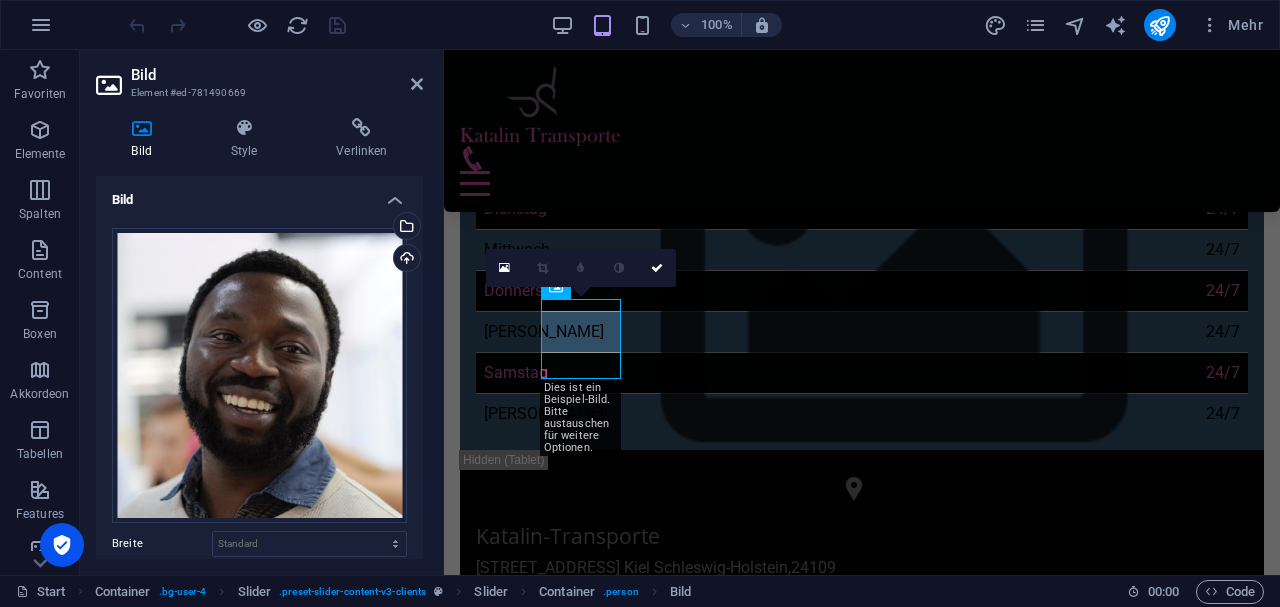 scroll, scrollTop: 958, scrollLeft: 0, axis: vertical 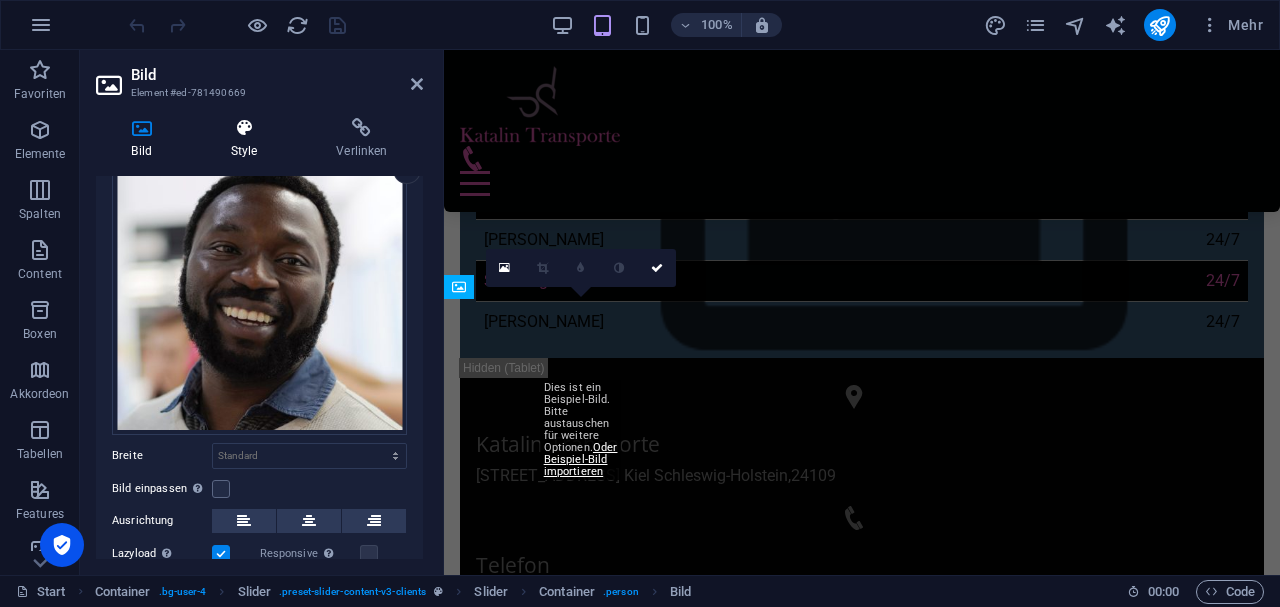 click at bounding box center [244, 128] 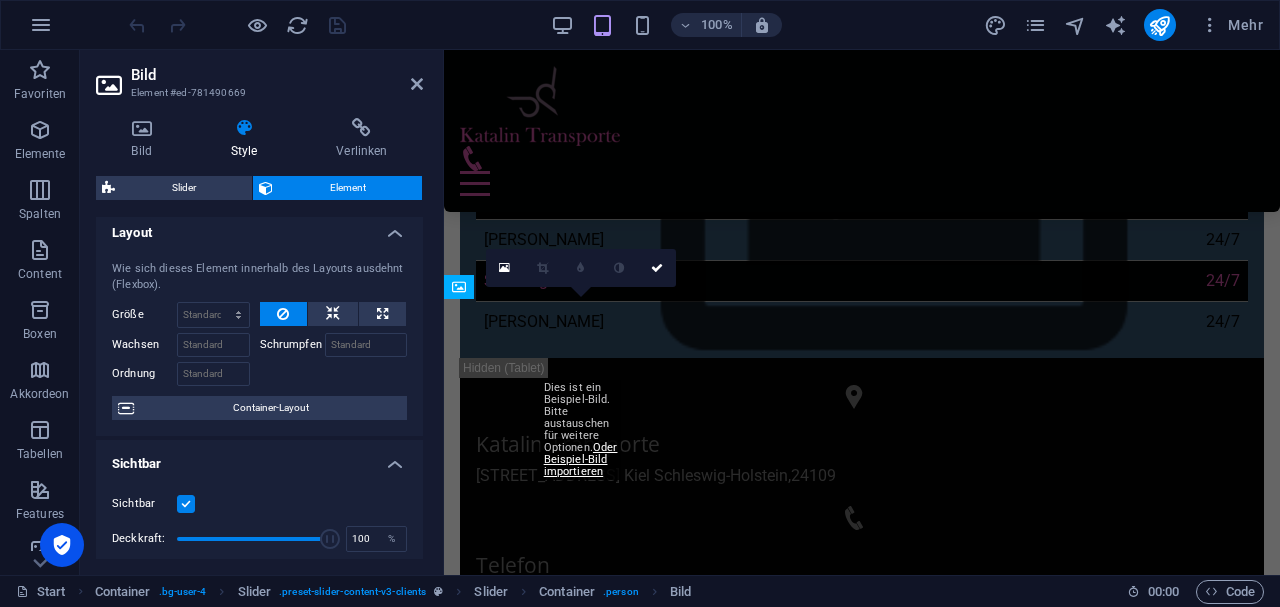 scroll, scrollTop: 0, scrollLeft: 0, axis: both 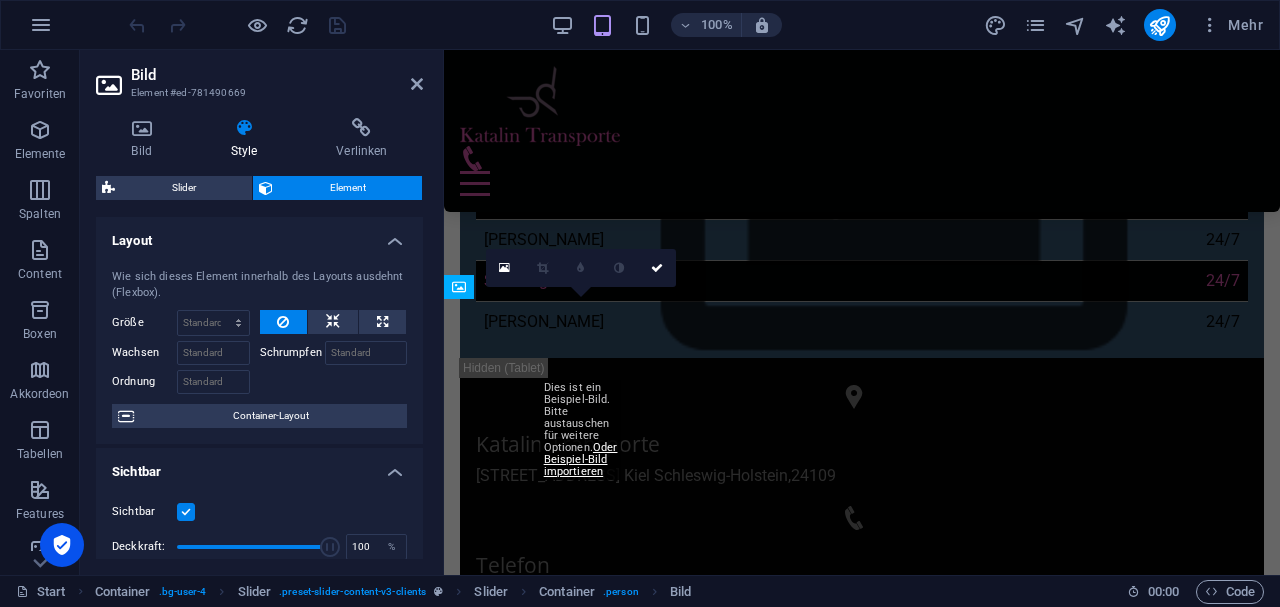 click on "Bild Element #ed-781490669" at bounding box center (259, 76) 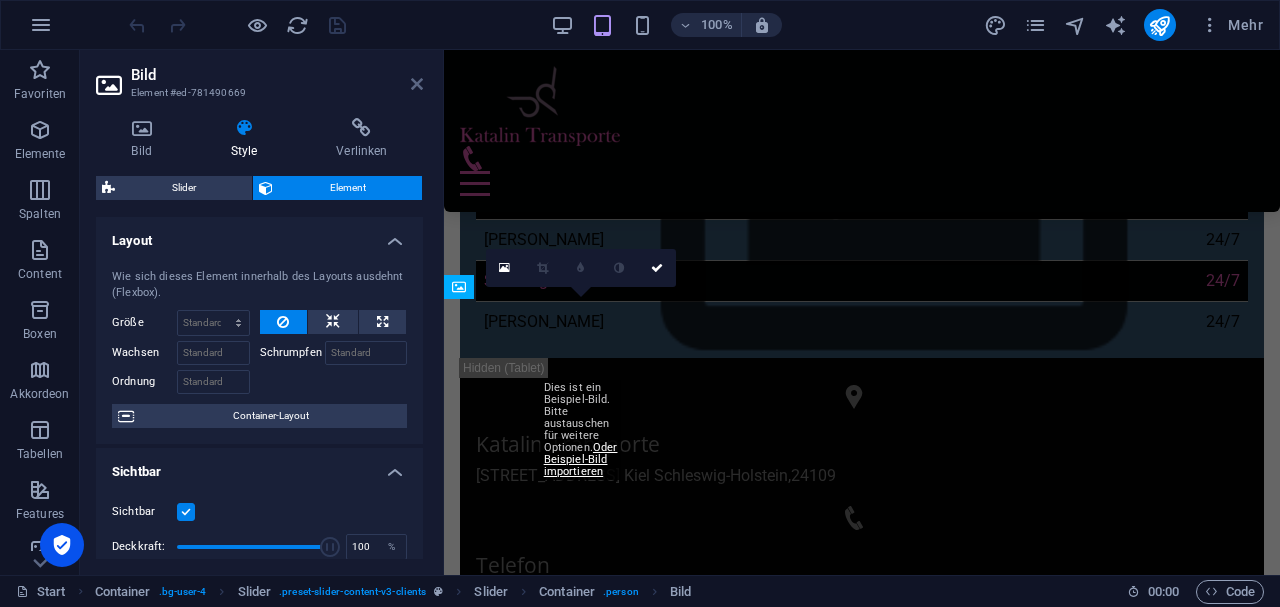 click at bounding box center (417, 84) 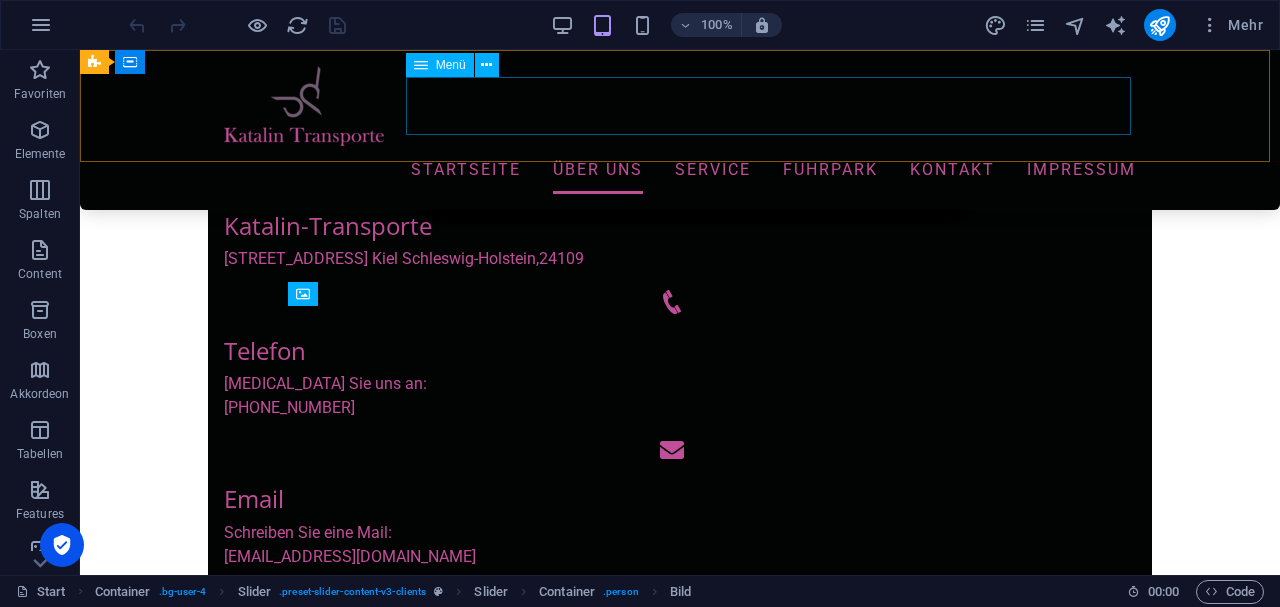 scroll, scrollTop: 866, scrollLeft: 0, axis: vertical 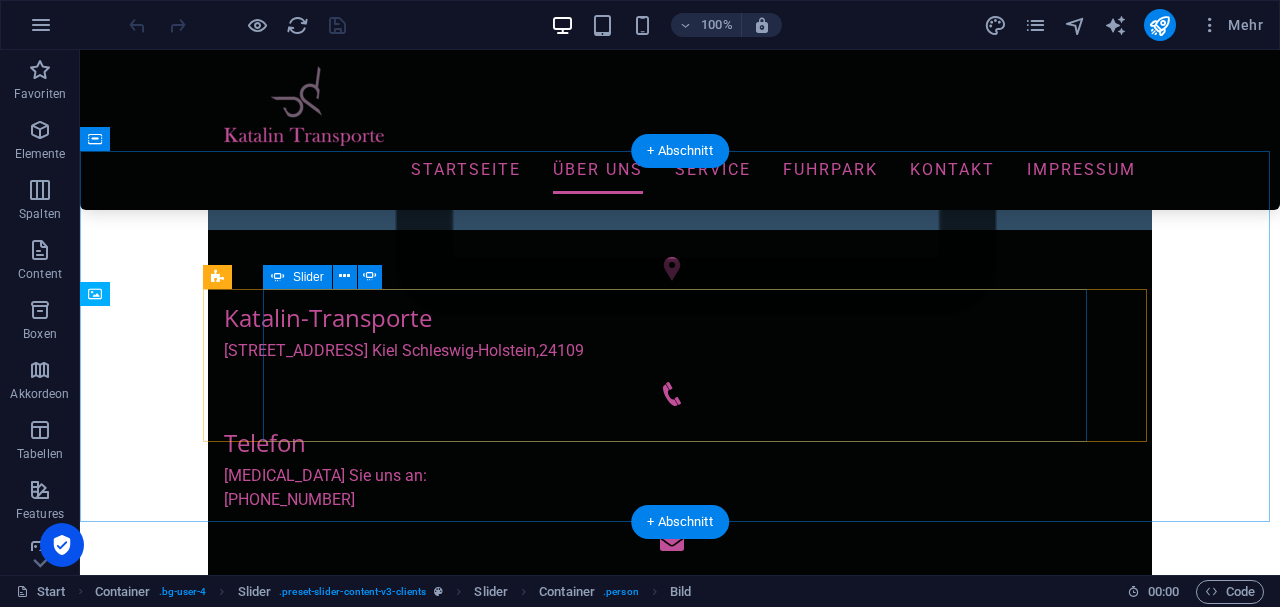 click on "2" at bounding box center [132, -305] 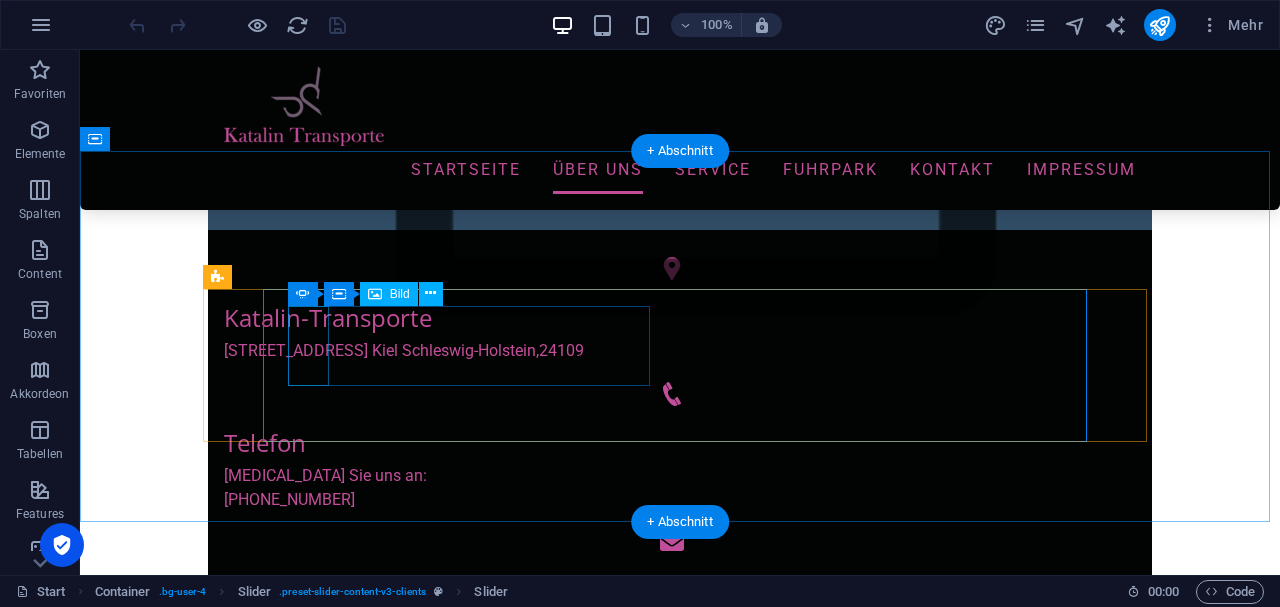 click at bounding box center [-1199, 2252] 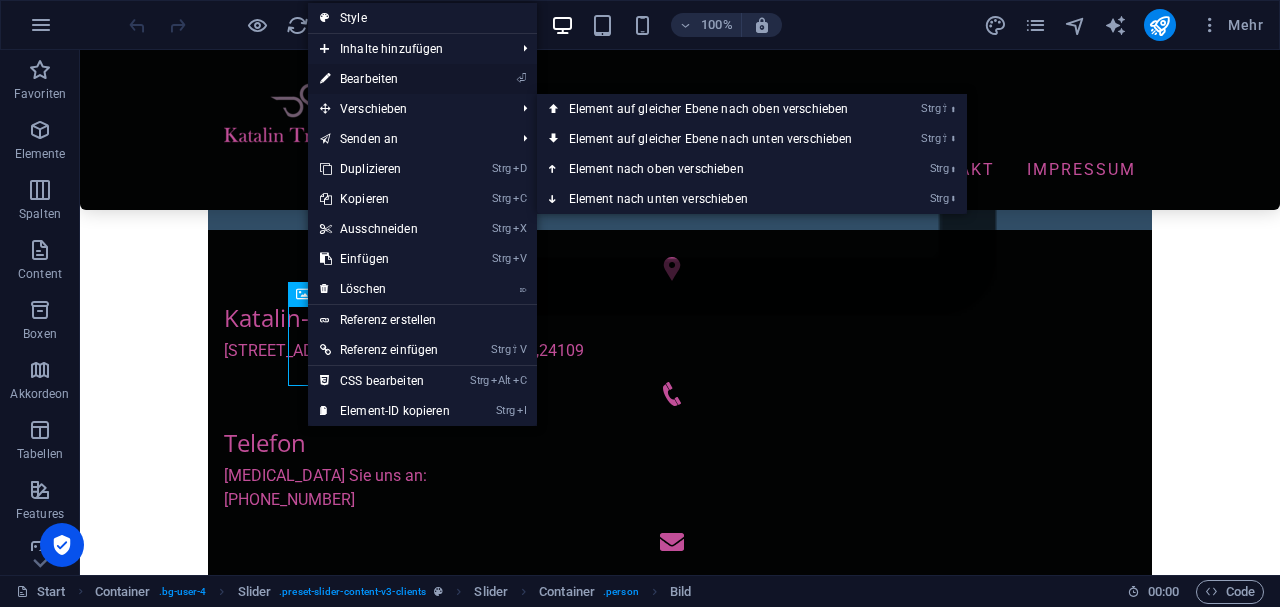 click on "⏎  Bearbeiten" at bounding box center (385, 79) 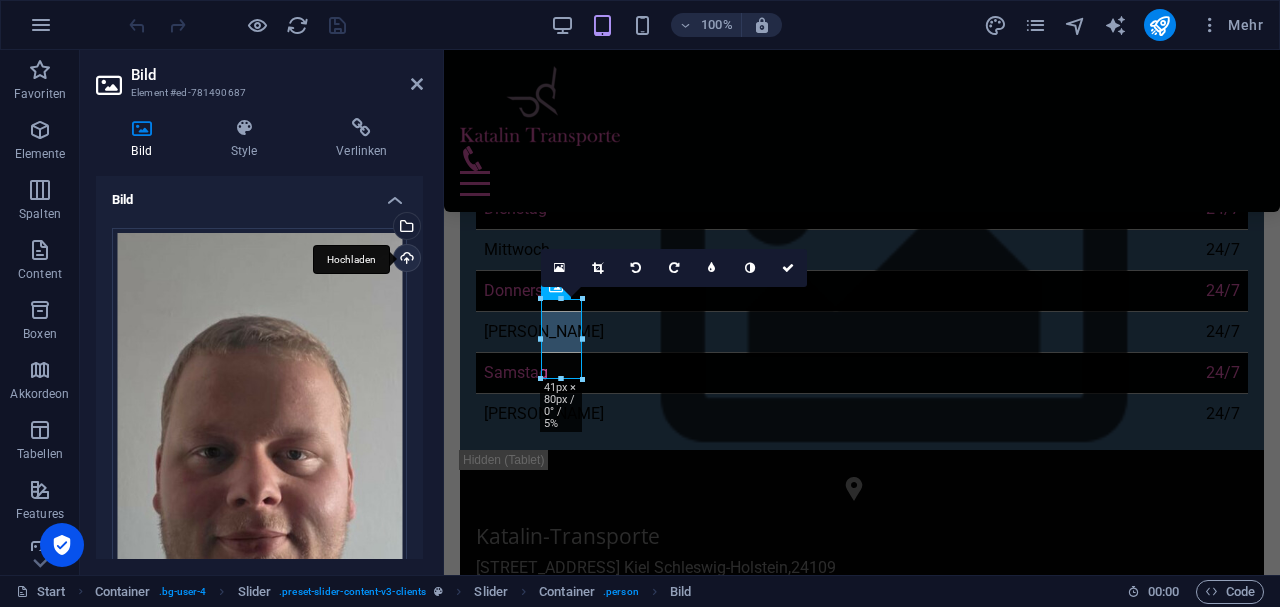 scroll, scrollTop: 958, scrollLeft: 0, axis: vertical 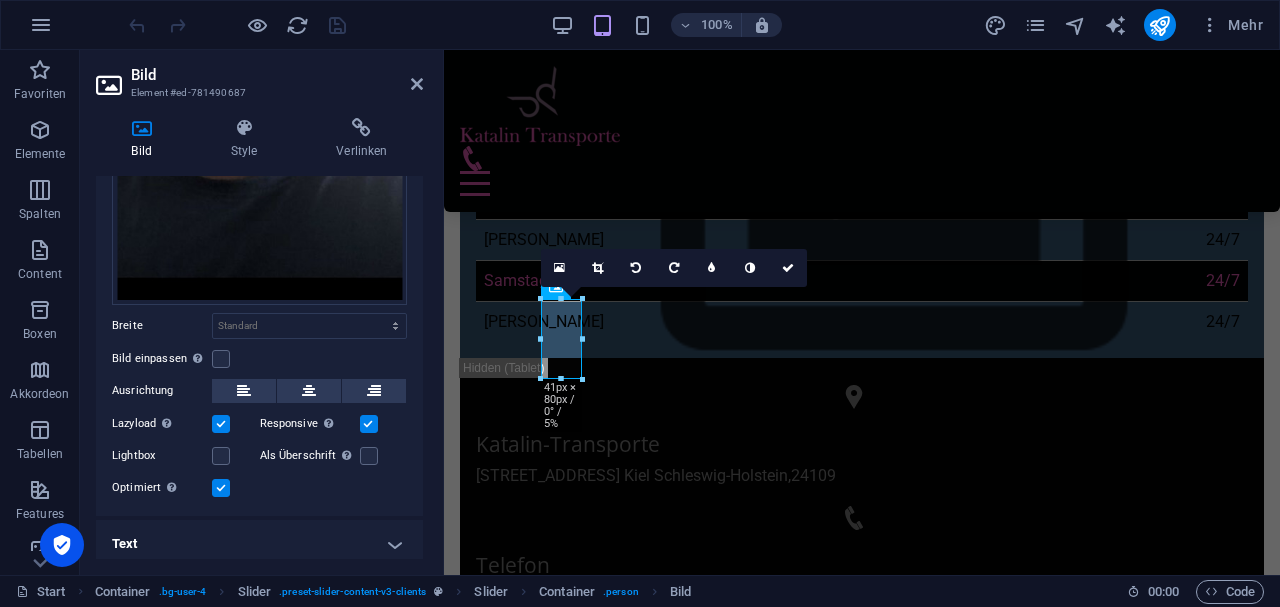 click at bounding box center [369, 424] 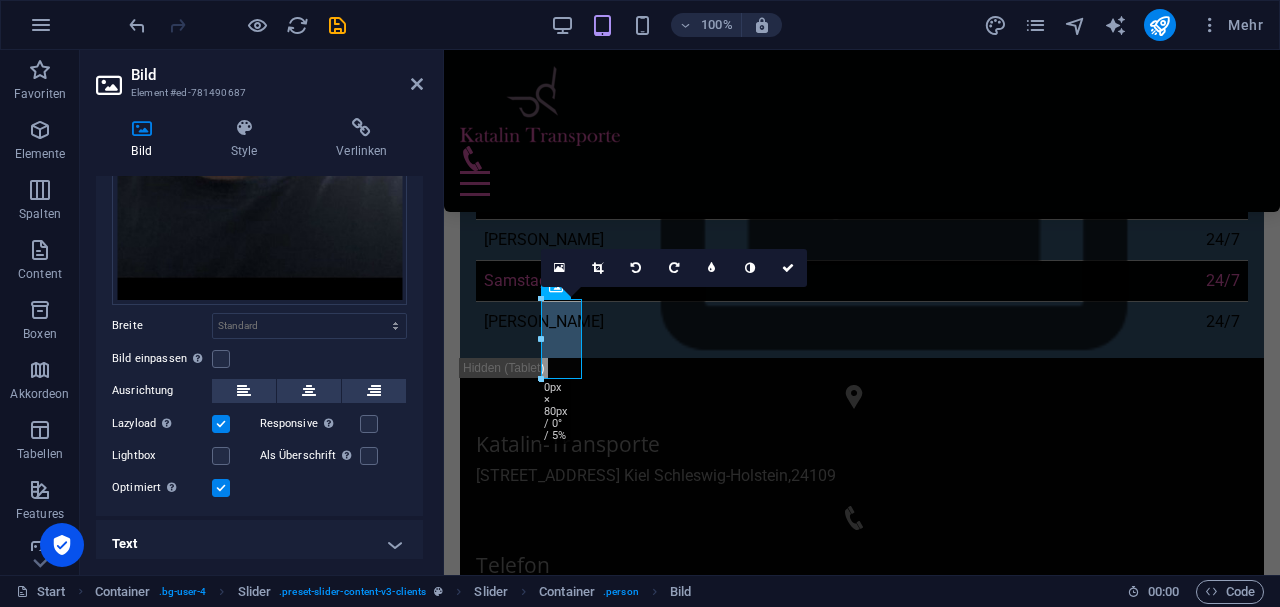 click at bounding box center (221, 488) 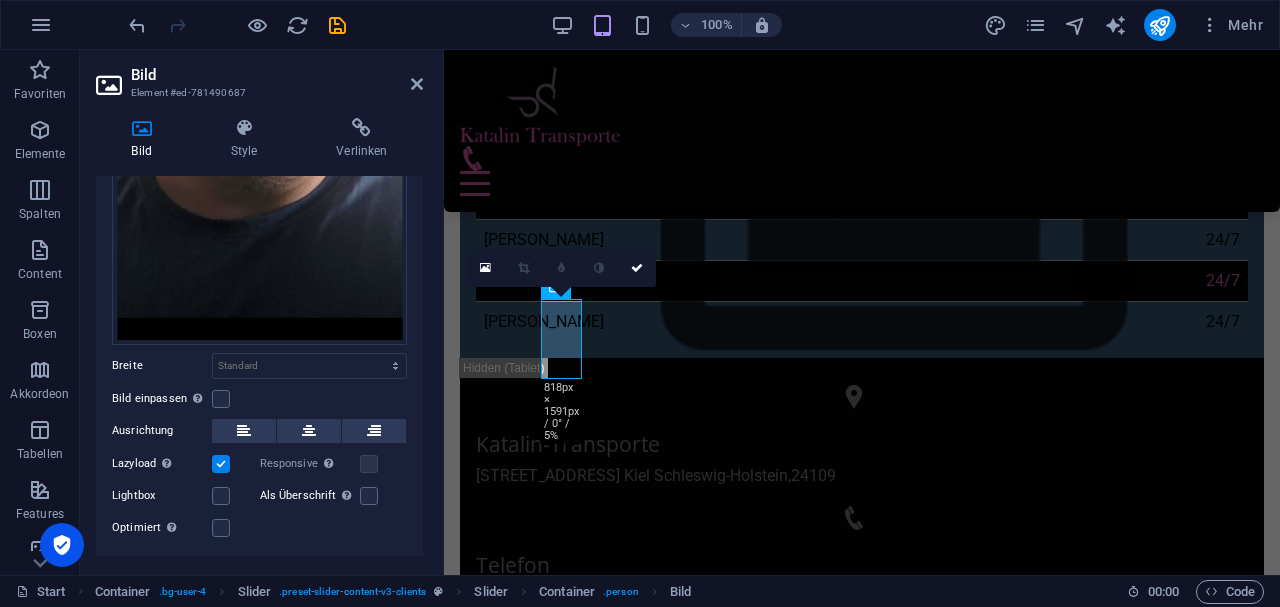 scroll, scrollTop: 421, scrollLeft: 0, axis: vertical 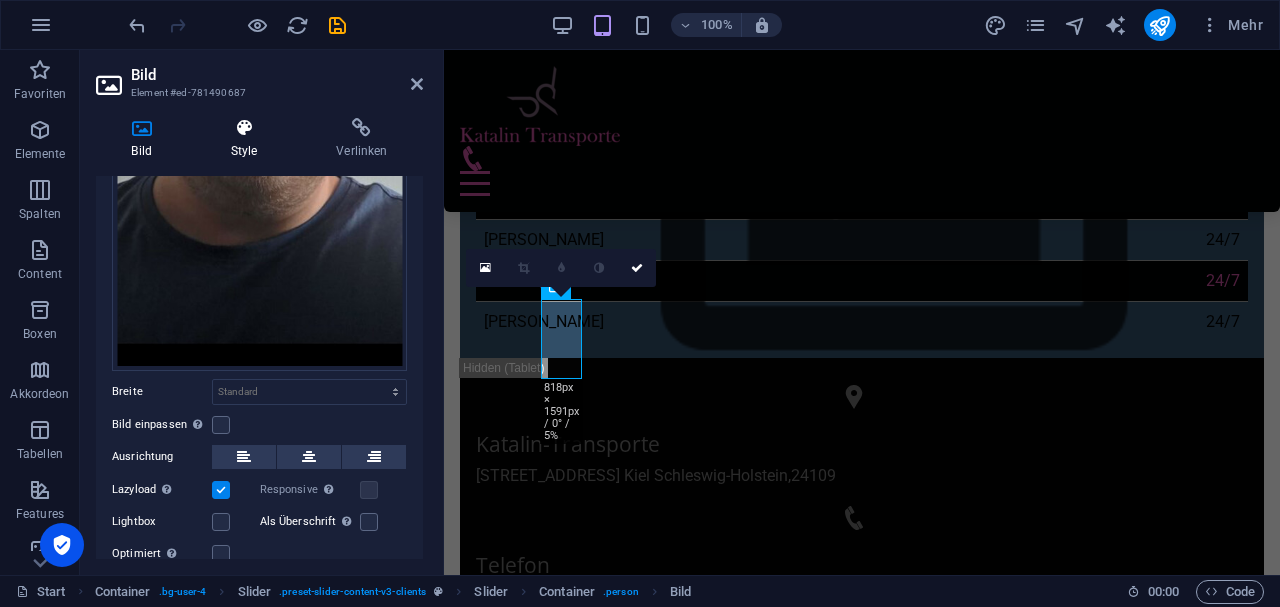 click at bounding box center (244, 128) 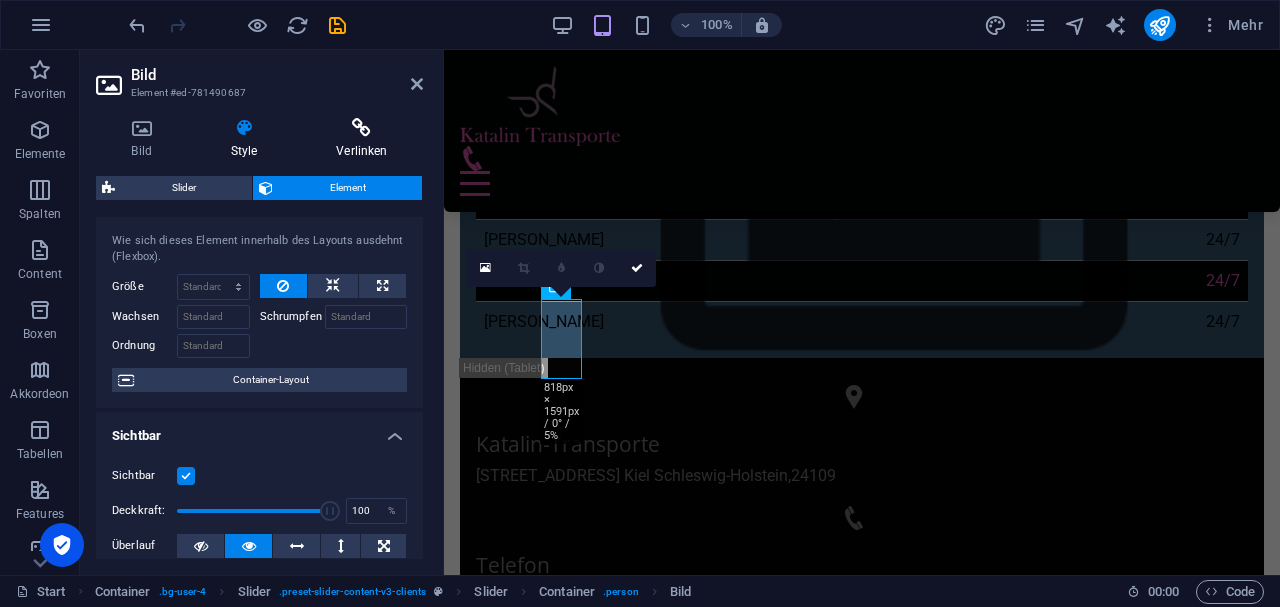 scroll, scrollTop: 0, scrollLeft: 0, axis: both 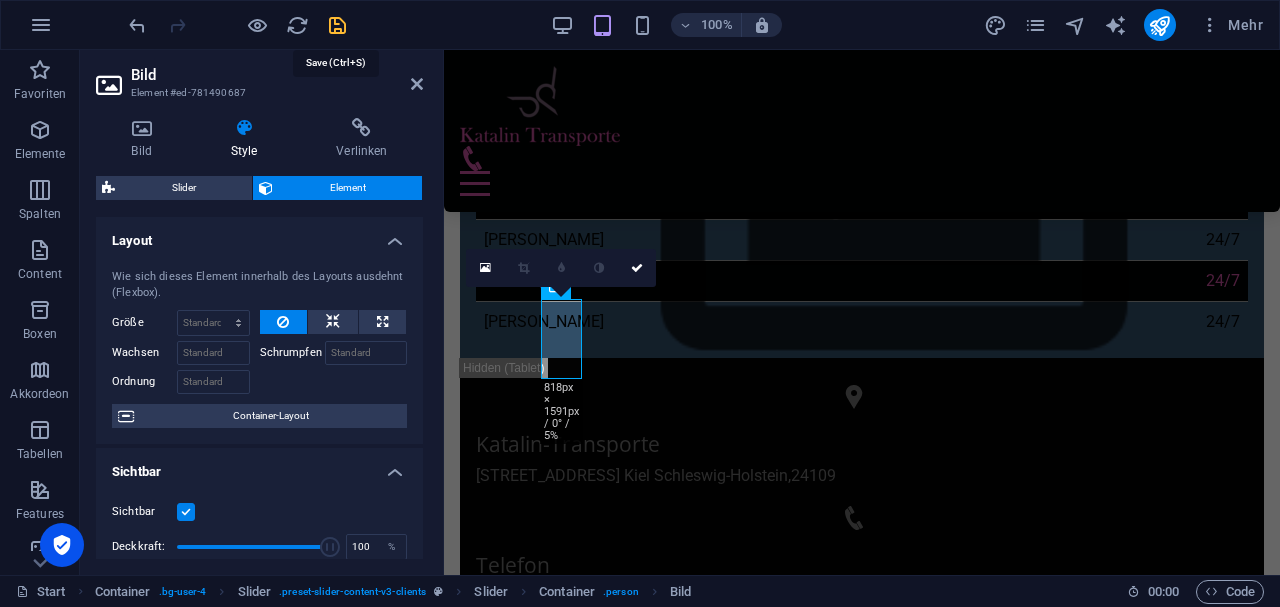 click at bounding box center (337, 25) 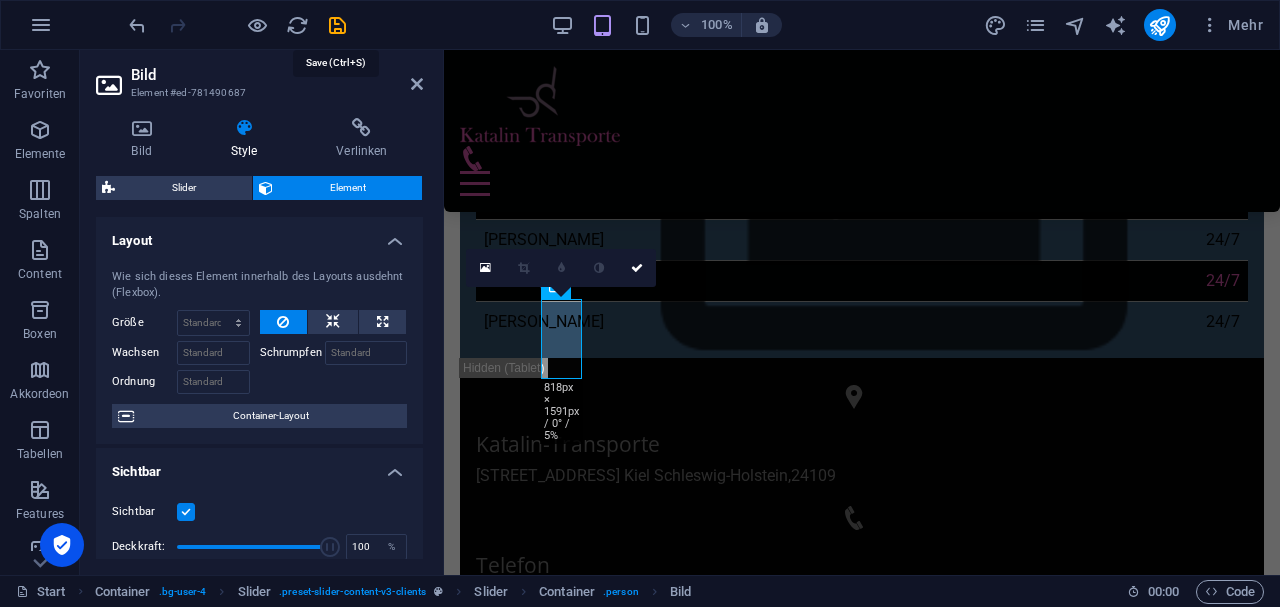 scroll, scrollTop: 866, scrollLeft: 0, axis: vertical 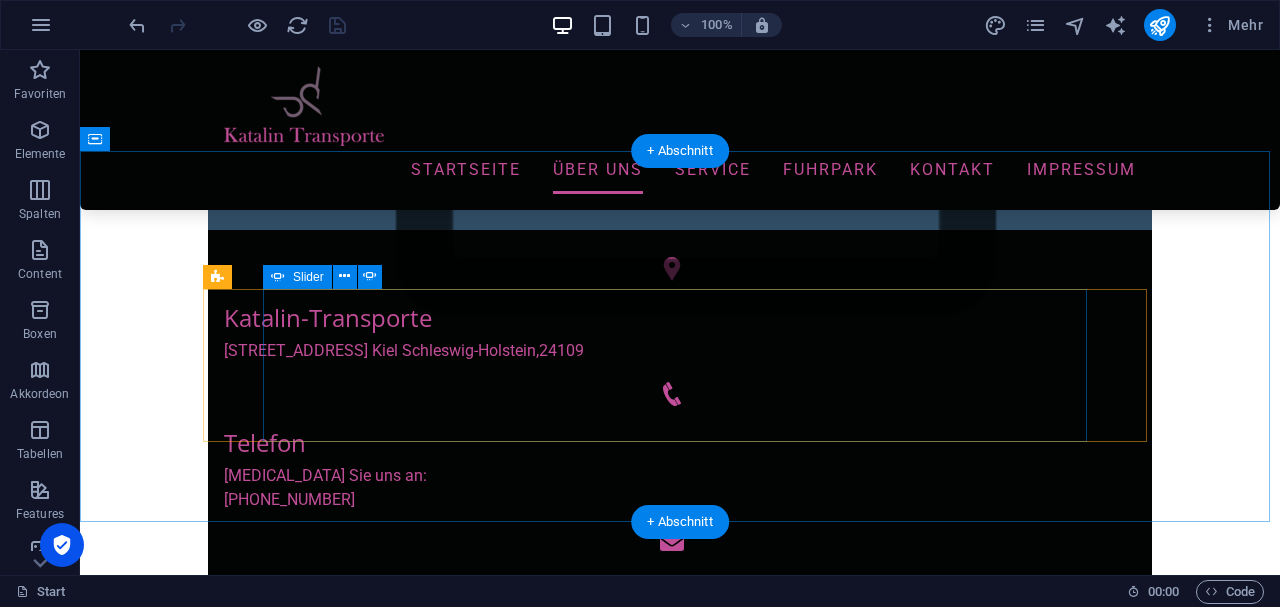 click on "1" at bounding box center (132, -329) 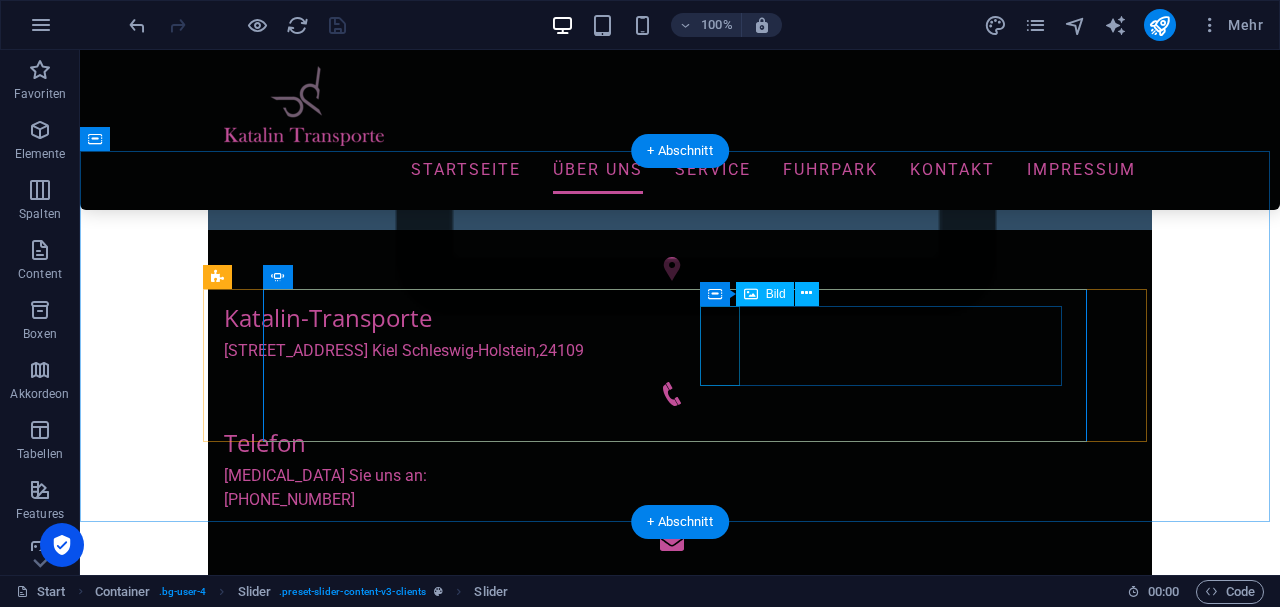click at bounding box center [-375, 2038] 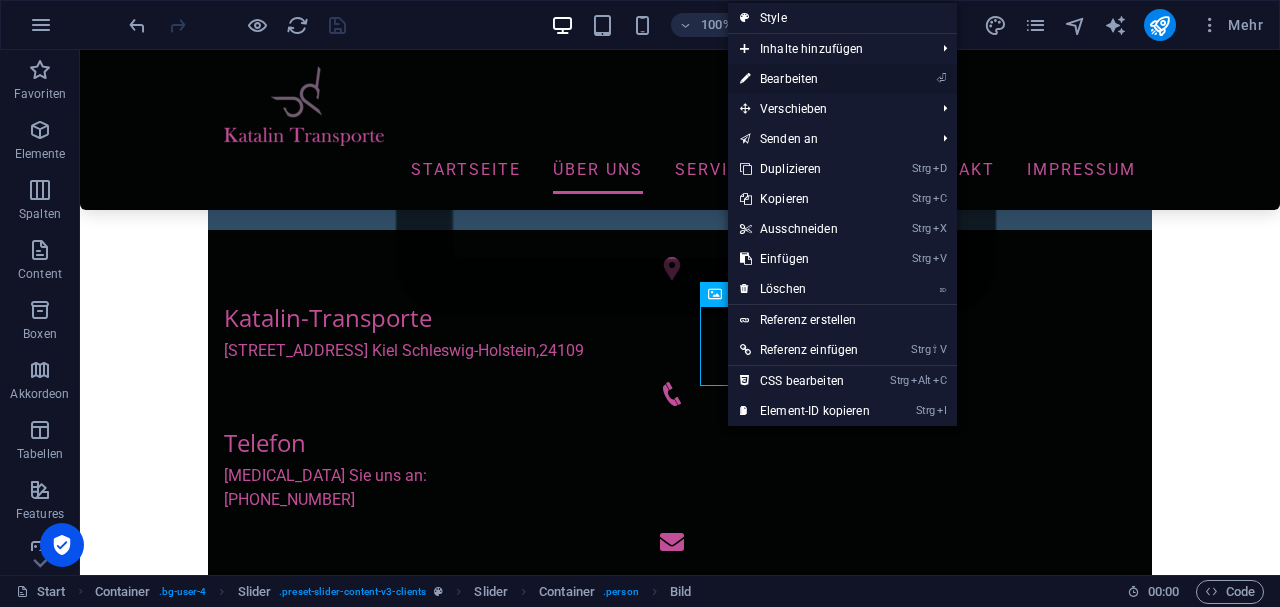 click on "⏎  Bearbeiten" at bounding box center (805, 79) 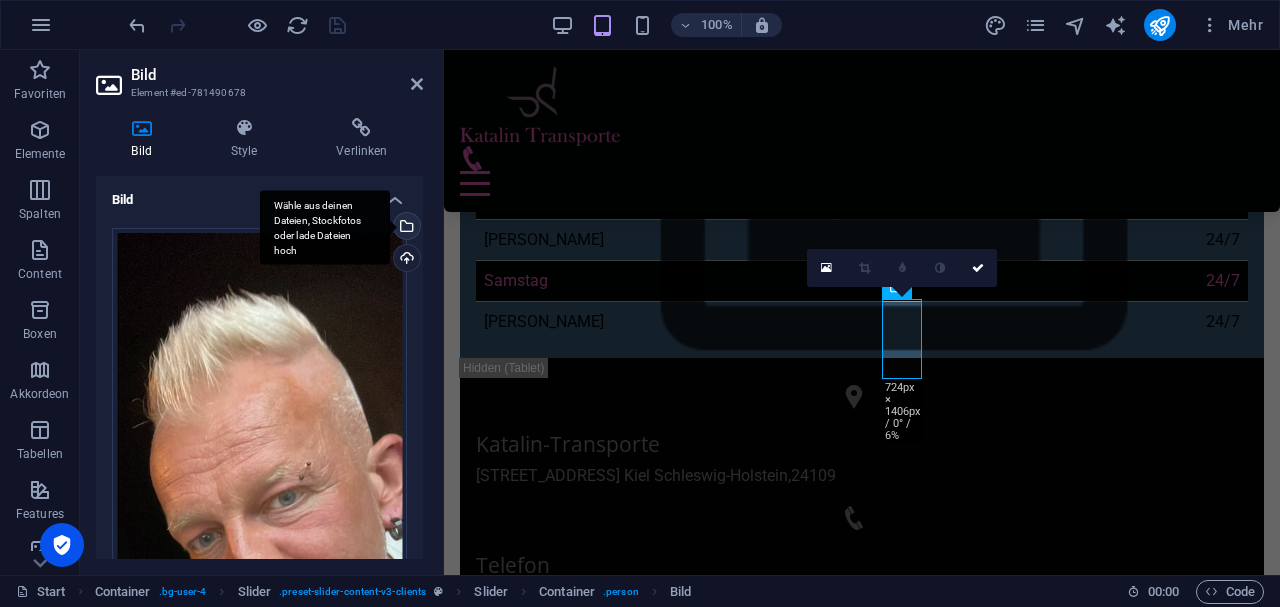 click on "Wähle aus deinen Dateien, Stockfotos oder lade Dateien hoch" at bounding box center (405, 228) 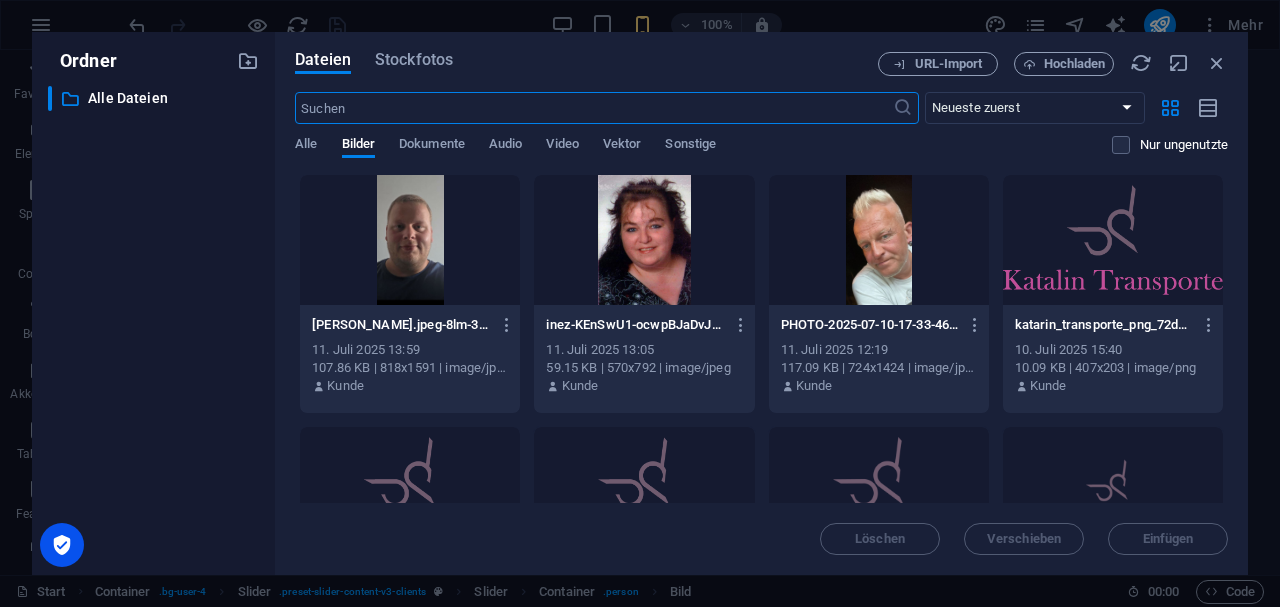 scroll, scrollTop: 1802, scrollLeft: 0, axis: vertical 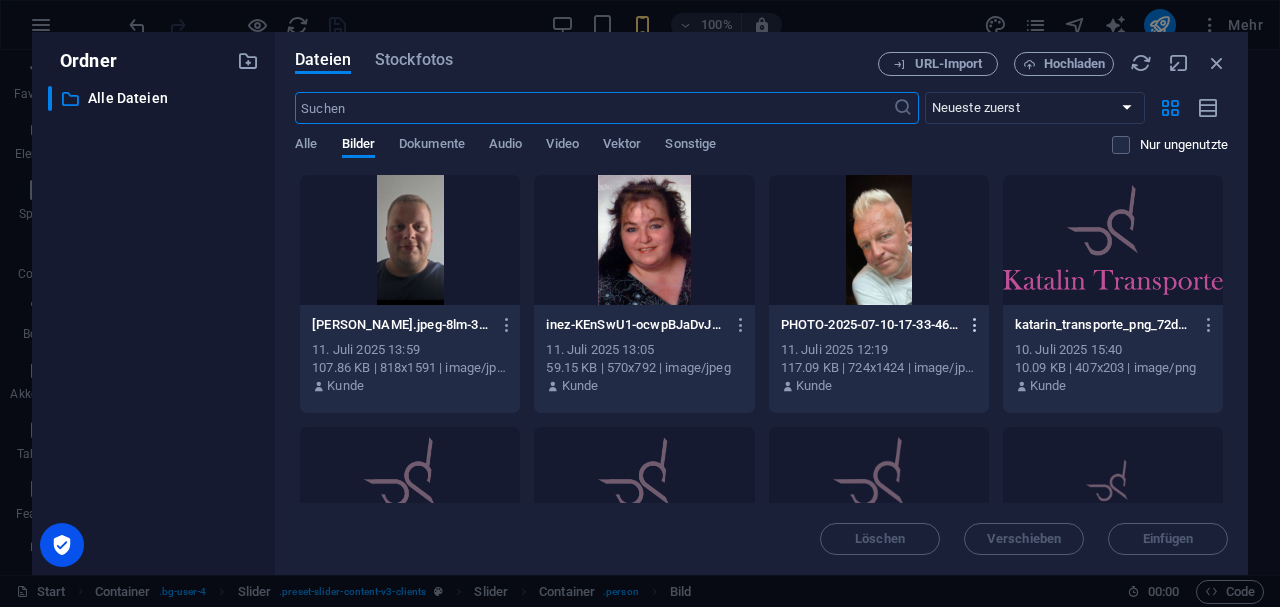click at bounding box center (975, 325) 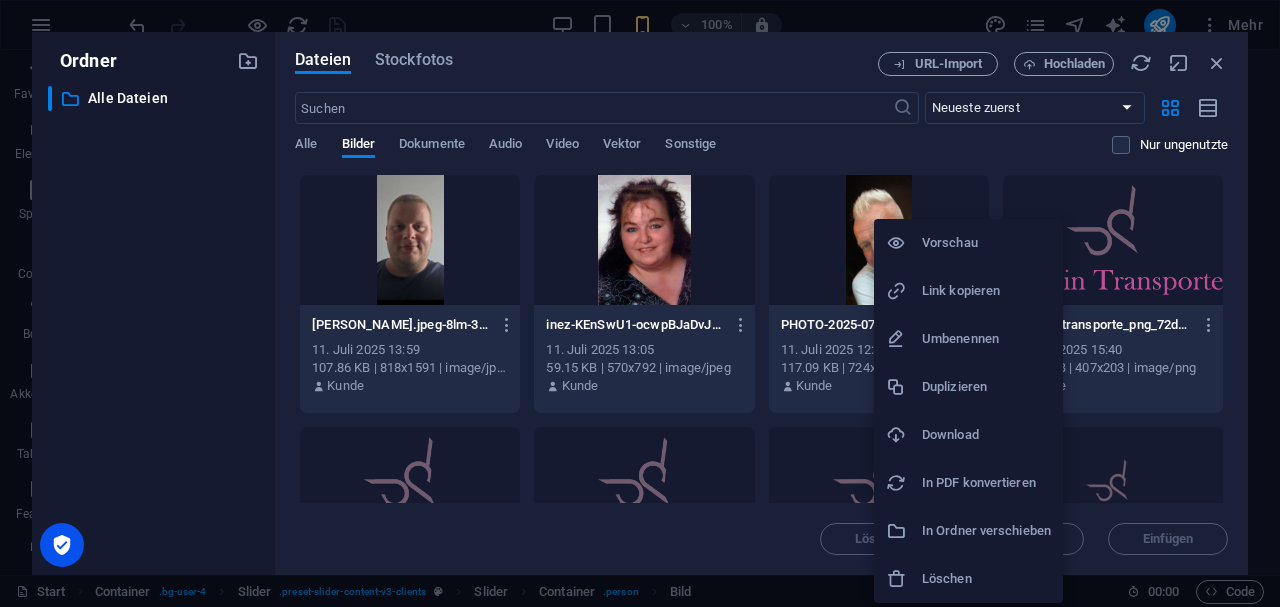 click on "Löschen" at bounding box center [986, 579] 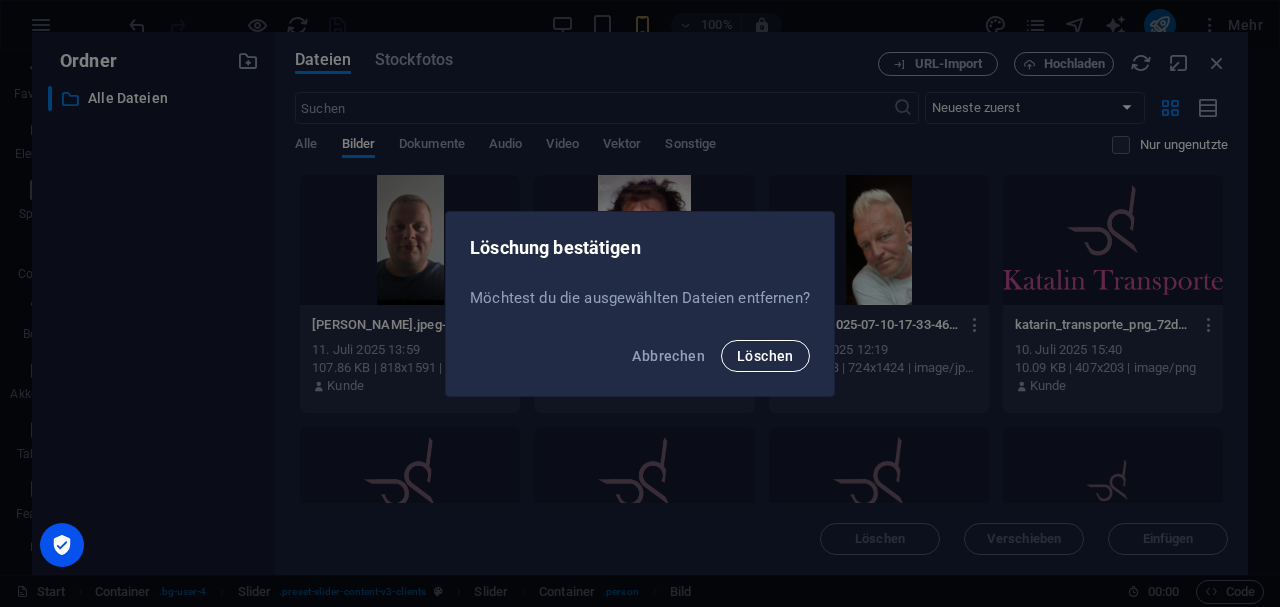click on "Löschen" at bounding box center [765, 356] 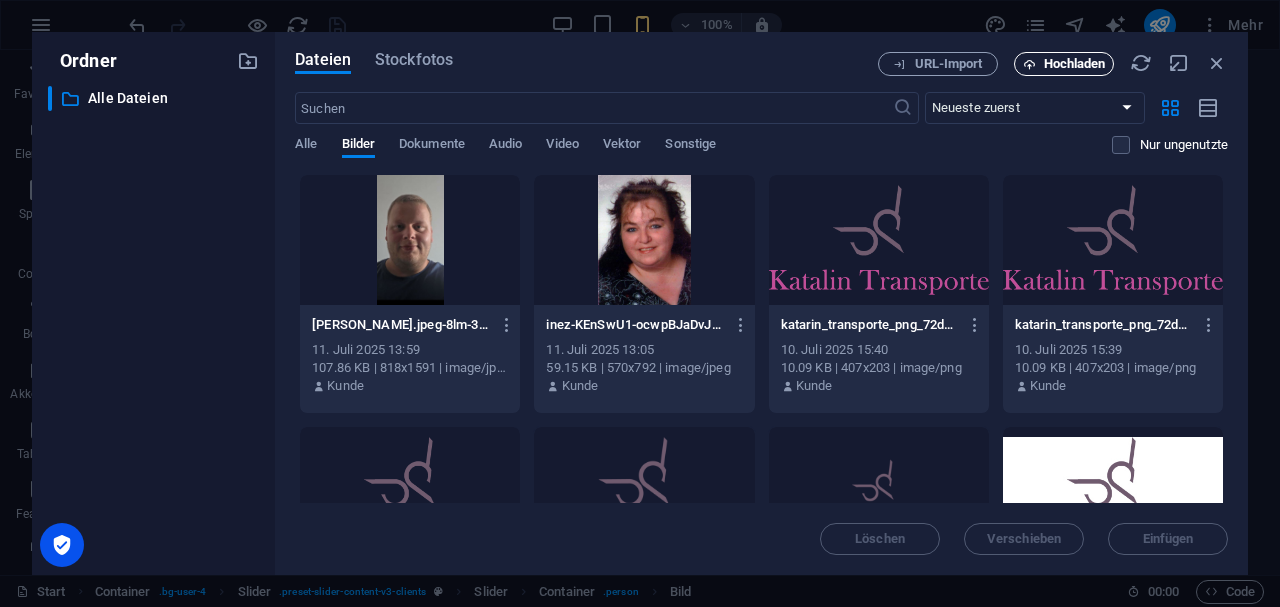 click on "Hochladen" at bounding box center [1075, 64] 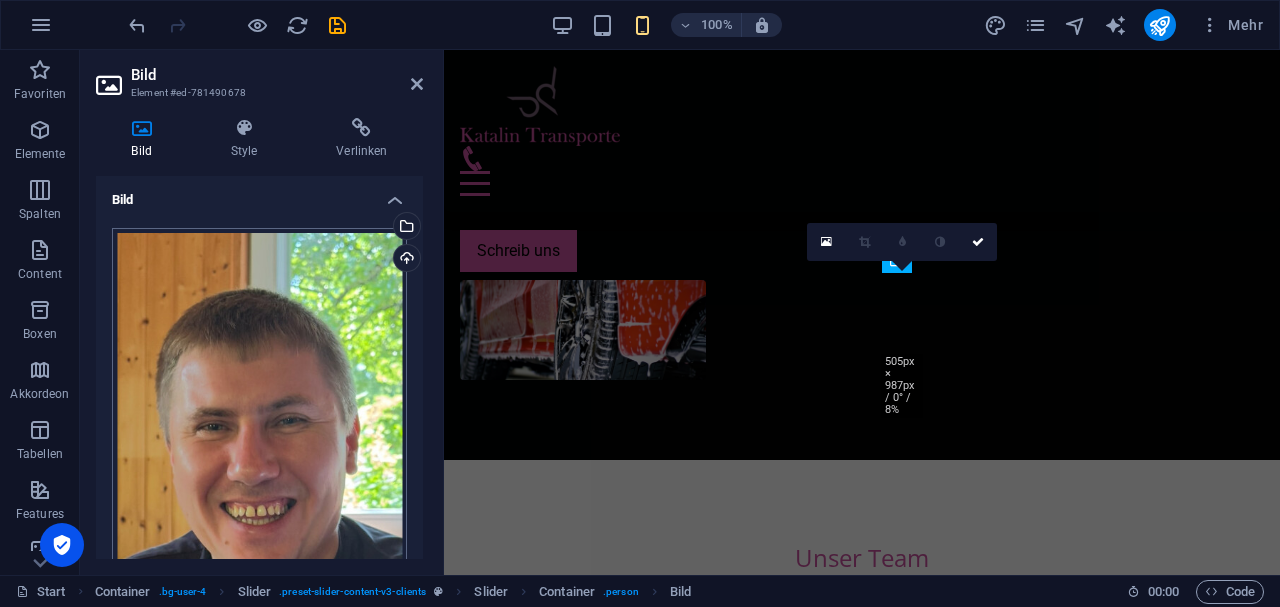 scroll, scrollTop: 984, scrollLeft: 0, axis: vertical 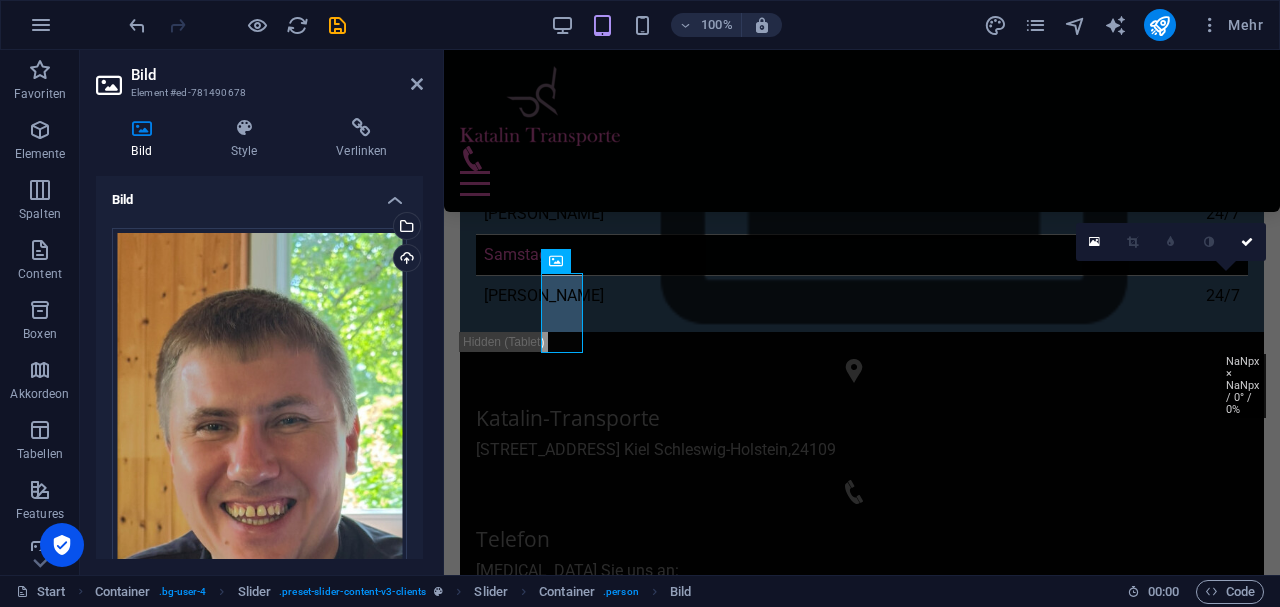 click on "Bild Element #ed-781490678" at bounding box center [259, 76] 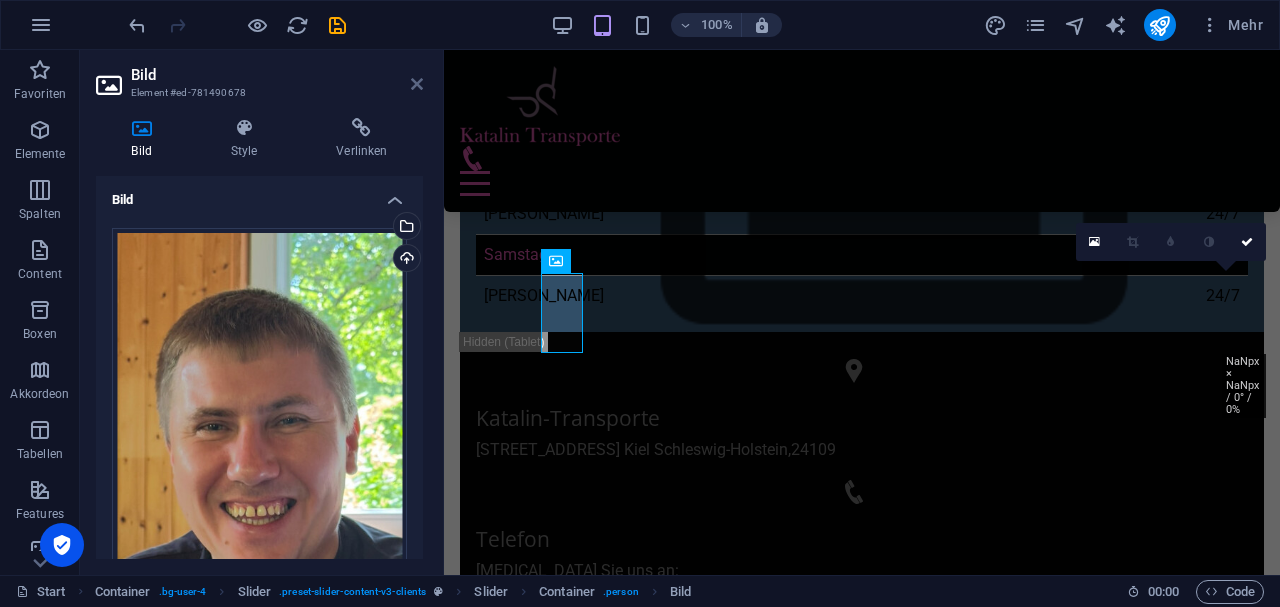 click at bounding box center (417, 84) 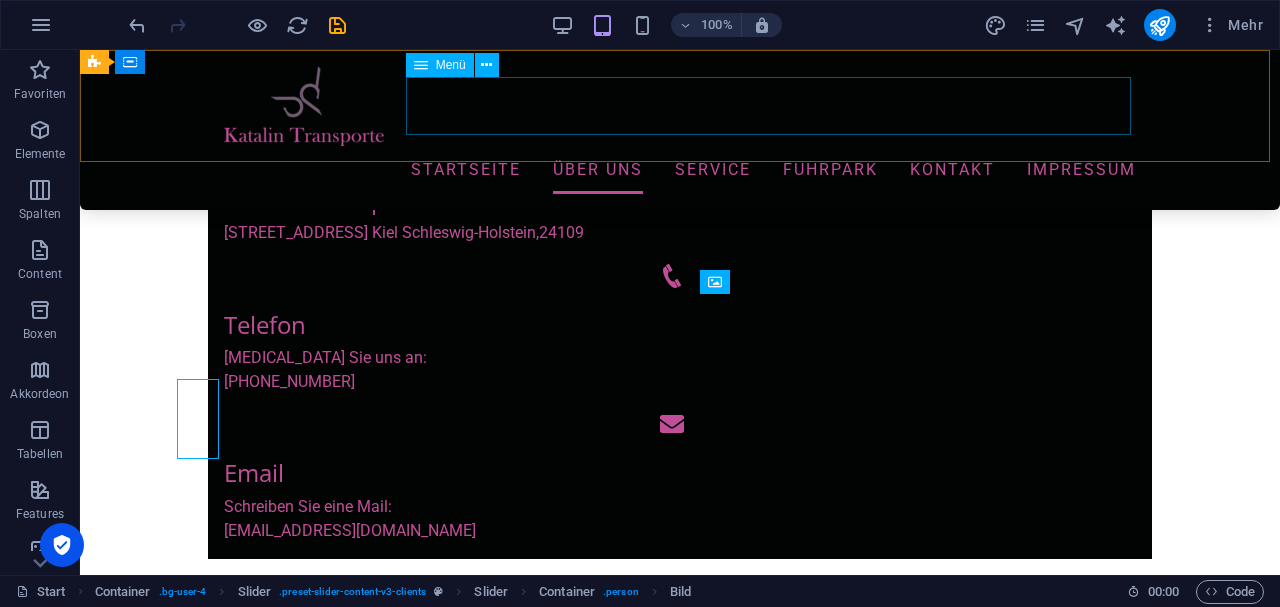 scroll, scrollTop: 878, scrollLeft: 0, axis: vertical 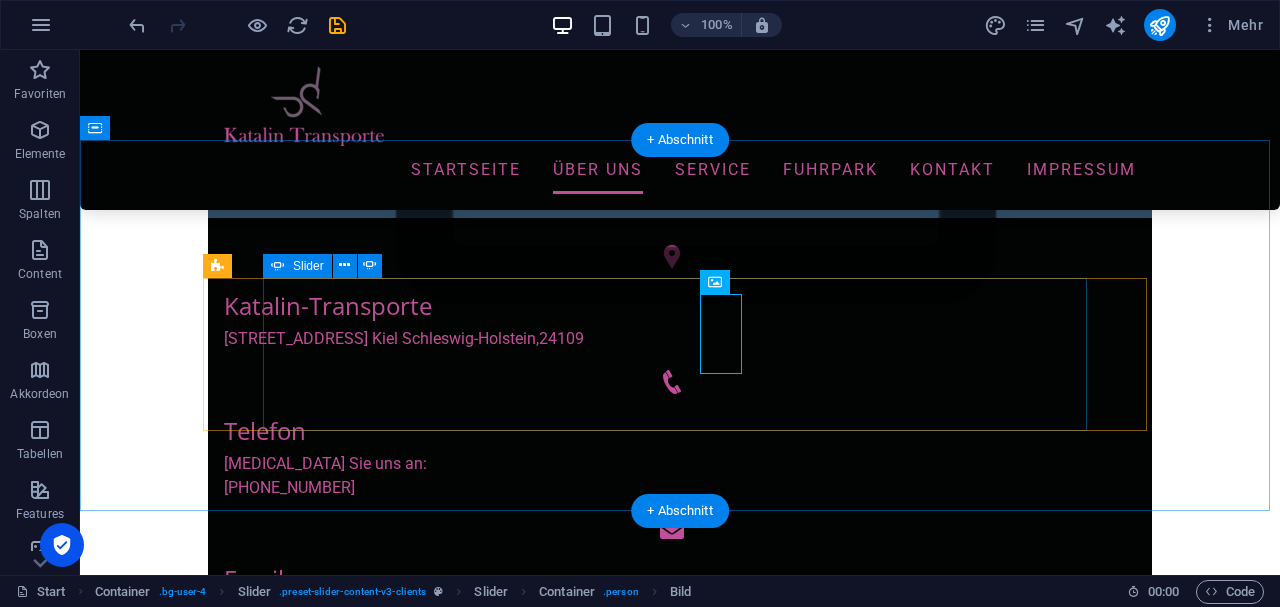 click on "Inez Hetzel "Büro Fee" TEXT.  "" TEXT  1 2 3 4 1 2 3 Katalin Keiper "Geschäftsführerin" TEXT Roland Thull "Vorarbeiter" TEXT  Martin Rosenbach "Berufskraftfahrer" TEXT  Volodymyr Lomako "Fahrer" Text Inez Hetzel "Büro Fee" TEXT.  "" TEXT  1 2 3 4 1 2 3 4 5" at bounding box center (680, 2234) 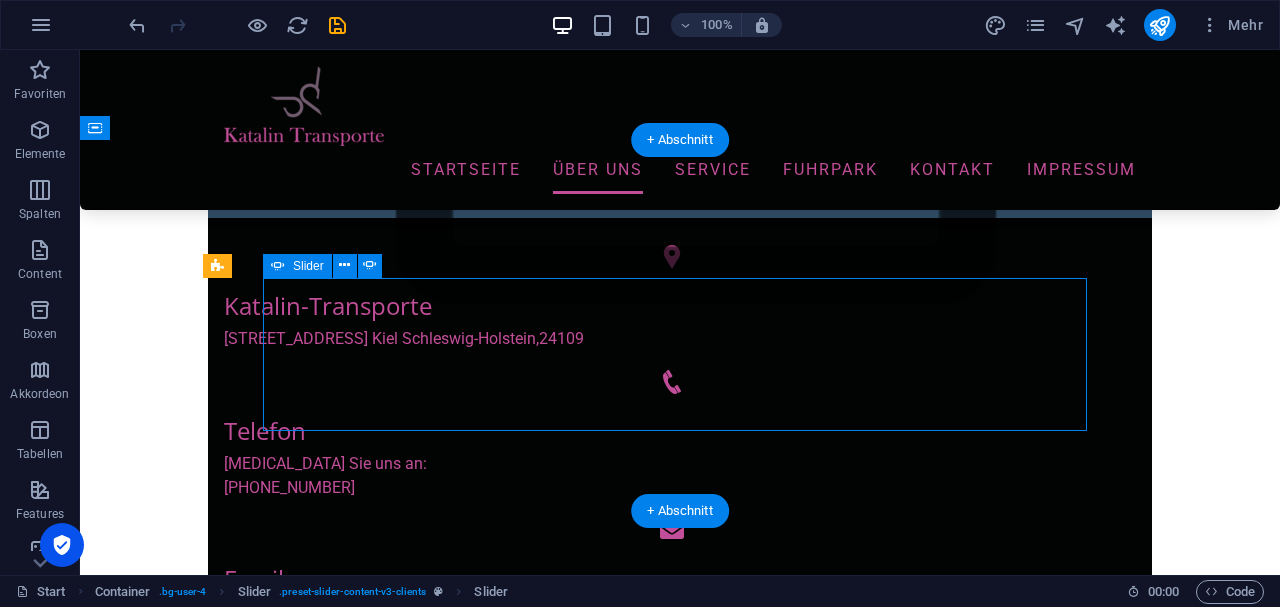 click on "Inez Hetzel "Büro Fee" TEXT.  "" TEXT  1 2 3 4 1 2 3 Katalin Keiper "Geschäftsführerin" TEXT Roland Thull "Vorarbeiter" TEXT  Martin Rosenbach "Berufskraftfahrer" TEXT  Volodymyr Lomako "Fahrer" Text Inez Hetzel "Büro Fee" TEXT.  "" TEXT  1 2 3 4 1 2 3 4 5" at bounding box center [680, 2234] 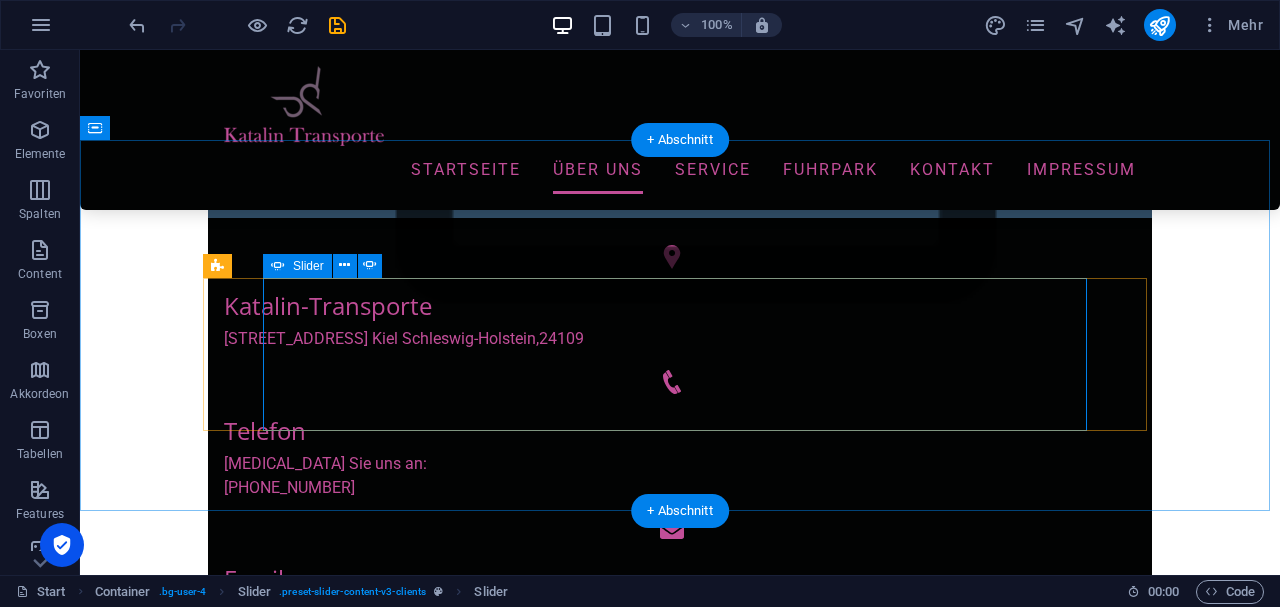 click on "2" at bounding box center (132, -365) 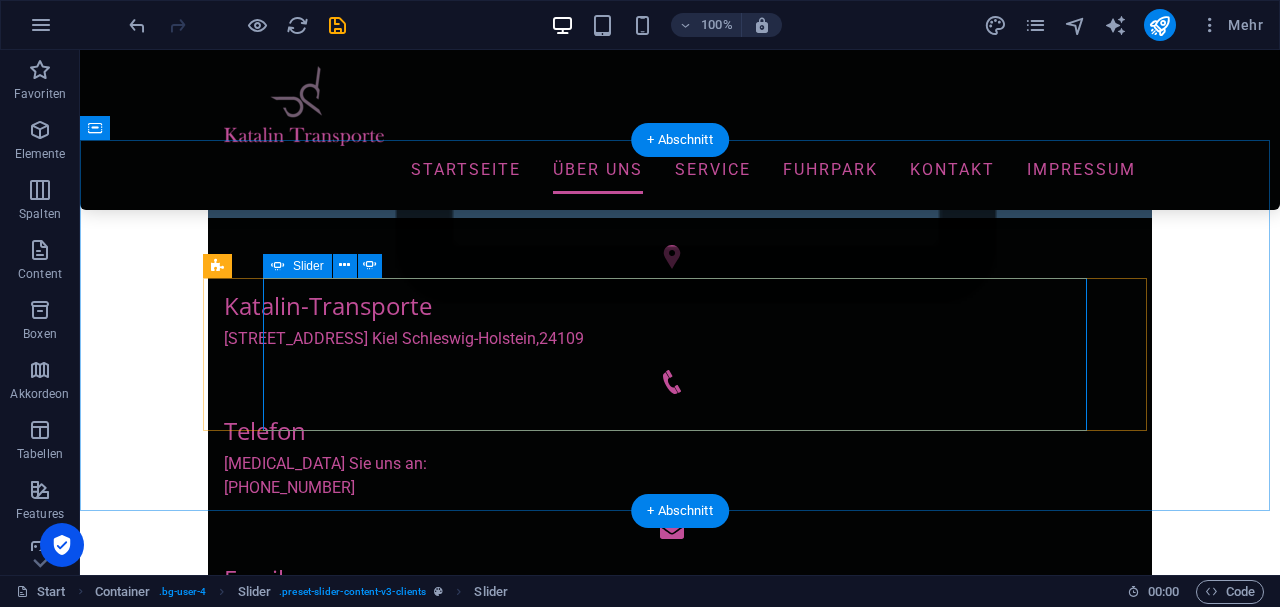 click on "Inez Hetzel "Büro Fee" TEXT.  "" TEXT  1 2 3 4 1 2 3 Katalin Keiper "Geschäftsführerin" TEXT Roland Thull "Vorarbeiter" TEXT  Martin Rosenbach "Berufskraftfahrer" TEXT  Volodymyr Lomako "Fahrer" Text Inez Hetzel "Büro Fee" TEXT.  "" TEXT  1 2 3 4 1 2 3 4 5" at bounding box center (680, 2234) 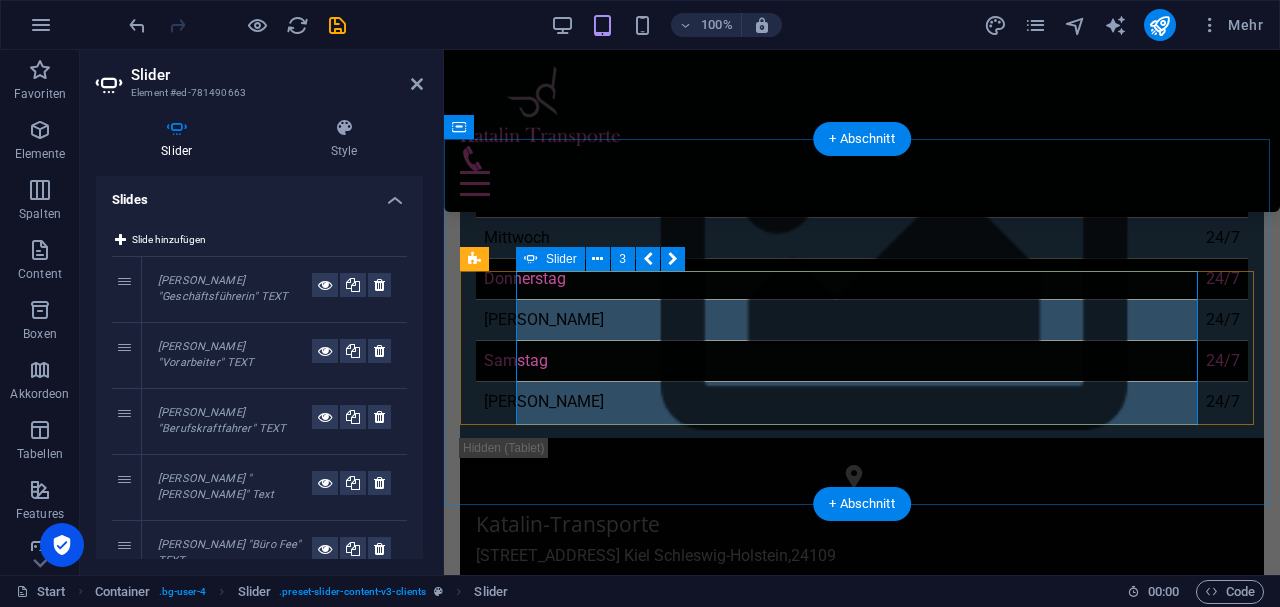 scroll, scrollTop: 969, scrollLeft: 0, axis: vertical 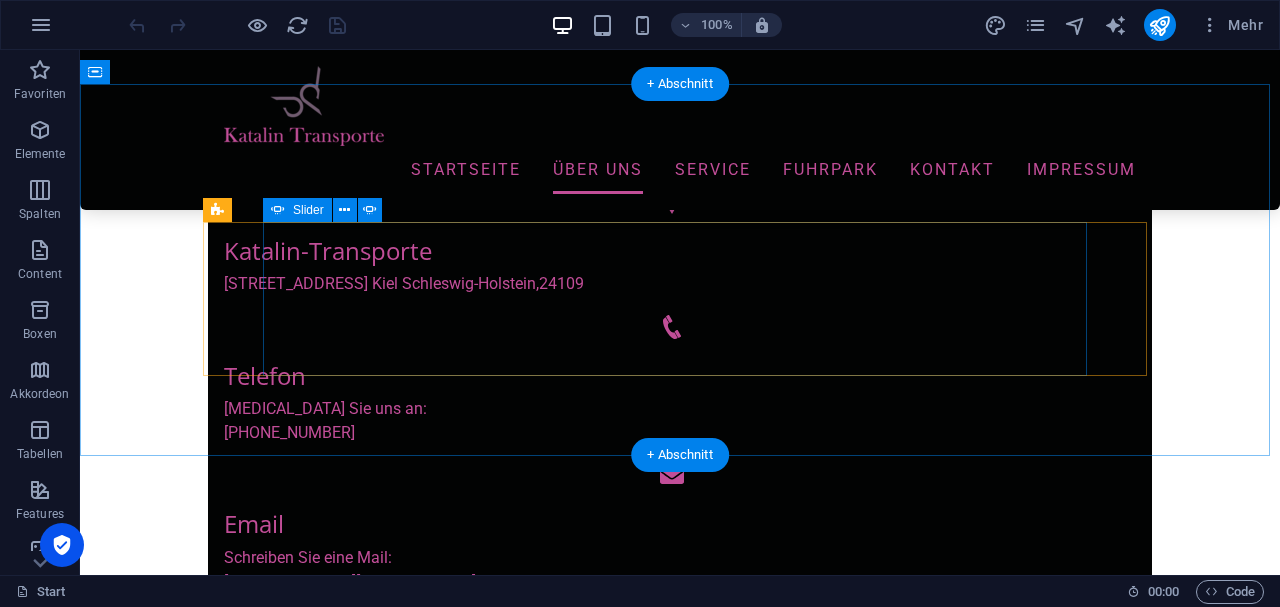 click on "2" at bounding box center [132, -372] 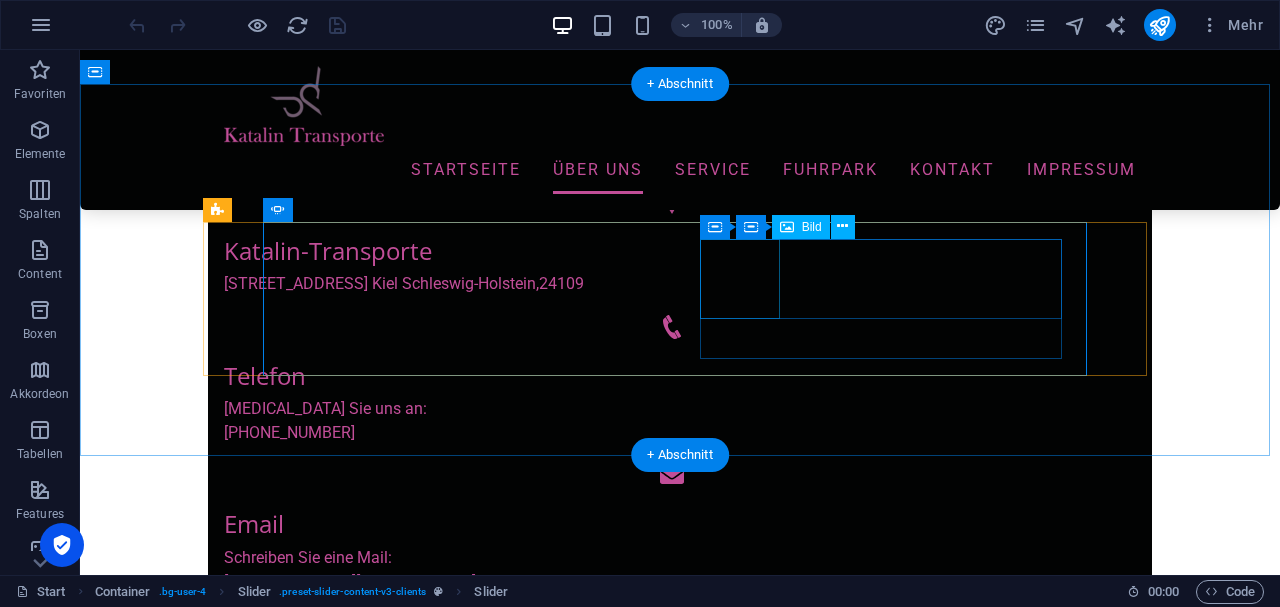 click at bounding box center [-1199, 2399] 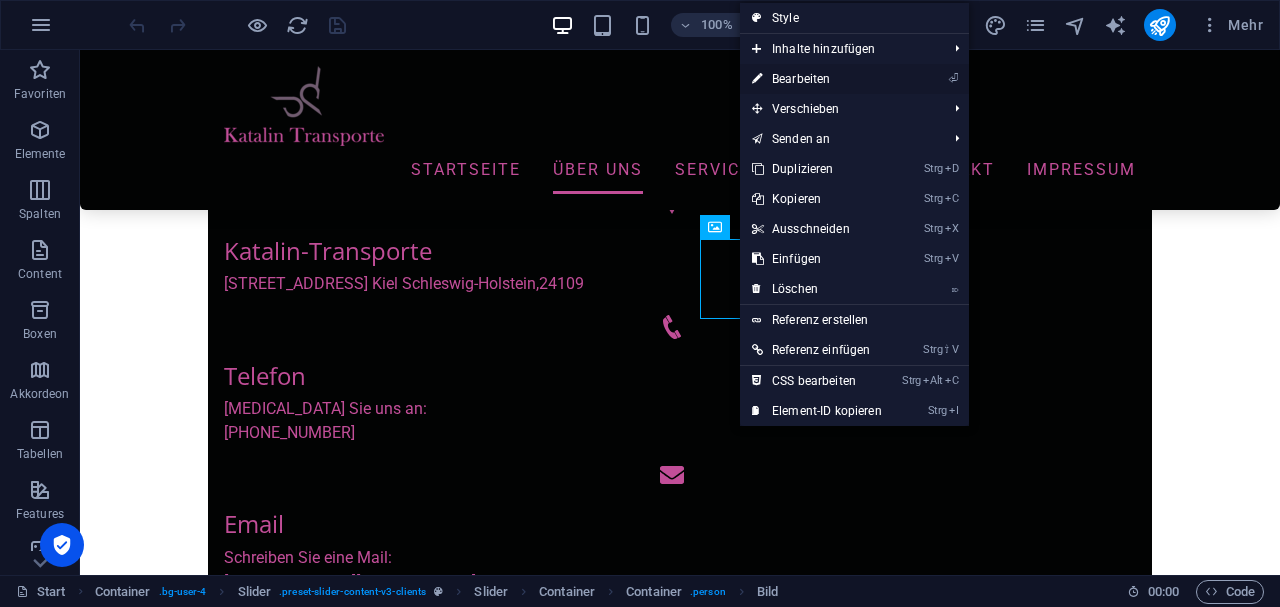 click on "⏎  Bearbeiten" at bounding box center [817, 79] 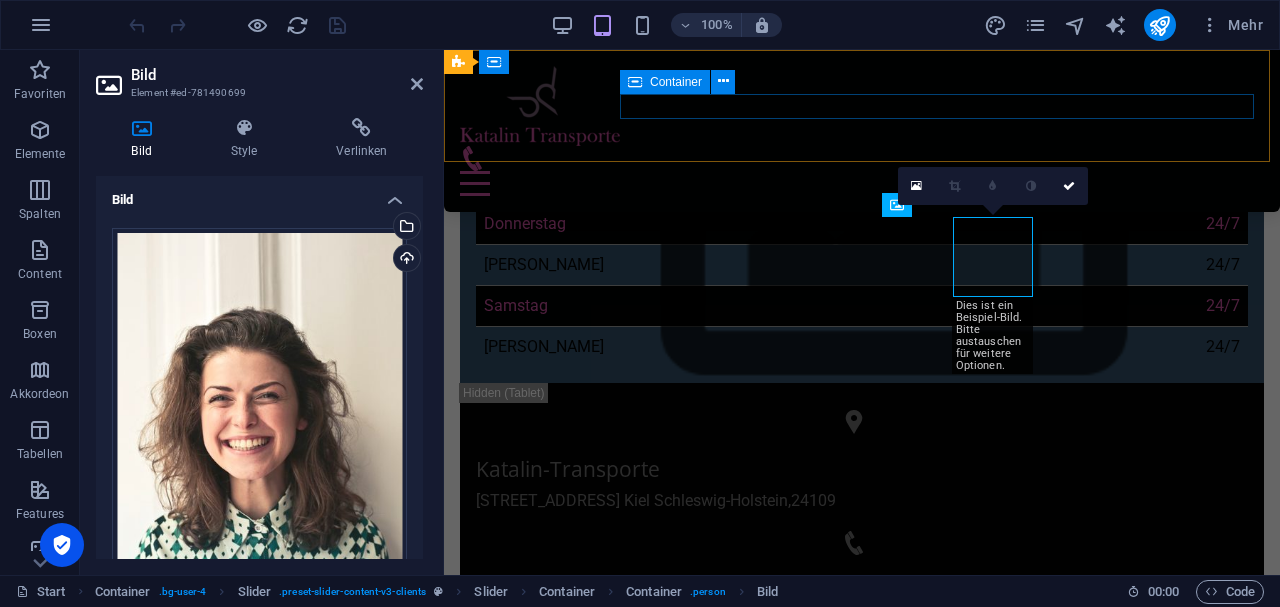 scroll, scrollTop: 1040, scrollLeft: 0, axis: vertical 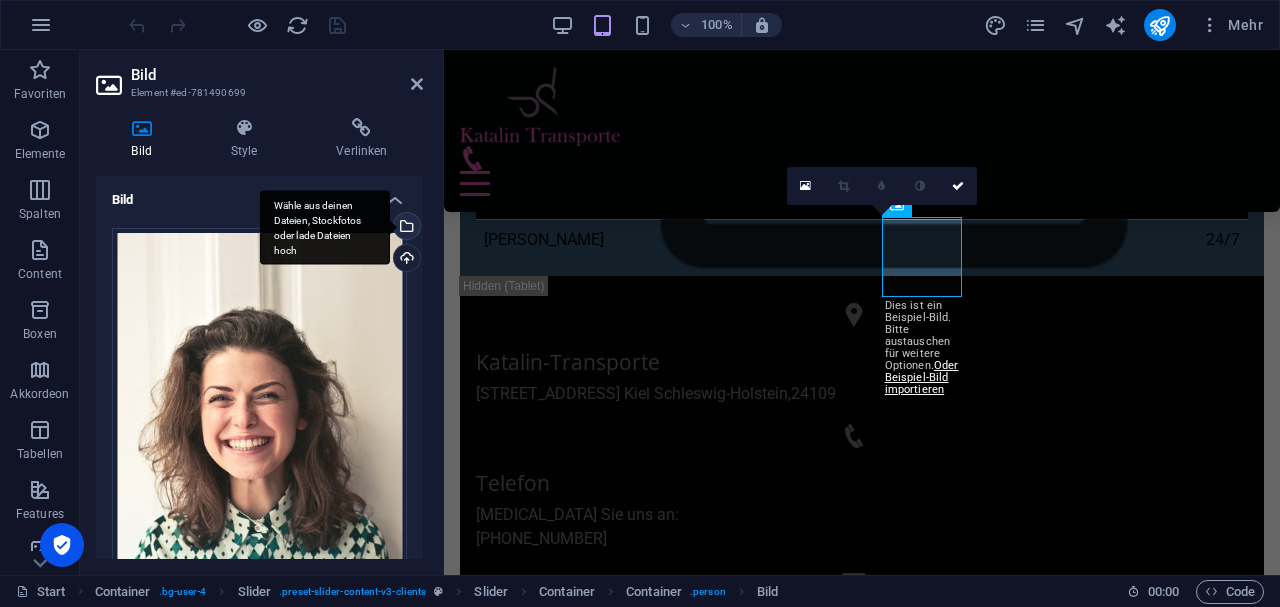 click on "Wähle aus deinen Dateien, Stockfotos oder lade Dateien hoch" at bounding box center [325, 227] 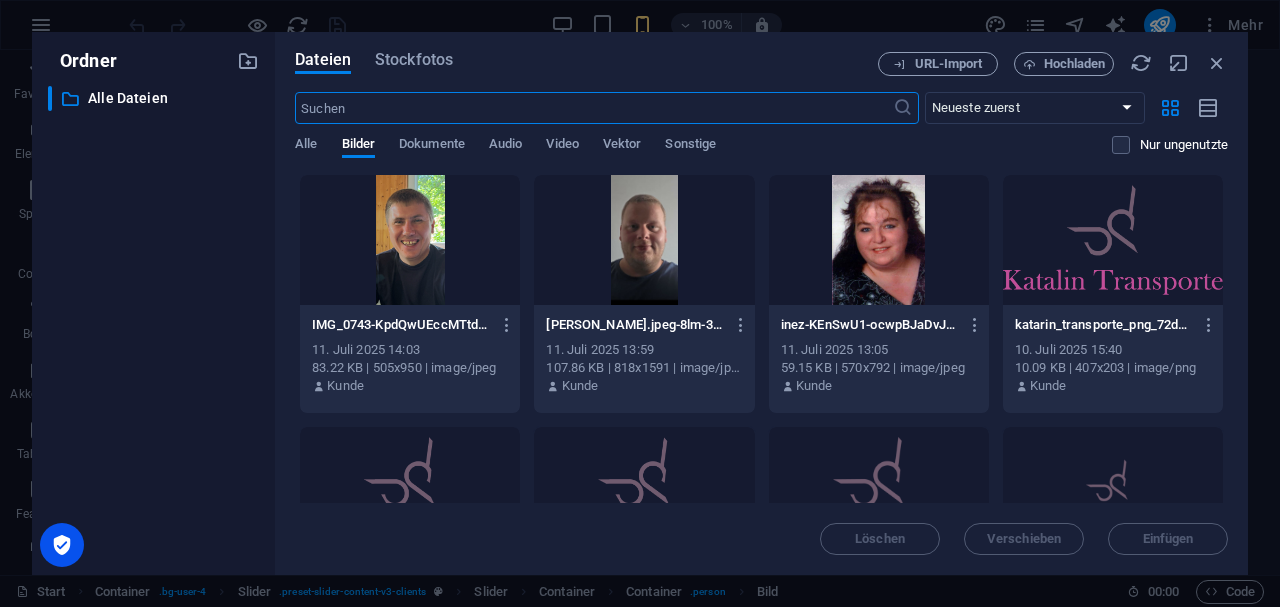 scroll, scrollTop: 1802, scrollLeft: 0, axis: vertical 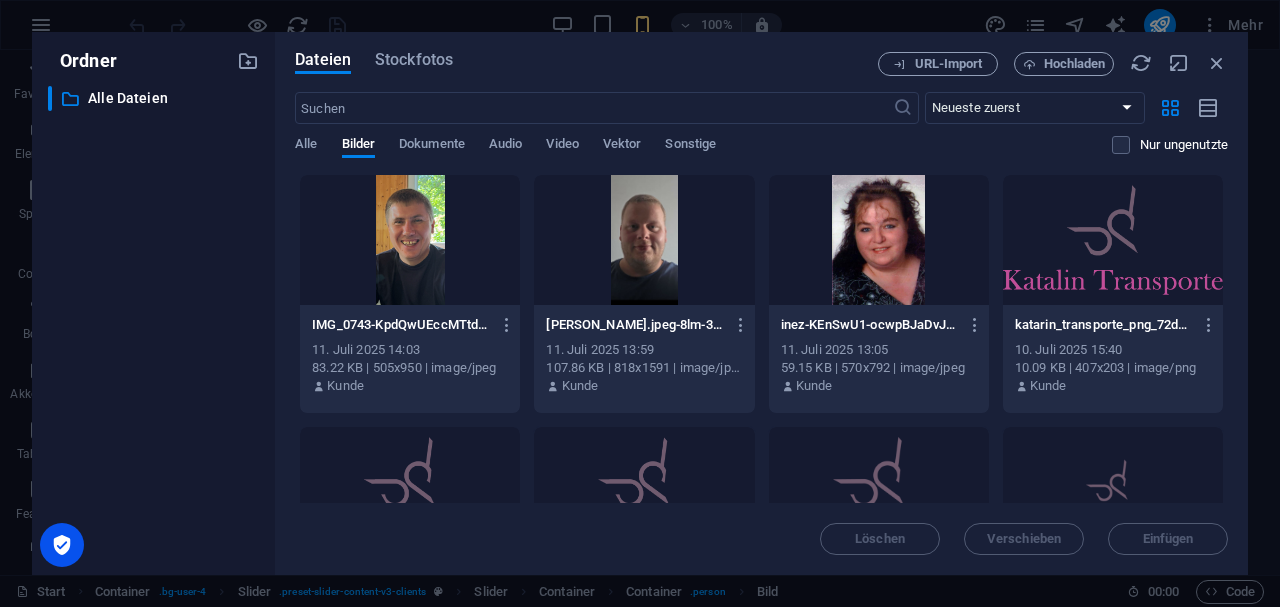 click at bounding box center (410, 240) 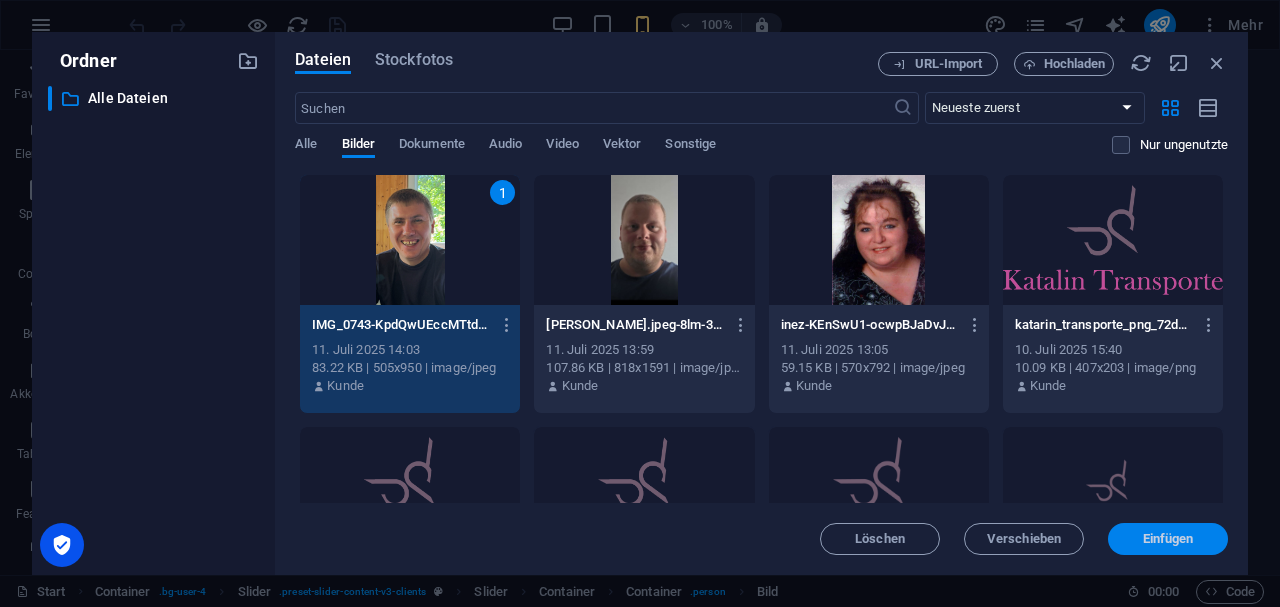 drag, startPoint x: 1135, startPoint y: 540, endPoint x: 692, endPoint y: 484, distance: 446.52548 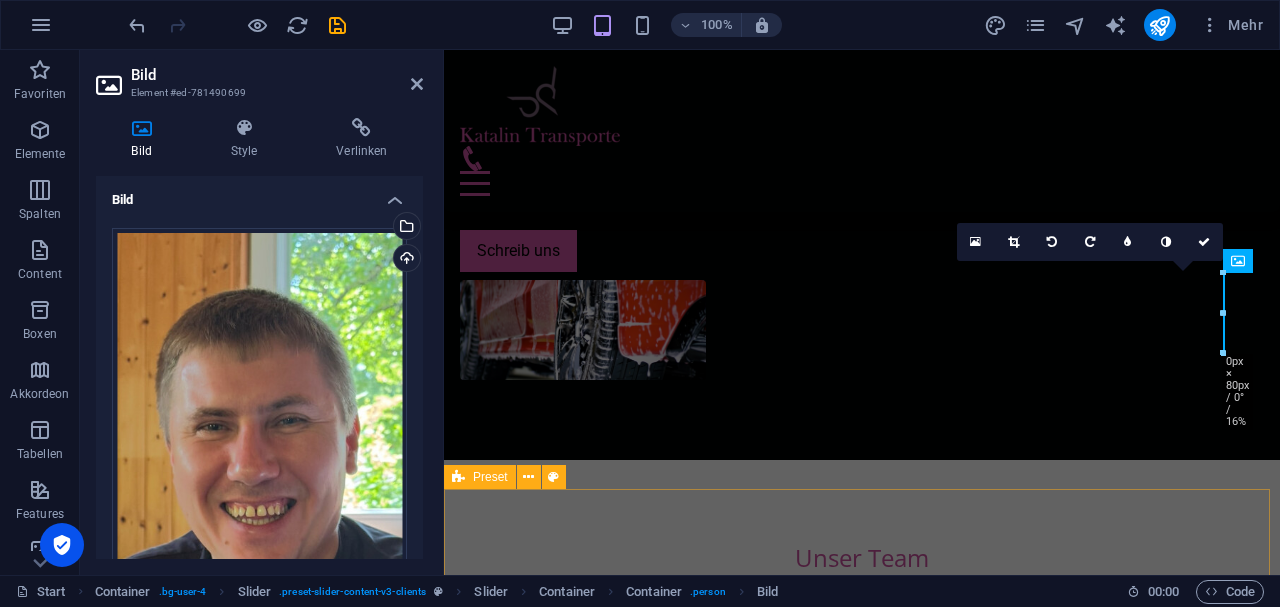 scroll, scrollTop: 984, scrollLeft: 0, axis: vertical 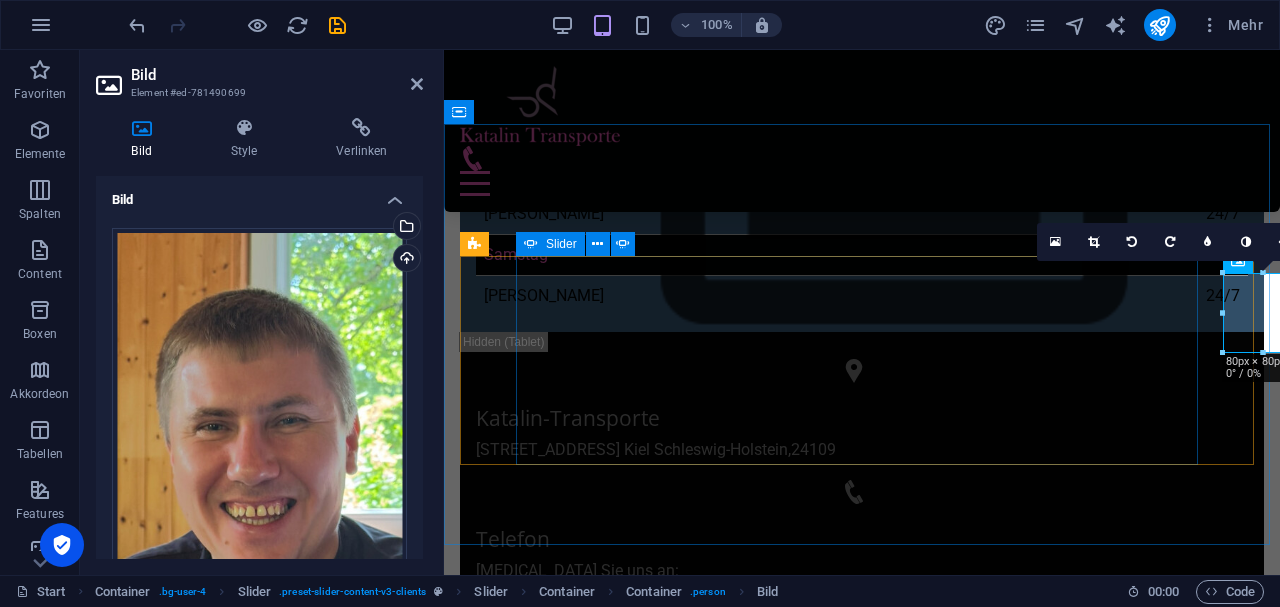 click on "3" at bounding box center [496, -423] 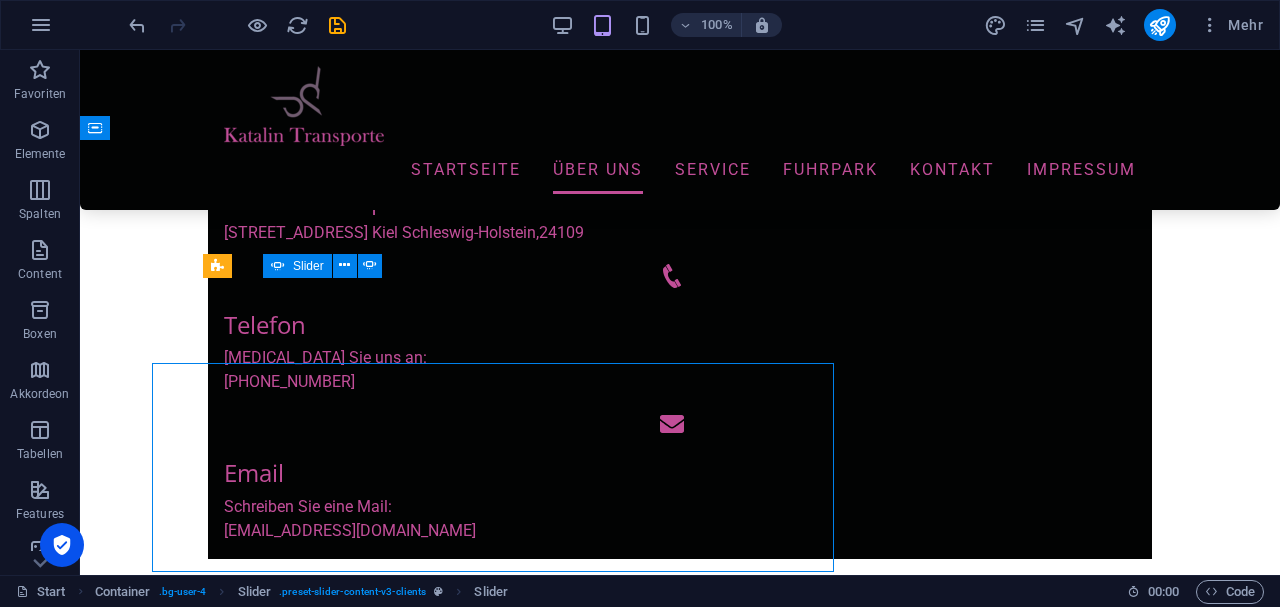 scroll, scrollTop: 878, scrollLeft: 0, axis: vertical 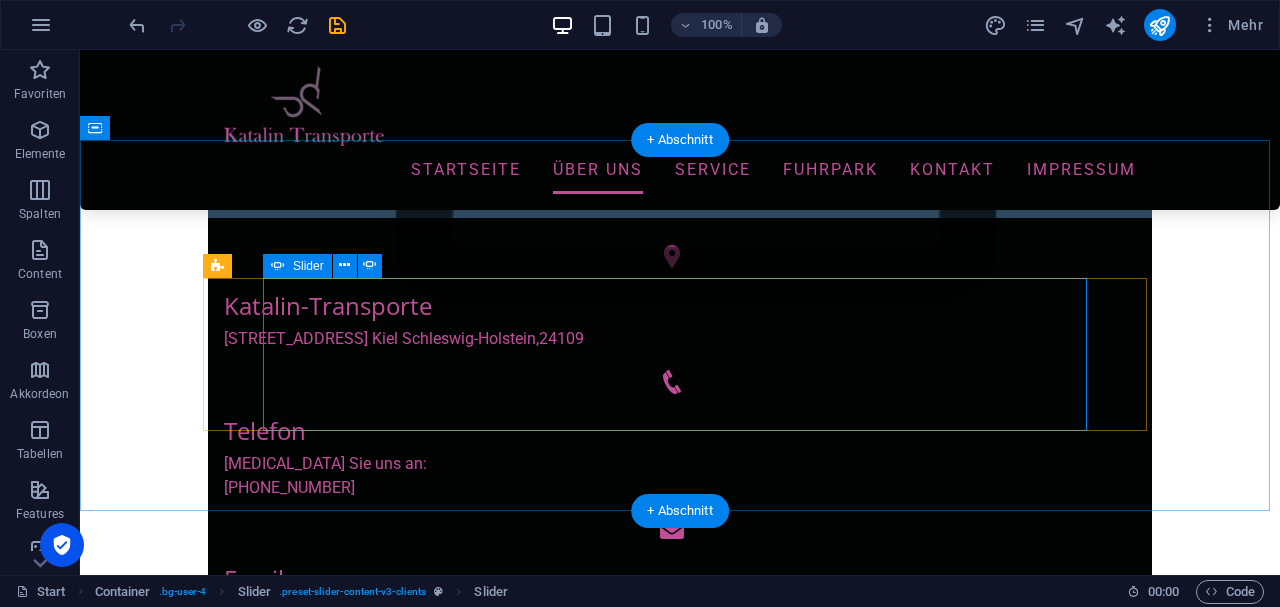 click on "4" at bounding box center (132, -317) 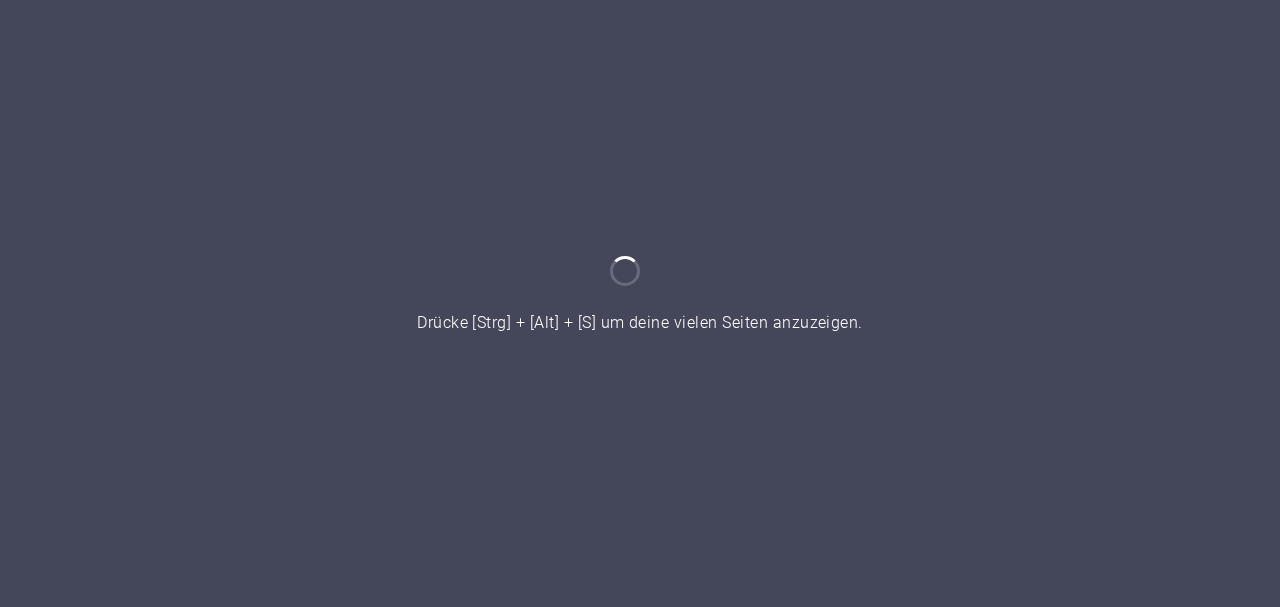 scroll, scrollTop: 0, scrollLeft: 0, axis: both 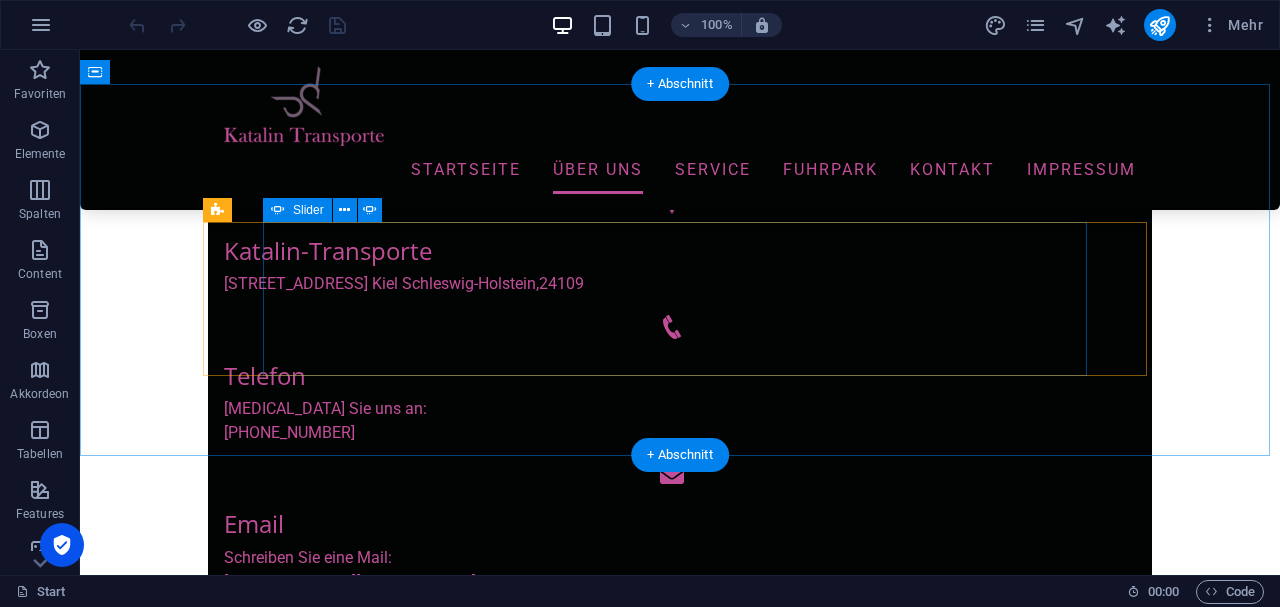click on "2" at bounding box center [132, -372] 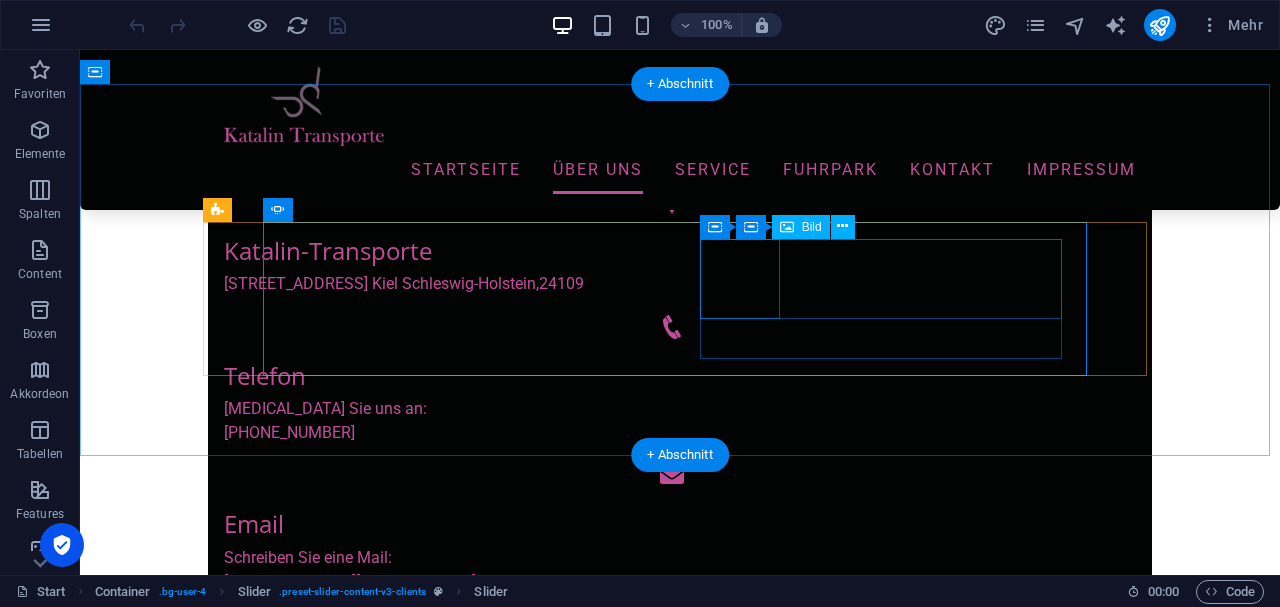 click at bounding box center (-1199, 2399) 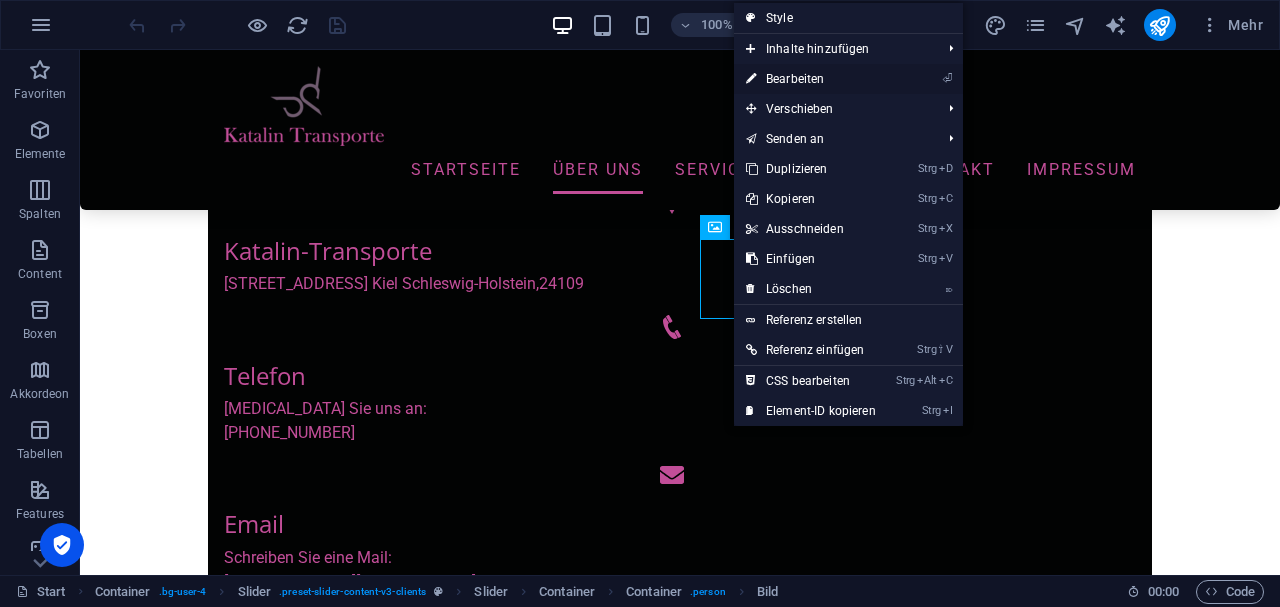 click on "⏎  Bearbeiten" at bounding box center (811, 79) 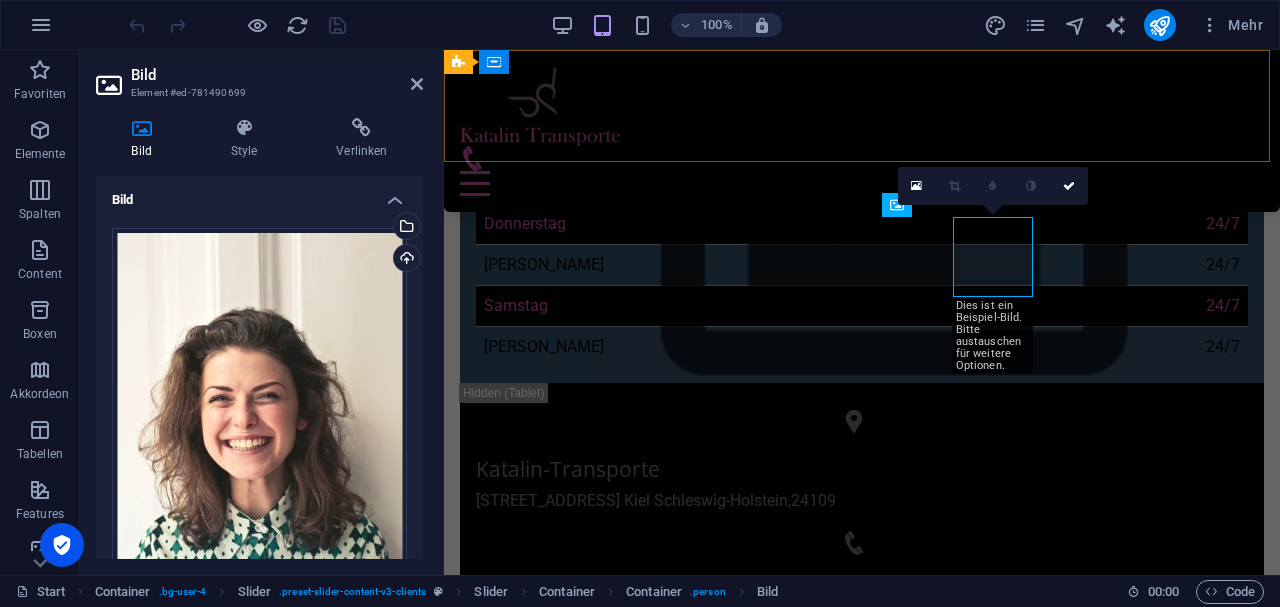 scroll, scrollTop: 1040, scrollLeft: 0, axis: vertical 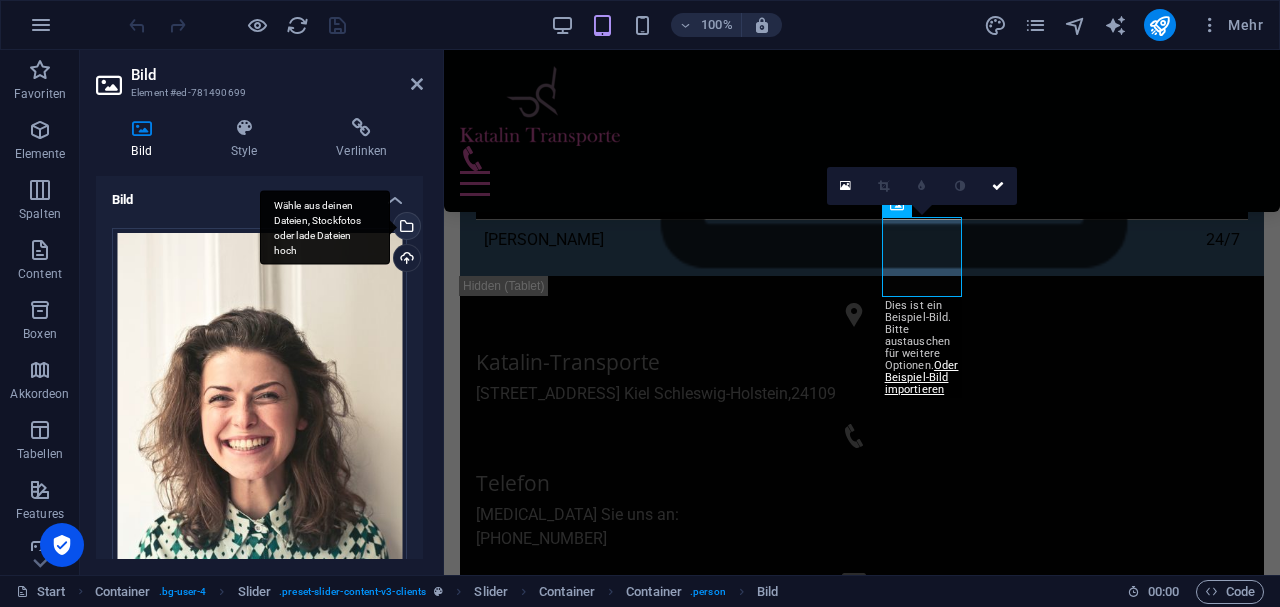 click on "Wähle aus deinen Dateien, Stockfotos oder lade Dateien hoch" at bounding box center (405, 228) 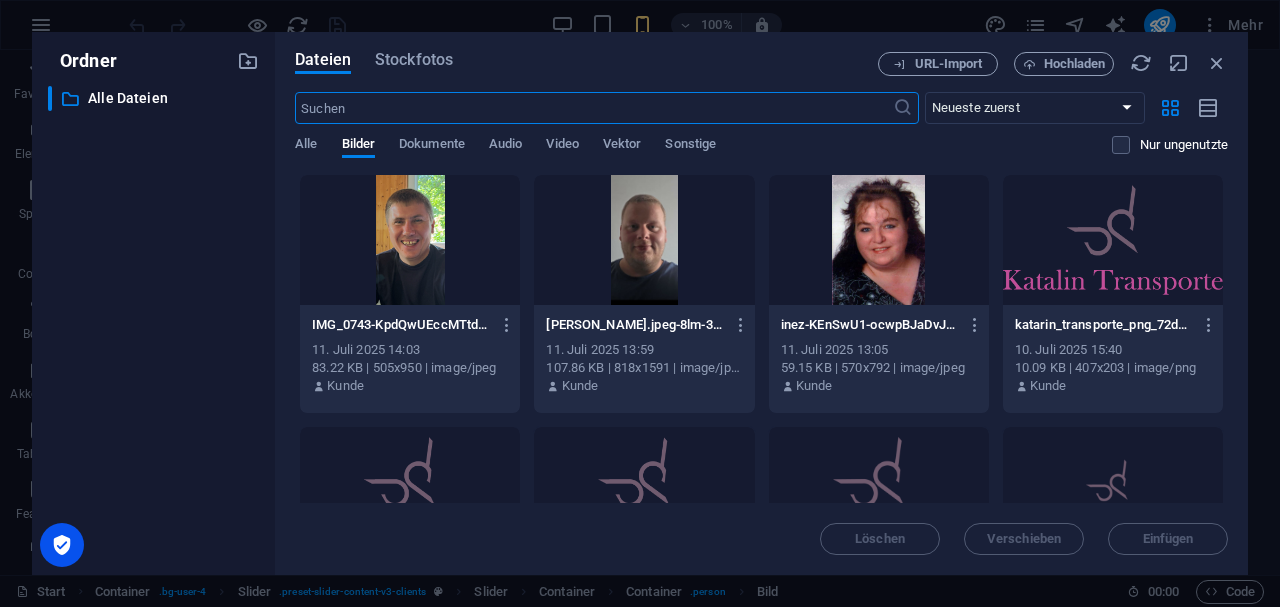 scroll, scrollTop: 1802, scrollLeft: 0, axis: vertical 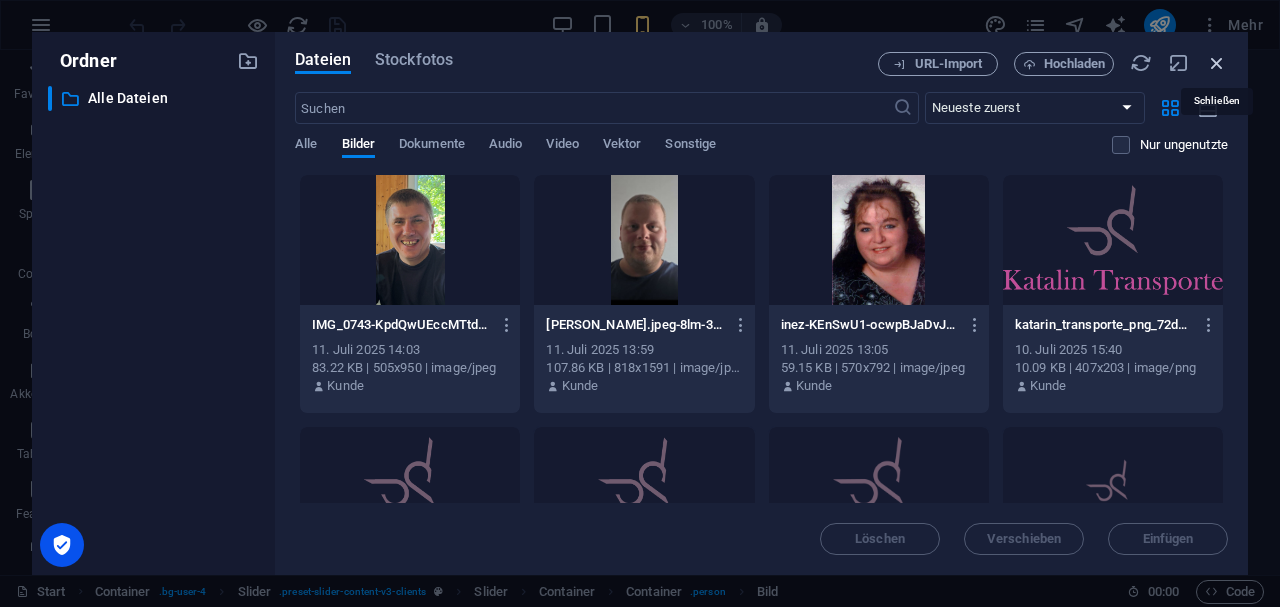 drag, startPoint x: 1212, startPoint y: 58, endPoint x: 670, endPoint y: 27, distance: 542.8858 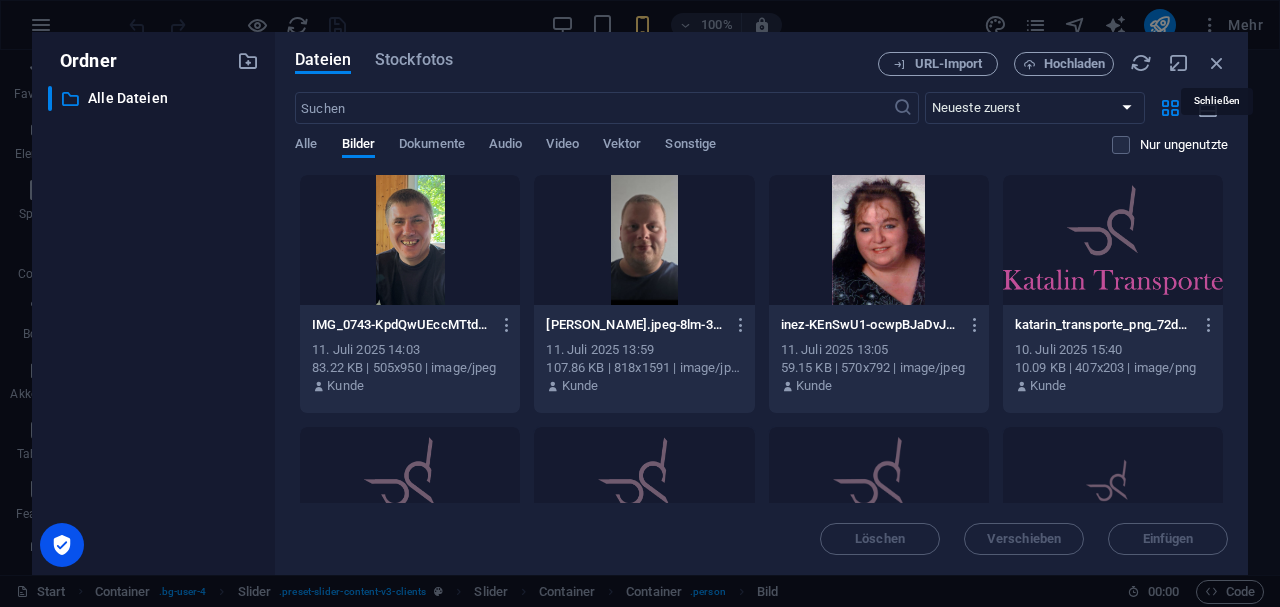 scroll, scrollTop: 984, scrollLeft: 0, axis: vertical 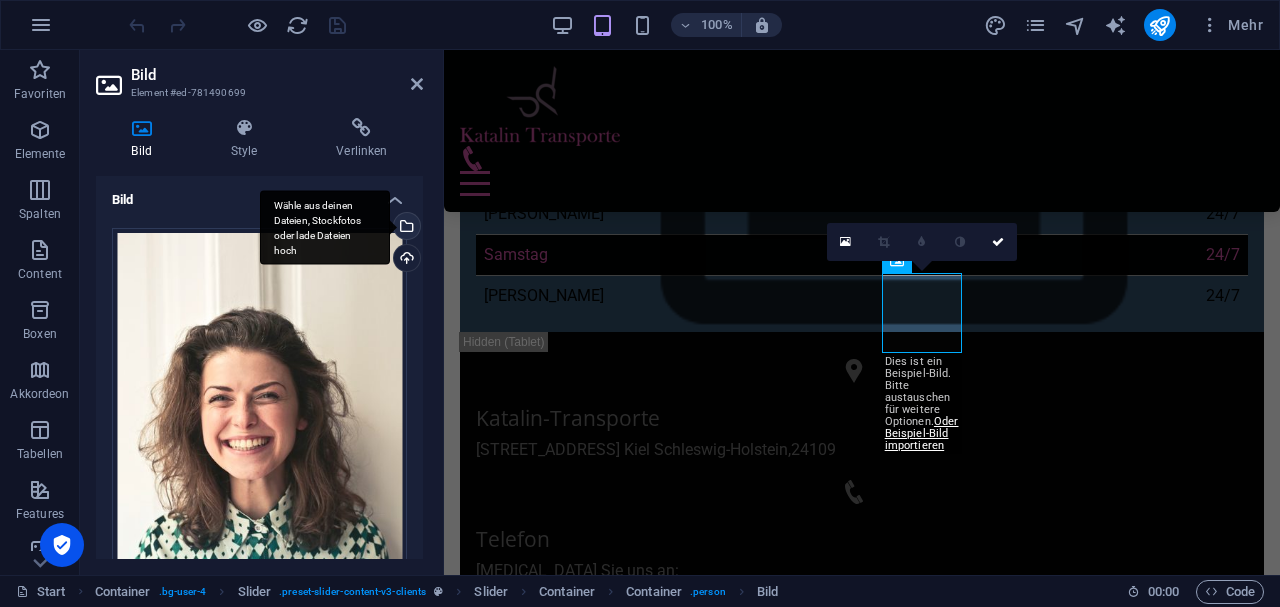 click on "Wähle aus deinen Dateien, Stockfotos oder lade Dateien hoch" at bounding box center (405, 228) 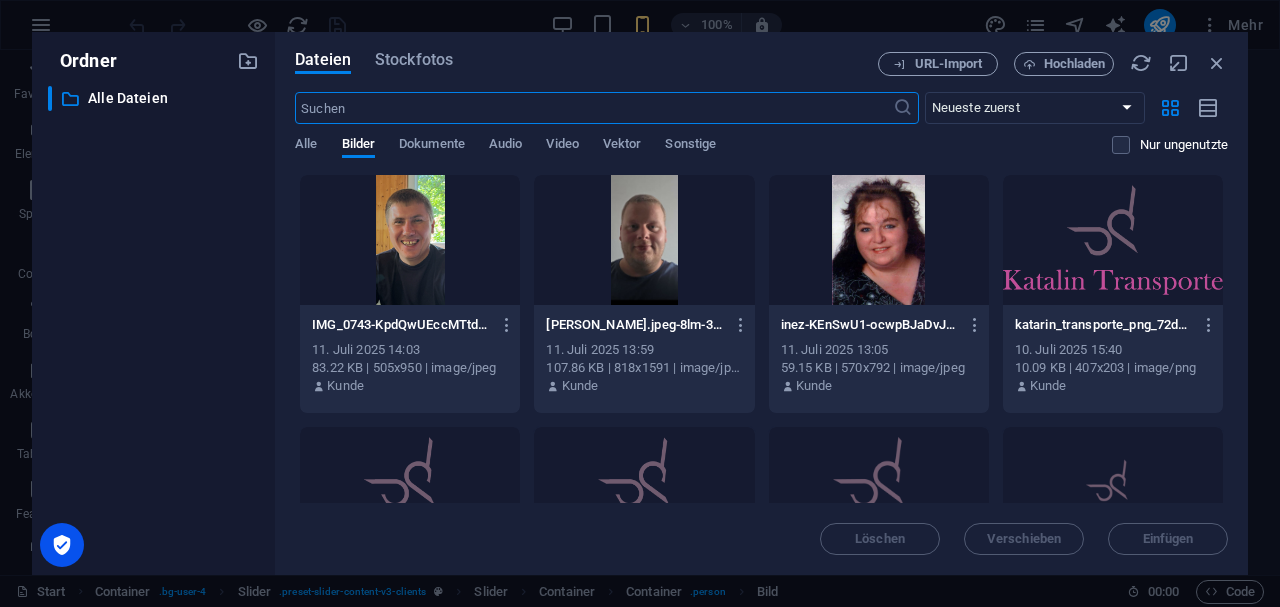 scroll, scrollTop: 1802, scrollLeft: 0, axis: vertical 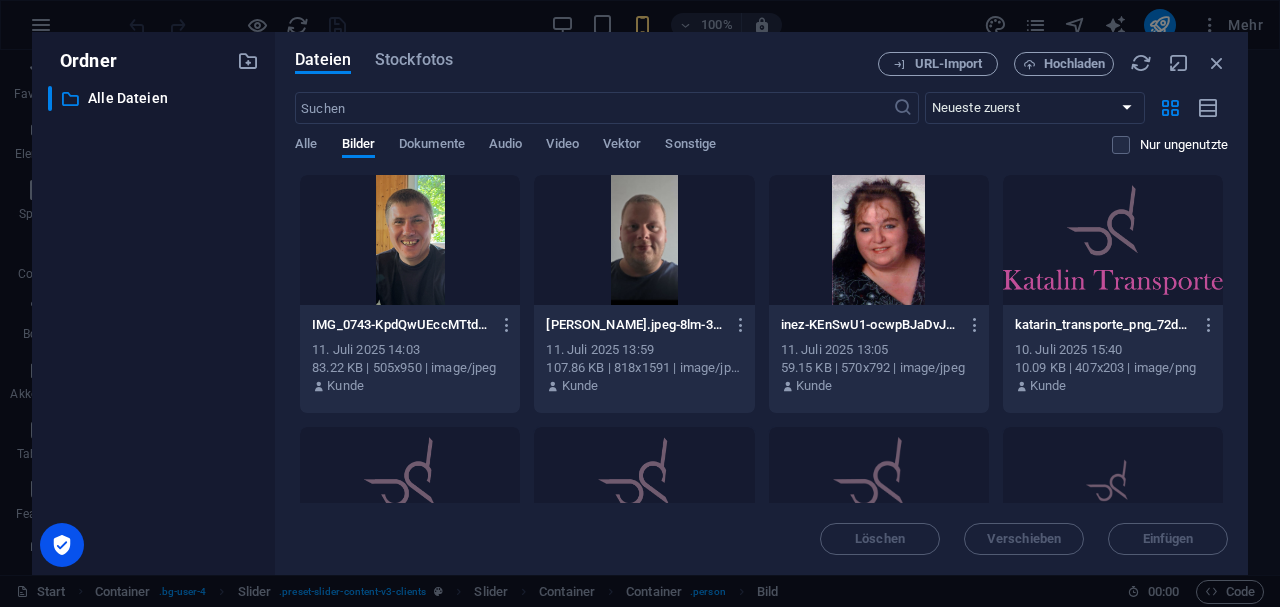 click at bounding box center (410, 240) 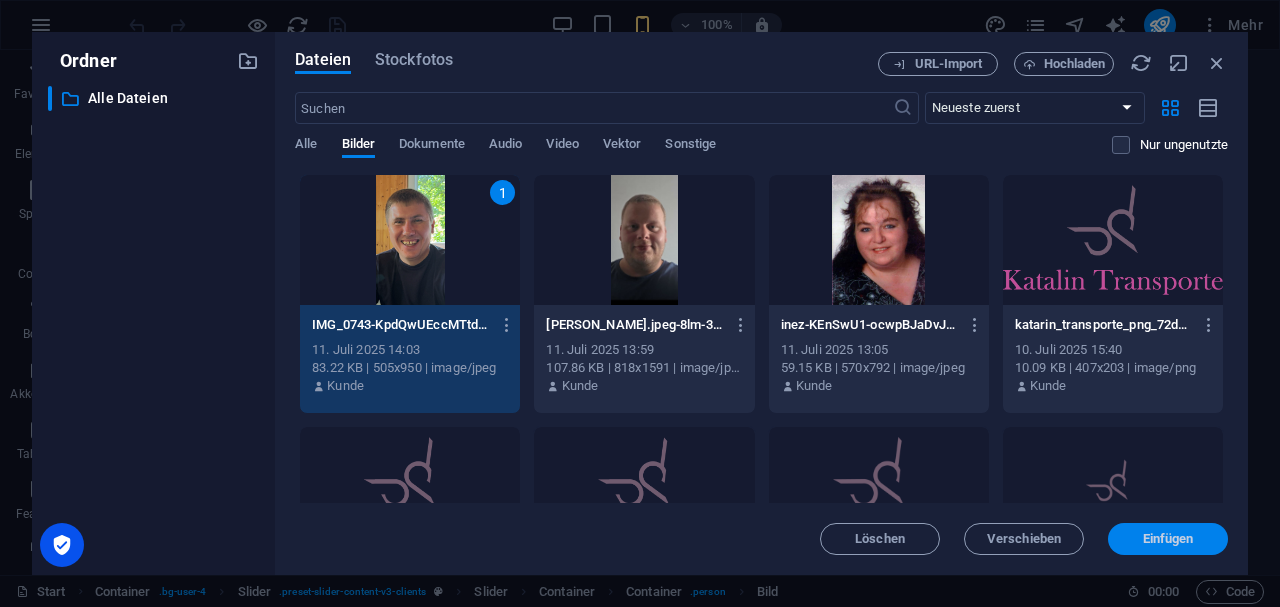 click on "Einfügen" at bounding box center (1168, 539) 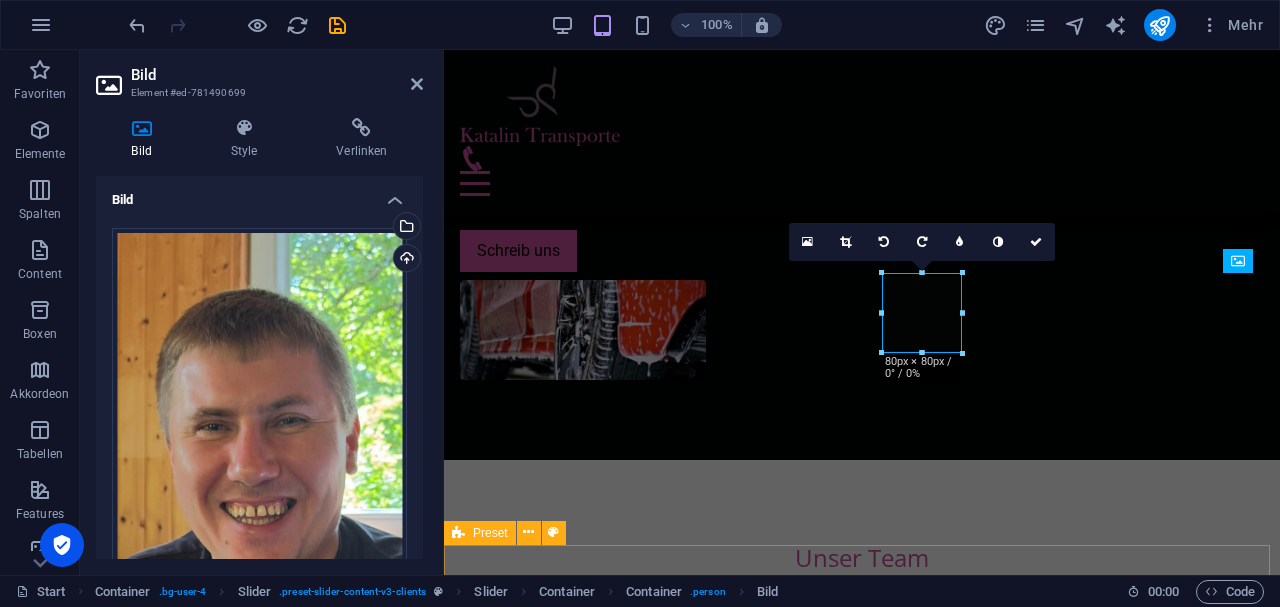 scroll, scrollTop: 984, scrollLeft: 0, axis: vertical 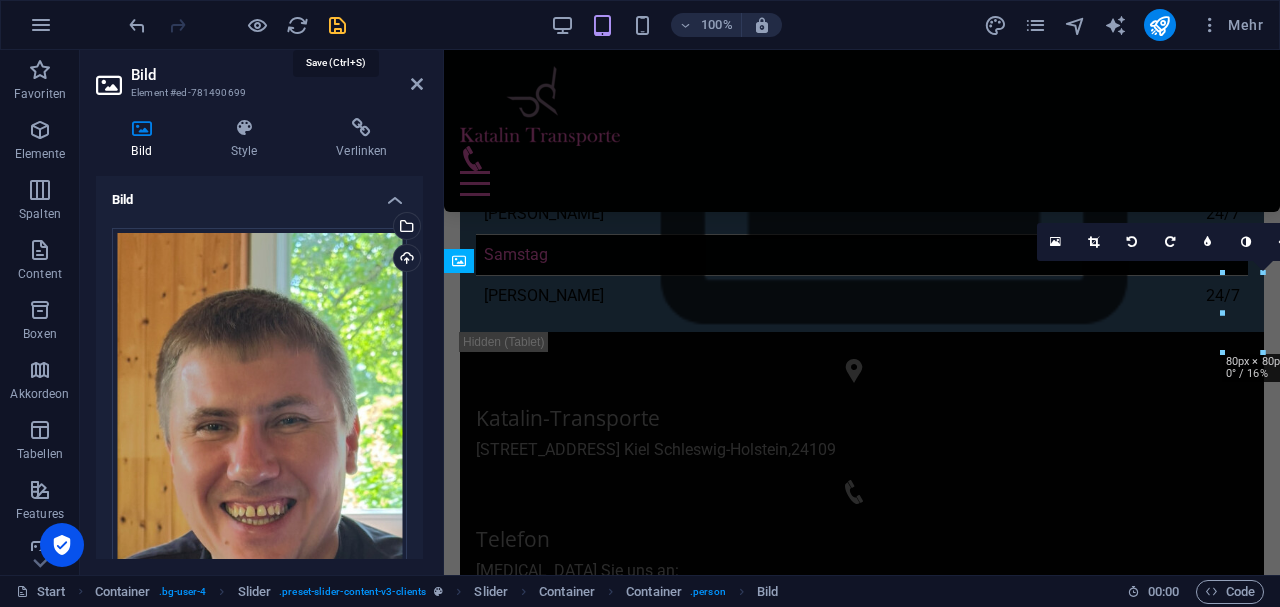 click at bounding box center [337, 25] 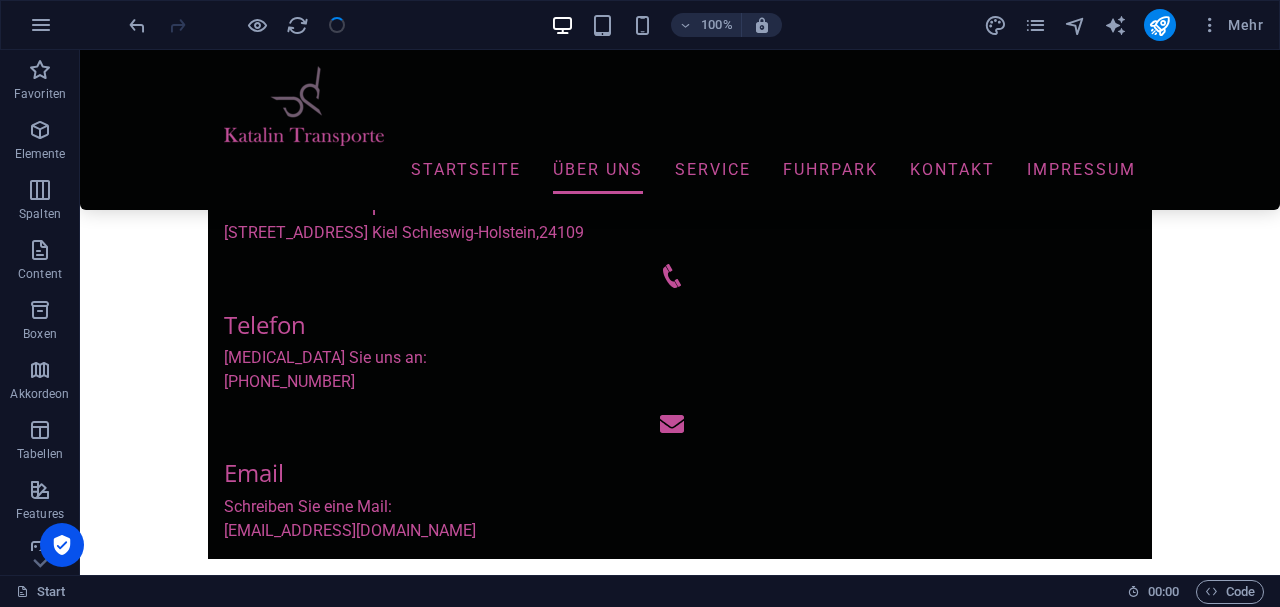 scroll, scrollTop: 878, scrollLeft: 0, axis: vertical 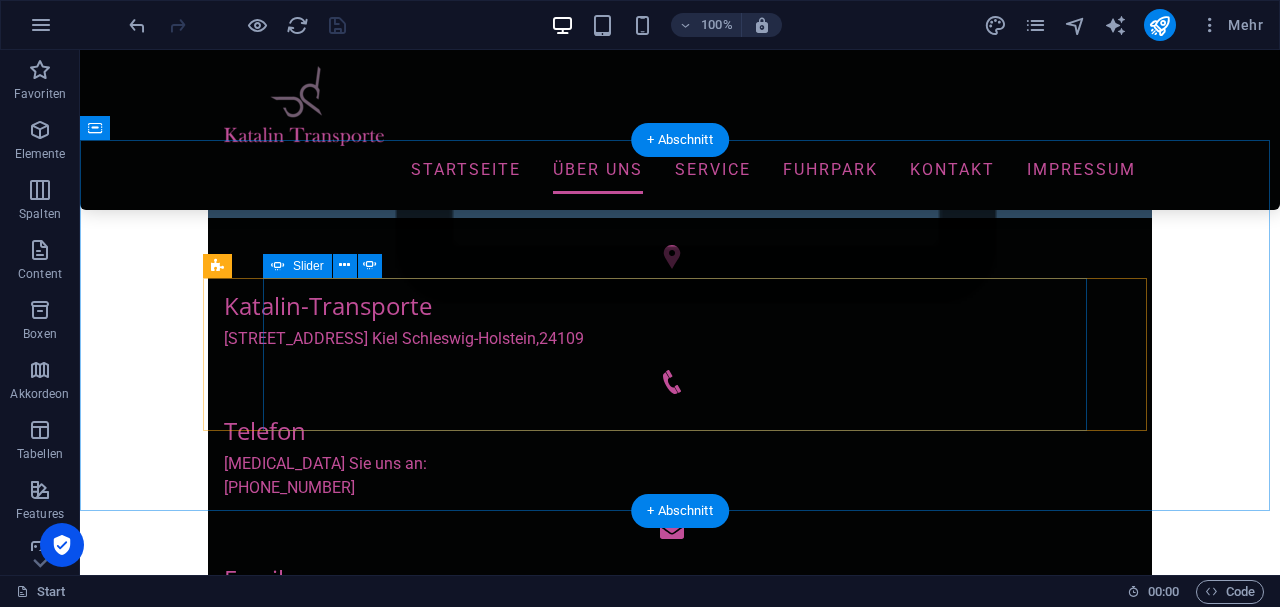 click on "1" at bounding box center [132, -389] 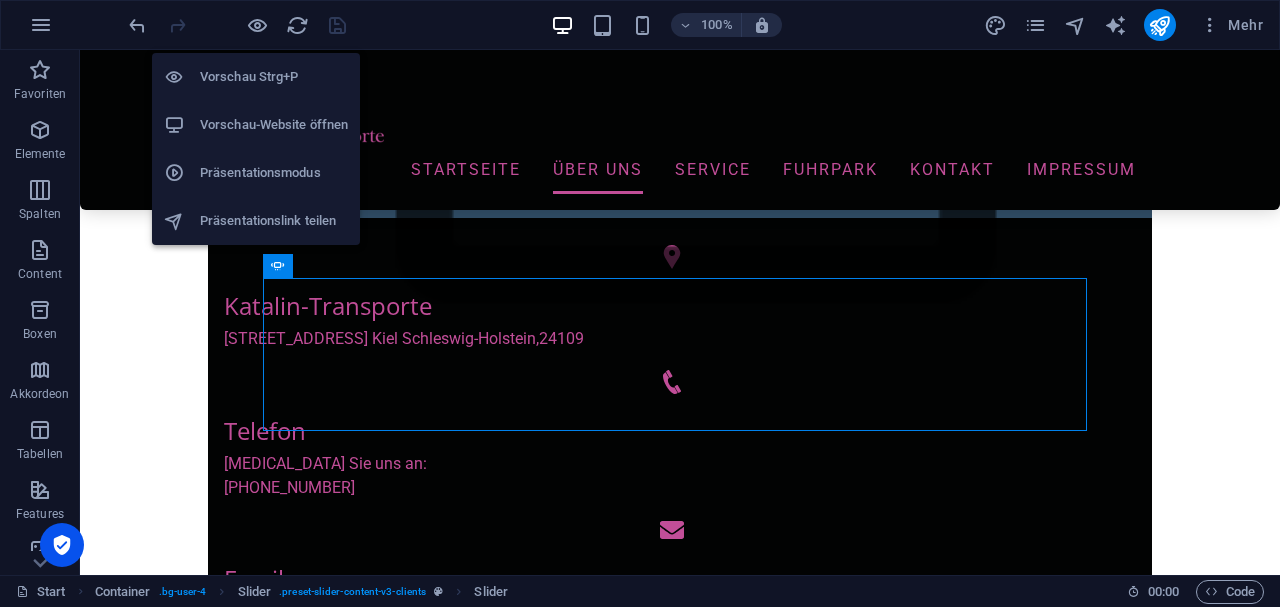 click on "Vorschau-Website öffnen" at bounding box center [274, 125] 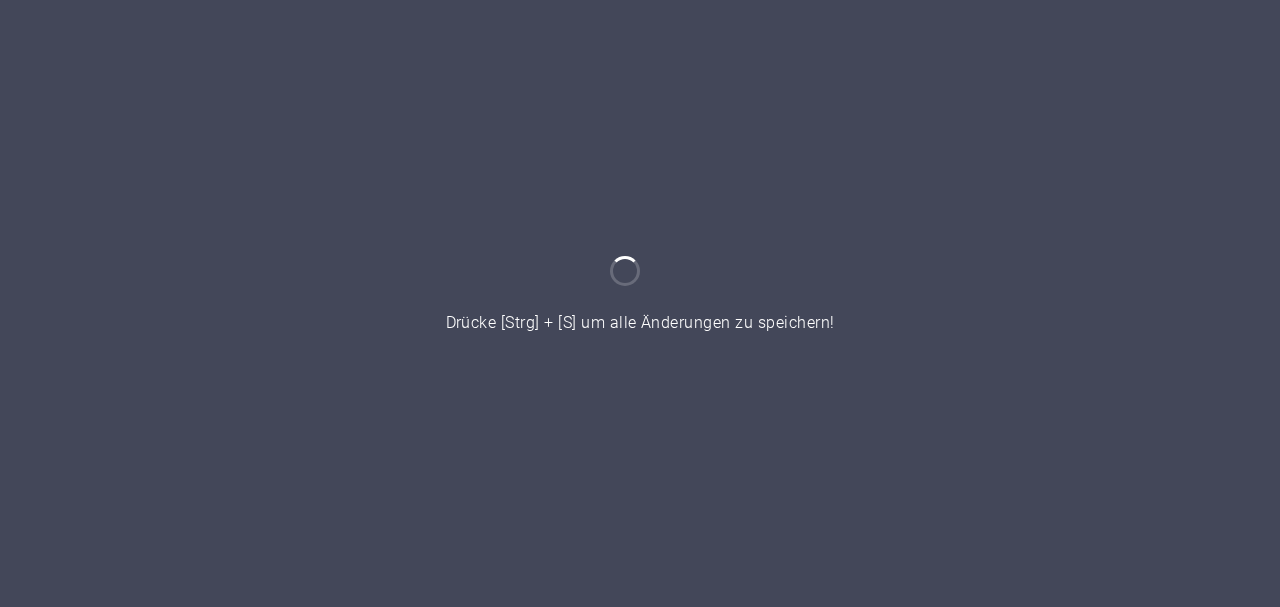 scroll, scrollTop: 0, scrollLeft: 0, axis: both 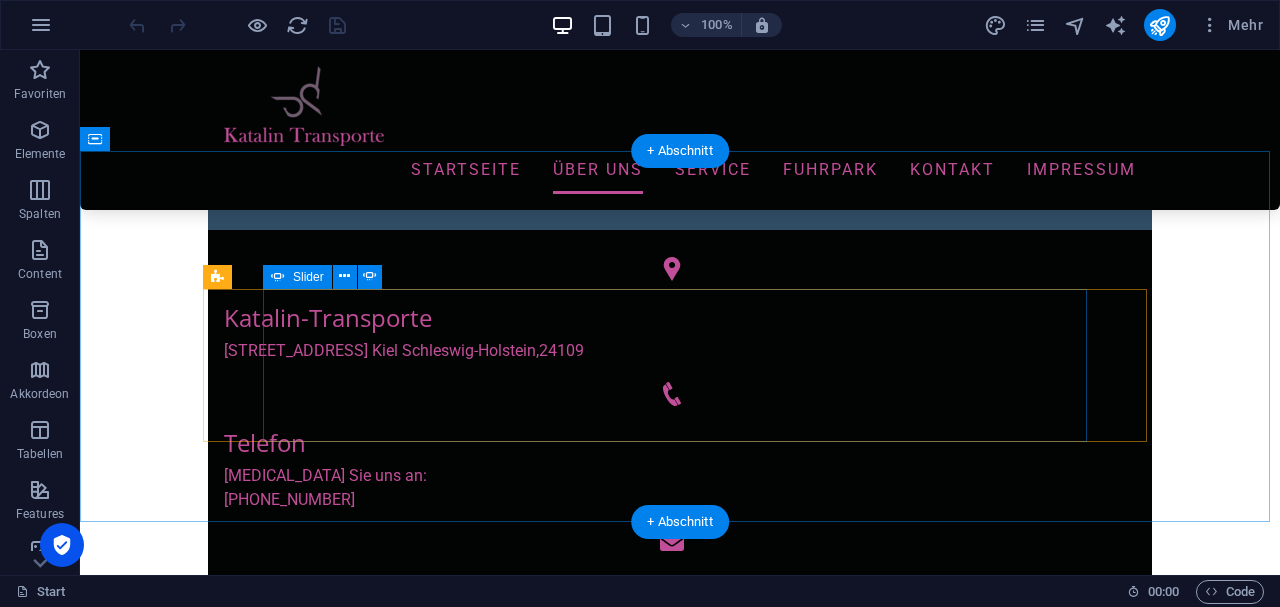 click on "3" at bounding box center (132, -281) 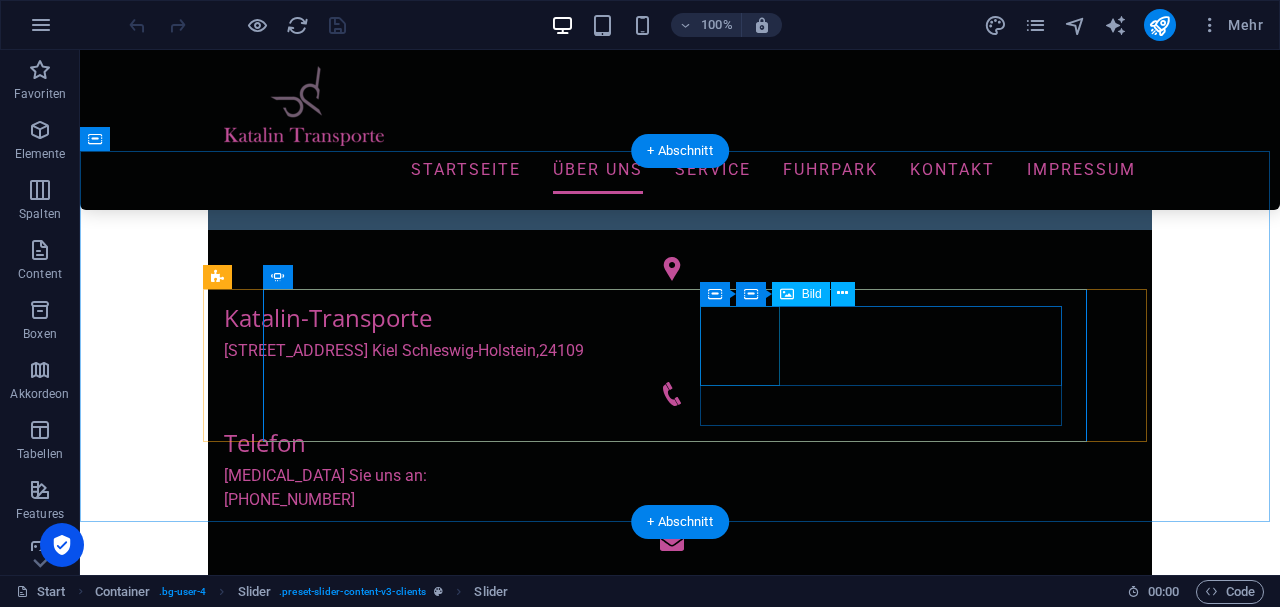 click at bounding box center (-2023, 2894) 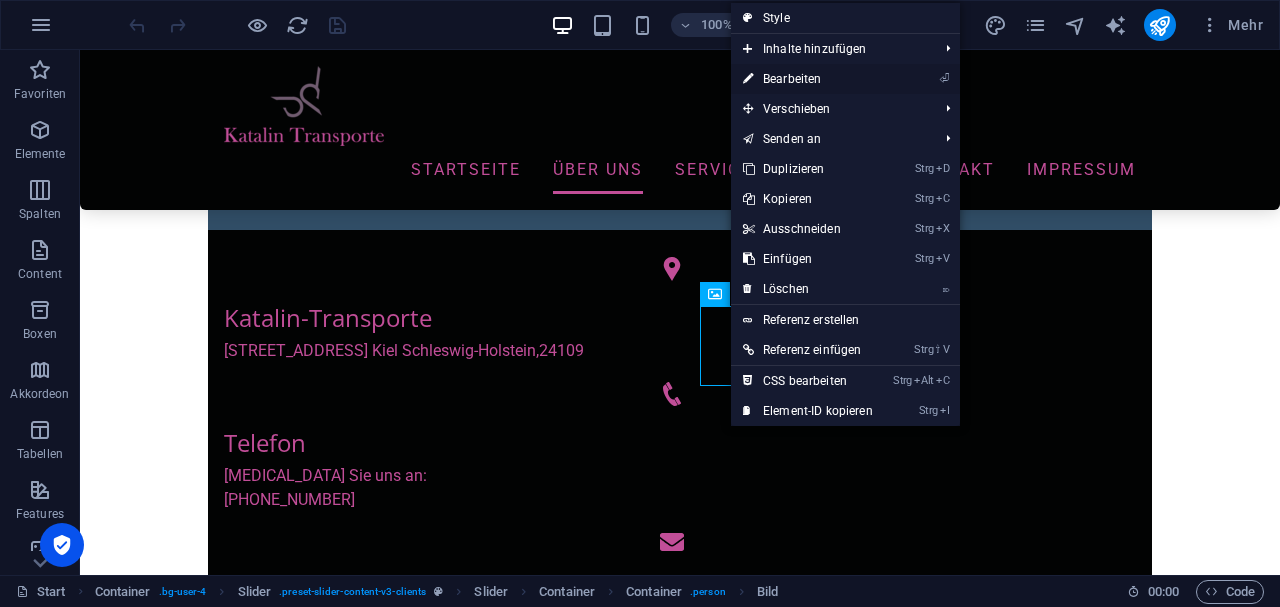 click on "⏎  Bearbeiten" at bounding box center [808, 79] 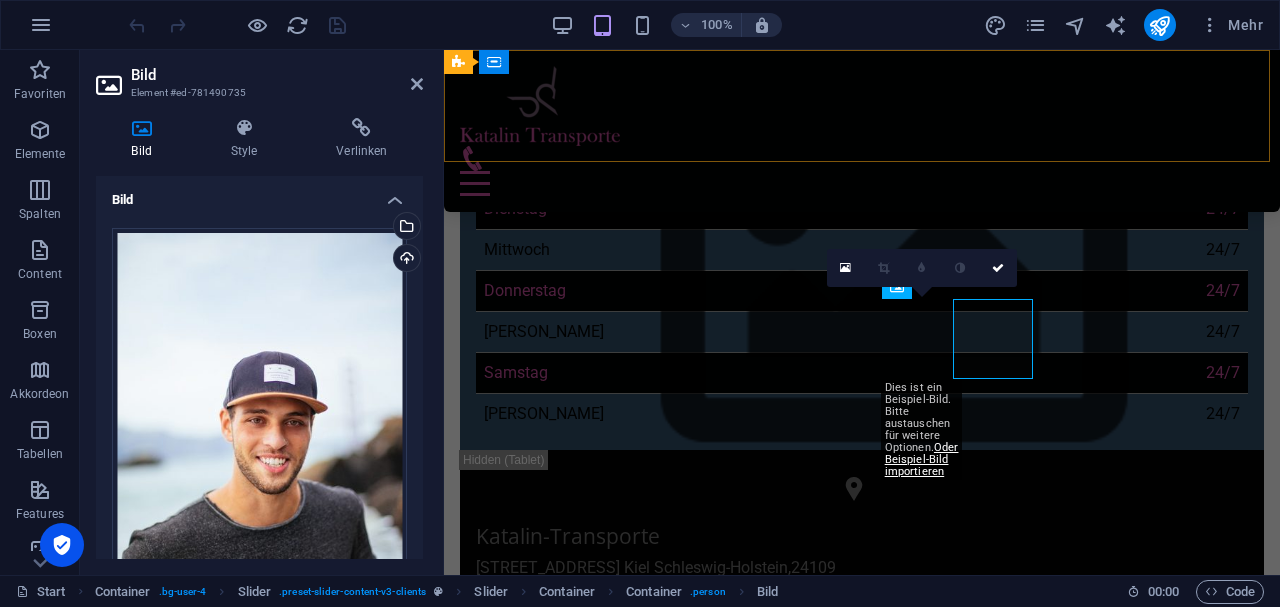 scroll, scrollTop: 958, scrollLeft: 0, axis: vertical 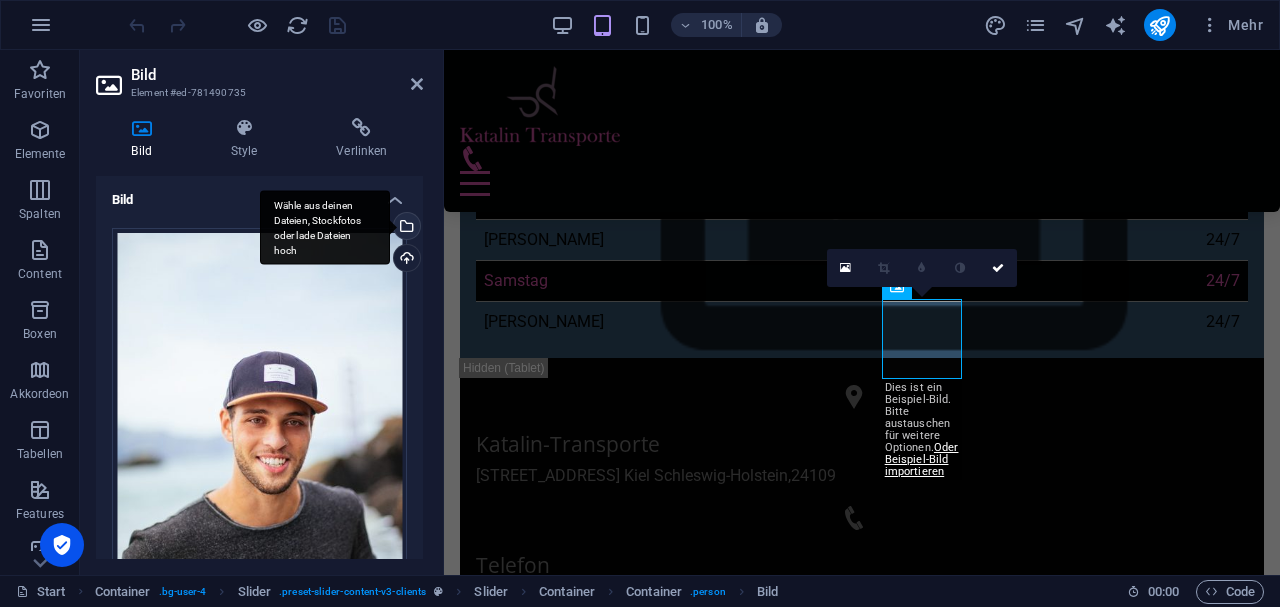 click on "Wähle aus deinen Dateien, Stockfotos oder lade Dateien hoch" at bounding box center [405, 228] 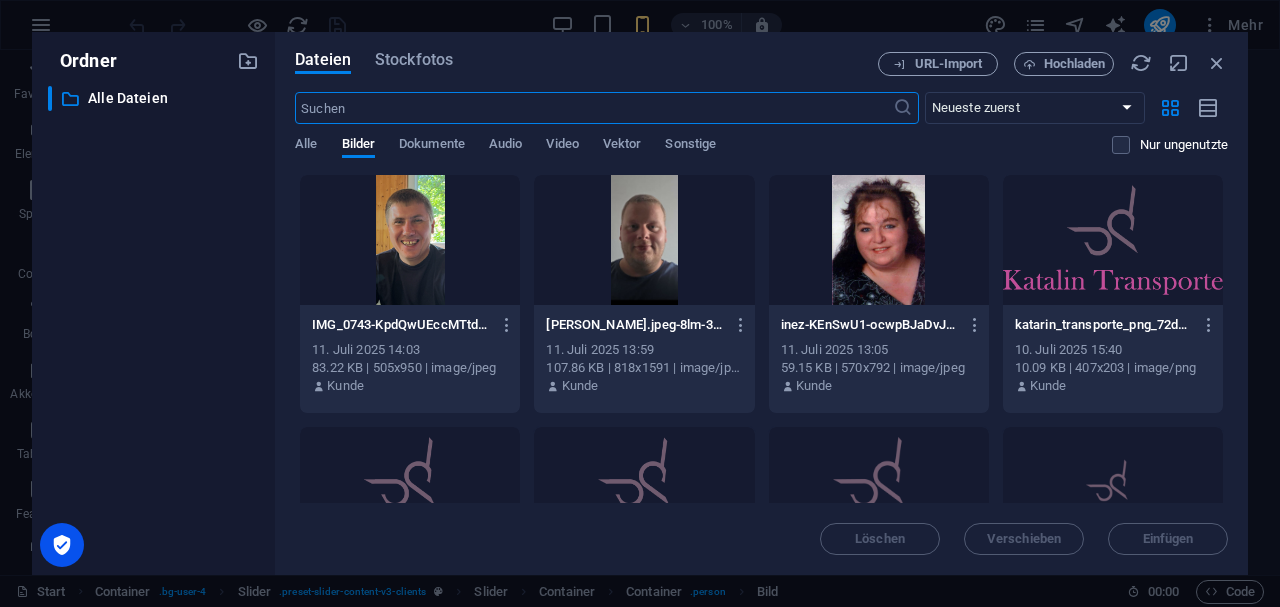 scroll, scrollTop: 1802, scrollLeft: 0, axis: vertical 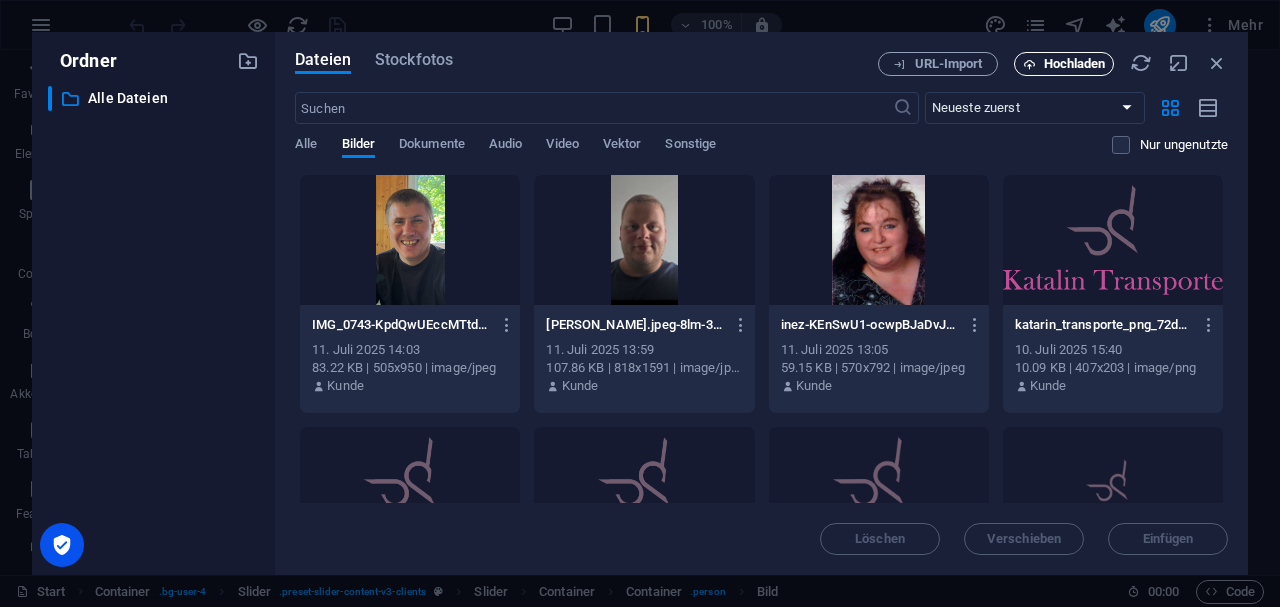 click on "Hochladen" at bounding box center [1075, 64] 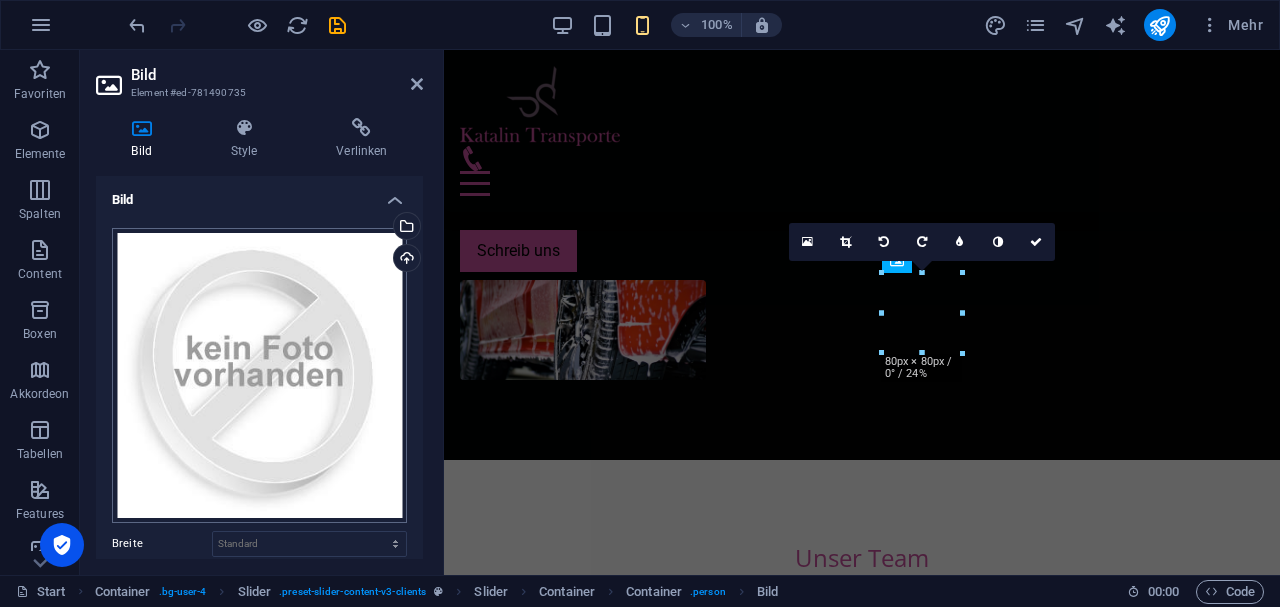 scroll, scrollTop: 984, scrollLeft: 0, axis: vertical 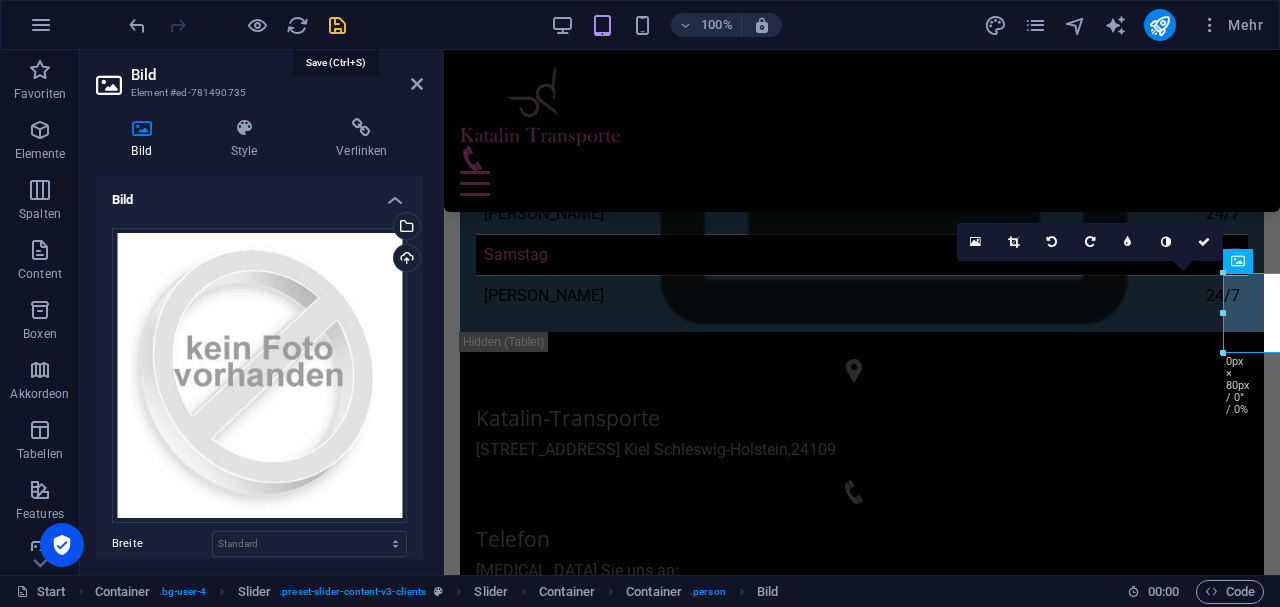 click at bounding box center [337, 25] 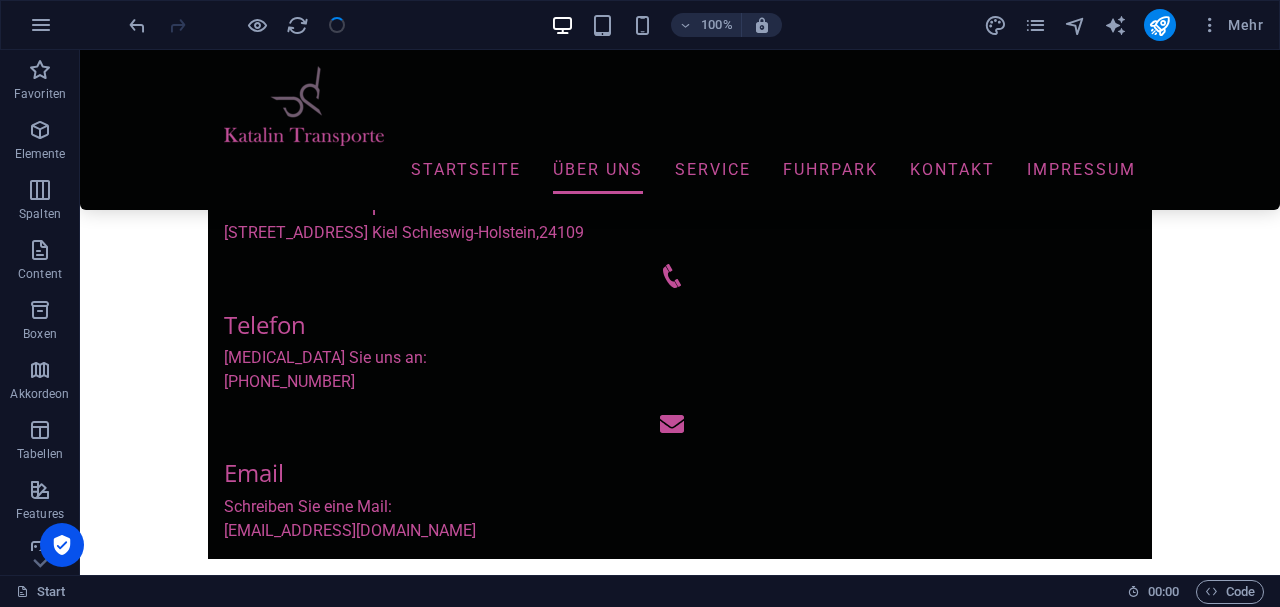 scroll, scrollTop: 878, scrollLeft: 0, axis: vertical 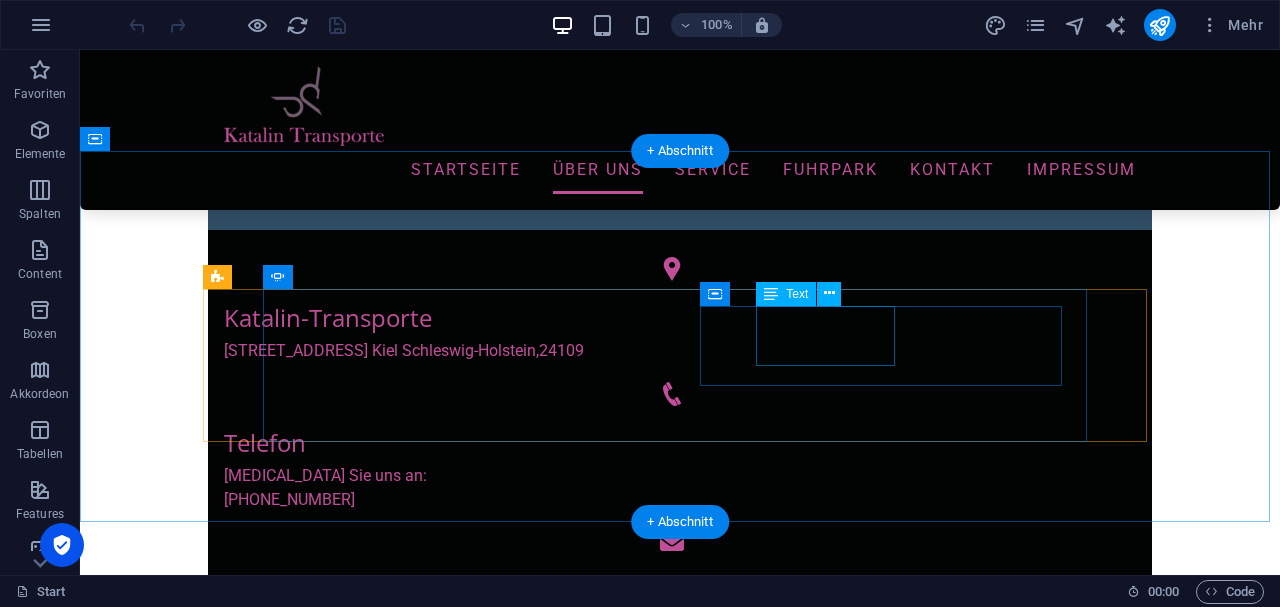 click on "[PERSON_NAME] "Vorarbeiter"" at bounding box center (-375, 2108) 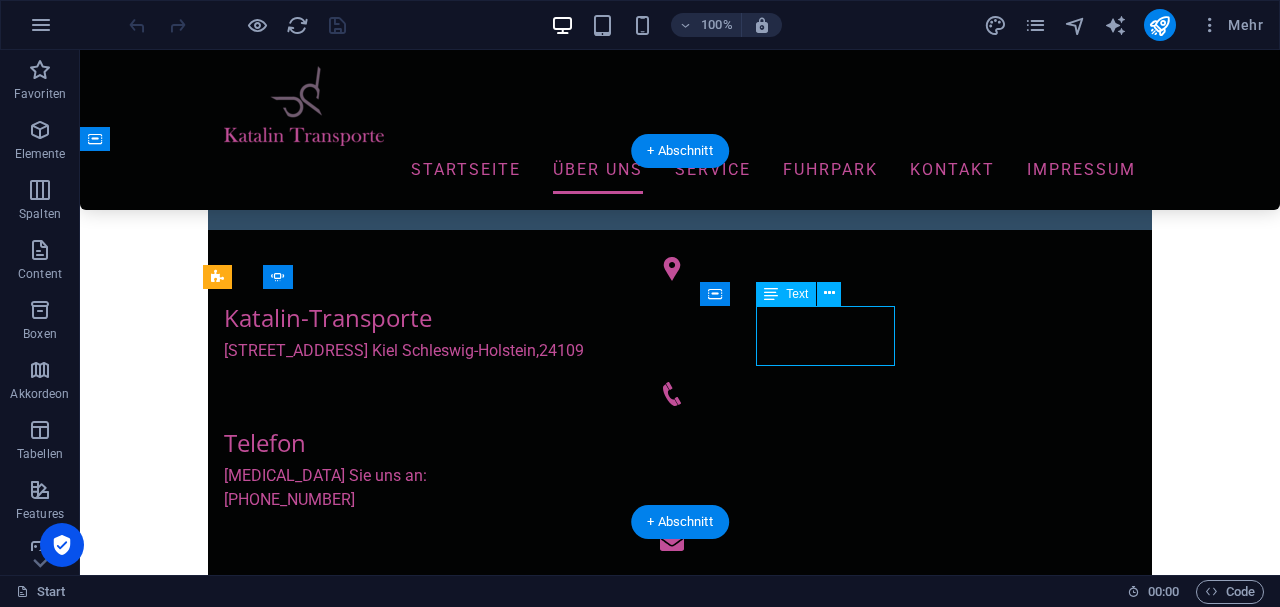 click on "[PERSON_NAME] "Vorarbeiter"" at bounding box center (-375, 2108) 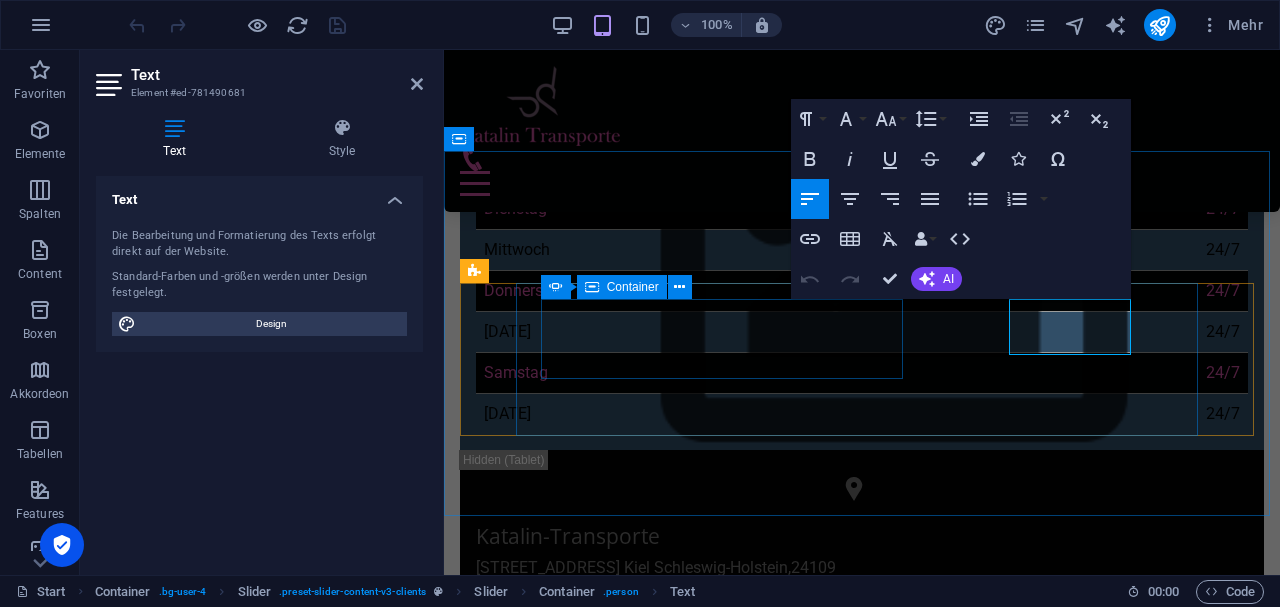 scroll, scrollTop: 958, scrollLeft: 0, axis: vertical 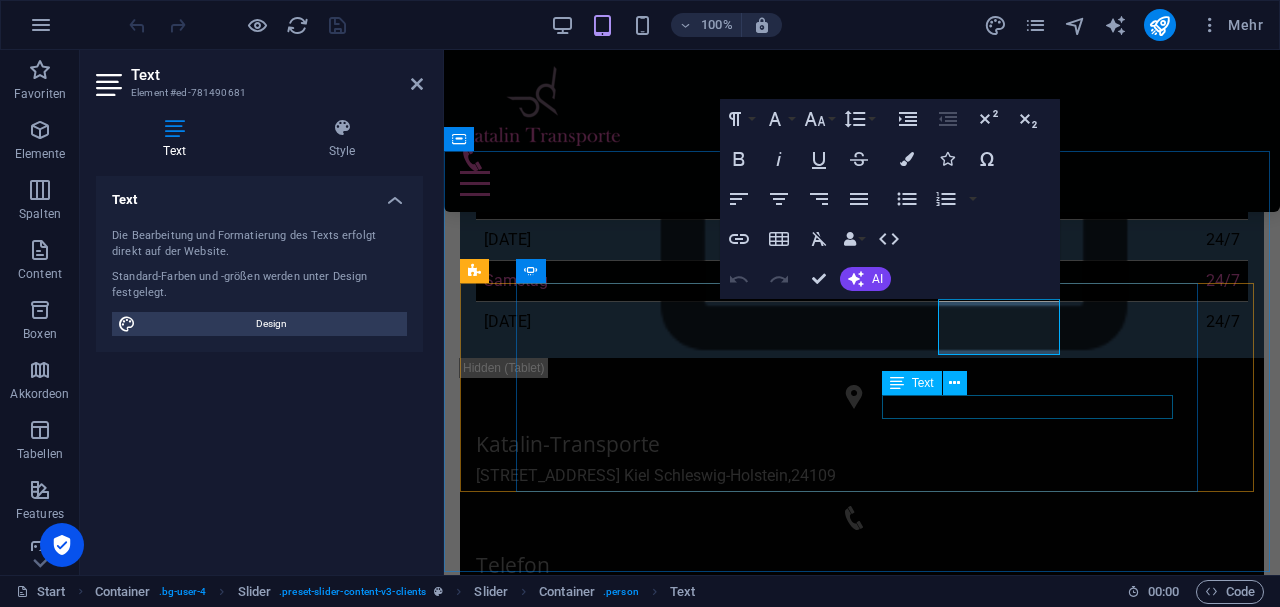 click on "TEXT" at bounding box center (-12, 2245) 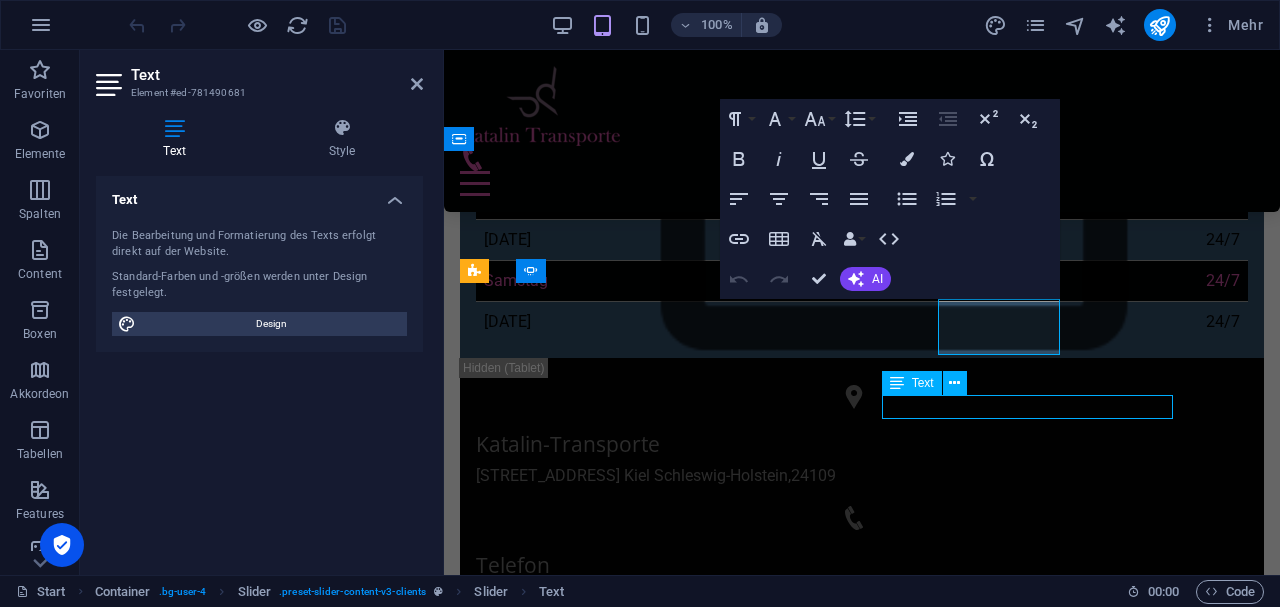 click on "TEXT" at bounding box center [-12, 2245] 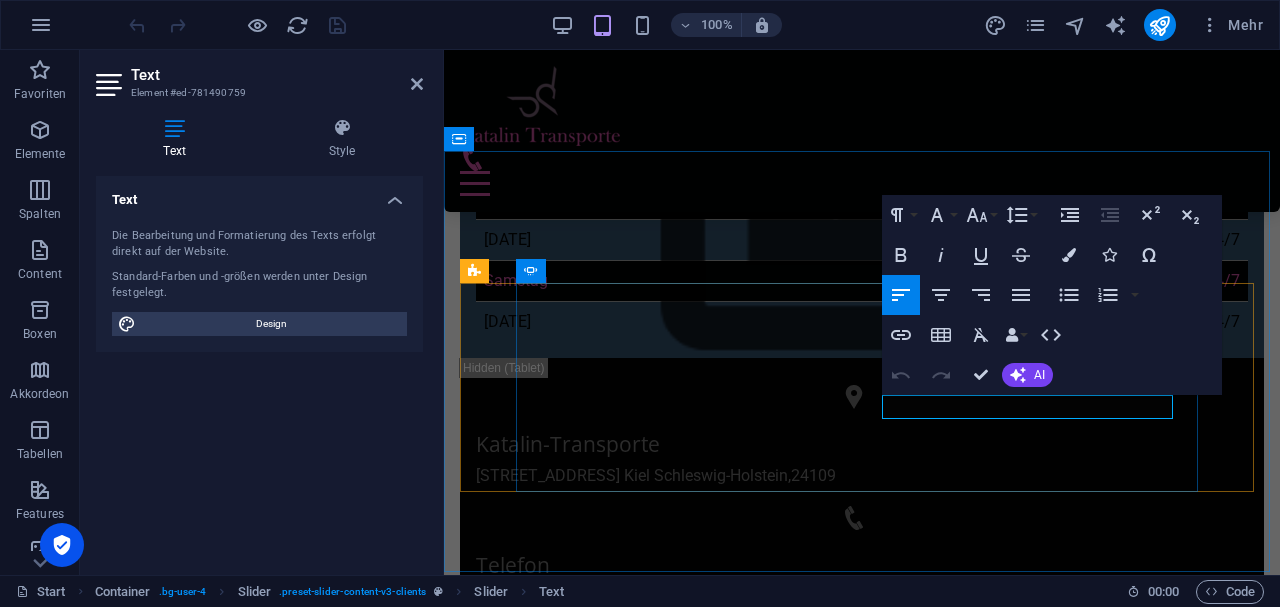 click on "TEXT" at bounding box center (-12, 2245) 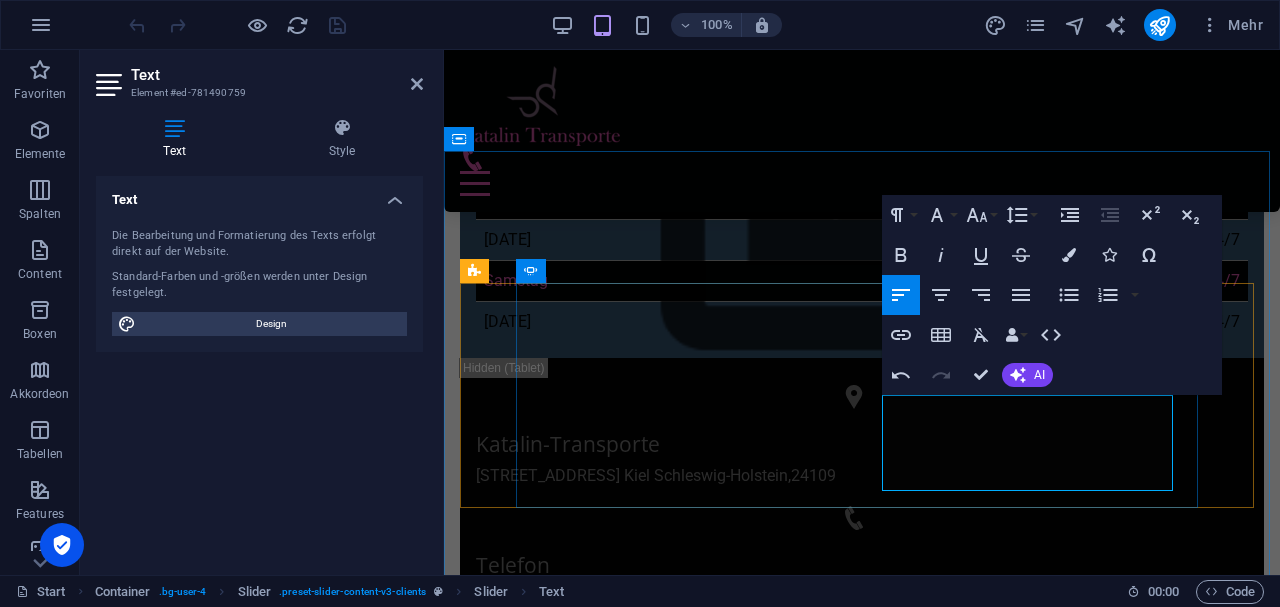 click on "Angestellt als:" at bounding box center (-12, 2245) 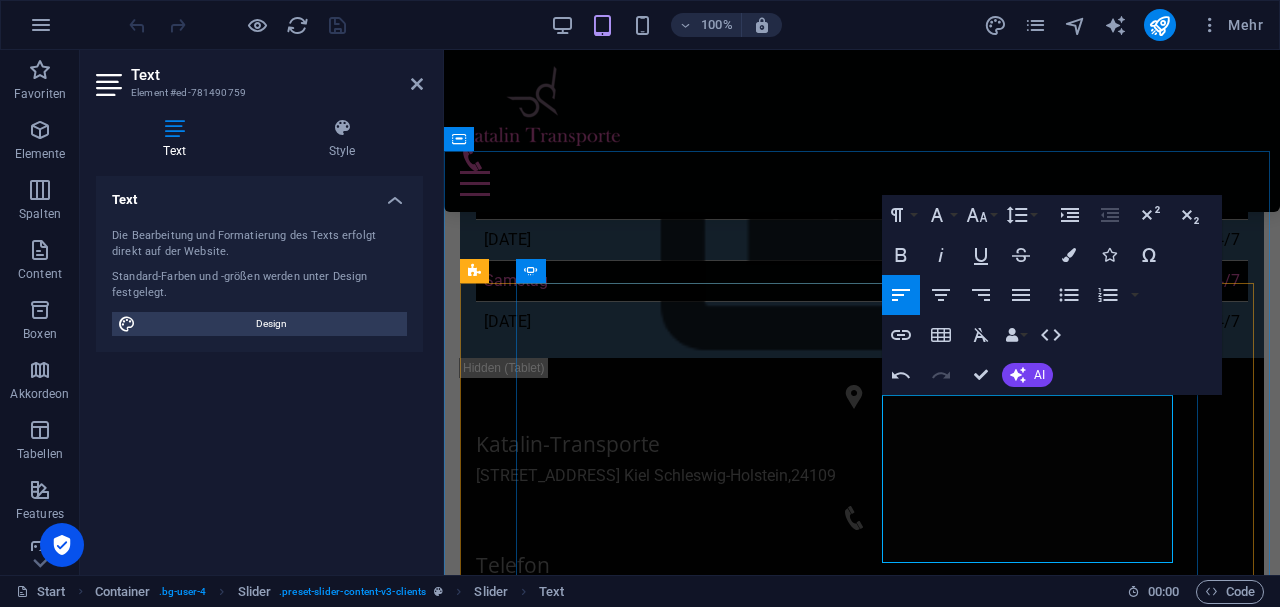 scroll, scrollTop: 968, scrollLeft: 0, axis: vertical 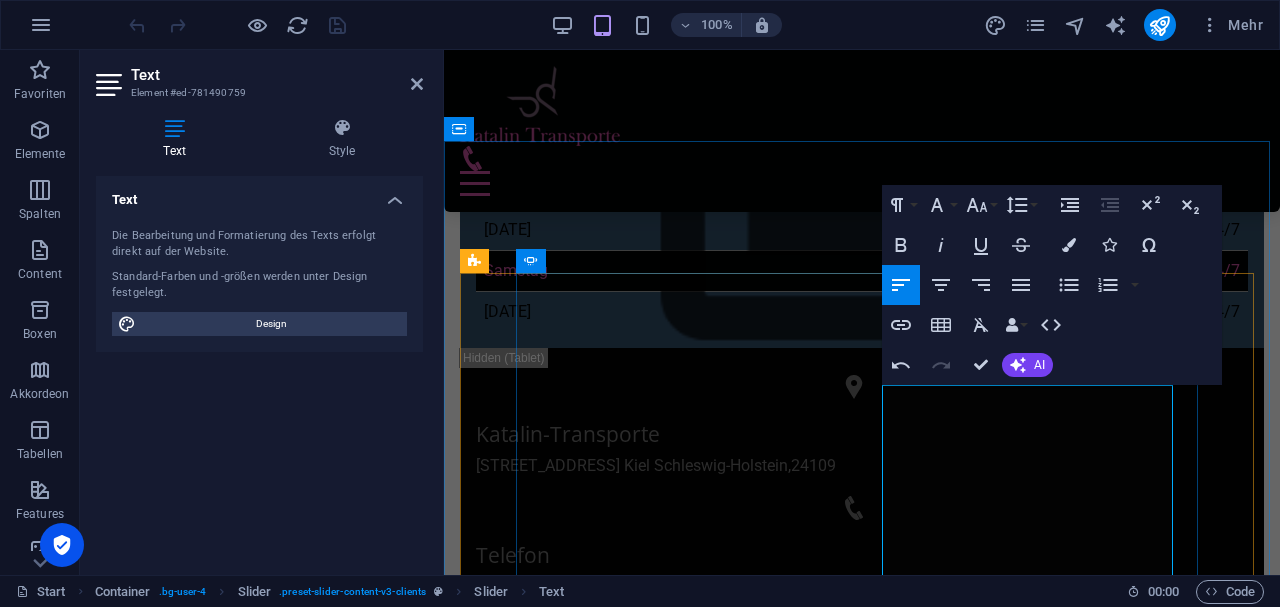 drag, startPoint x: 882, startPoint y: 464, endPoint x: 1064, endPoint y: 510, distance: 187.7232 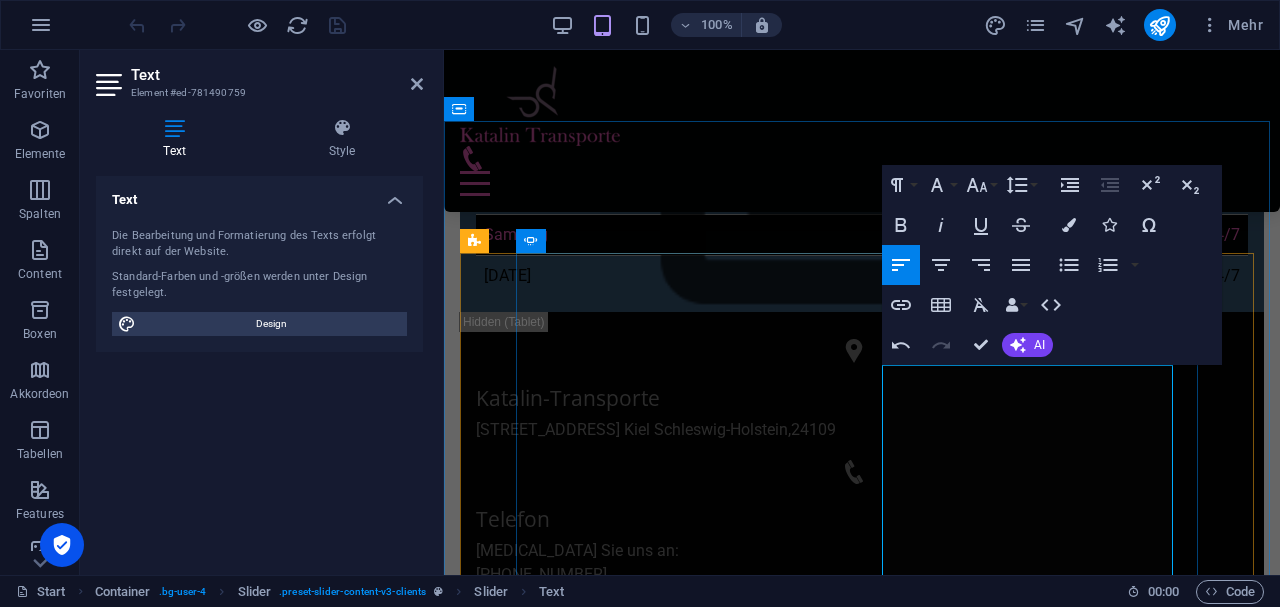 drag, startPoint x: 881, startPoint y: 464, endPoint x: 1106, endPoint y: 564, distance: 246.22145 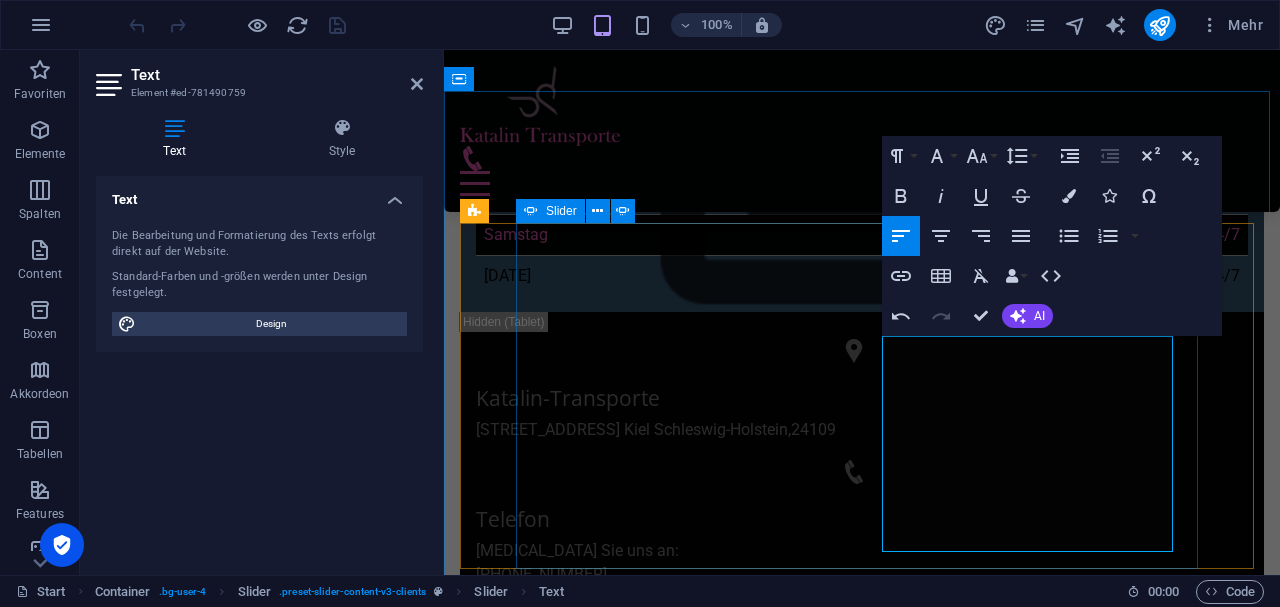 scroll, scrollTop: 1017, scrollLeft: 0, axis: vertical 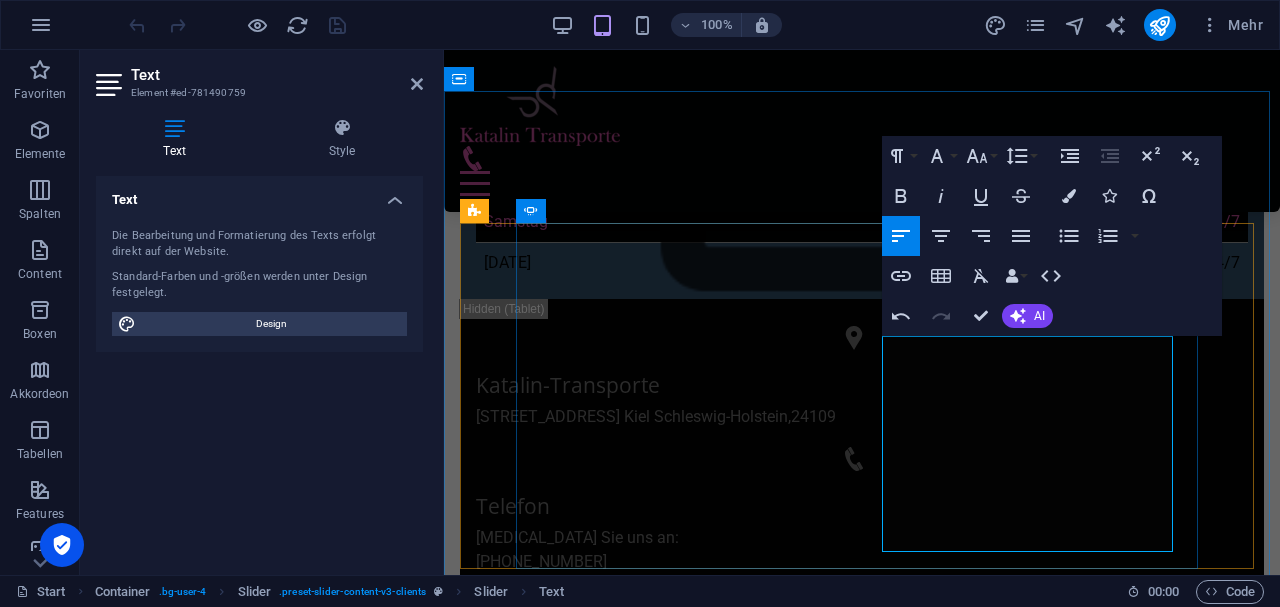 click on "Ich bin 1974 geboren in NRW / Kleve . 2012 bin ich nach Schleswig Holstein gezogen. Ich habe als Disponent bei der Kieler Nachrichten gearbeitet und DATUM bei Katalin Transporte angefangen." at bounding box center (-12, 2342) 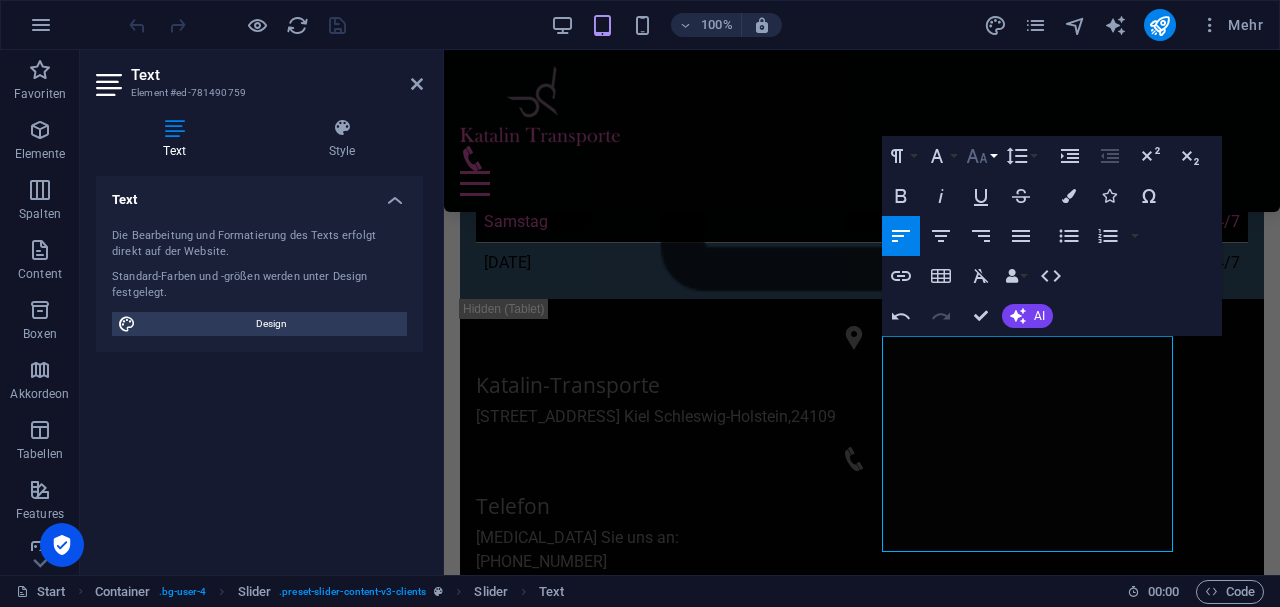 click on "Schriftgröße" at bounding box center [981, 156] 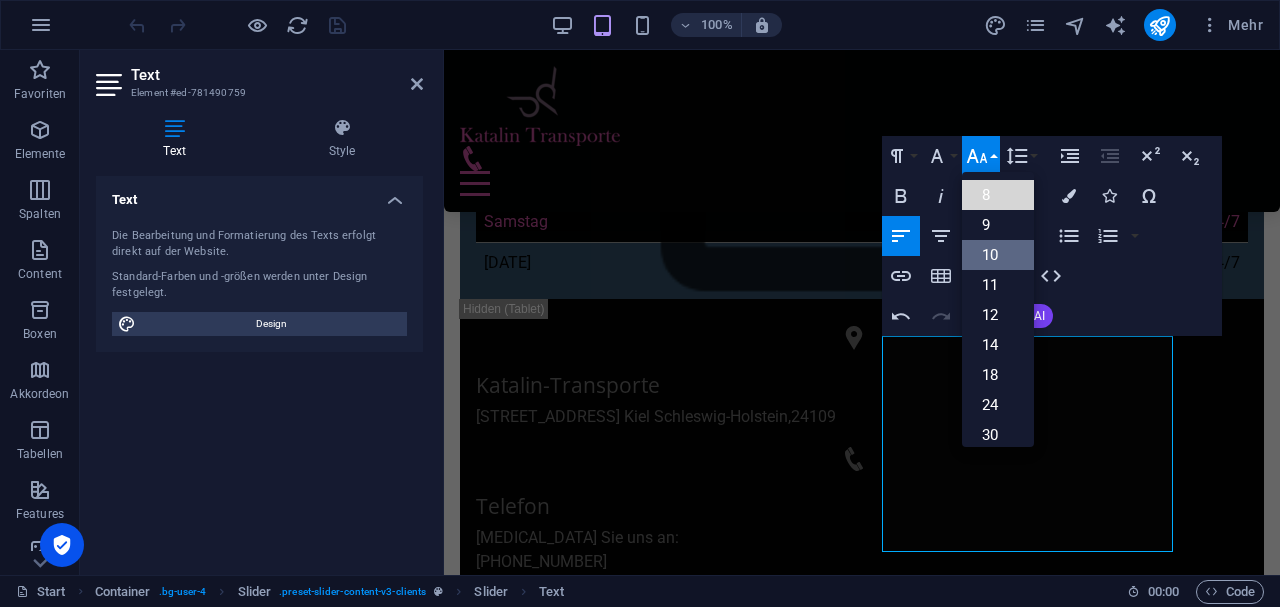 drag, startPoint x: 998, startPoint y: 190, endPoint x: 989, endPoint y: 254, distance: 64.629715 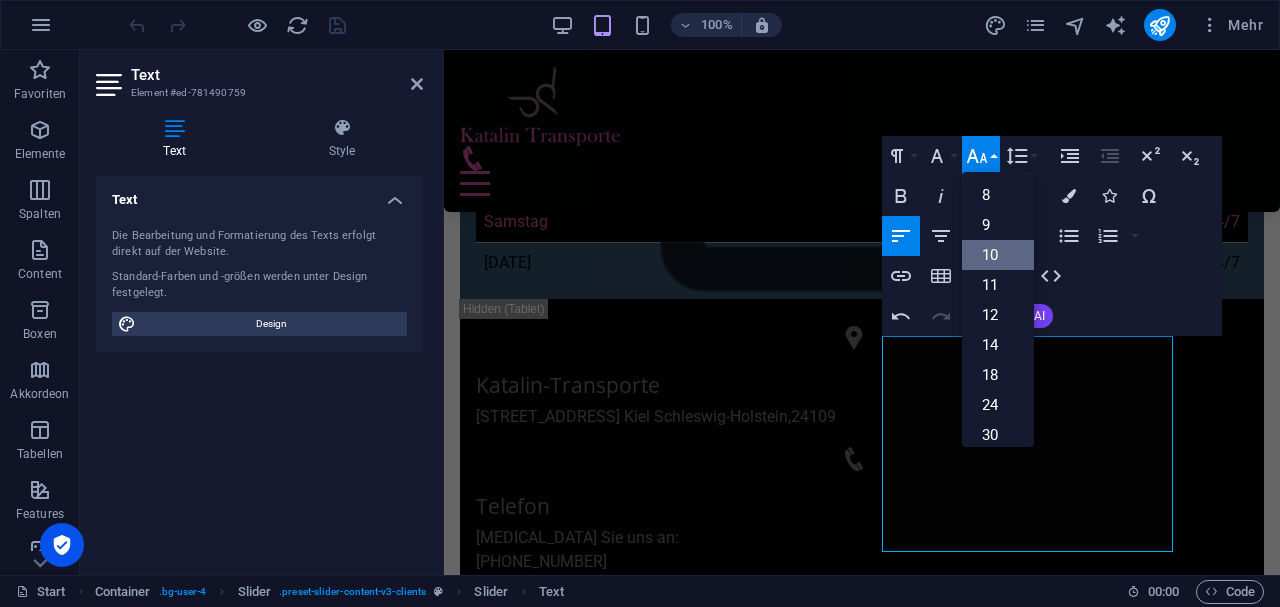 click on "10" at bounding box center (998, 255) 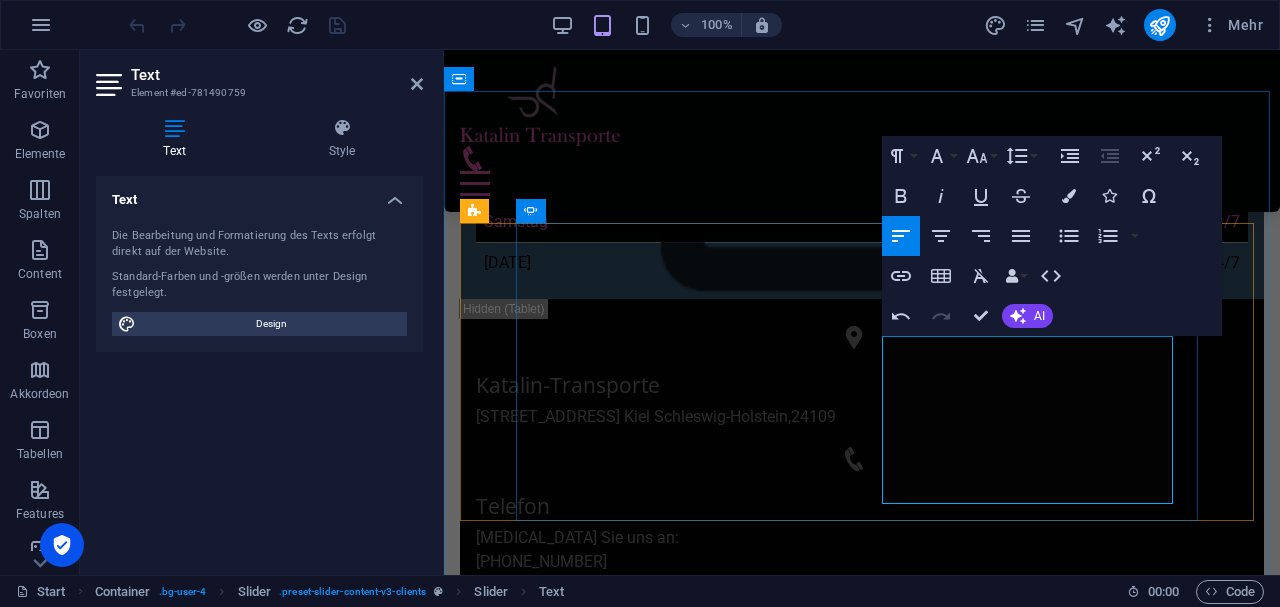 click on "Im Betrieb tätig seit:" at bounding box center (-12, 2210) 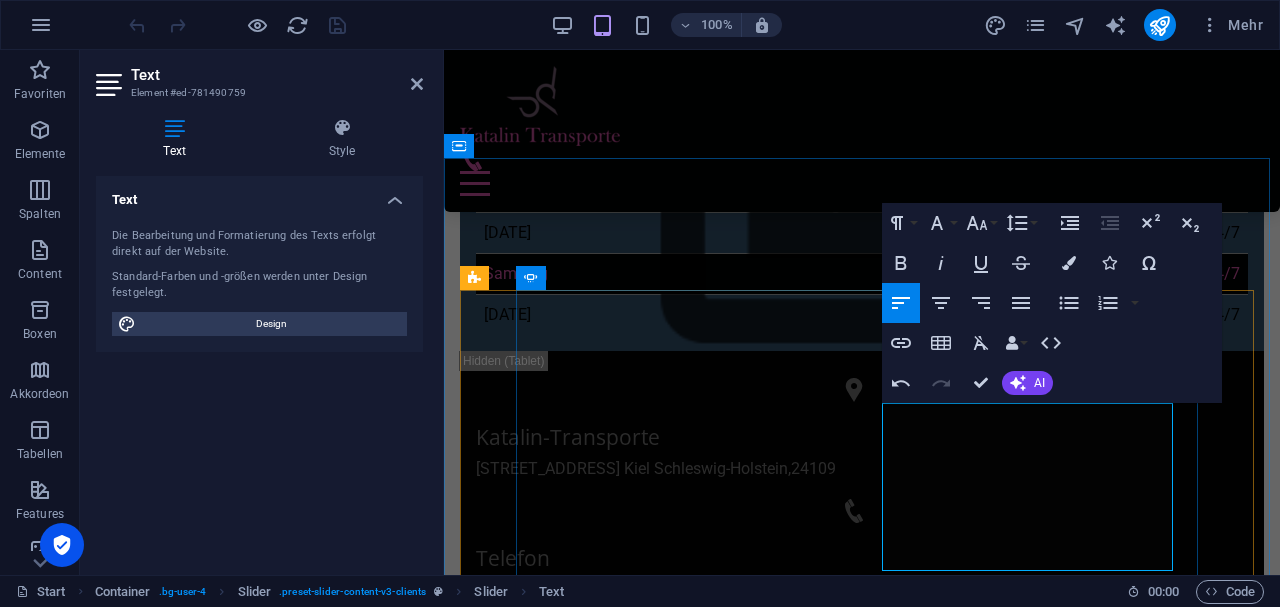 scroll, scrollTop: 950, scrollLeft: 0, axis: vertical 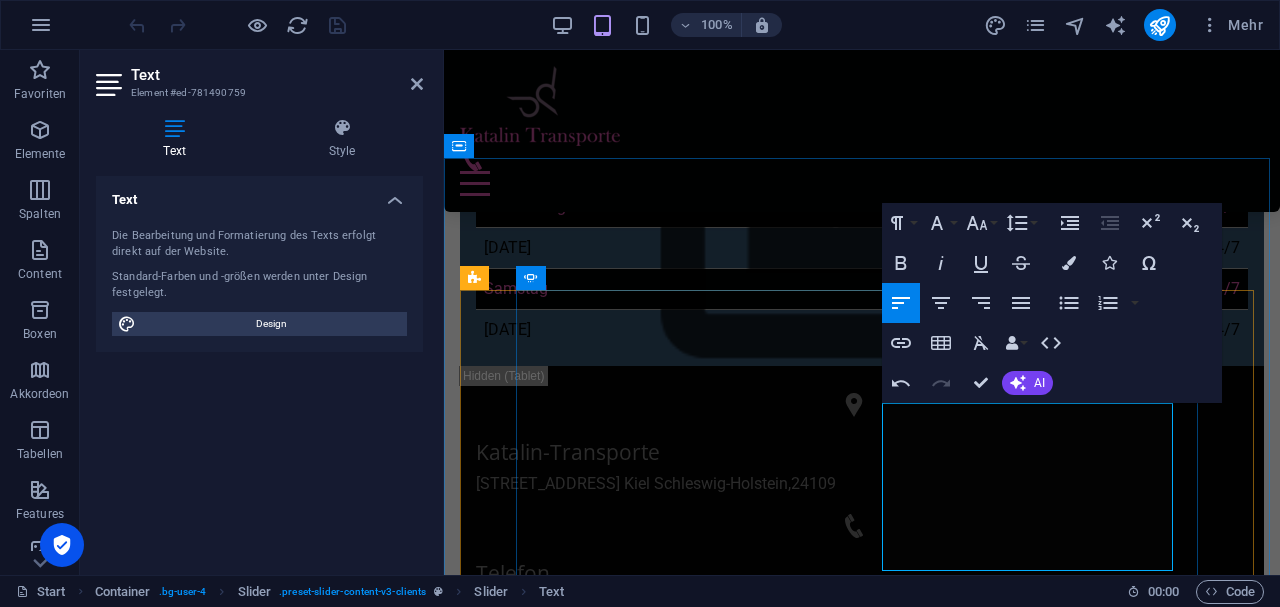drag, startPoint x: 989, startPoint y: 415, endPoint x: 1080, endPoint y: 424, distance: 91.44397 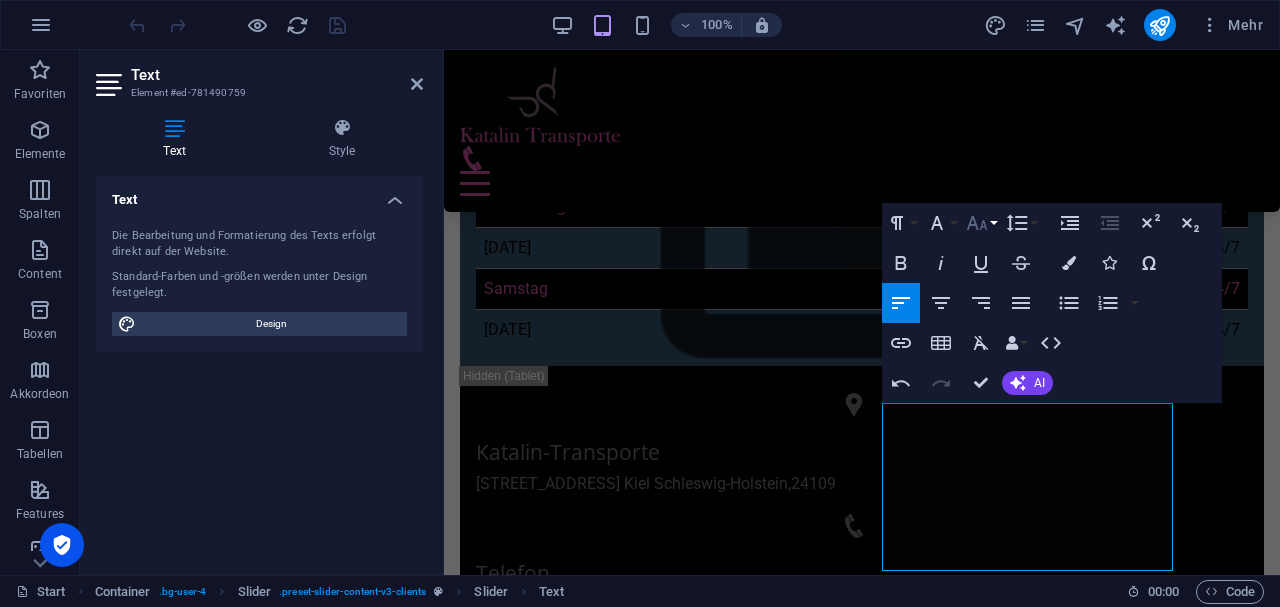click on "Schriftgröße" at bounding box center [981, 223] 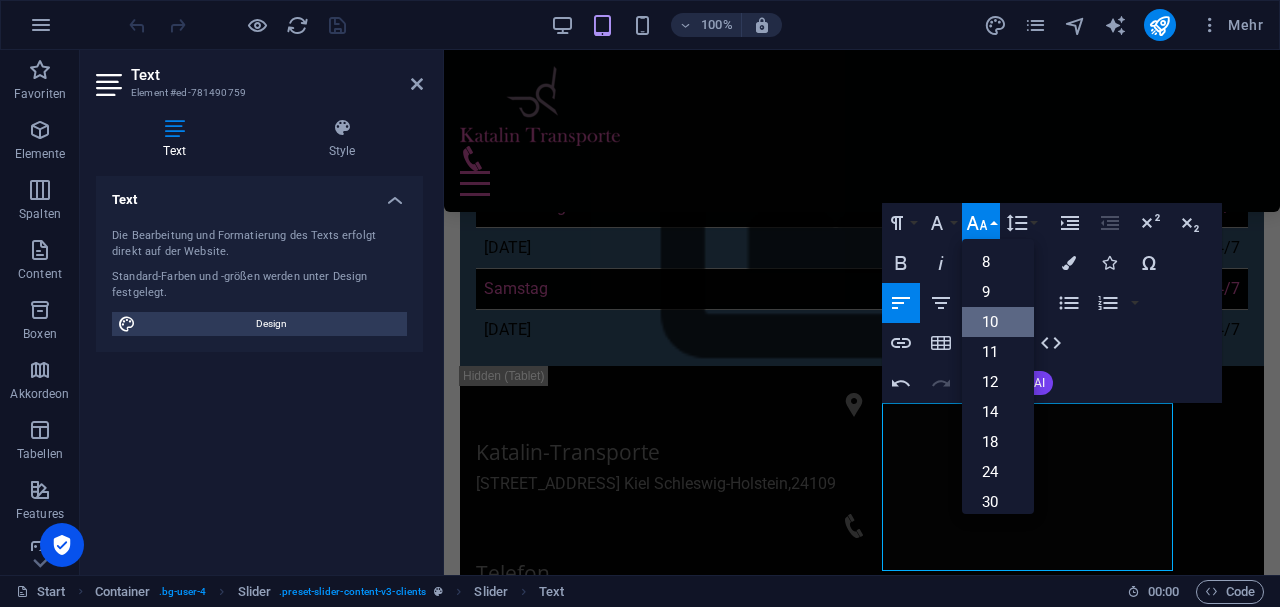 click on "10" at bounding box center (998, 322) 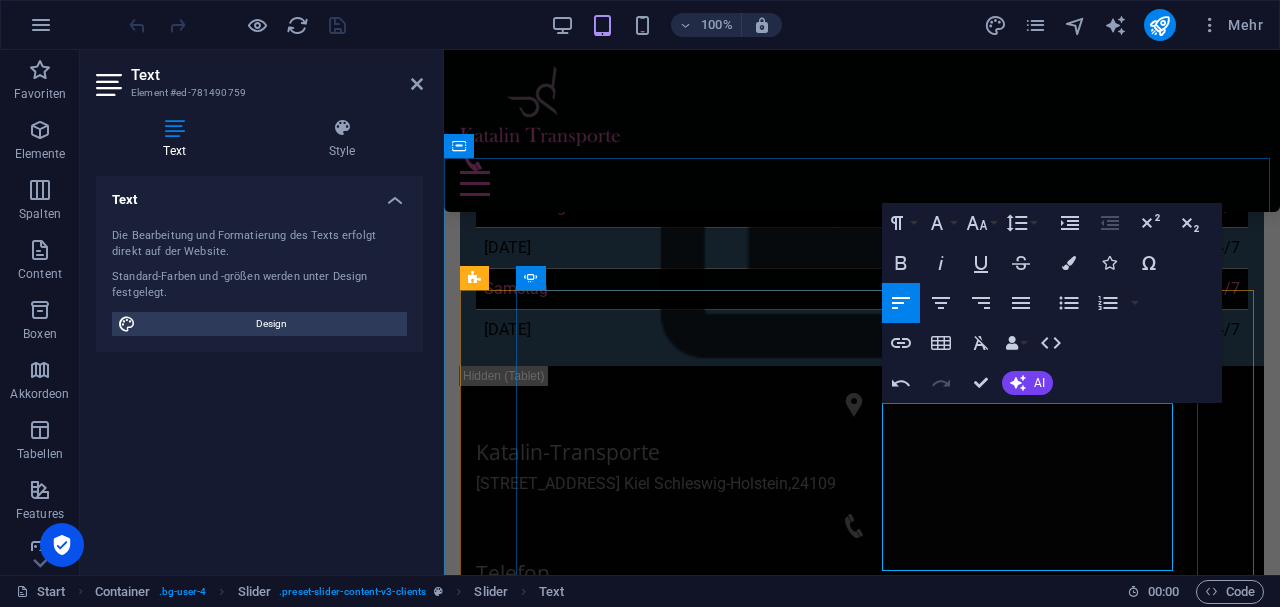 click on "Über mich:" at bounding box center (-12, 2301) 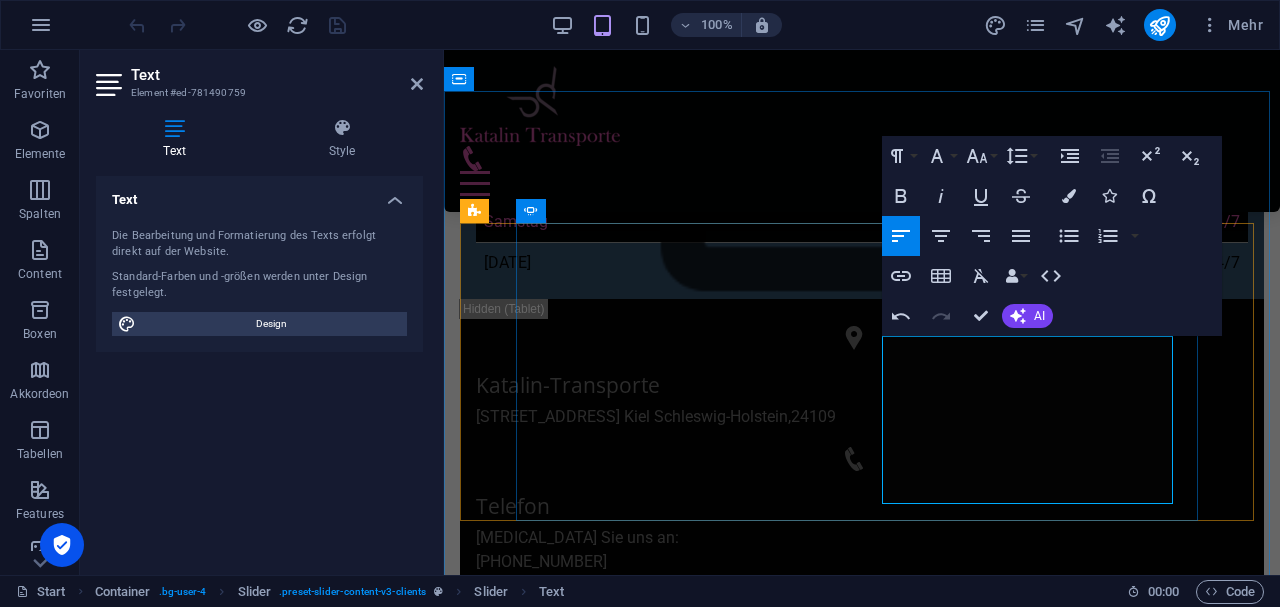 scroll, scrollTop: 950, scrollLeft: 0, axis: vertical 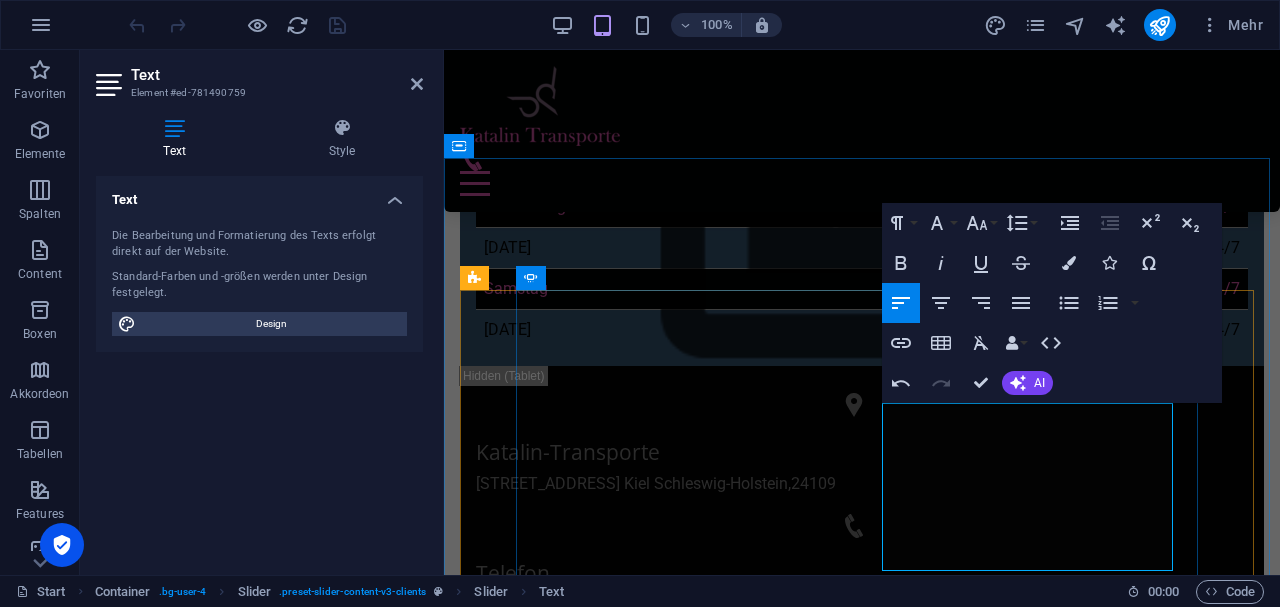drag, startPoint x: 885, startPoint y: 414, endPoint x: 988, endPoint y: 552, distance: 172.20047 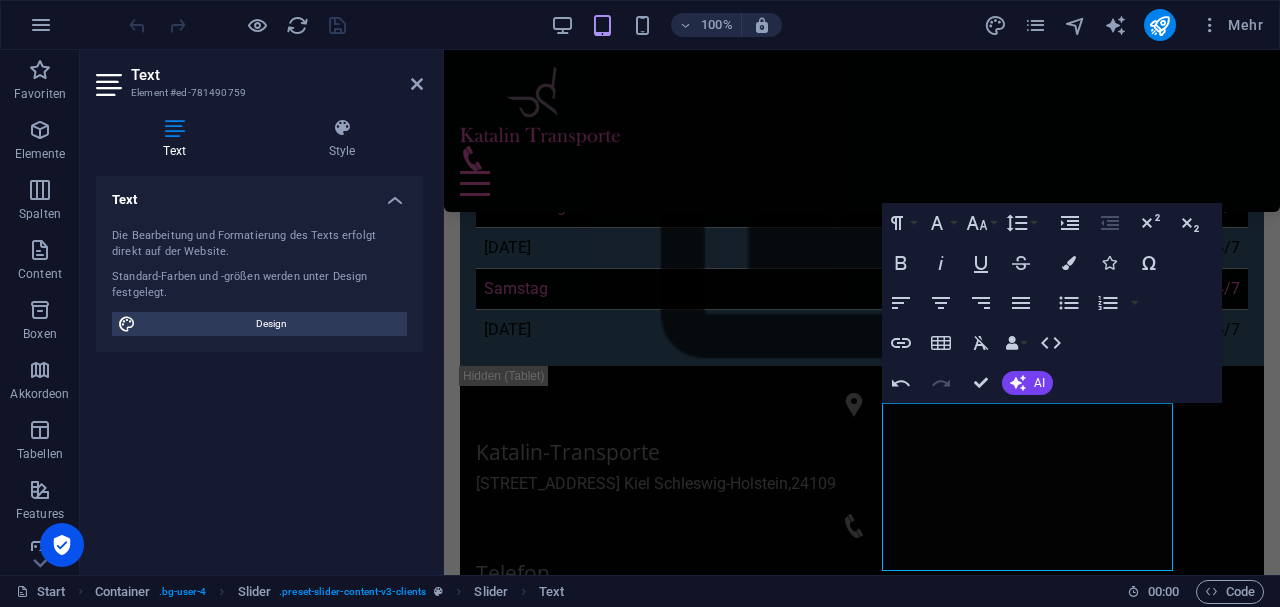 click on "Text Element #ed-781490759 Text Style Text Die Bearbeitung und Formatierung des Texts erfolgt direkt auf der Website. Standard-Farben und -größen werden unter Design festgelegt. Design Ausrichtung Linksbündig Zentriert Rechtsbündig Slider Element Layout Wie sich dieses Element innerhalb des Layouts ausdehnt (Flexbox). Größe Standard auto px % 1/1 1/2 1/3 1/4 1/5 1/6 1/7 1/8 1/9 1/10 Wachsen Schrumpfen Ordnung Container-Layout Sichtbar Sichtbar Deckkraft: 100 % Überlauf Abstände Außenabstand Standard auto px % rem vw vh Definiert Definiert auto px % rem vw vh auto px % rem vw vh auto px % rem vw vh auto px % rem vw vh Innenabstand Standard px rem % vh vw Definiert Definiert px rem % vh vw px rem % vh vw px rem % vh vw px rem % vh vw Rahmen Stil              - Breite 1 auto px rem % vh vw Definiert Definiert 1 auto px rem % vh vw 1 auto px rem % vh vw 1 auto px rem % vh vw 1 auto px rem % vh vw  - Farbe Runde Ecken Standard px rem % vh vw Definiert Definiert px rem % vh vw px rem % vh vw px %" at bounding box center (262, 312) 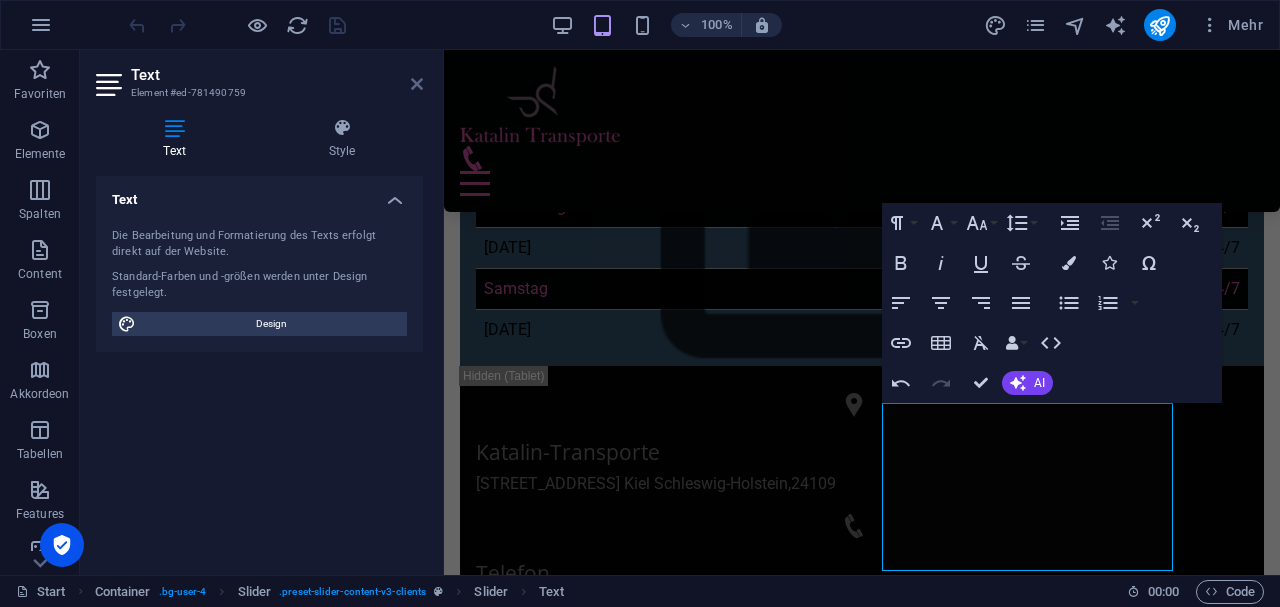 drag, startPoint x: 417, startPoint y: 84, endPoint x: 337, endPoint y: 33, distance: 94.873604 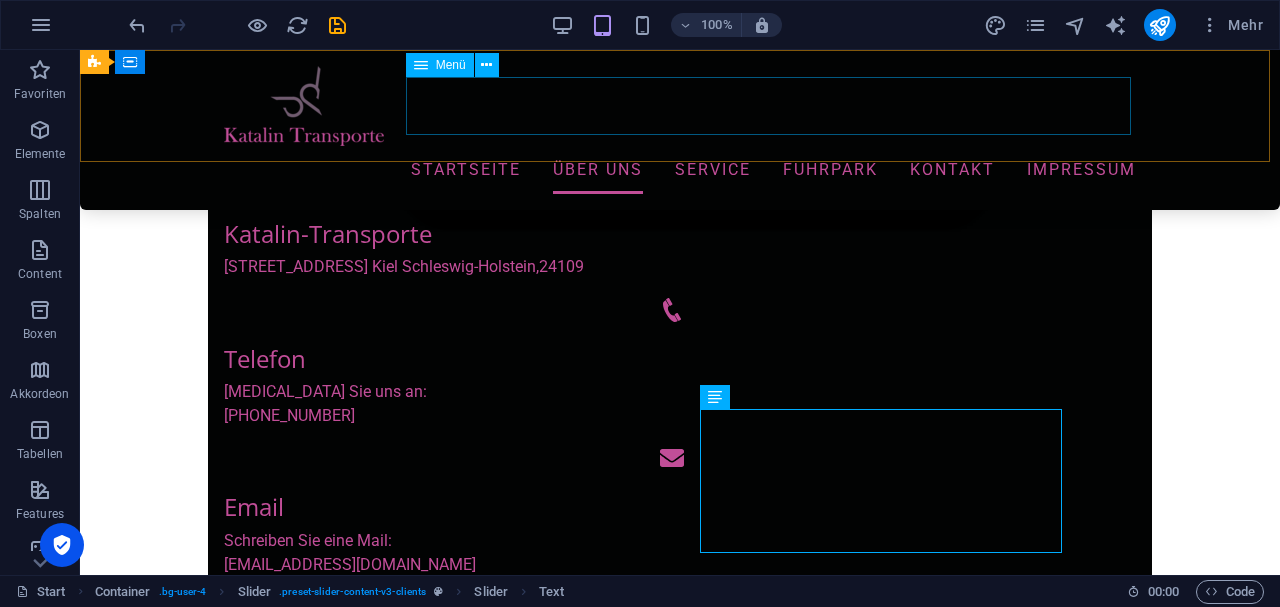scroll, scrollTop: 859, scrollLeft: 0, axis: vertical 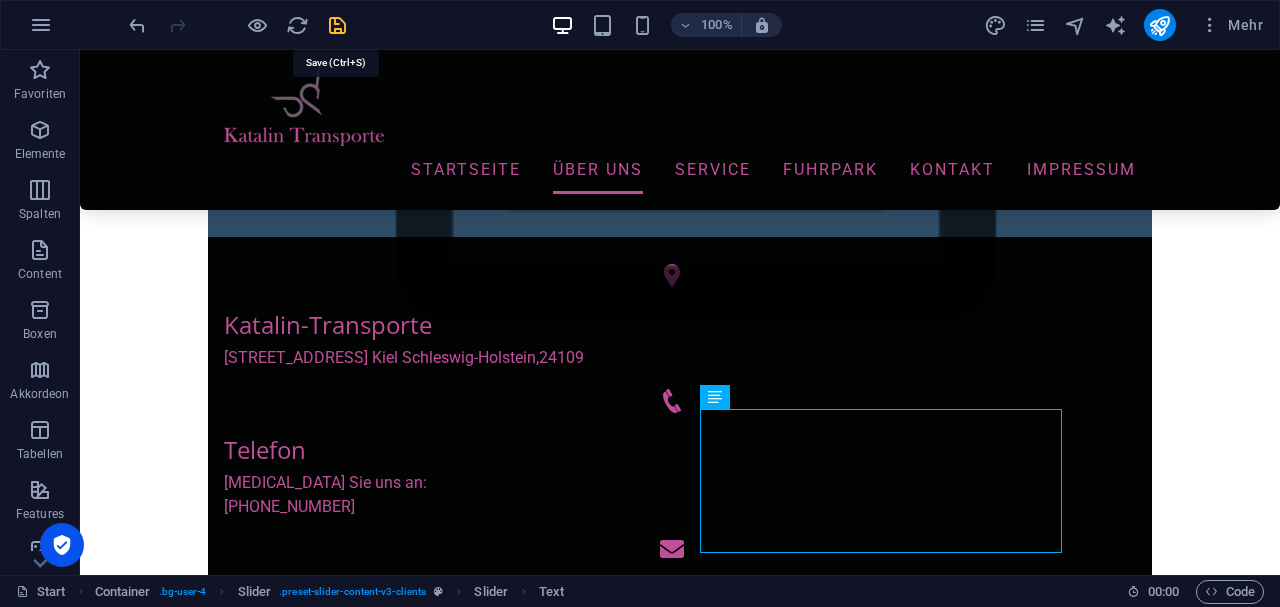 click at bounding box center [337, 25] 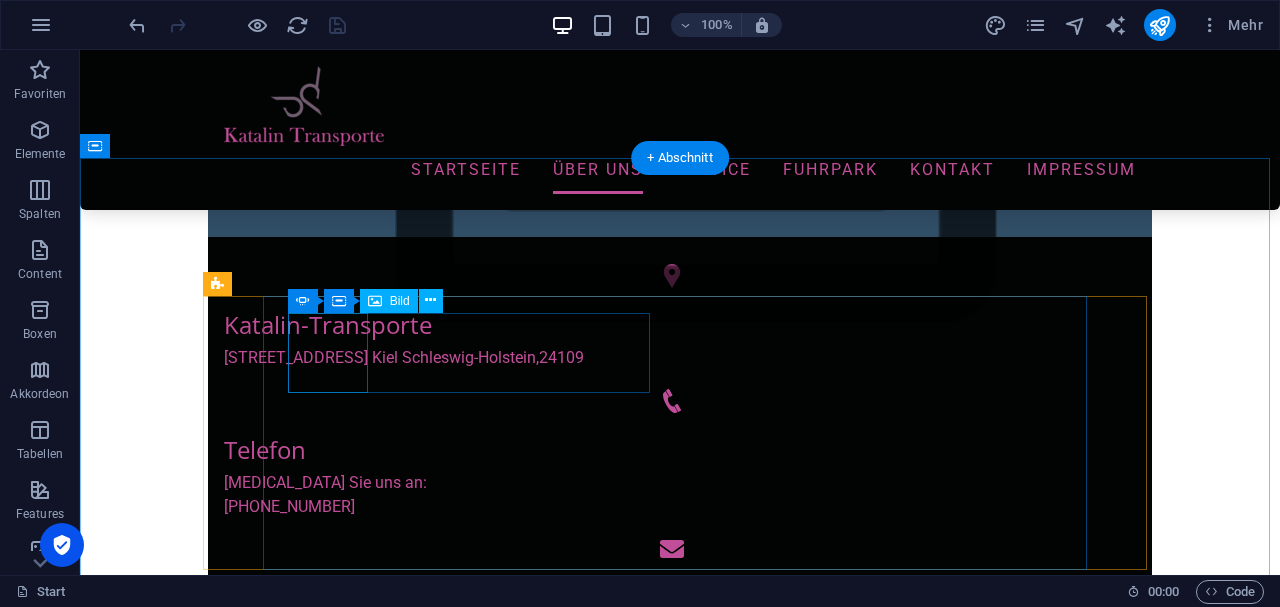click at bounding box center (-375, 1831) 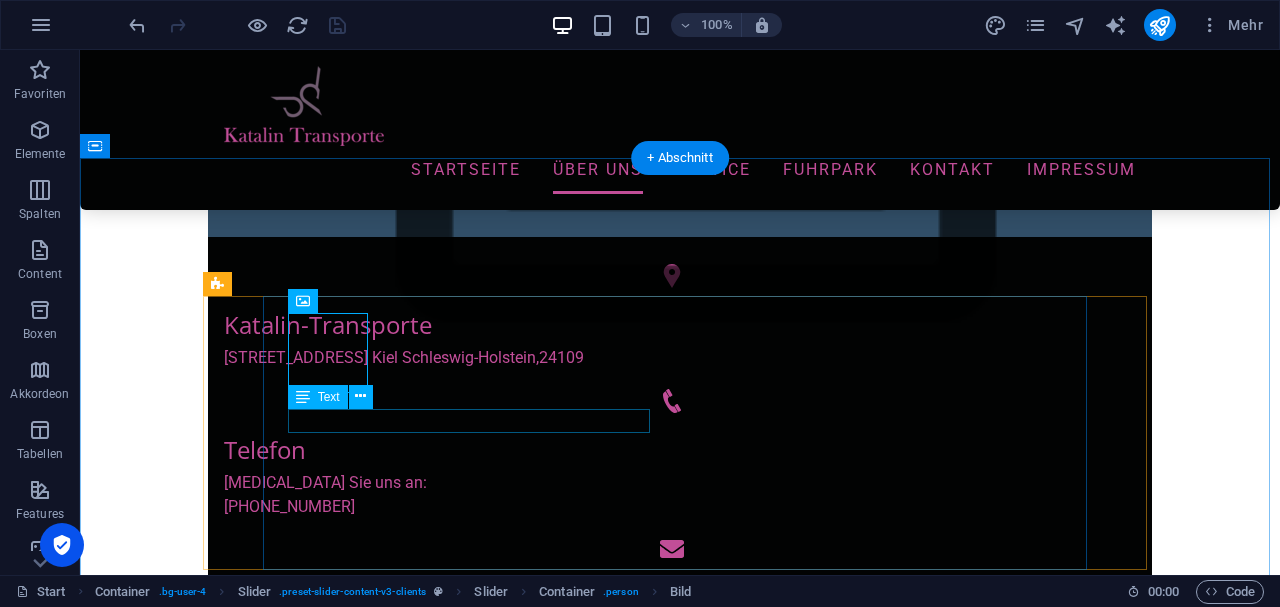 click on "TEXT" at bounding box center (-367, 1959) 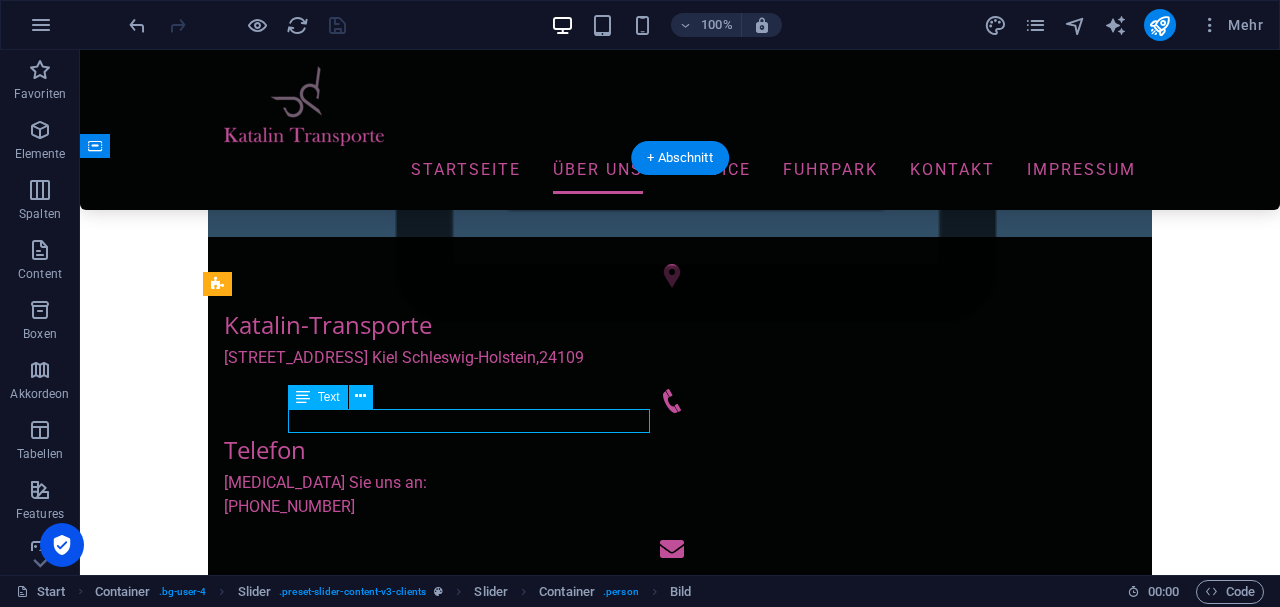 drag, startPoint x: 313, startPoint y: 420, endPoint x: 398, endPoint y: 466, distance: 96.64885 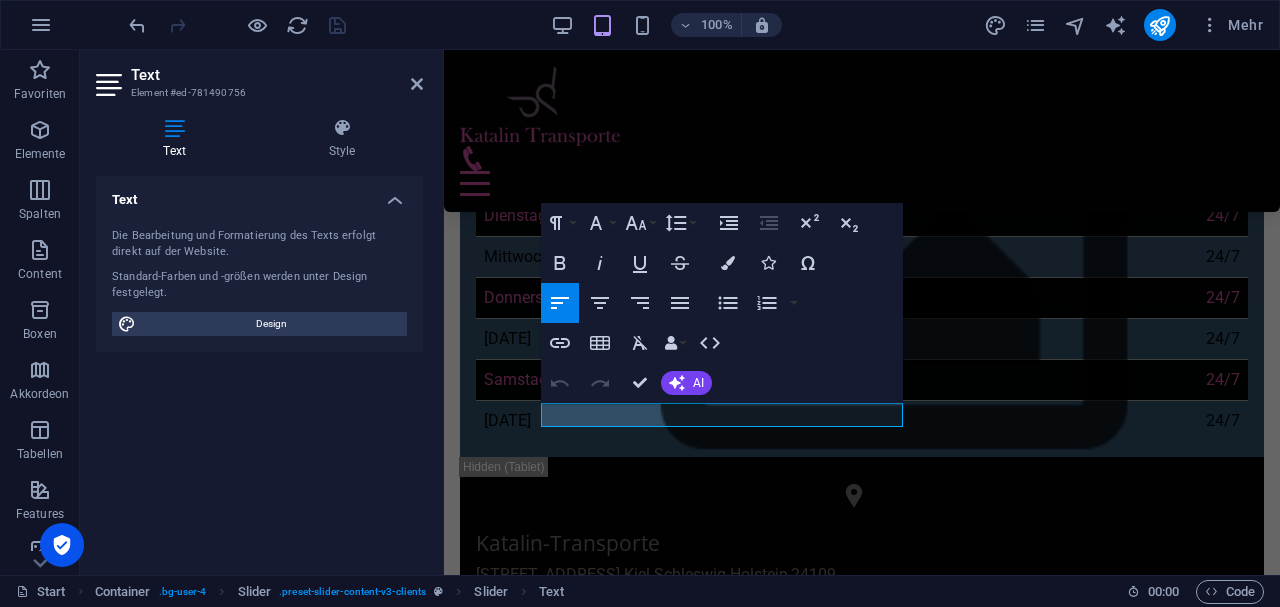scroll, scrollTop: 950, scrollLeft: 0, axis: vertical 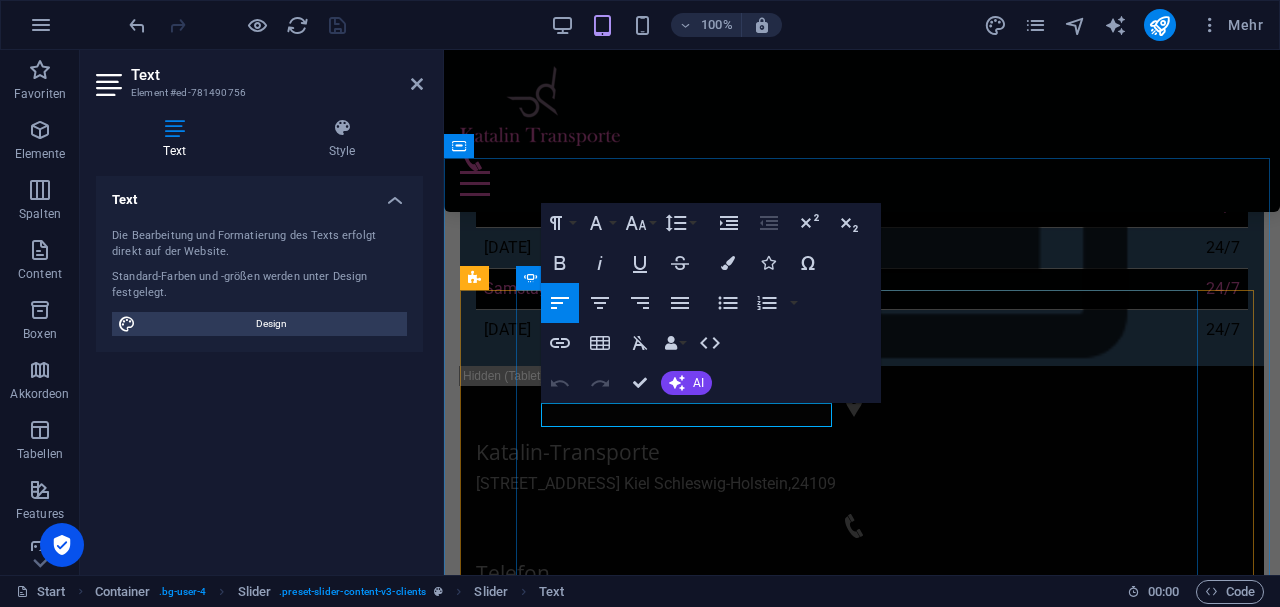 click on "TEXT" at bounding box center [-12, 2043] 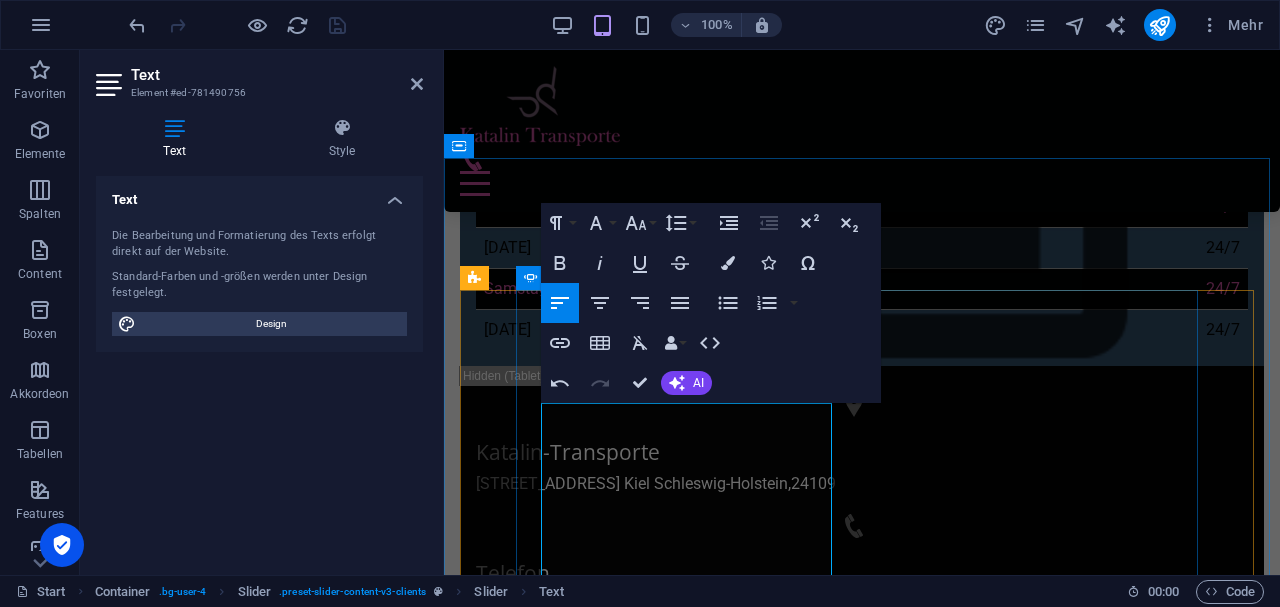 scroll, scrollTop: 1017, scrollLeft: 0, axis: vertical 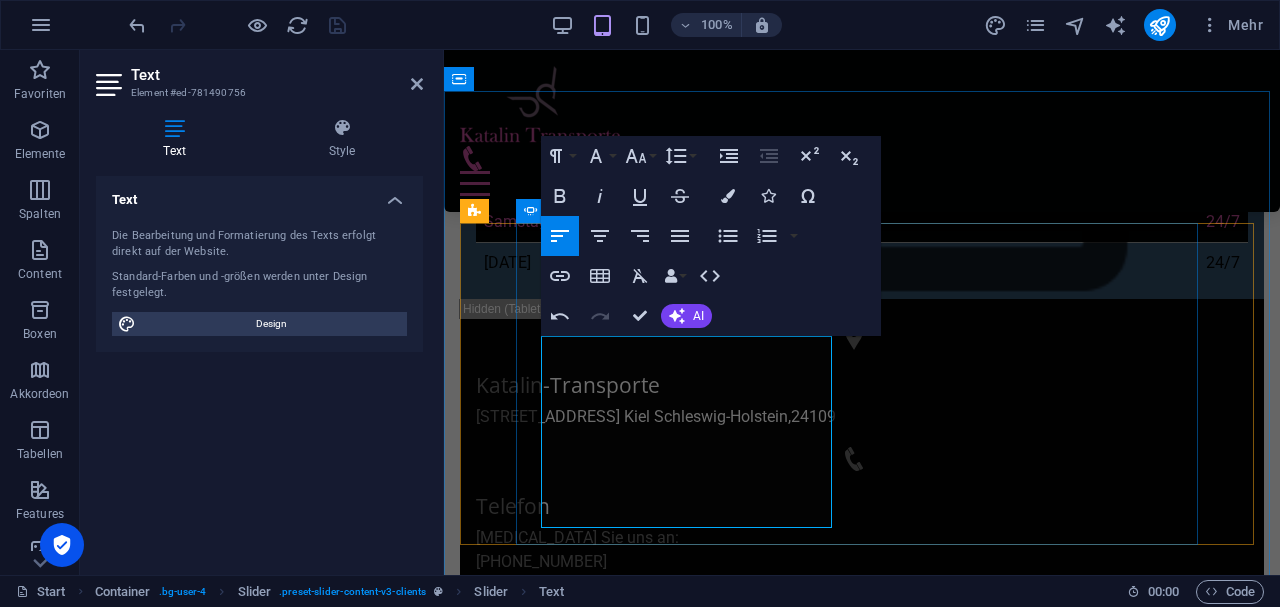 click on "Ich bin [DEMOGRAPHIC_DATA] geboren in [GEOGRAPHIC_DATA] / [PERSON_NAME]. [DEMOGRAPHIC_DATA] bin ich nach [GEOGRAPHIC_DATA] gezogen. Ich habe als Disponent bei der [PERSON_NAME] Nachrichten gearbeitet und DATUM bei [PERSON_NAME] Transporte angefangen." at bounding box center (-18, 2109) 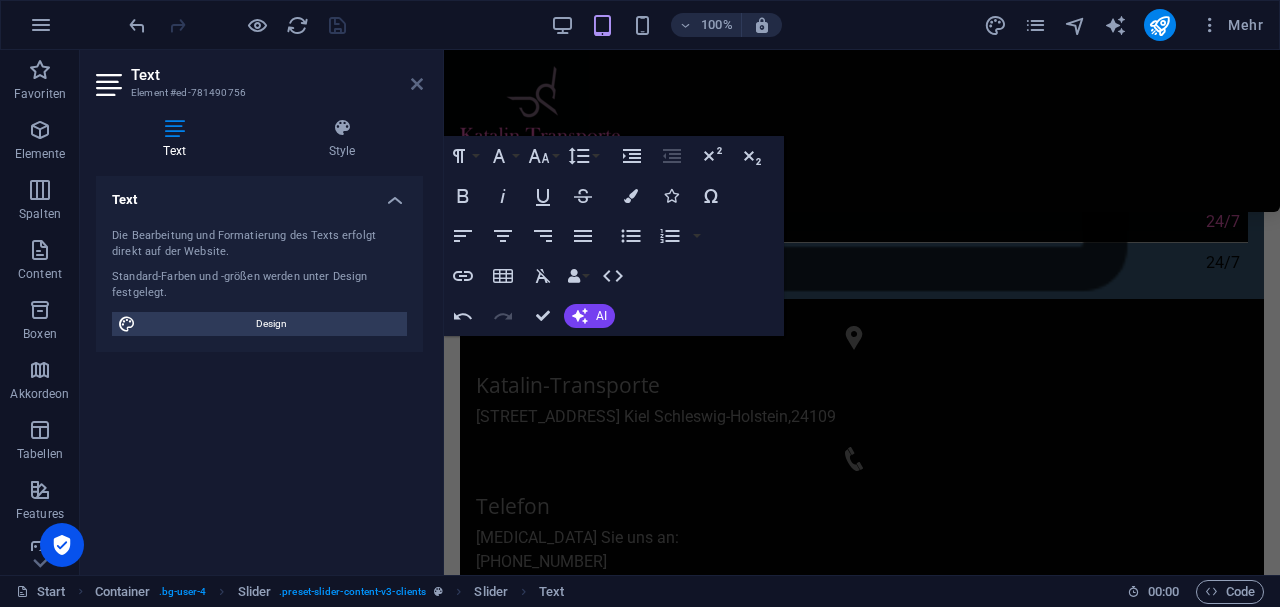 click at bounding box center (417, 84) 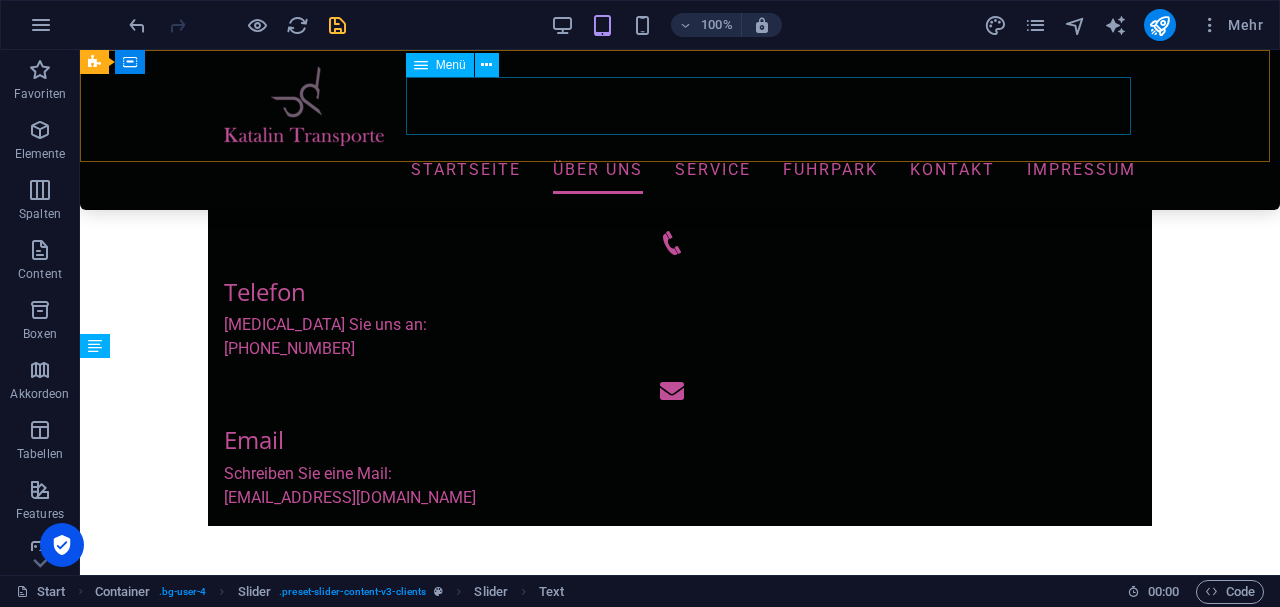 scroll, scrollTop: 910, scrollLeft: 0, axis: vertical 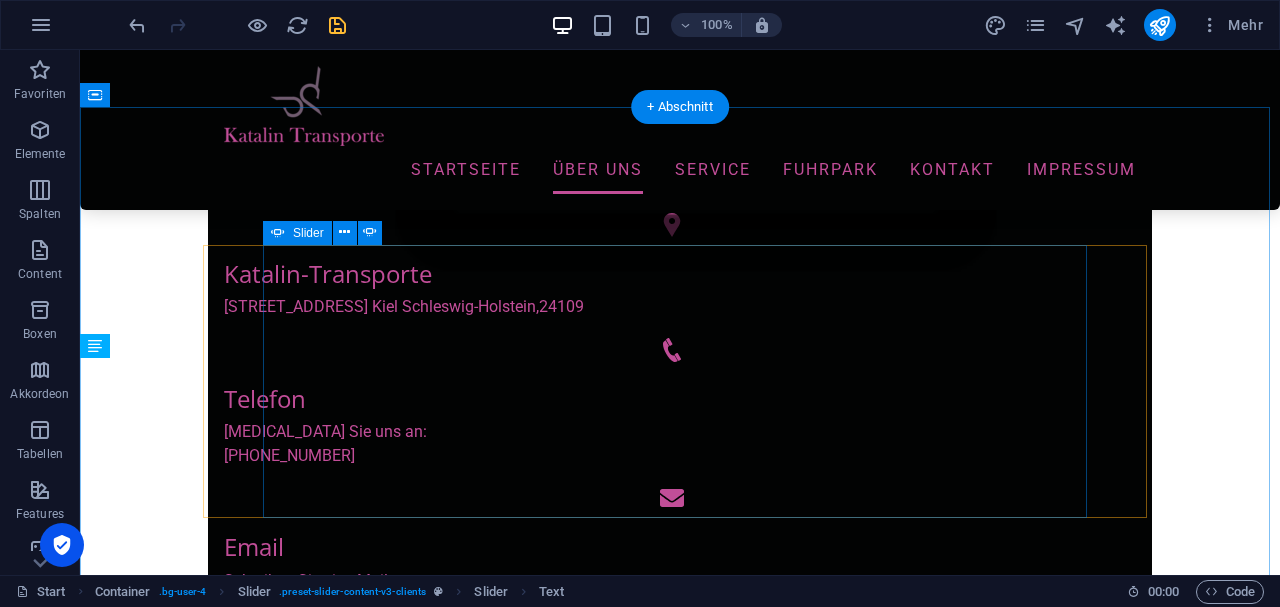 click on "1" at bounding box center [132, -373] 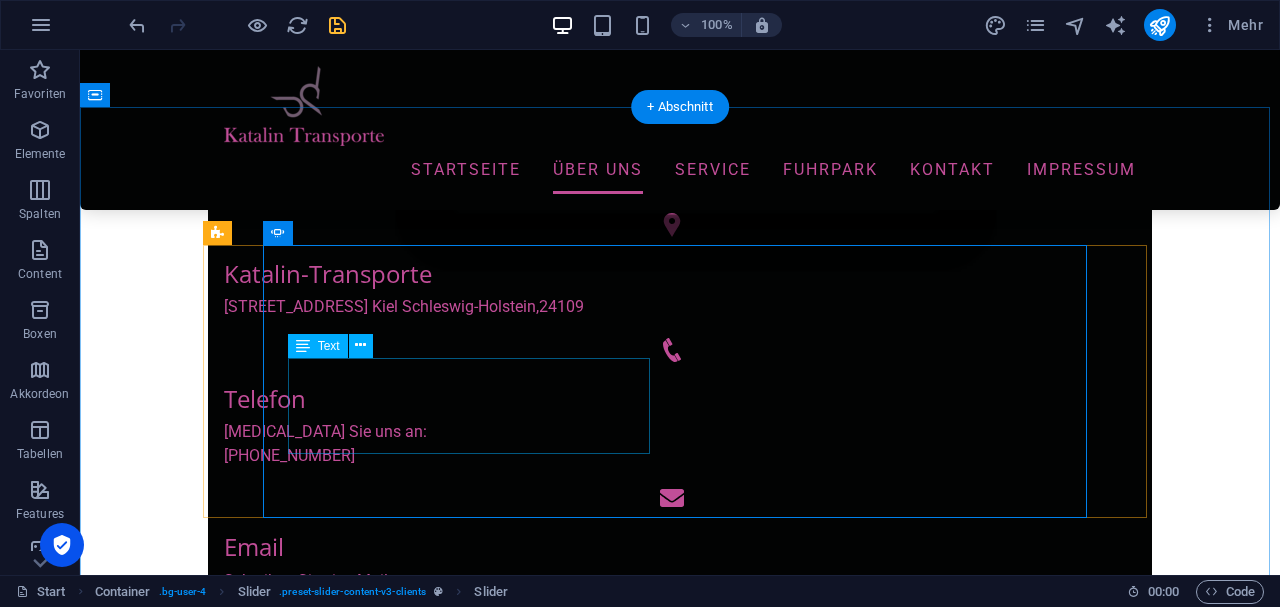 click on "Angestellt als:  Vorarbeiter  Im Betrieb tätig seit: Über mich: Text" at bounding box center [-367, 1944] 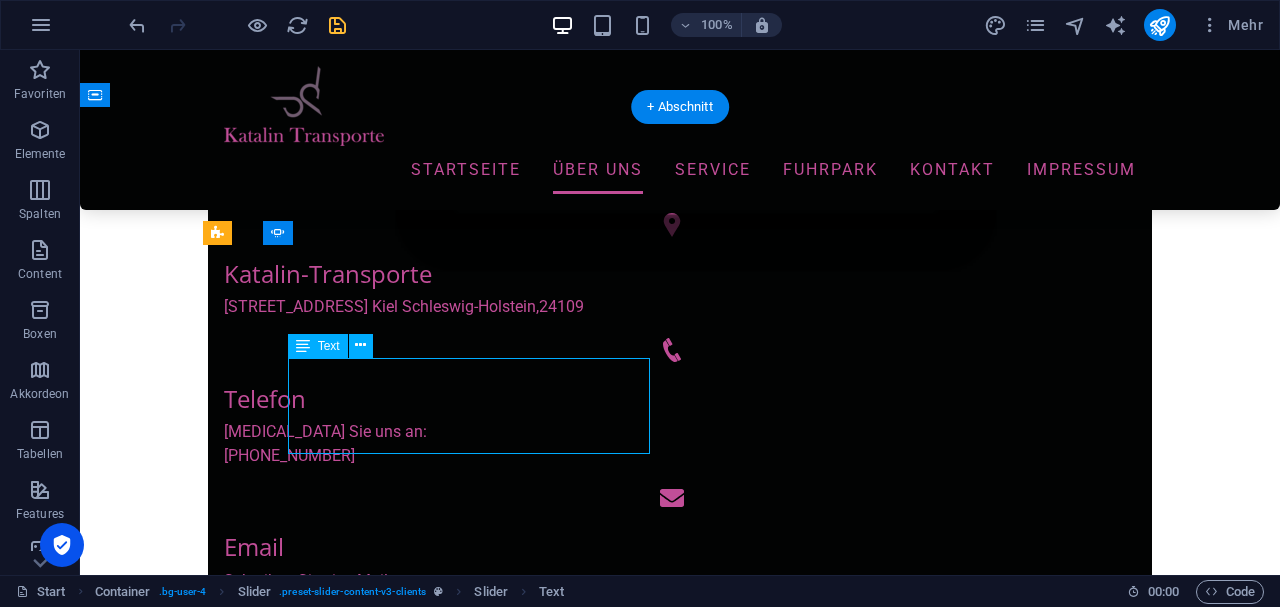 click on "Angestellt als:  Vorarbeiter  Im Betrieb tätig seit: Über mich: Text" at bounding box center [-367, 1944] 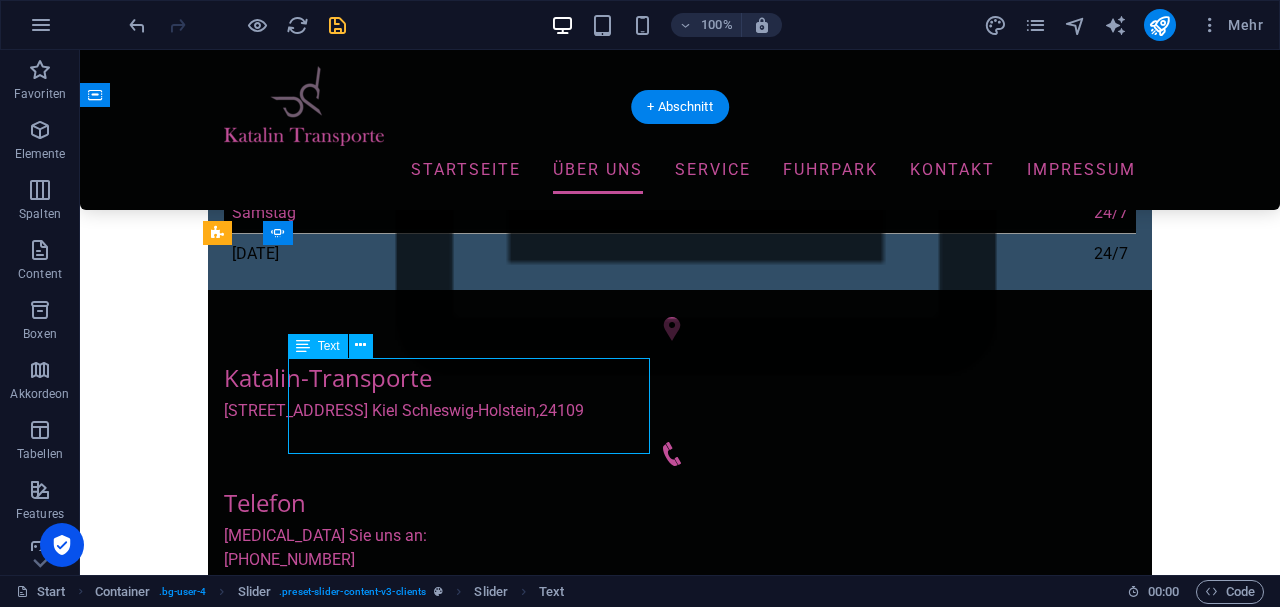 scroll, scrollTop: 1017, scrollLeft: 0, axis: vertical 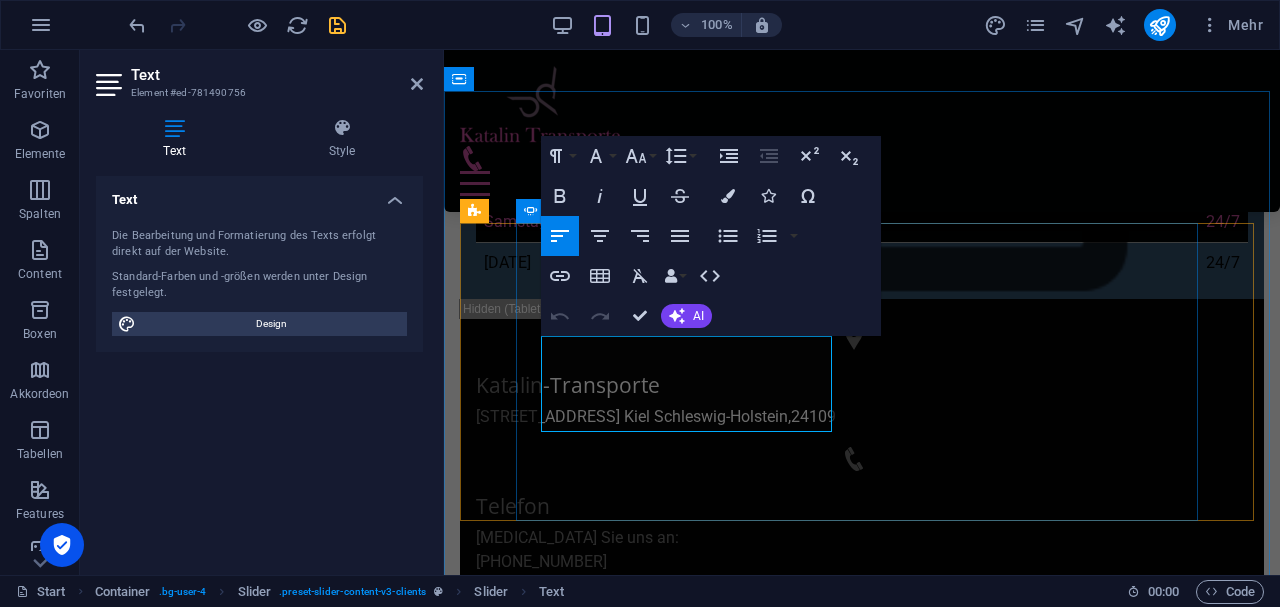 click on "Vorarbeiter" 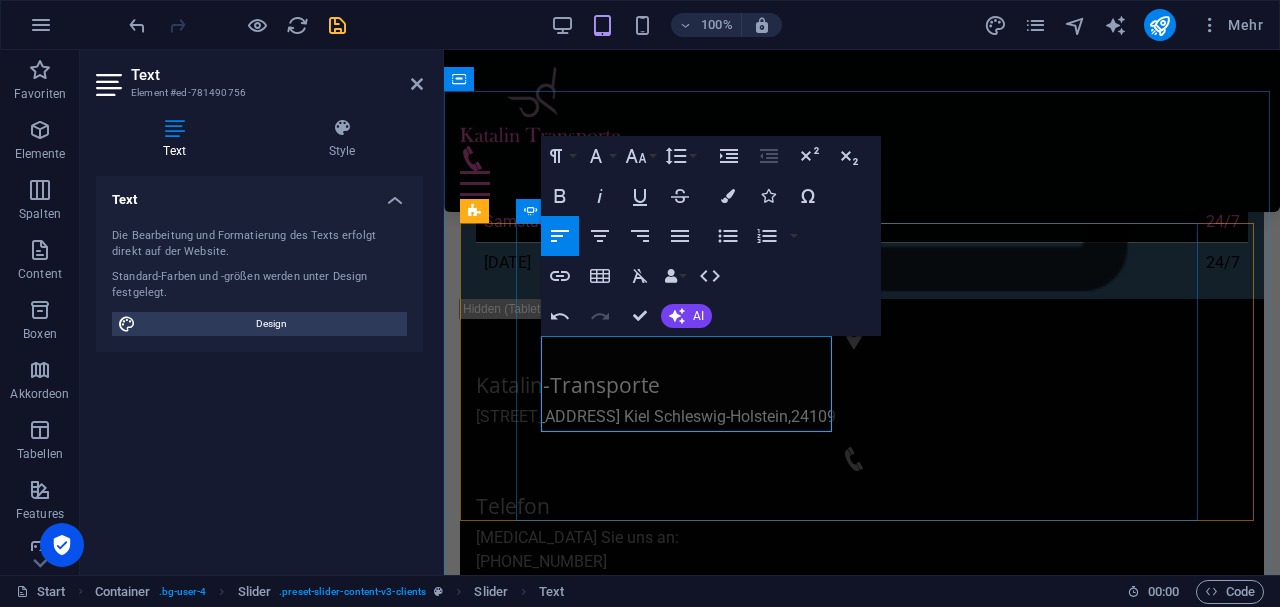 drag, startPoint x: 646, startPoint y: 349, endPoint x: 785, endPoint y: 346, distance: 139.03236 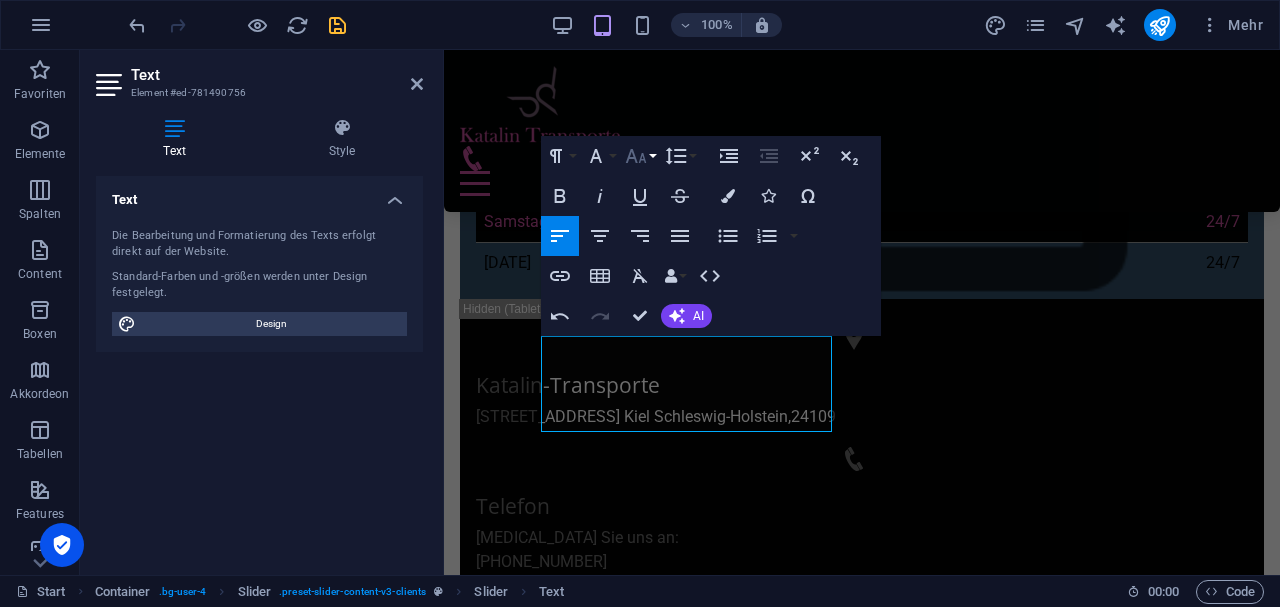 drag, startPoint x: 314, startPoint y: 304, endPoint x: 652, endPoint y: 155, distance: 369.3846 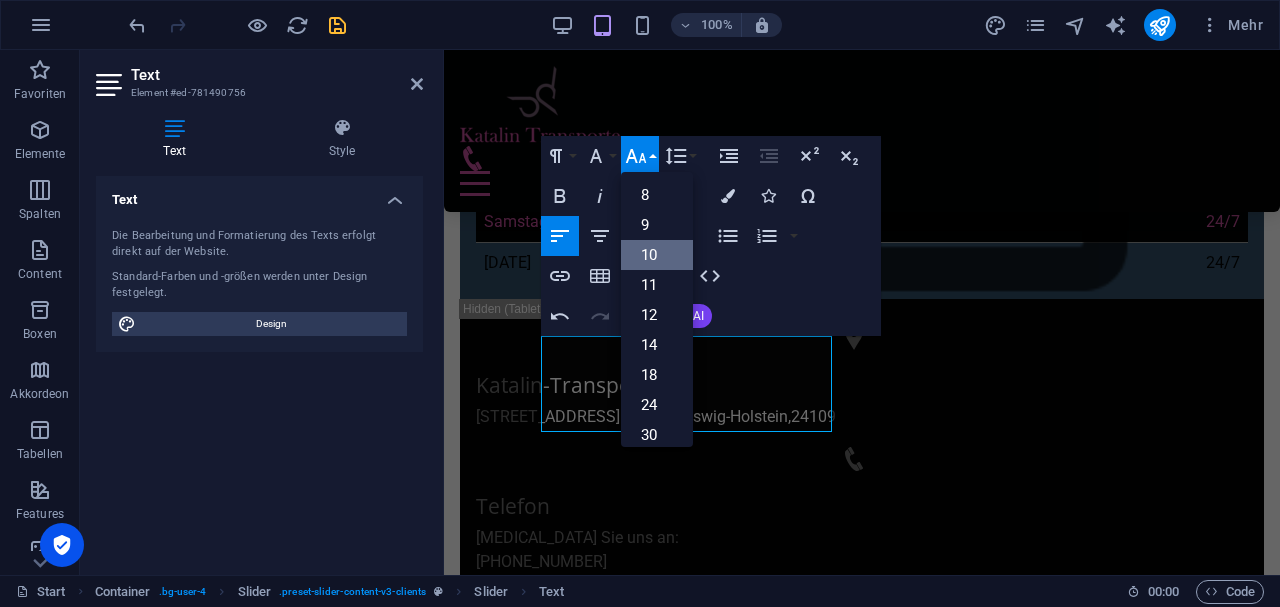 click on "10" at bounding box center [657, 255] 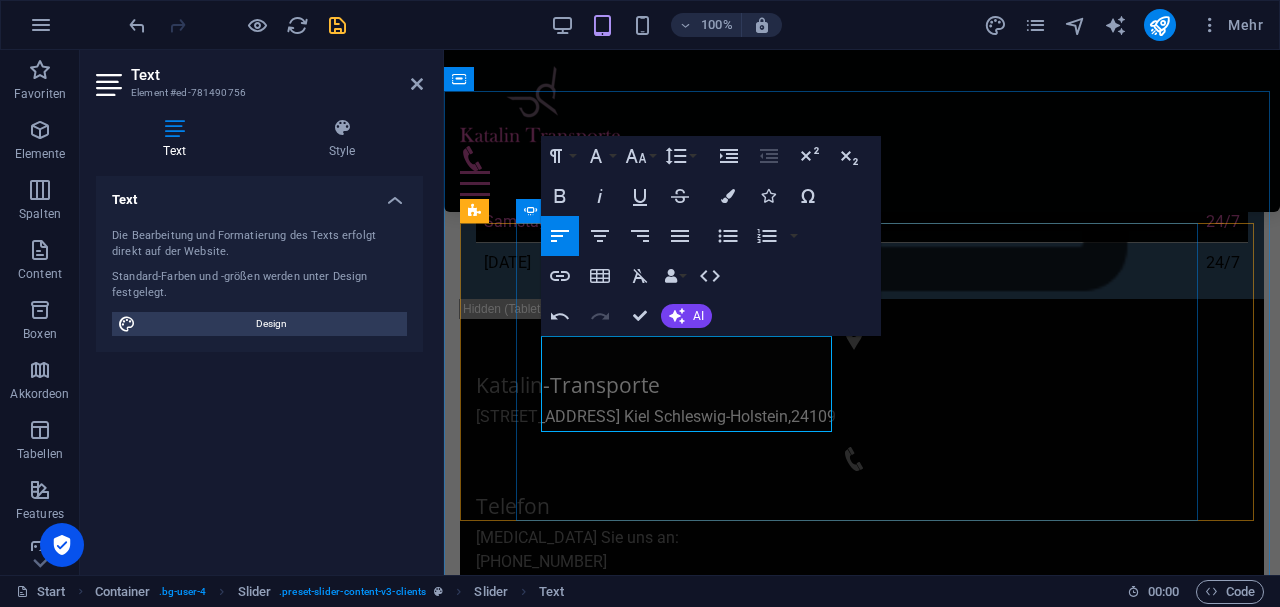 click on "Geschäftsführerin" at bounding box center [-3, 1977] 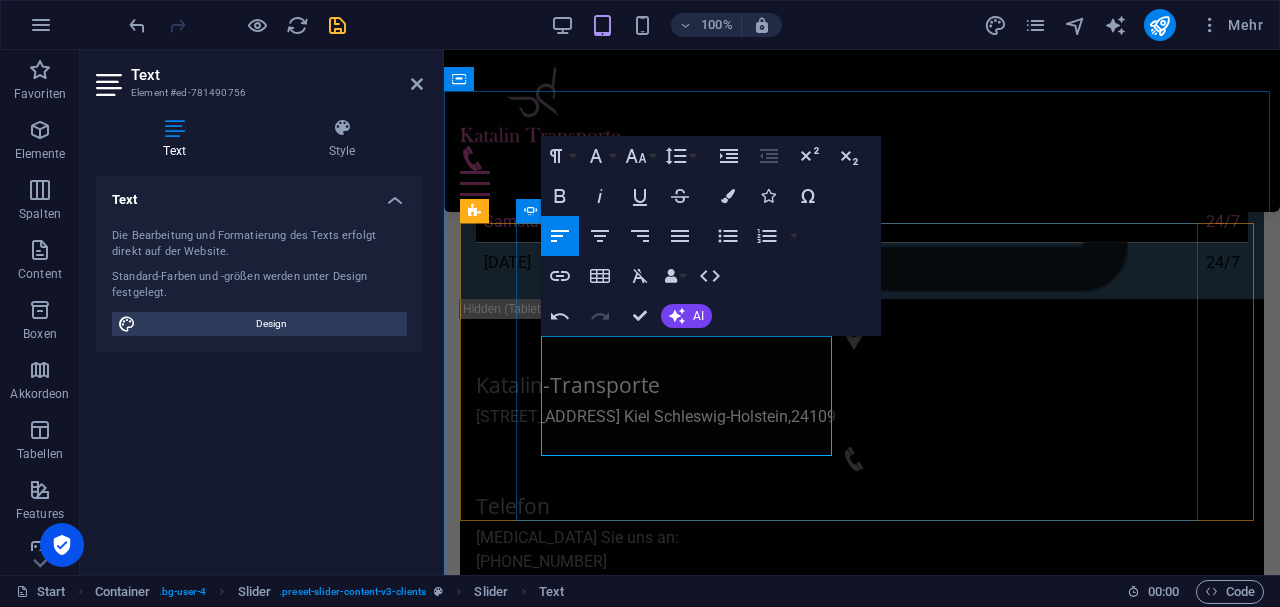 click on "Angestellt als:  Inhaberin von Katqalin Transporte" at bounding box center (-12, 1988) 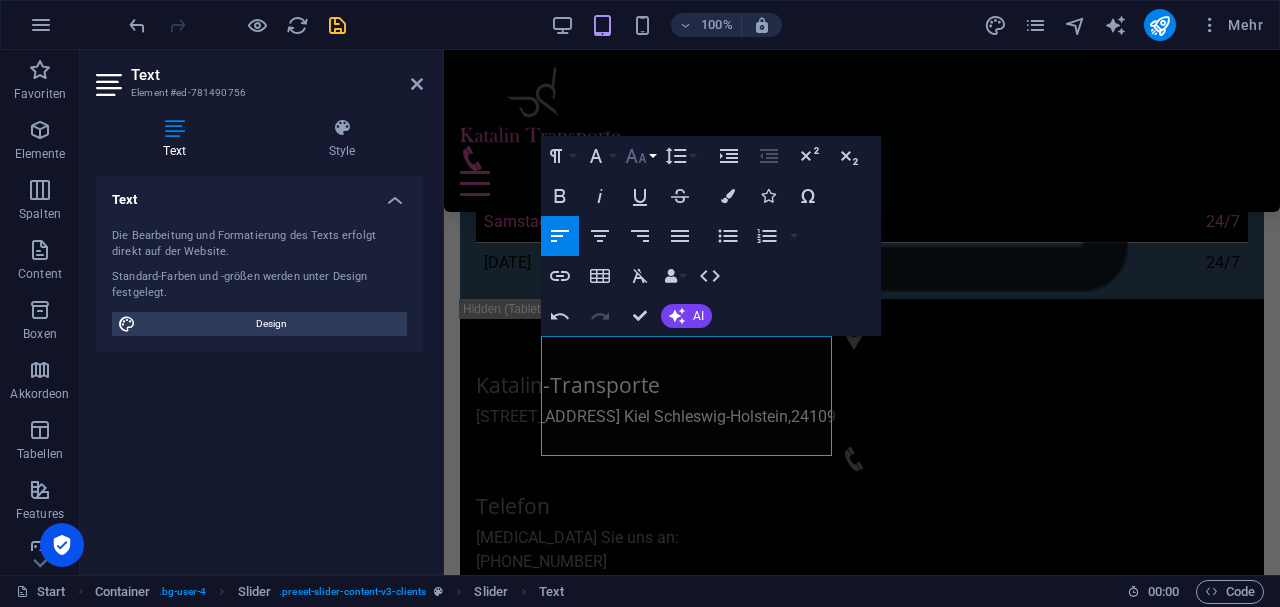 click on "Schriftgröße" at bounding box center (640, 156) 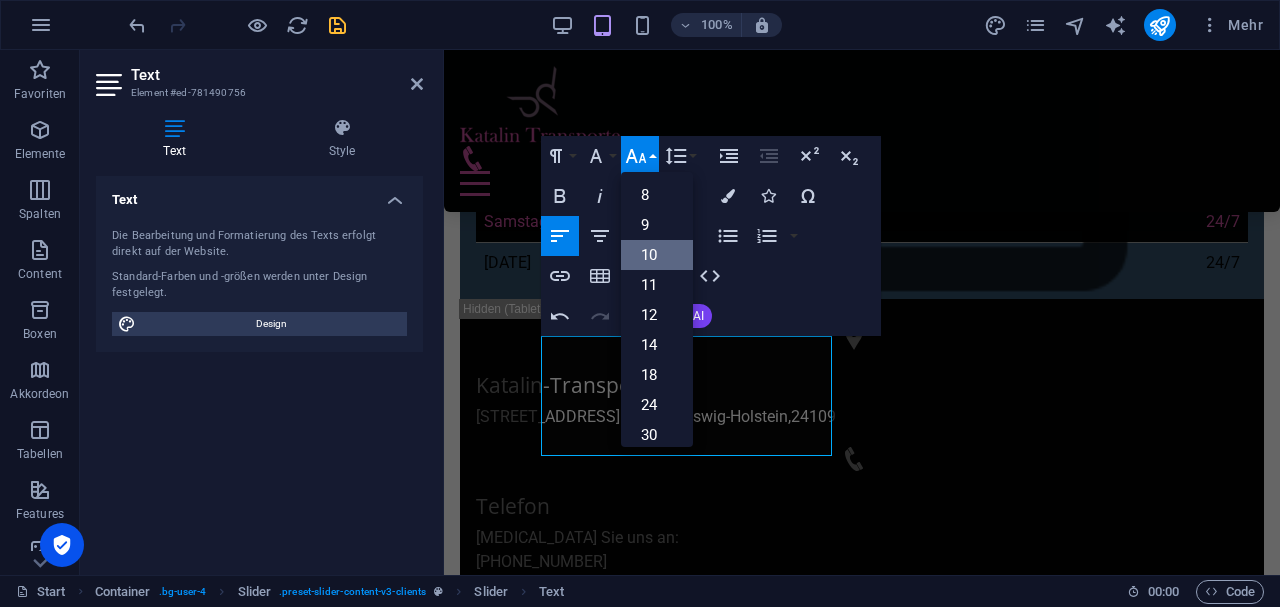 click on "10" at bounding box center [657, 255] 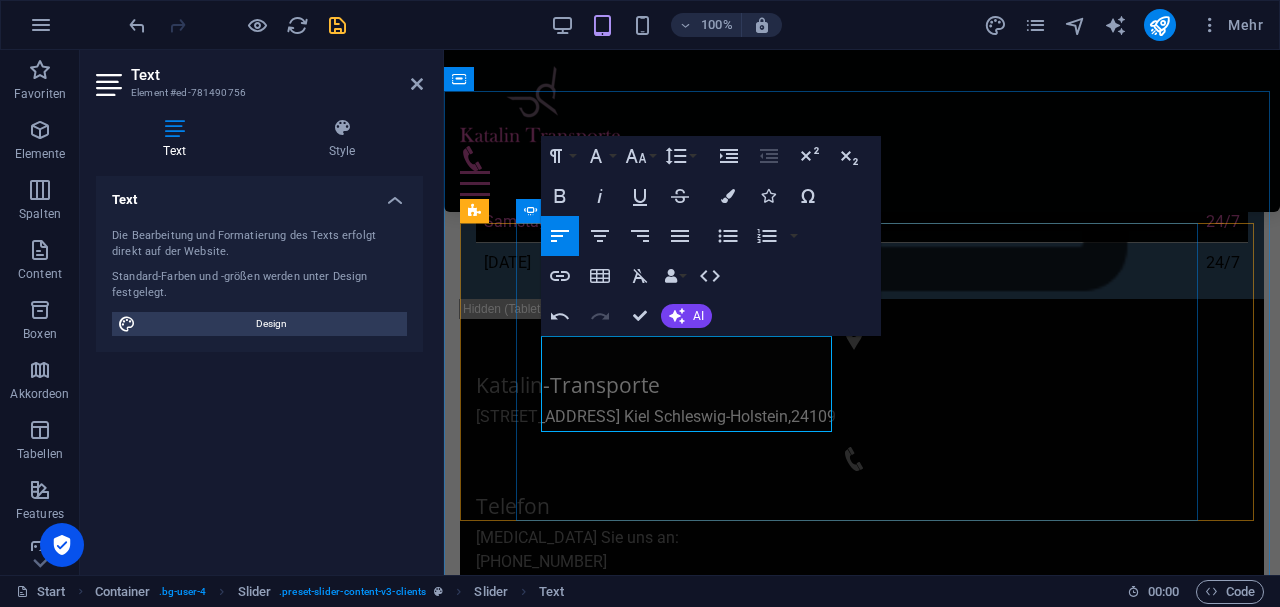click on "Über mich:" at bounding box center [-12, 2024] 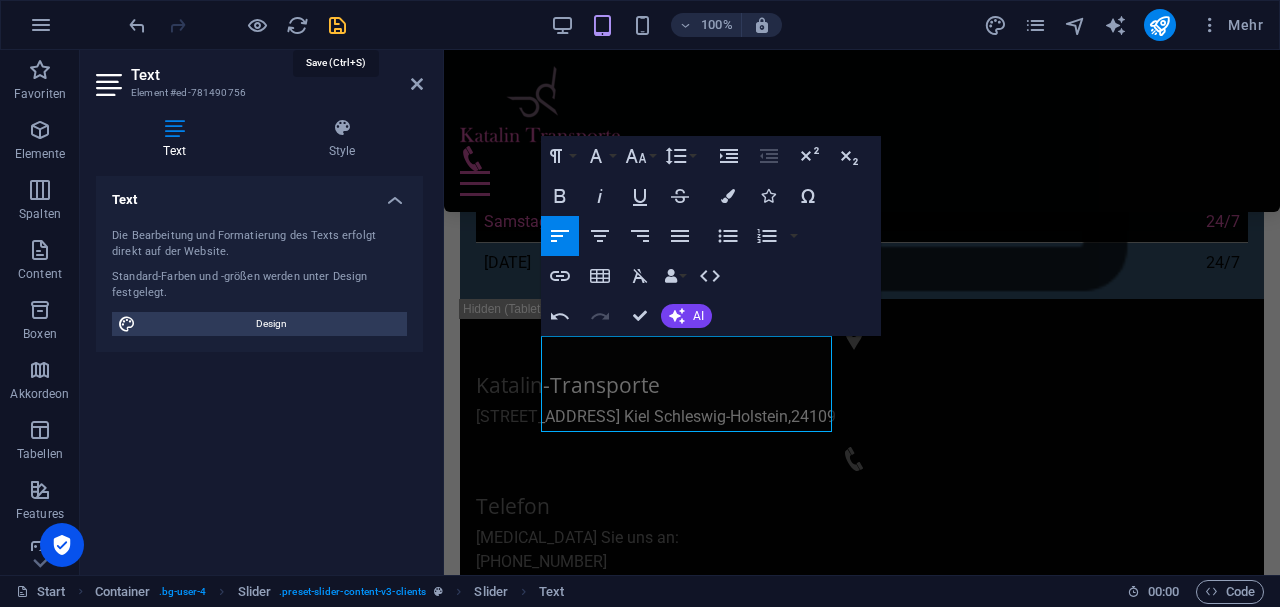 click at bounding box center (337, 25) 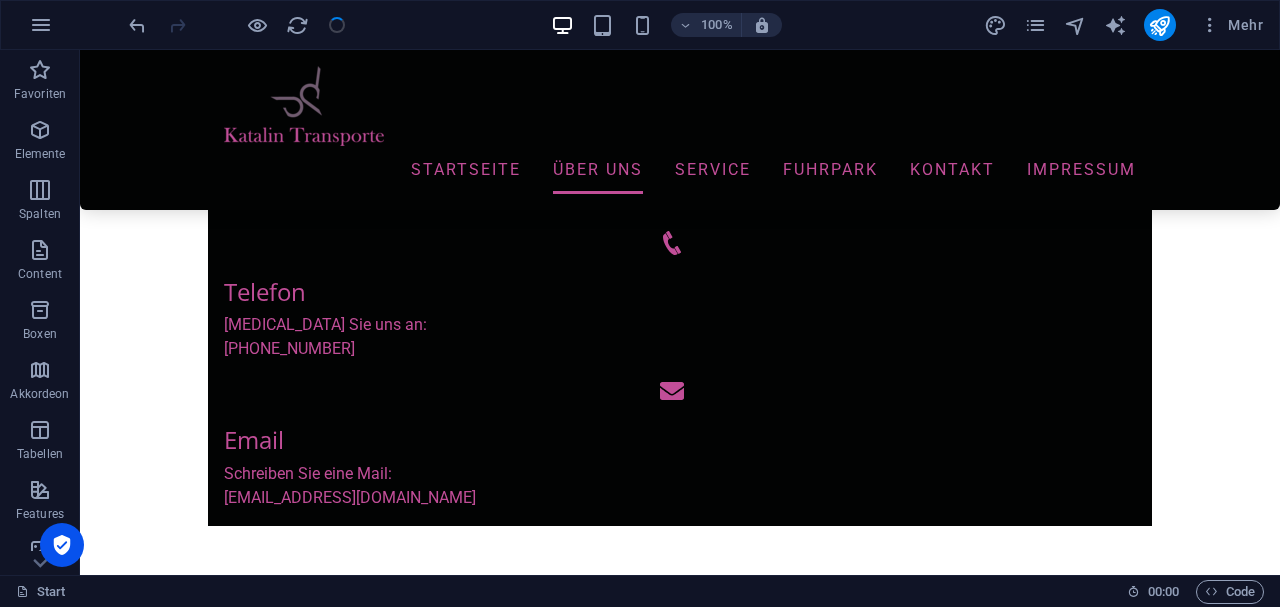 scroll, scrollTop: 910, scrollLeft: 0, axis: vertical 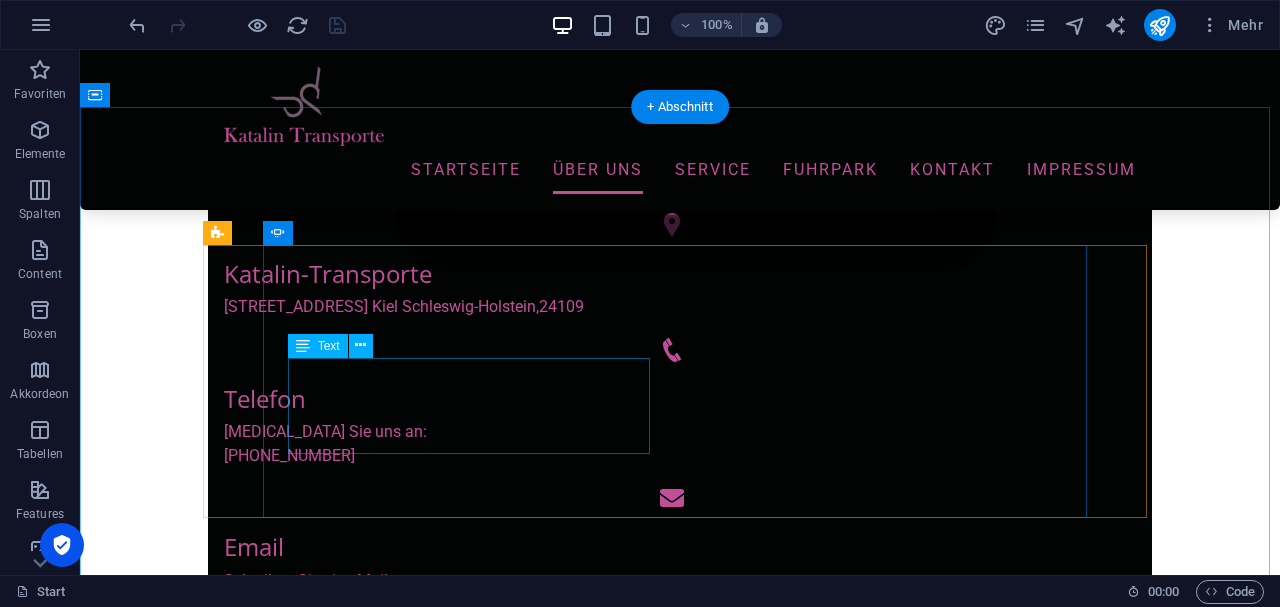 click on "Angestellt als:  Inhaberin von Katalin Transporte Im Betrieb tätig seit: Über mich: Text" at bounding box center [-367, 1944] 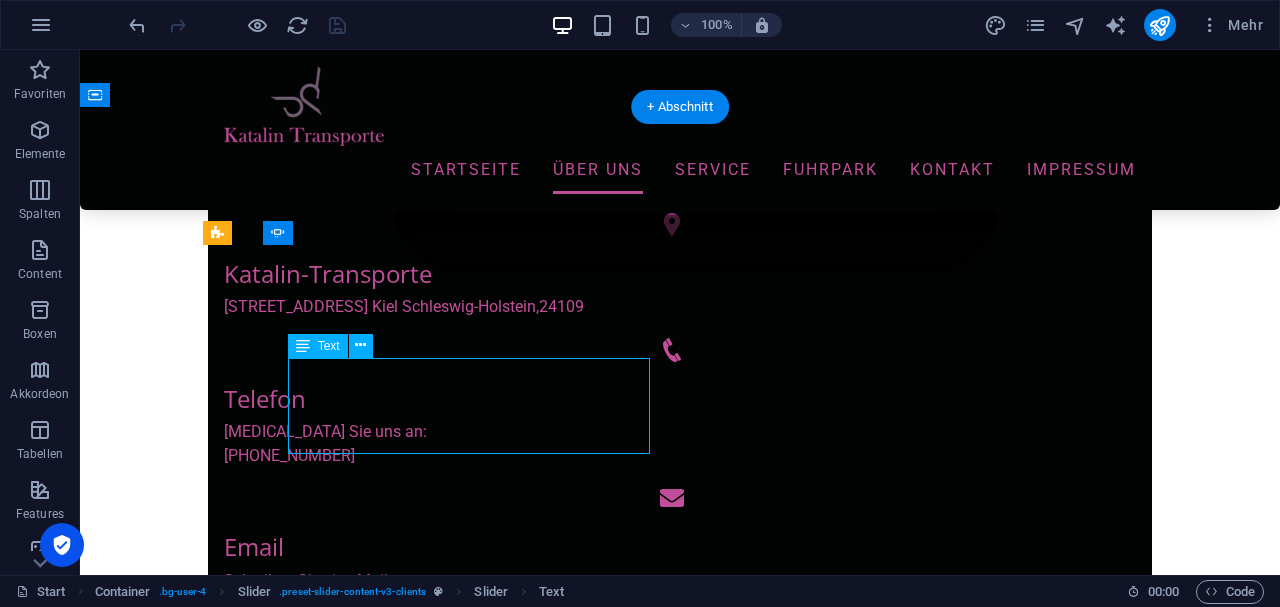 click on "Angestellt als:  Inhaberin von Katalin Transporte Im Betrieb tätig seit: Über mich: Text" at bounding box center (-367, 1944) 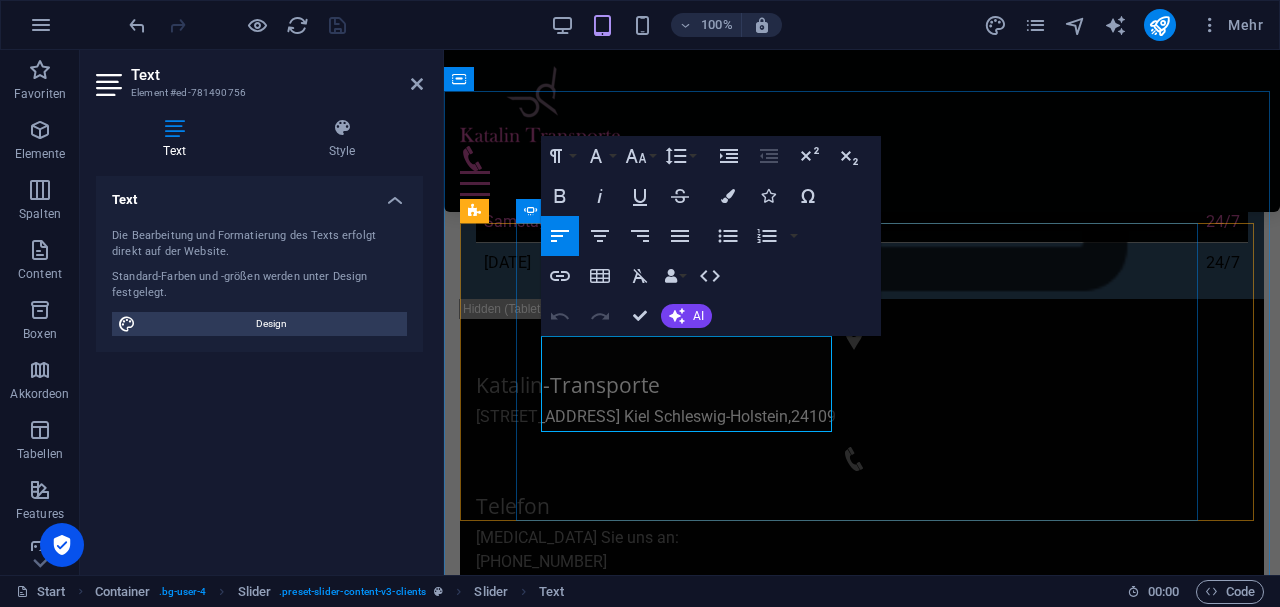 drag, startPoint x: 540, startPoint y: 344, endPoint x: 598, endPoint y: 419, distance: 94.81033 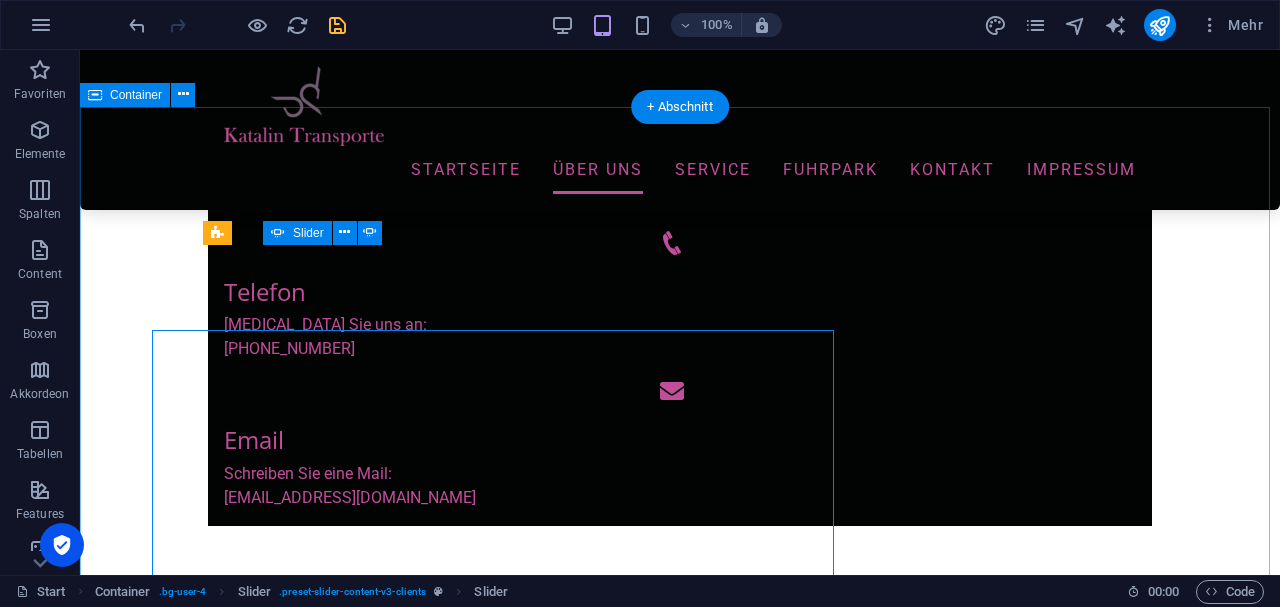 scroll, scrollTop: 910, scrollLeft: 0, axis: vertical 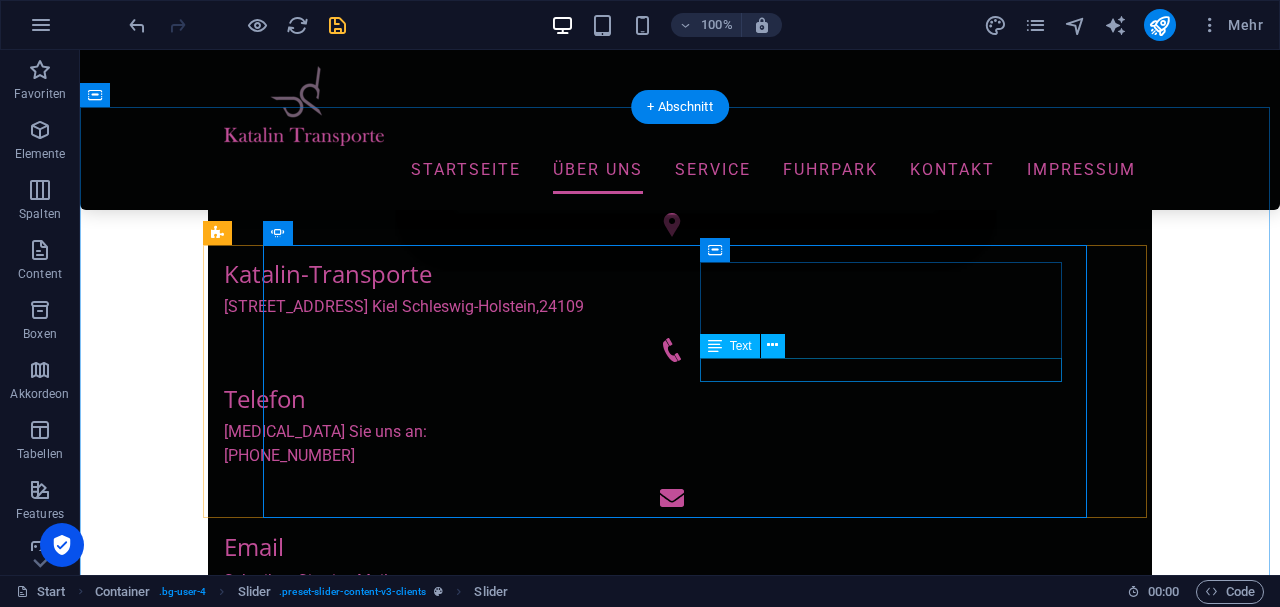 click on "Text" at bounding box center (-1191, 2790) 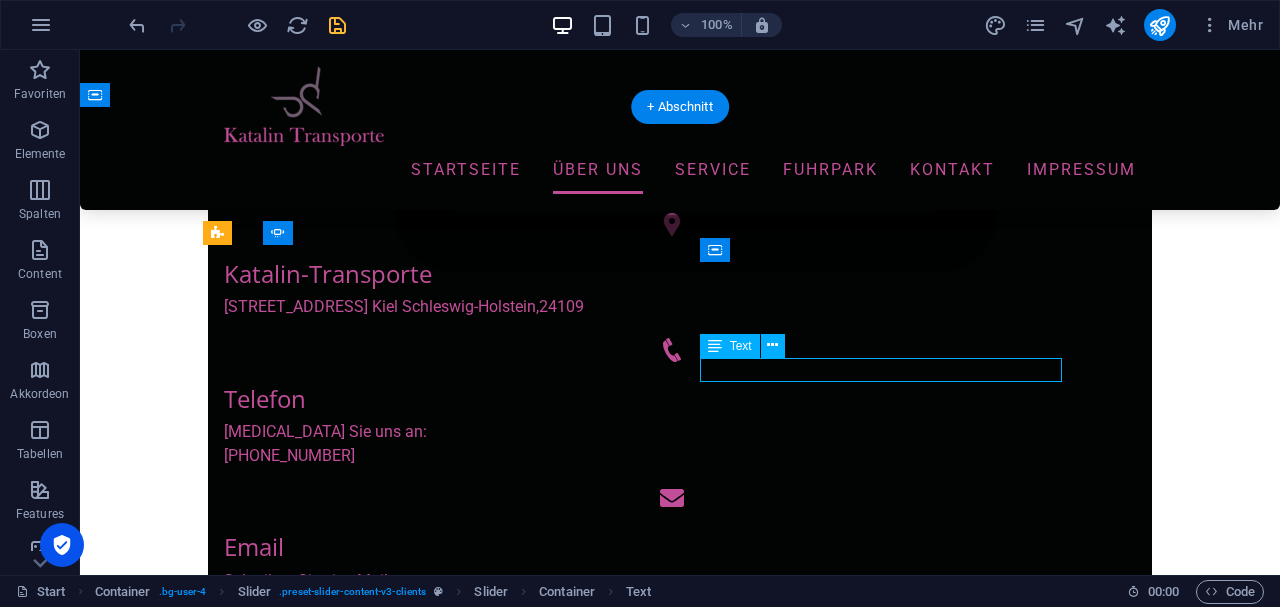 click on "Text" at bounding box center (-1191, 2790) 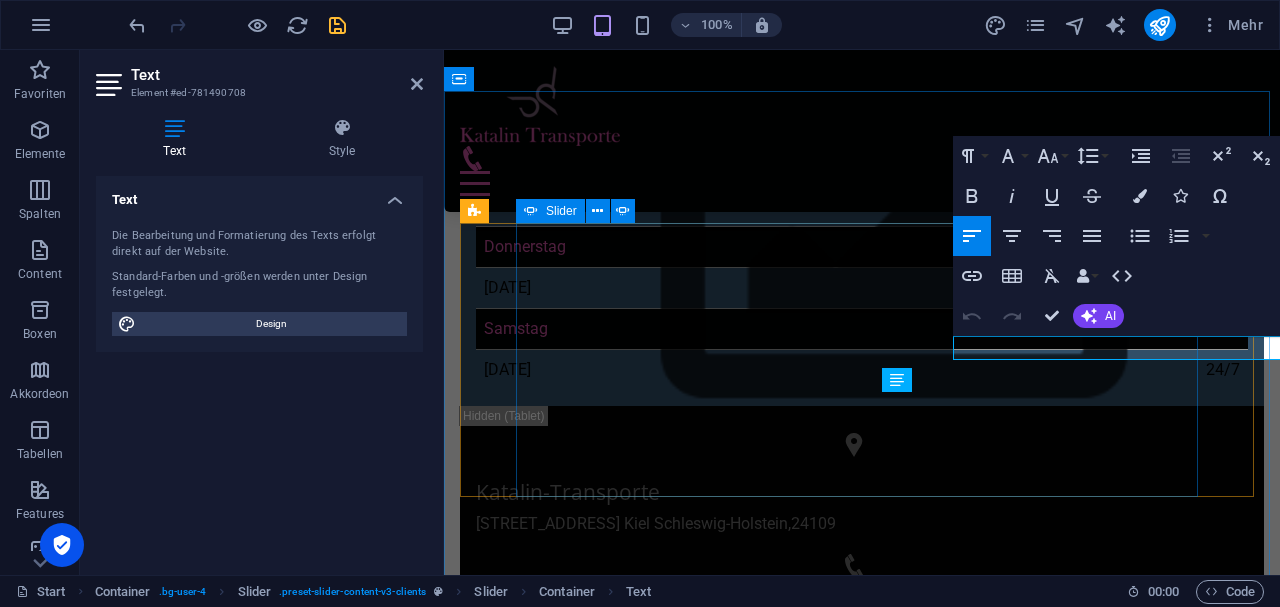 scroll, scrollTop: 1017, scrollLeft: 0, axis: vertical 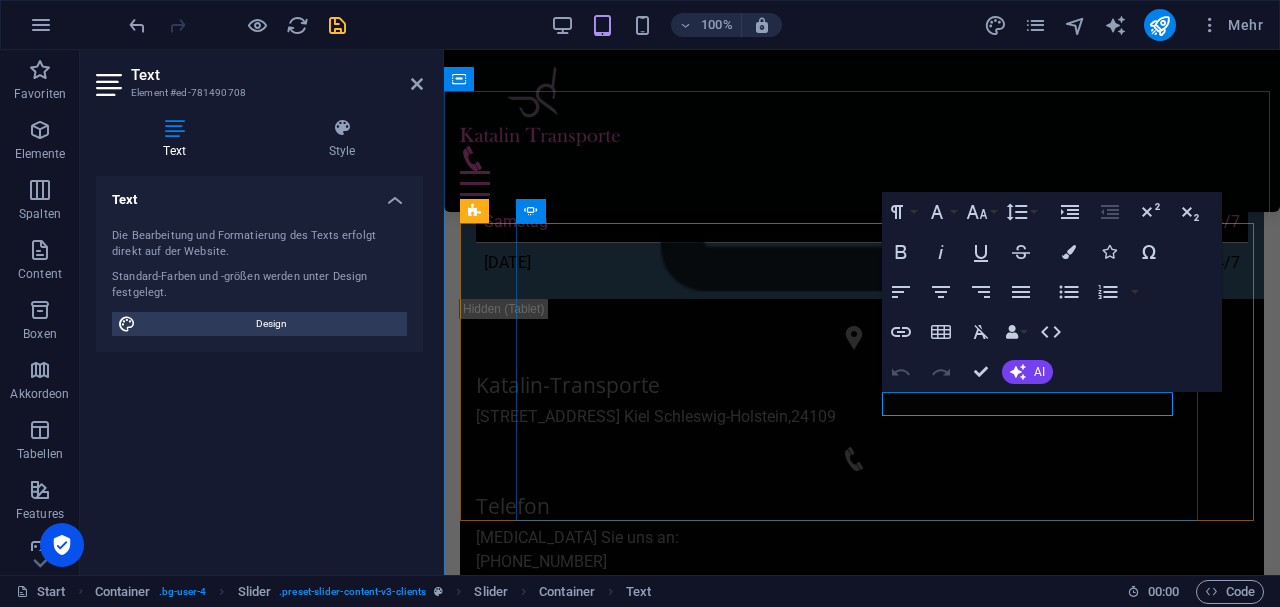 click on "Text" at bounding box center [-694, 2869] 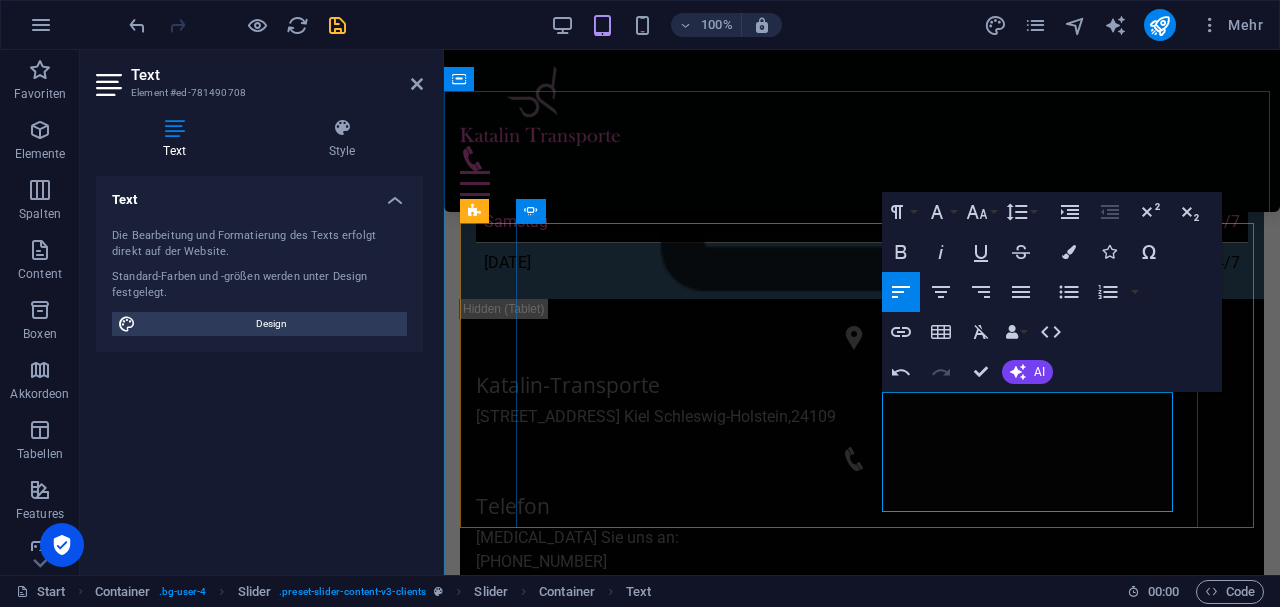 click on "Text" at bounding box center (-694, 2965) 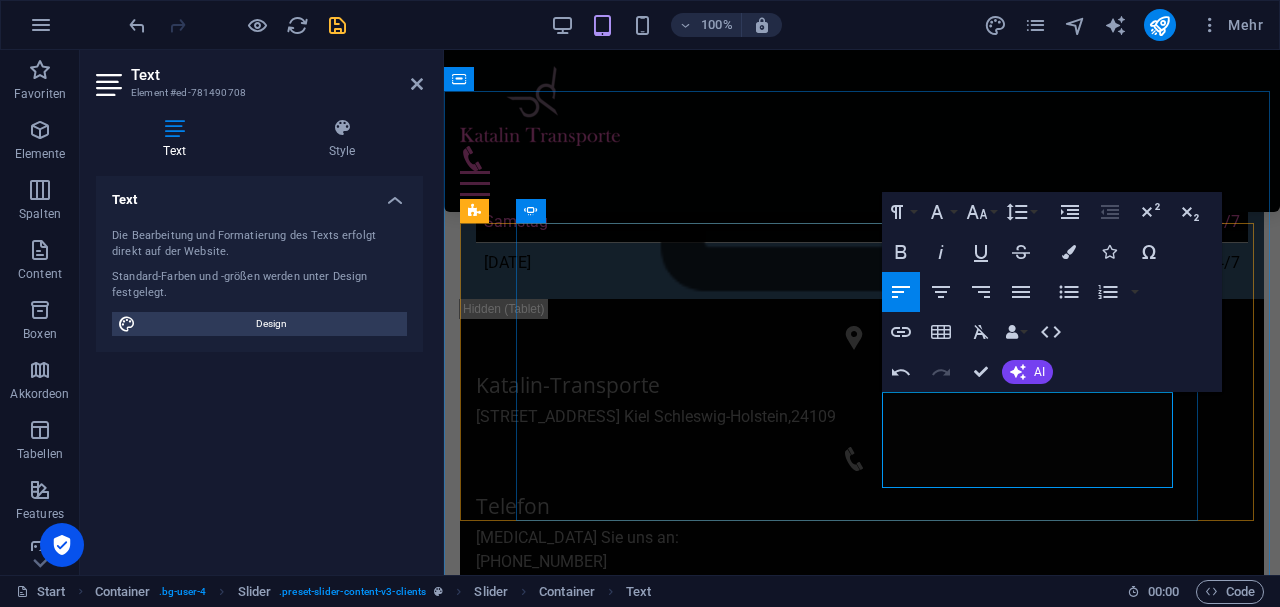 drag, startPoint x: 984, startPoint y: 402, endPoint x: 1131, endPoint y: 407, distance: 147.085 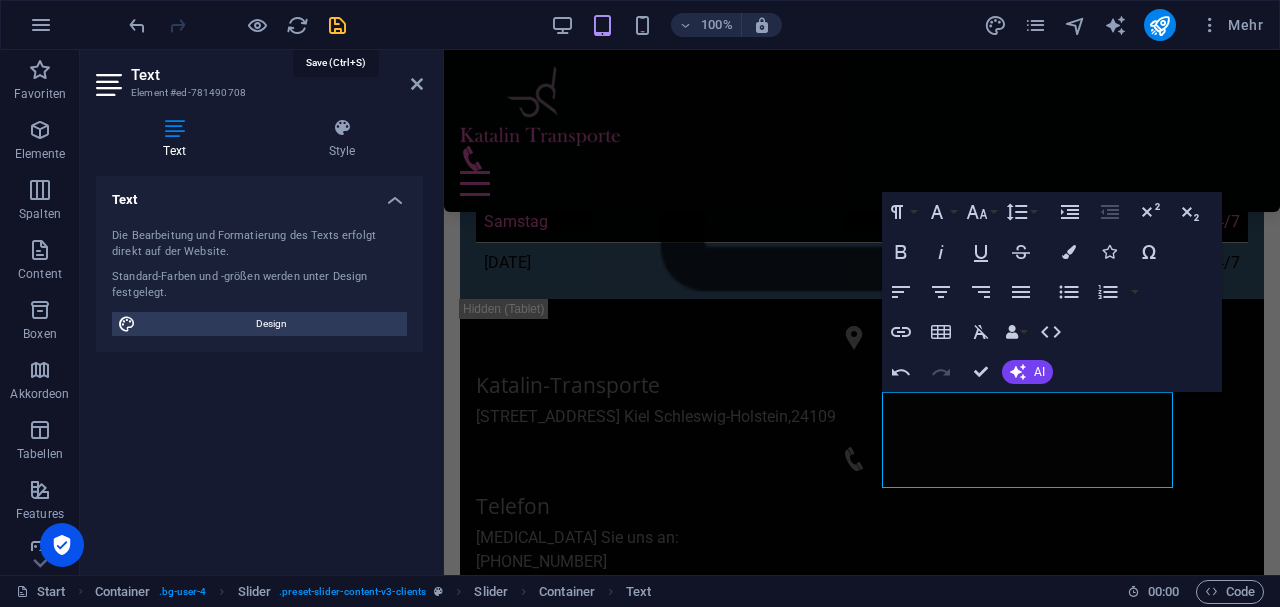 click at bounding box center [337, 25] 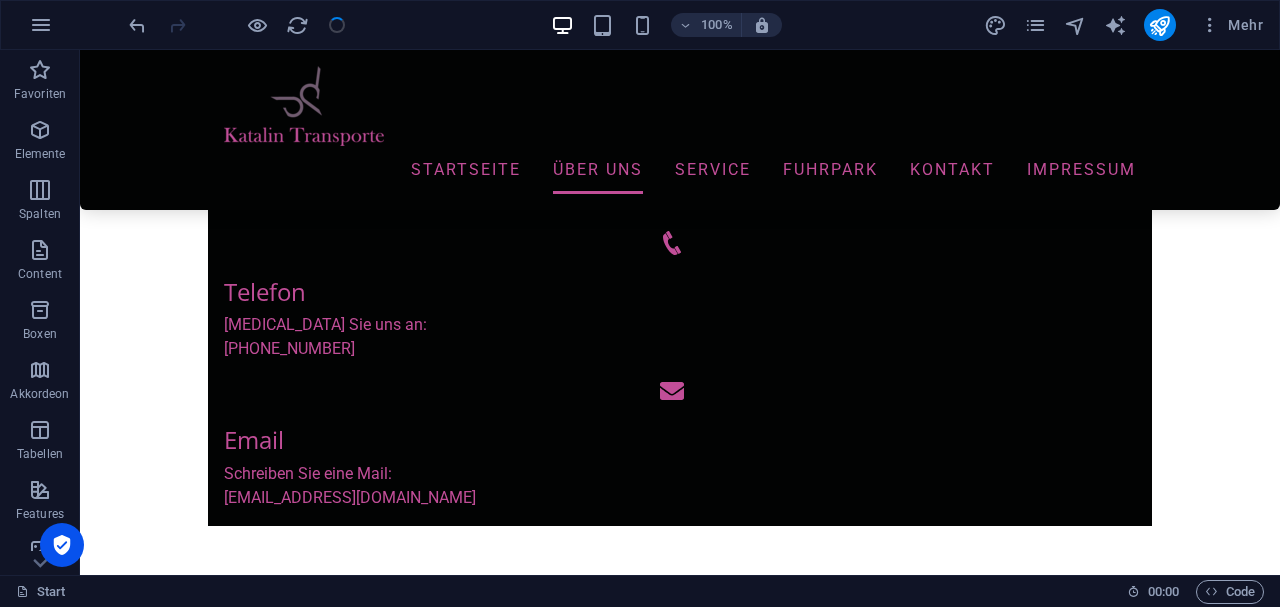 scroll, scrollTop: 910, scrollLeft: 0, axis: vertical 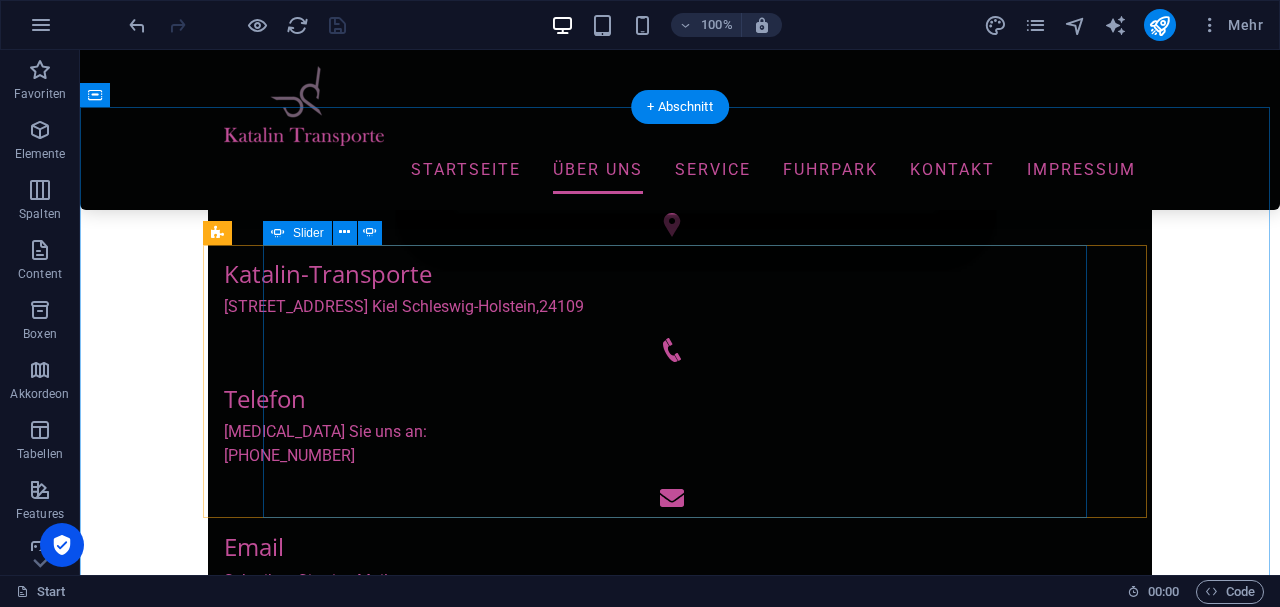 click on "3" at bounding box center [132, -325] 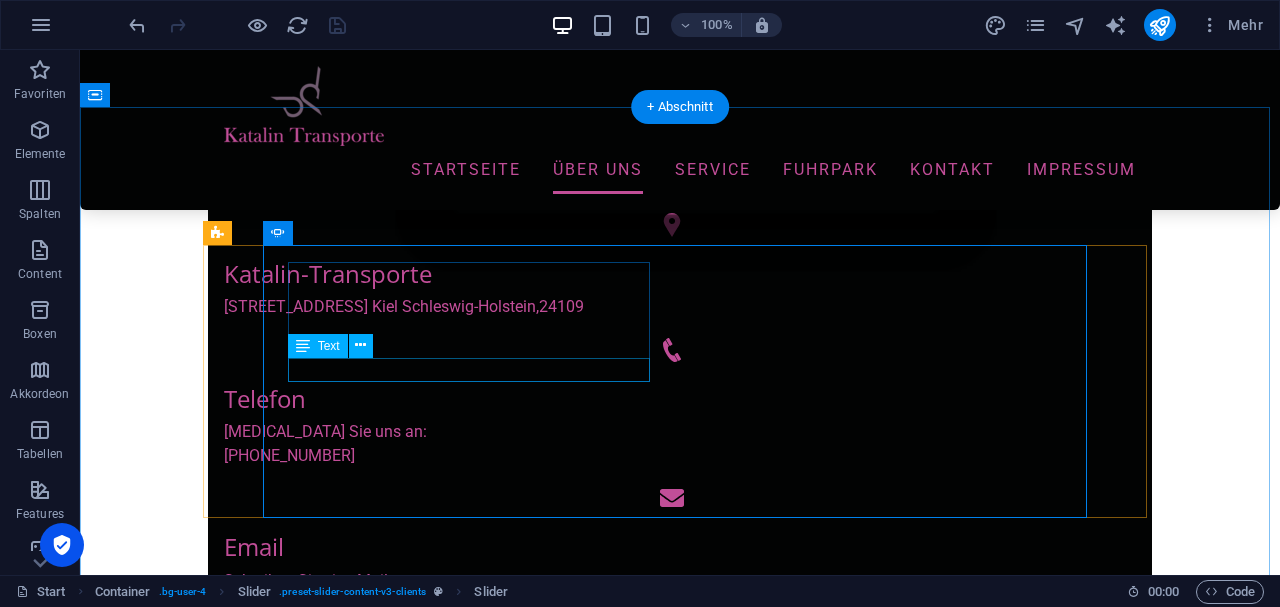 click on "TEXT." at bounding box center (-2015, 3076) 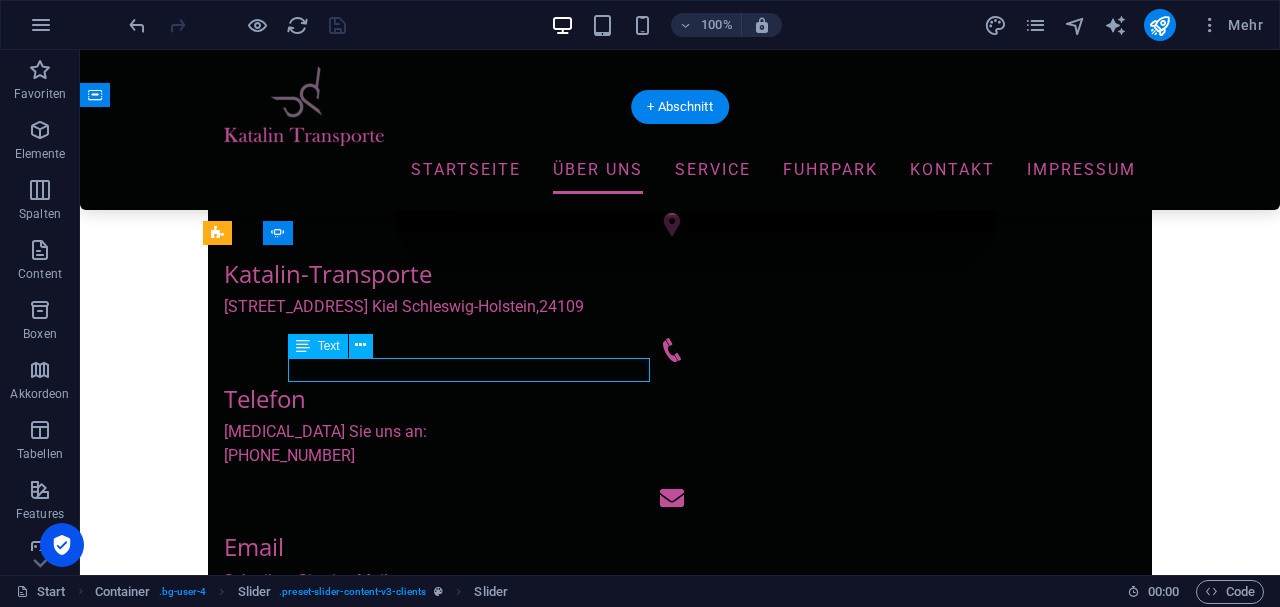 click on "TEXT." at bounding box center (-2015, 3076) 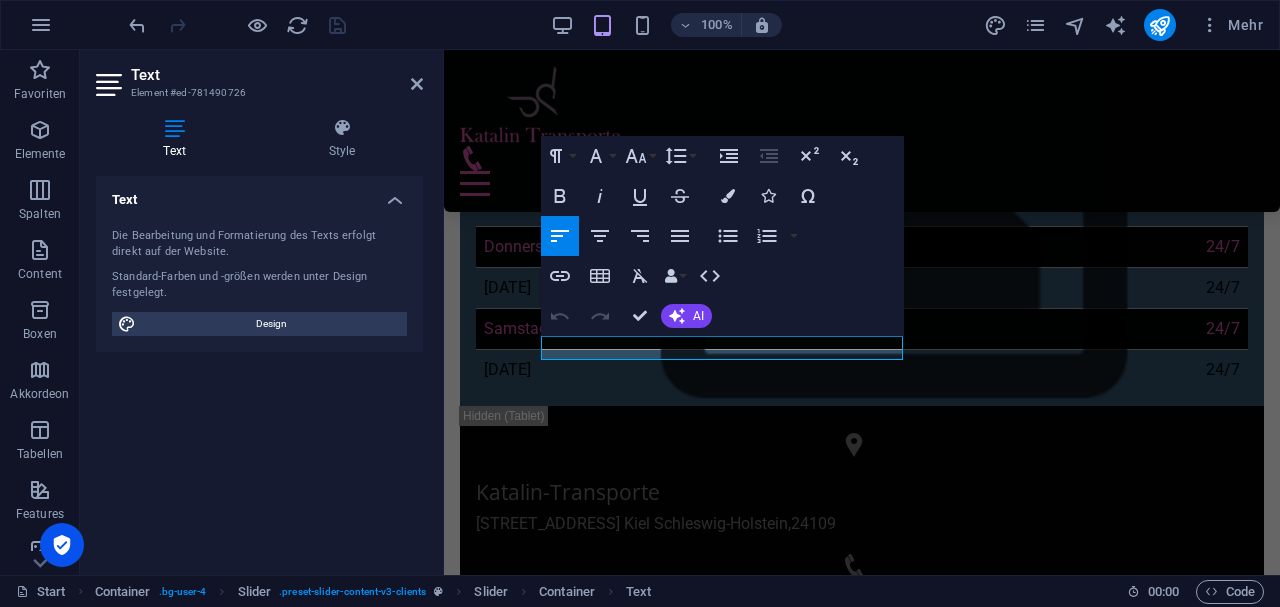 scroll, scrollTop: 1017, scrollLeft: 0, axis: vertical 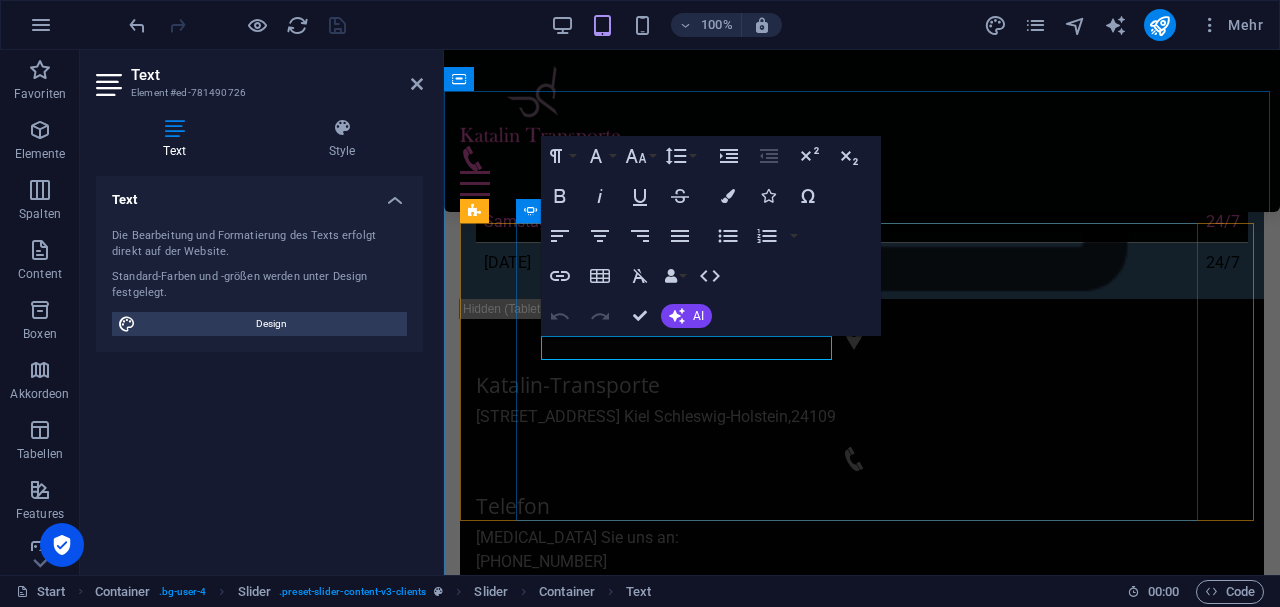 click on "TEXT." at bounding box center [-1376, 3150] 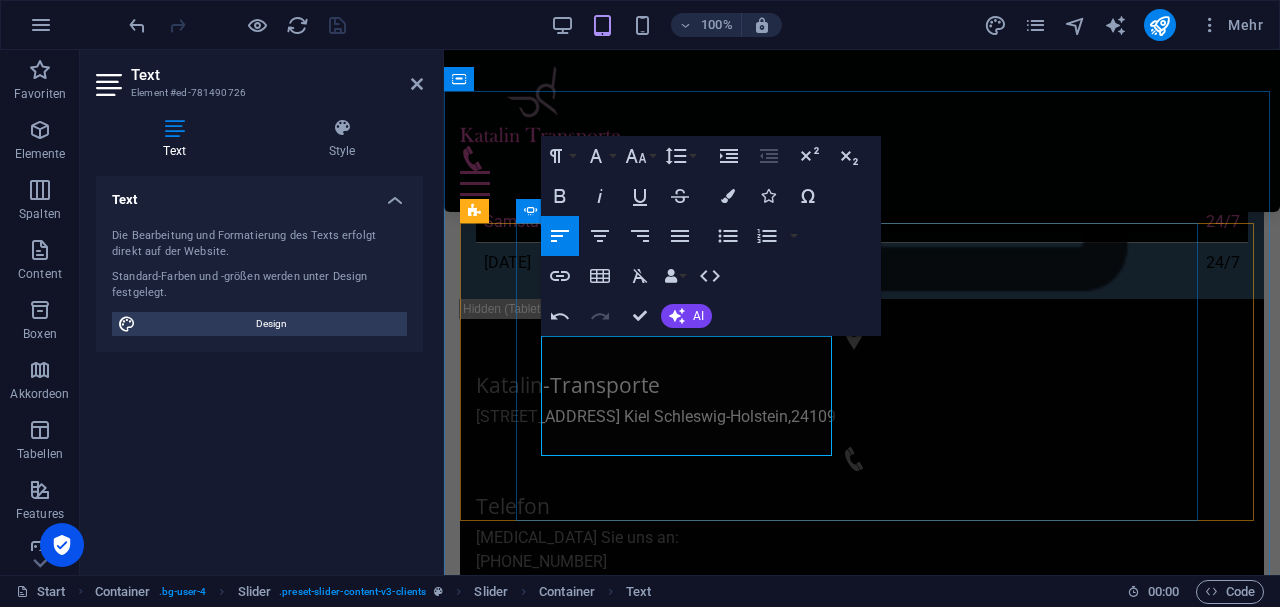 drag, startPoint x: 642, startPoint y: 350, endPoint x: 805, endPoint y: 347, distance: 163.0276 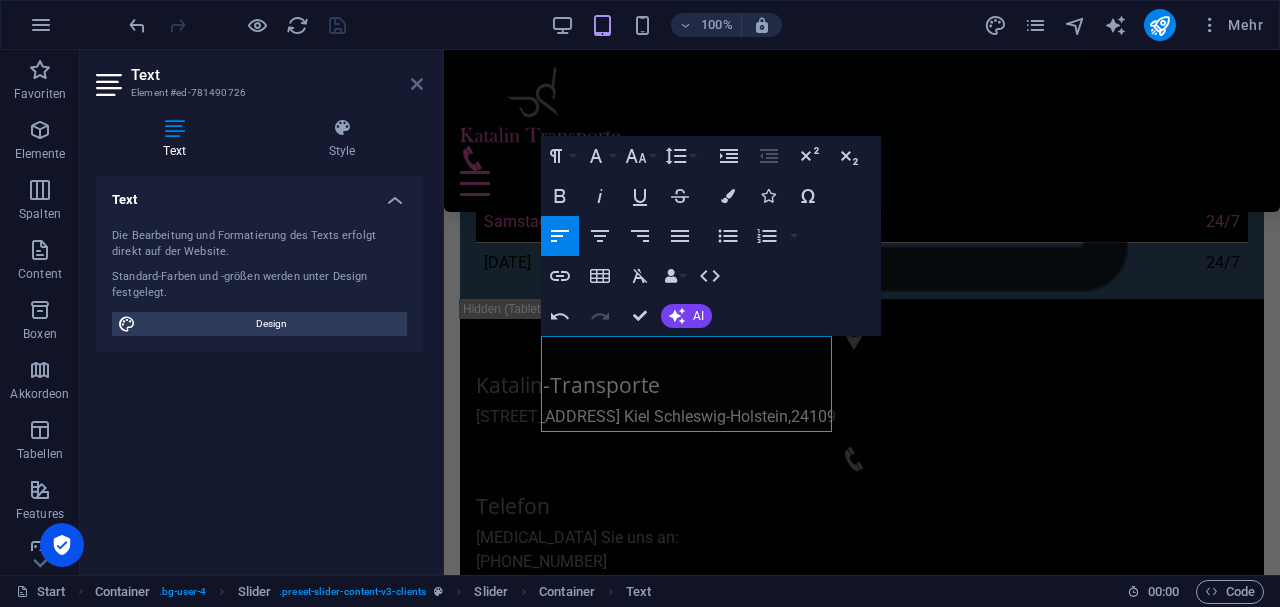 click at bounding box center (417, 84) 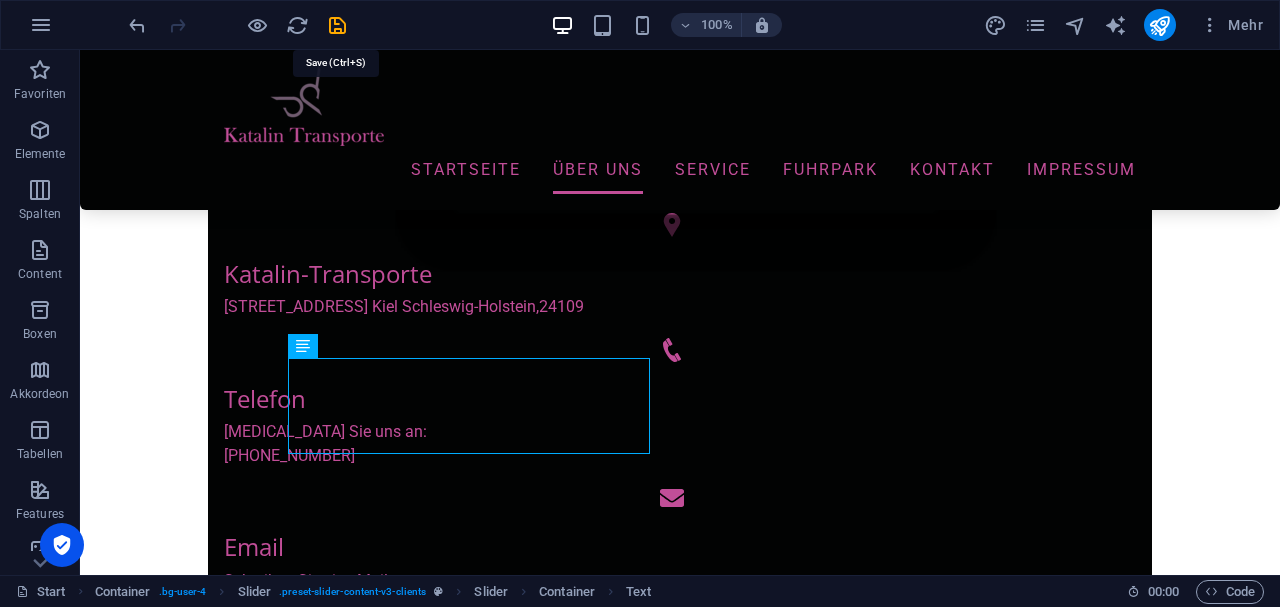 click at bounding box center (337, 25) 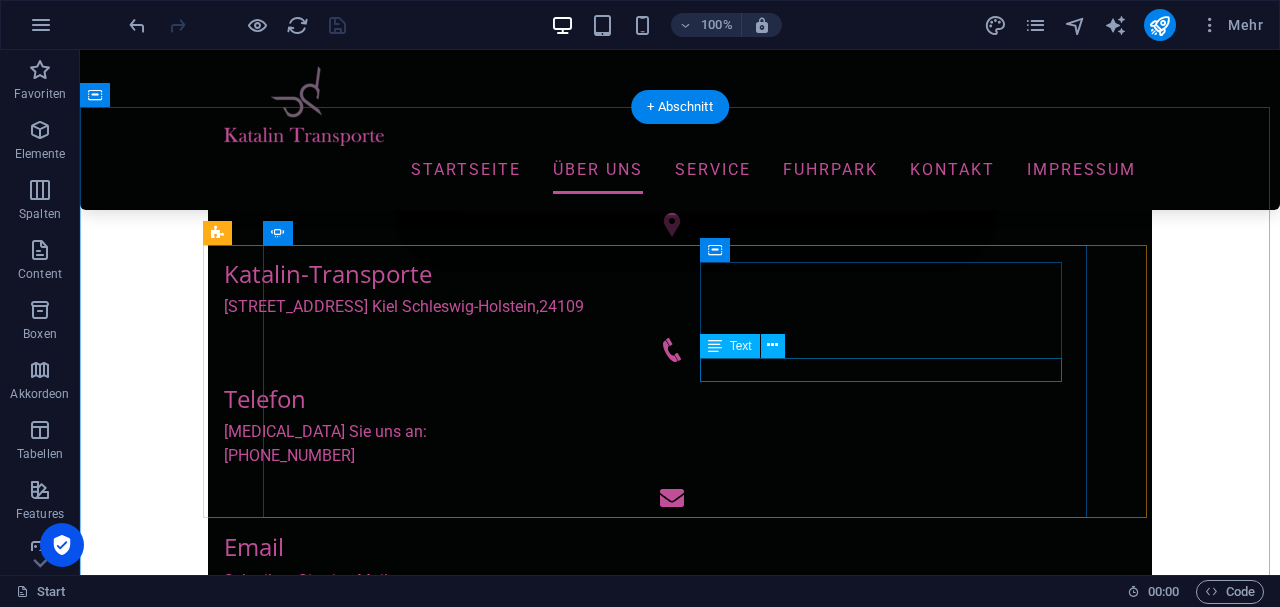 click on "TEXT" at bounding box center (-2015, 3434) 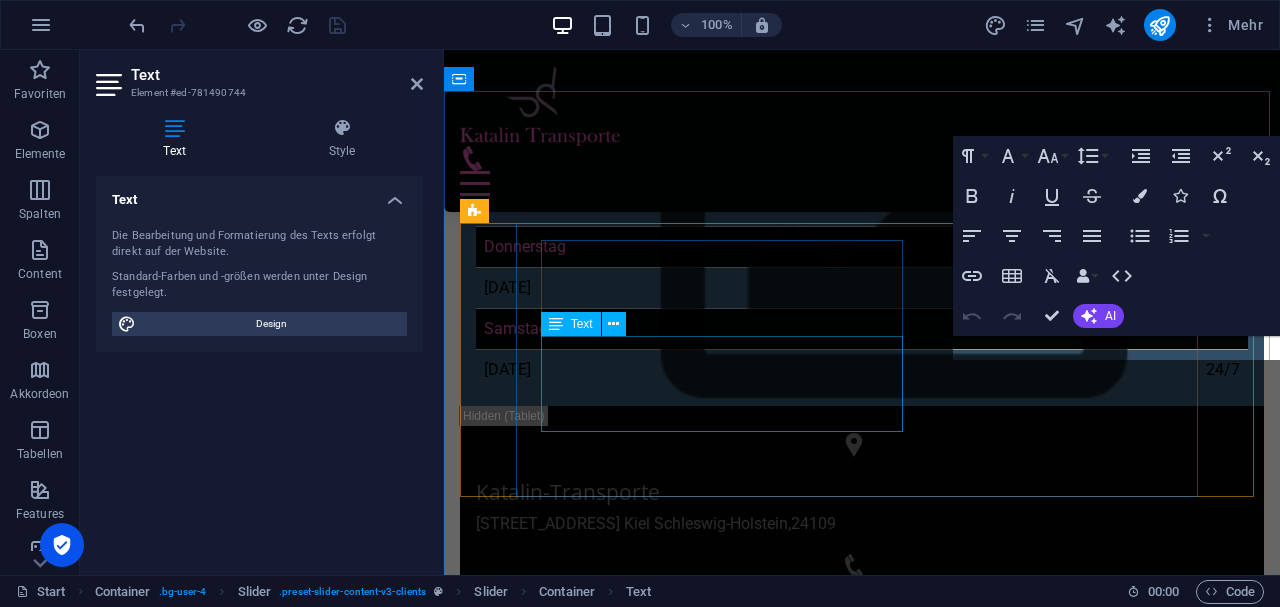 scroll, scrollTop: 1017, scrollLeft: 0, axis: vertical 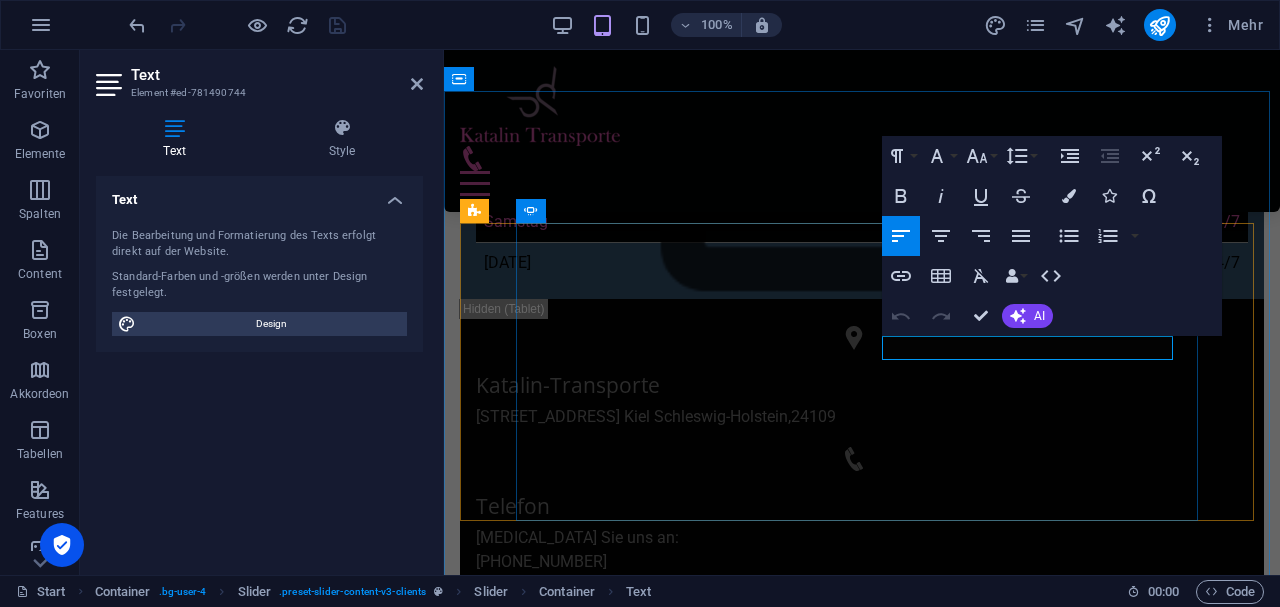 drag, startPoint x: 882, startPoint y: 344, endPoint x: 919, endPoint y: 343, distance: 37.01351 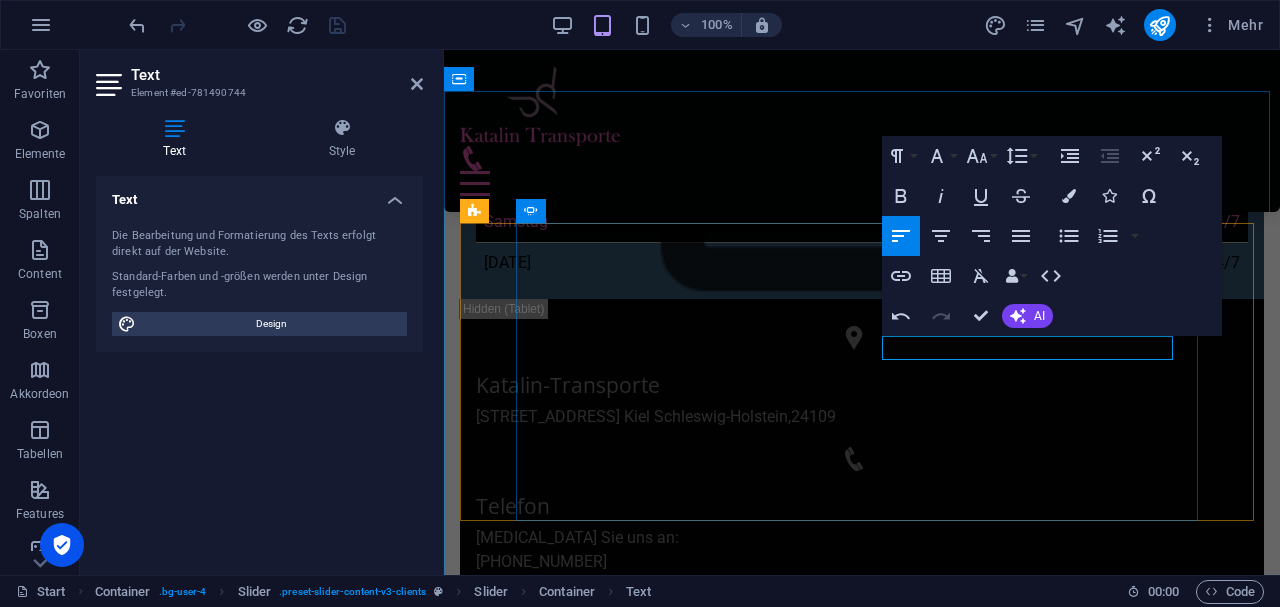 drag, startPoint x: 910, startPoint y: 344, endPoint x: 881, endPoint y: 346, distance: 29.068884 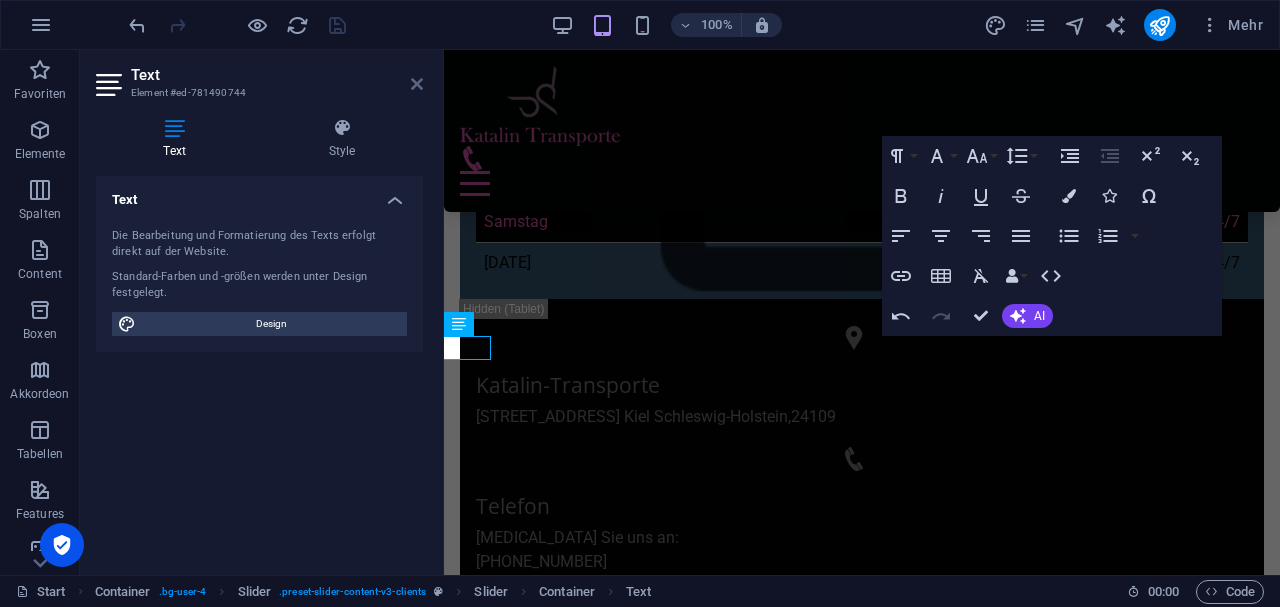 click at bounding box center [417, 84] 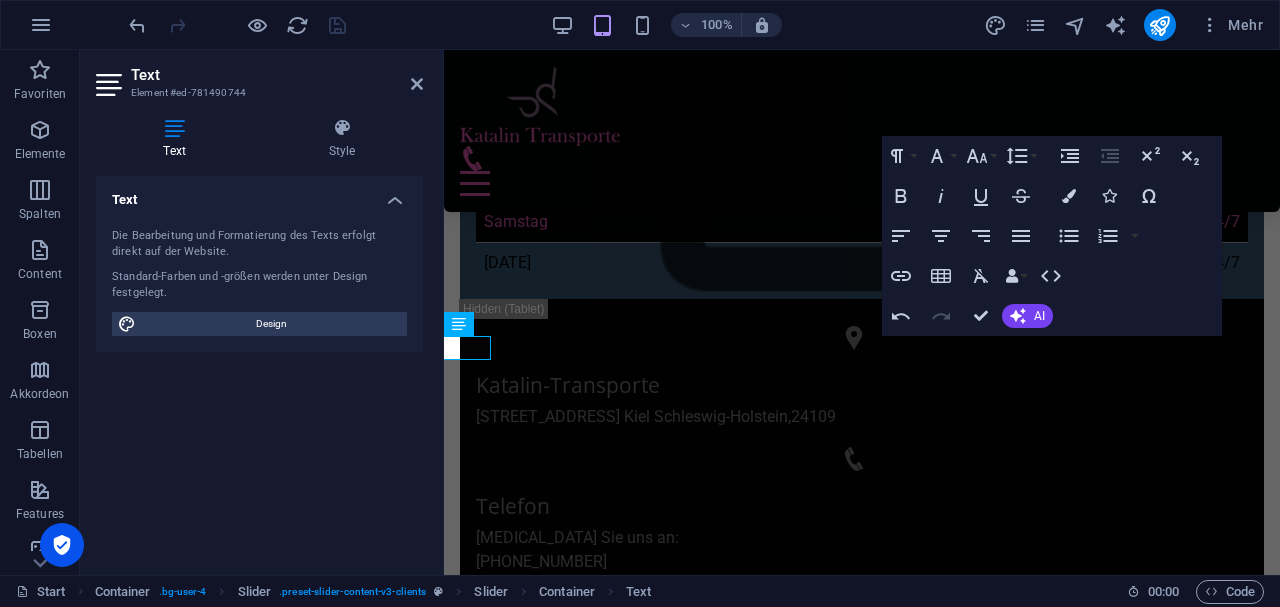 scroll, scrollTop: 910, scrollLeft: 0, axis: vertical 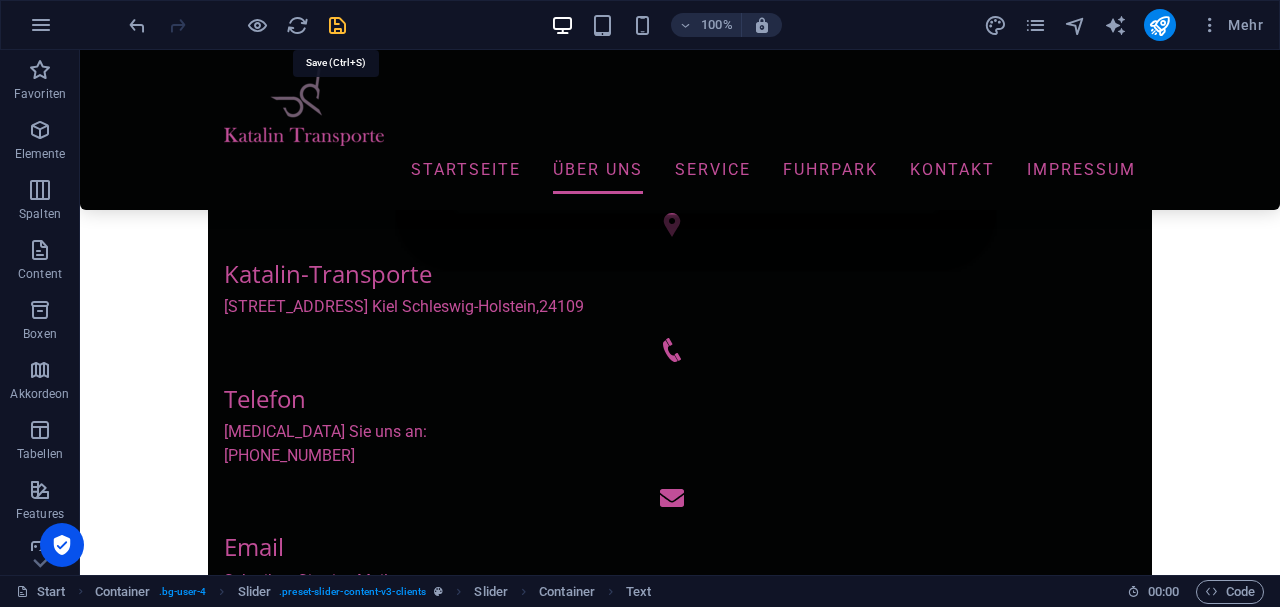 click at bounding box center (337, 25) 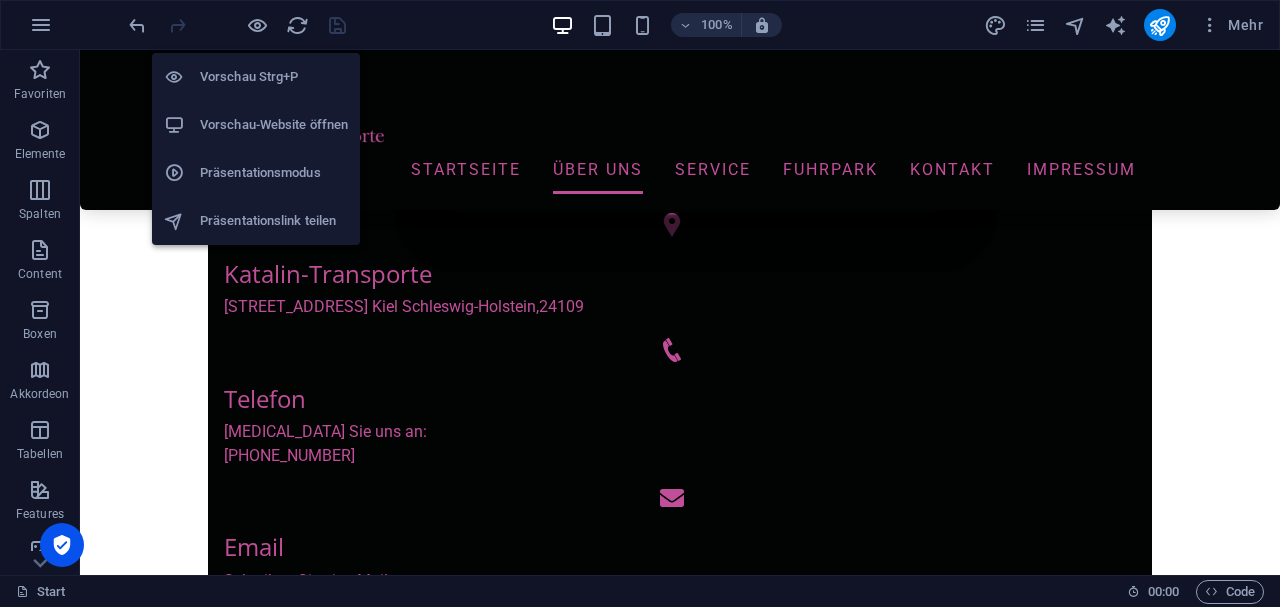 click on "Vorschau-Website öffnen" at bounding box center (256, 125) 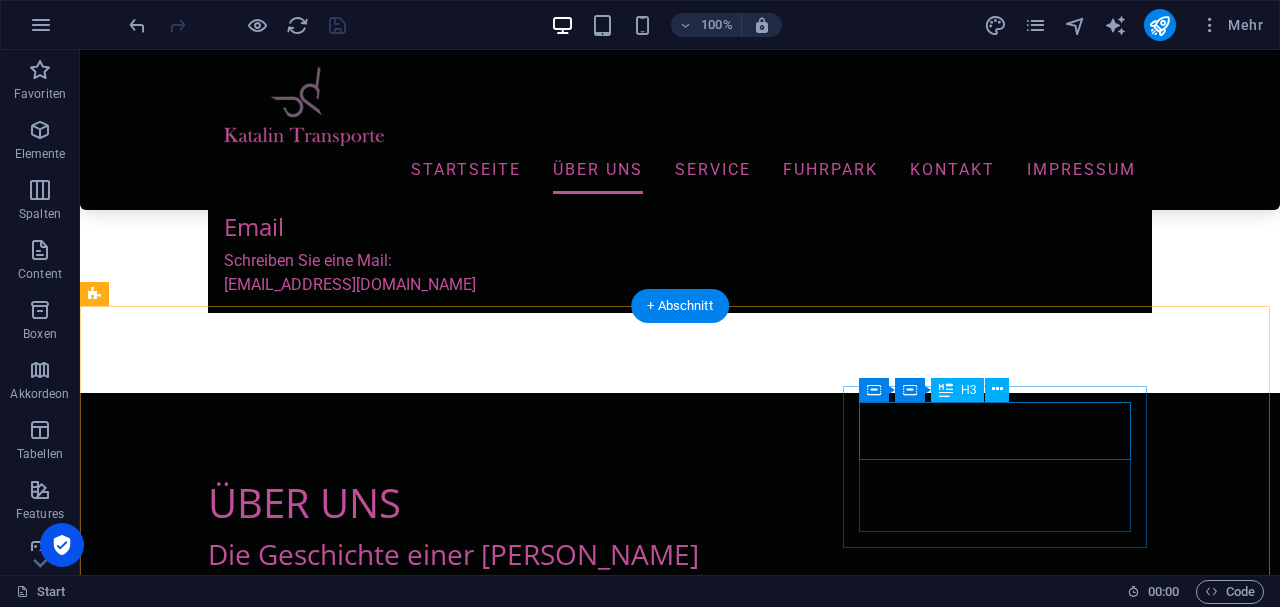 scroll, scrollTop: 1310, scrollLeft: 0, axis: vertical 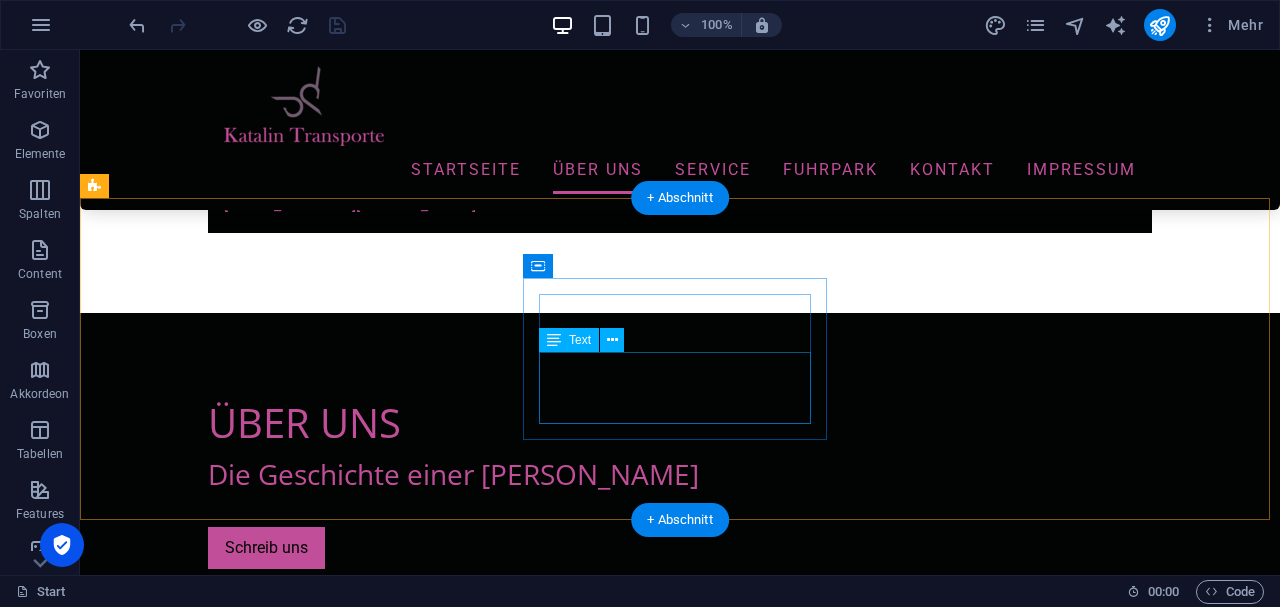 click on "Lorem ipsum dolor sit amet, consectetur adipisicing elit. Veritatis, dolorem!" at bounding box center [568, 4099] 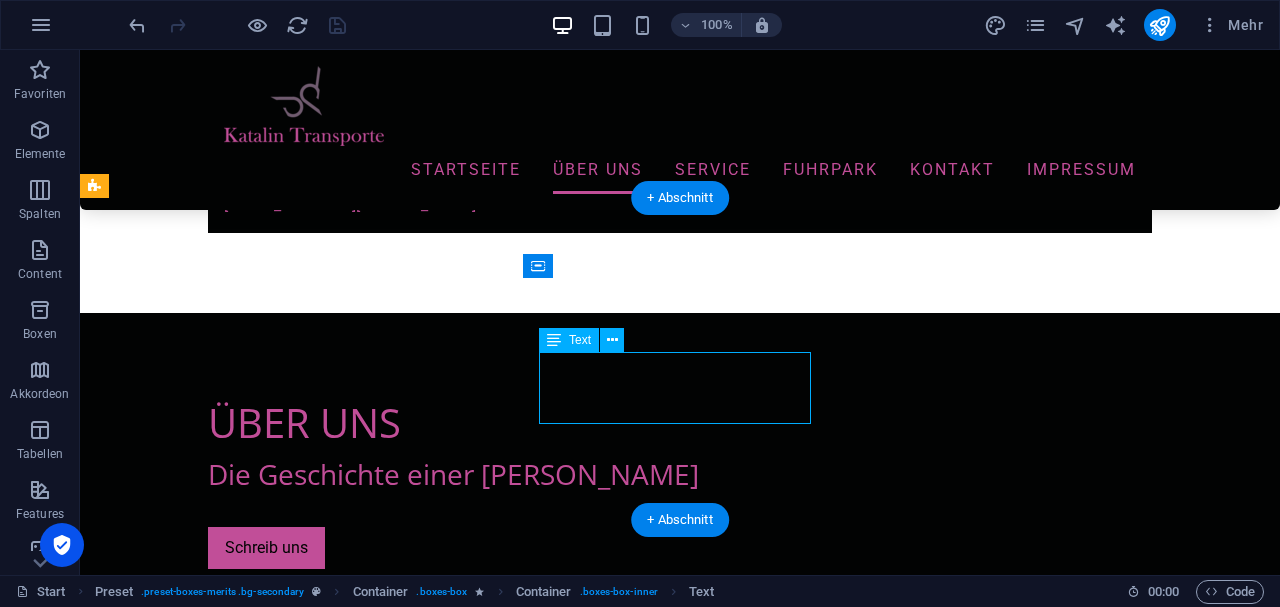 click on "Lorem ipsum dolor sit amet, consectetur adipisicing elit. Veritatis, dolorem!" at bounding box center [568, 4099] 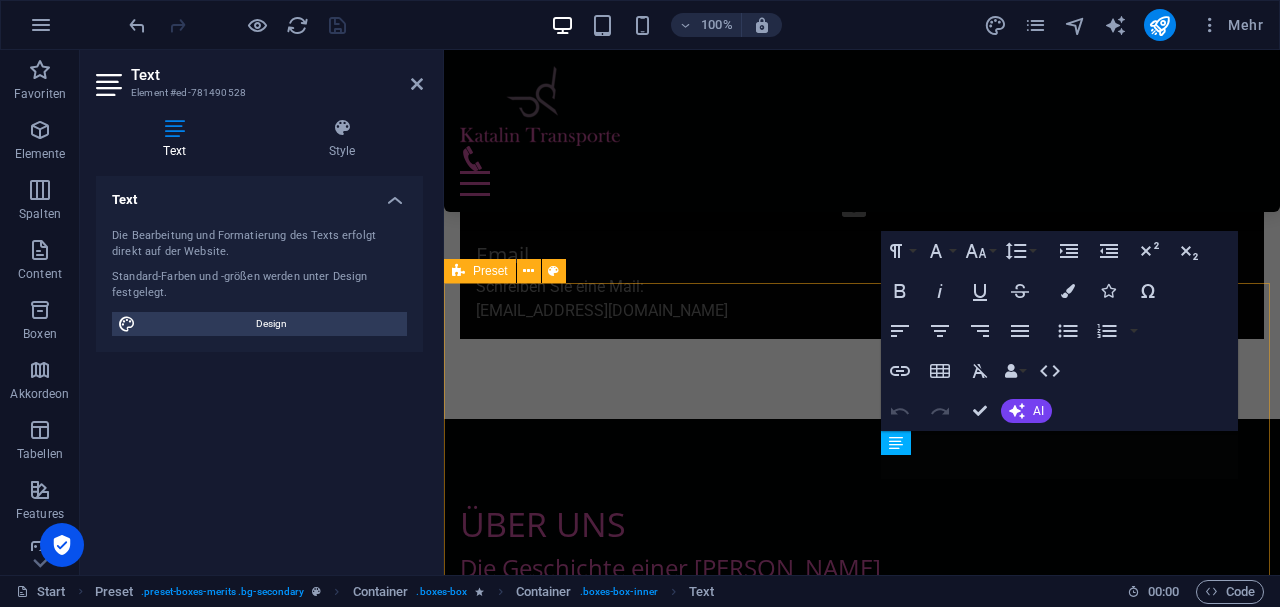 scroll, scrollTop: 1334, scrollLeft: 0, axis: vertical 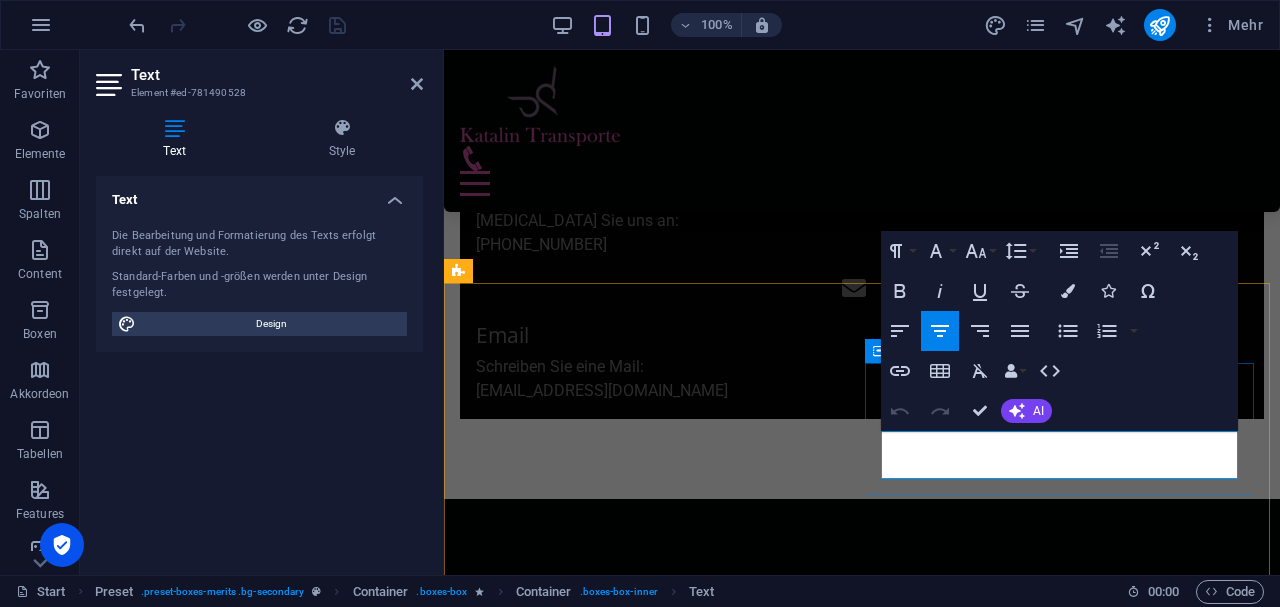 type 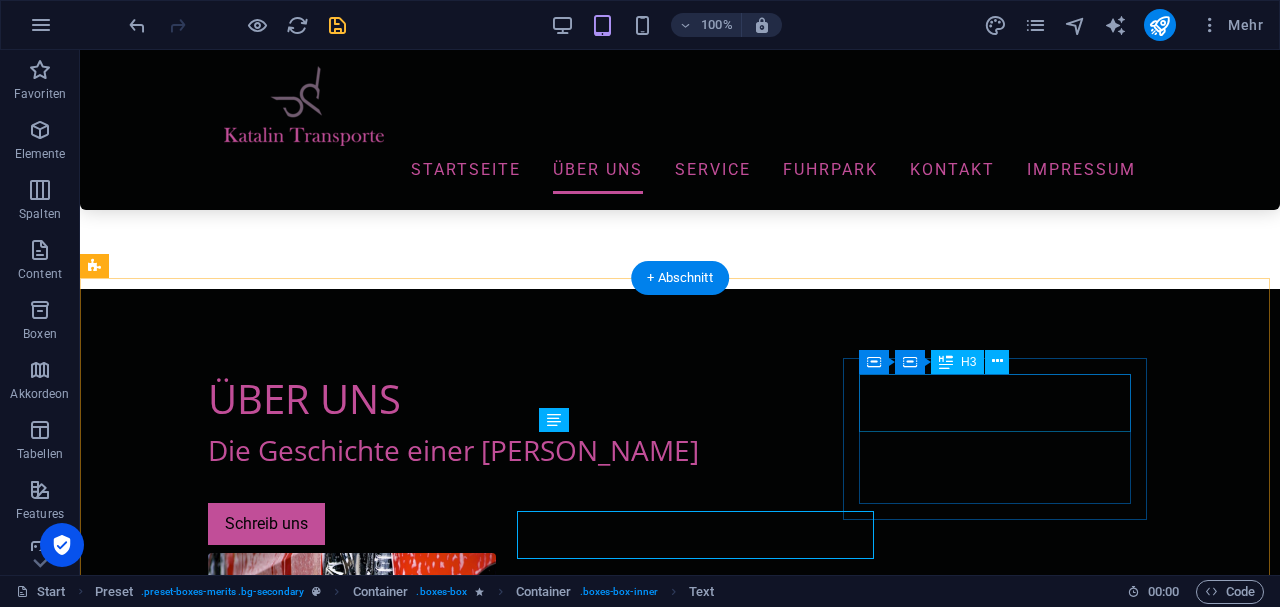scroll, scrollTop: 1255, scrollLeft: 0, axis: vertical 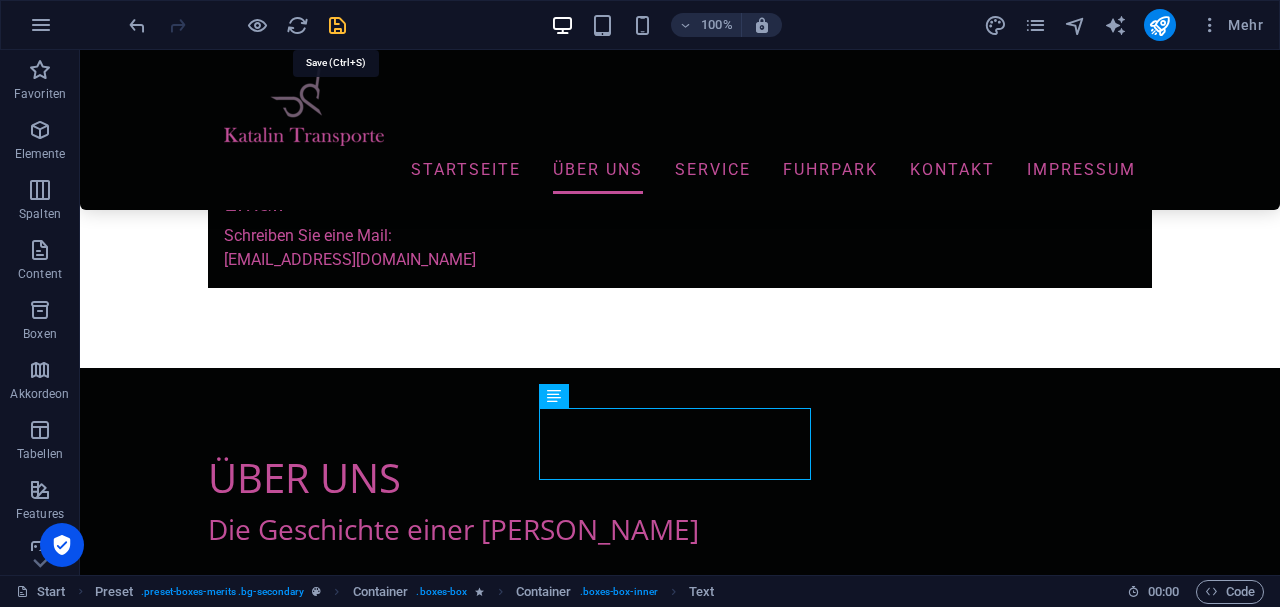click at bounding box center [337, 25] 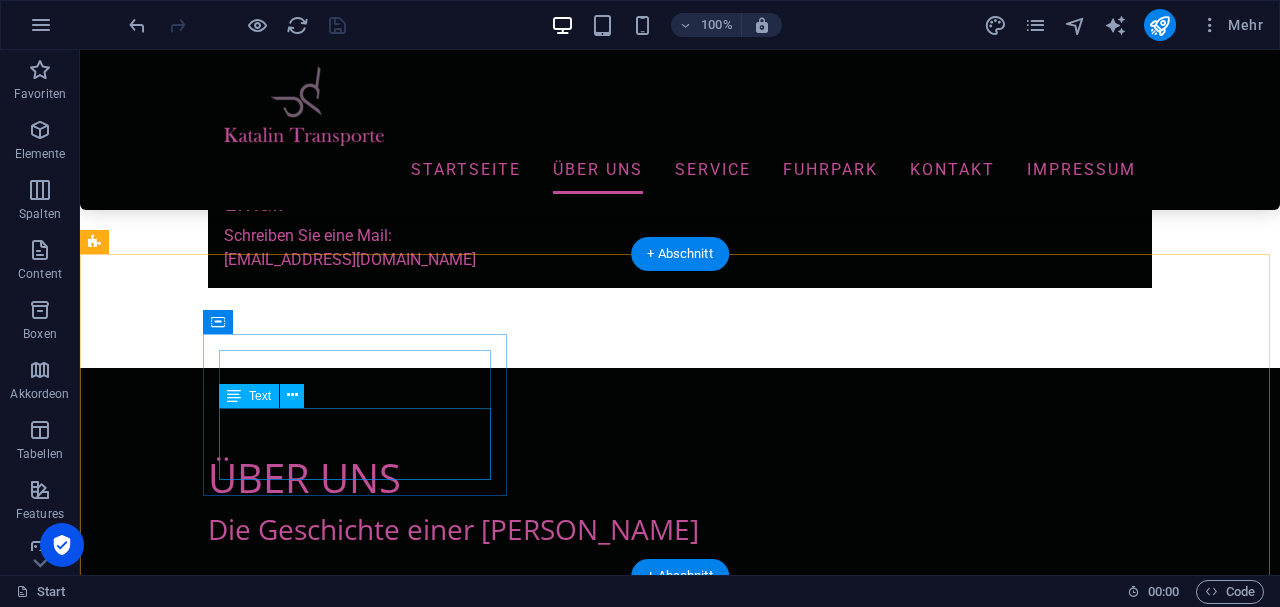 click on "Lorem ipsum dolor sit amet, consectetur adipisicing elit. Veritatis, dolorem!" at bounding box center (568, 4032) 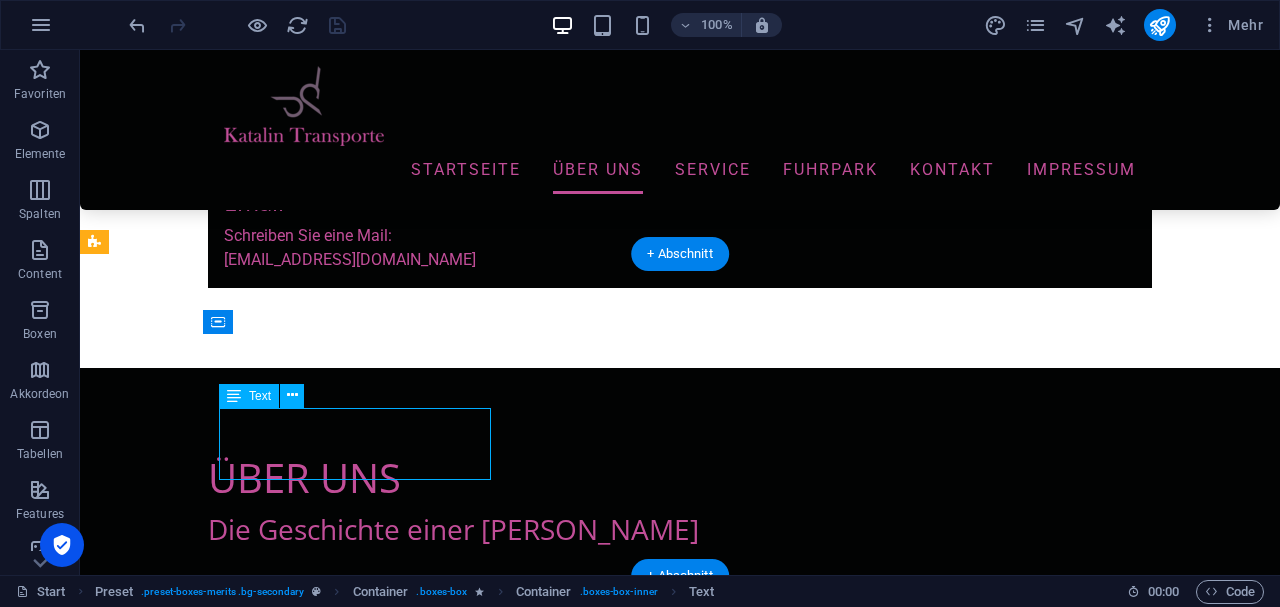 click on "Lorem ipsum dolor sit amet, consectetur adipisicing elit. Veritatis, dolorem!" at bounding box center (568, 4032) 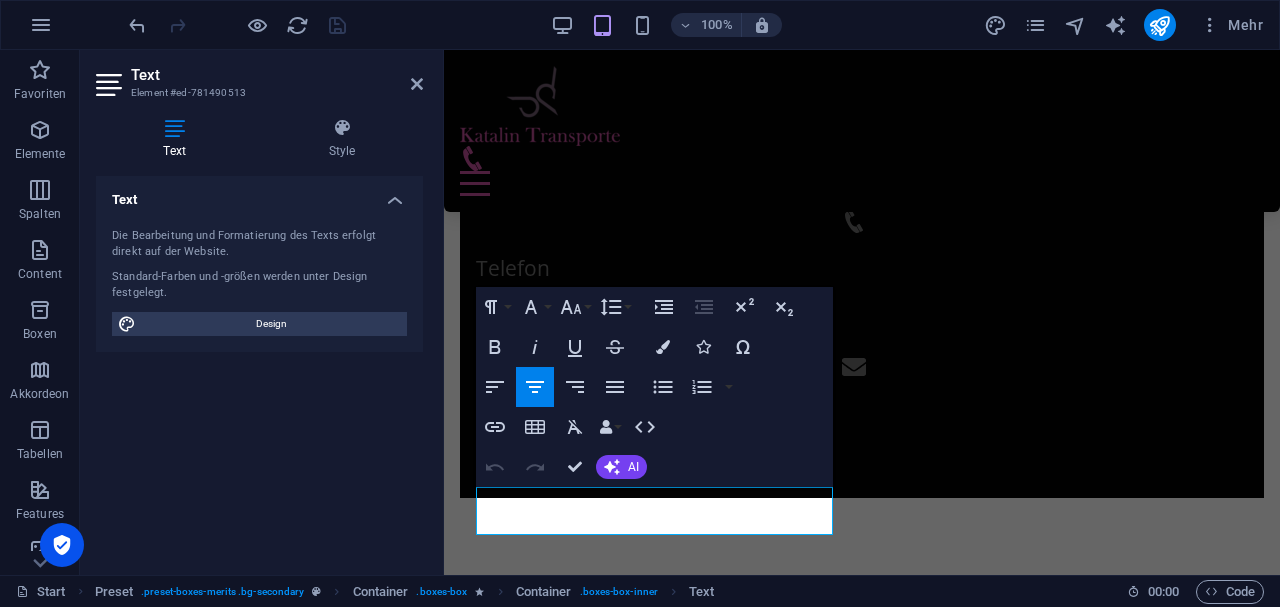 scroll, scrollTop: 1279, scrollLeft: 0, axis: vertical 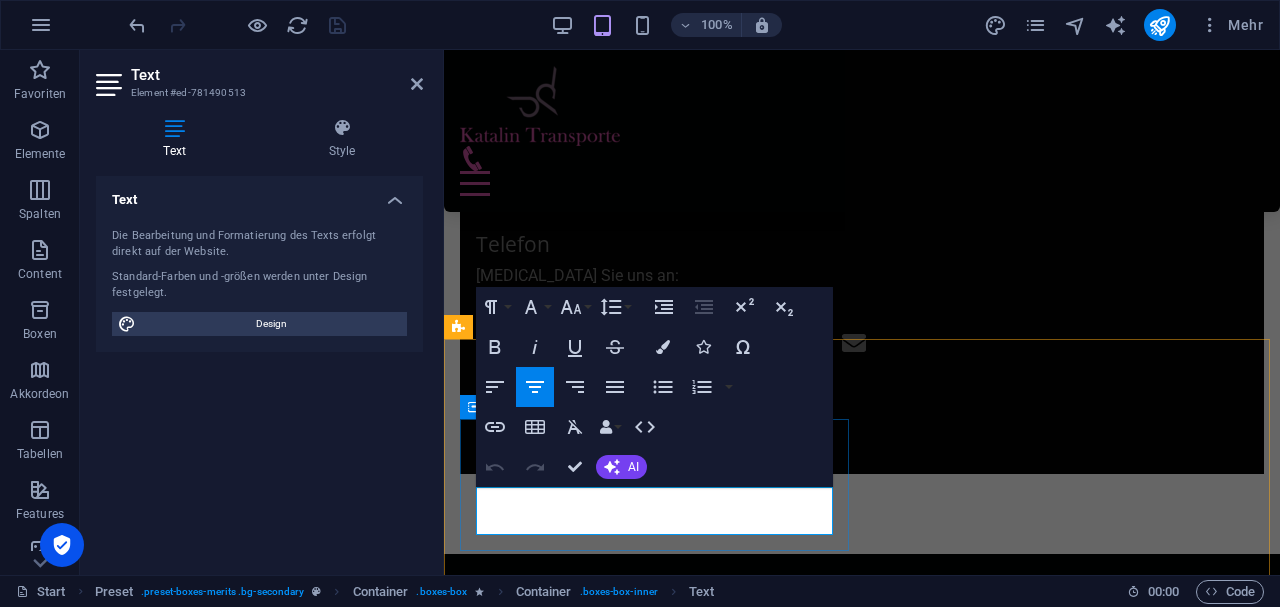 drag, startPoint x: 511, startPoint y: 493, endPoint x: 819, endPoint y: 522, distance: 309.36224 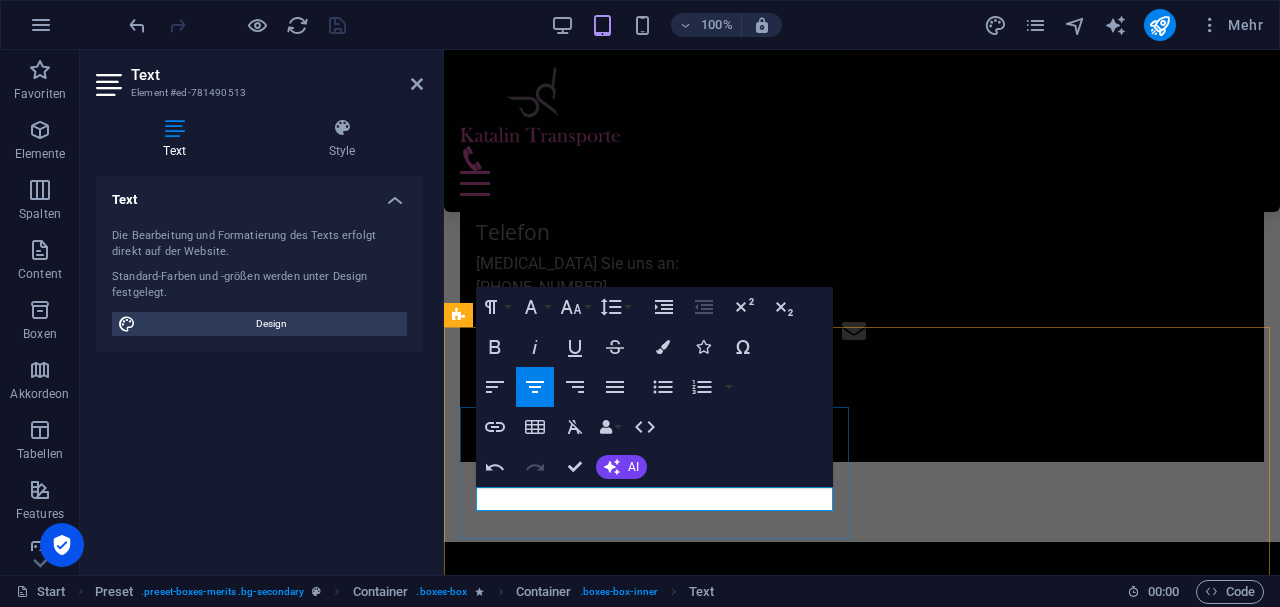 scroll, scrollTop: 1279, scrollLeft: 0, axis: vertical 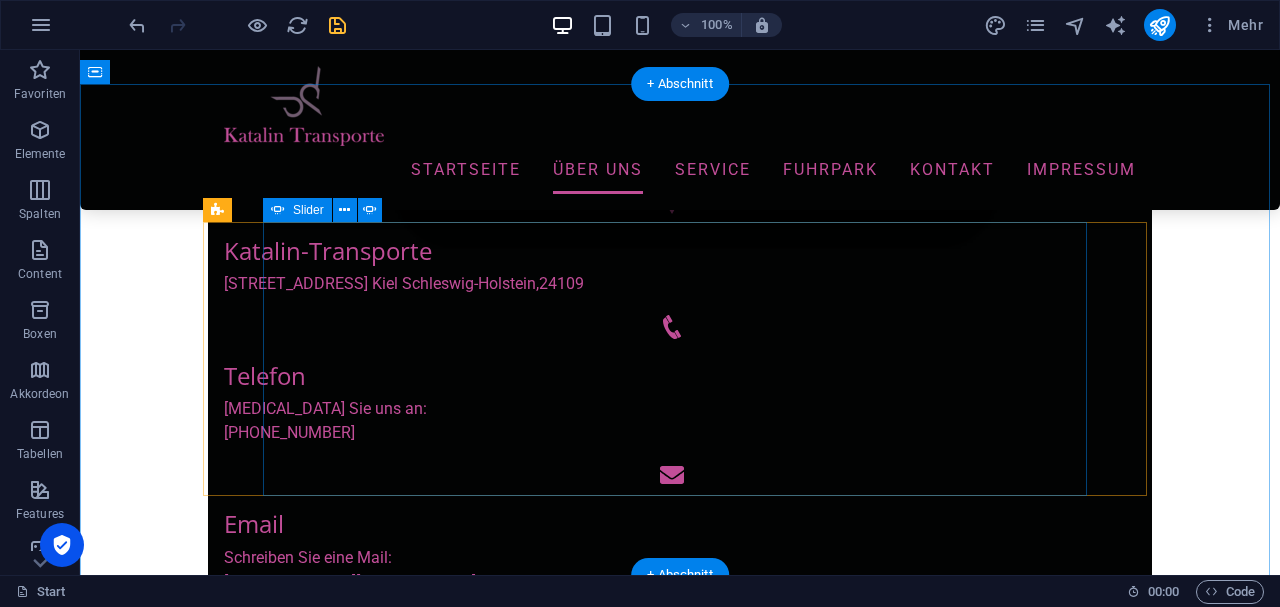 click on "1" at bounding box center [132, -396] 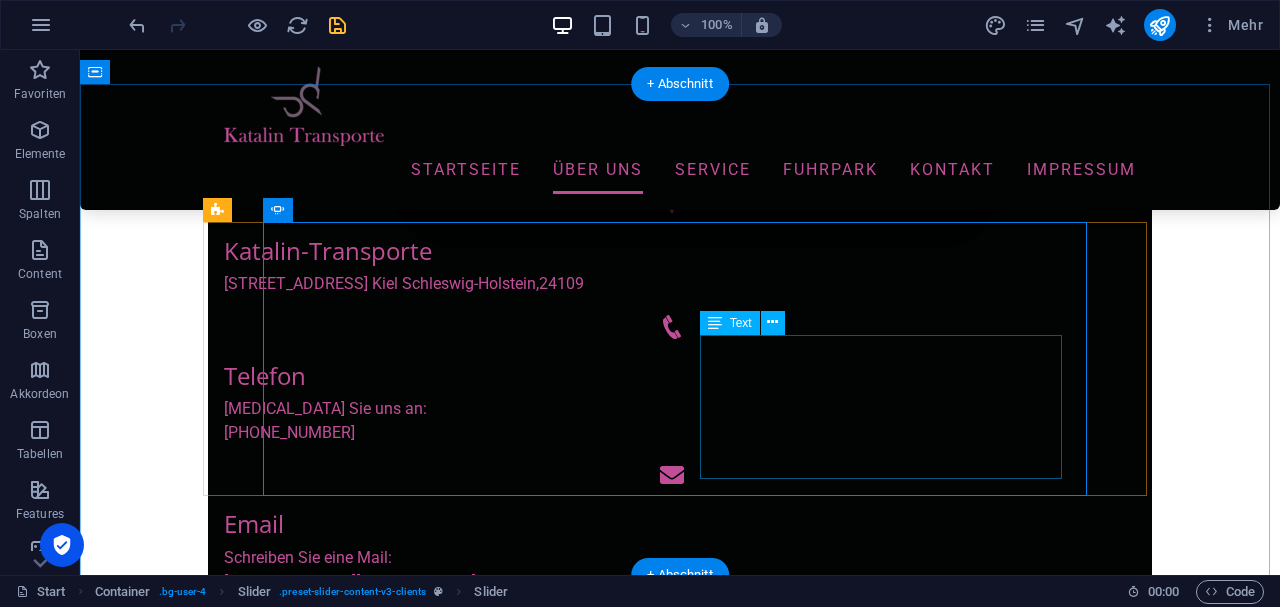 click on "Angestellt als:  Vorarbeiter  Im Betrieb tätig seit: Über mich: Ich bin 1974 geboren in NRW / Kleve. 2012 bin ich nach Schleswig Holstein gezogen. Ich habe als Disponent bei der Kieler Nachrichten gearbeitet und DATUM bei Katalin Transporte angefangen." at bounding box center (-367, 2327) 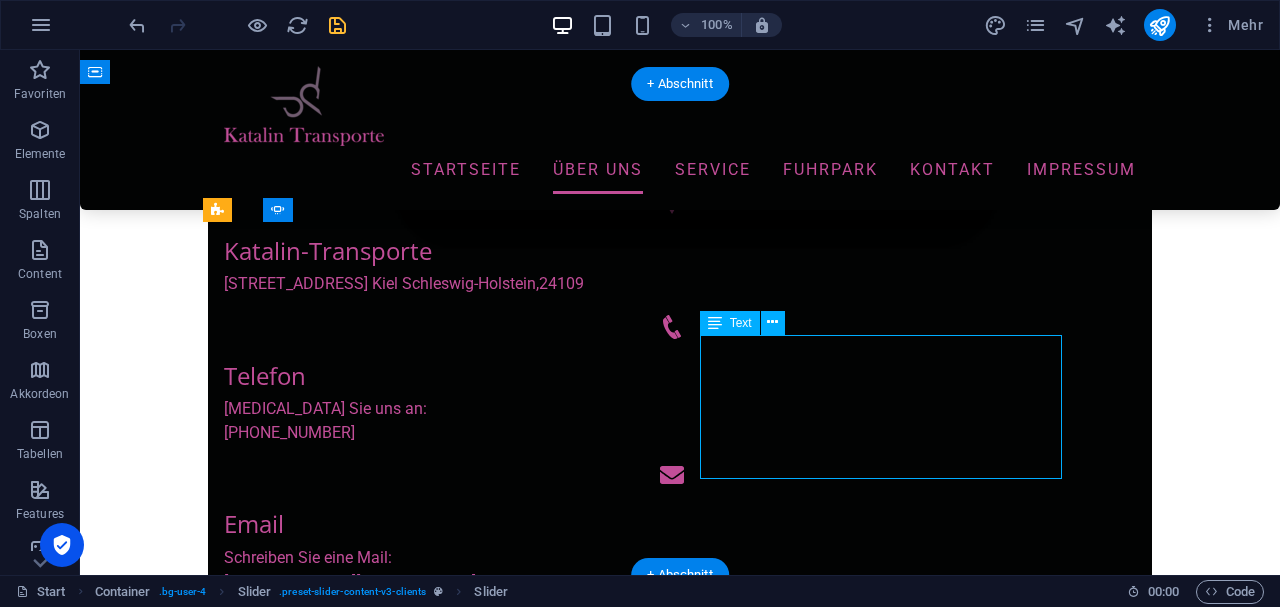 click on "Angestellt als:  Vorarbeiter  Im Betrieb tätig seit: Über mich: Ich bin 1974 geboren in NRW / Kleve. 2012 bin ich nach Schleswig Holstein gezogen. Ich habe als Disponent bei der Kieler Nachrichten gearbeitet und DATUM bei Katalin Transporte angefangen." at bounding box center (-367, 2327) 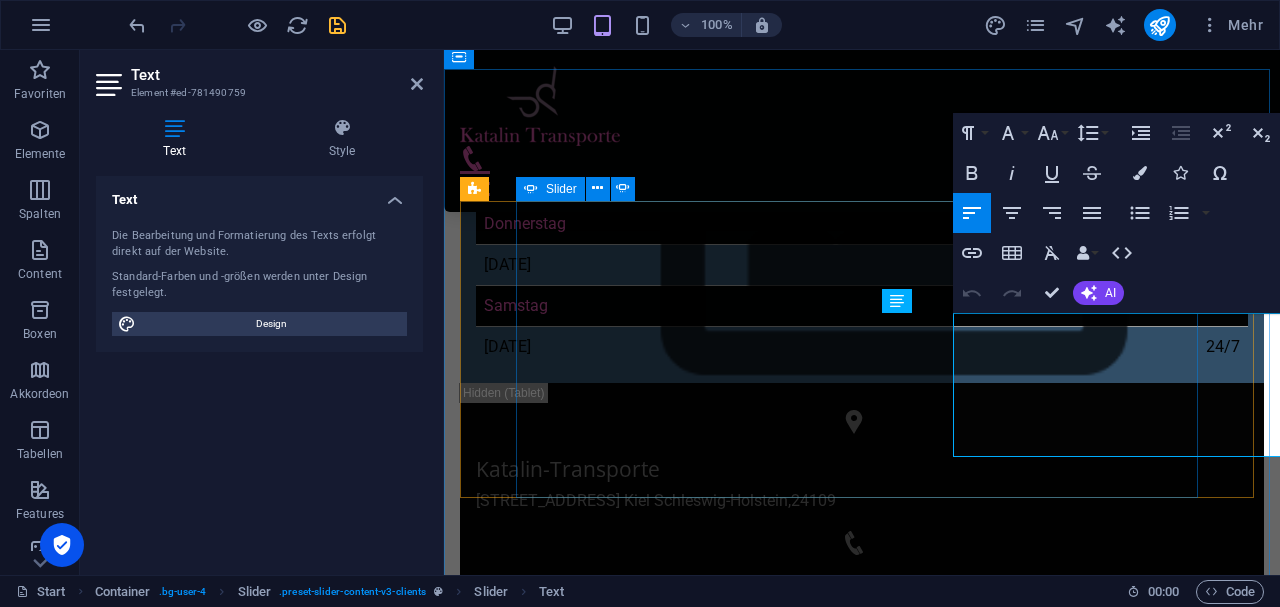 scroll, scrollTop: 1040, scrollLeft: 0, axis: vertical 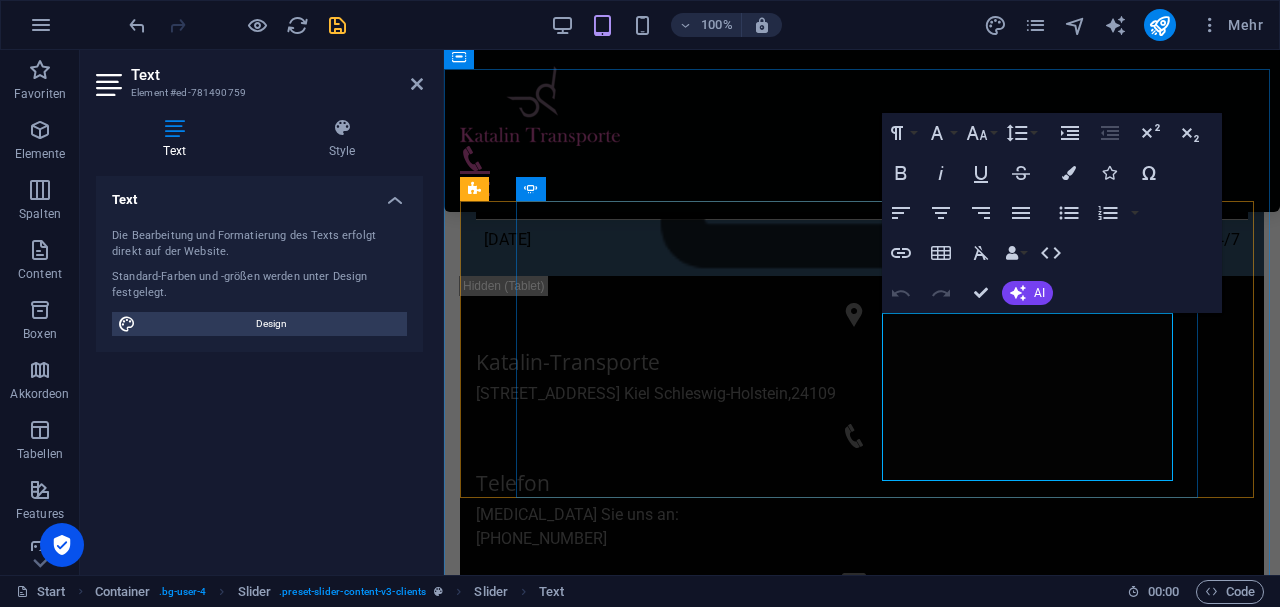 click on "Im Betrieb tätig seit:" at bounding box center [-12, 2331] 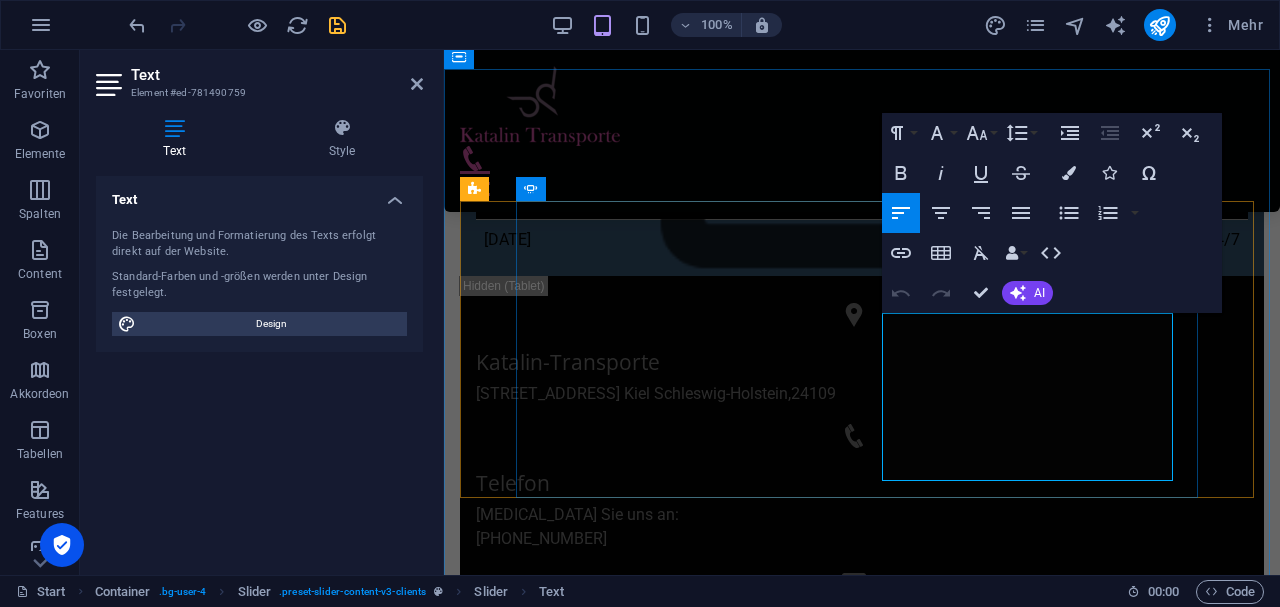 type 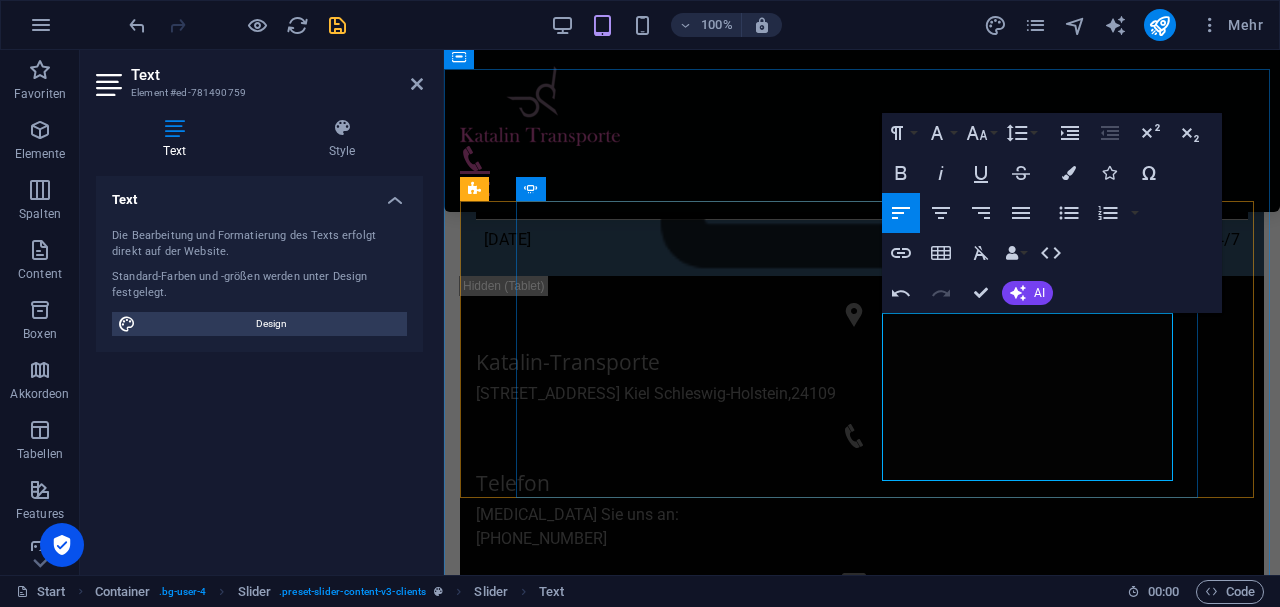 drag, startPoint x: 1026, startPoint y: 346, endPoint x: 1108, endPoint y: 352, distance: 82.219215 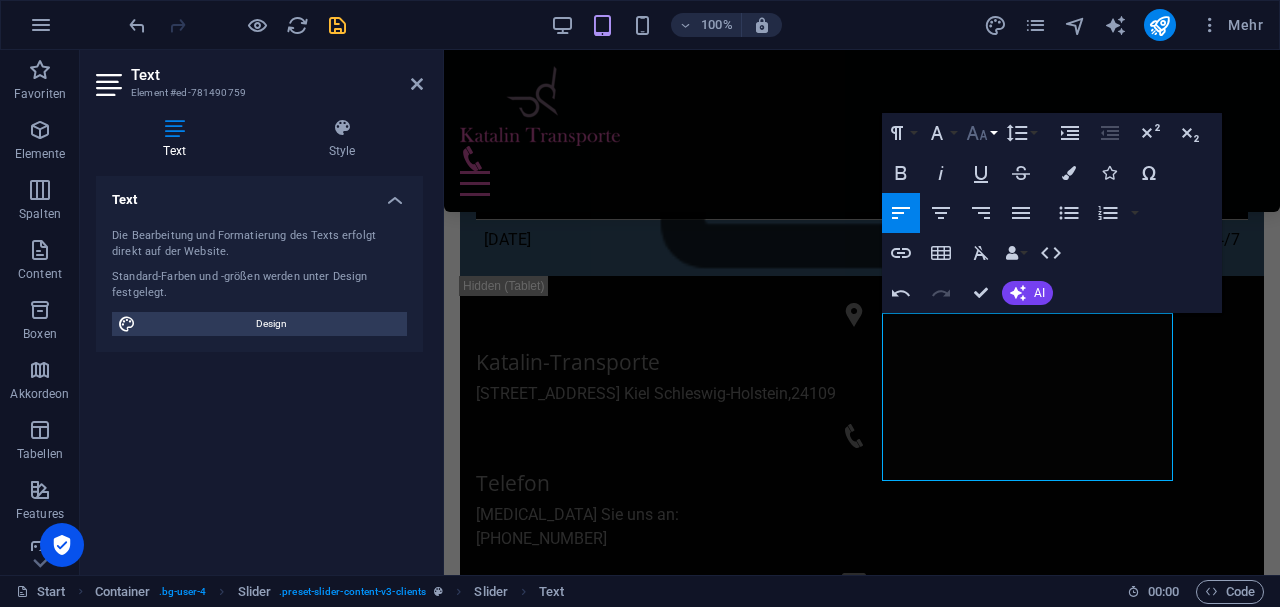 click on "Schriftgröße" at bounding box center (981, 133) 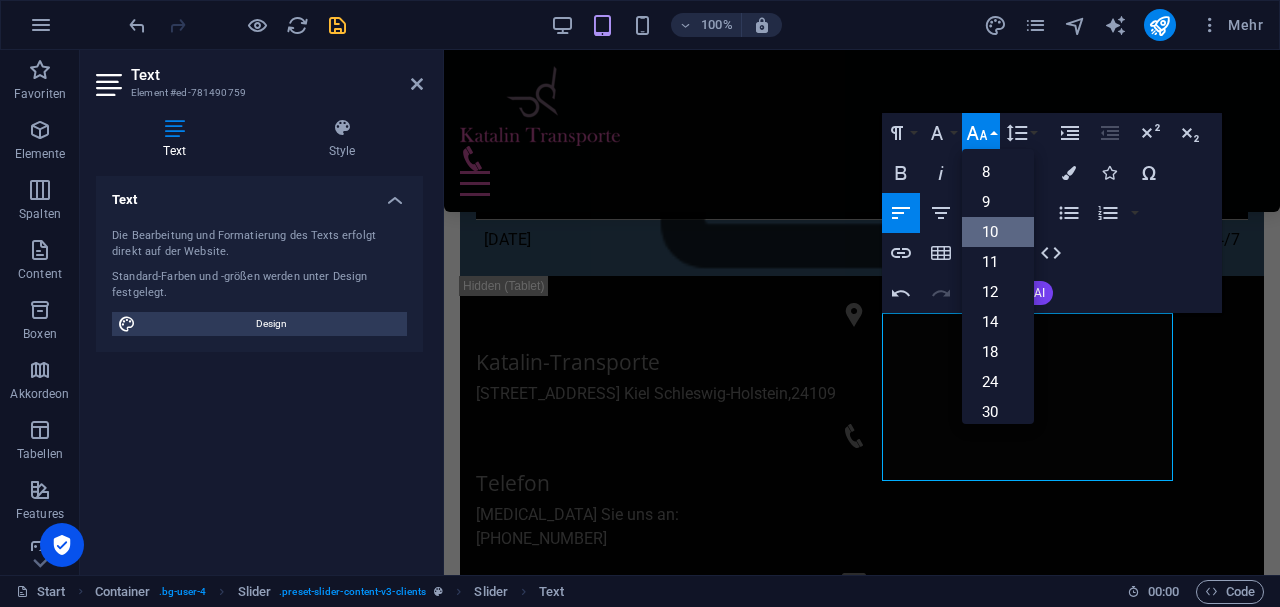 click on "10" at bounding box center [998, 232] 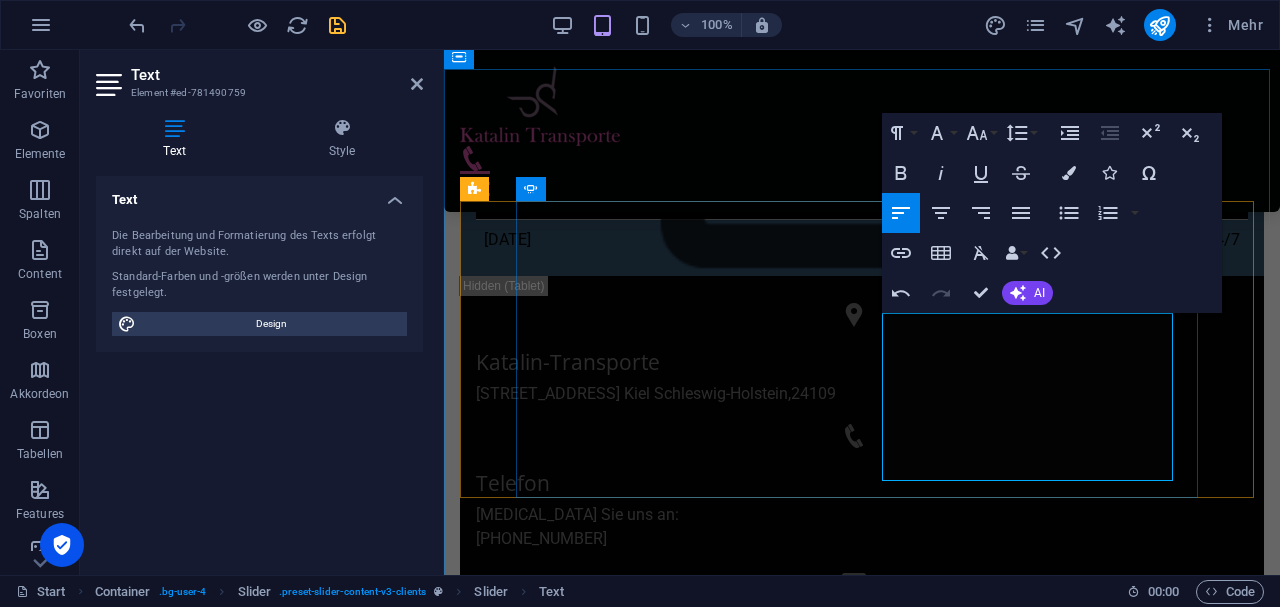 click on "Über mich:" at bounding box center [-12, 2355] 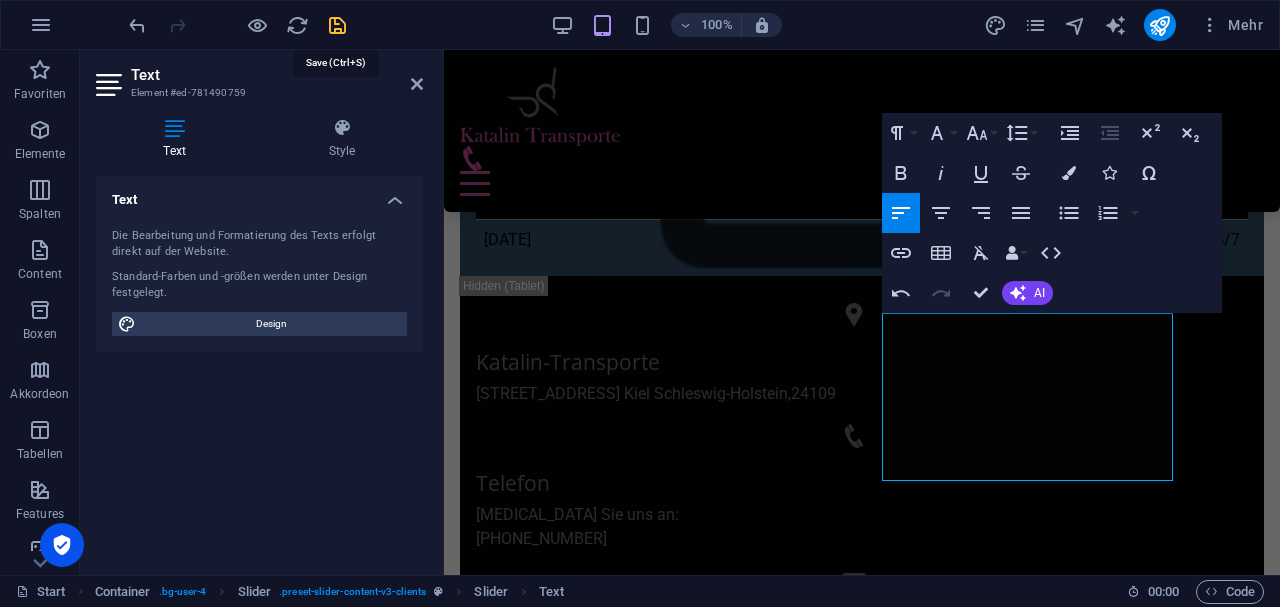 click at bounding box center [337, 25] 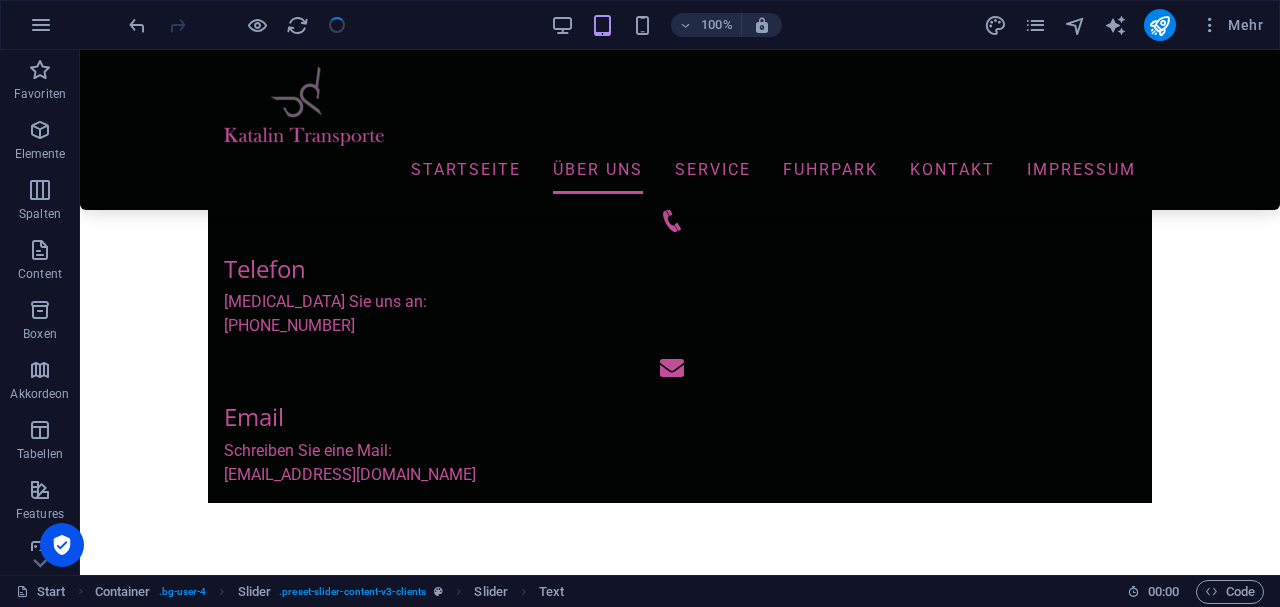 scroll, scrollTop: 933, scrollLeft: 0, axis: vertical 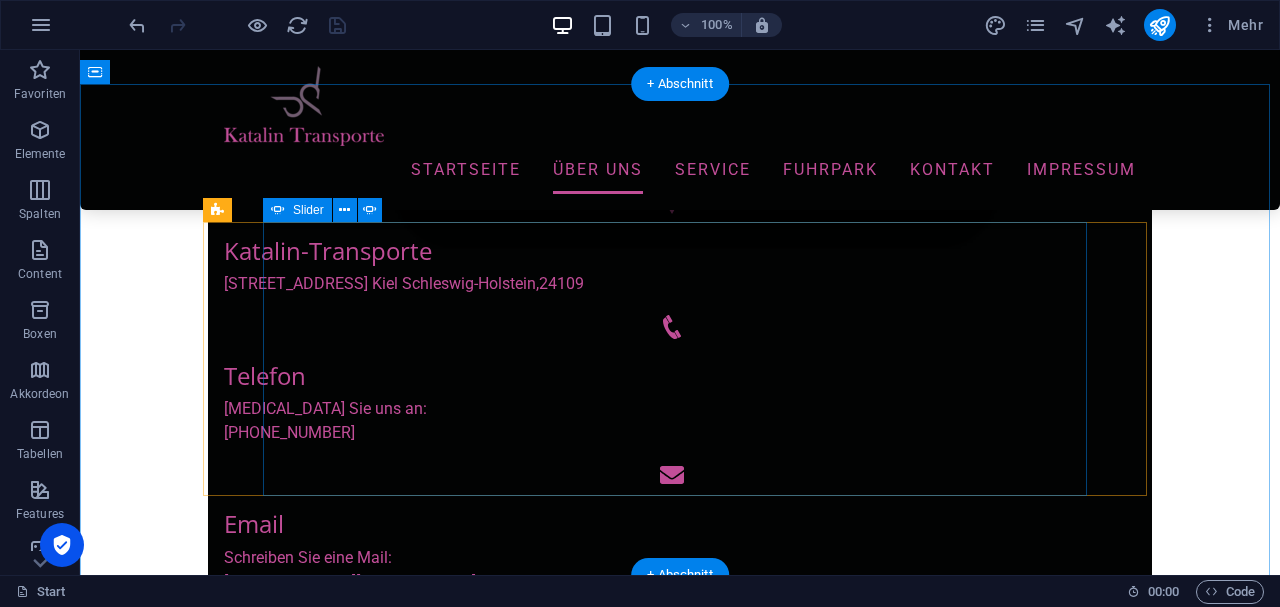 click on "2" at bounding box center [132, -372] 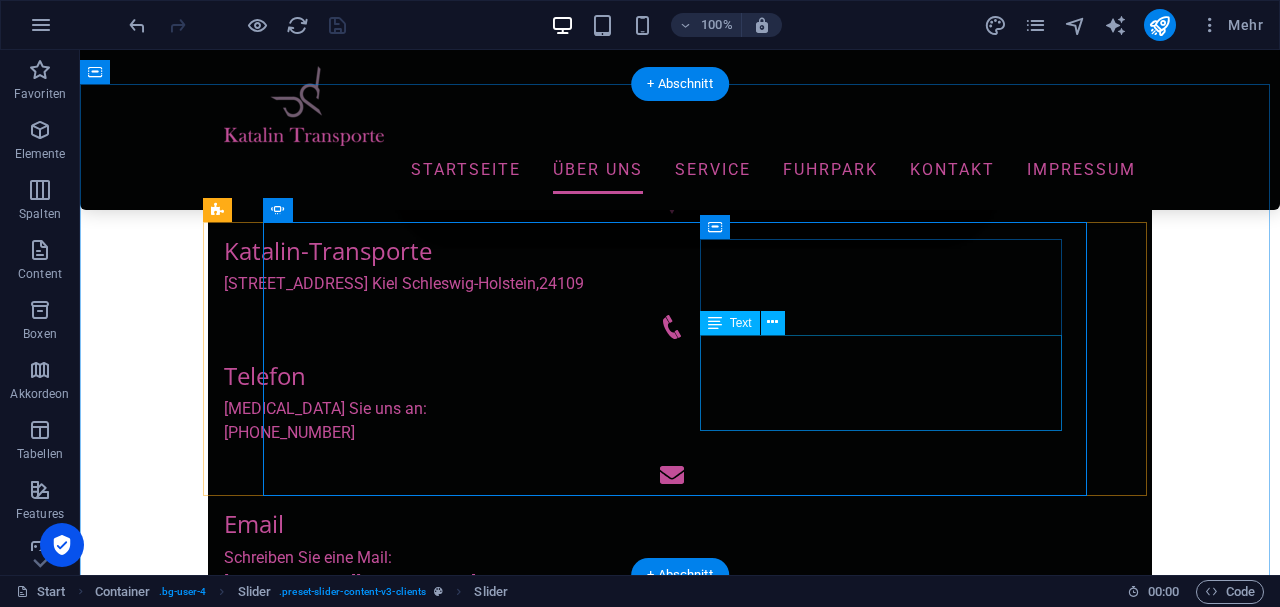 click on "Angestellt als:  Kurierfahrer  Im Betrieb tätig seit: Über mich: Text" at bounding box center [-1191, 2875] 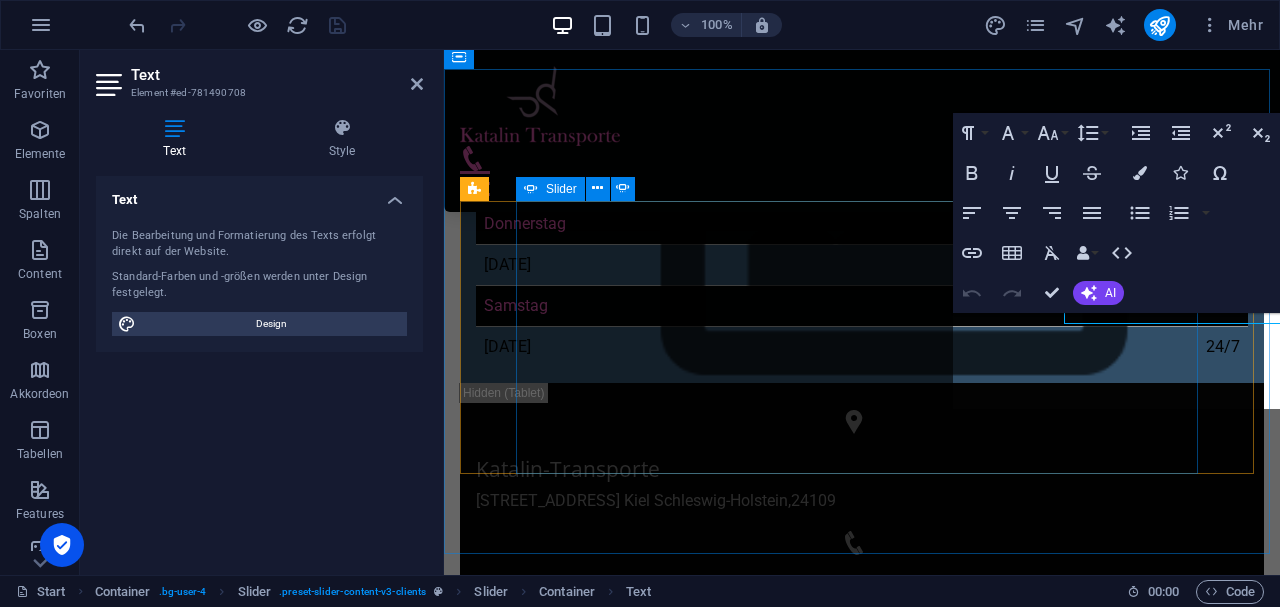 scroll, scrollTop: 1040, scrollLeft: 0, axis: vertical 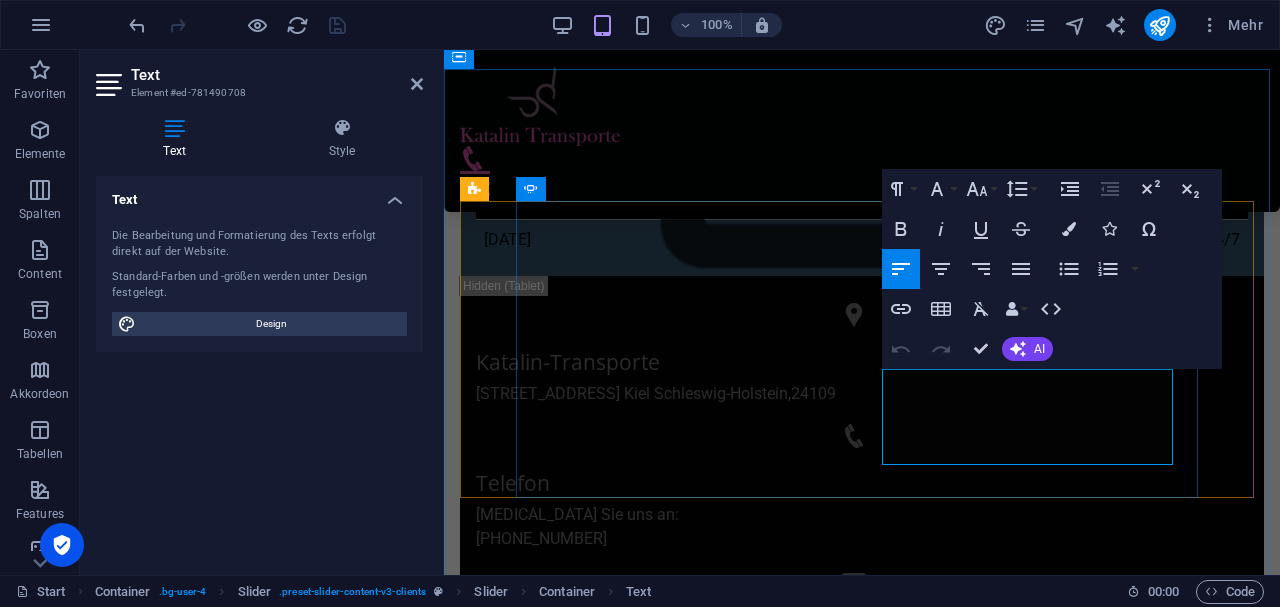 drag, startPoint x: 886, startPoint y: 376, endPoint x: 958, endPoint y: 440, distance: 96.332756 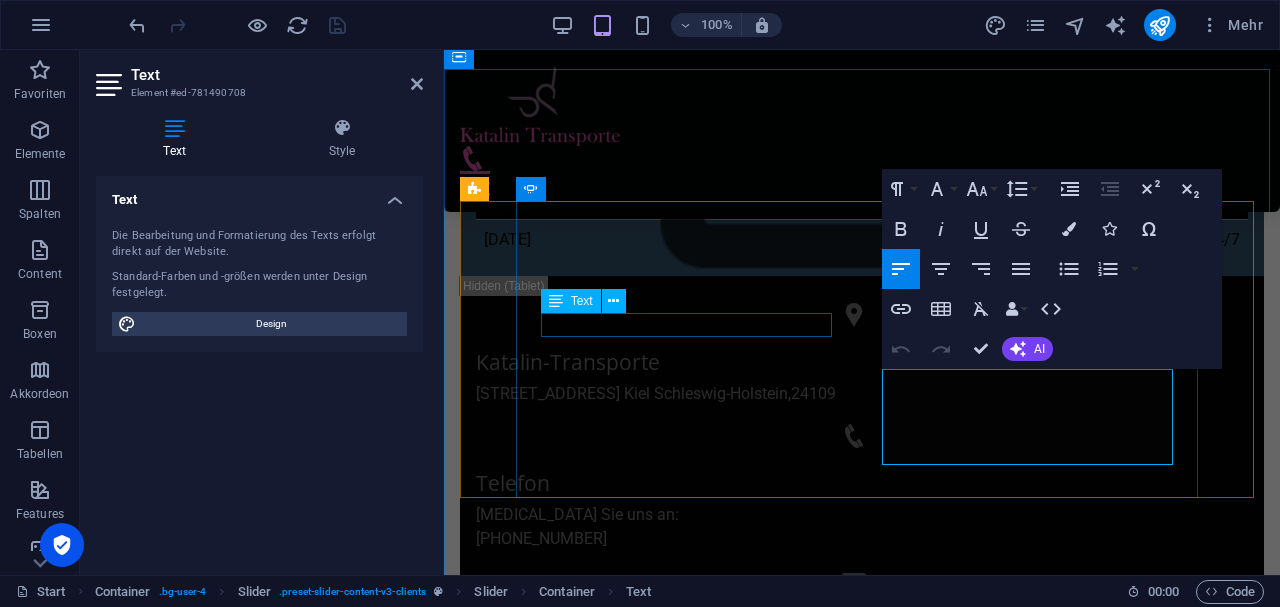 click on "TEXT" at bounding box center (-694, 2708) 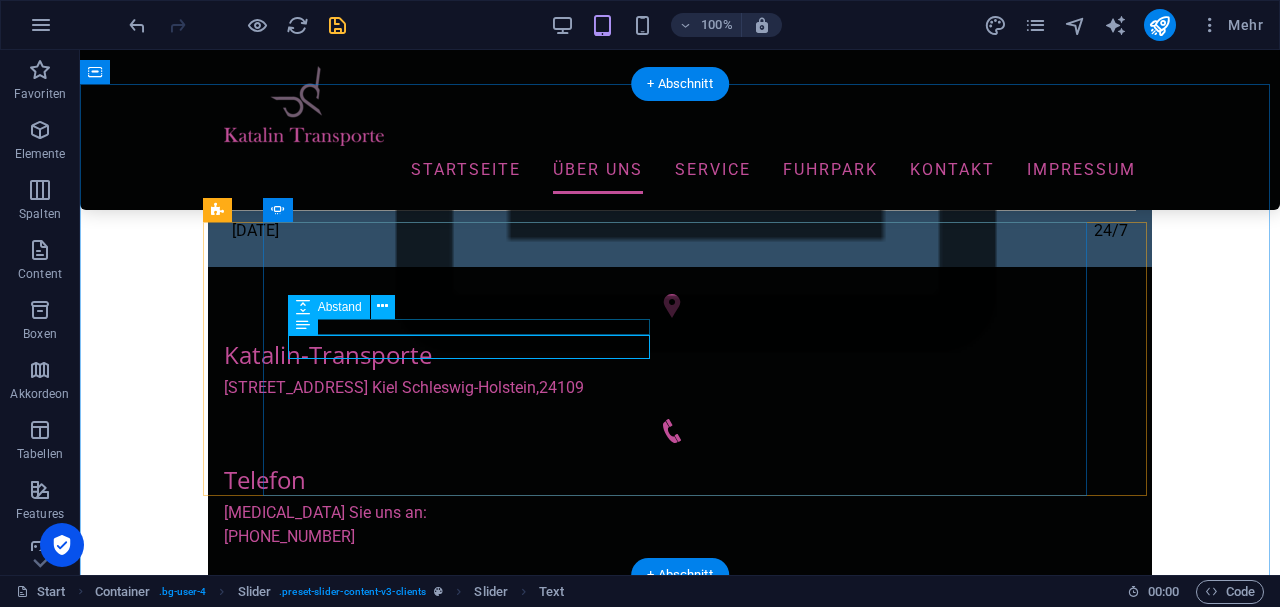 click at bounding box center [-942, 2733] 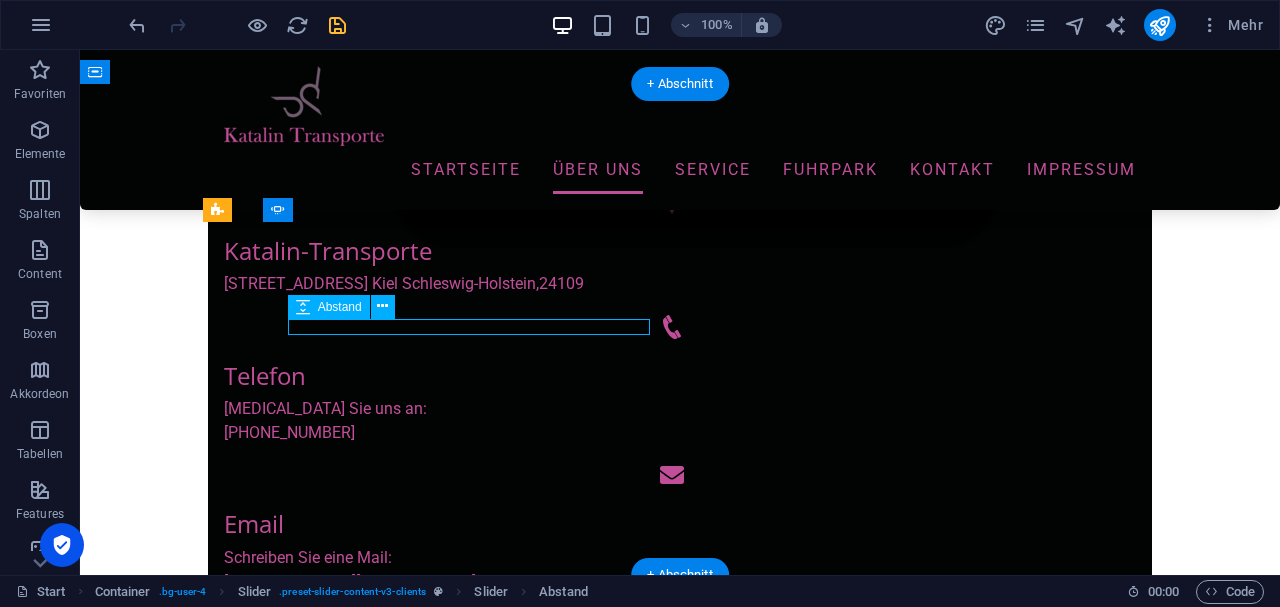 click at bounding box center (-1191, 2605) 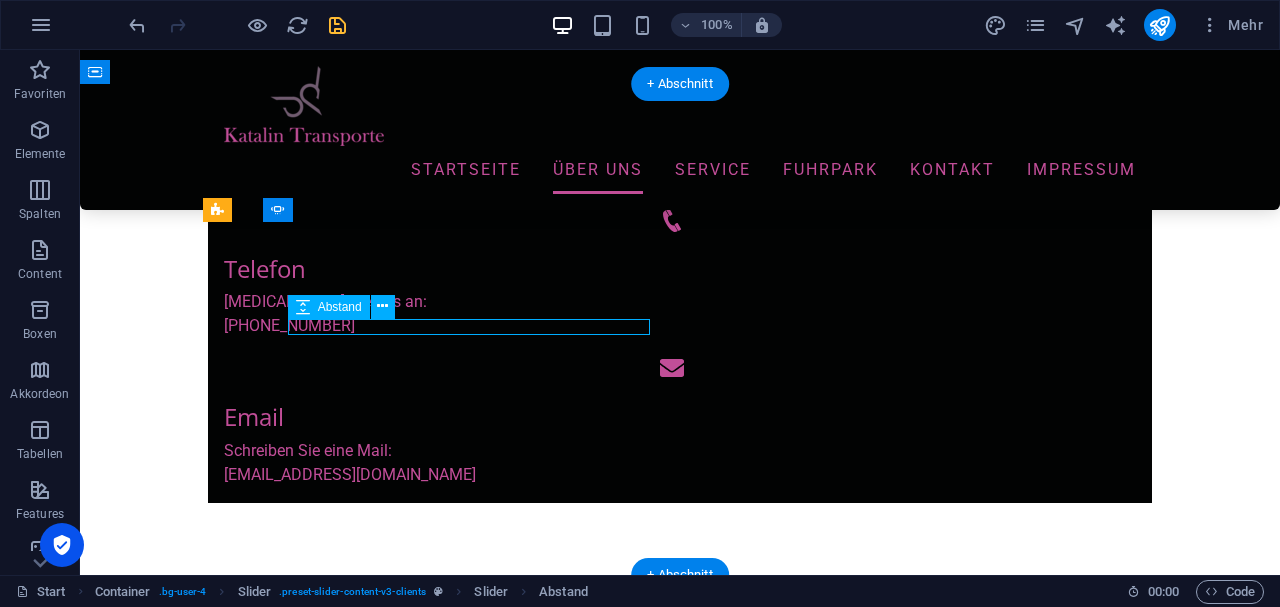 select on "px" 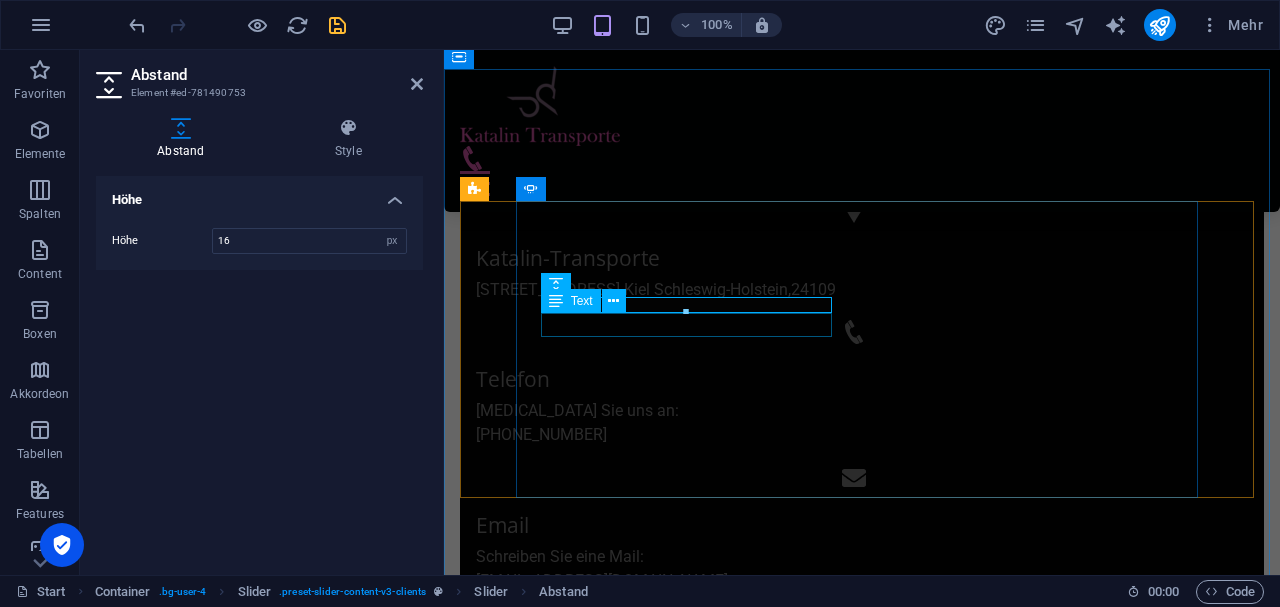 click on "TEXT" at bounding box center (-694, 2604) 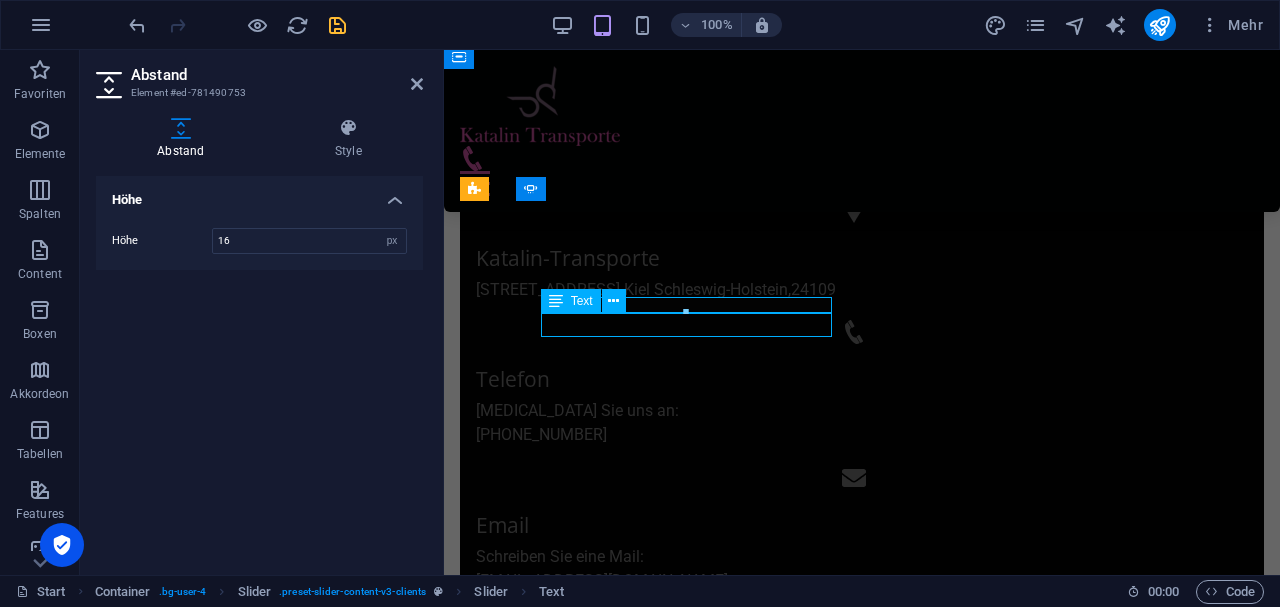 scroll, scrollTop: 933, scrollLeft: 0, axis: vertical 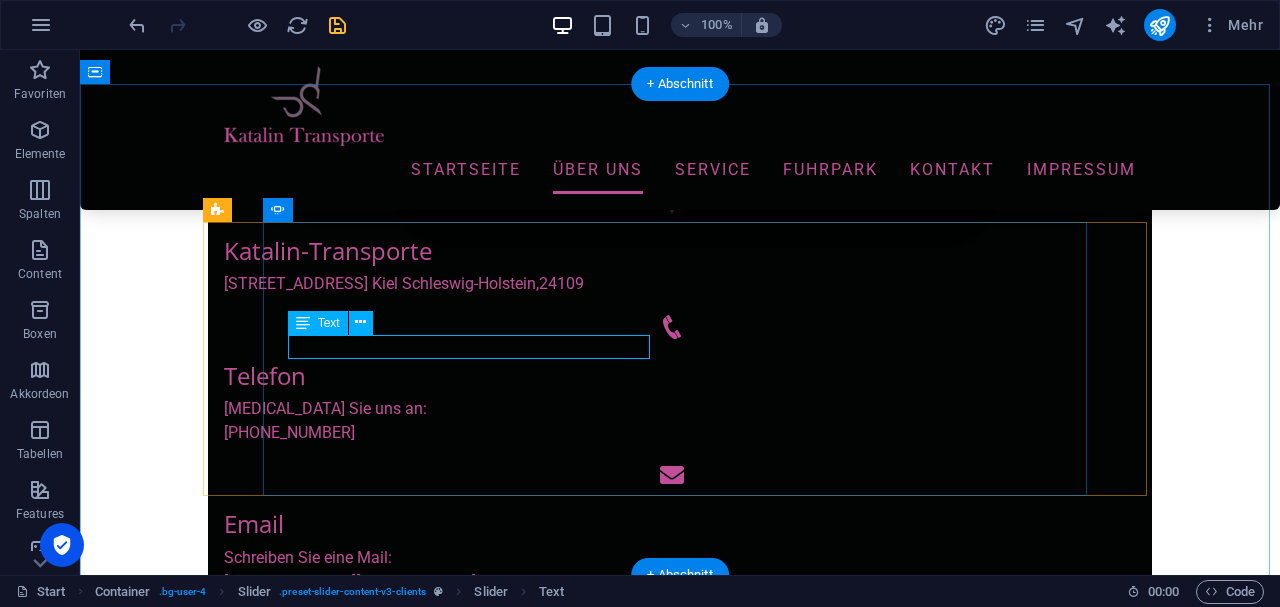 click on "TEXT" at bounding box center [-1191, 2625] 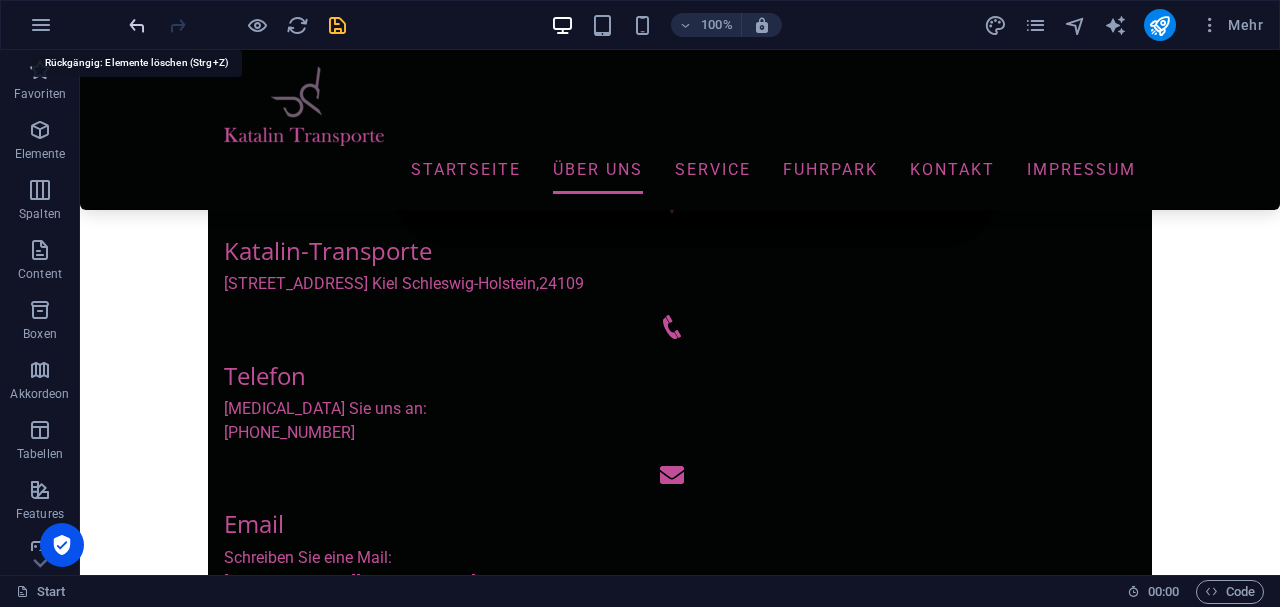click at bounding box center (137, 25) 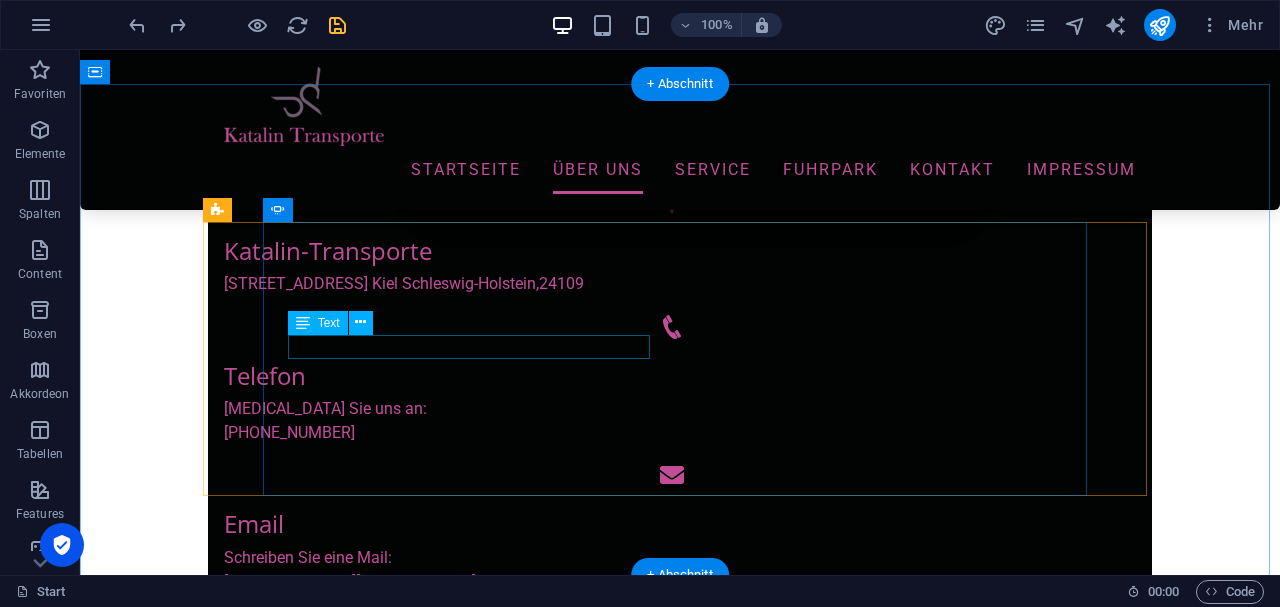 click on "TEXT" at bounding box center [-1191, 2625] 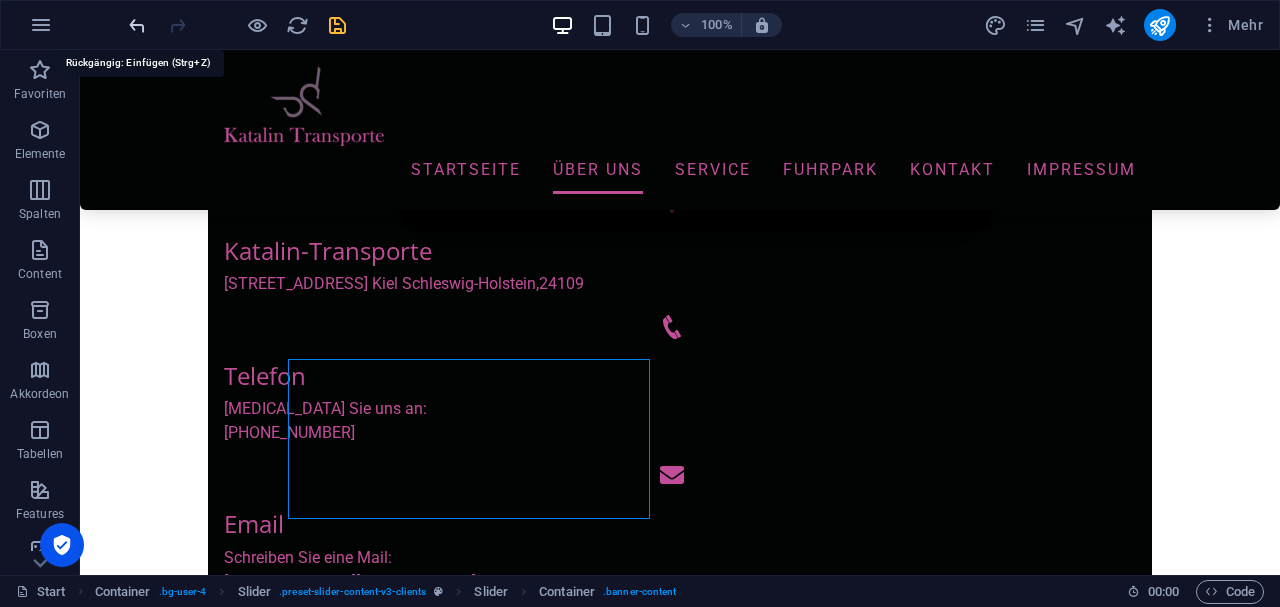 click at bounding box center (137, 25) 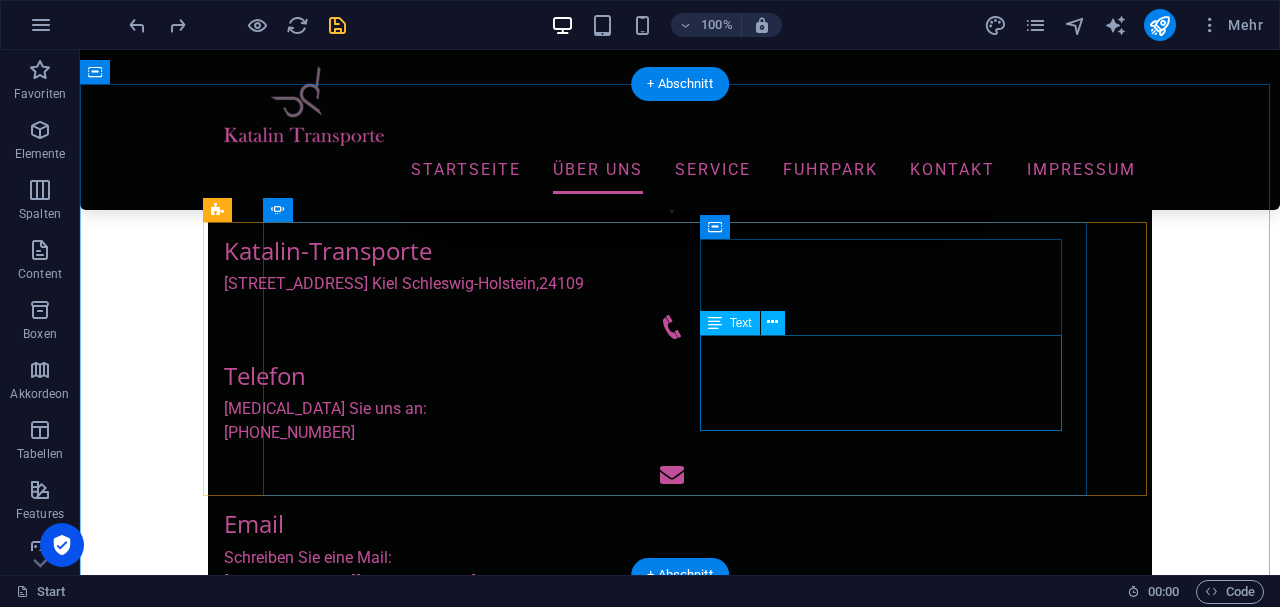 click on "Angestellt als:  Kurierfahrer  Im Betrieb tätig seit: Über mich: Text" at bounding box center (-1191, 2875) 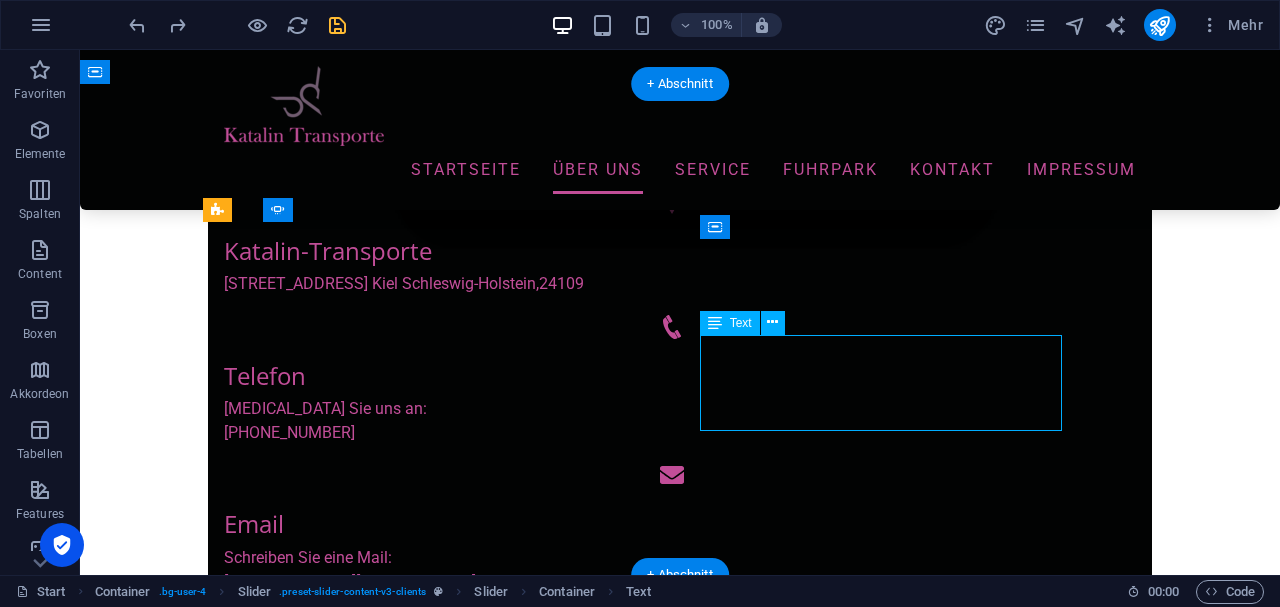 click on "Angestellt als:  Kurierfahrer  Im Betrieb tätig seit: Über mich: Text" at bounding box center [-1191, 2875] 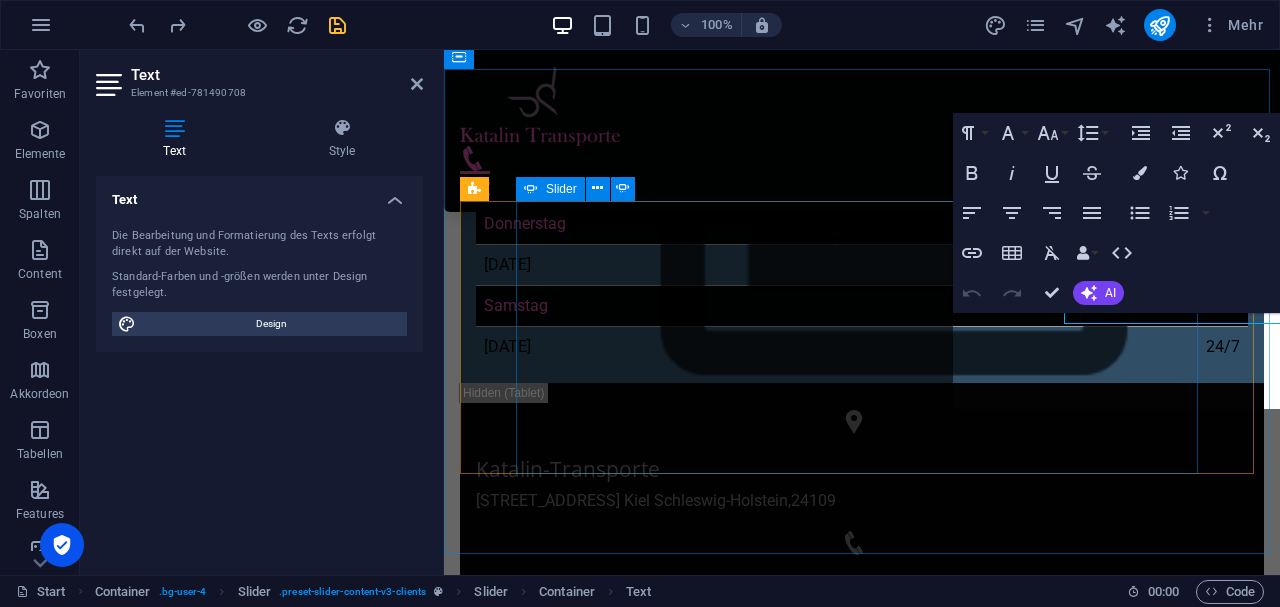 scroll, scrollTop: 1040, scrollLeft: 0, axis: vertical 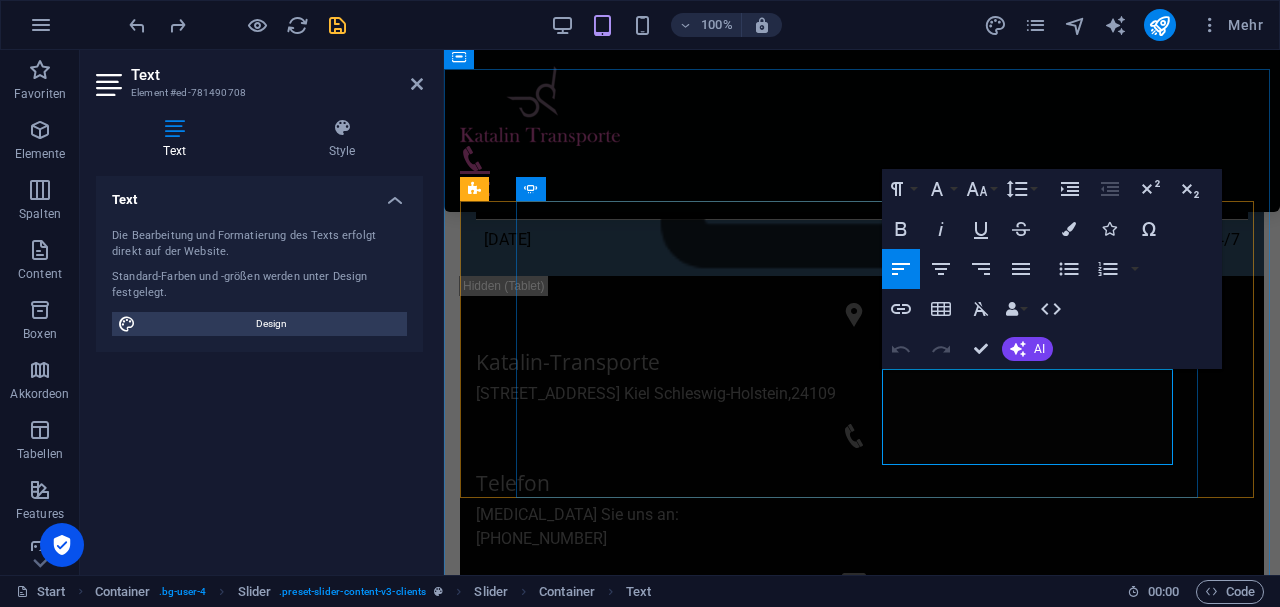 drag, startPoint x: 884, startPoint y: 378, endPoint x: 919, endPoint y: 444, distance: 74.70609 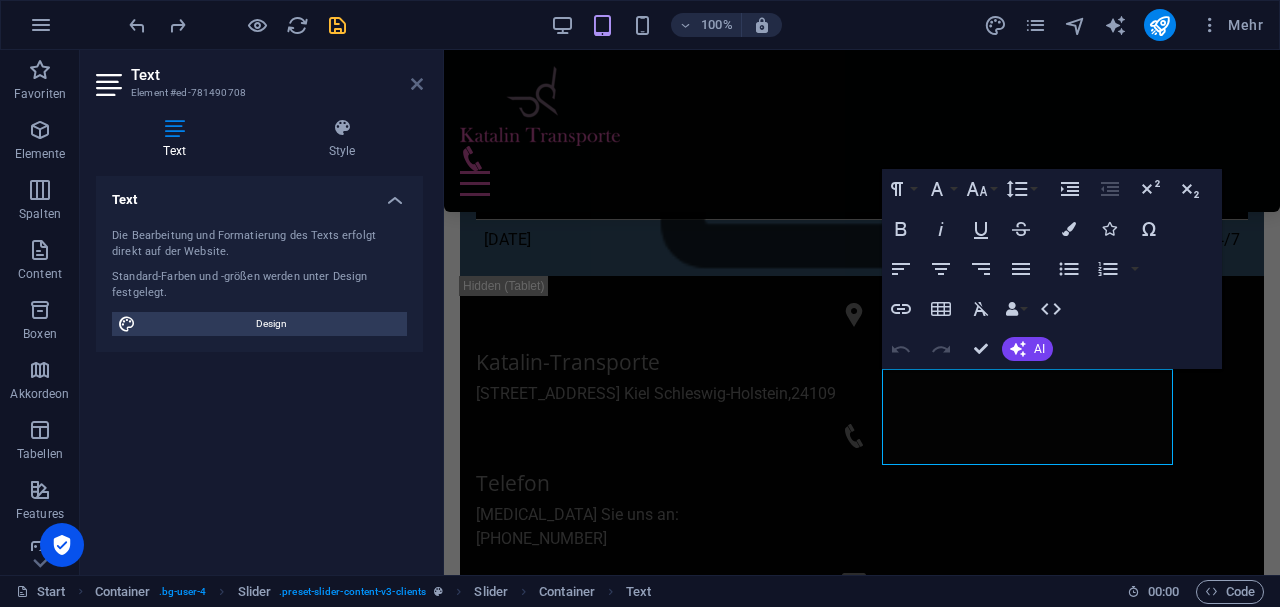 drag, startPoint x: 418, startPoint y: 84, endPoint x: 338, endPoint y: 34, distance: 94.33981 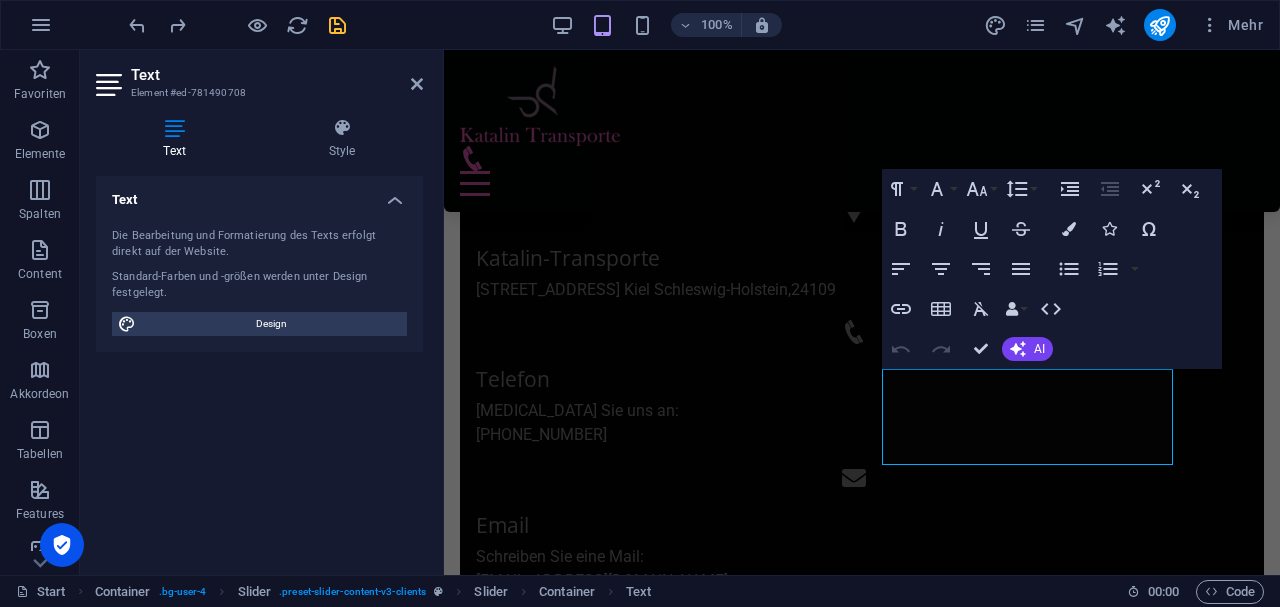 scroll, scrollTop: 933, scrollLeft: 0, axis: vertical 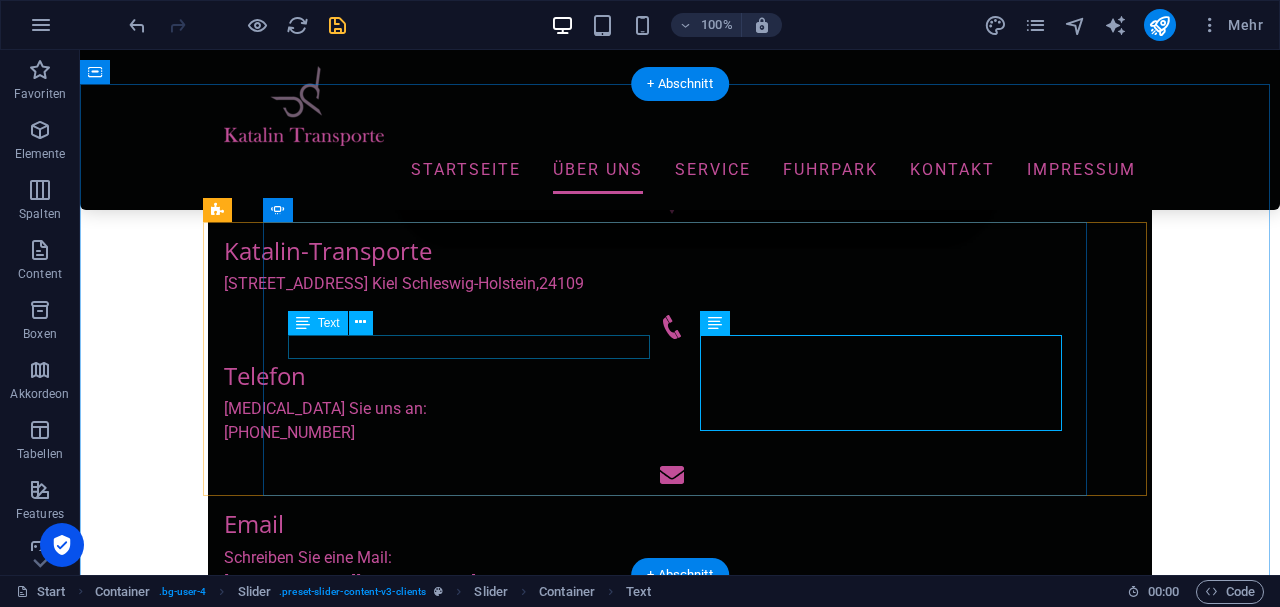 click on "TEXT" at bounding box center (-1191, 2625) 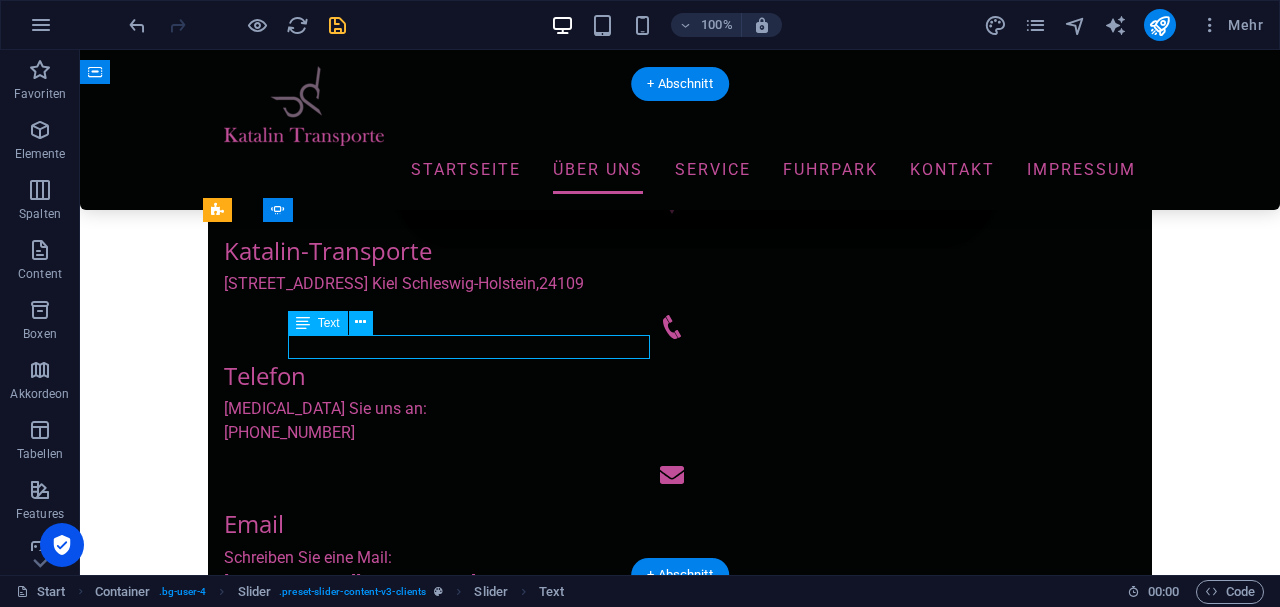 click on "TEXT" at bounding box center (-1191, 2625) 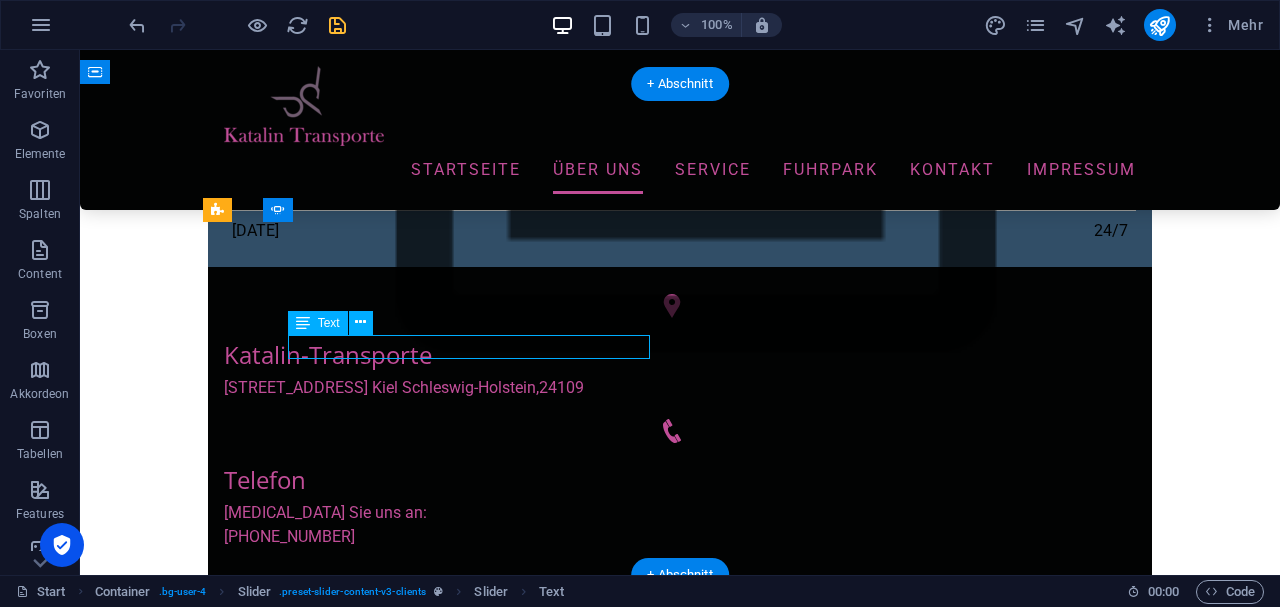scroll, scrollTop: 1040, scrollLeft: 0, axis: vertical 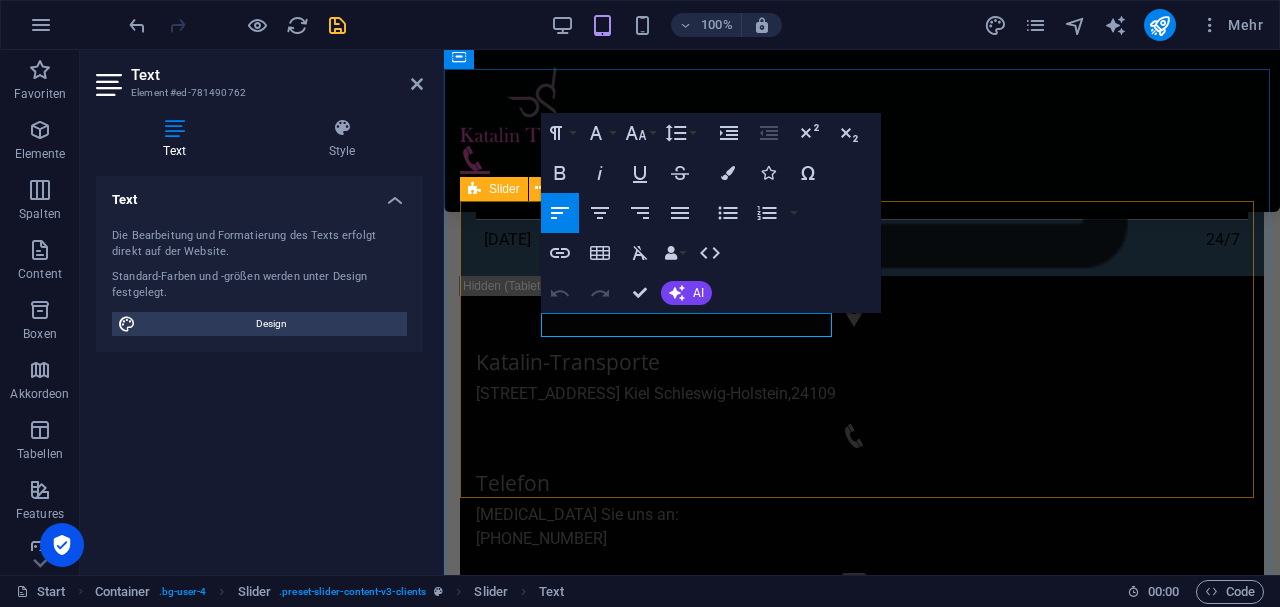 drag, startPoint x: 590, startPoint y: 327, endPoint x: 500, endPoint y: 318, distance: 90.44888 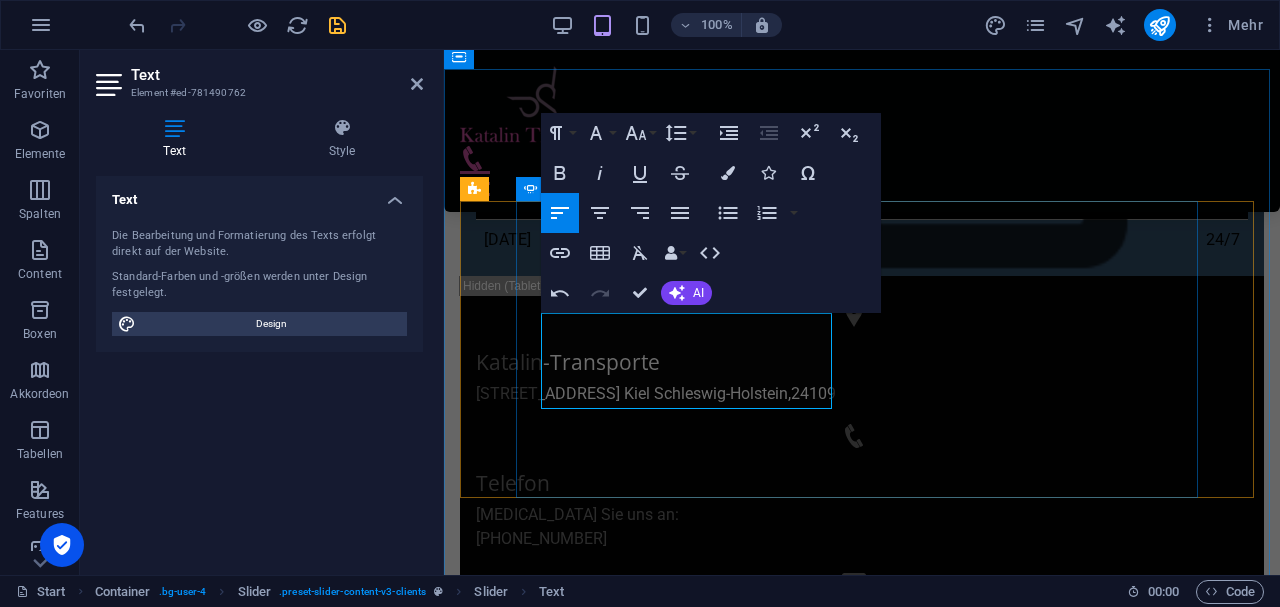 click on "Im Betrieb tätig seit:" at bounding box center [-694, 2732] 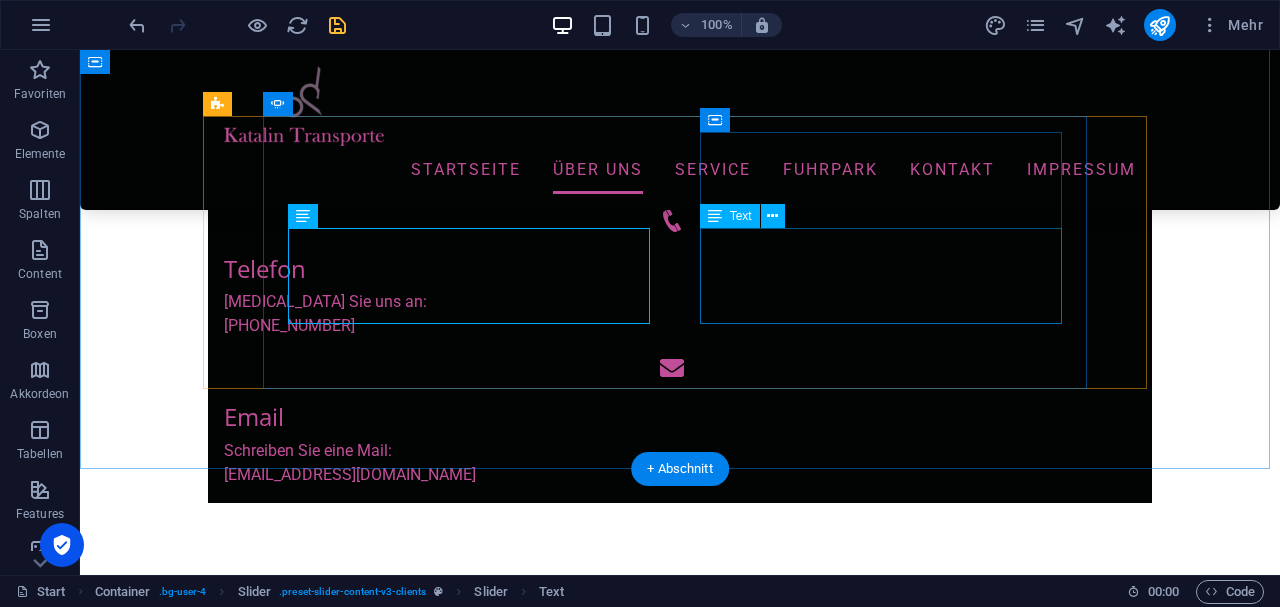 click on "Angestellt als:  Kurierfahrer  Im Betrieb tätig seit: Über mich: Text" at bounding box center [-1191, 2840] 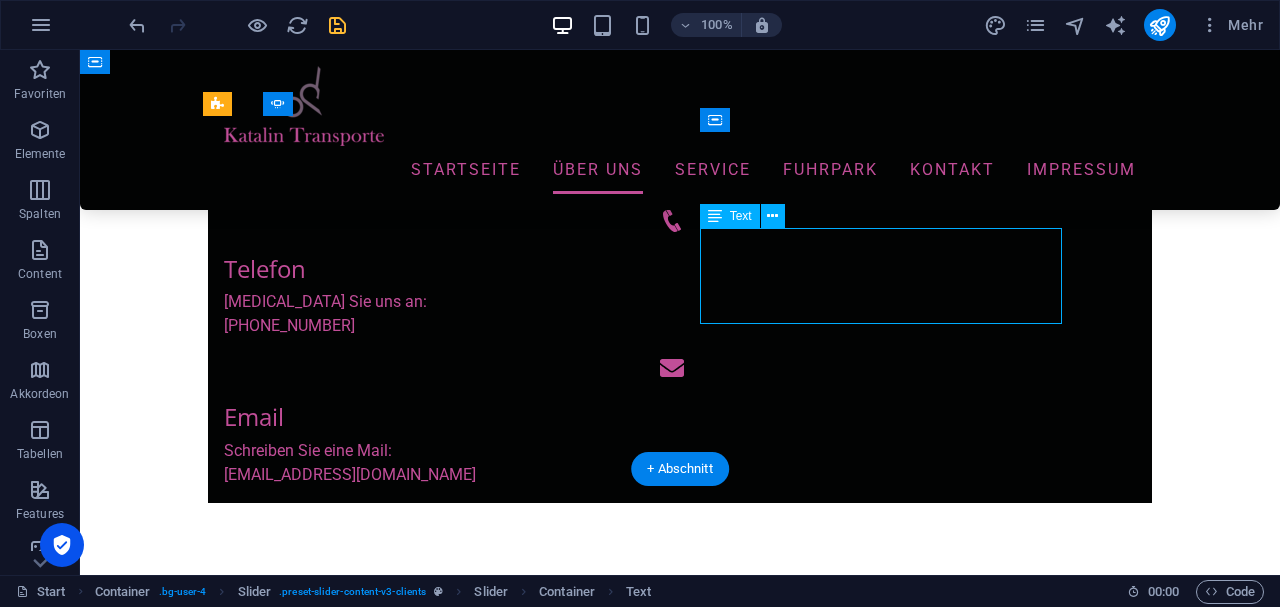 click on "Angestellt als:  Kurierfahrer  Im Betrieb tätig seit: Über mich: Text" at bounding box center (-1191, 2840) 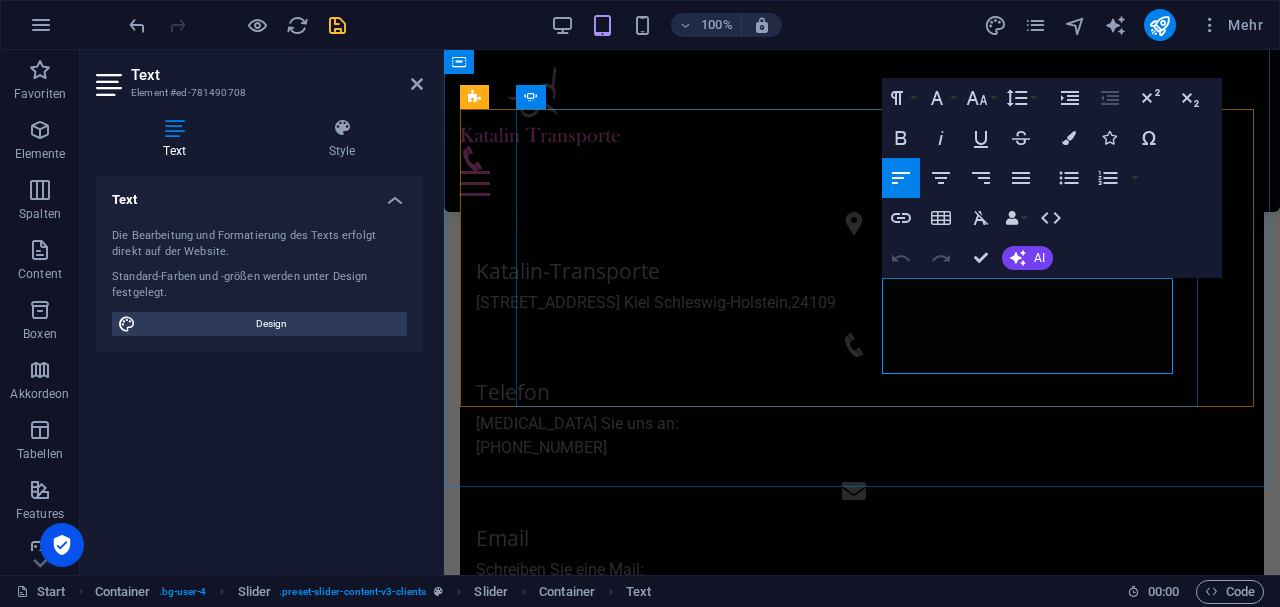 click on "Im Betrieb tätig seit:" at bounding box center [-694, 2923] 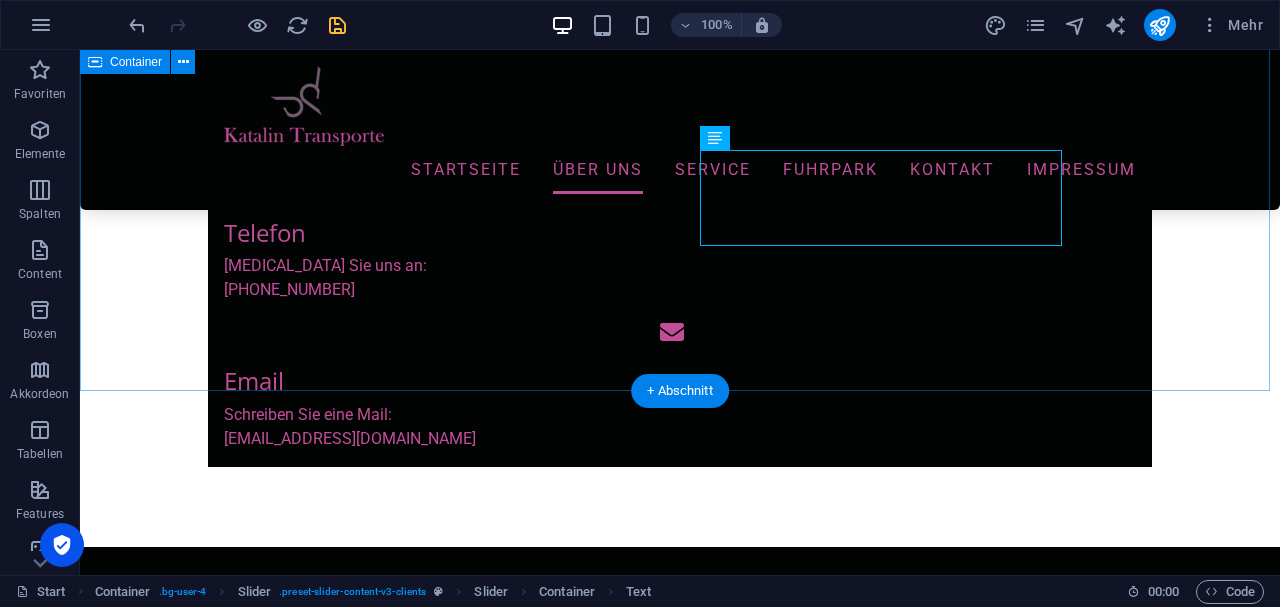 scroll, scrollTop: 998, scrollLeft: 0, axis: vertical 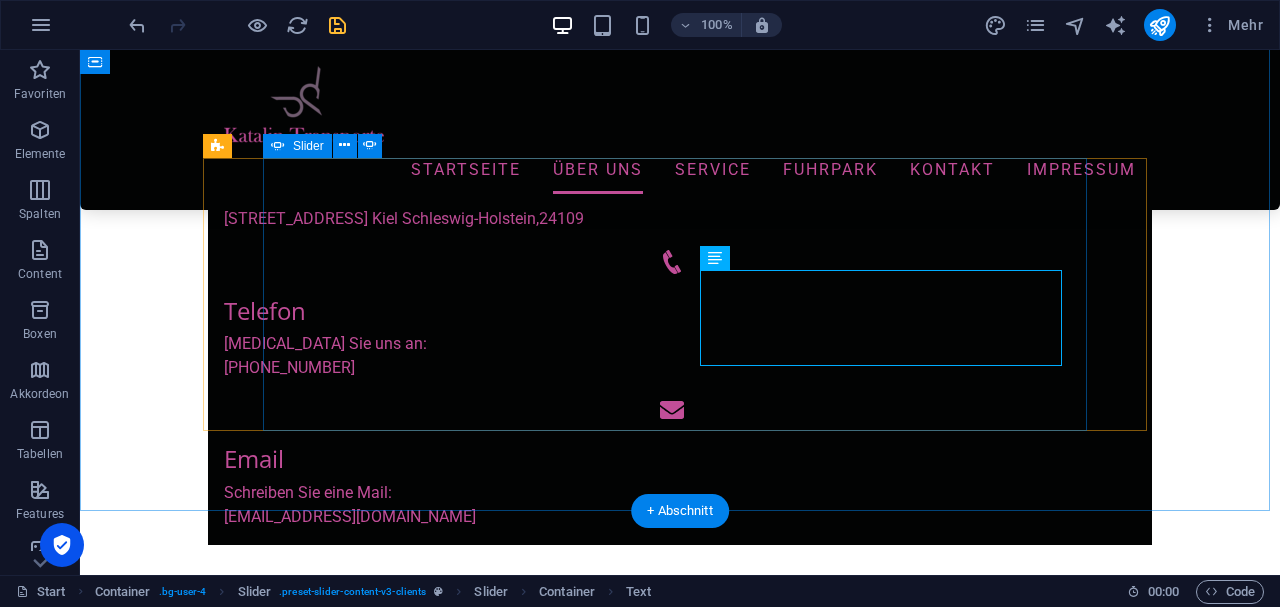 click on "3" at bounding box center [132, -413] 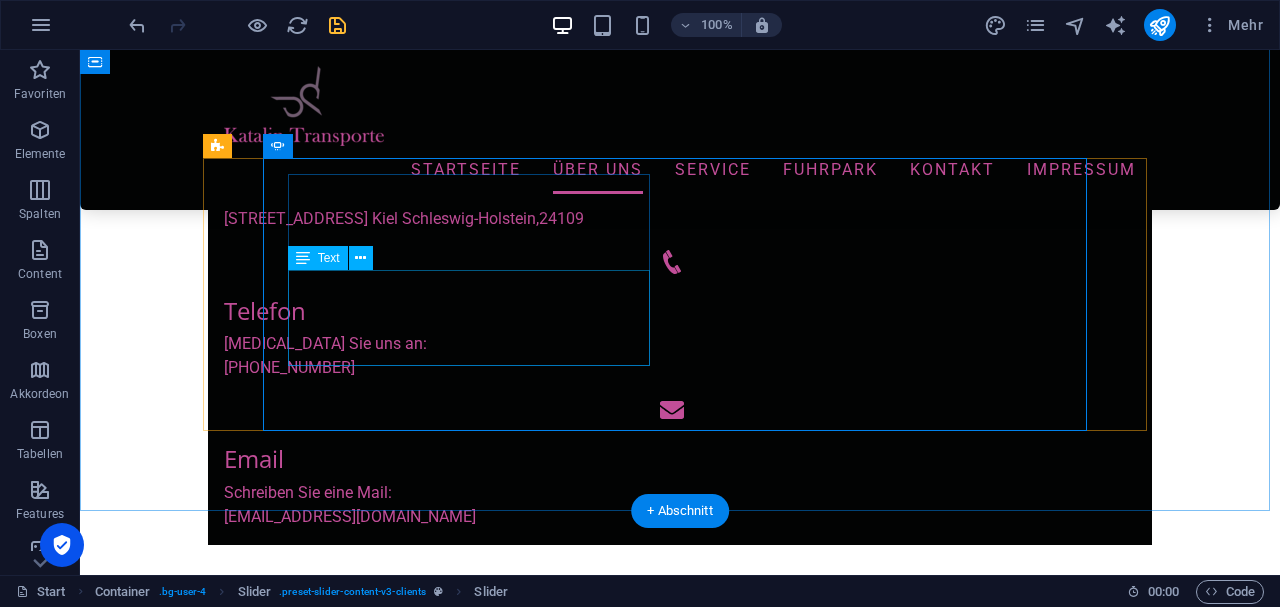 click on "Angestellt als:  Büro Im Betrieb tätig seit: Über mich: Text" at bounding box center [-2015, 3168] 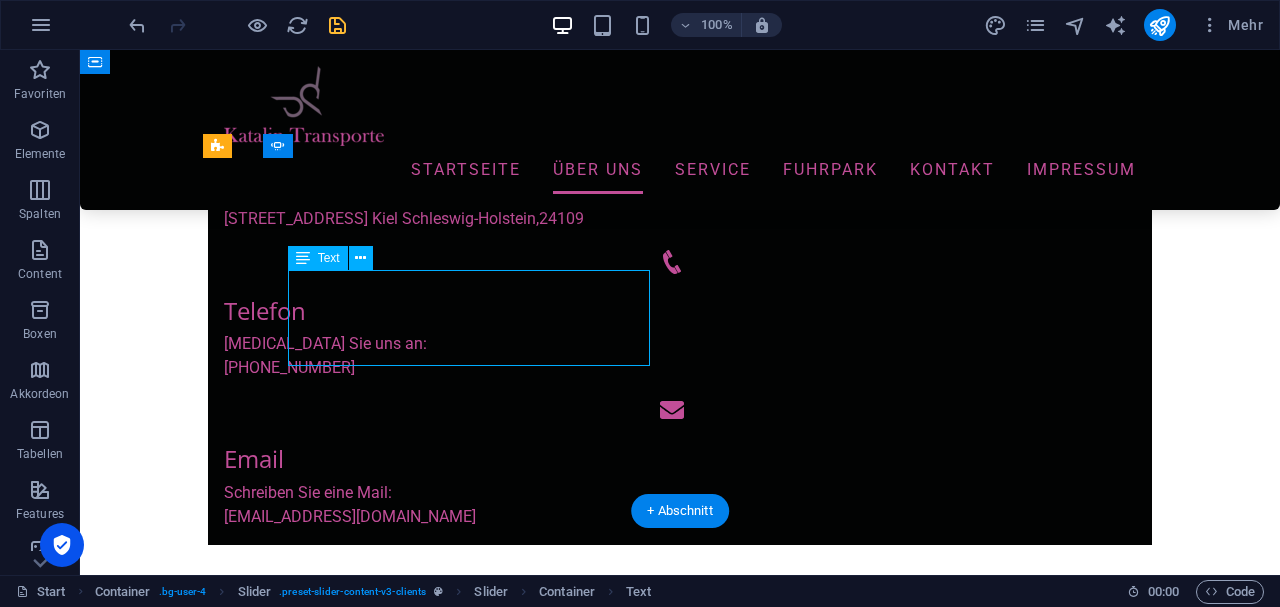 click on "Angestellt als:  Büro Im Betrieb tätig seit: Über mich: Text" at bounding box center (-2015, 3168) 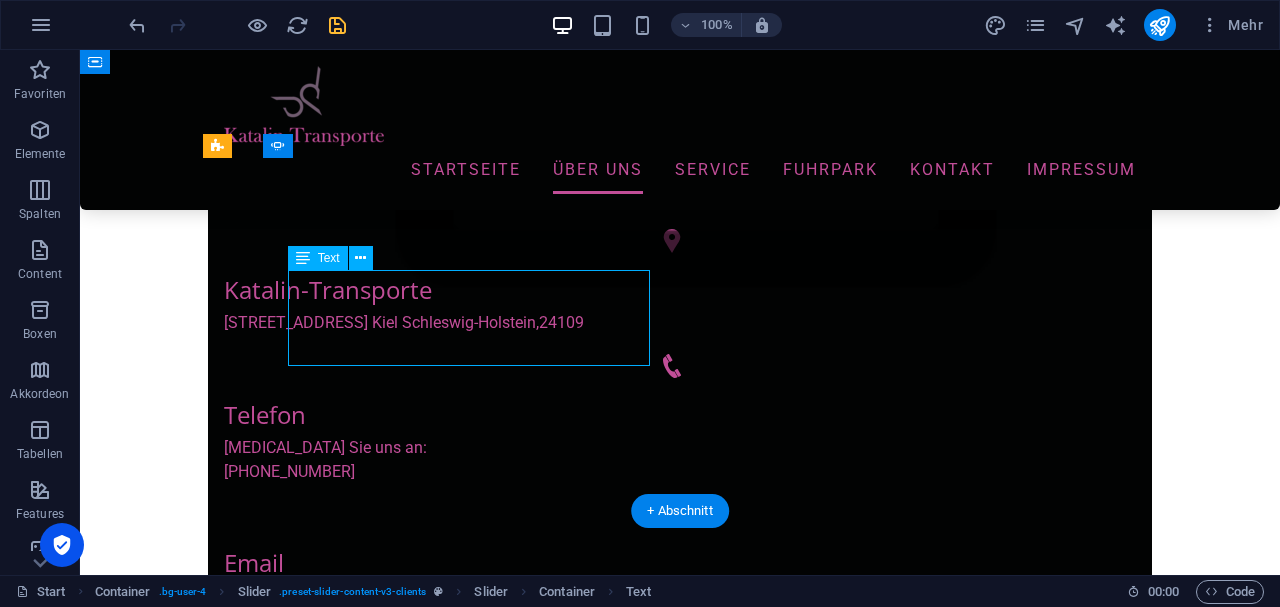 scroll, scrollTop: 1089, scrollLeft: 0, axis: vertical 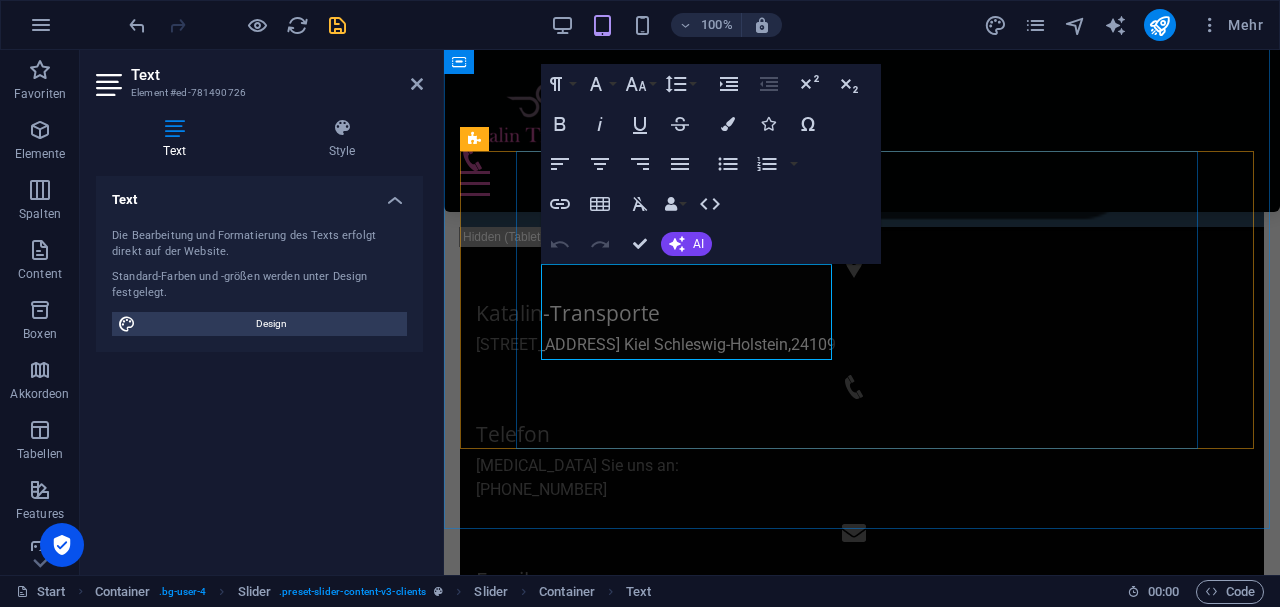 click on "Im Betrieb tätig seit:" at bounding box center [-1376, 3246] 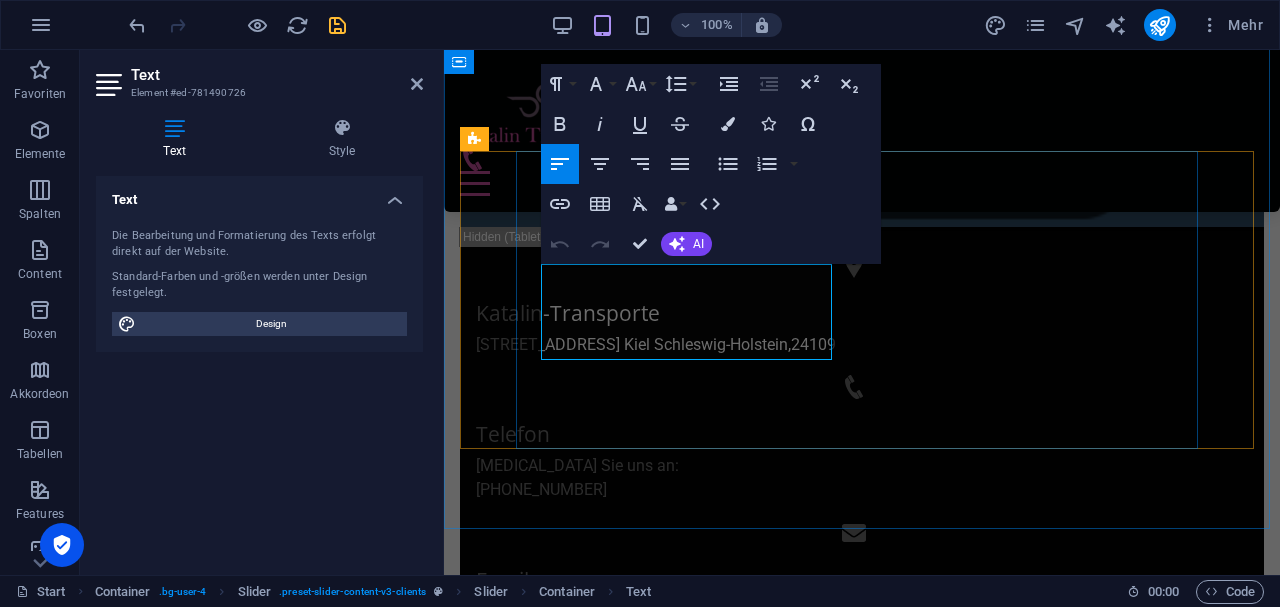 type 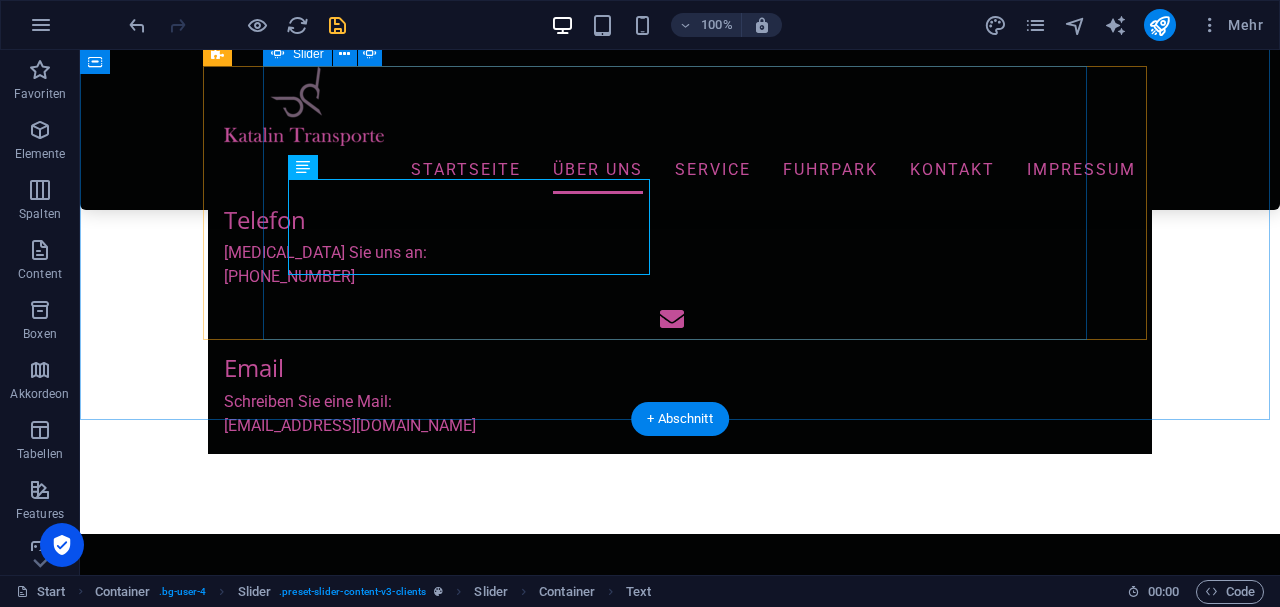 click on "2" at bounding box center [132, -528] 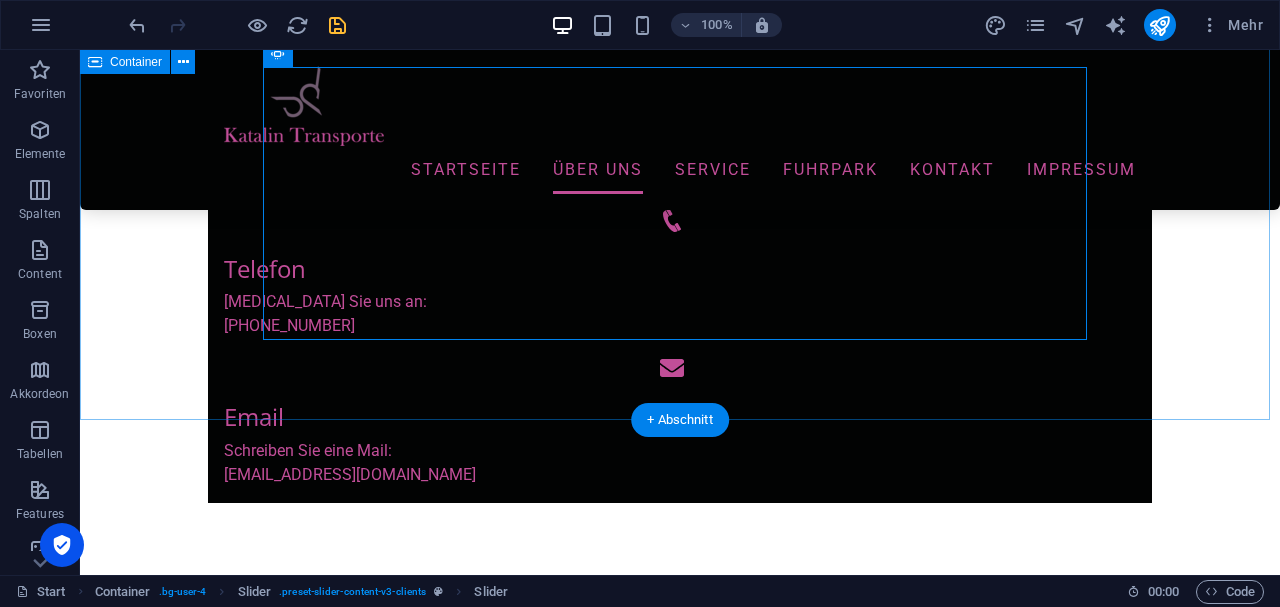 scroll, scrollTop: 956, scrollLeft: 0, axis: vertical 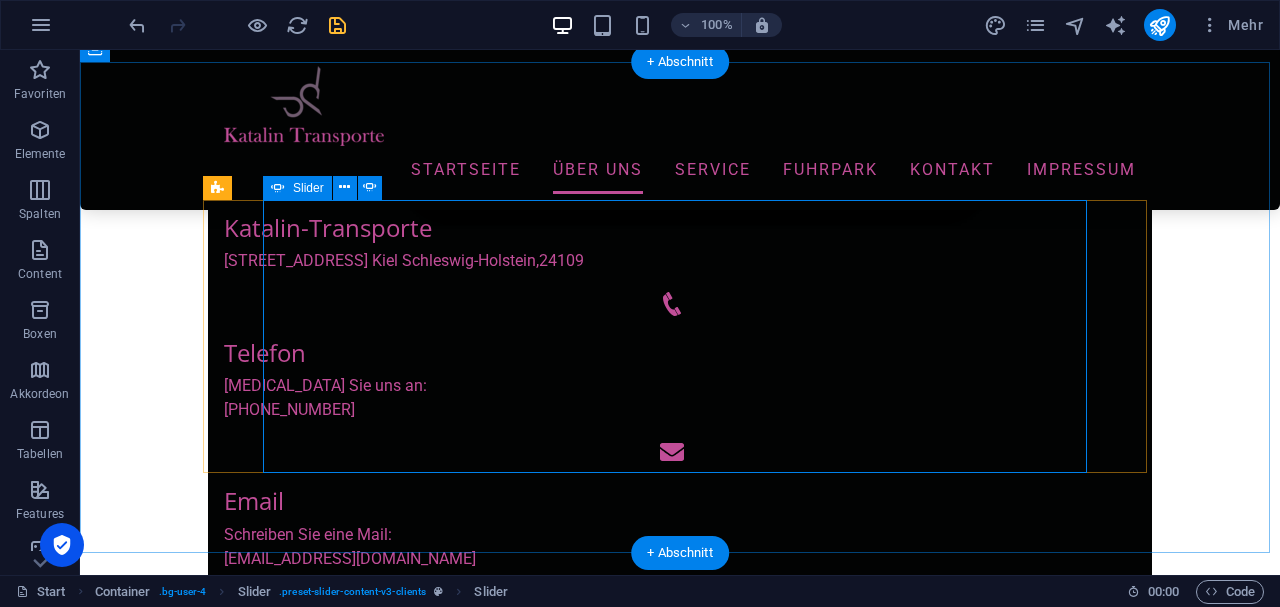 click on "1" at bounding box center [132, -419] 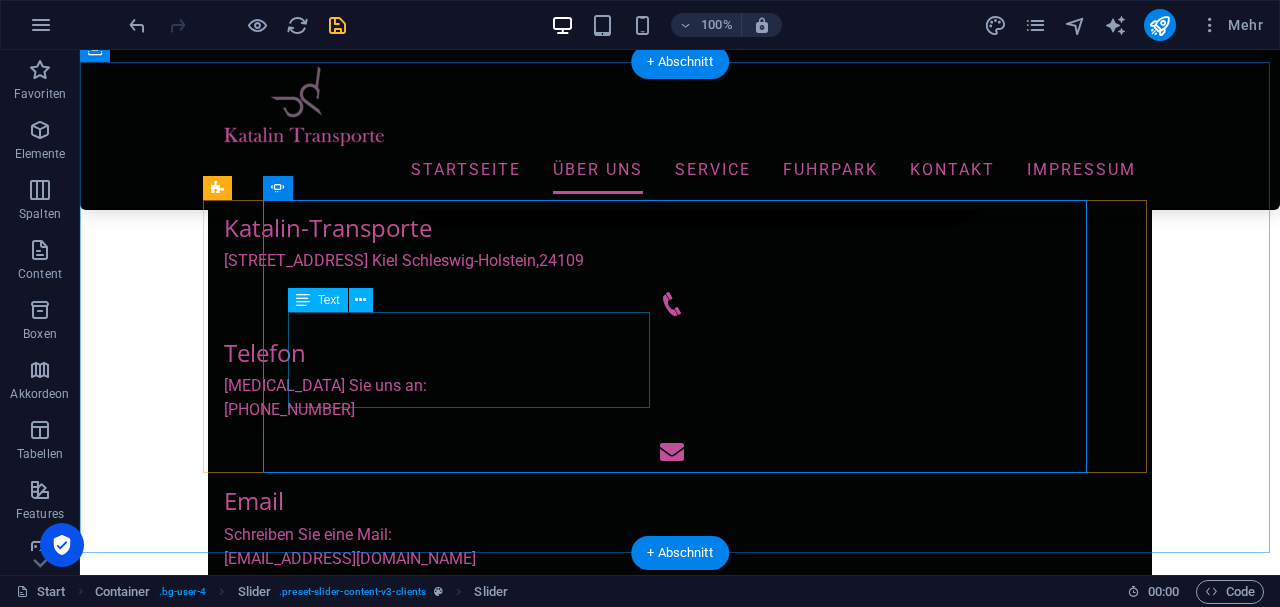 click on "Angestellt als:  Inhaberin von Katalin Transporte Im Betrieb tätig seit: Über mich: Text" at bounding box center [-367, 1970] 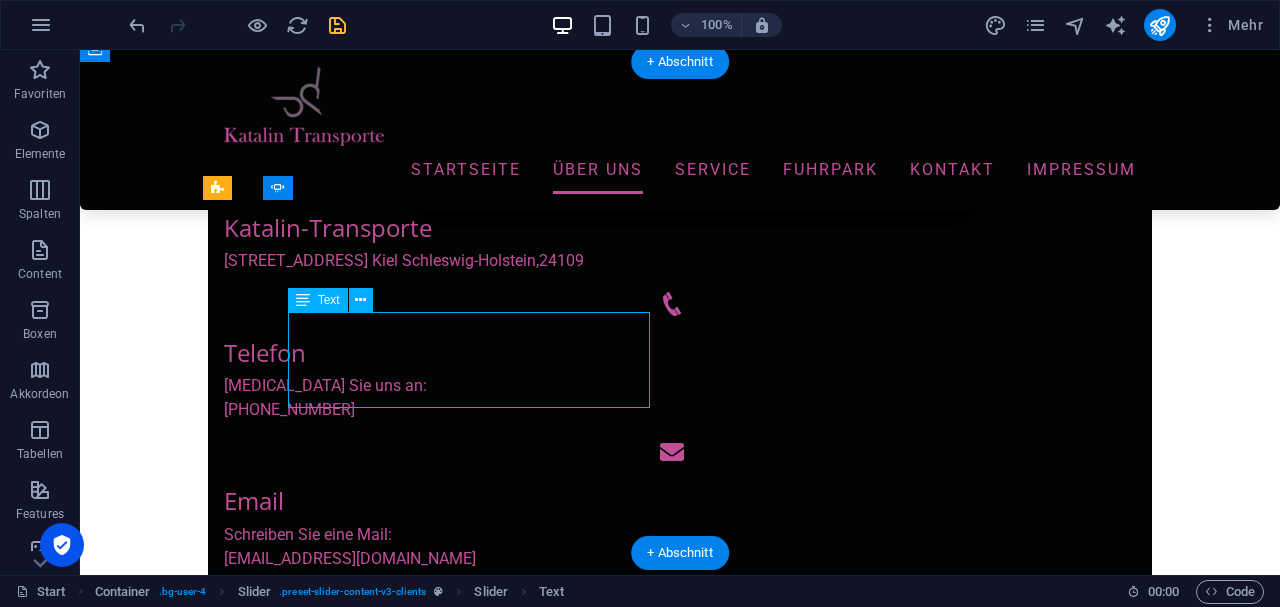 click on "Angestellt als:  Inhaberin von Katalin Transporte Im Betrieb tätig seit: Über mich: Text" at bounding box center (-367, 1970) 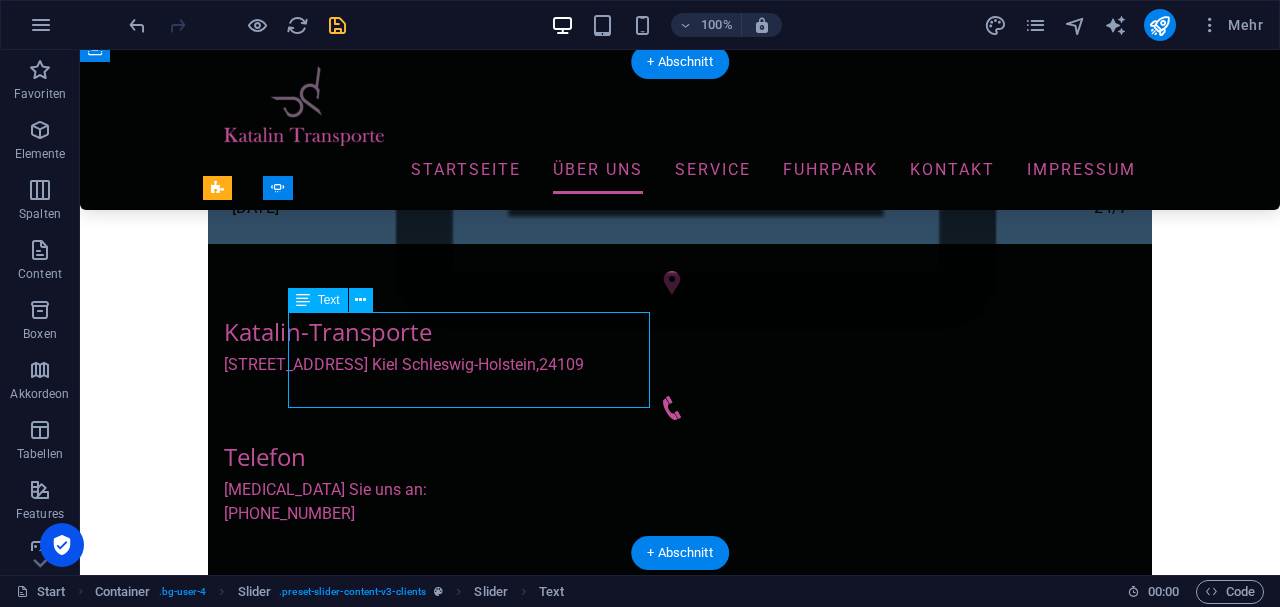 scroll, scrollTop: 1062, scrollLeft: 0, axis: vertical 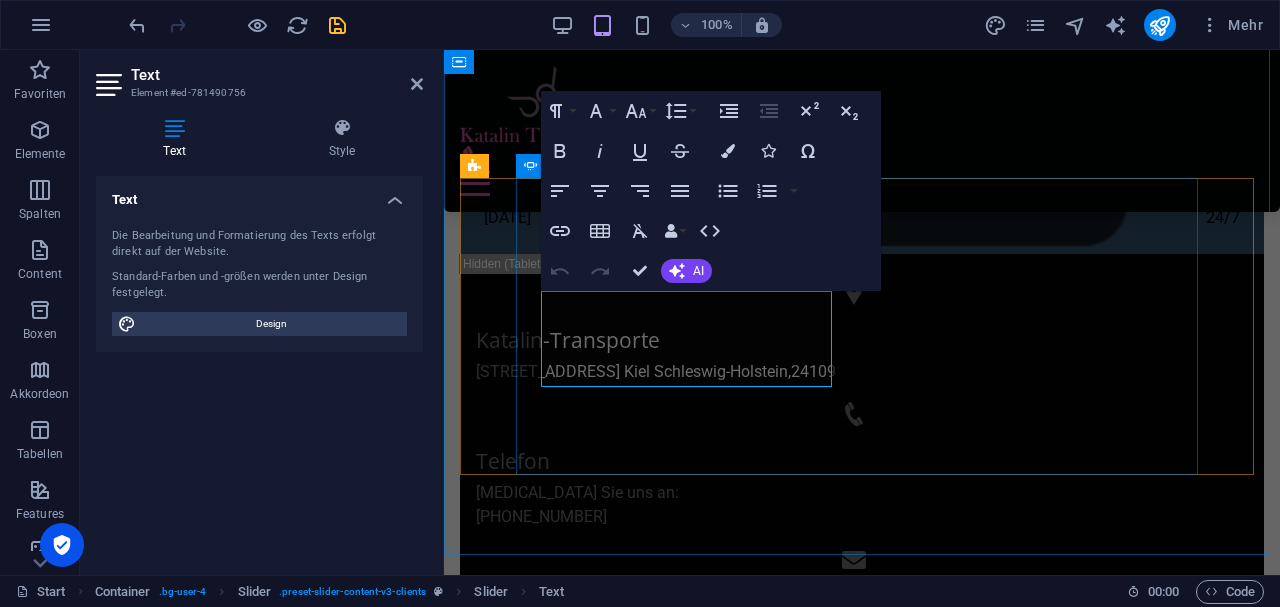 click on "Im Betrieb tätig seit:" at bounding box center (-12, 2027) 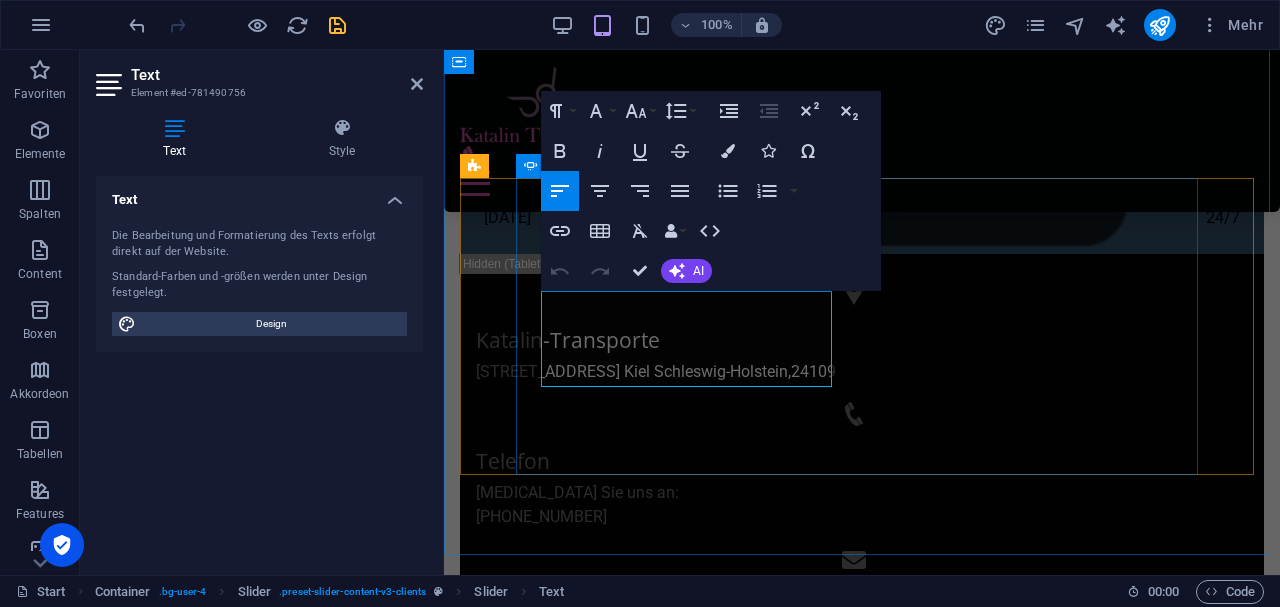 type 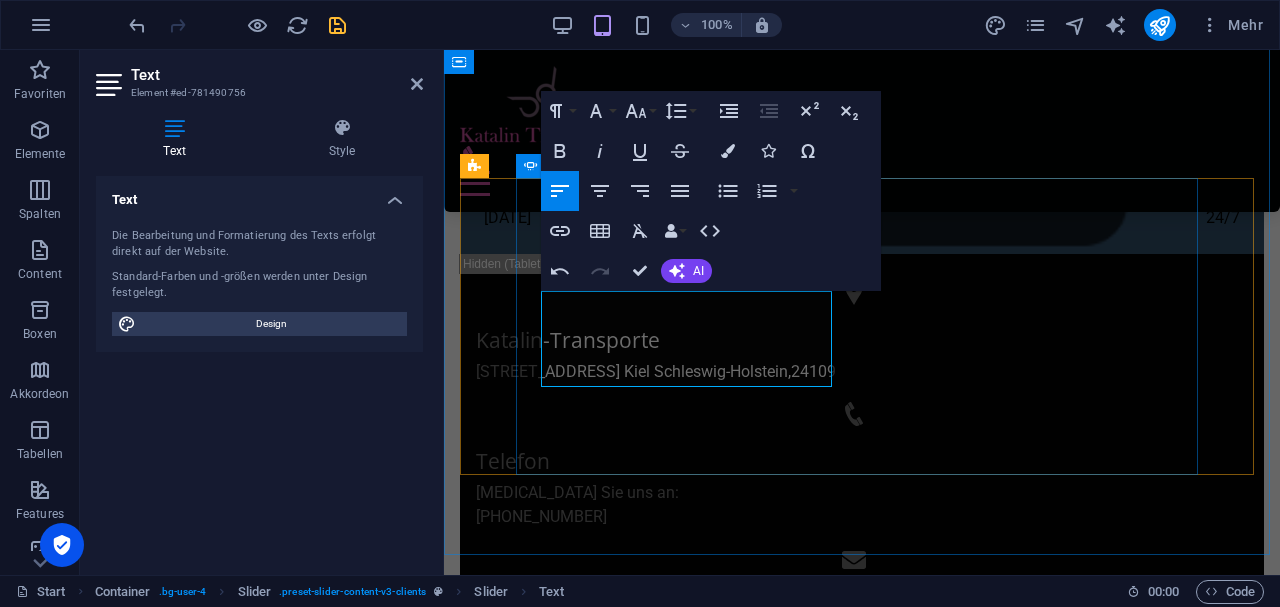 drag, startPoint x: 687, startPoint y: 330, endPoint x: 751, endPoint y: 331, distance: 64.00781 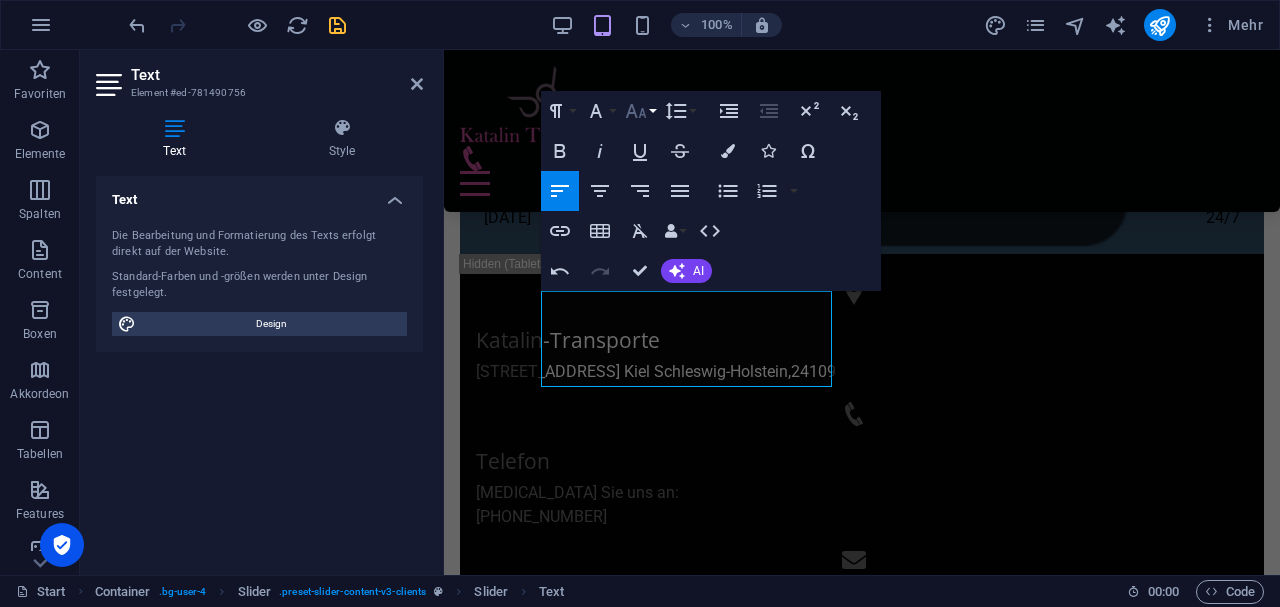 click on "Schriftgröße" at bounding box center [640, 111] 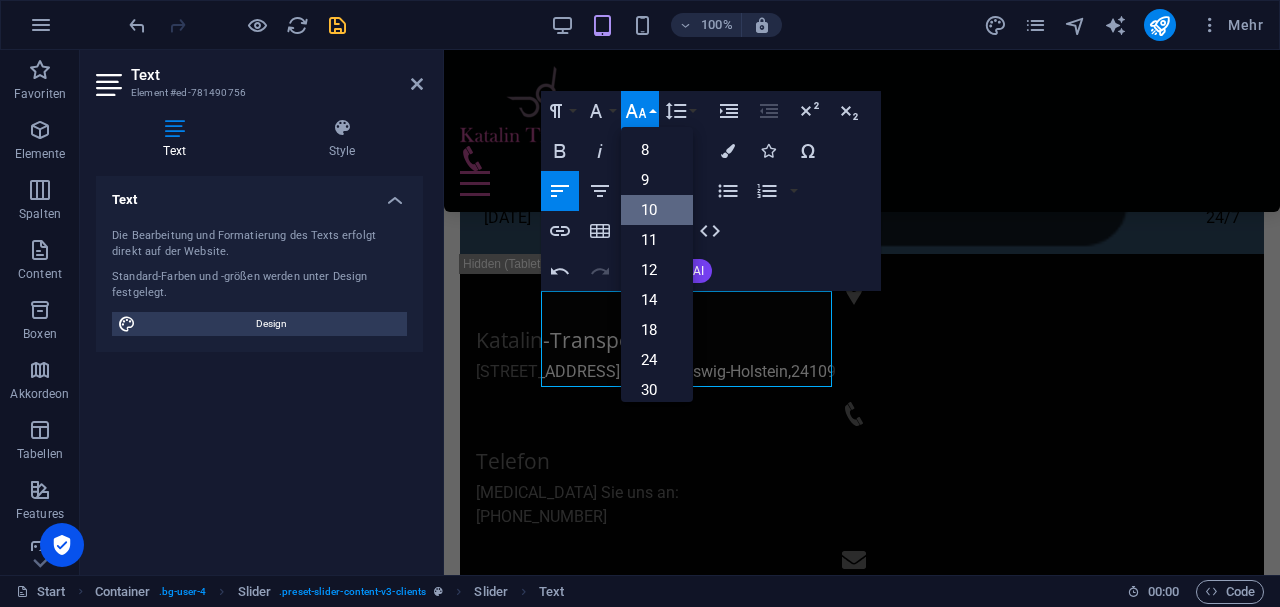 click on "10" at bounding box center [657, 210] 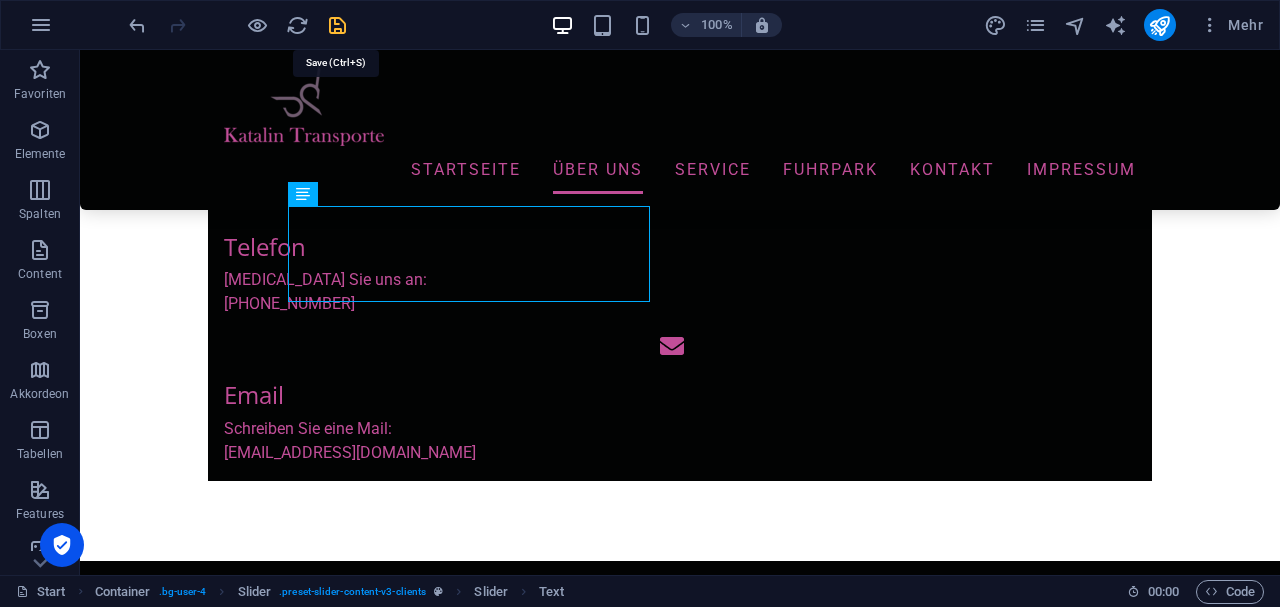 click at bounding box center [337, 25] 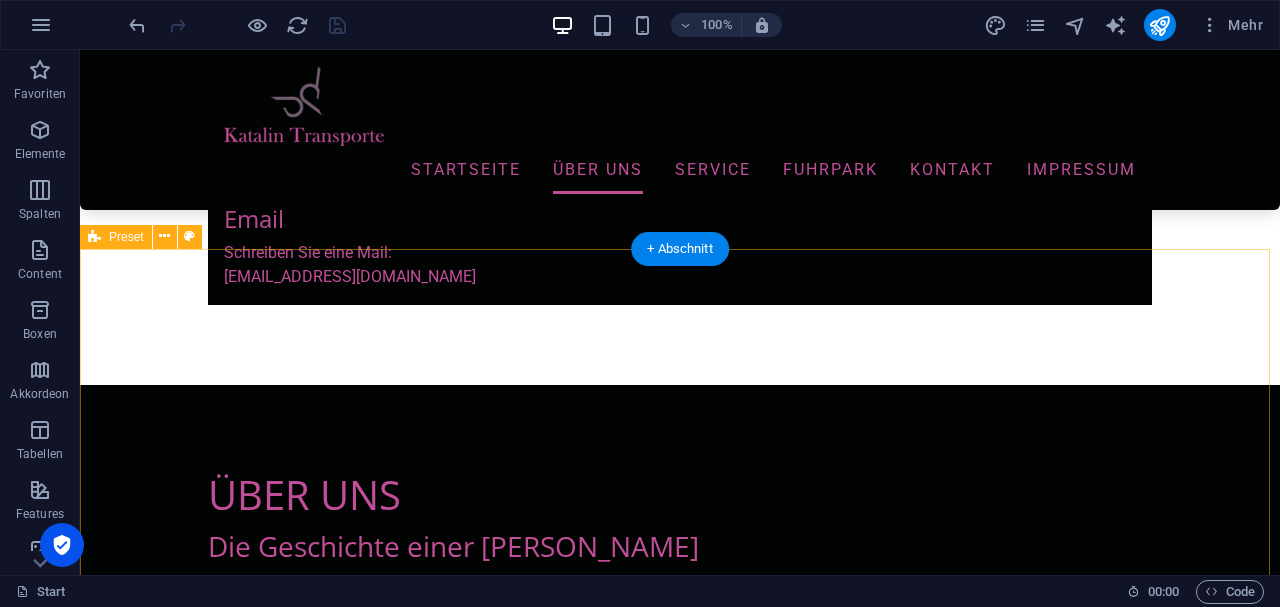 scroll, scrollTop: 1262, scrollLeft: 0, axis: vertical 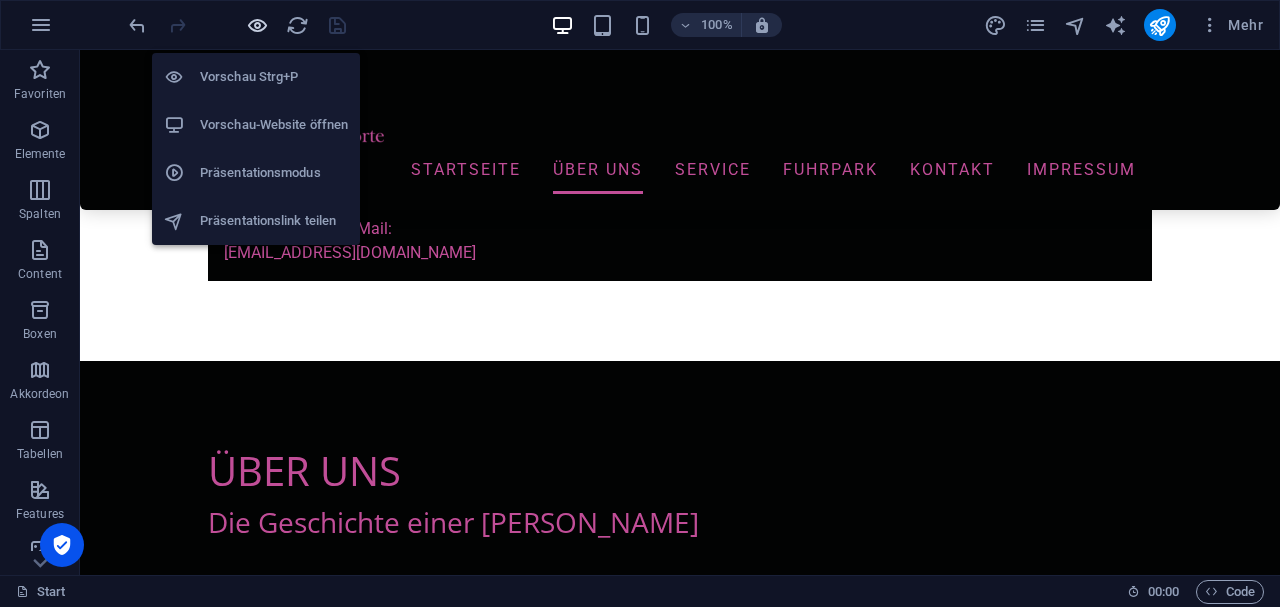 click at bounding box center (257, 25) 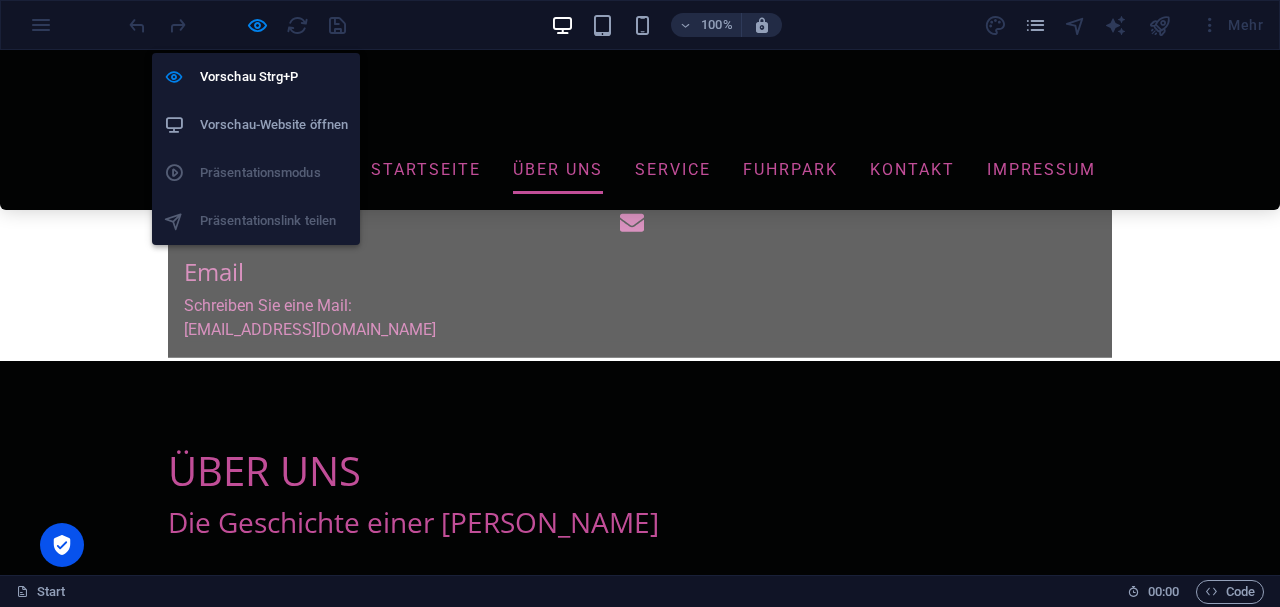 click on "Vorschau-Website öffnen" at bounding box center (274, 125) 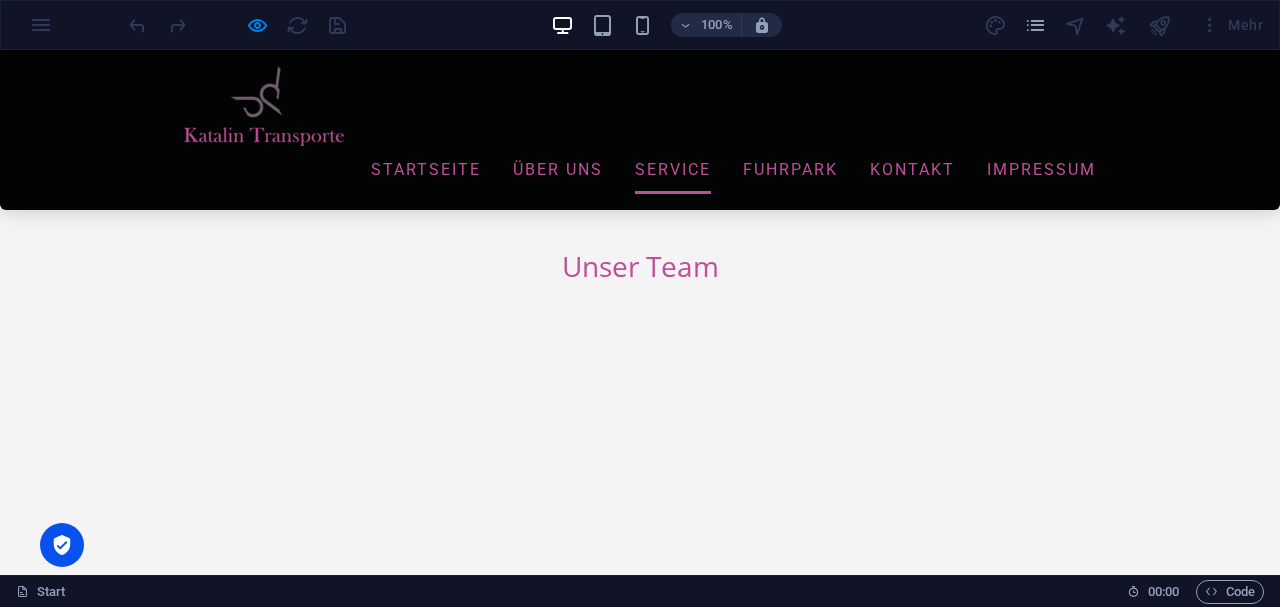 scroll, scrollTop: 1929, scrollLeft: 0, axis: vertical 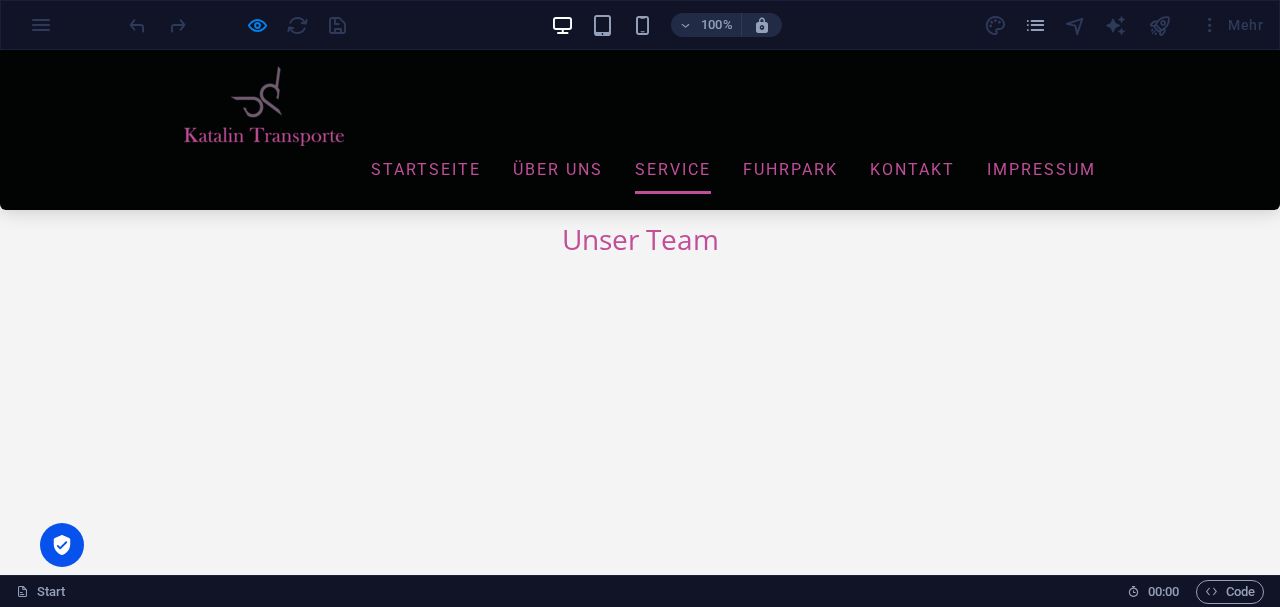 click on "Exterior Wash" at bounding box center [640, 4691] 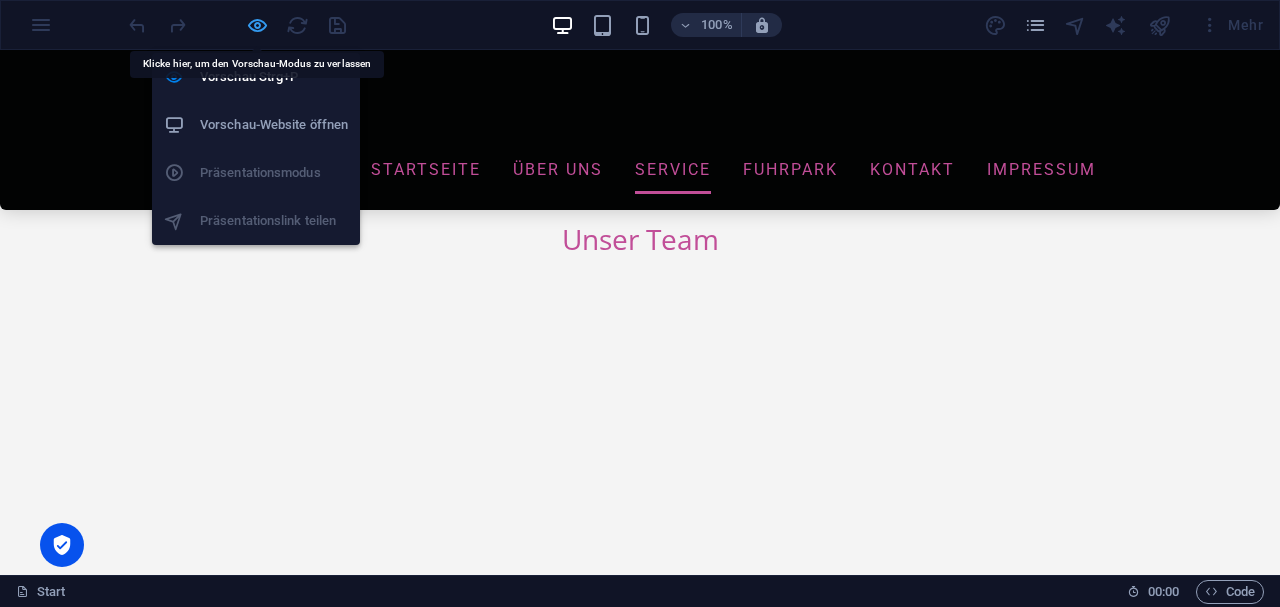 click at bounding box center (257, 25) 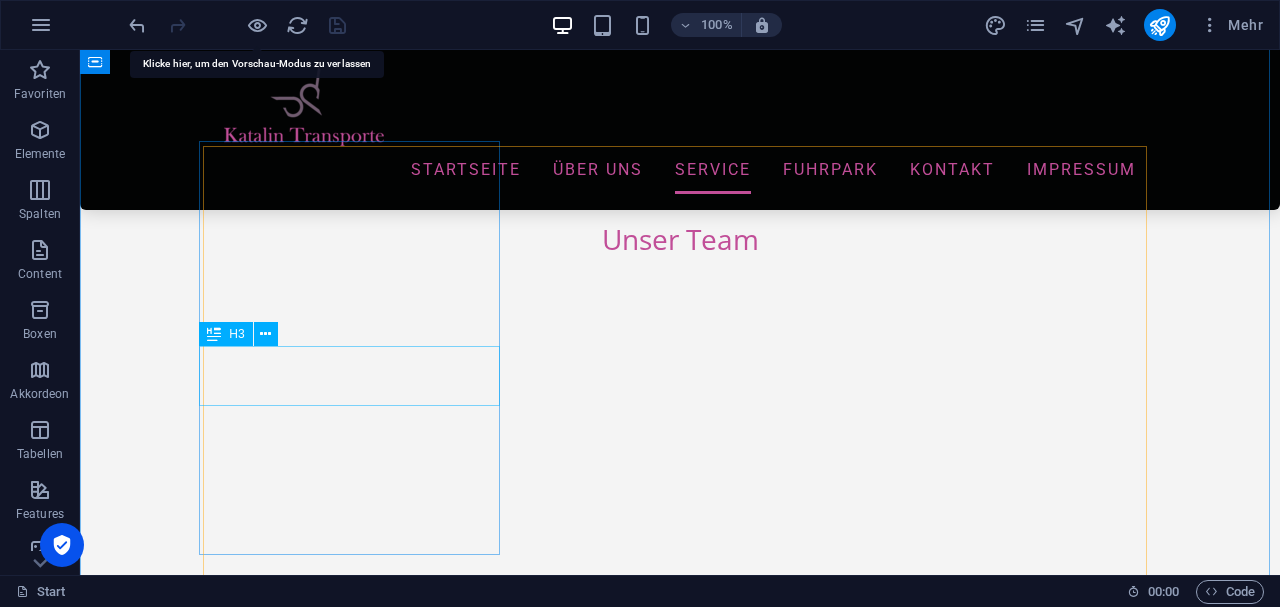 click on "Exterior Wash" at bounding box center (680, 4683) 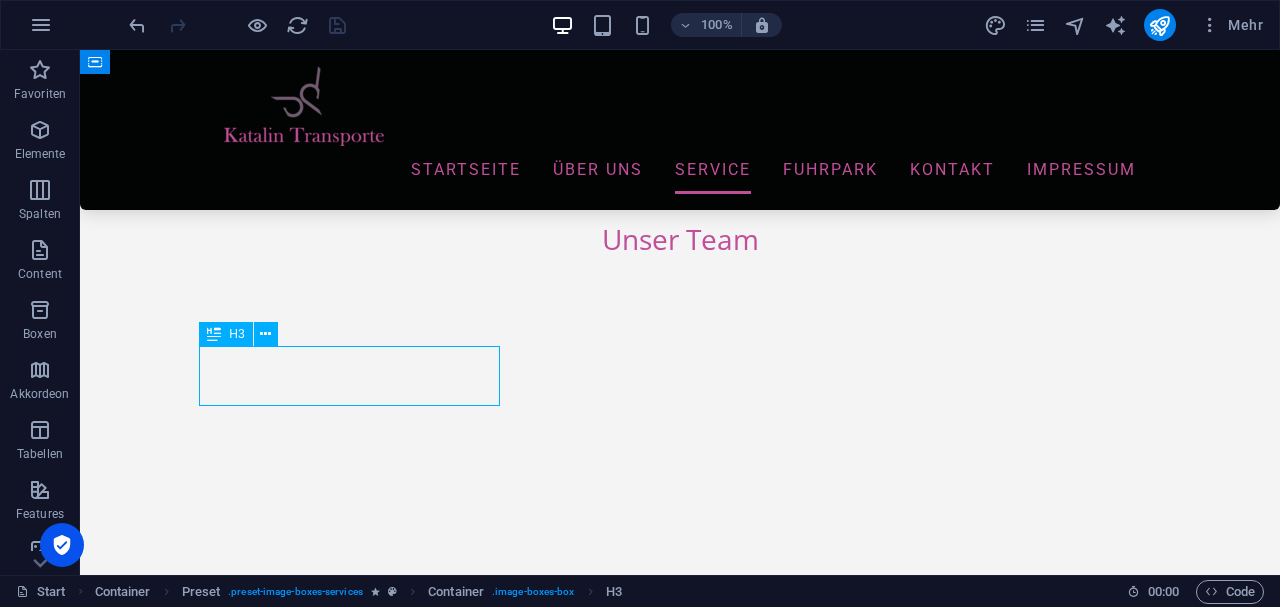 click on "Exterior Wash" at bounding box center [680, 4683] 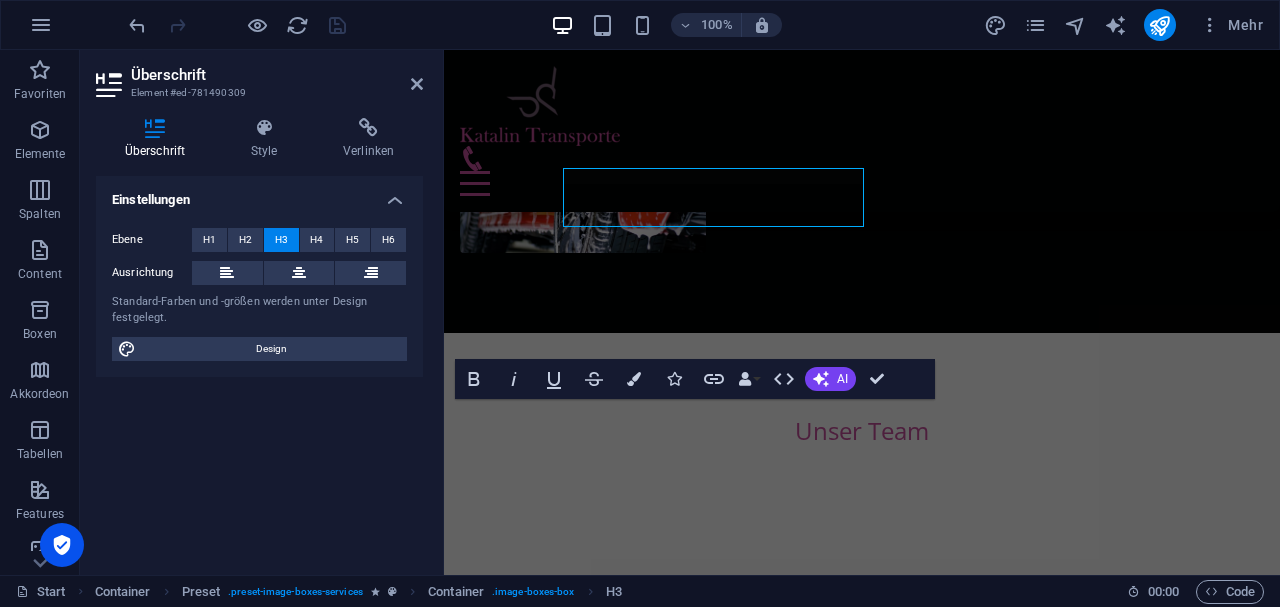 scroll, scrollTop: 2132, scrollLeft: 0, axis: vertical 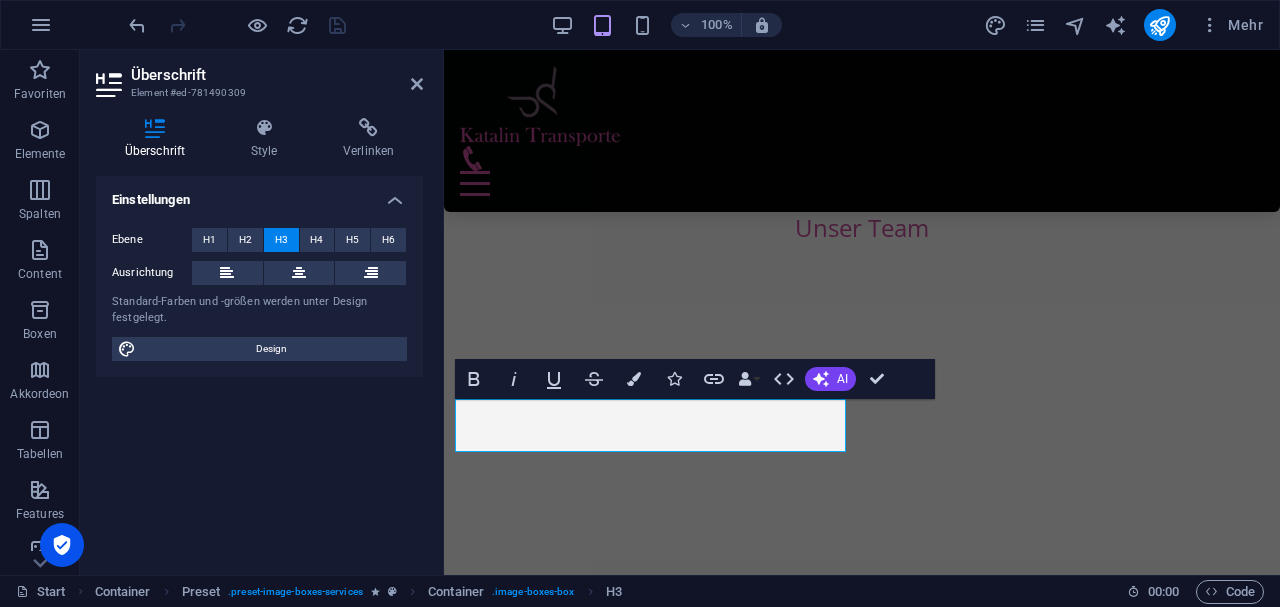 type 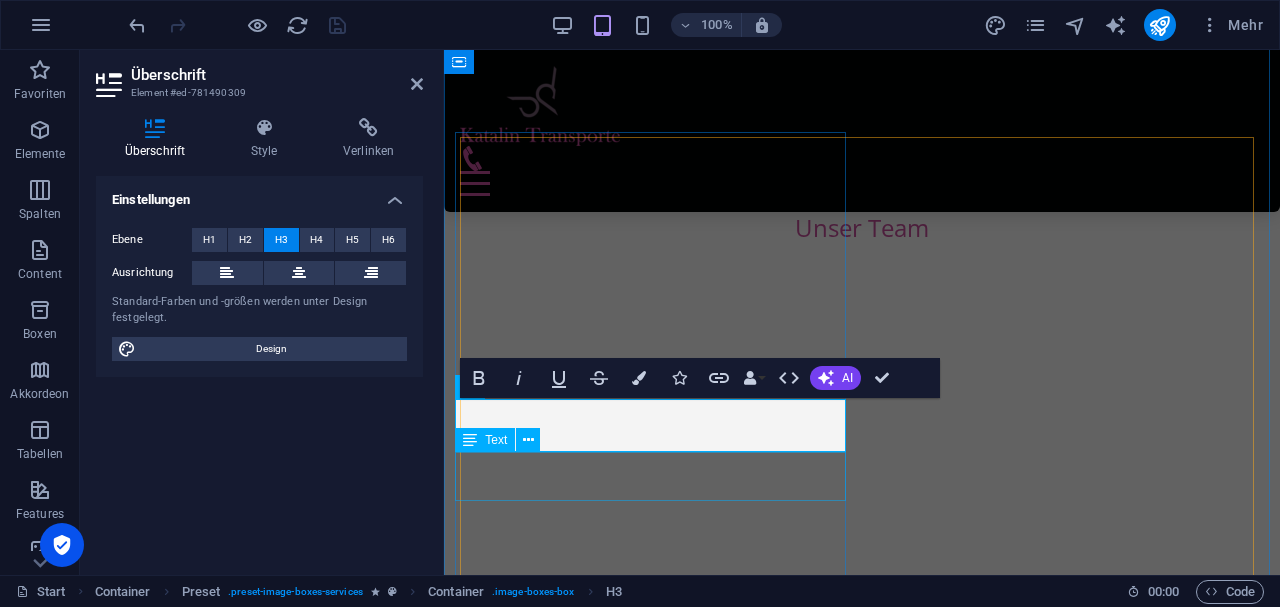 drag, startPoint x: 572, startPoint y: 454, endPoint x: 930, endPoint y: 457, distance: 358.01257 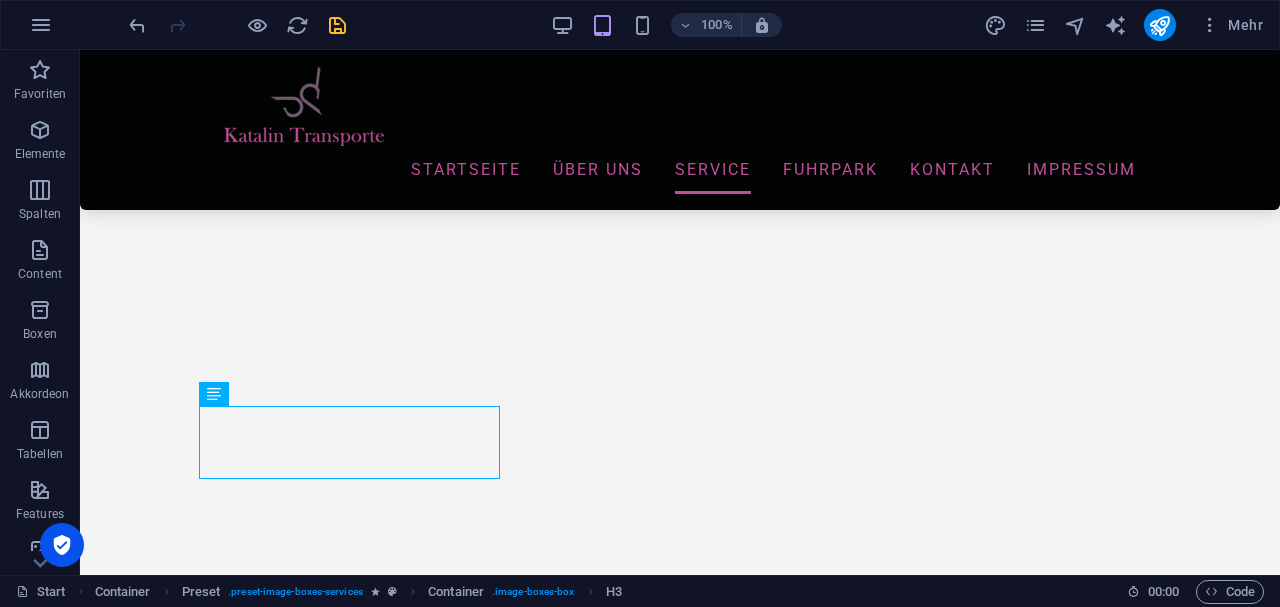scroll, scrollTop: 1929, scrollLeft: 0, axis: vertical 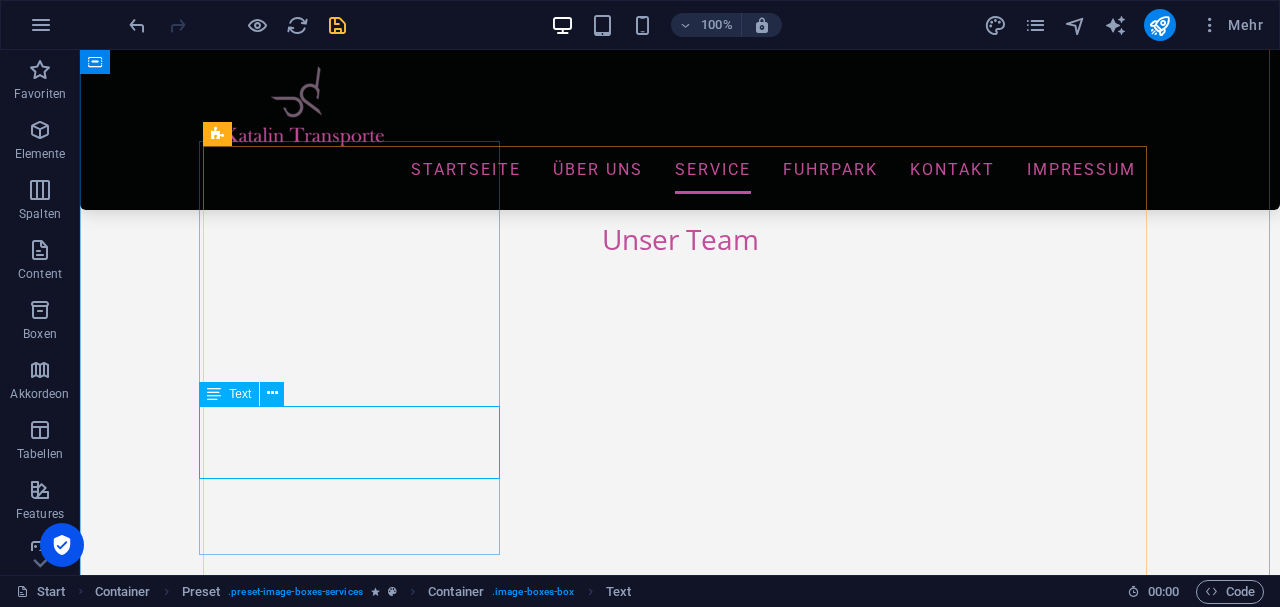 click on "Lorem ipsum dolor sit amet, consectetur adipisicing elit. Veritatis, dolorem!" at bounding box center [680, 4725] 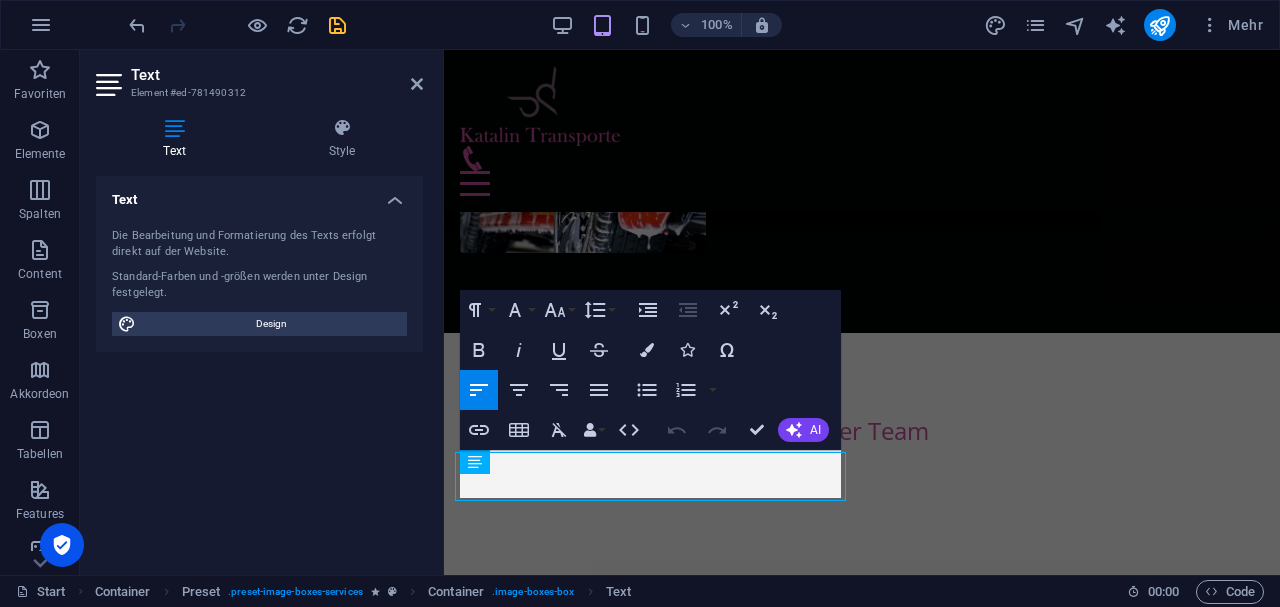scroll, scrollTop: 2132, scrollLeft: 0, axis: vertical 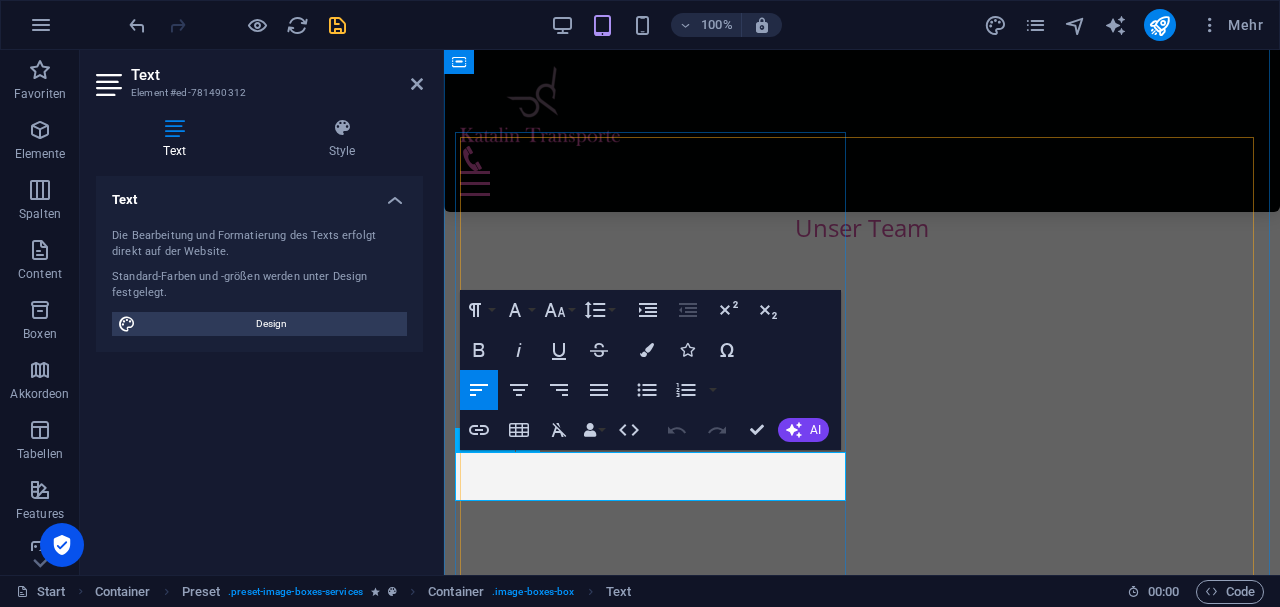drag, startPoint x: 472, startPoint y: 461, endPoint x: 734, endPoint y: 487, distance: 263.28693 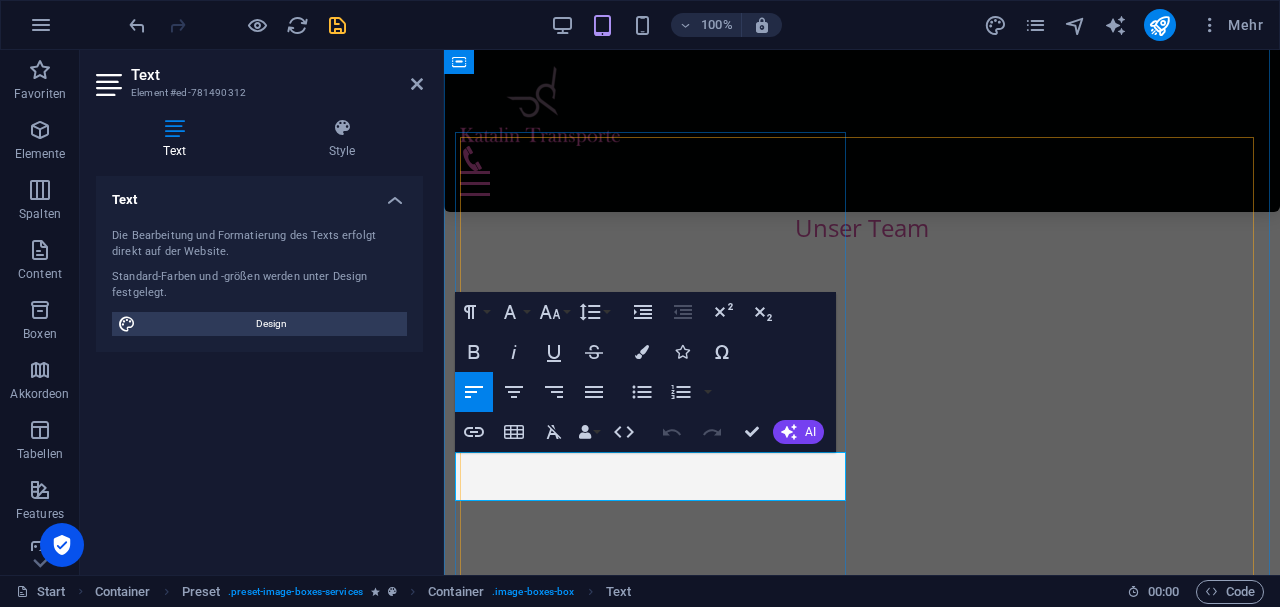 type 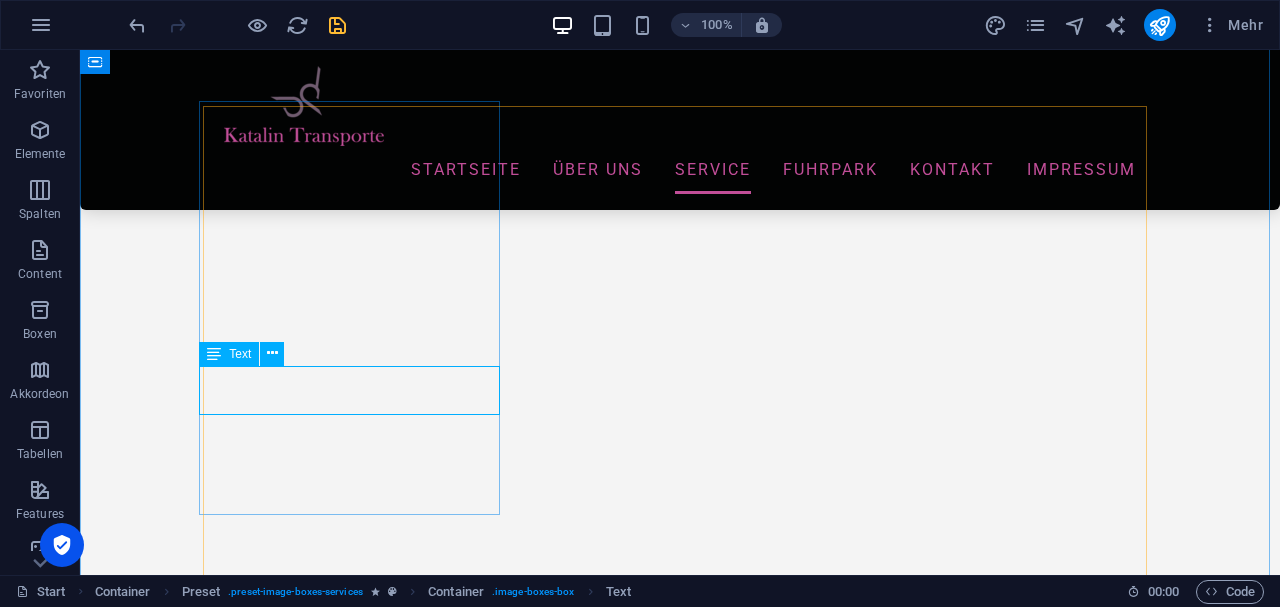 scroll, scrollTop: 2083, scrollLeft: 0, axis: vertical 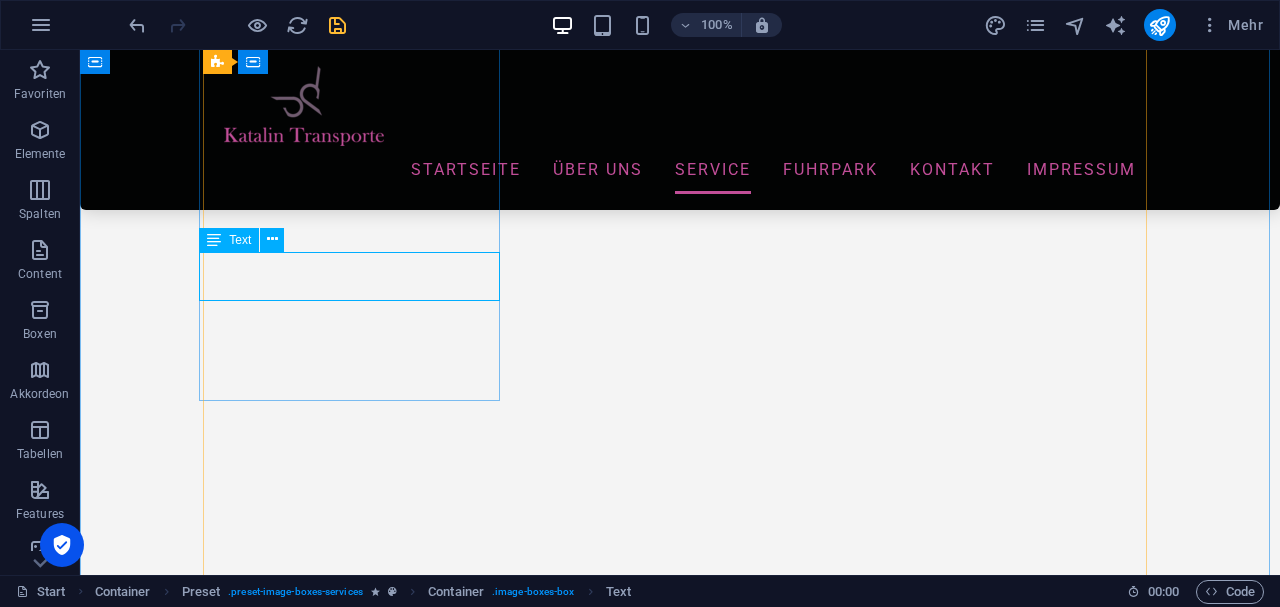 click on "Aktuelle Stellenausschreibung bei Katalin Transporte!" at bounding box center [680, 4564] 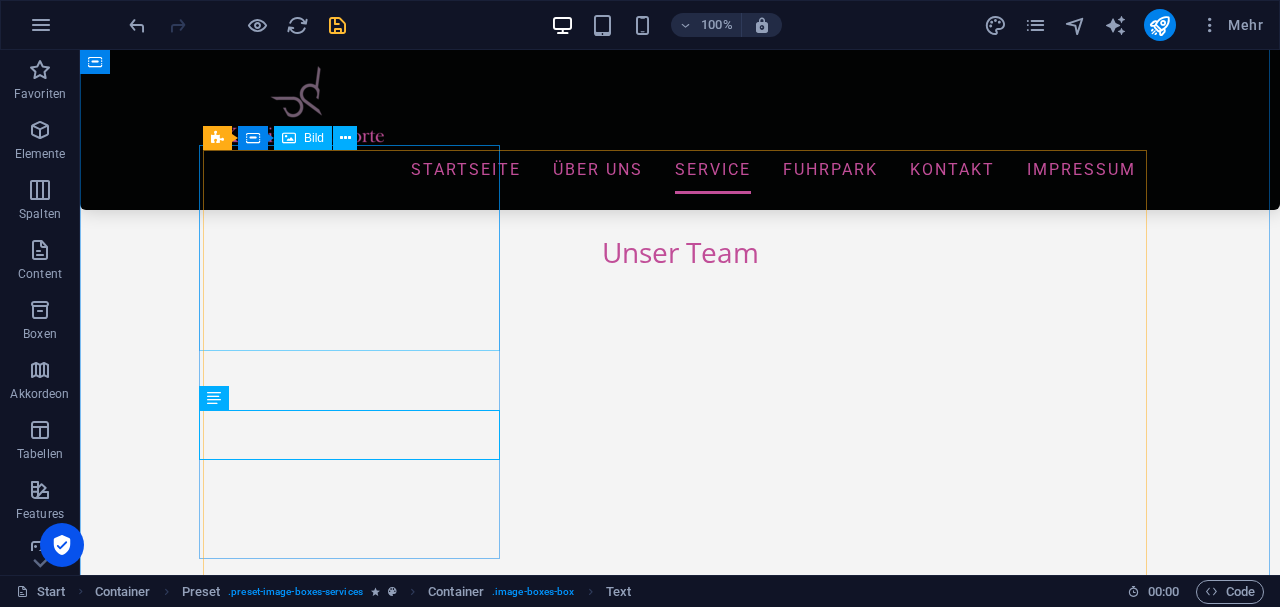 scroll, scrollTop: 1883, scrollLeft: 0, axis: vertical 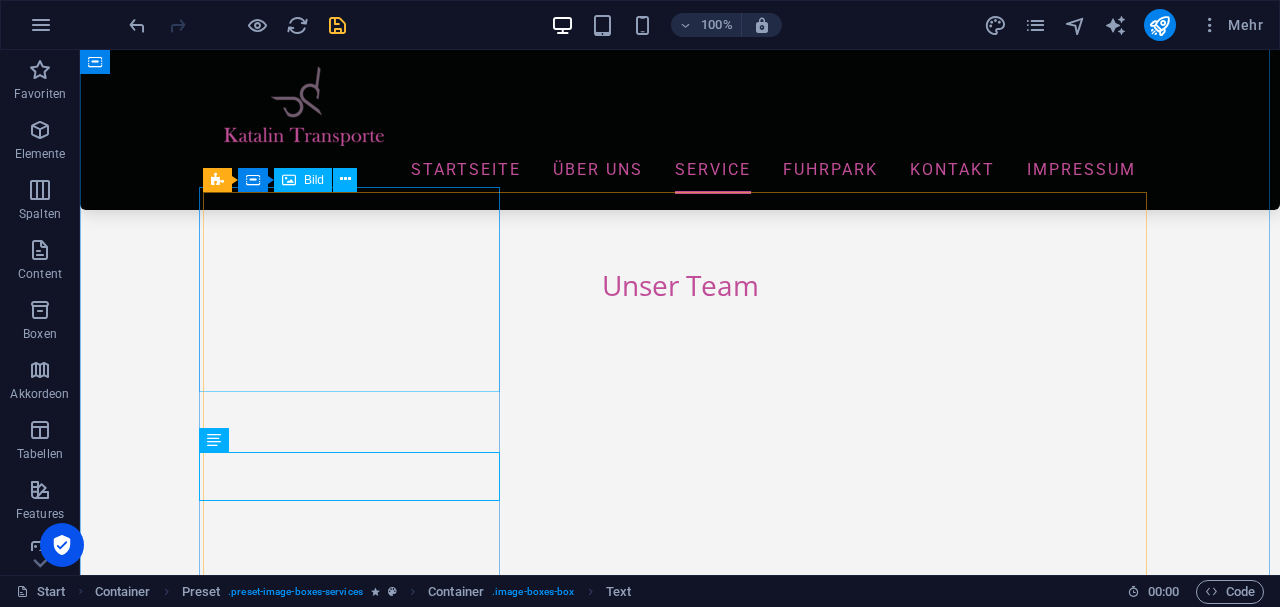 click at bounding box center (680, 4371) 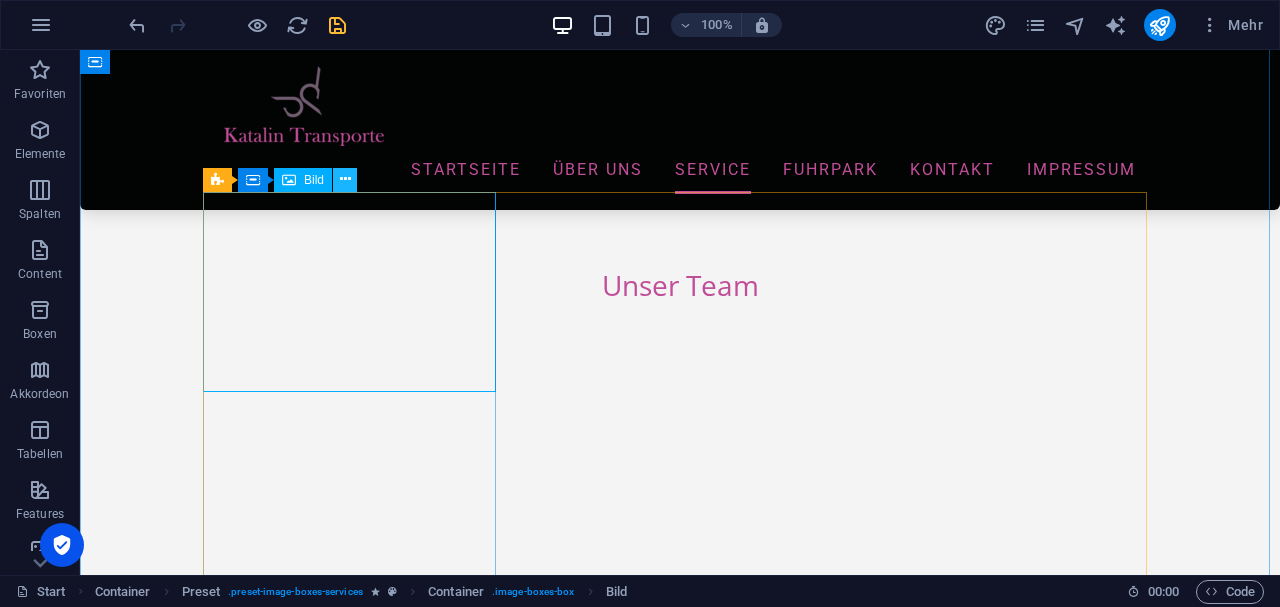 click at bounding box center [345, 179] 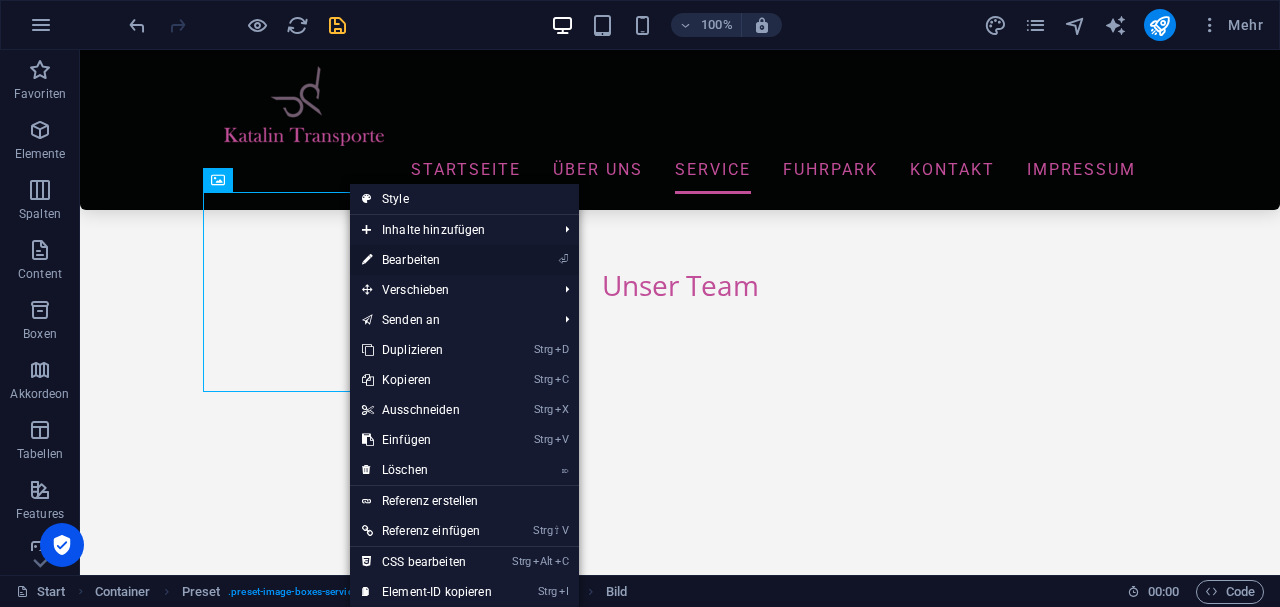 click on "⏎  Bearbeiten" at bounding box center (427, 260) 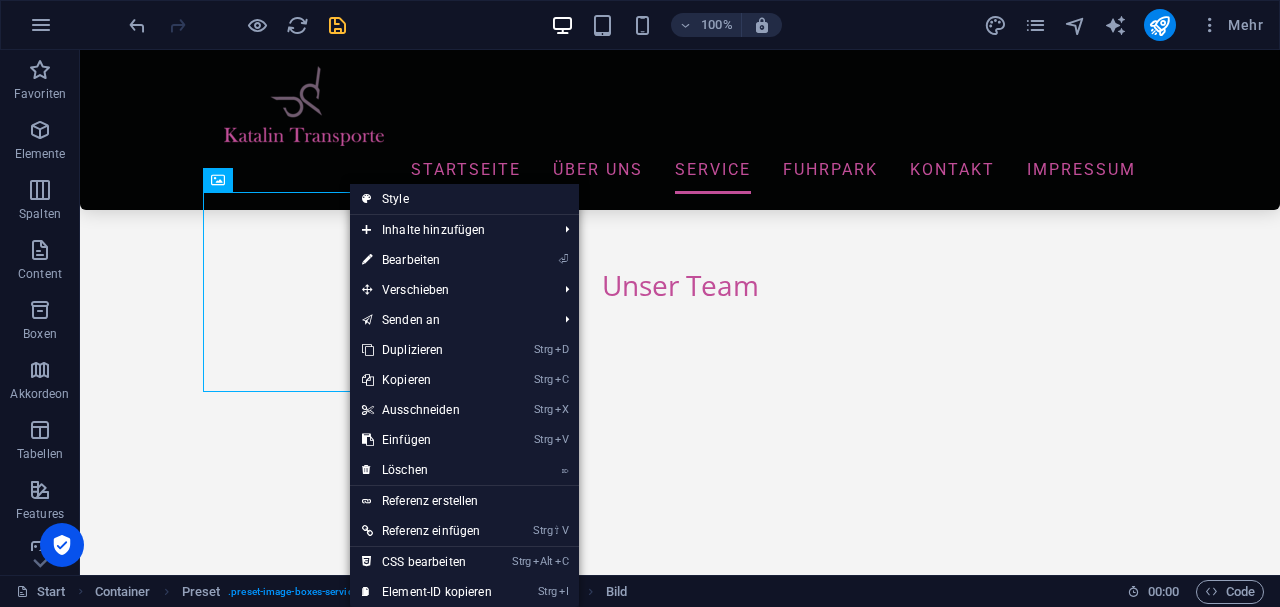 select on "%" 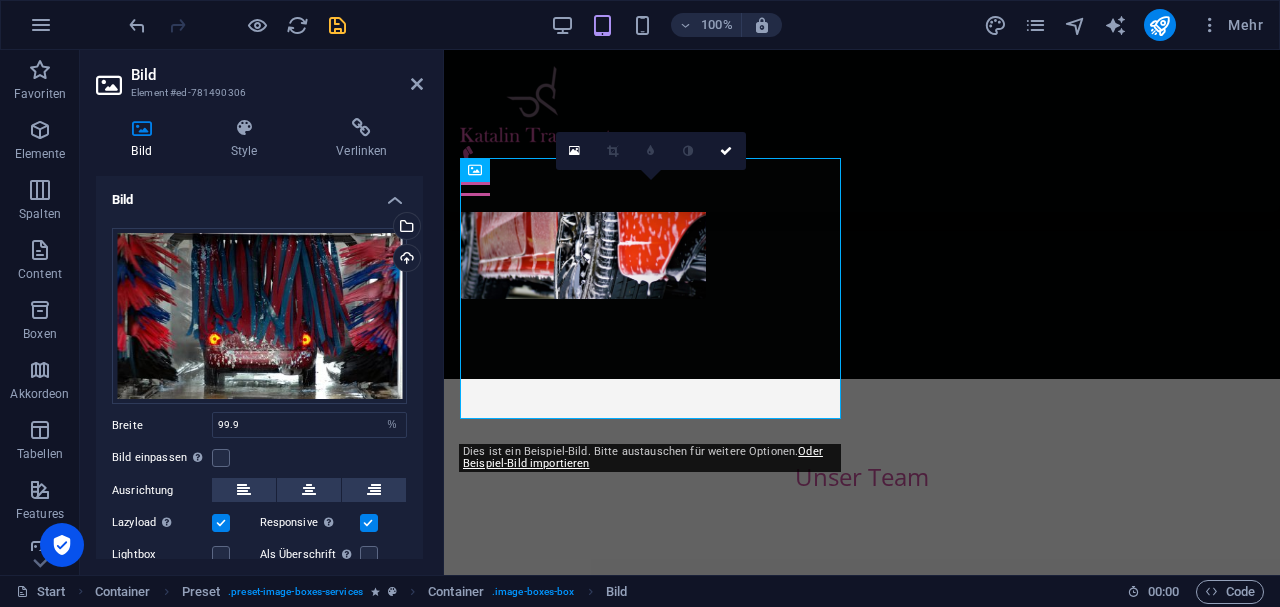 scroll, scrollTop: 2086, scrollLeft: 0, axis: vertical 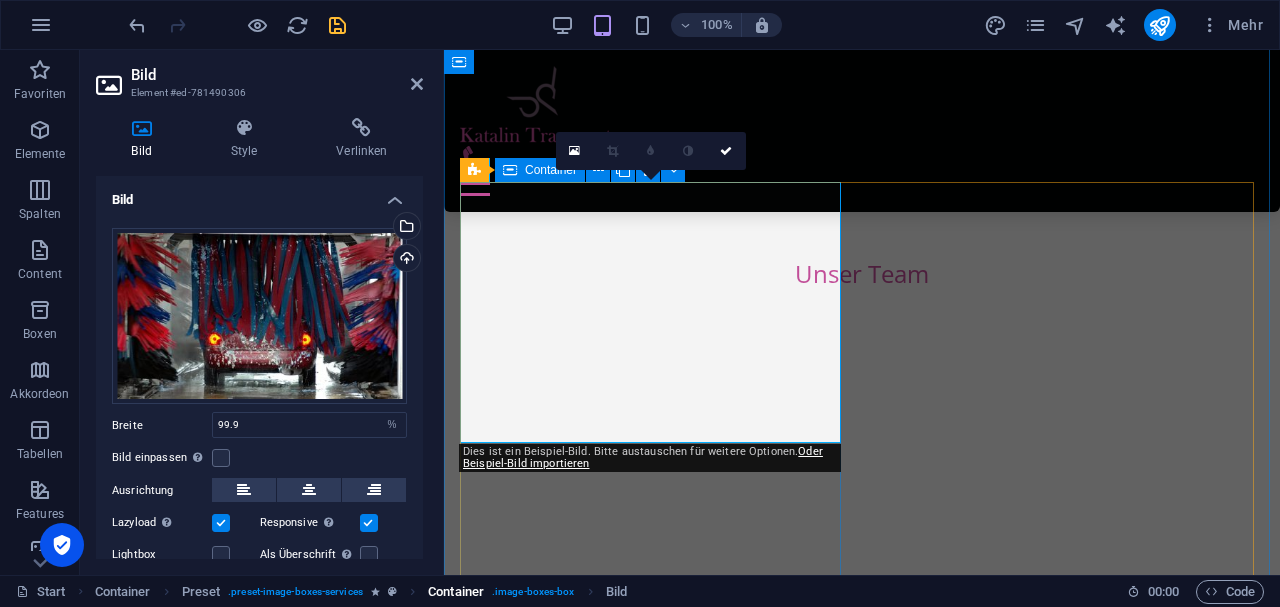 click on ". image-boxes-box" at bounding box center [533, 592] 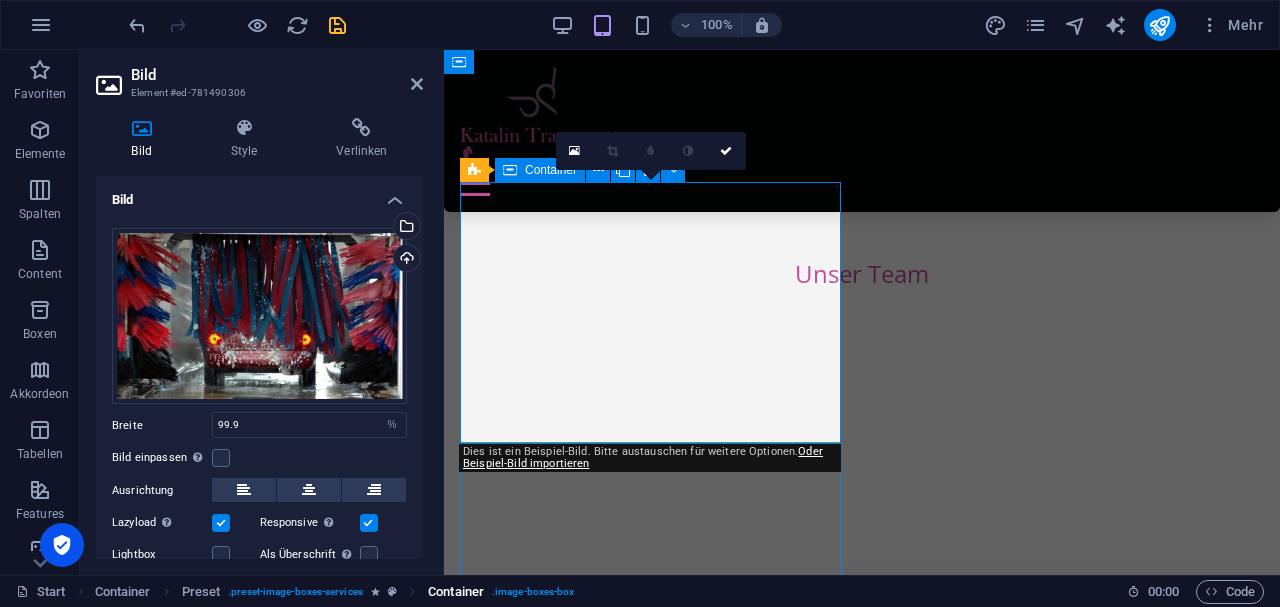 scroll, scrollTop: 1883, scrollLeft: 0, axis: vertical 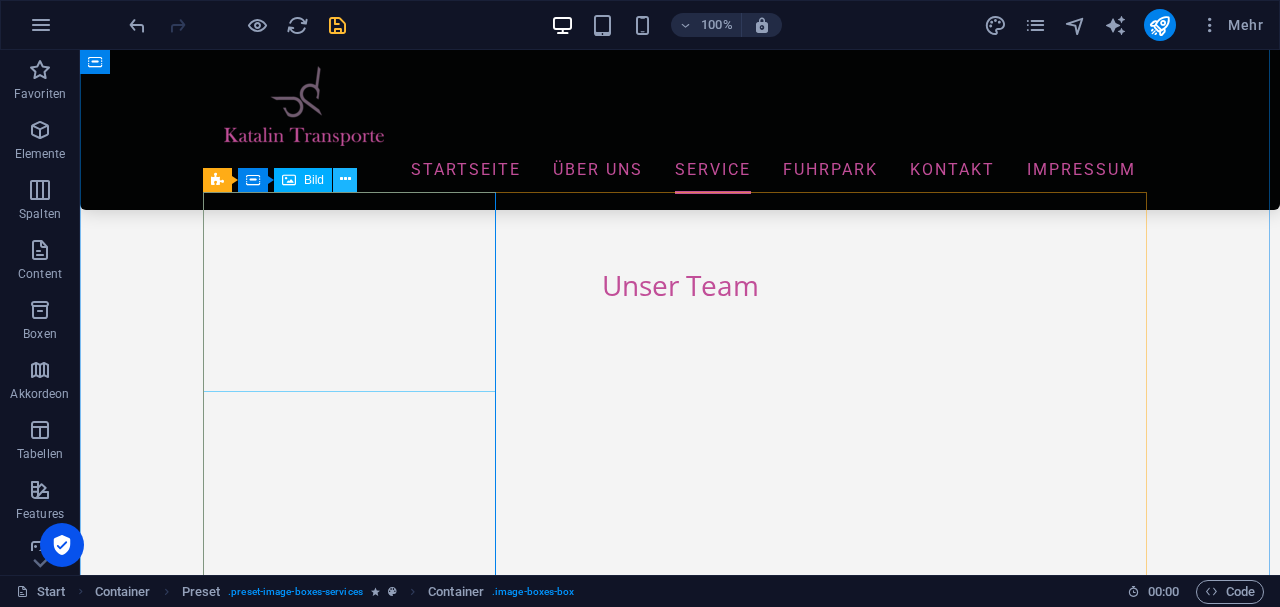 click at bounding box center (345, 179) 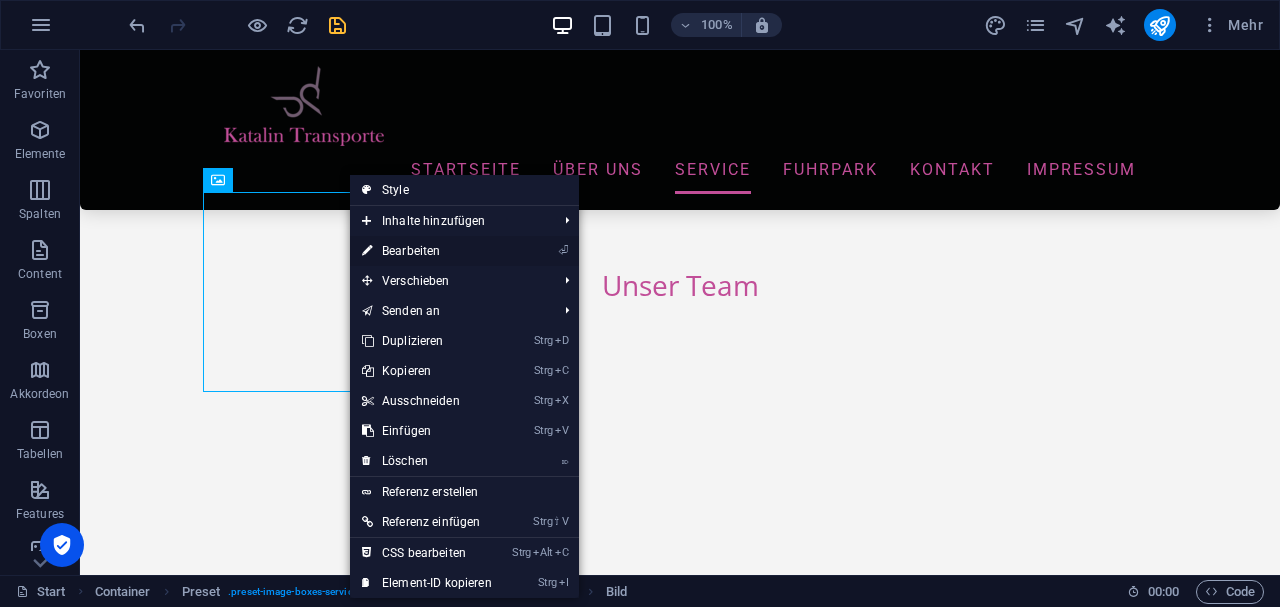 click on "⏎  Bearbeiten" at bounding box center [427, 251] 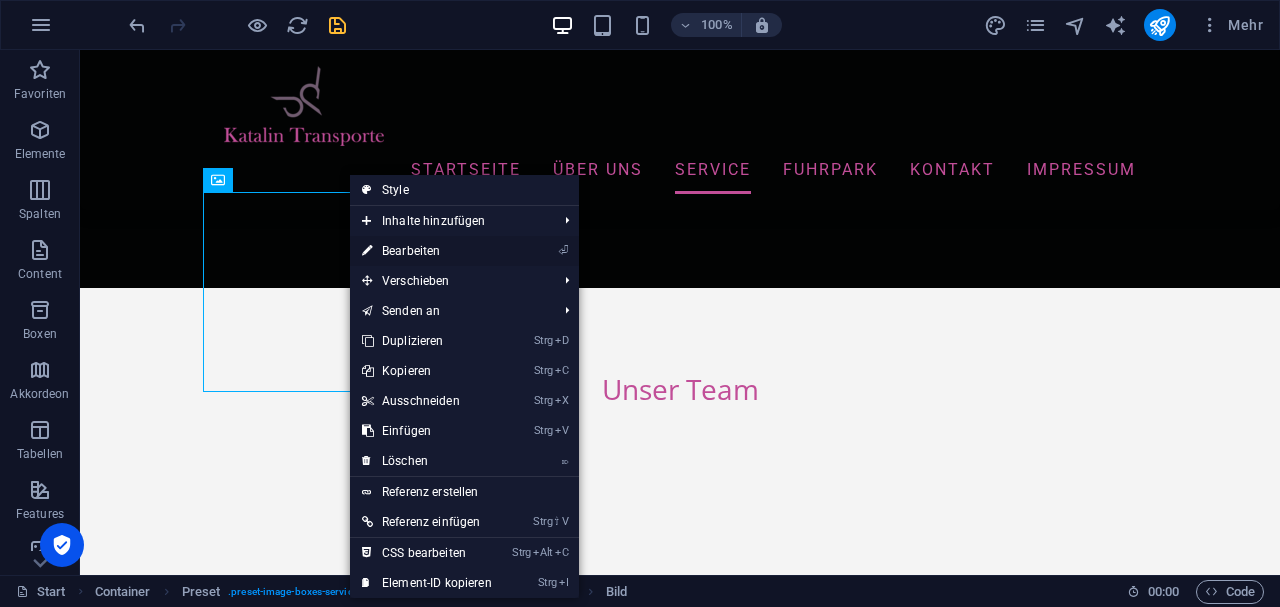 scroll, scrollTop: 2086, scrollLeft: 0, axis: vertical 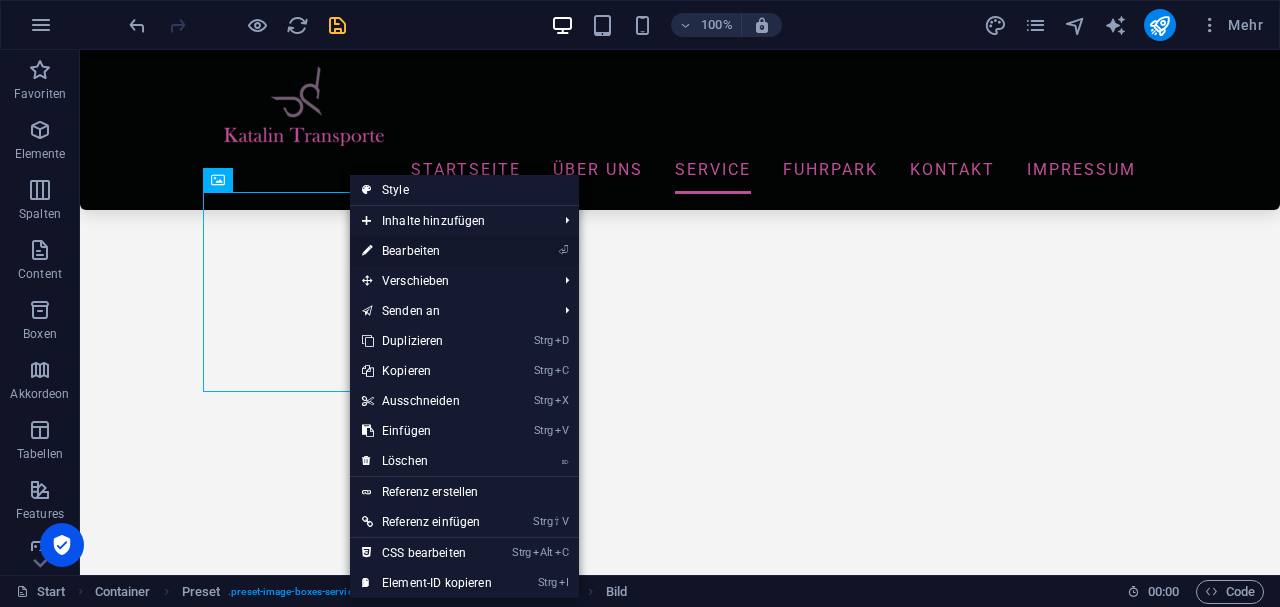 select on "%" 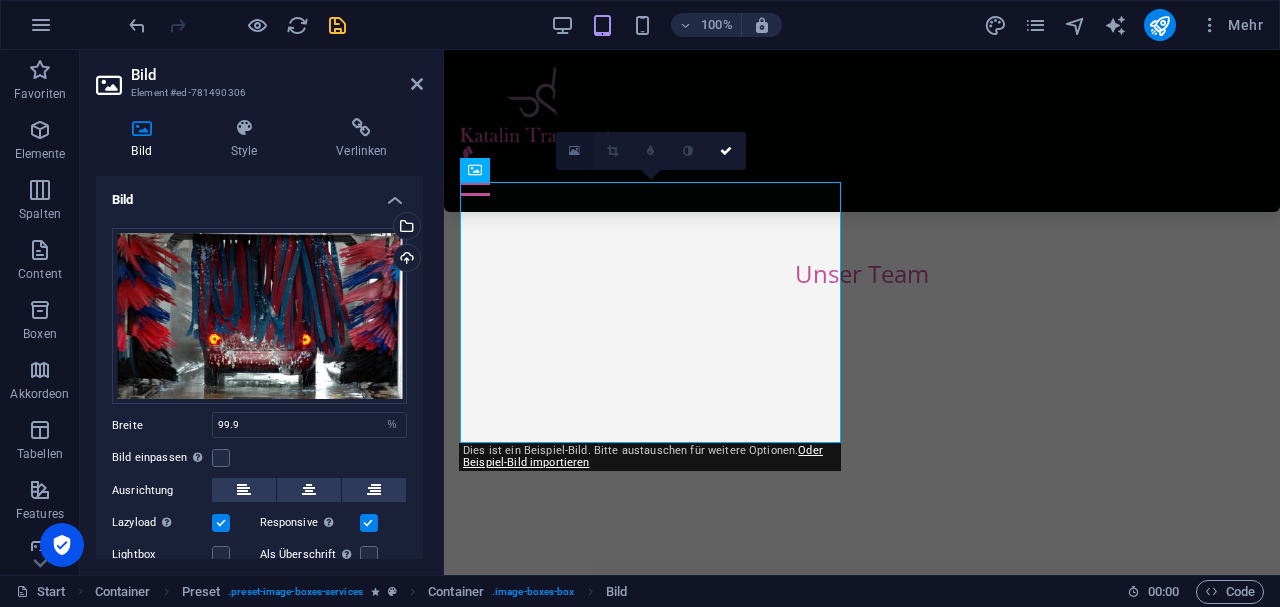 click at bounding box center [574, 151] 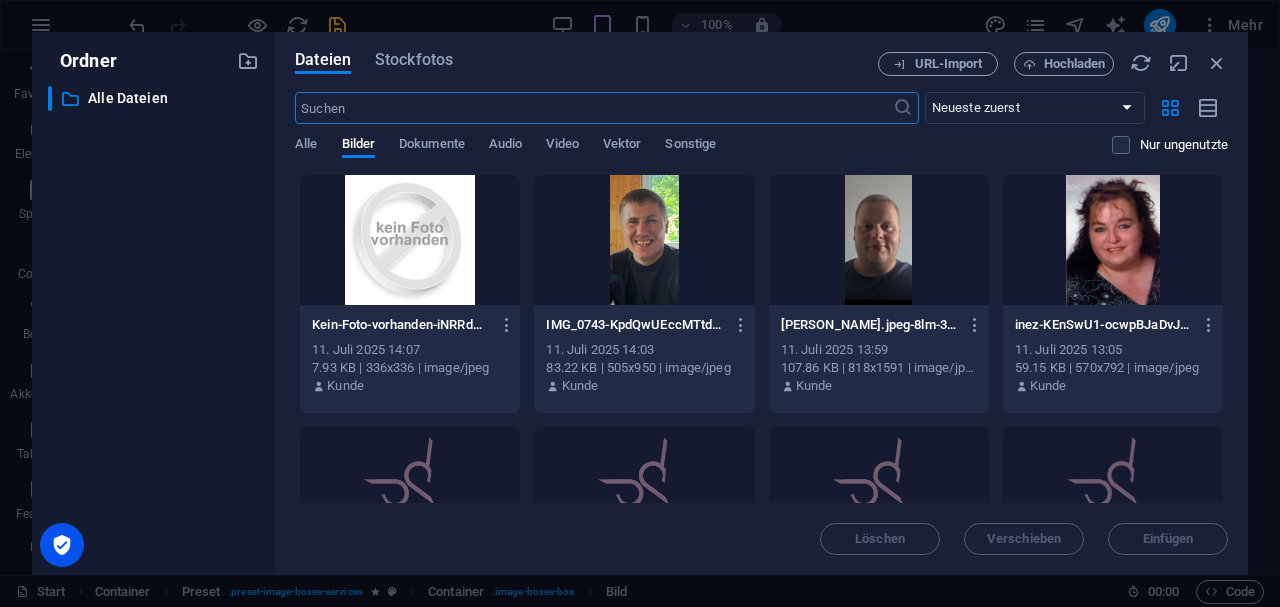 scroll, scrollTop: 3063, scrollLeft: 0, axis: vertical 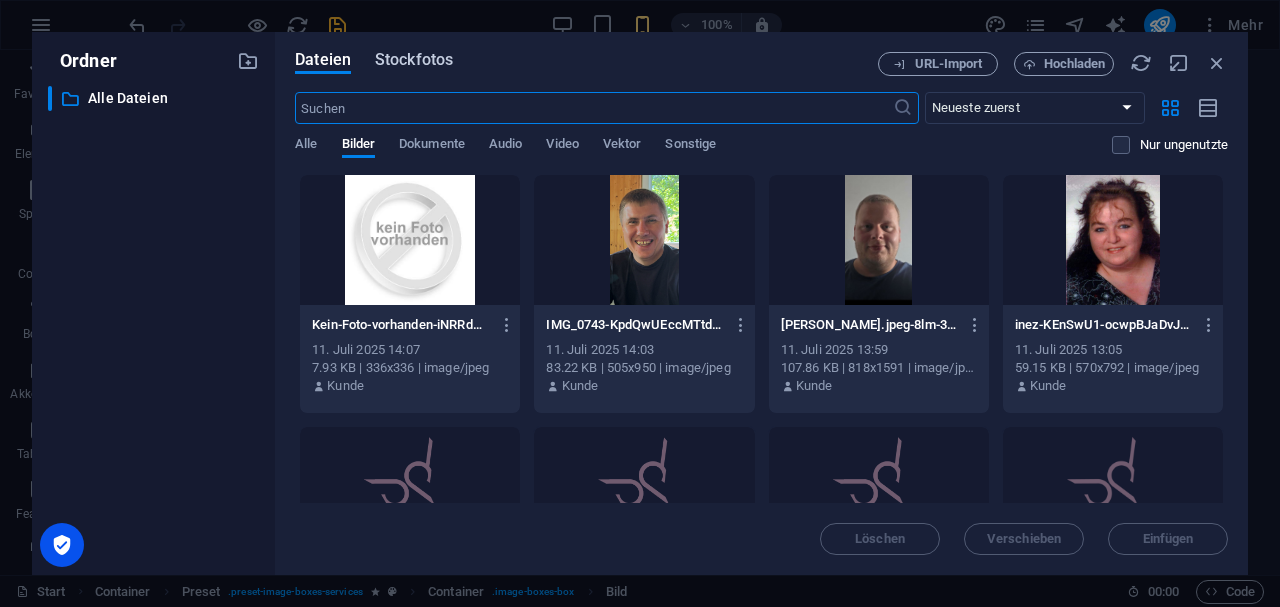 click on "Stockfotos" at bounding box center (414, 60) 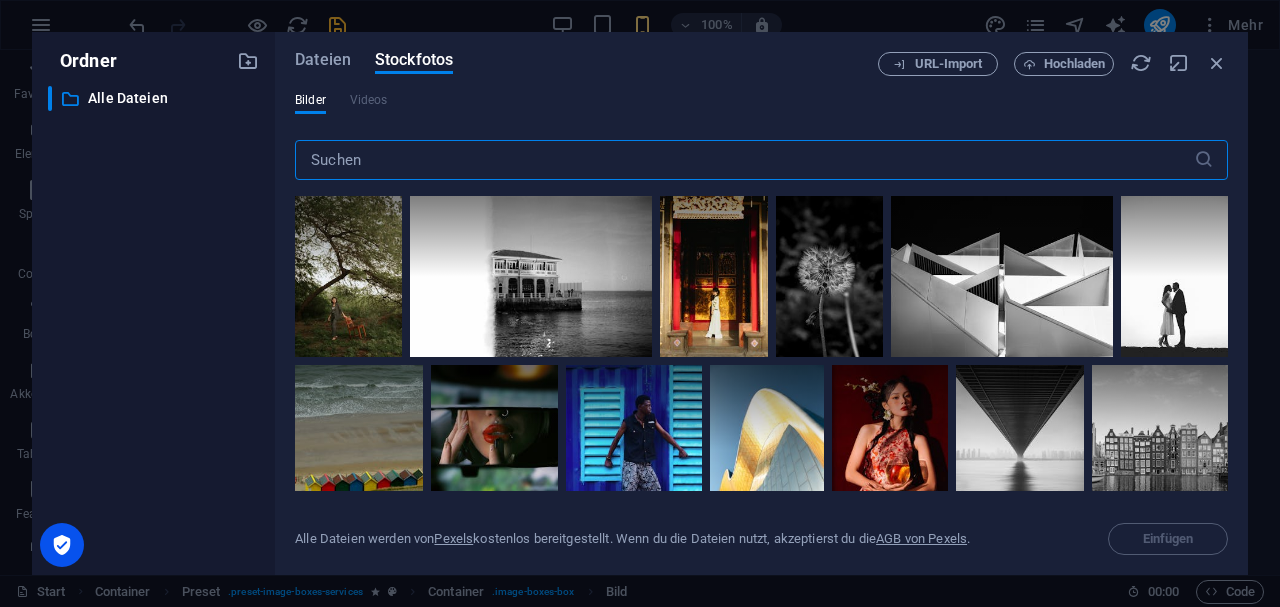 click at bounding box center (744, 160) 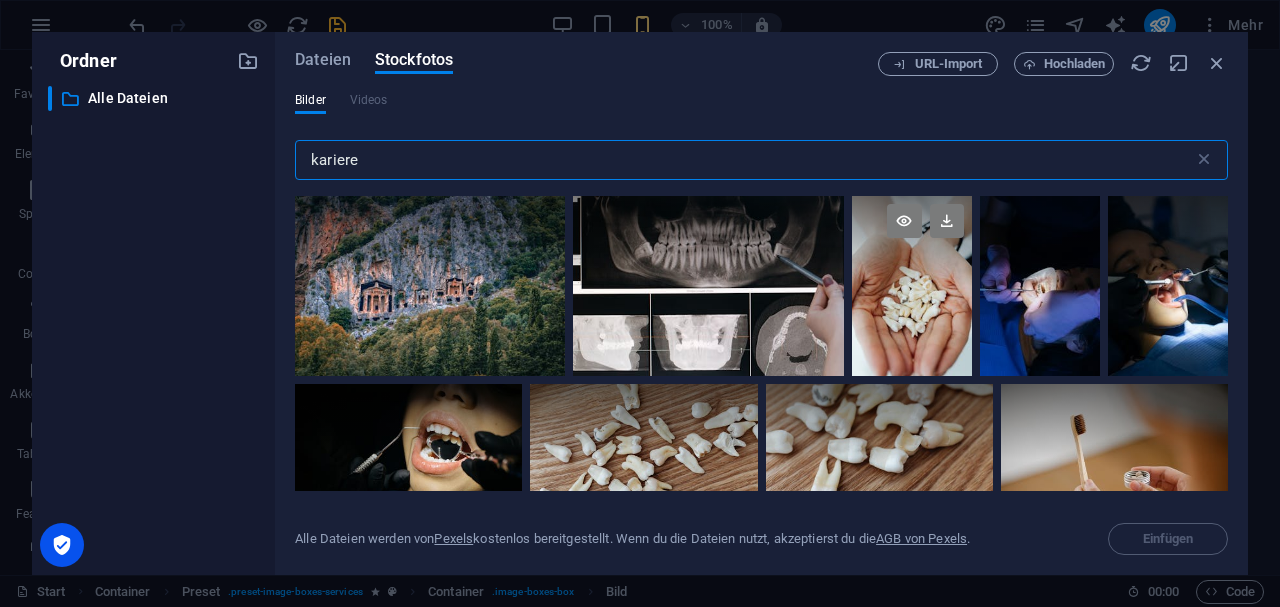scroll, scrollTop: 3063, scrollLeft: 0, axis: vertical 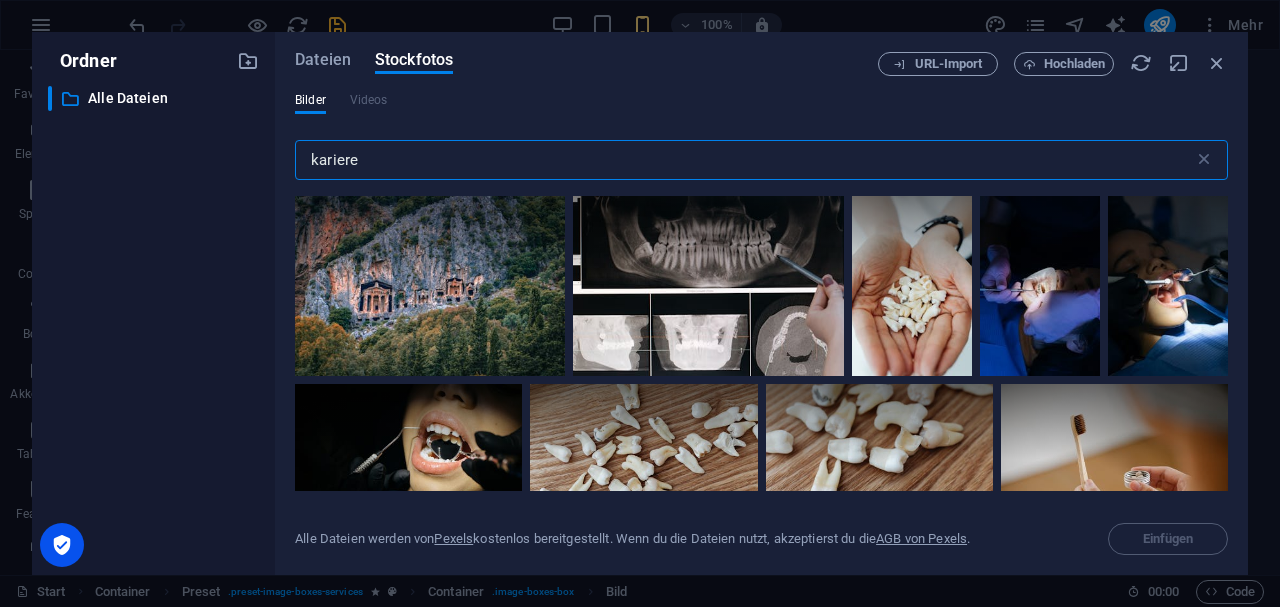 click on "kariere" at bounding box center [744, 160] 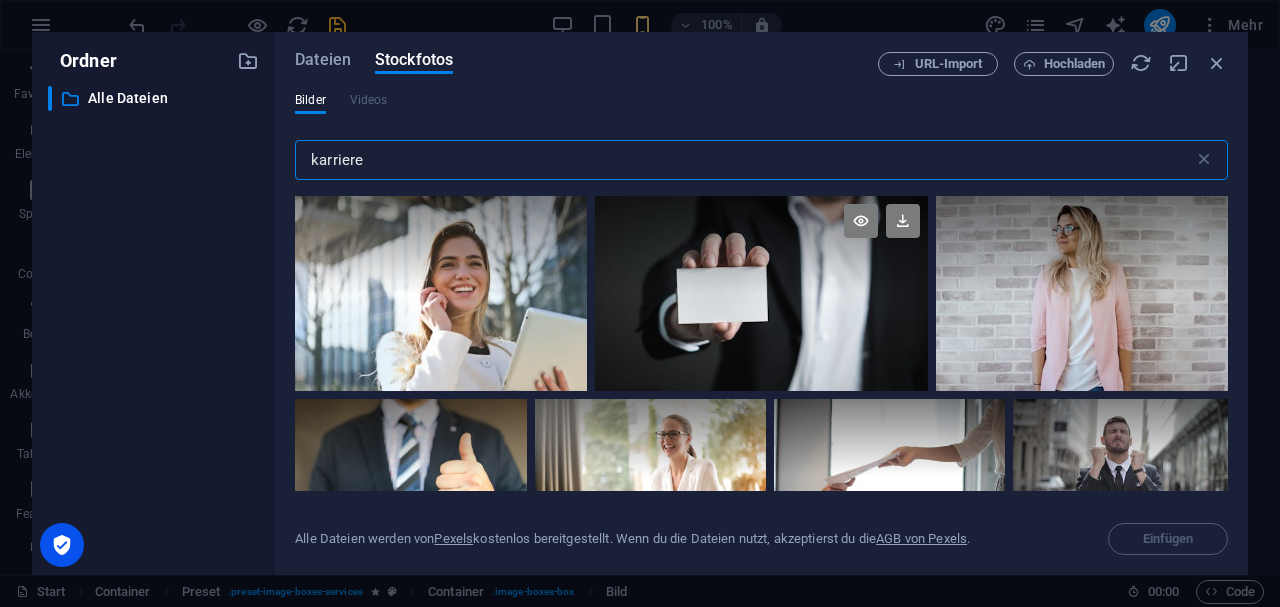 scroll, scrollTop: 3128, scrollLeft: 0, axis: vertical 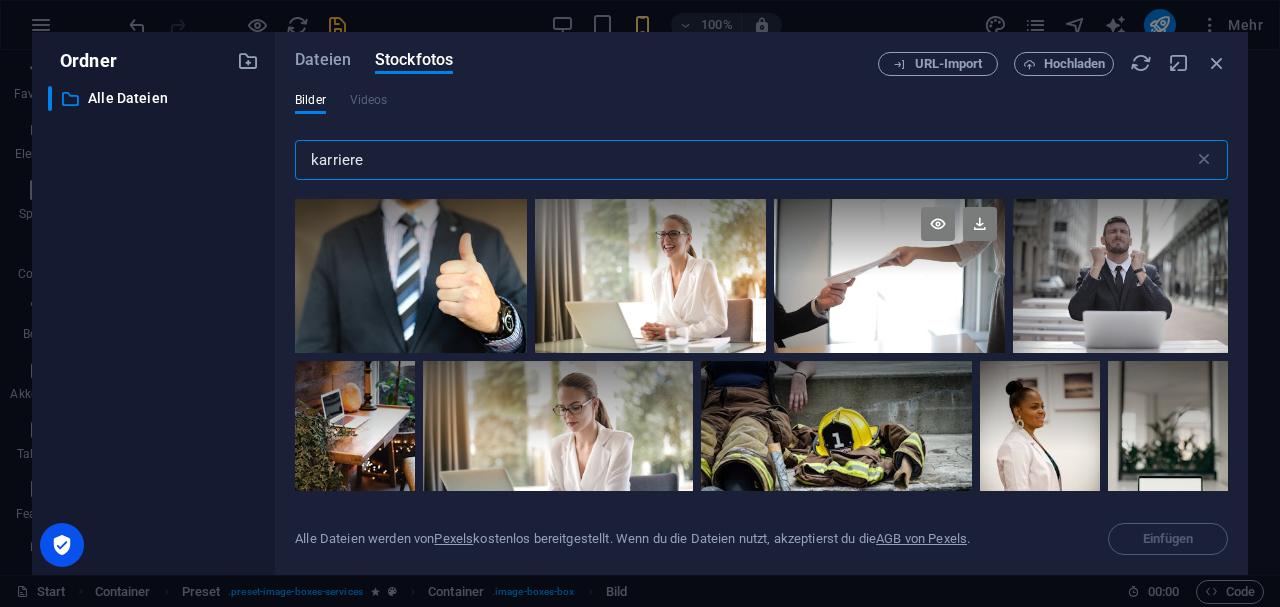 type on "karriere" 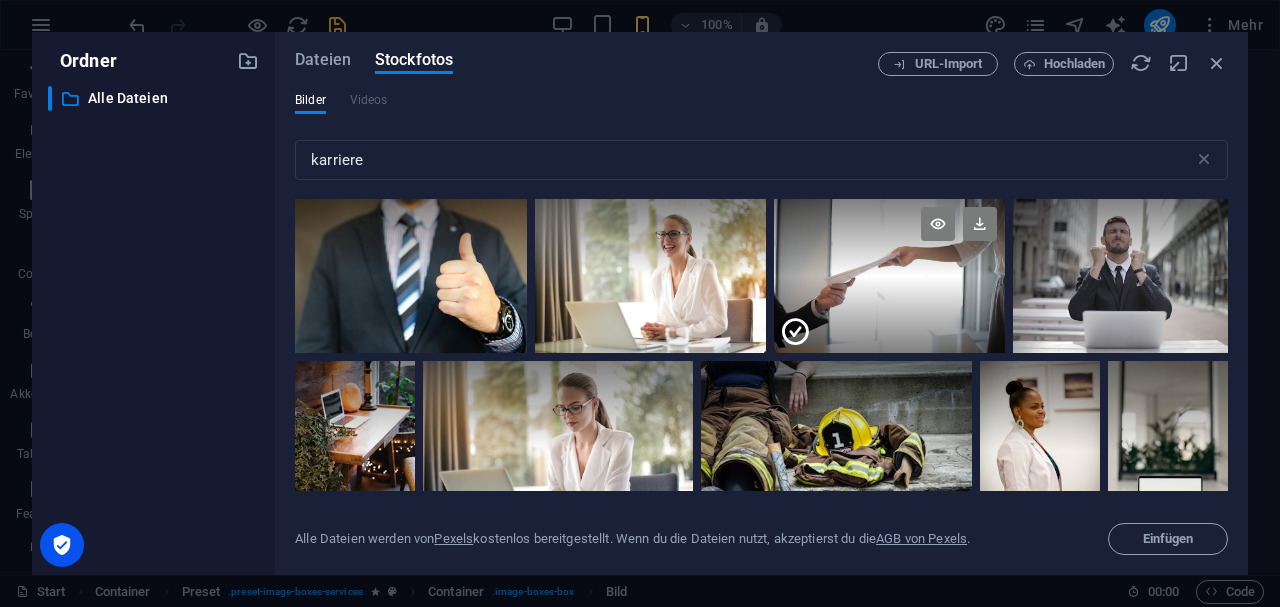 scroll, scrollTop: 3063, scrollLeft: 0, axis: vertical 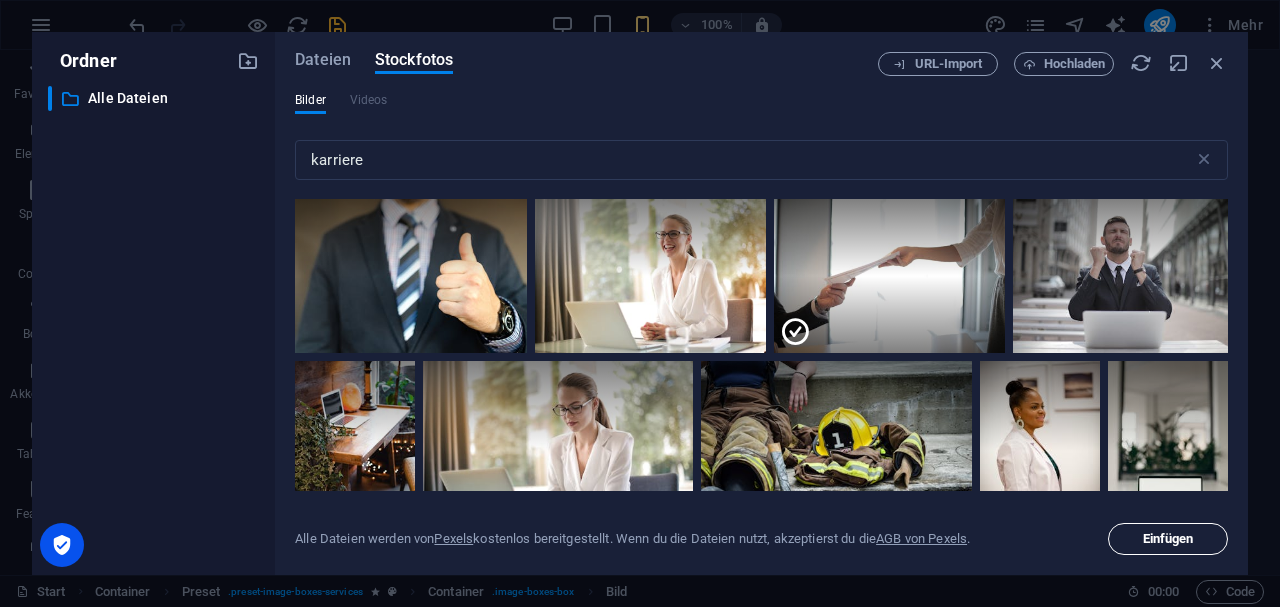 click on "Einfügen" at bounding box center (1168, 539) 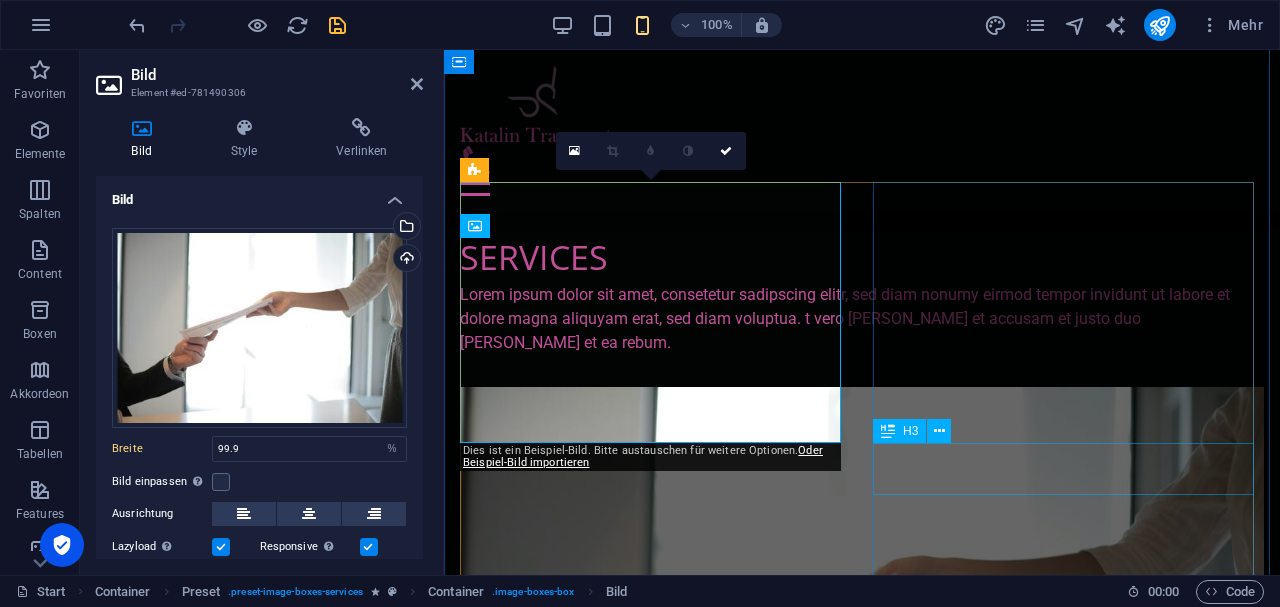 scroll, scrollTop: 2086, scrollLeft: 0, axis: vertical 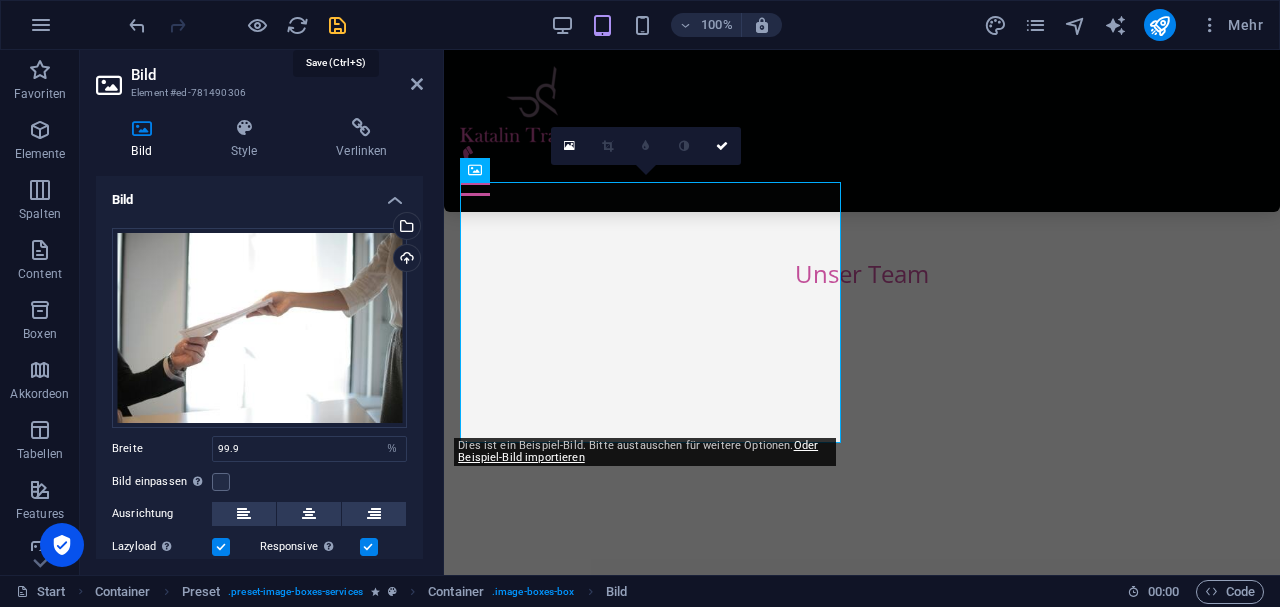 click at bounding box center (337, 25) 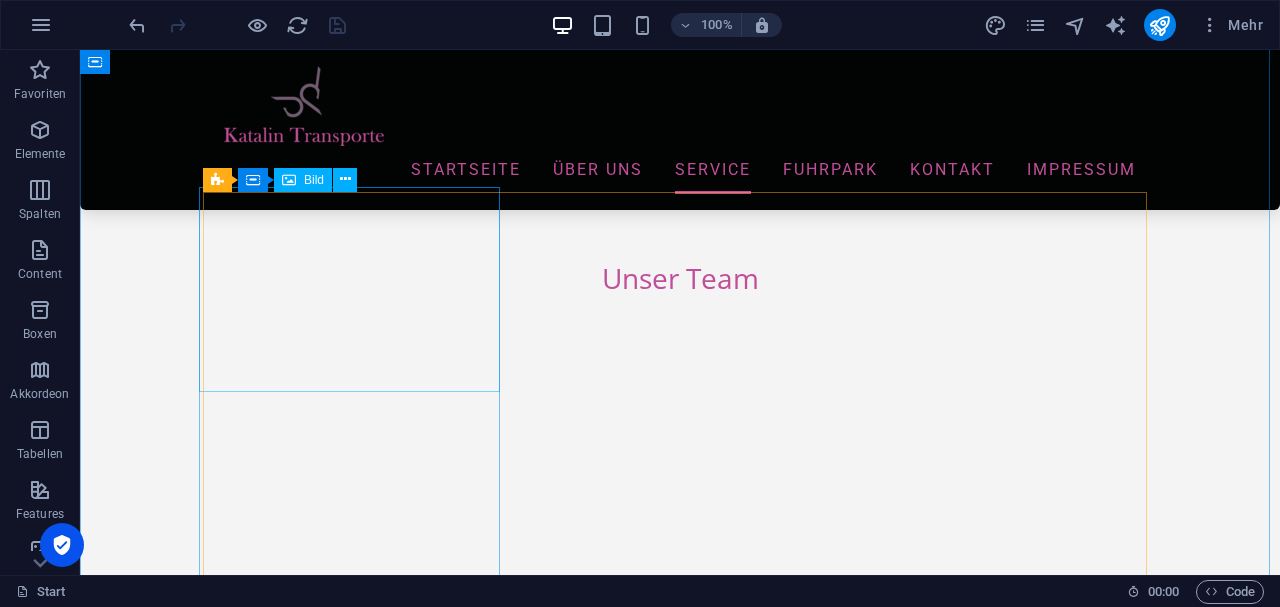 scroll, scrollTop: 1883, scrollLeft: 0, axis: vertical 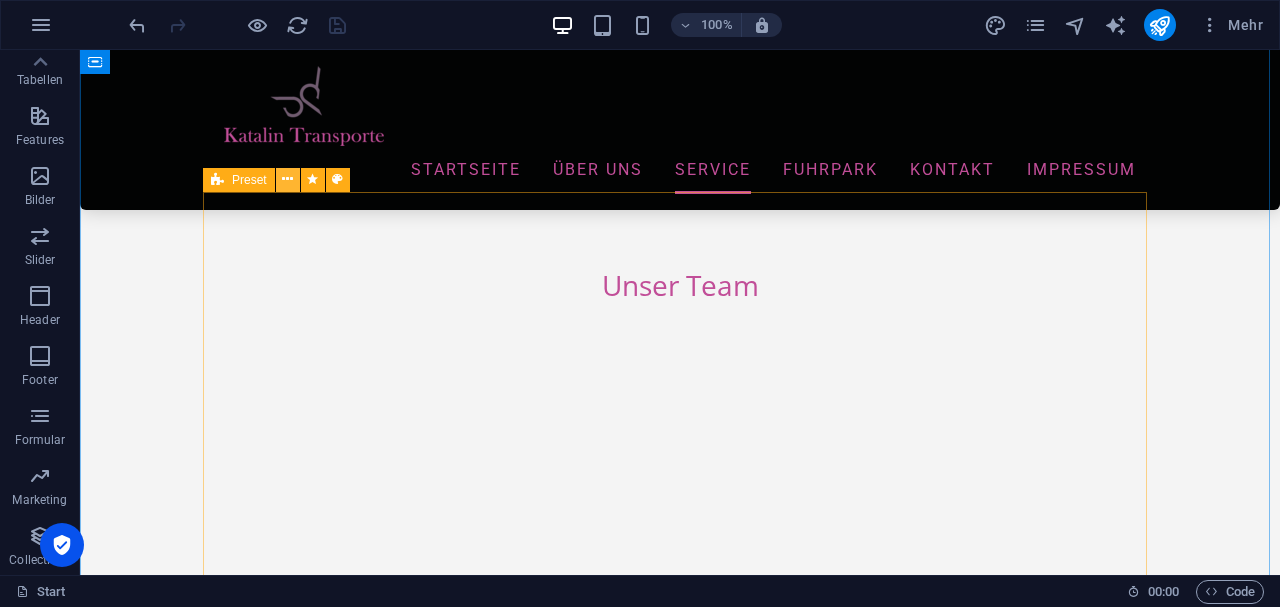 click at bounding box center [288, 180] 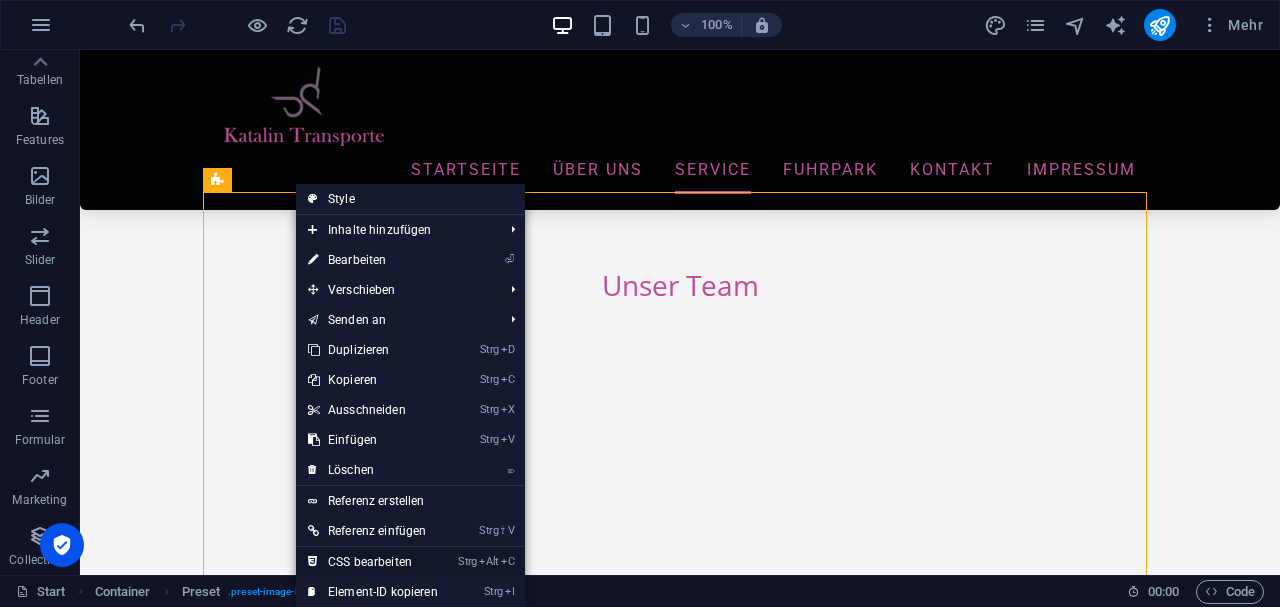 click on "Strg Alt C  CSS bearbeiten" at bounding box center [373, 562] 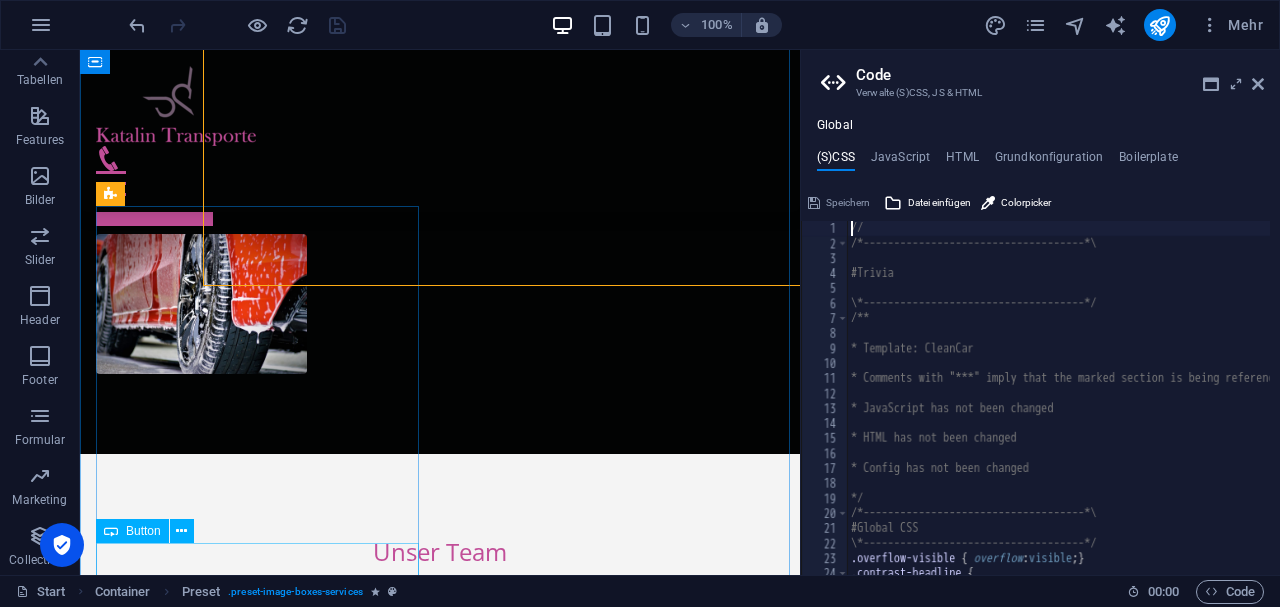 scroll, scrollTop: 2628, scrollLeft: 0, axis: vertical 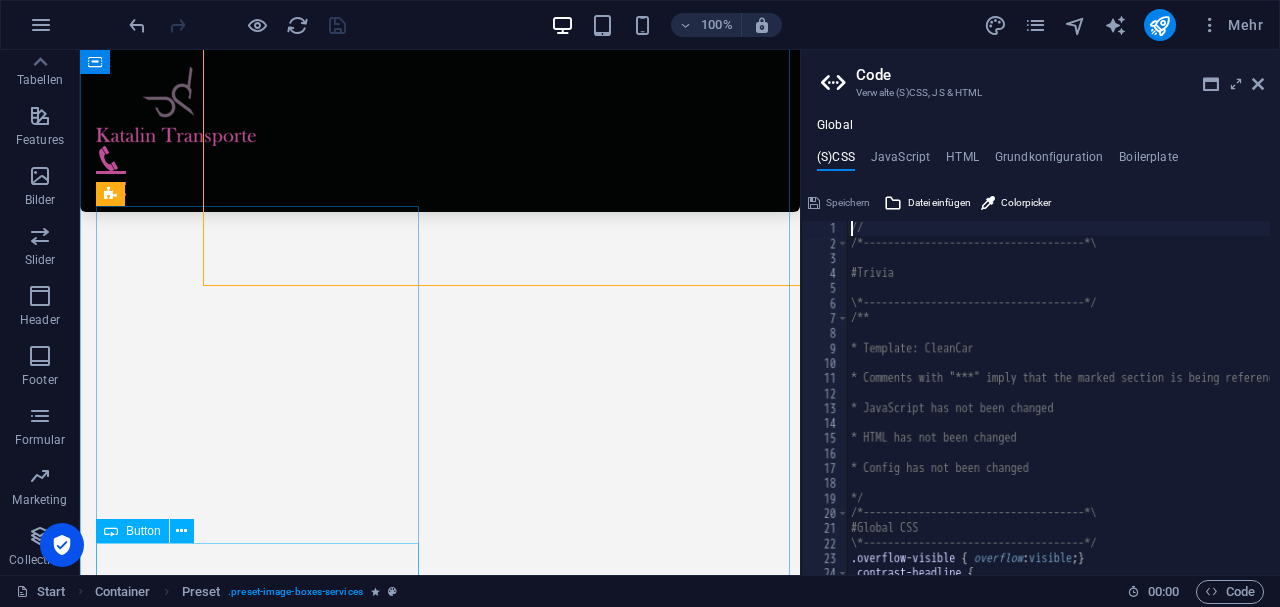 type on "@include image-boxes(" 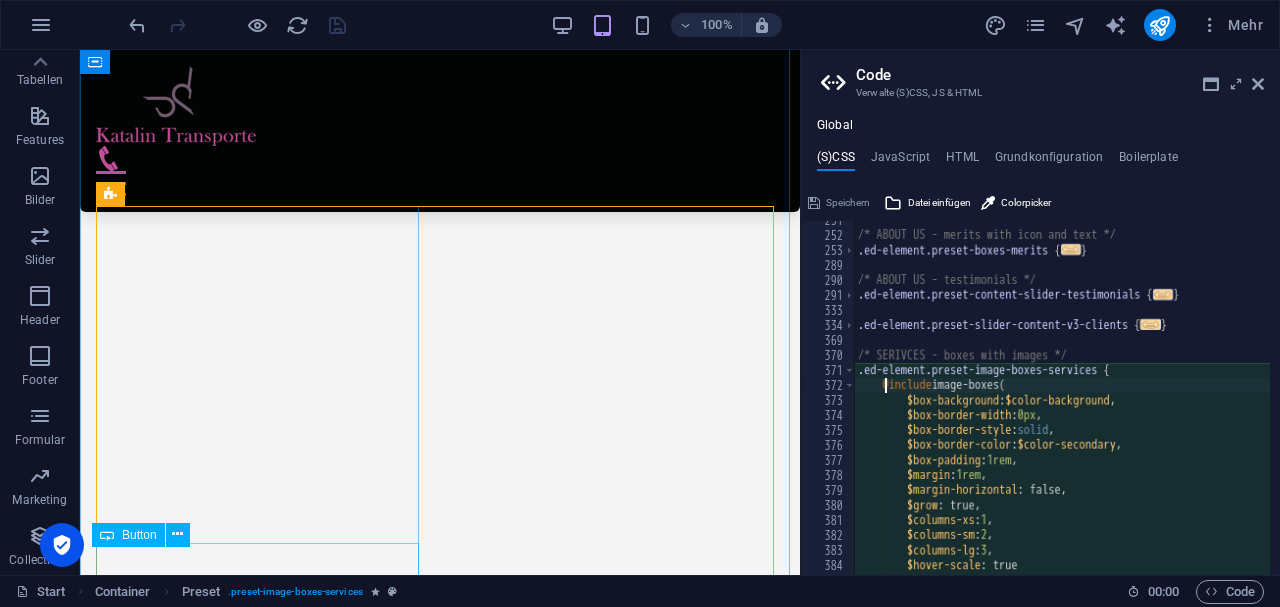 scroll, scrollTop: 1043, scrollLeft: 0, axis: vertical 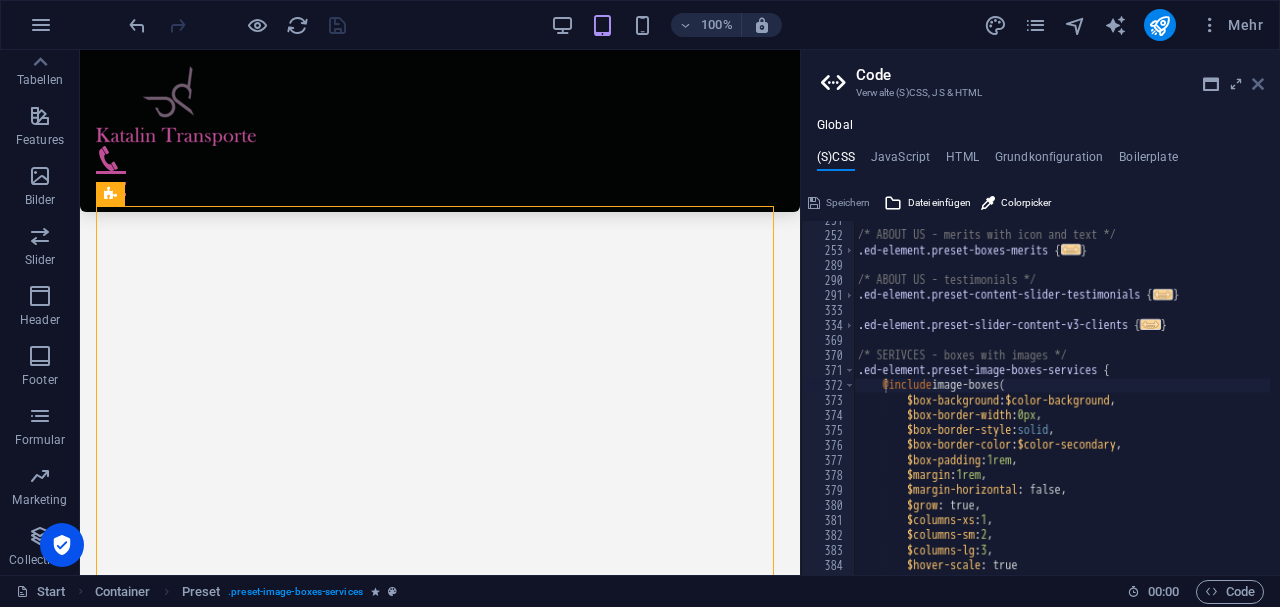 click at bounding box center (1258, 84) 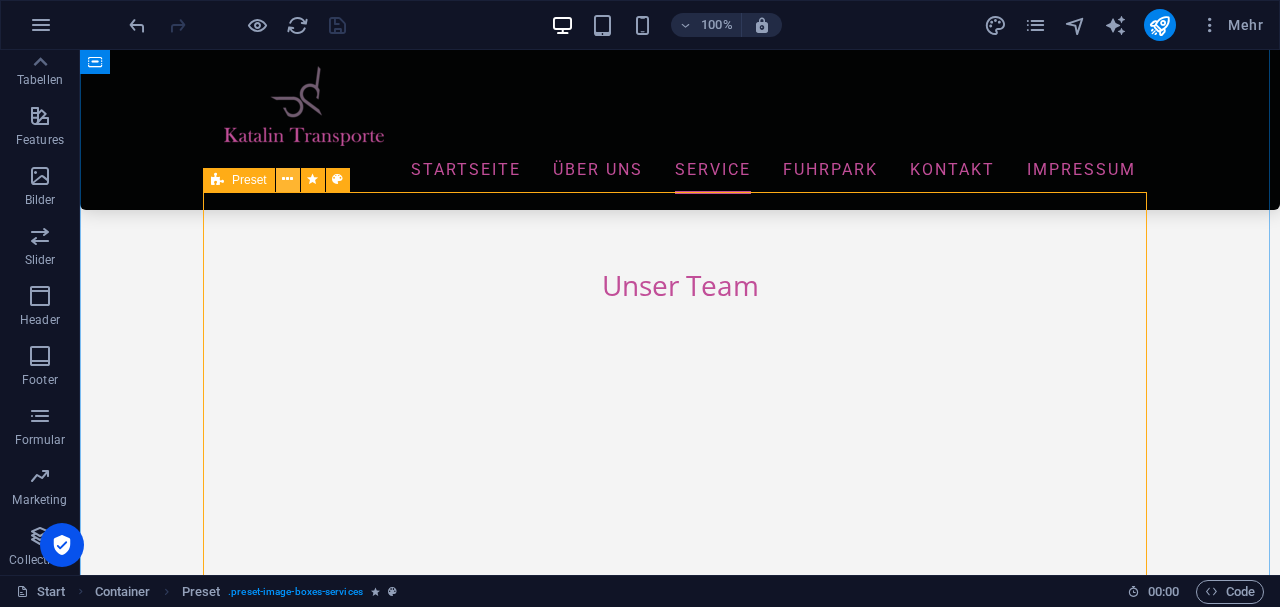 click at bounding box center (287, 179) 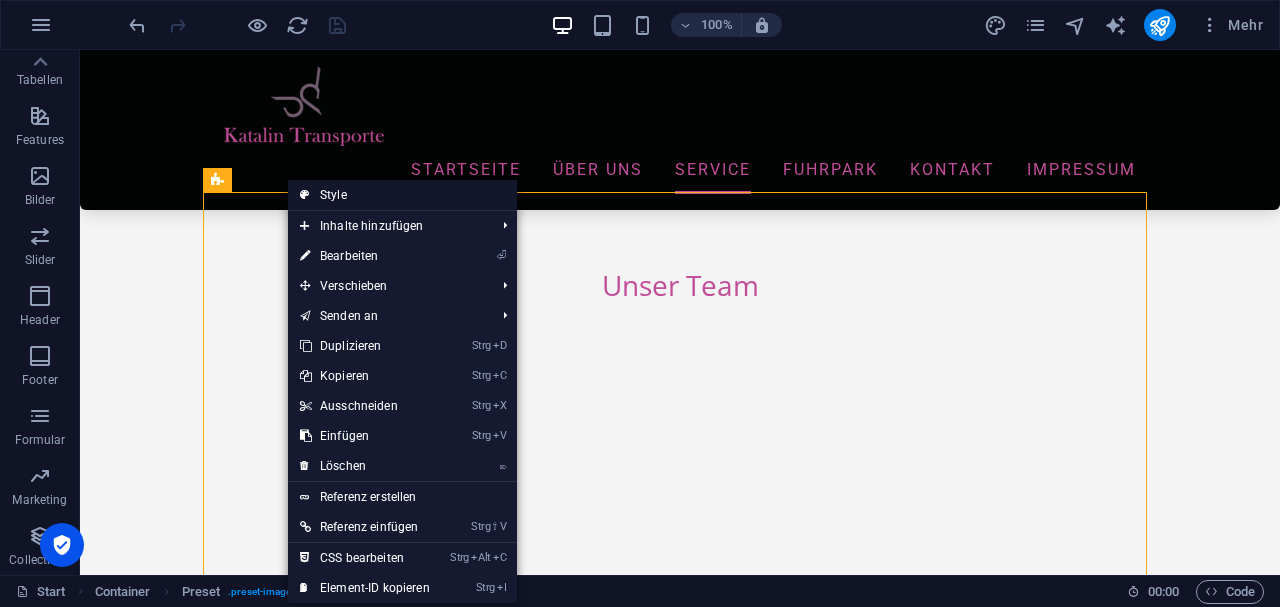click on "Style" at bounding box center (402, 195) 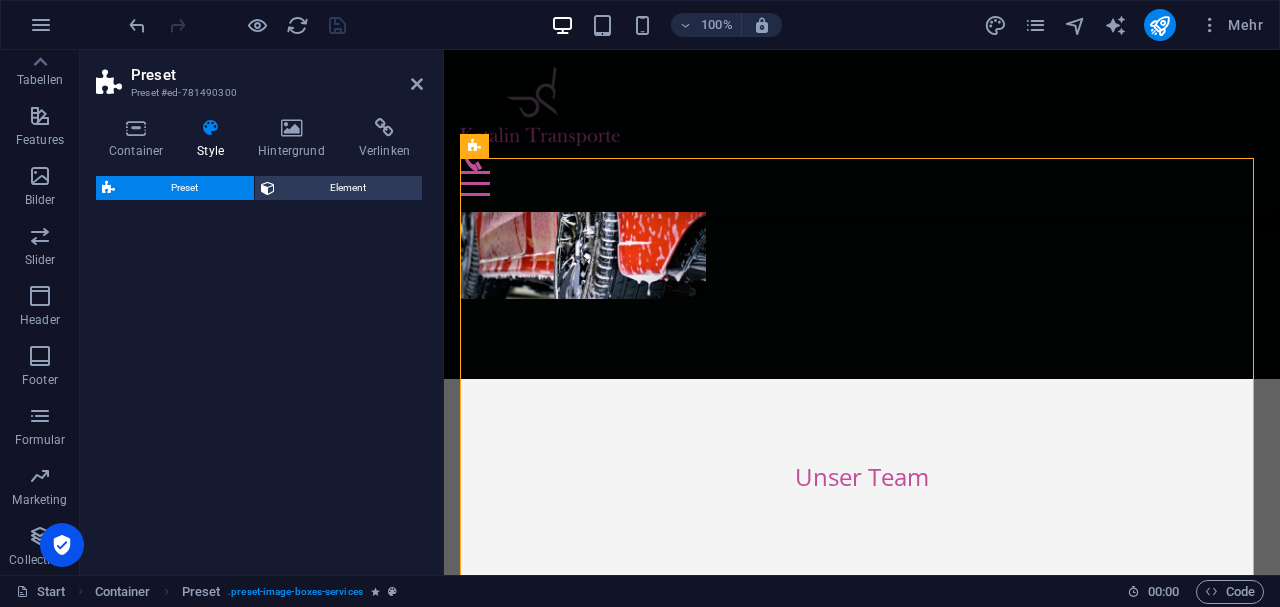 scroll, scrollTop: 2086, scrollLeft: 0, axis: vertical 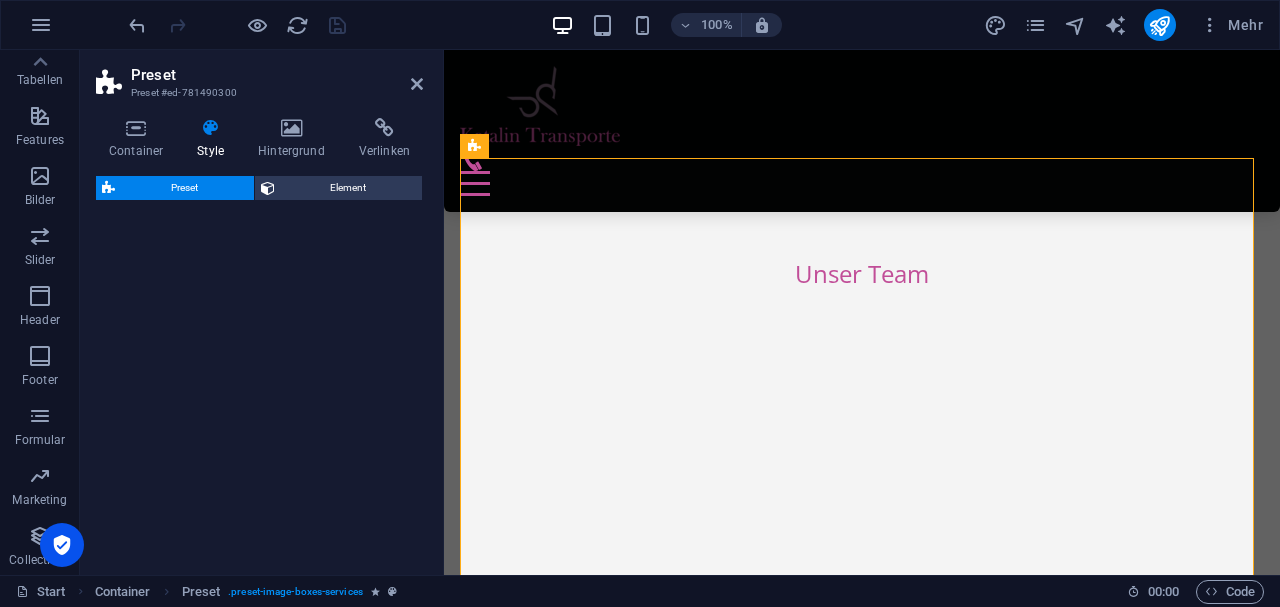 select on "px" 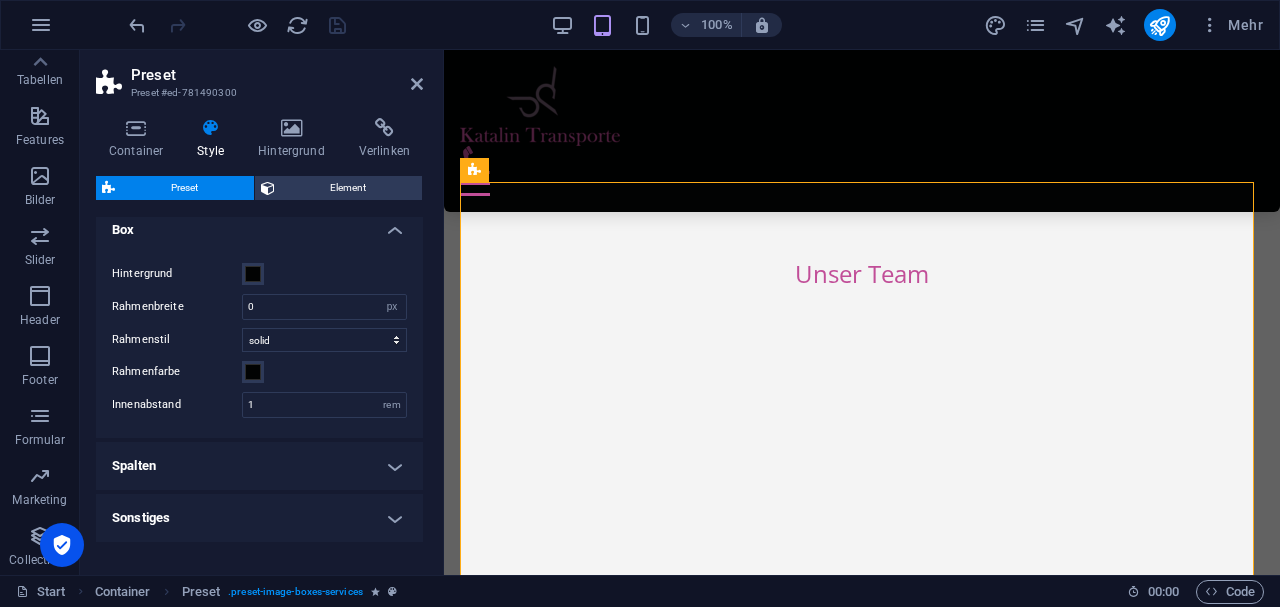 scroll, scrollTop: 0, scrollLeft: 0, axis: both 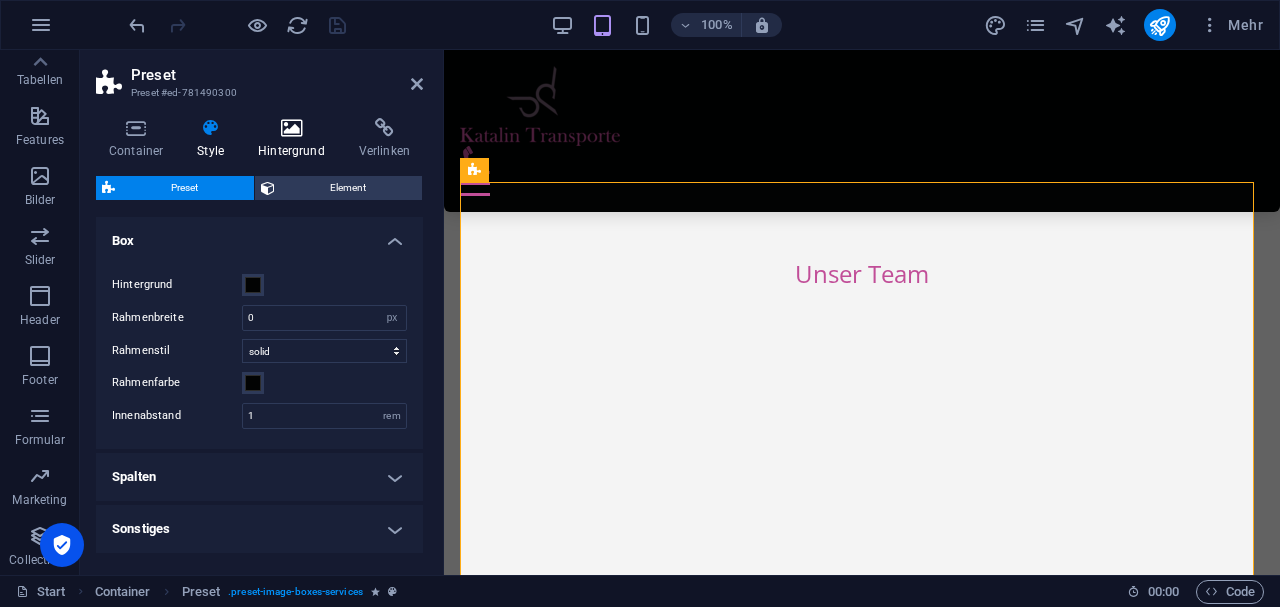 click at bounding box center [291, 128] 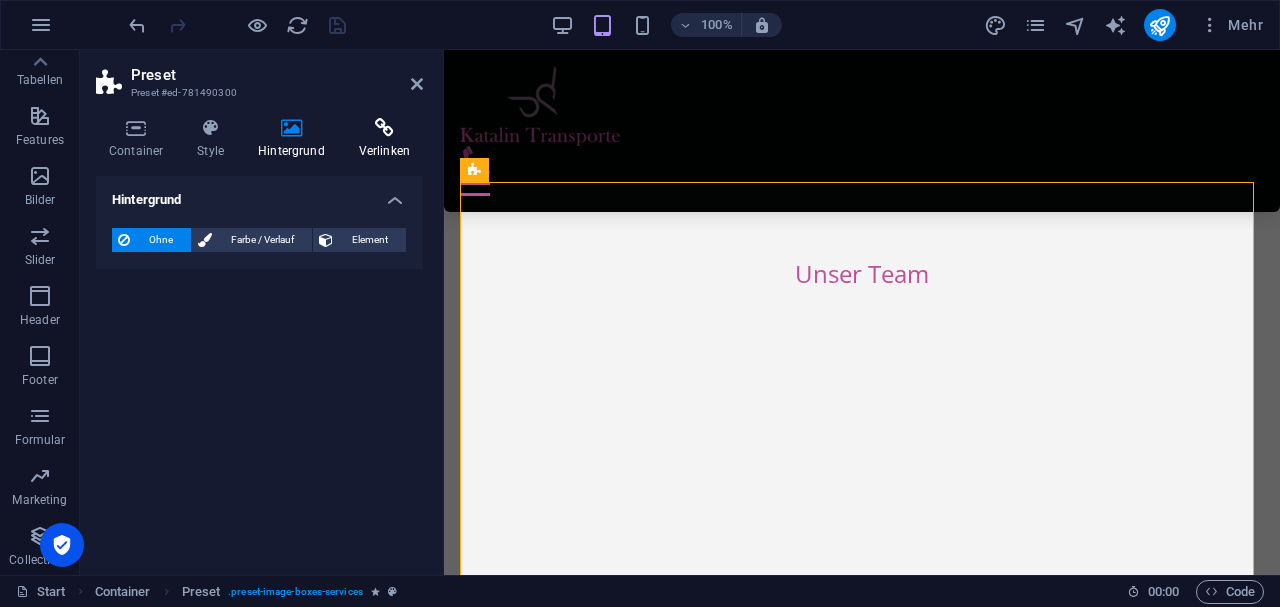click at bounding box center (384, 128) 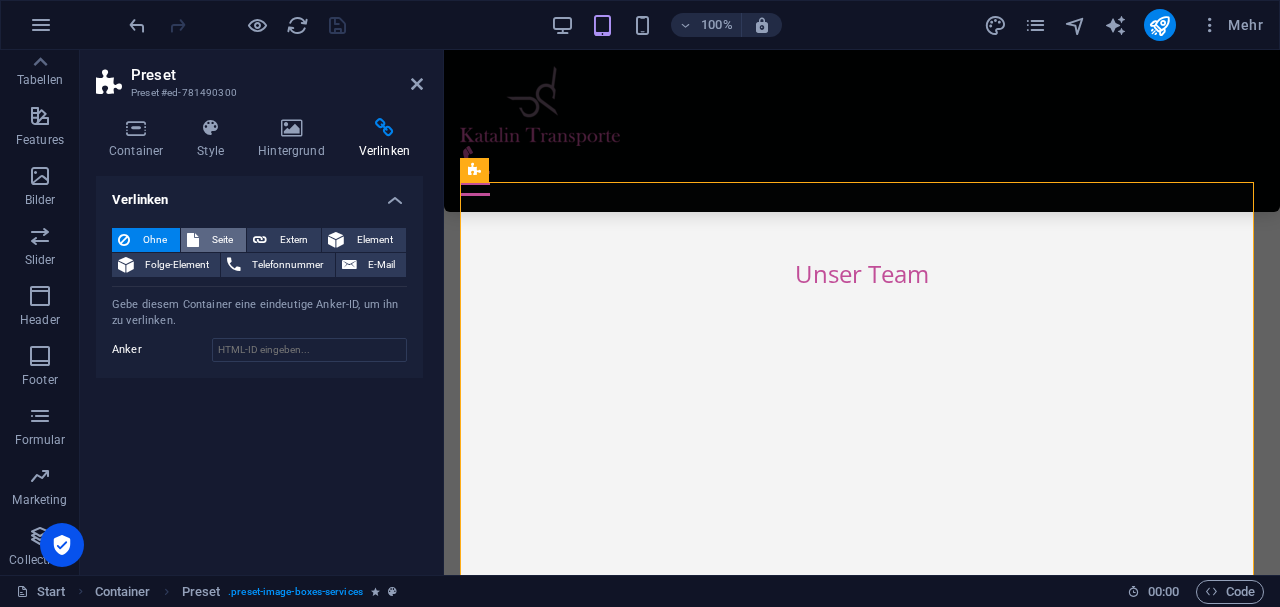 click on "Seite" at bounding box center [222, 240] 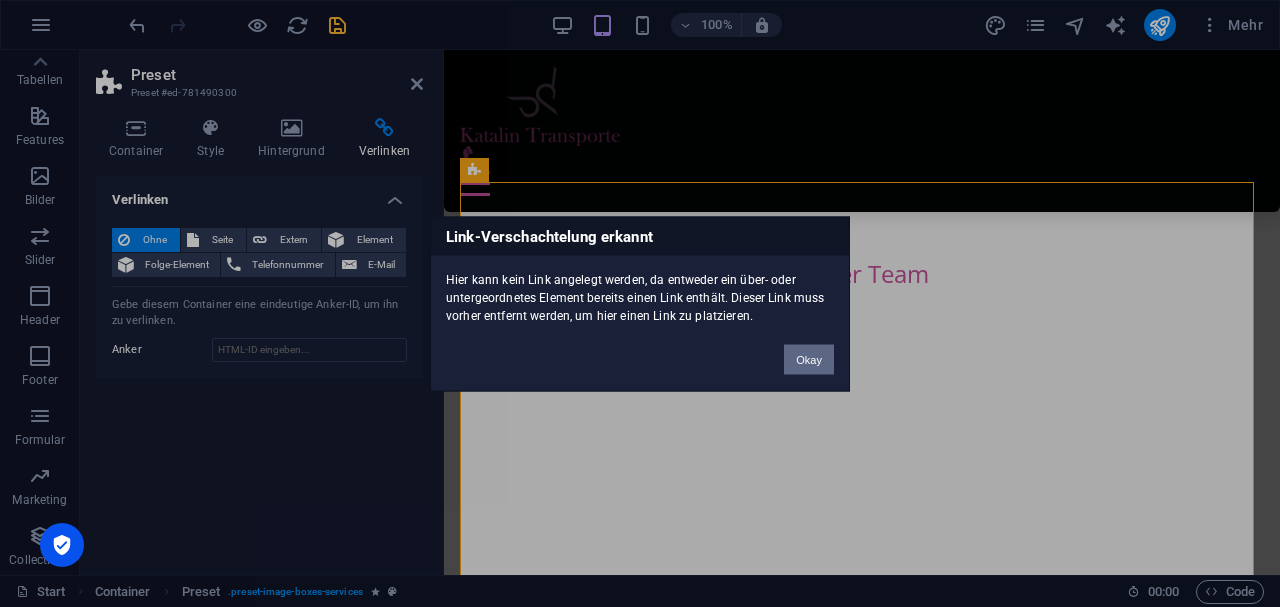 click on "Okay" at bounding box center (809, 359) 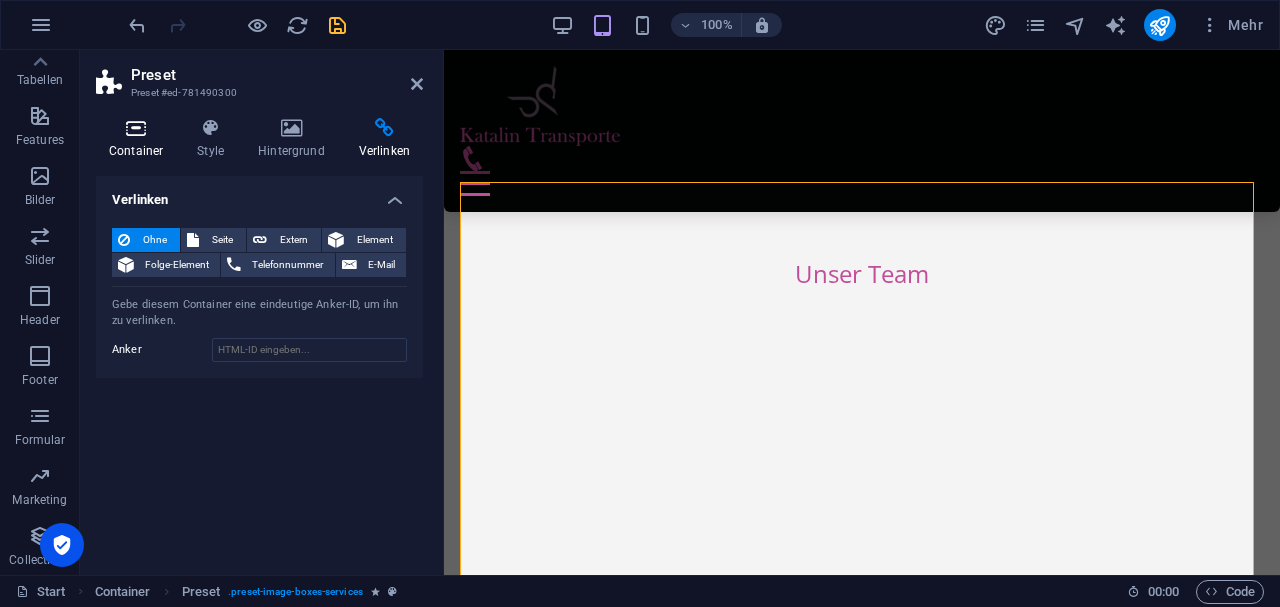 click on "Container" at bounding box center (140, 139) 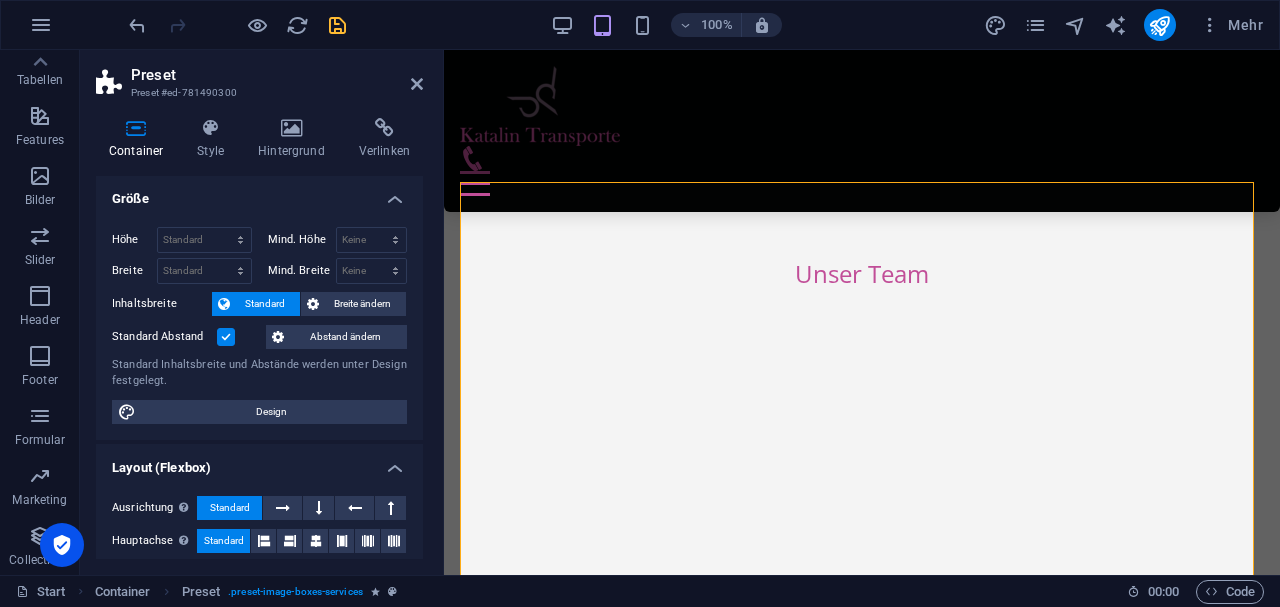 scroll, scrollTop: 0, scrollLeft: 0, axis: both 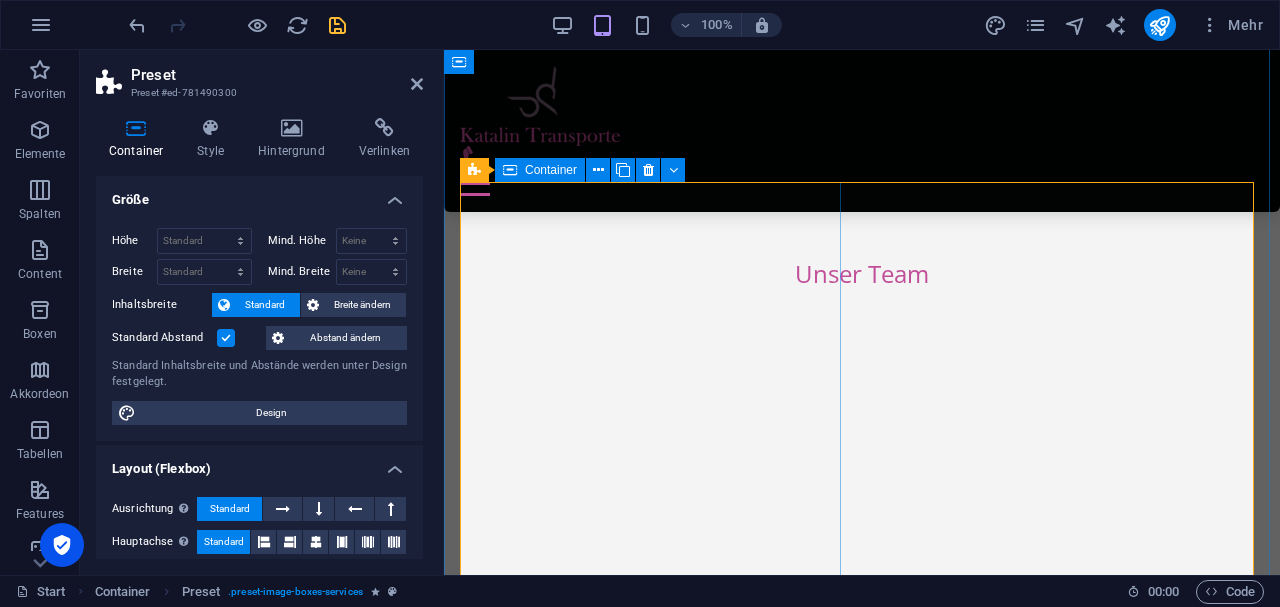 click on "Container" at bounding box center [551, 170] 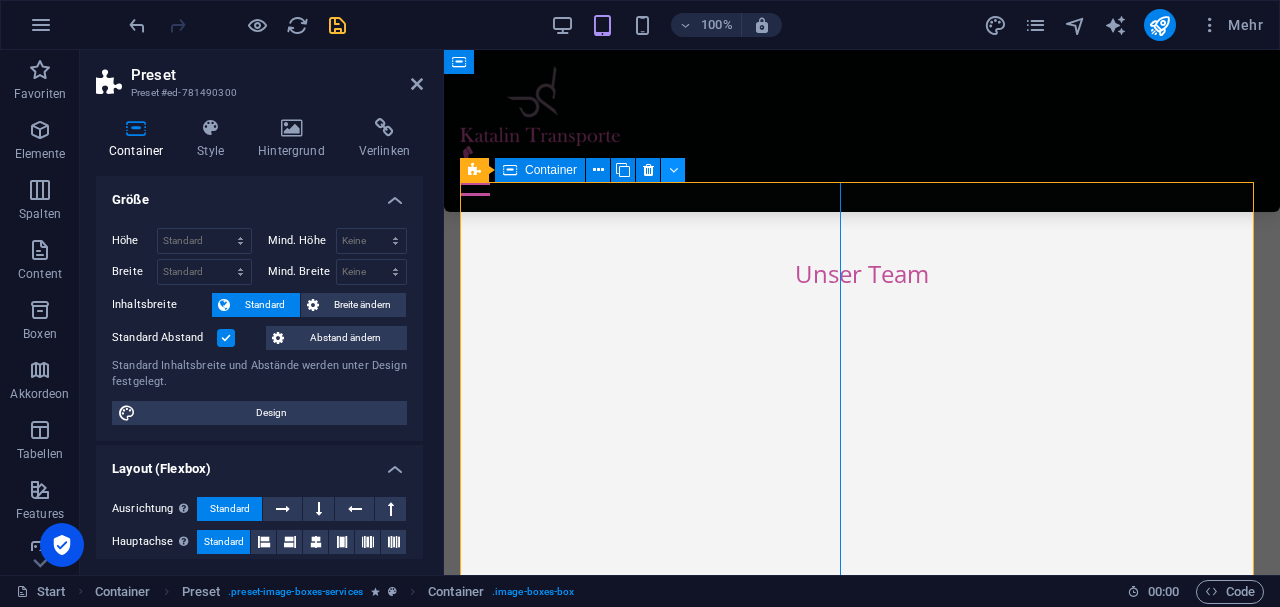 click at bounding box center [673, 170] 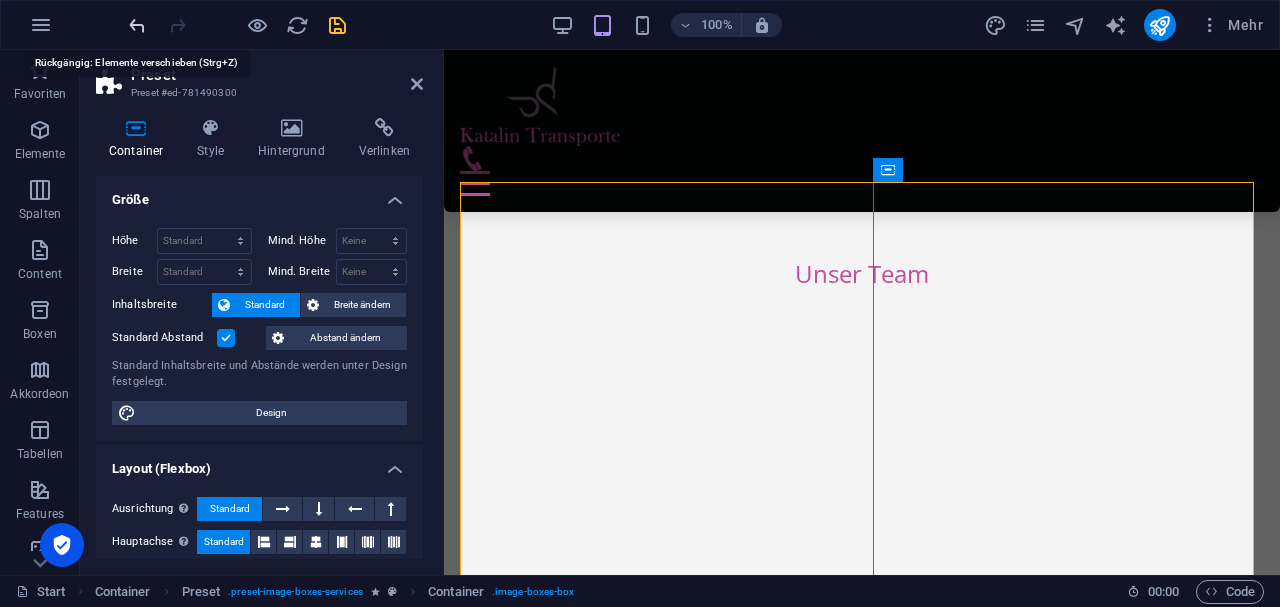 click at bounding box center [137, 25] 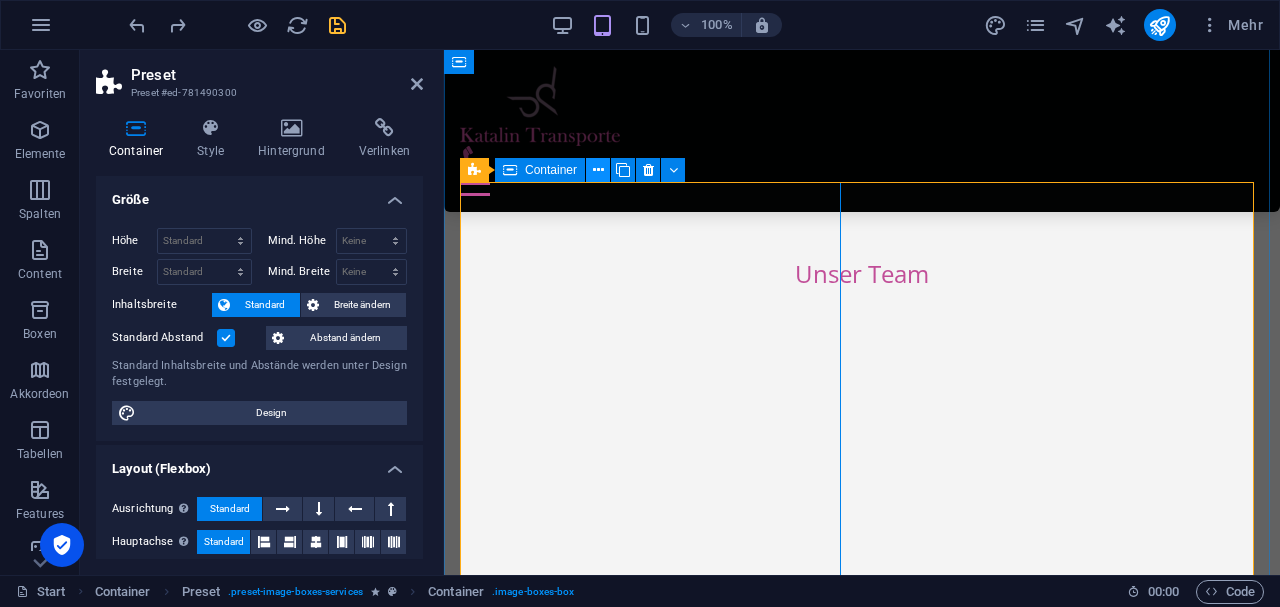 click at bounding box center (598, 170) 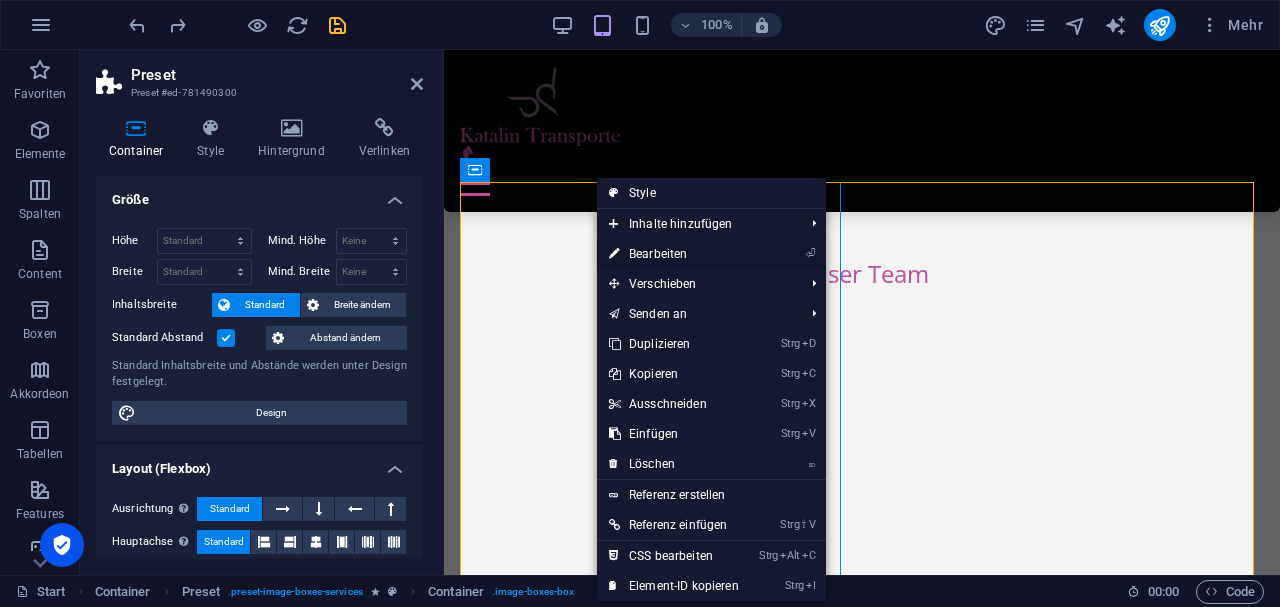 click on "⏎  Bearbeiten" at bounding box center (674, 254) 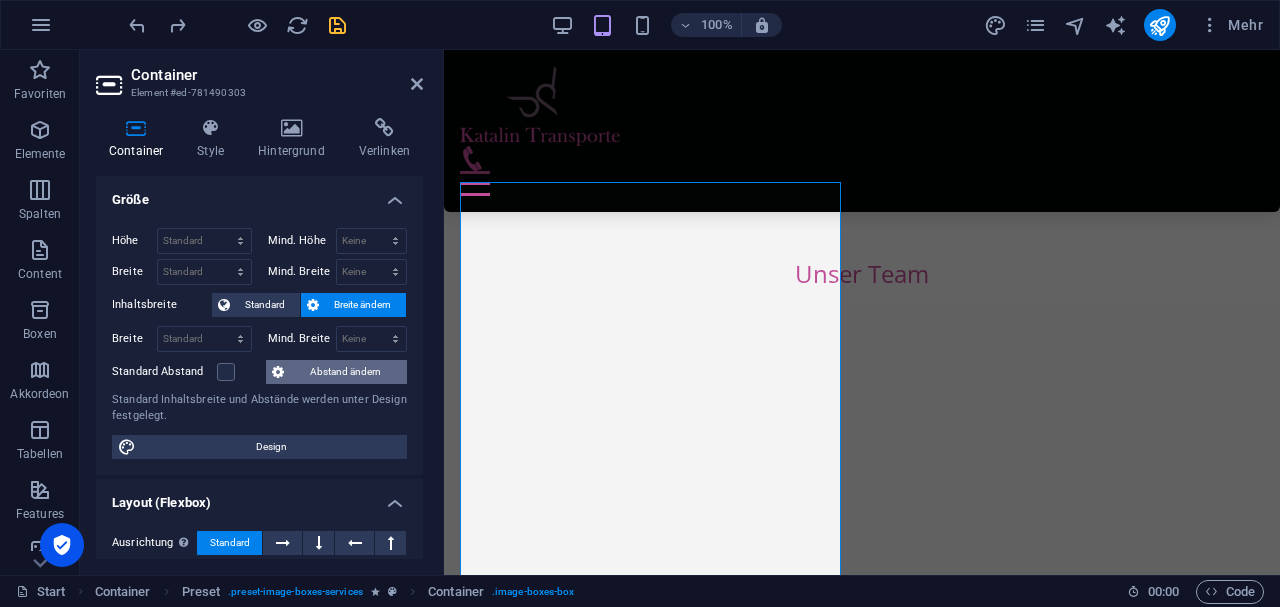 scroll, scrollTop: 0, scrollLeft: 0, axis: both 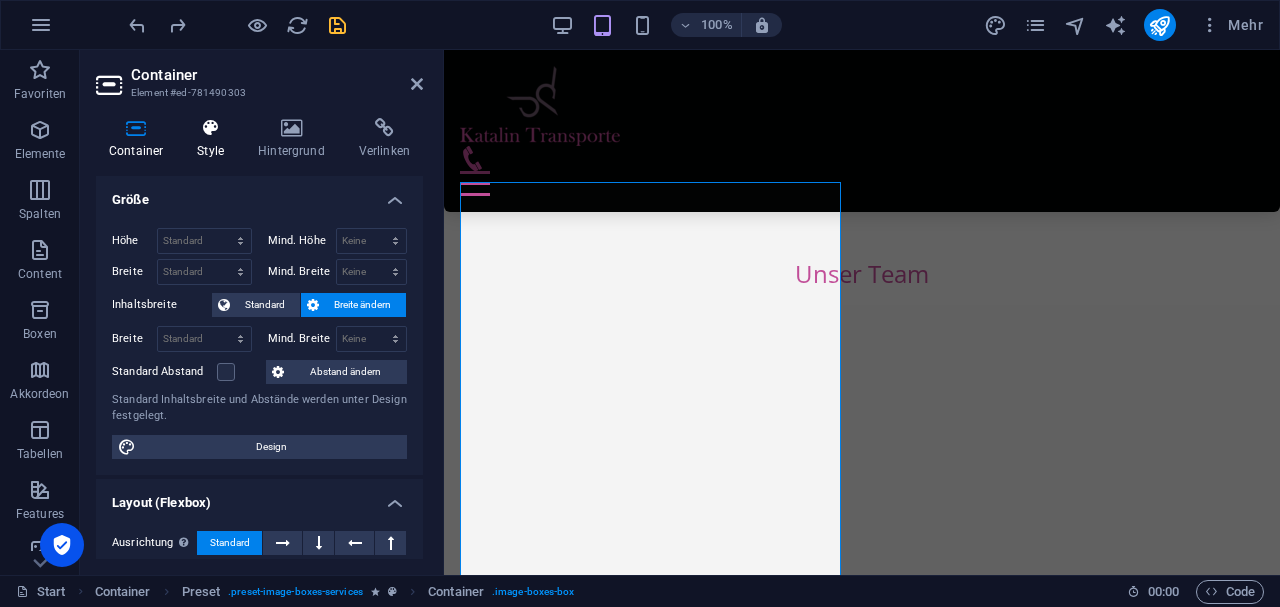 click at bounding box center [210, 128] 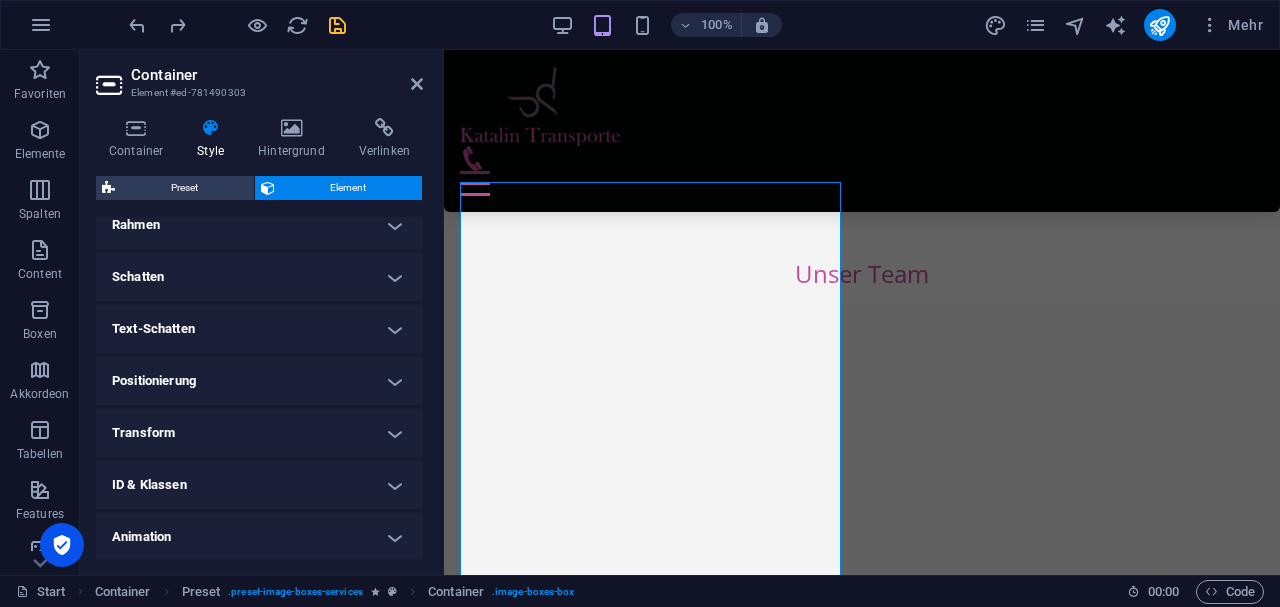 scroll, scrollTop: 518, scrollLeft: 0, axis: vertical 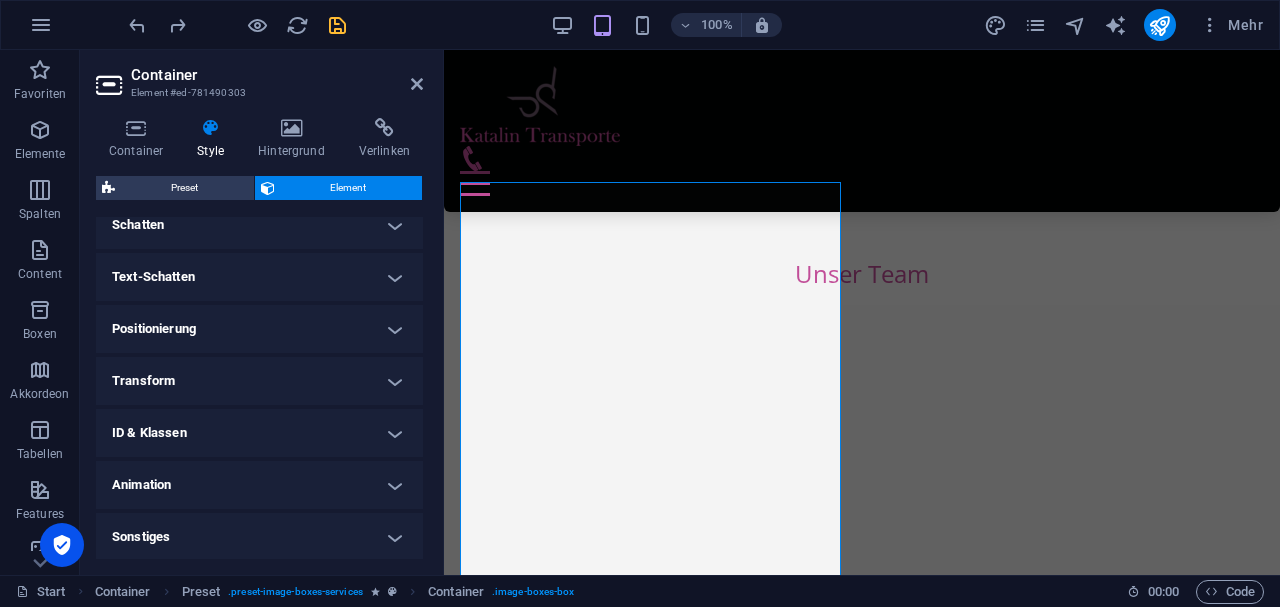 click on "Sonstiges" at bounding box center (259, 537) 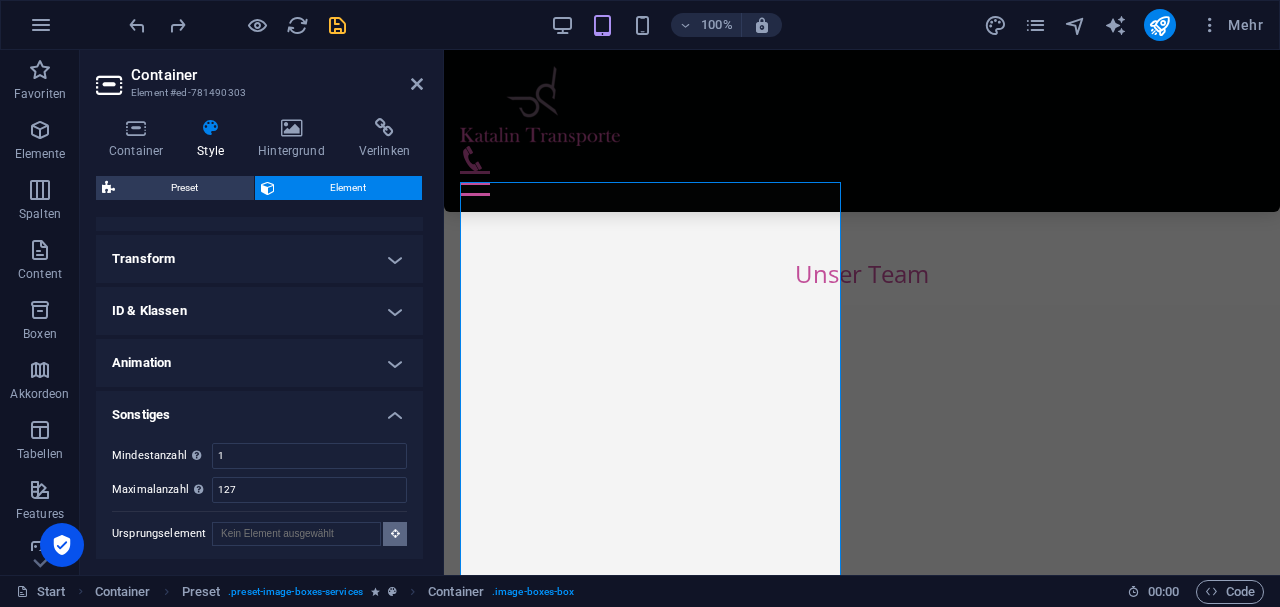 scroll, scrollTop: 641, scrollLeft: 0, axis: vertical 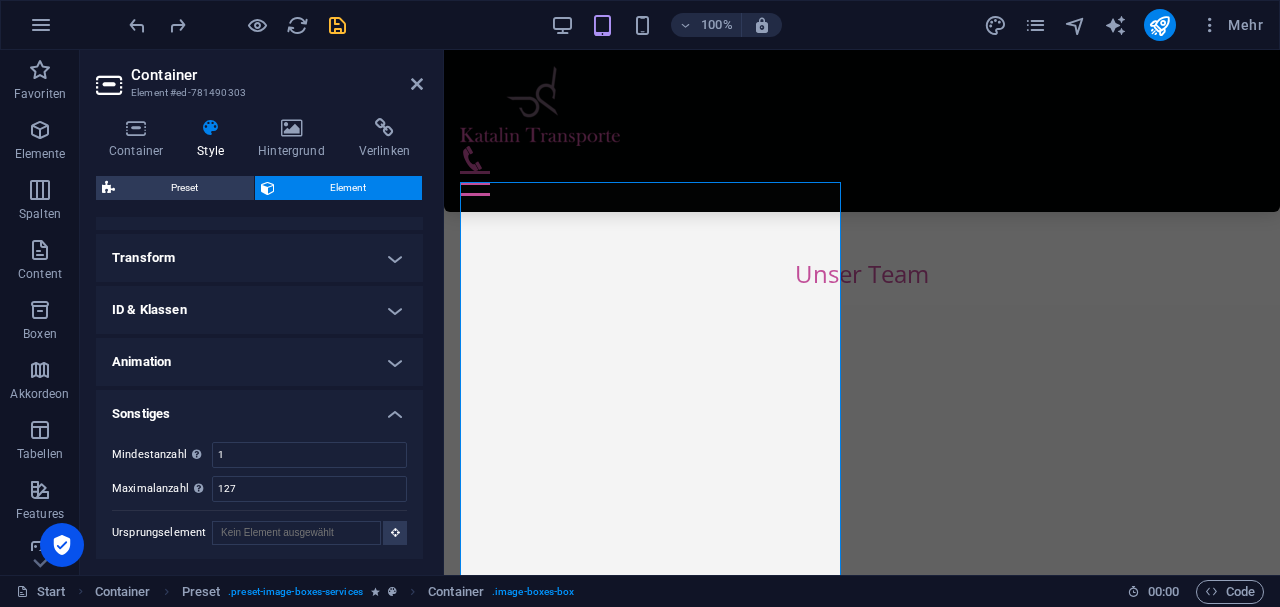 click on "Animation" at bounding box center (259, 362) 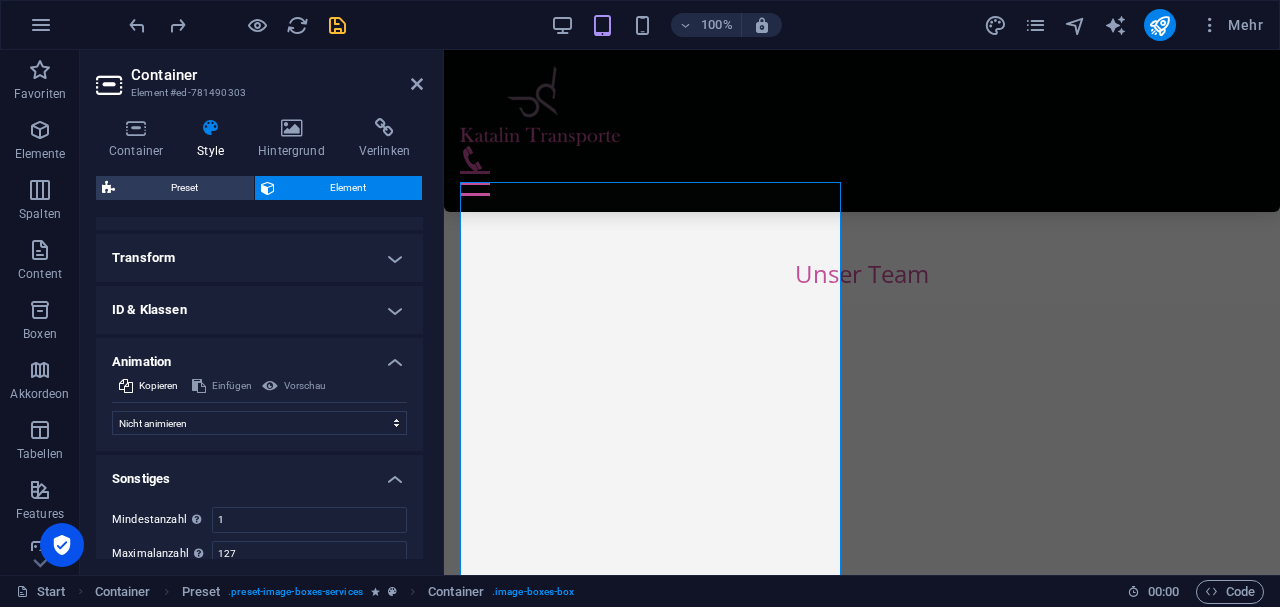 click on "ID & Klassen" at bounding box center [259, 310] 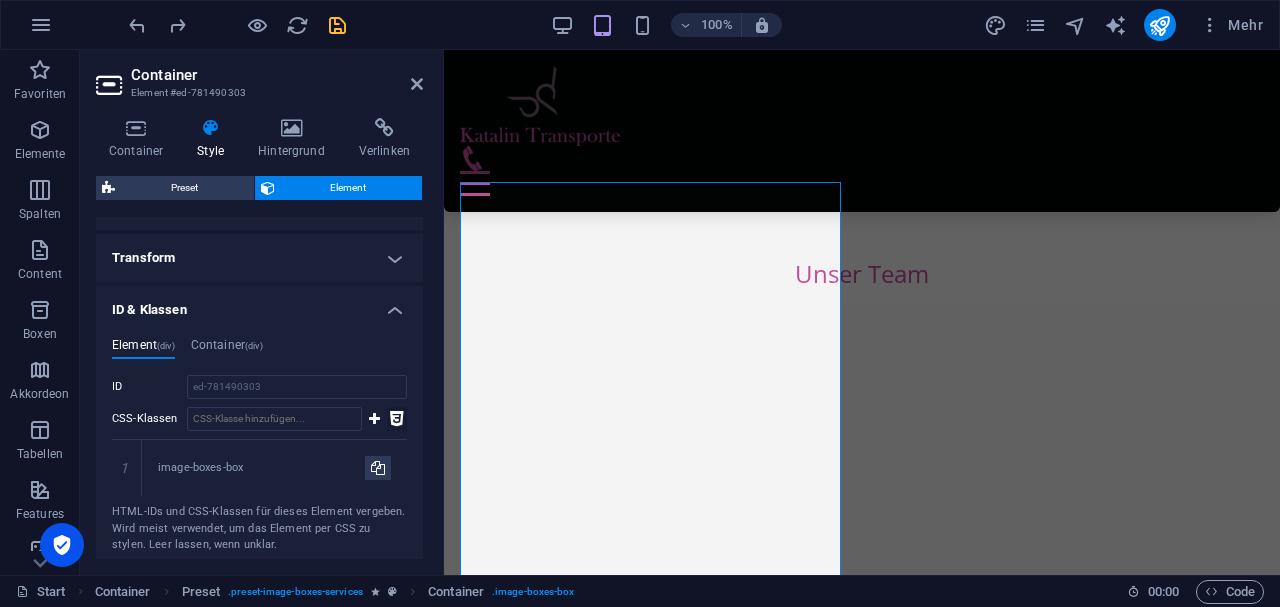click at bounding box center [397, 419] 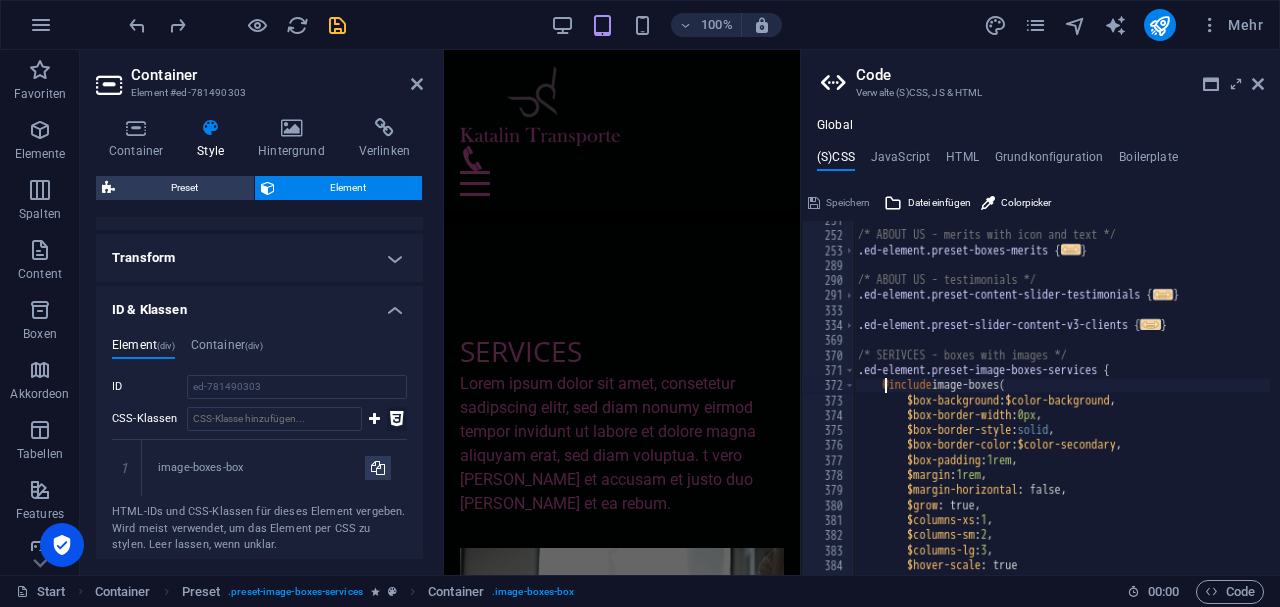 scroll, scrollTop: 3154, scrollLeft: 0, axis: vertical 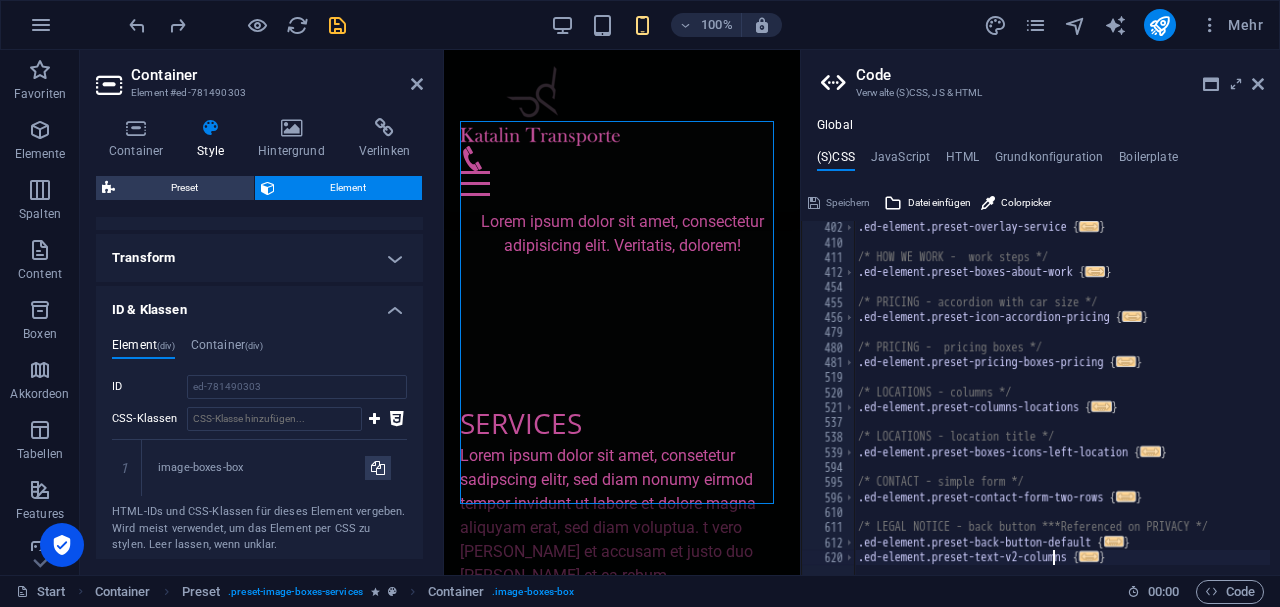 click on ".ed-element.preset-overlay-service   { ... } /* HOW WE WORK -  work steps */ .ed-element.preset-boxes-about-work   { ... } /* PRICING - accordion with car size */ .ed-element.preset-icon-accordion-pricing   { ... } /* PRICING -  pricing boxes */ .ed-element.preset-pricing-boxes-pricing   { ... } /* LOCATIONS - columns */ .ed-element.preset-columns-locations   { ... } /* LOCATIONS - location title */ .ed-element.preset-boxes-icons-left-location   { ... } /* CONTACT - simple form */ .ed-element.preset-contact-form-two-rows   { ... } /* LEGAL NOTICE - back button ***Referenced on PRIVACY */ .ed-element.preset-back-button-default   { ... } .ed-element.preset-text-v2-columns   { ... }" at bounding box center (1154, 407) 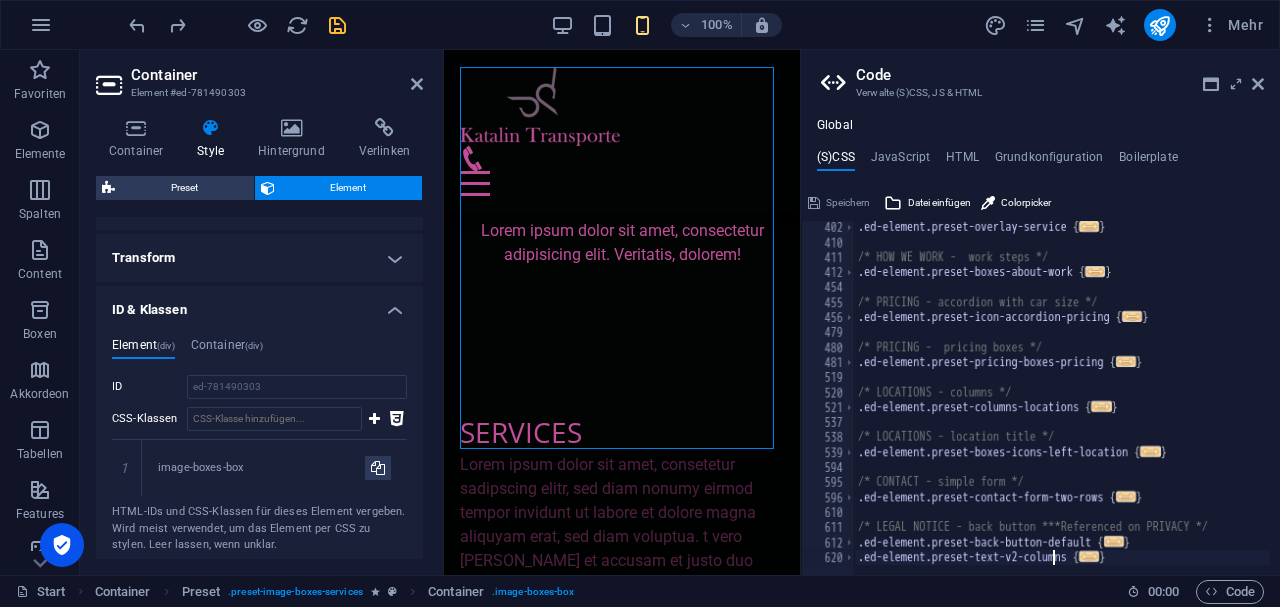 scroll, scrollTop: 3226, scrollLeft: 0, axis: vertical 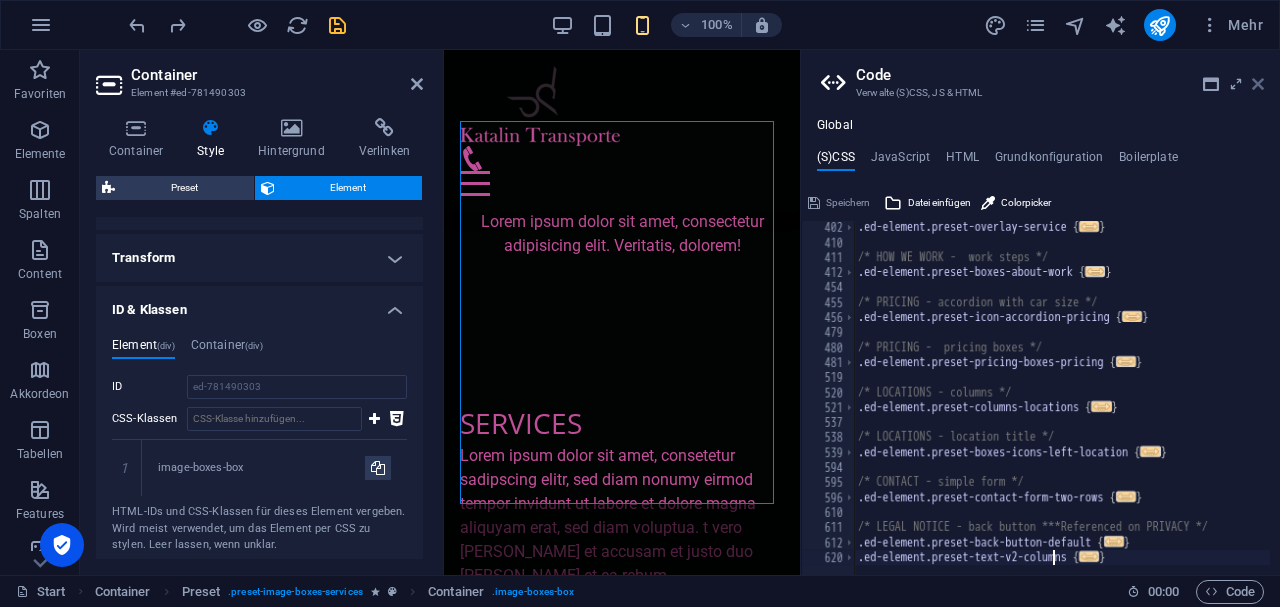 click at bounding box center [1258, 84] 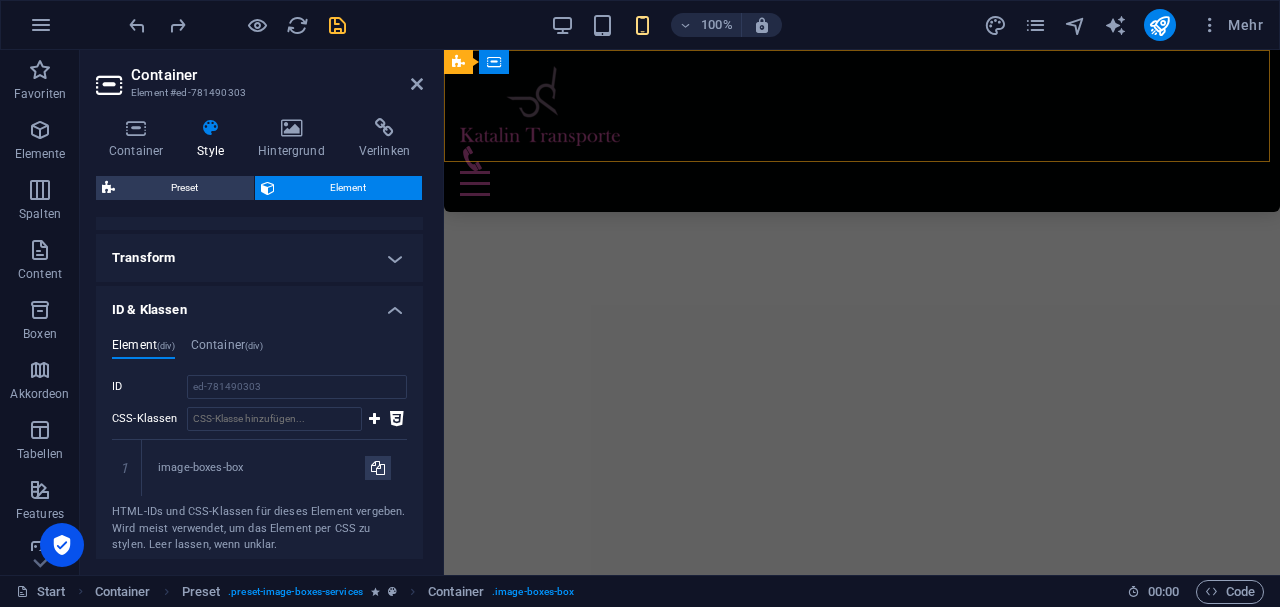 scroll, scrollTop: 2173, scrollLeft: 0, axis: vertical 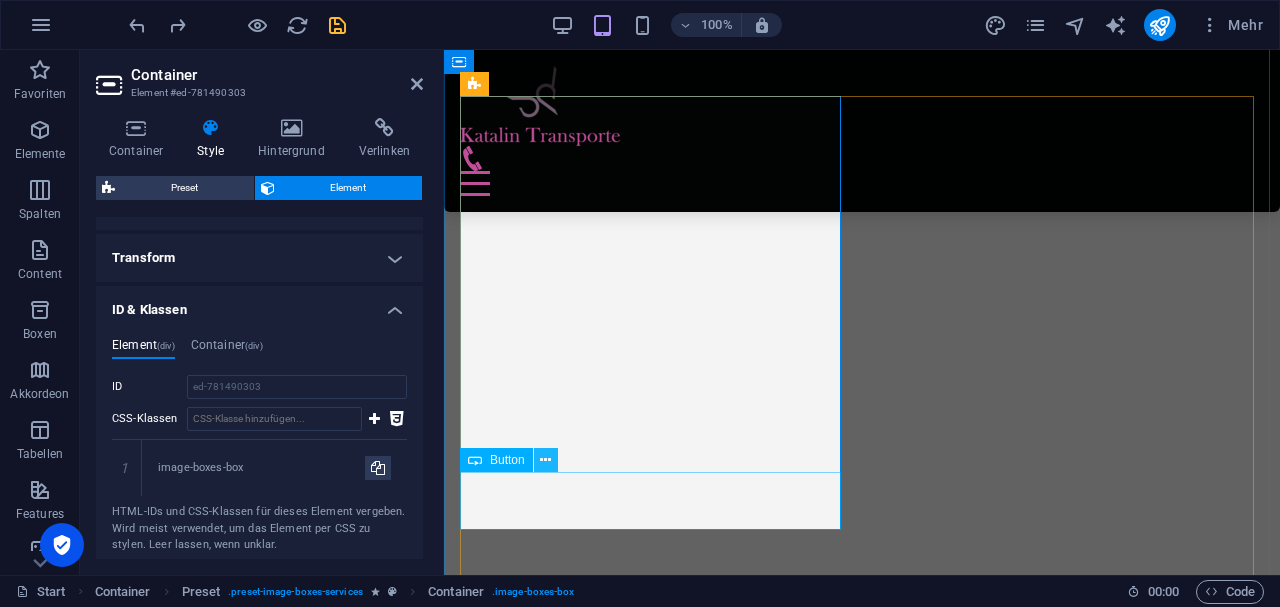 click at bounding box center [545, 460] 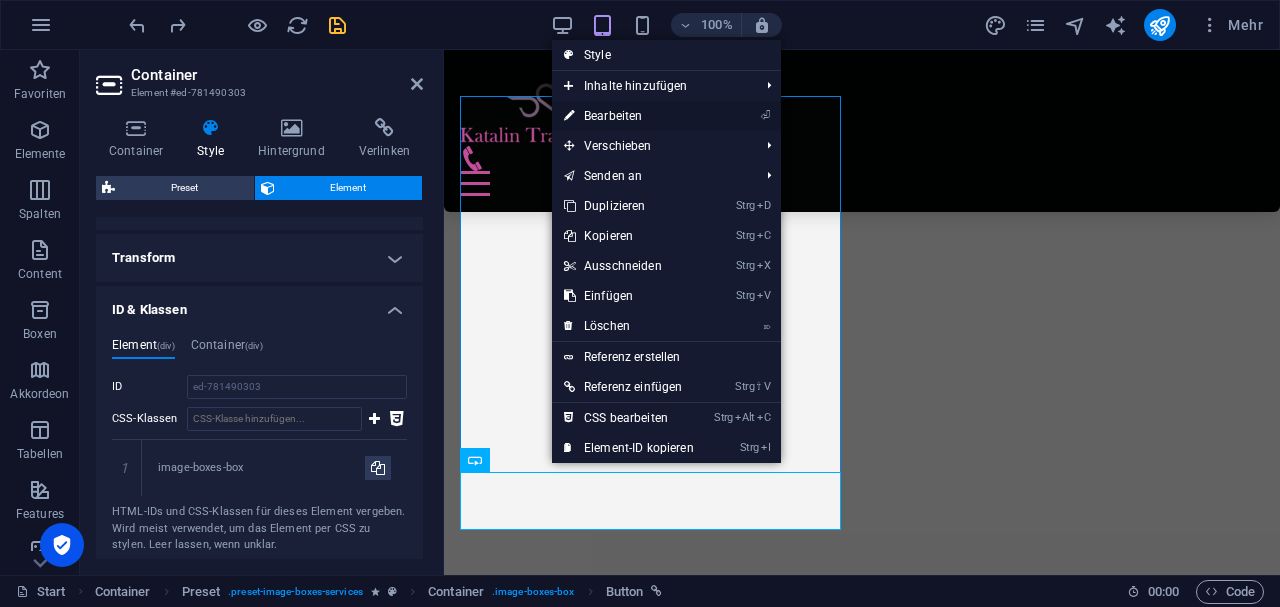 click on "⏎  Bearbeiten" at bounding box center (629, 116) 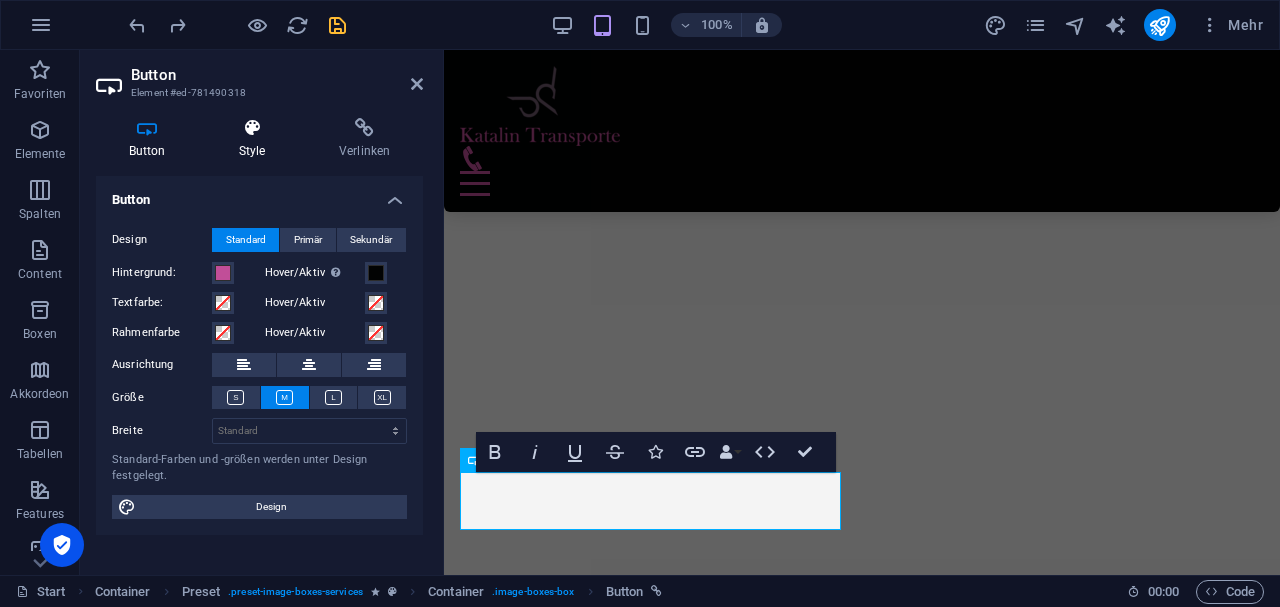 click at bounding box center [252, 128] 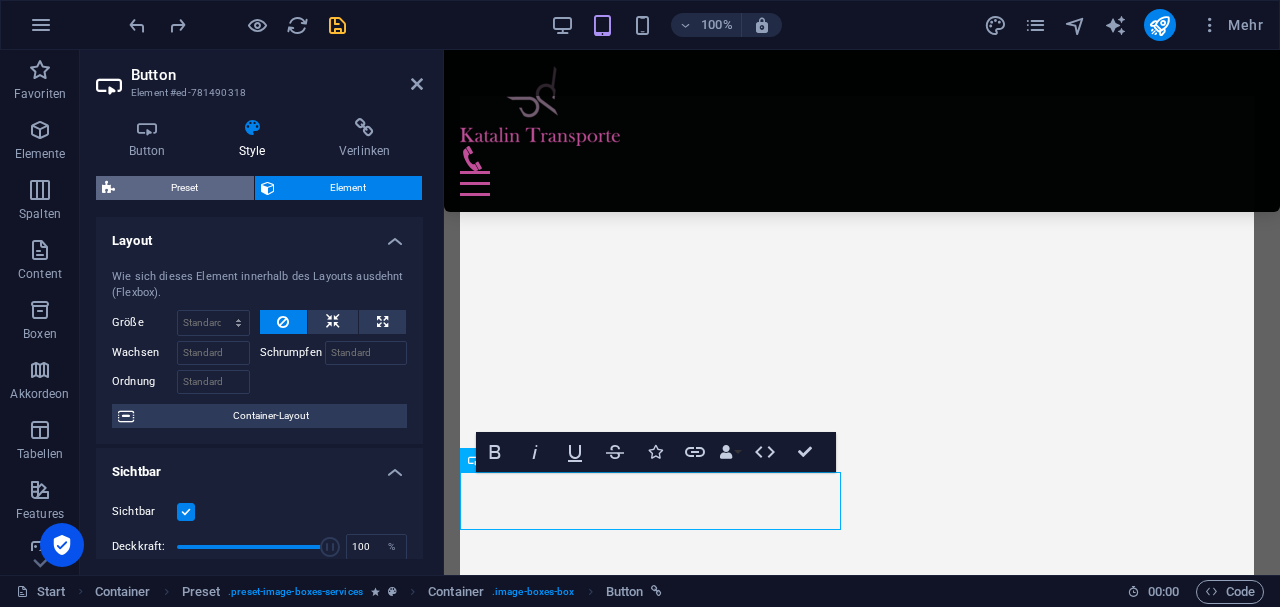 click on "Preset" at bounding box center (184, 188) 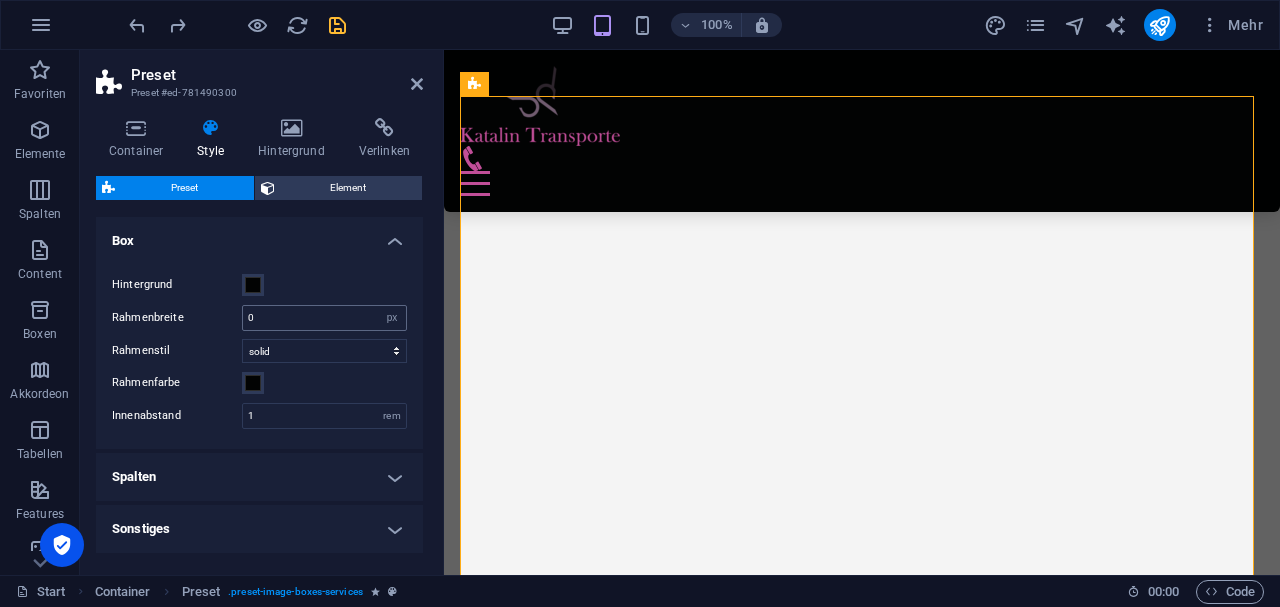 scroll, scrollTop: 72, scrollLeft: 0, axis: vertical 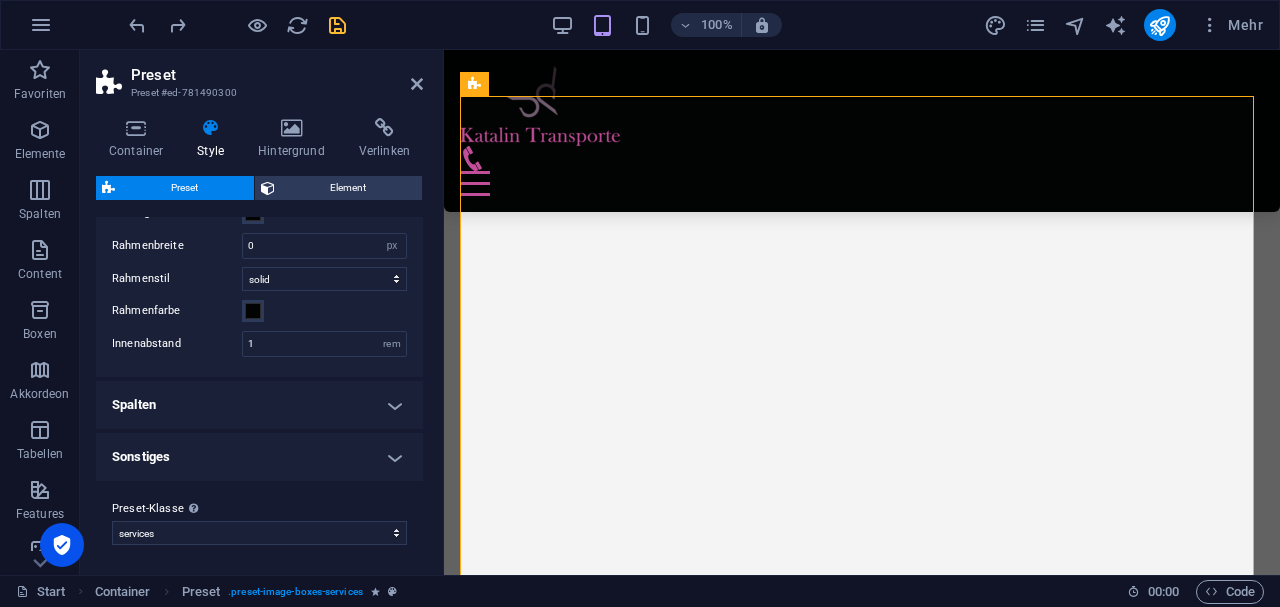 click on "Sonstiges" at bounding box center [259, 457] 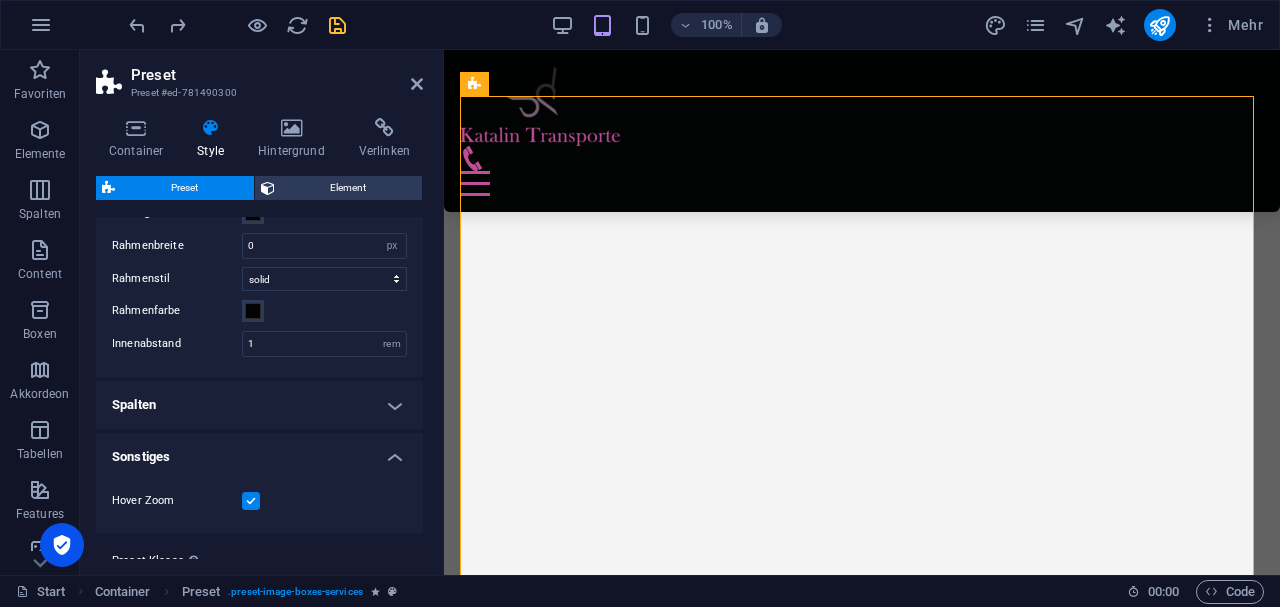 click on "Spalten" at bounding box center (259, 405) 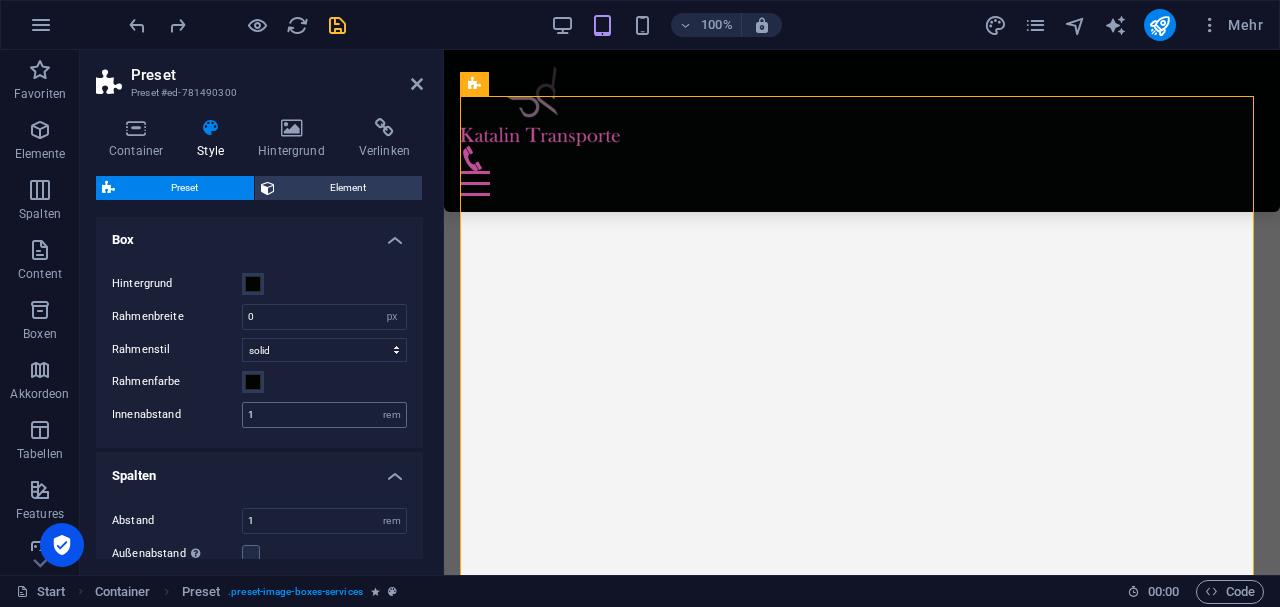 scroll, scrollTop: 0, scrollLeft: 0, axis: both 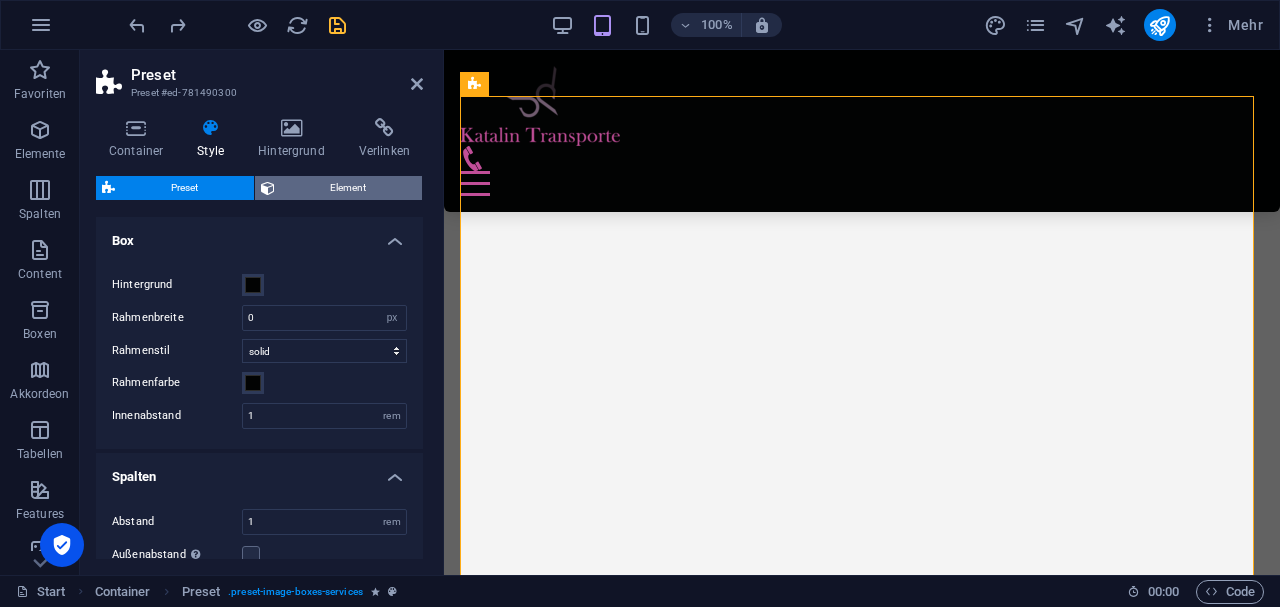 click on "Element" at bounding box center (349, 188) 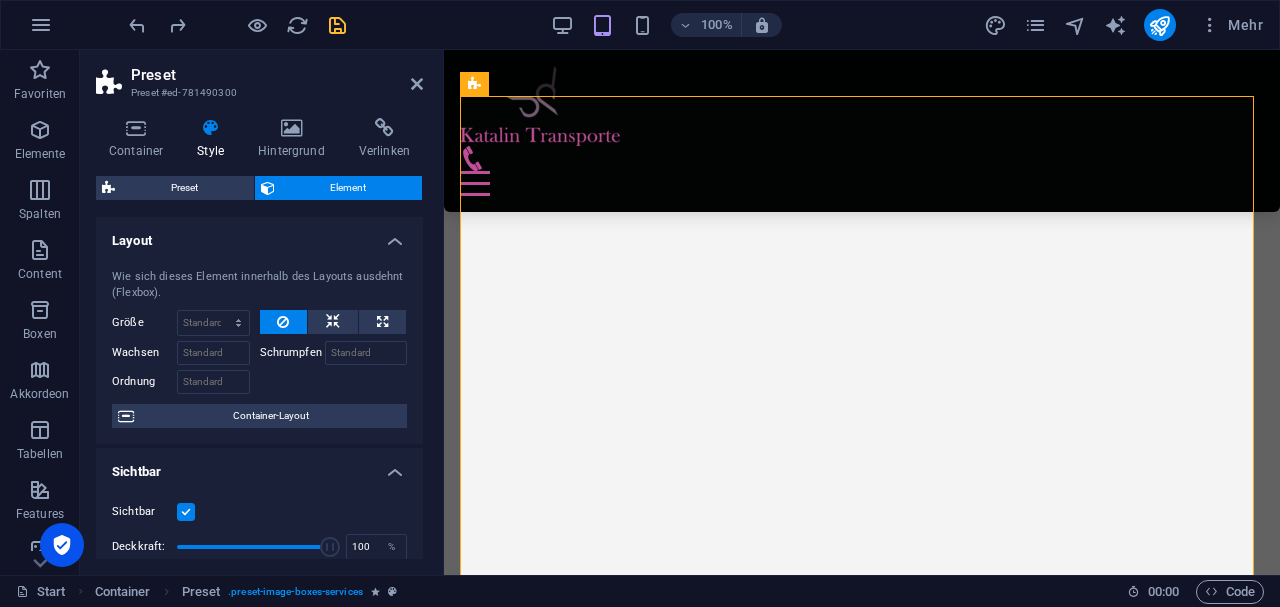 click on "Container-Layout" at bounding box center (270, 416) 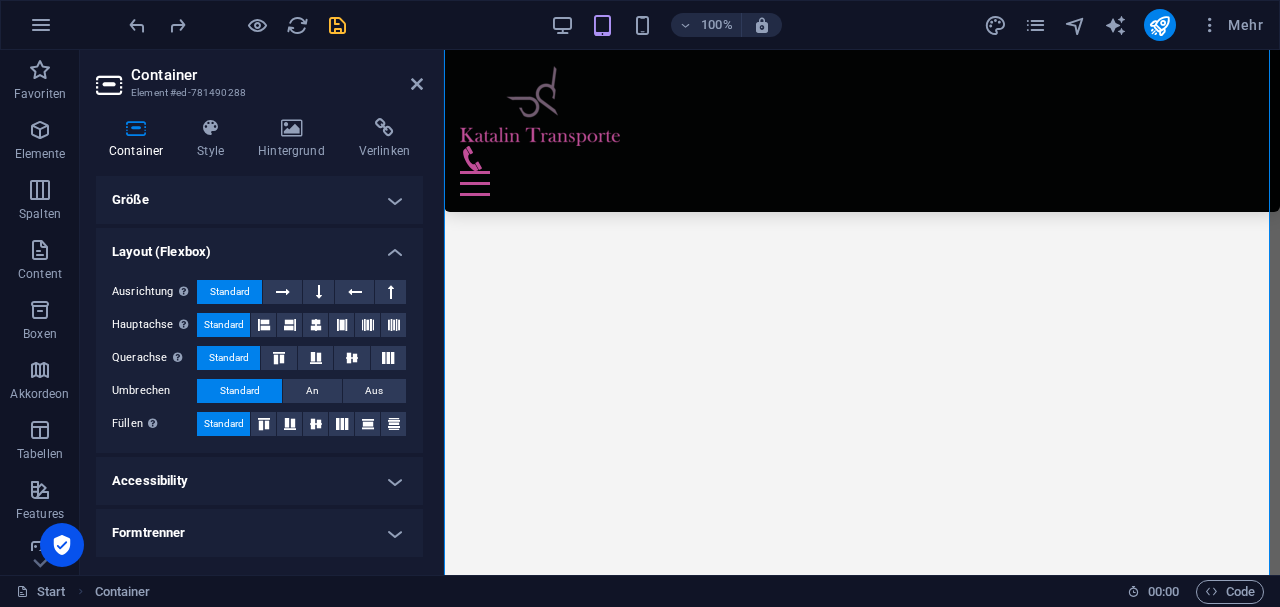 click on "Formtrenner" at bounding box center (259, 533) 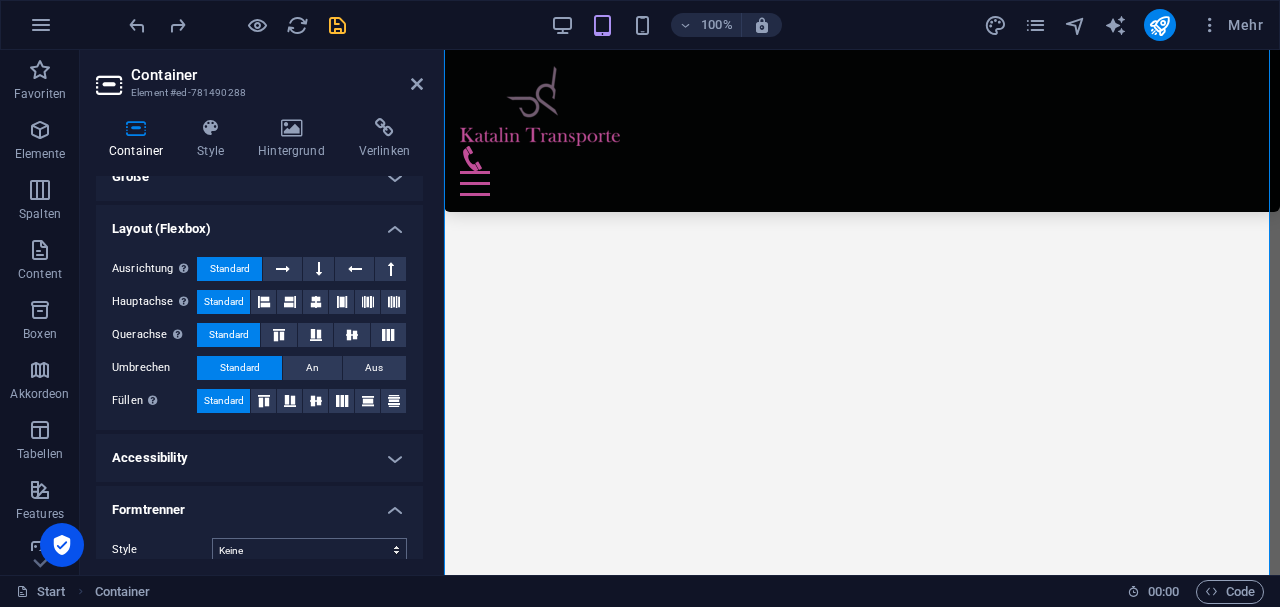scroll, scrollTop: 41, scrollLeft: 0, axis: vertical 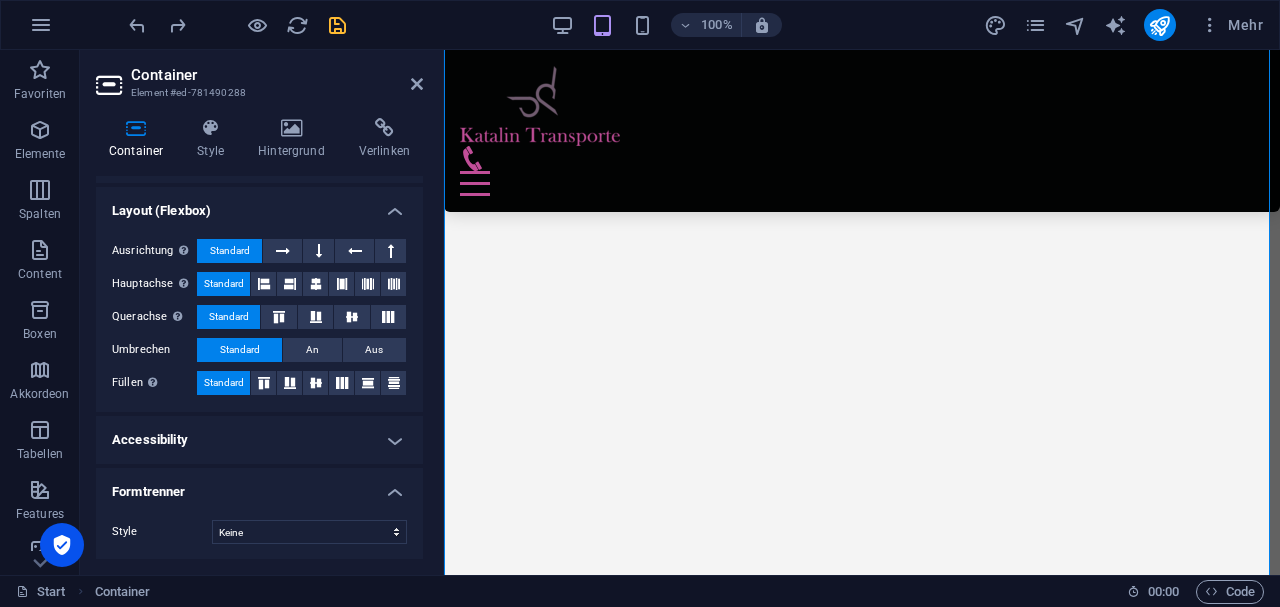 click on "Accessibility" at bounding box center (259, 440) 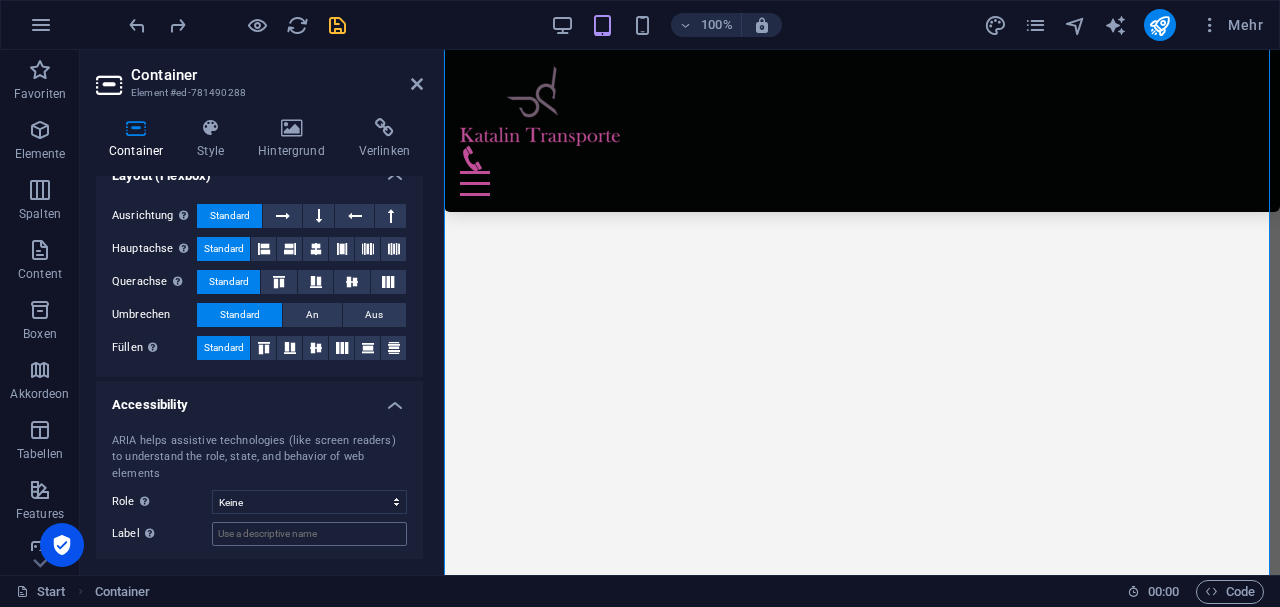 scroll, scrollTop: 0, scrollLeft: 0, axis: both 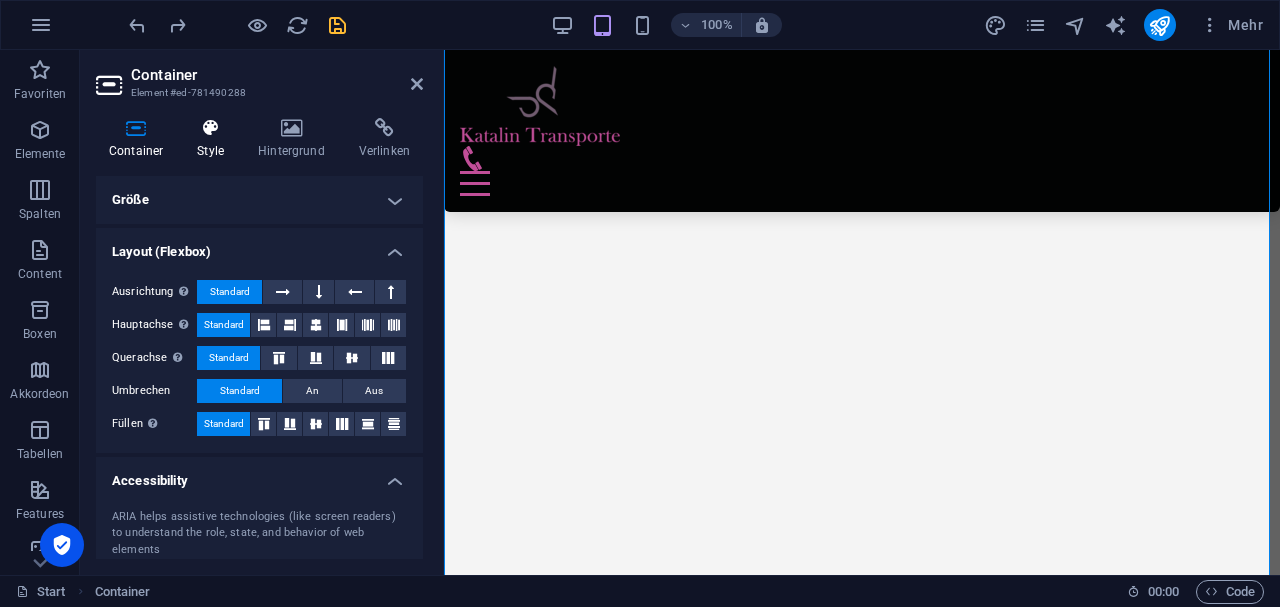 click at bounding box center [210, 128] 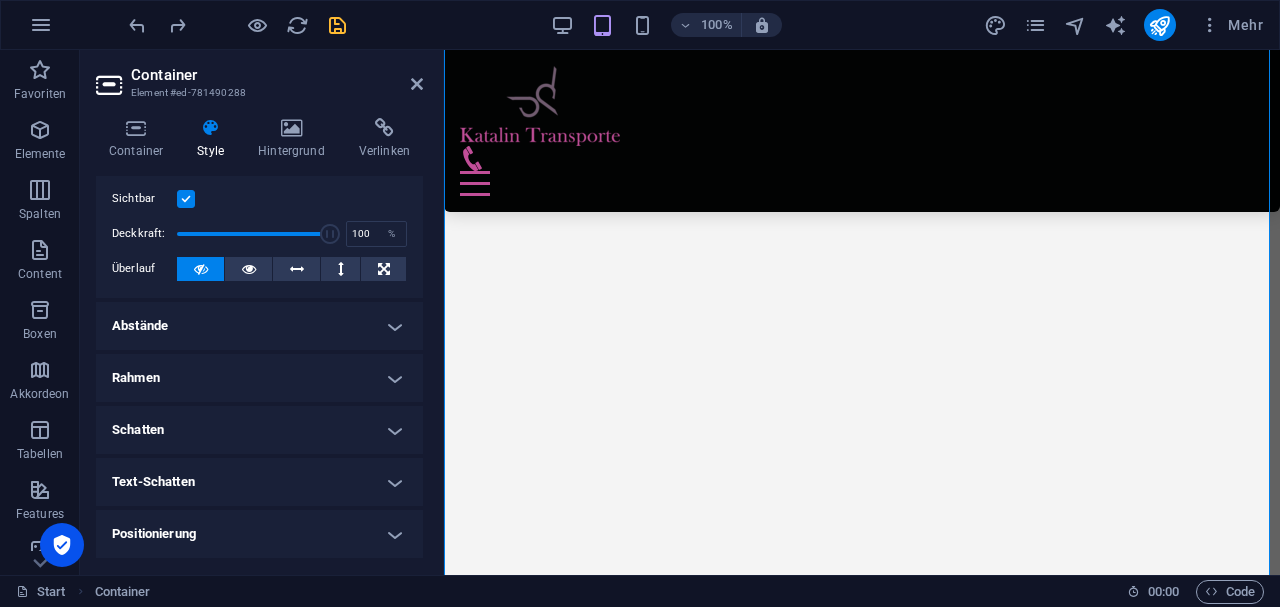 scroll, scrollTop: 200, scrollLeft: 0, axis: vertical 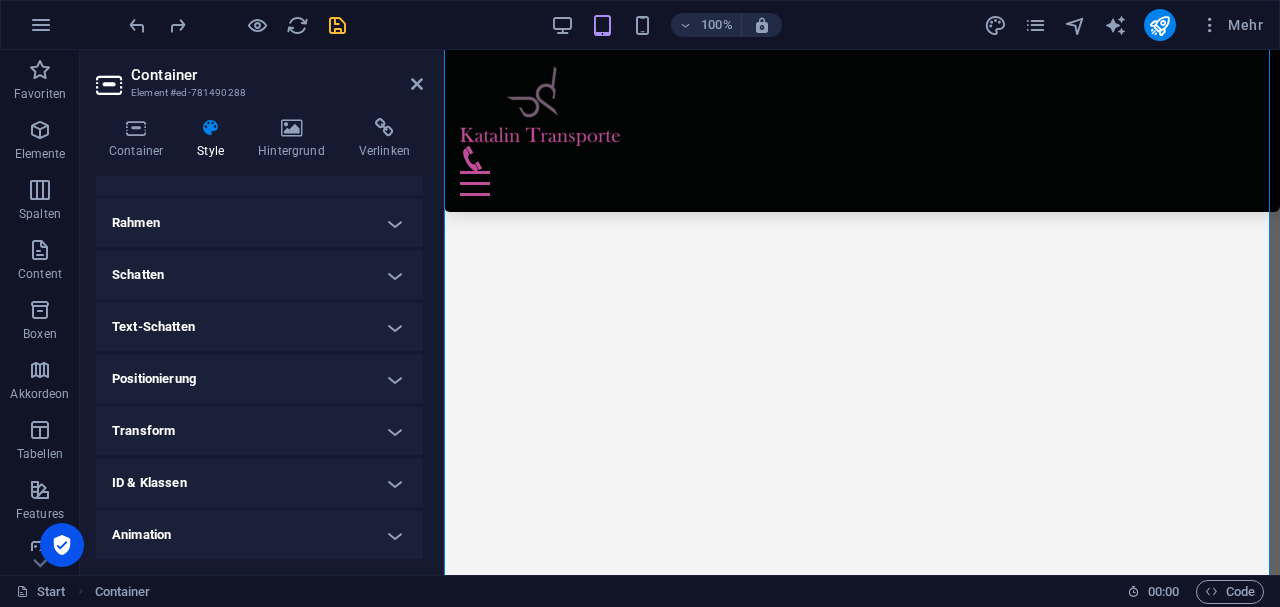 click on "Transform" at bounding box center (259, 431) 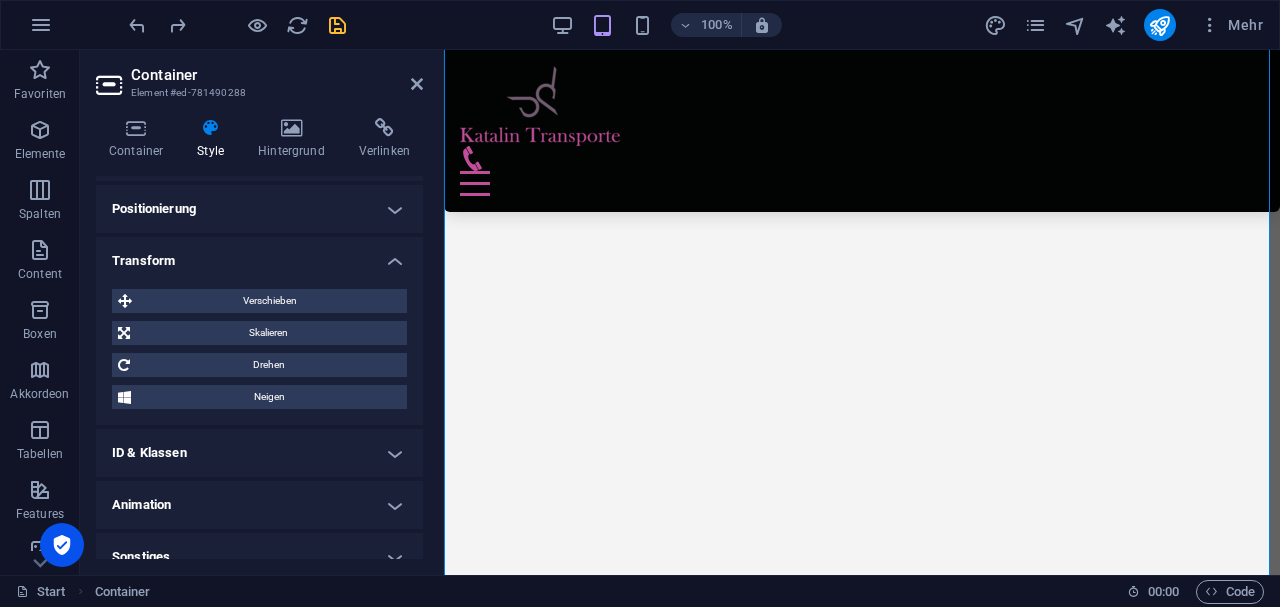 scroll, scrollTop: 391, scrollLeft: 0, axis: vertical 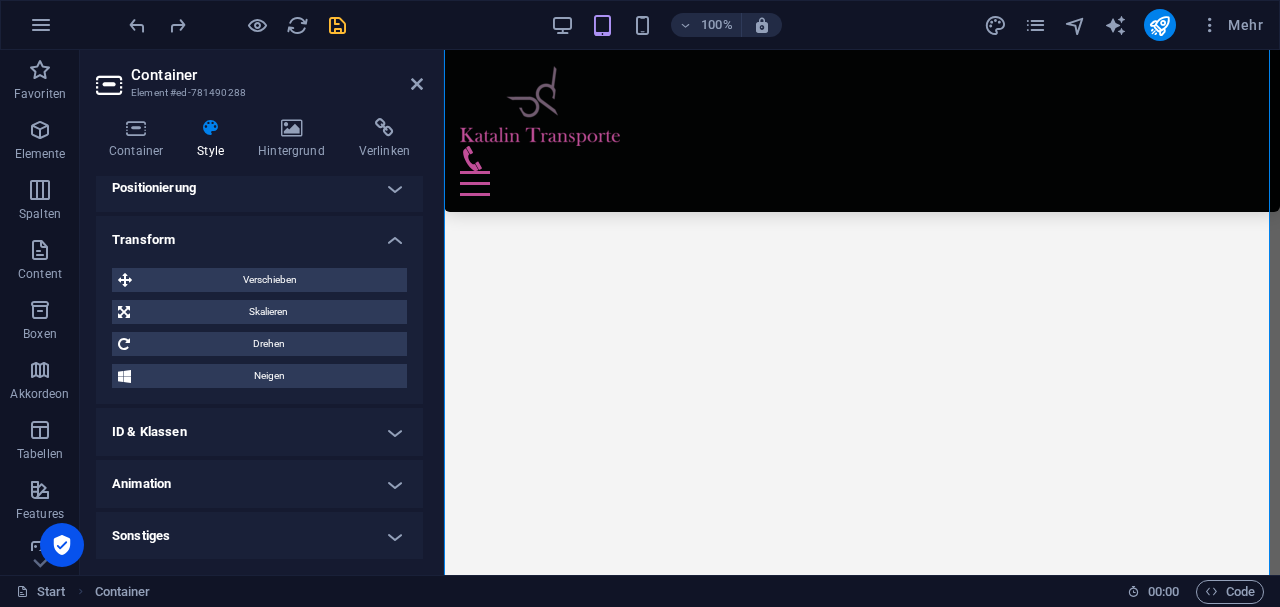 click on "Sonstiges" at bounding box center (259, 536) 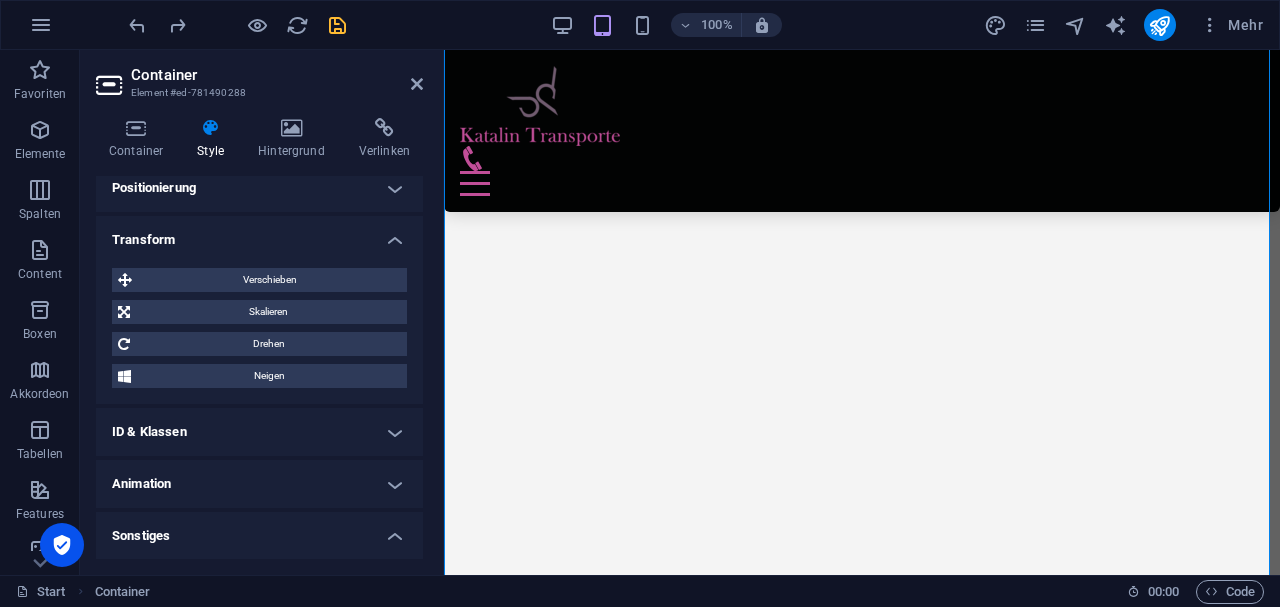 scroll, scrollTop: 514, scrollLeft: 0, axis: vertical 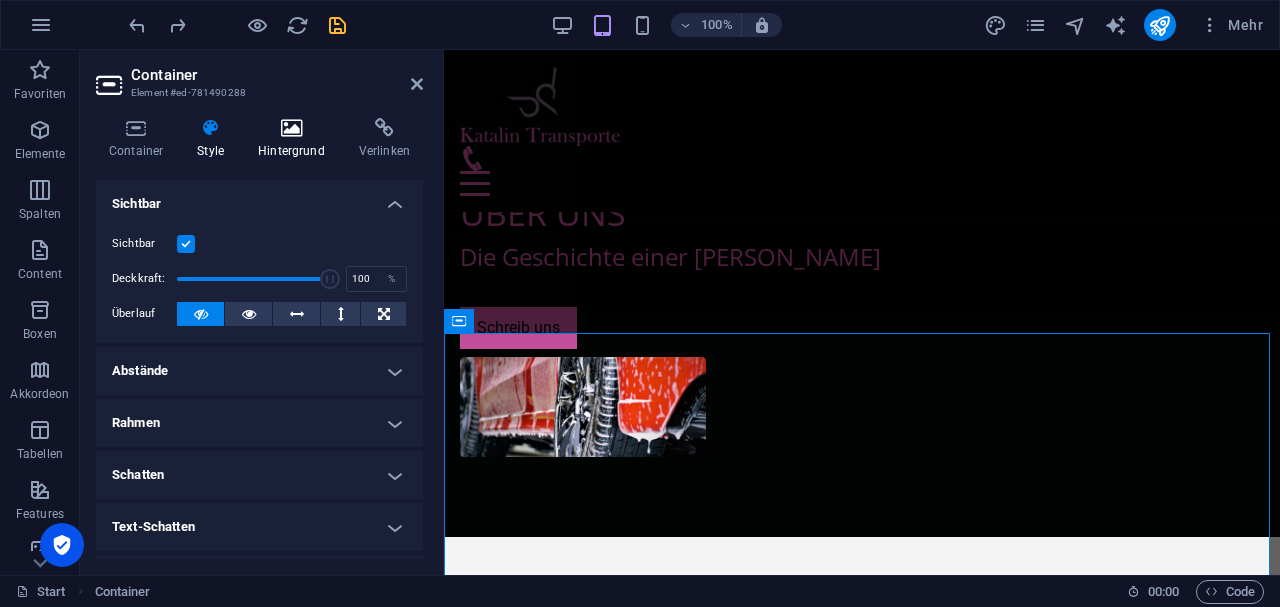 click at bounding box center [291, 128] 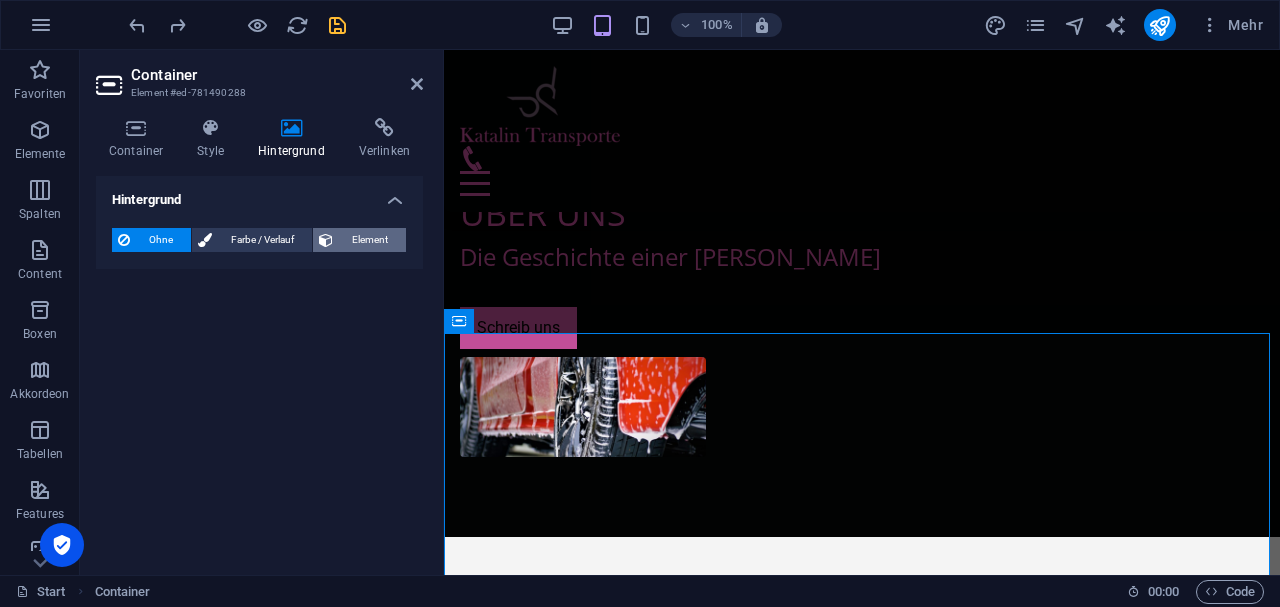 click on "Element" at bounding box center [359, 240] 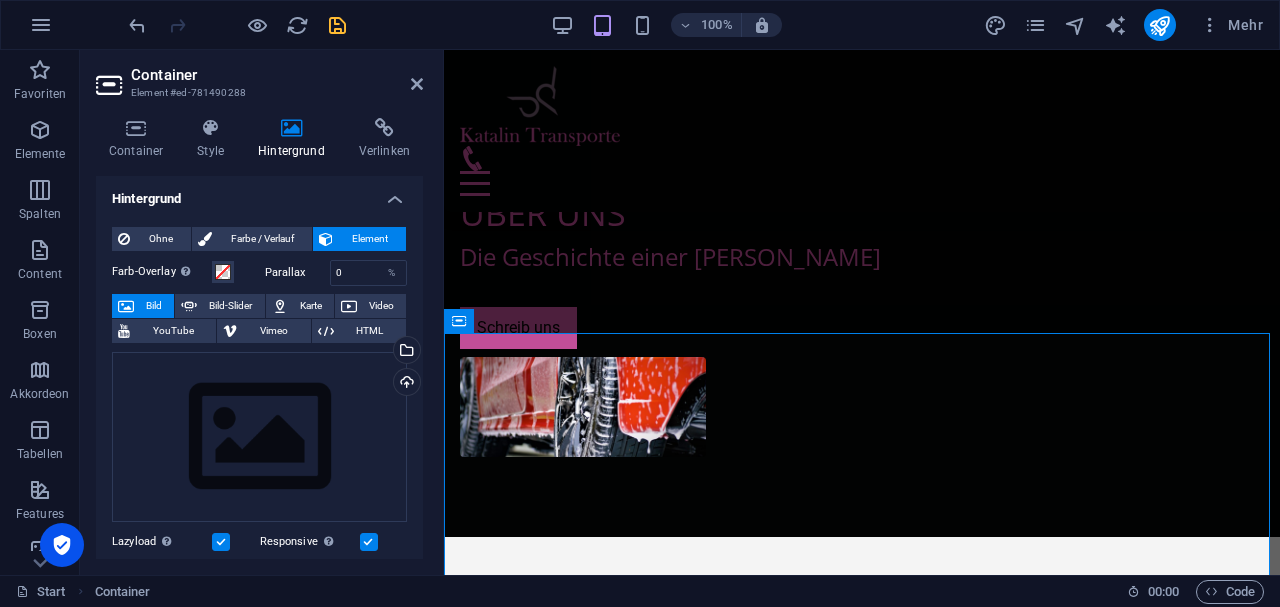 scroll, scrollTop: 0, scrollLeft: 0, axis: both 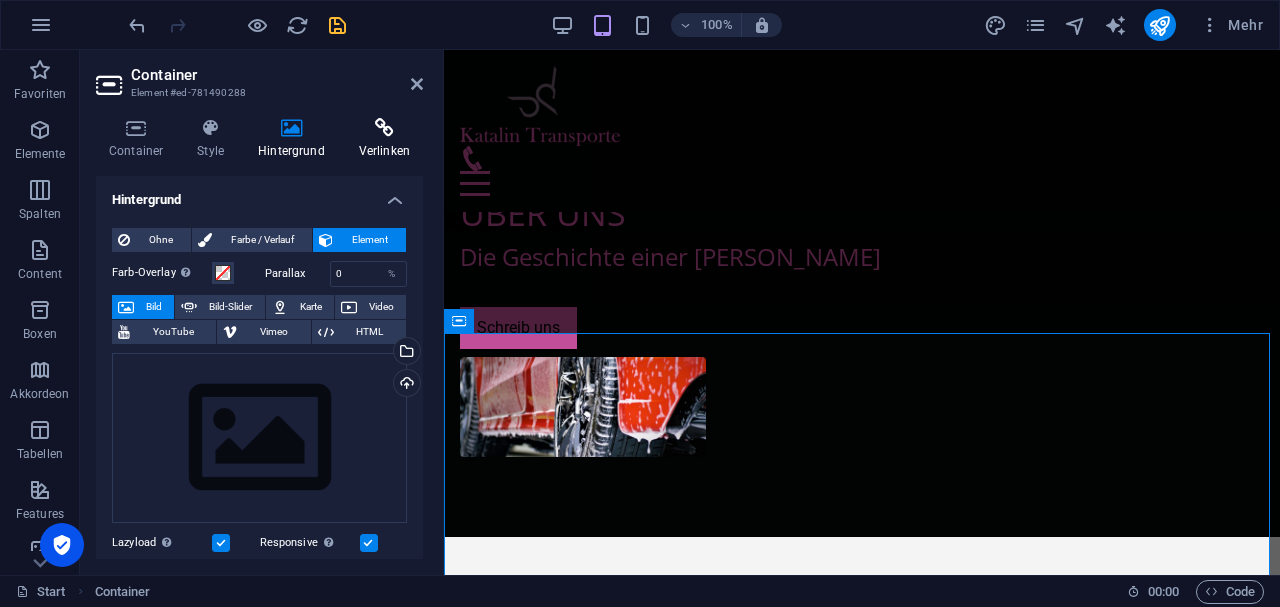 click on "Verlinken" at bounding box center [384, 139] 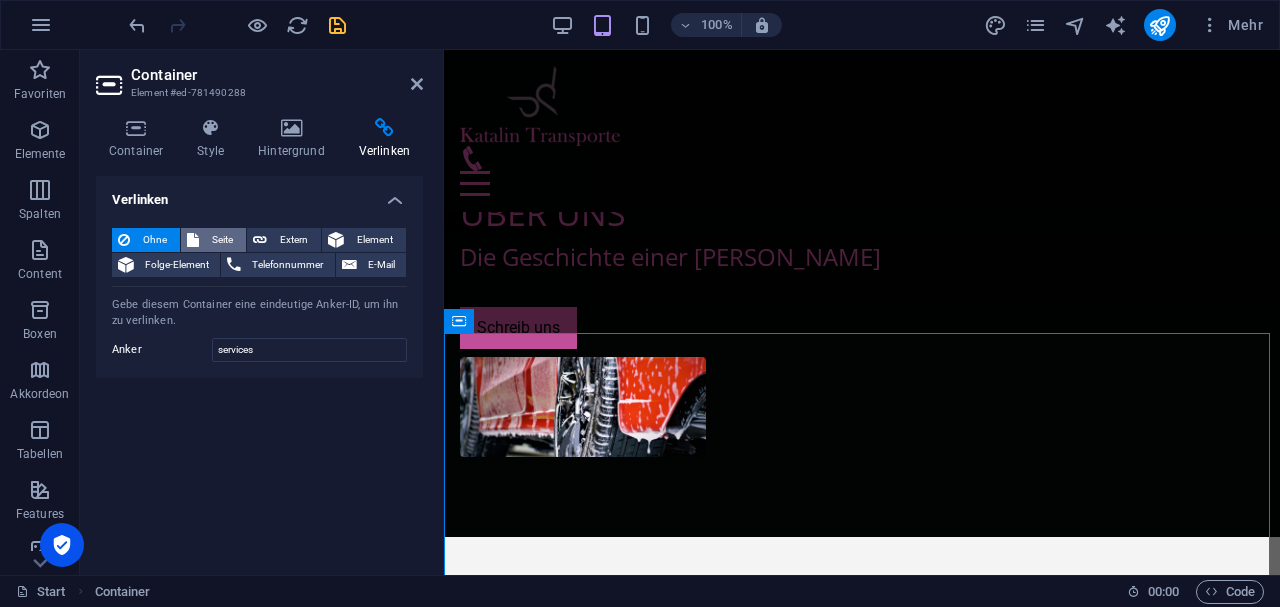 click on "Seite" at bounding box center [222, 240] 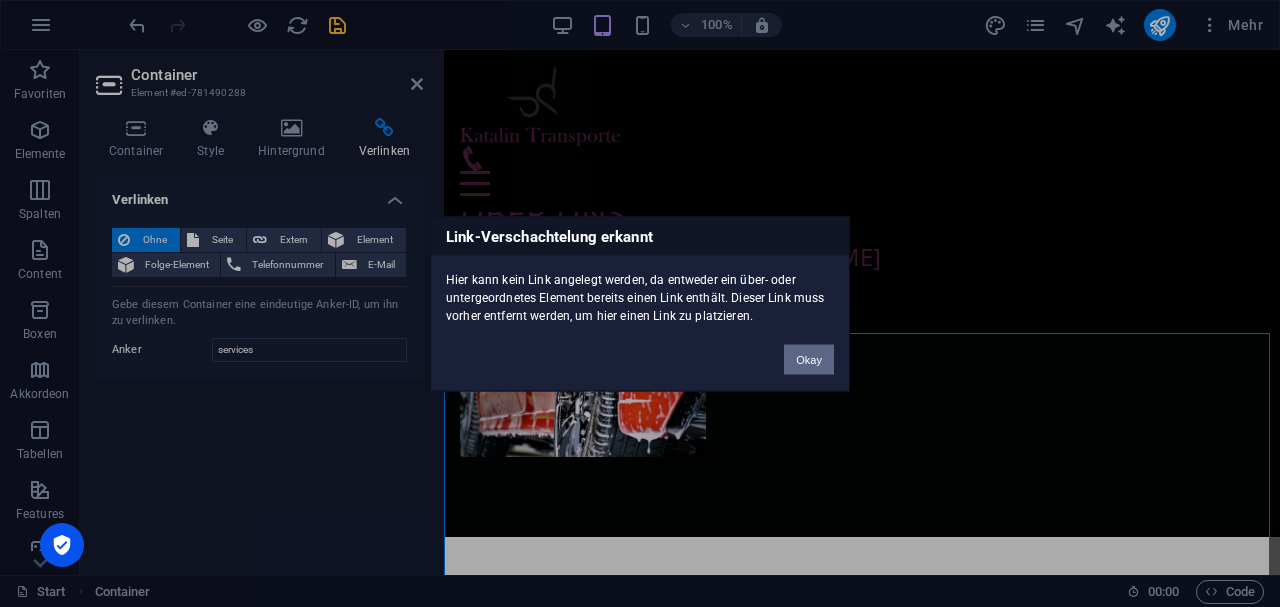 click on "Okay" at bounding box center (809, 359) 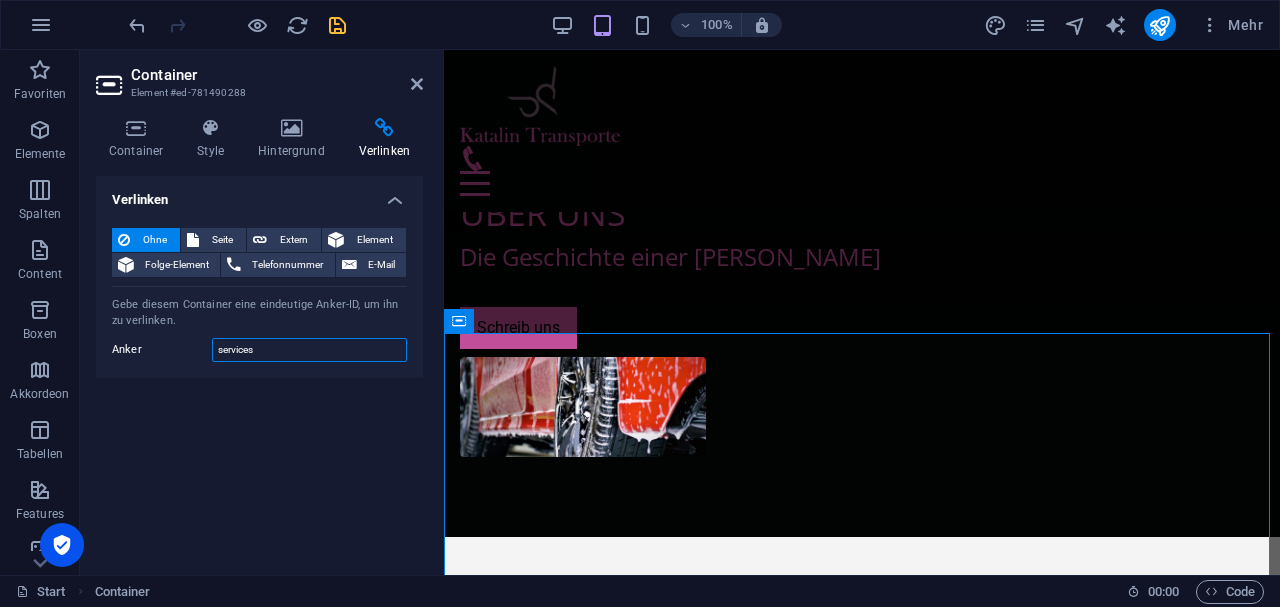 click on "services" at bounding box center [309, 350] 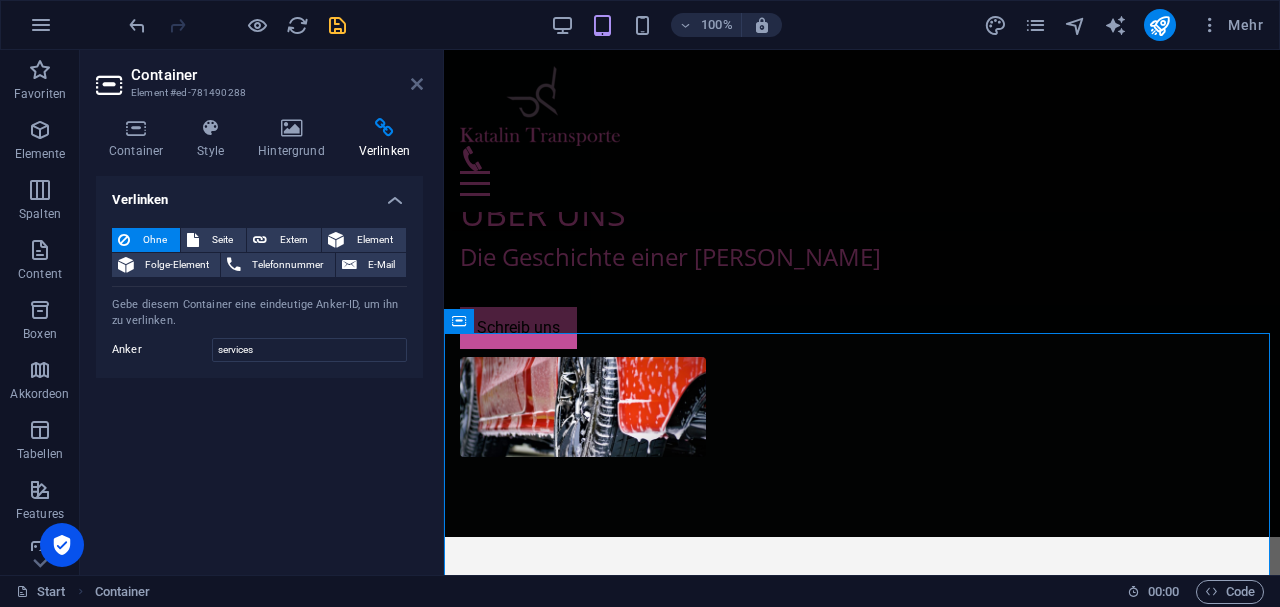 click at bounding box center [417, 84] 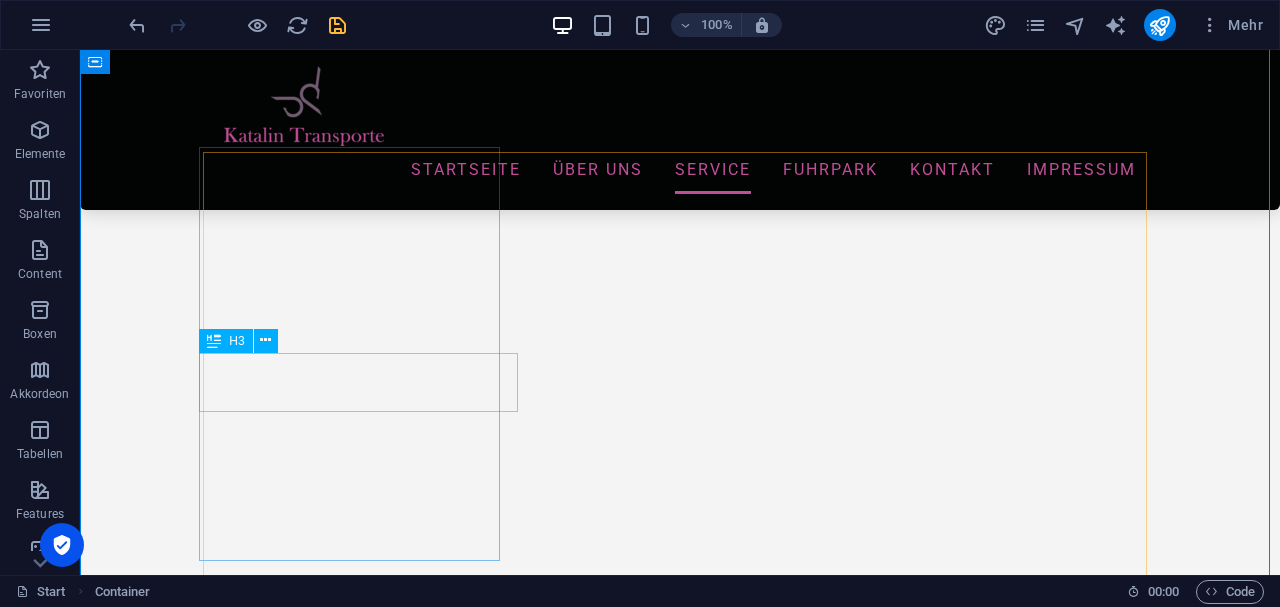 scroll, scrollTop: 2016, scrollLeft: 0, axis: vertical 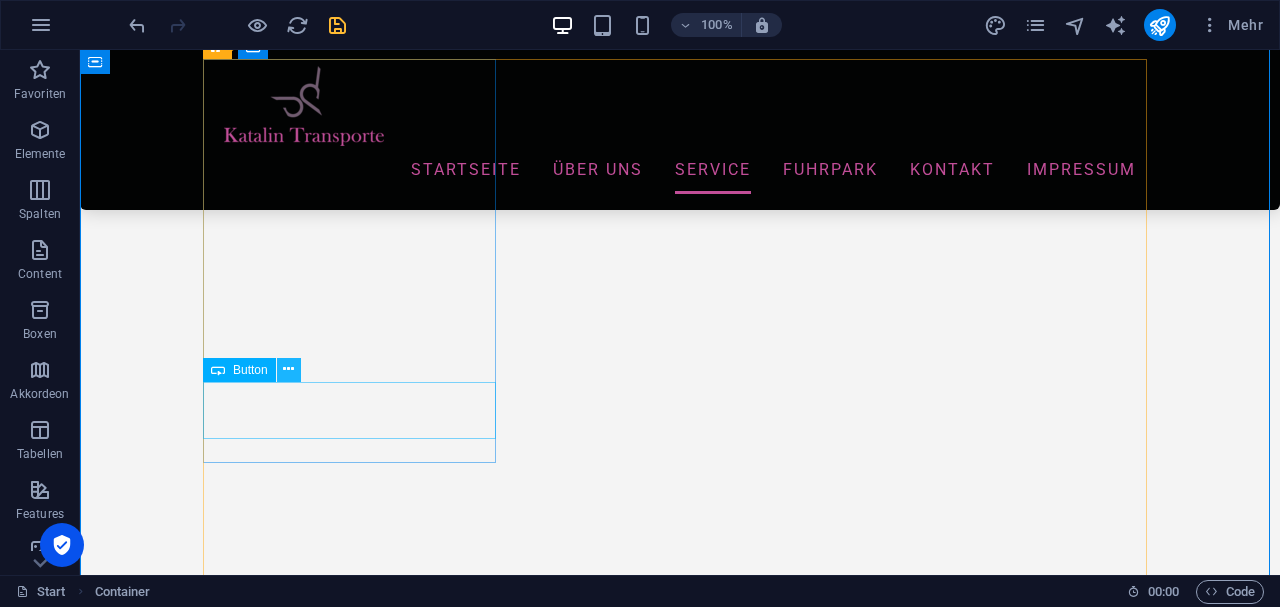 click at bounding box center [288, 369] 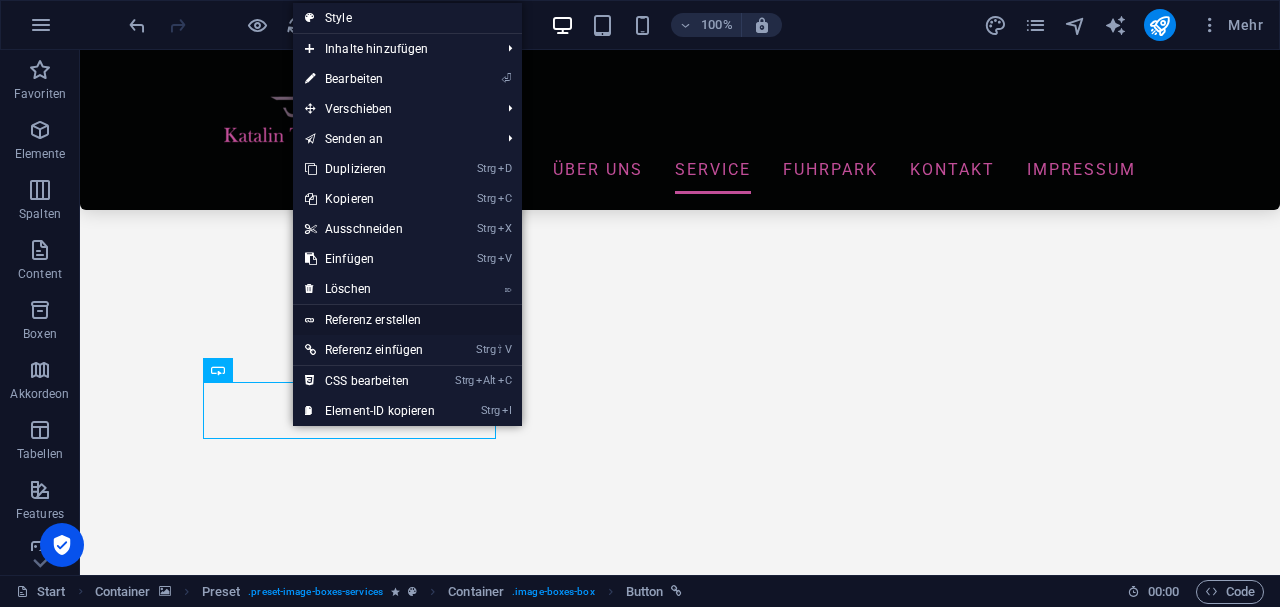 click on "Referenz erstellen" at bounding box center (407, 320) 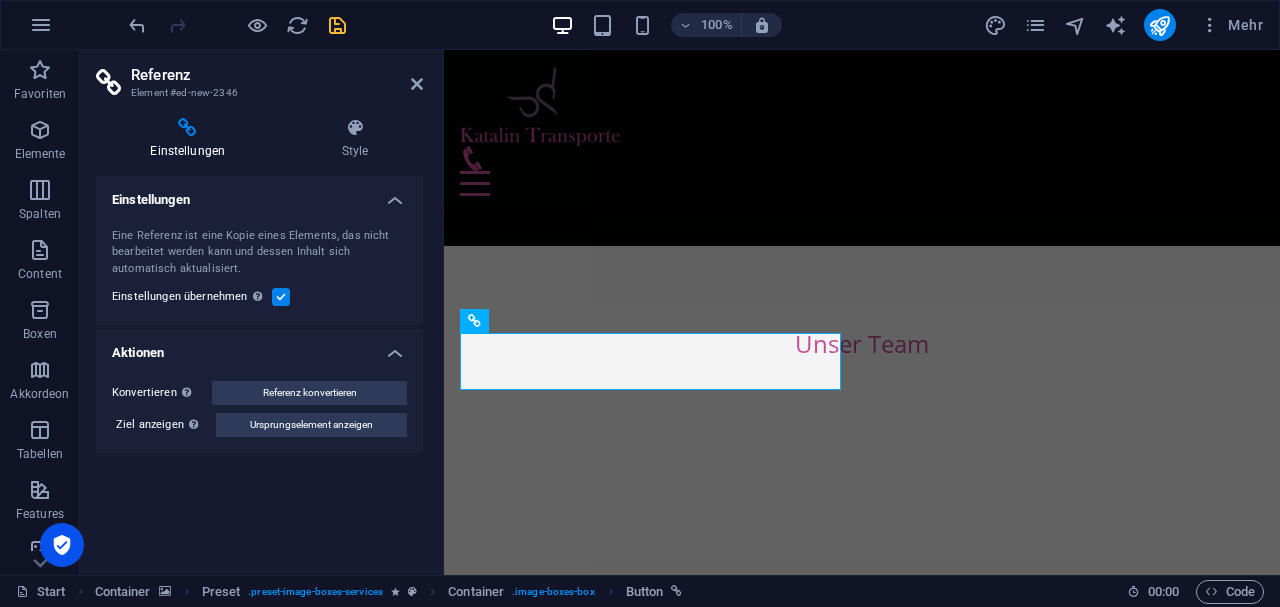 scroll, scrollTop: 2330, scrollLeft: 0, axis: vertical 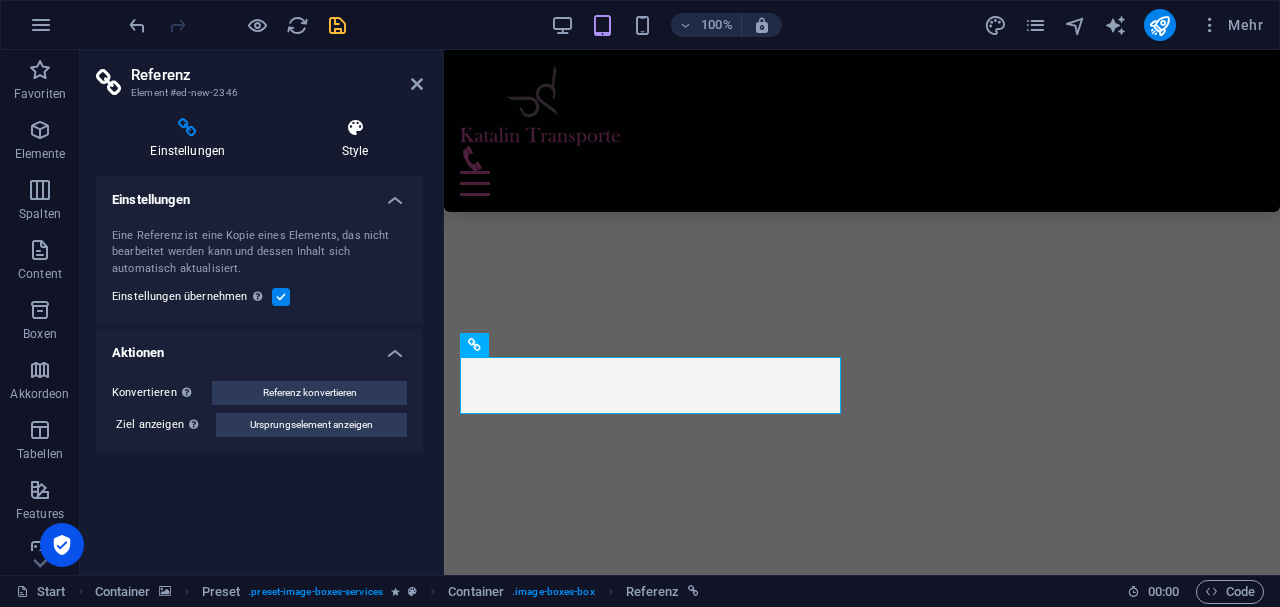 click on "Style" at bounding box center [355, 139] 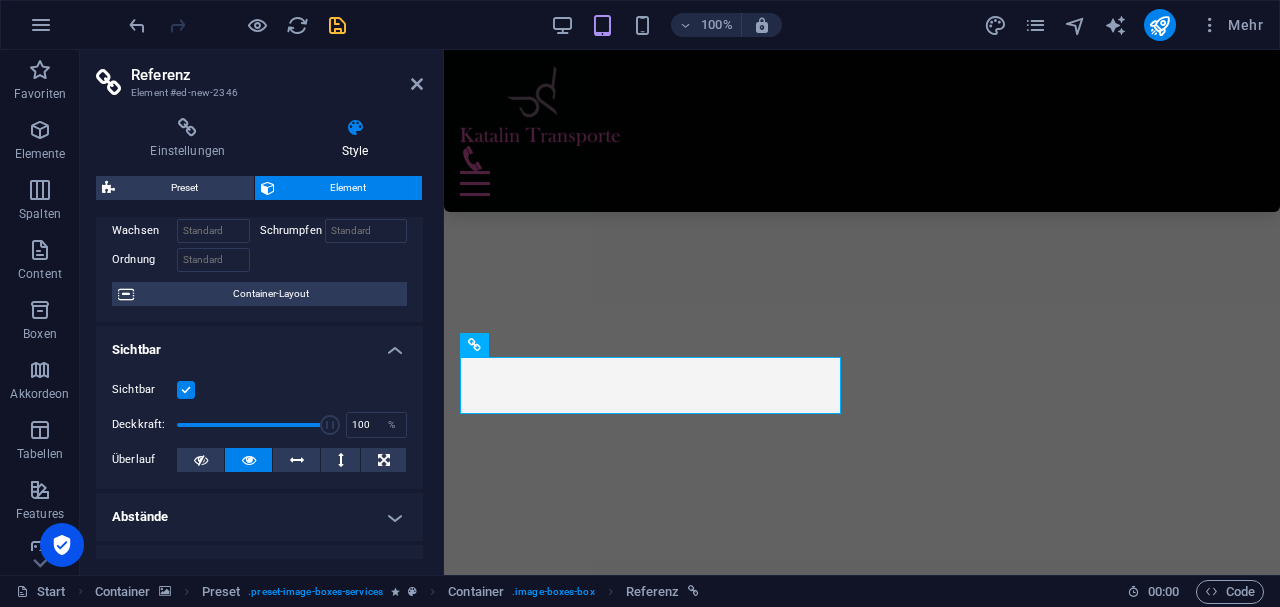 scroll, scrollTop: 118, scrollLeft: 0, axis: vertical 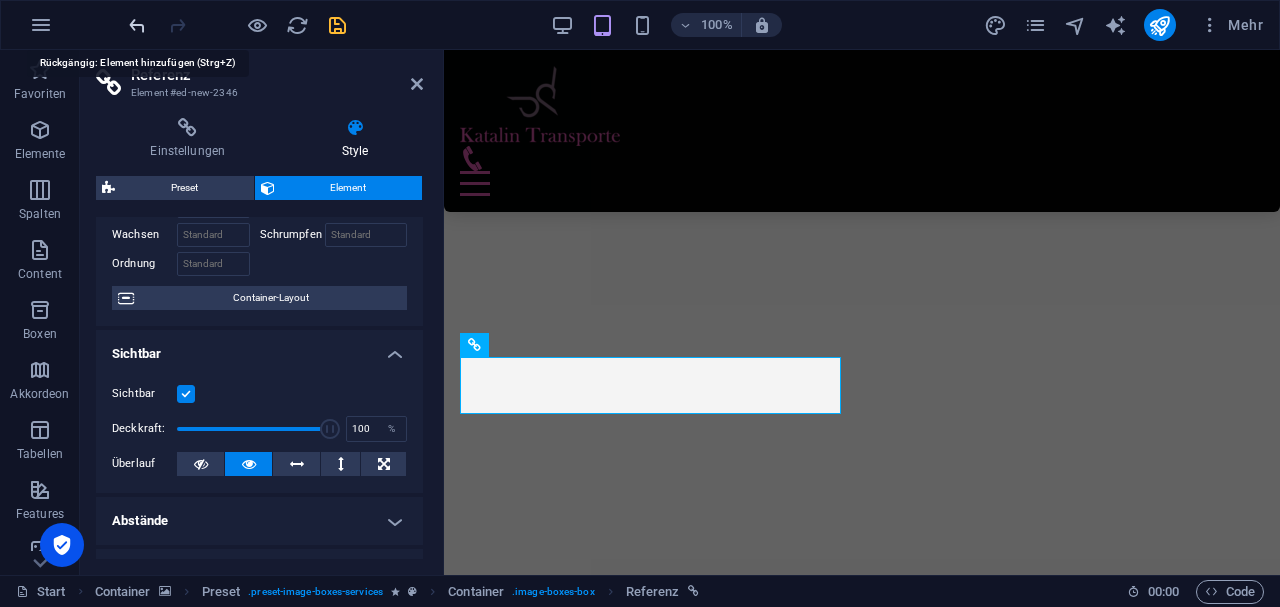 click at bounding box center (137, 25) 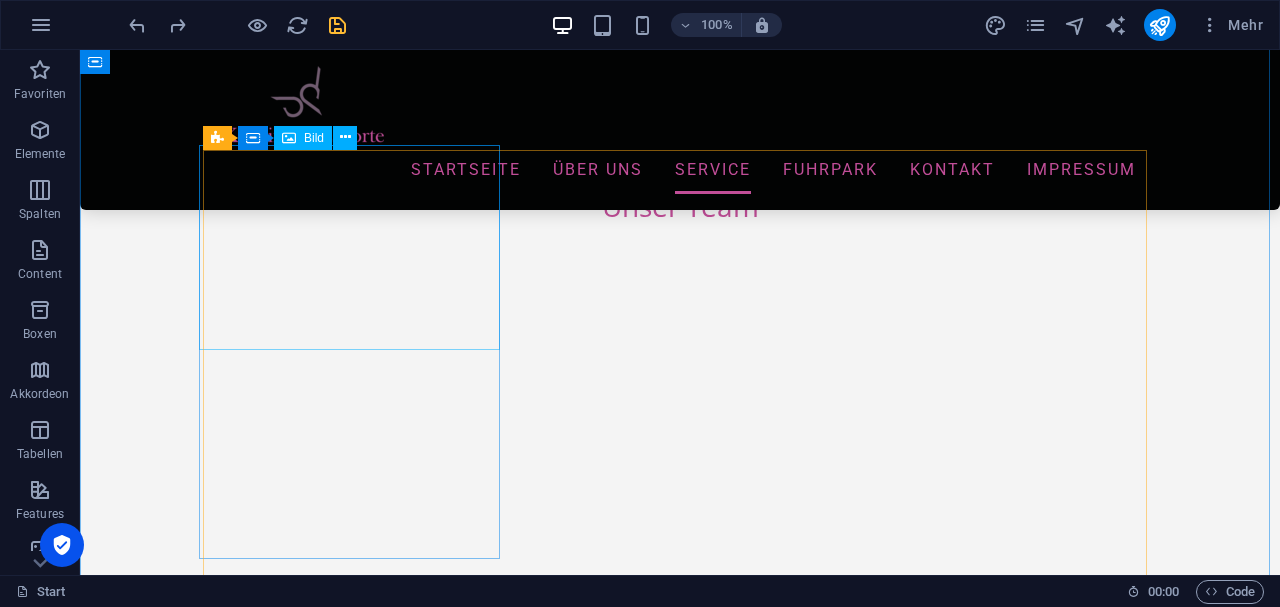 scroll, scrollTop: 1996, scrollLeft: 0, axis: vertical 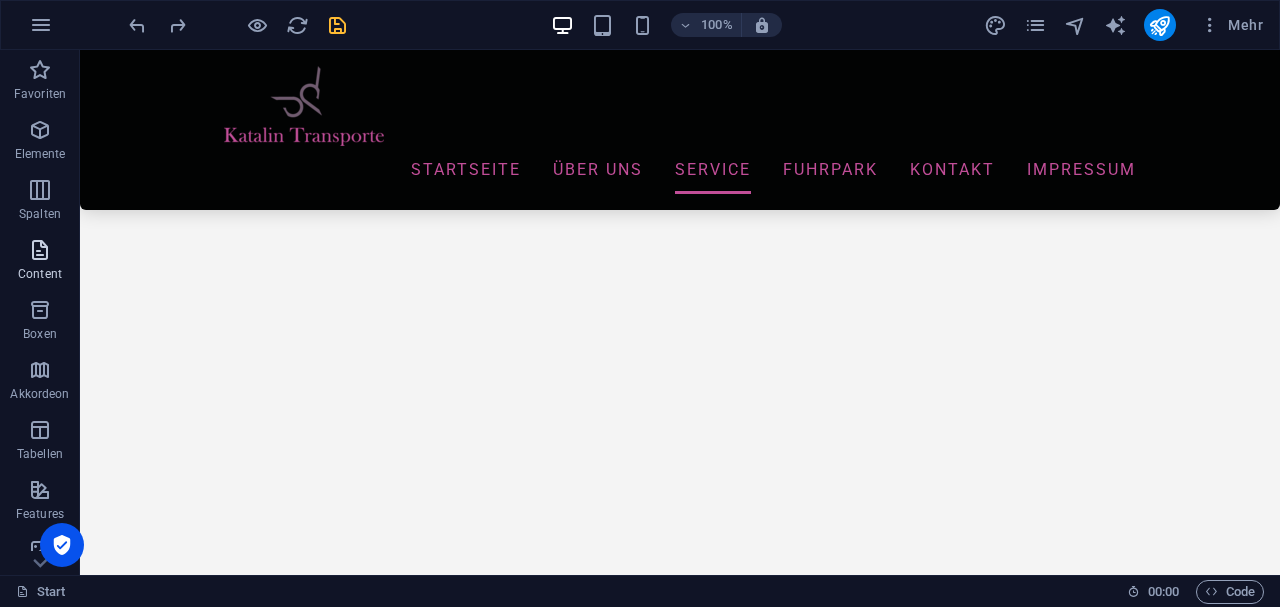 click at bounding box center [40, 250] 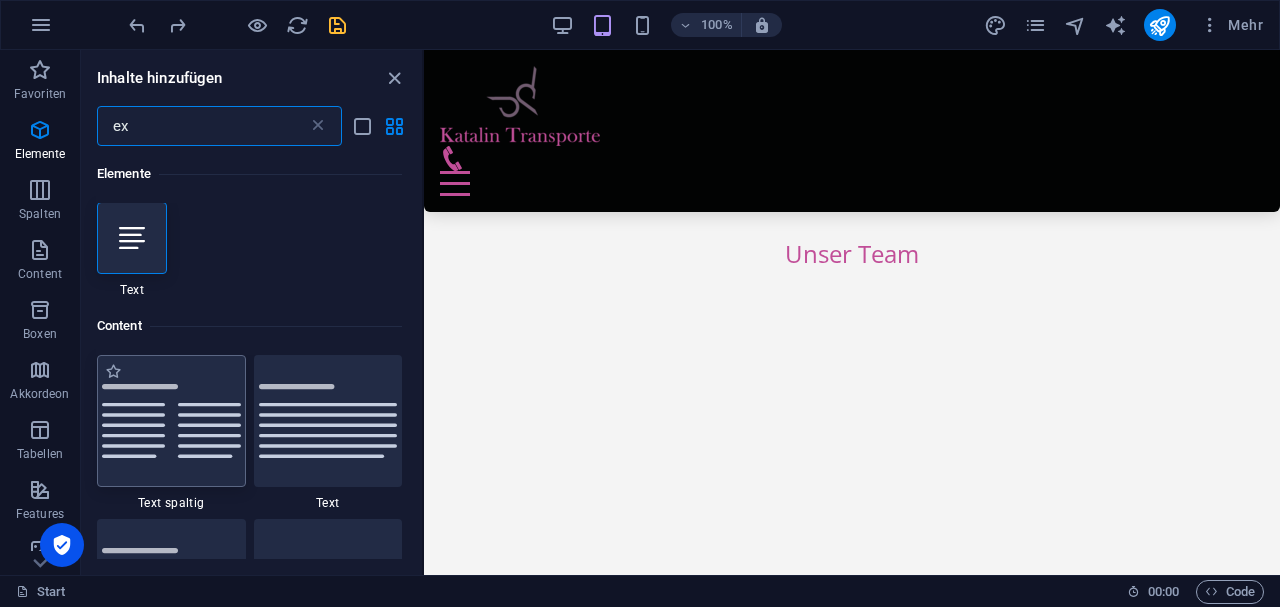 scroll, scrollTop: 0, scrollLeft: 0, axis: both 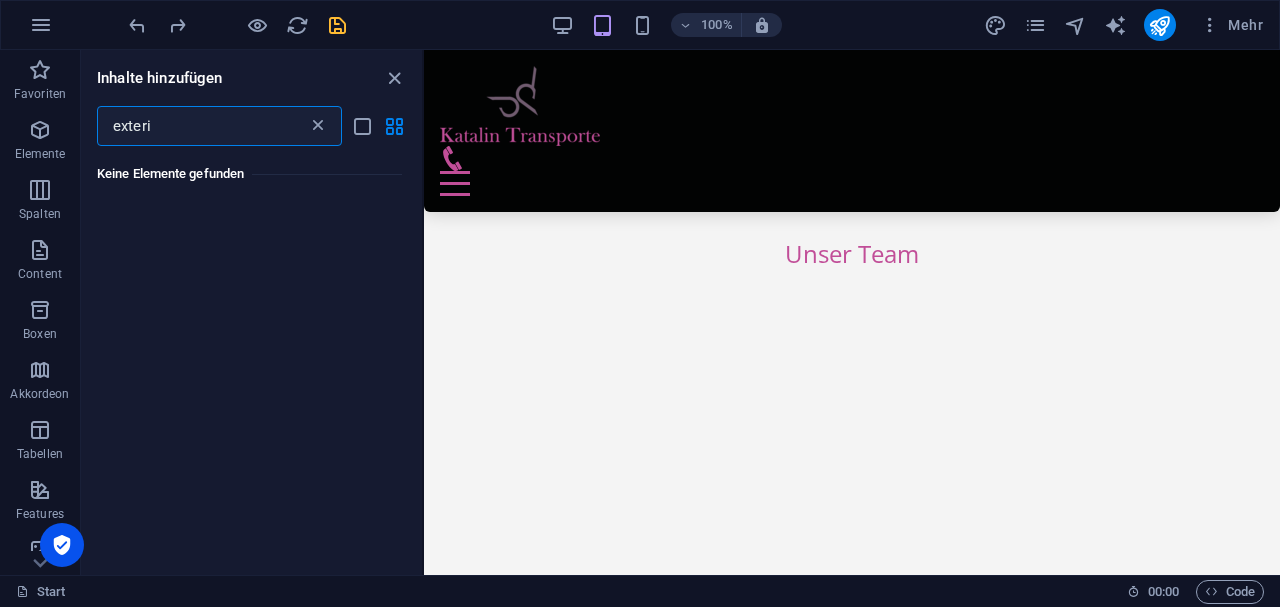 type on "exteri" 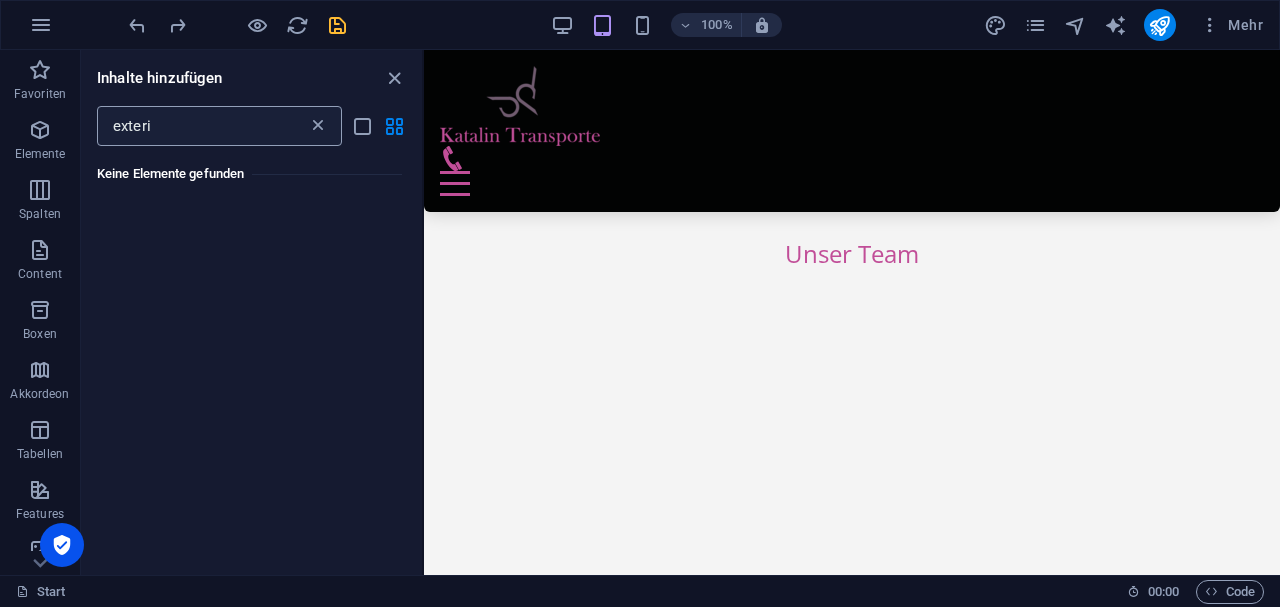 click at bounding box center (318, 126) 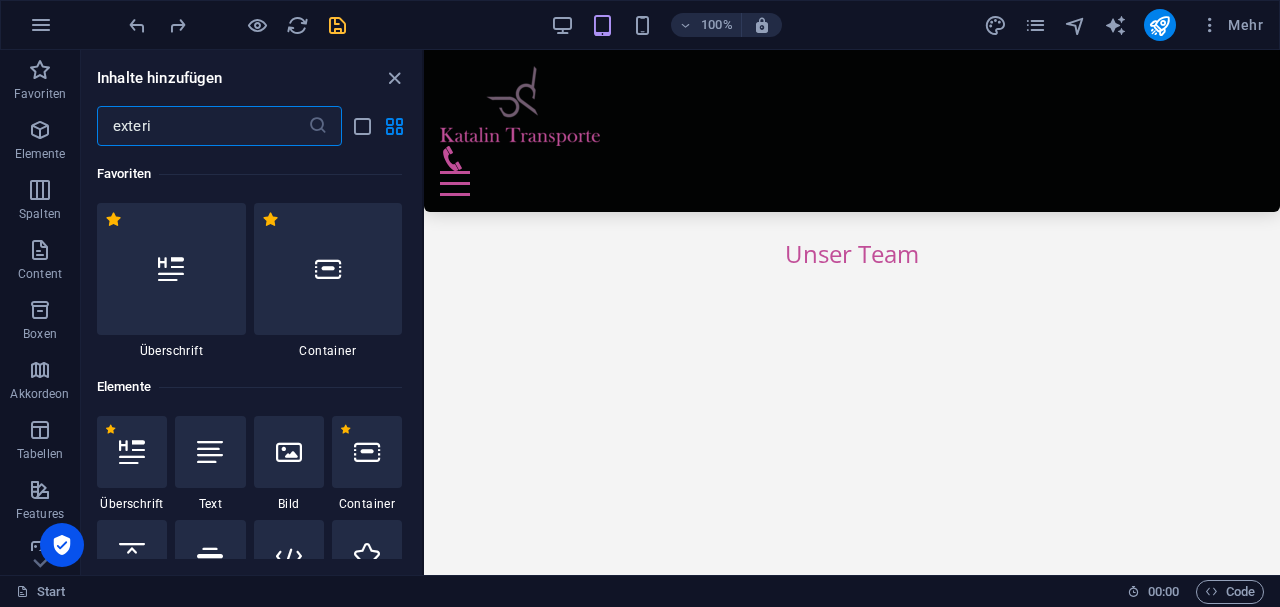 type 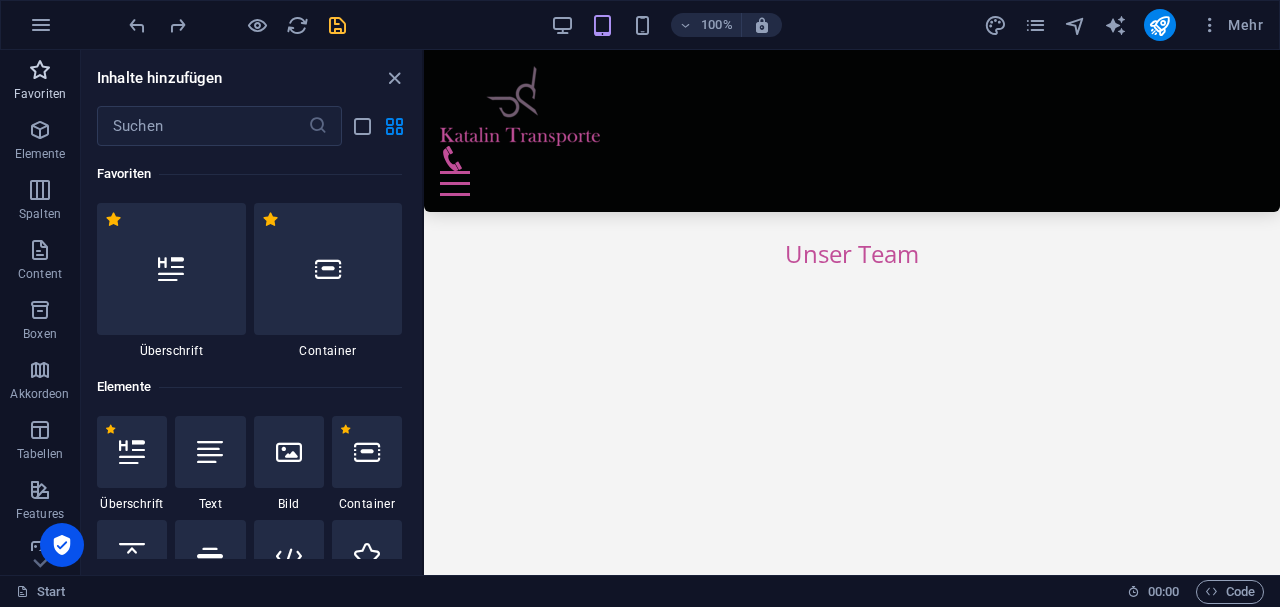 click on "Favoriten" at bounding box center [40, 94] 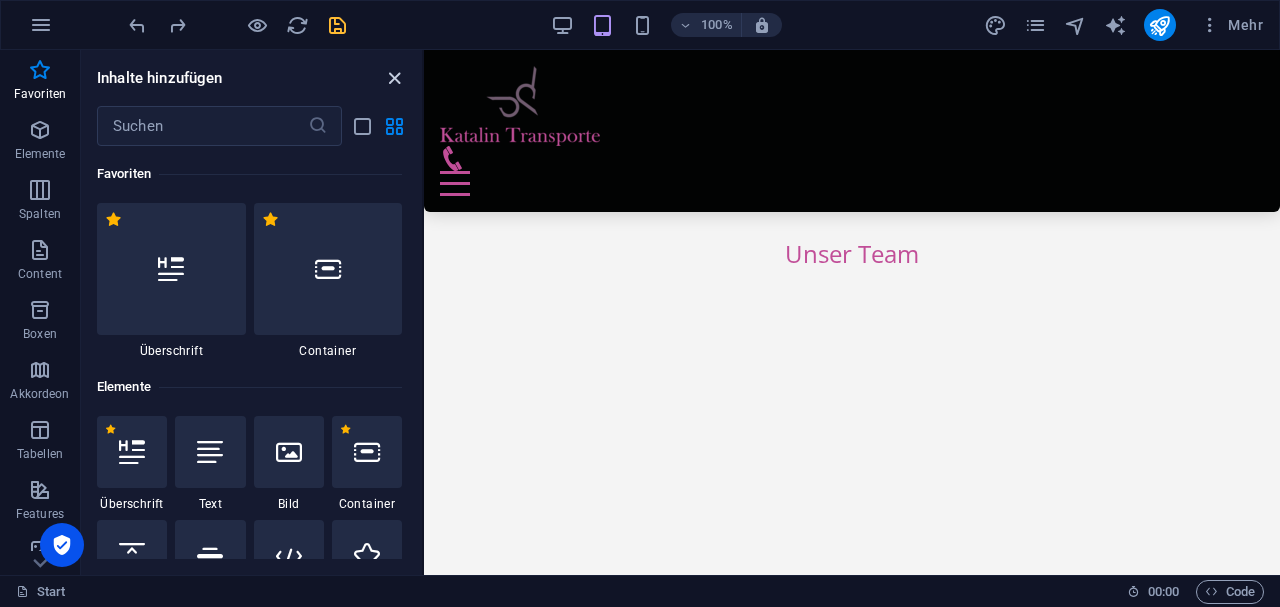 click at bounding box center (394, 78) 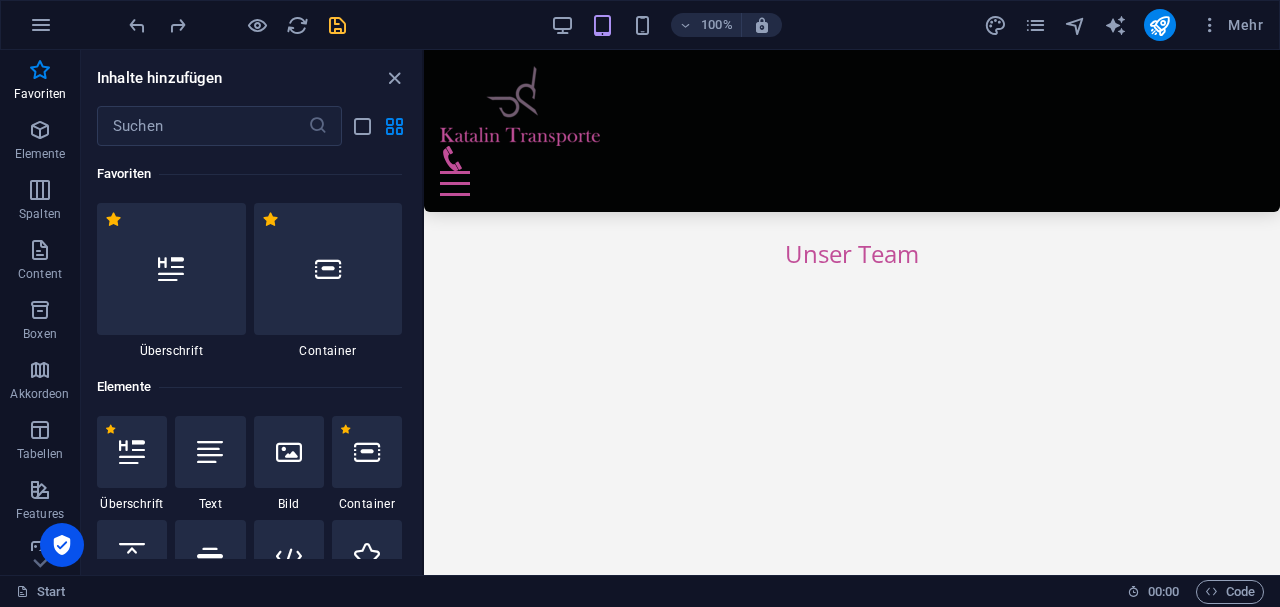 scroll, scrollTop: 1680, scrollLeft: 0, axis: vertical 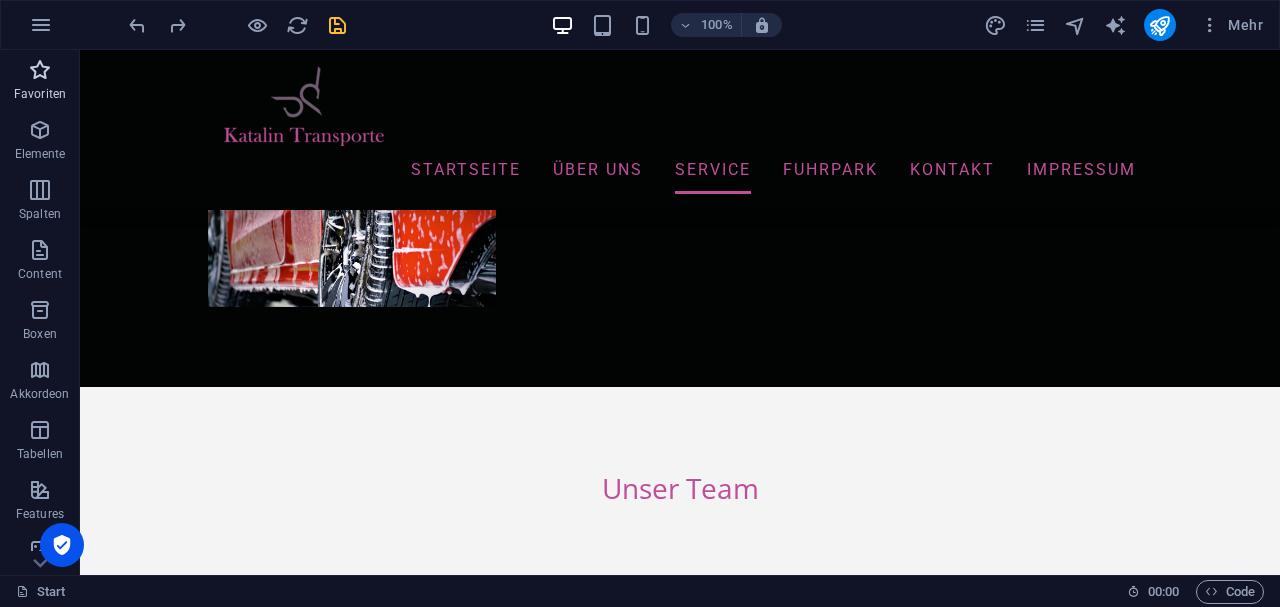 click on "Favoriten" at bounding box center (40, 94) 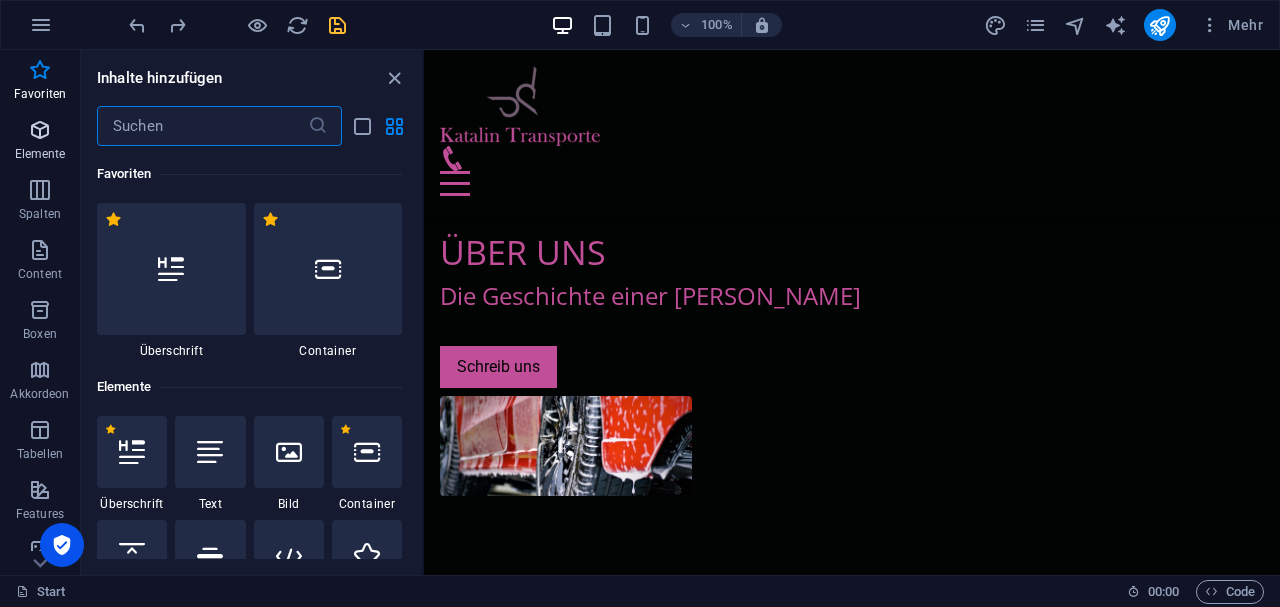 scroll, scrollTop: 1731, scrollLeft: 0, axis: vertical 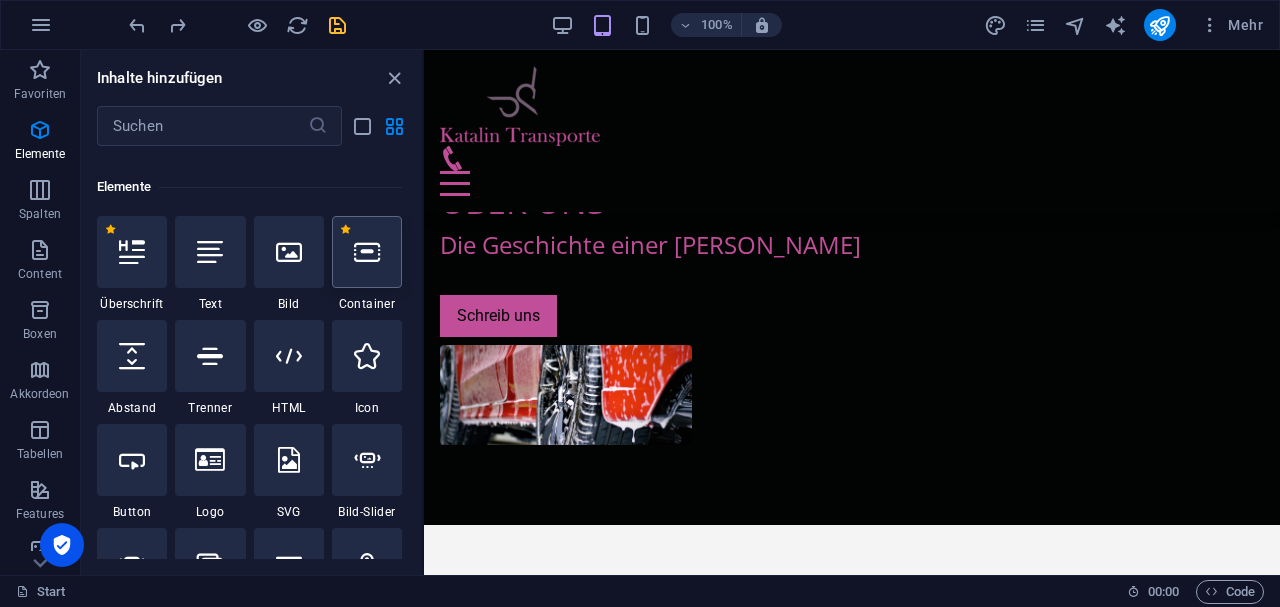 click at bounding box center (367, 252) 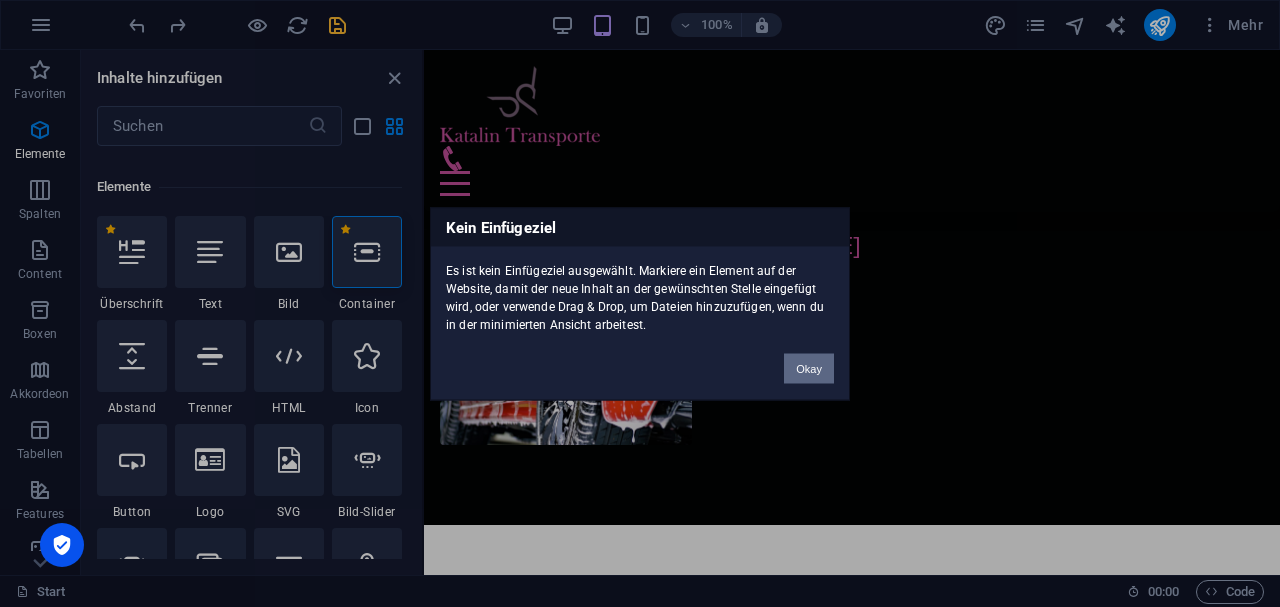 click on "Okay" at bounding box center (809, 368) 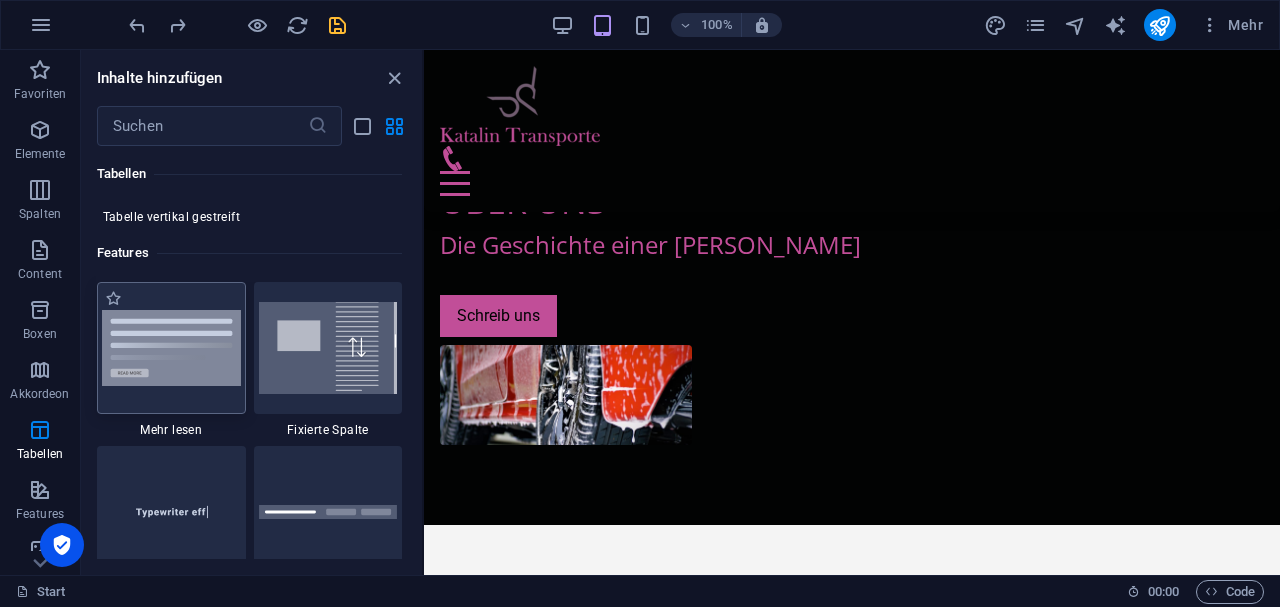 scroll, scrollTop: 7733, scrollLeft: 0, axis: vertical 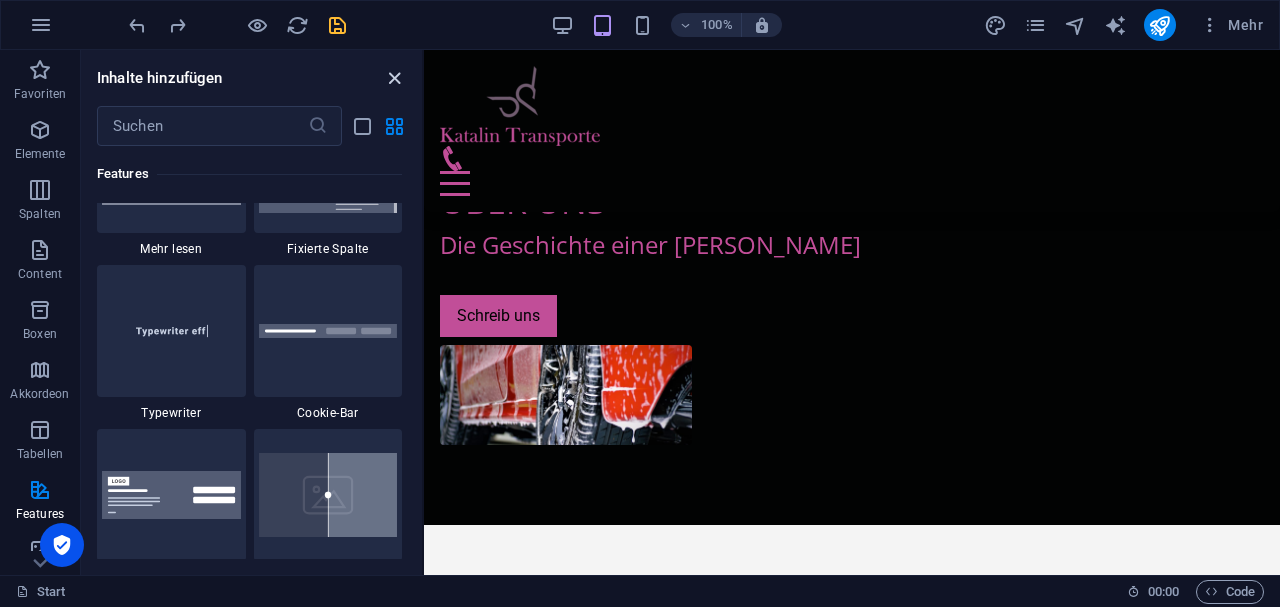 click at bounding box center [394, 78] 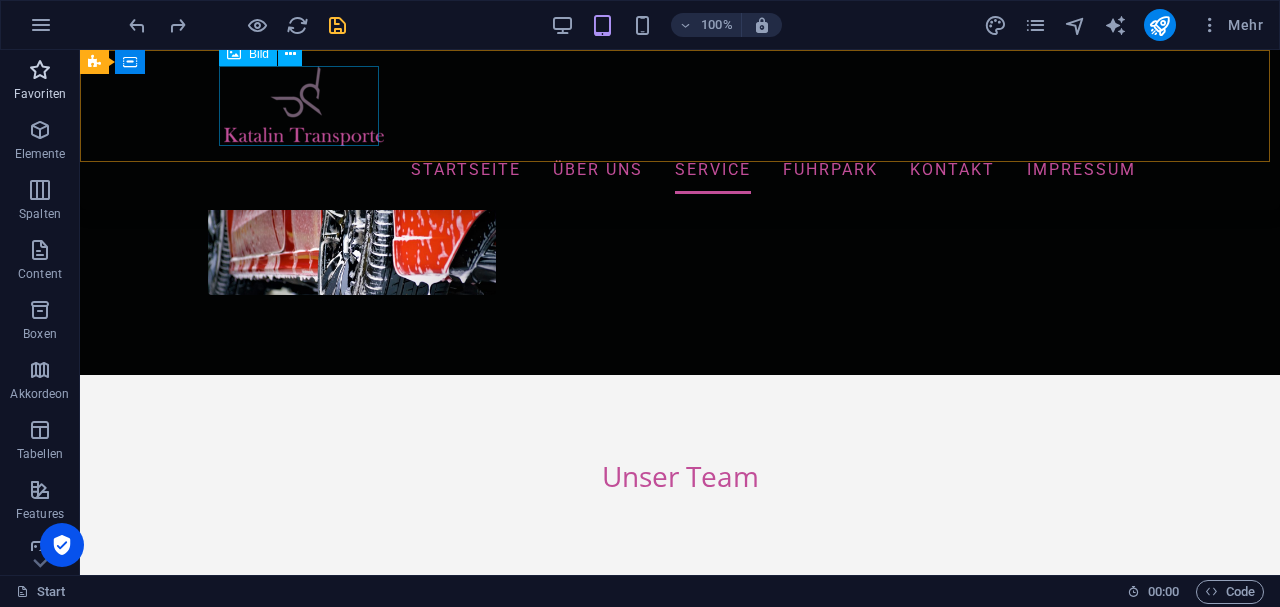 scroll, scrollTop: 1680, scrollLeft: 0, axis: vertical 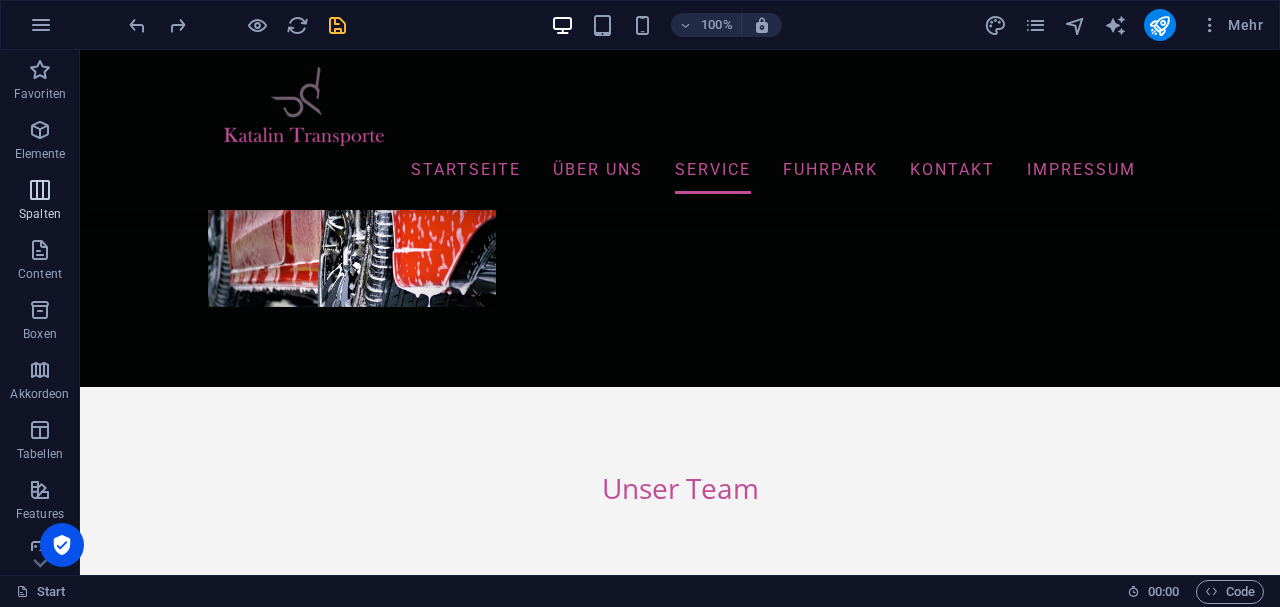 click at bounding box center [40, 190] 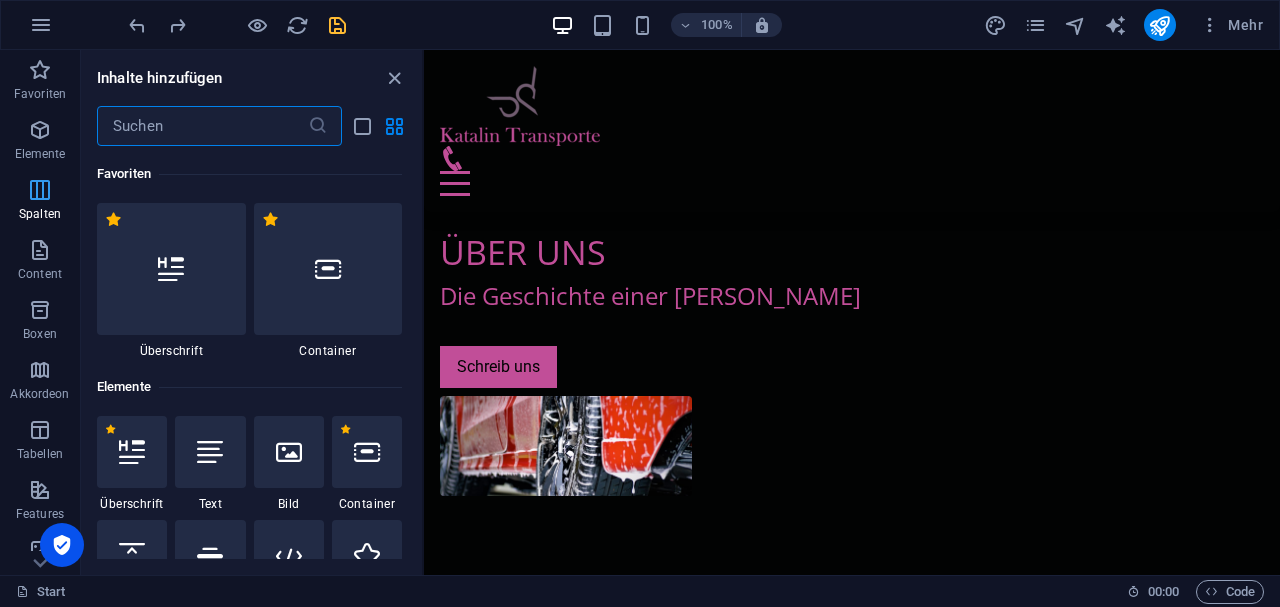 scroll, scrollTop: 1731, scrollLeft: 0, axis: vertical 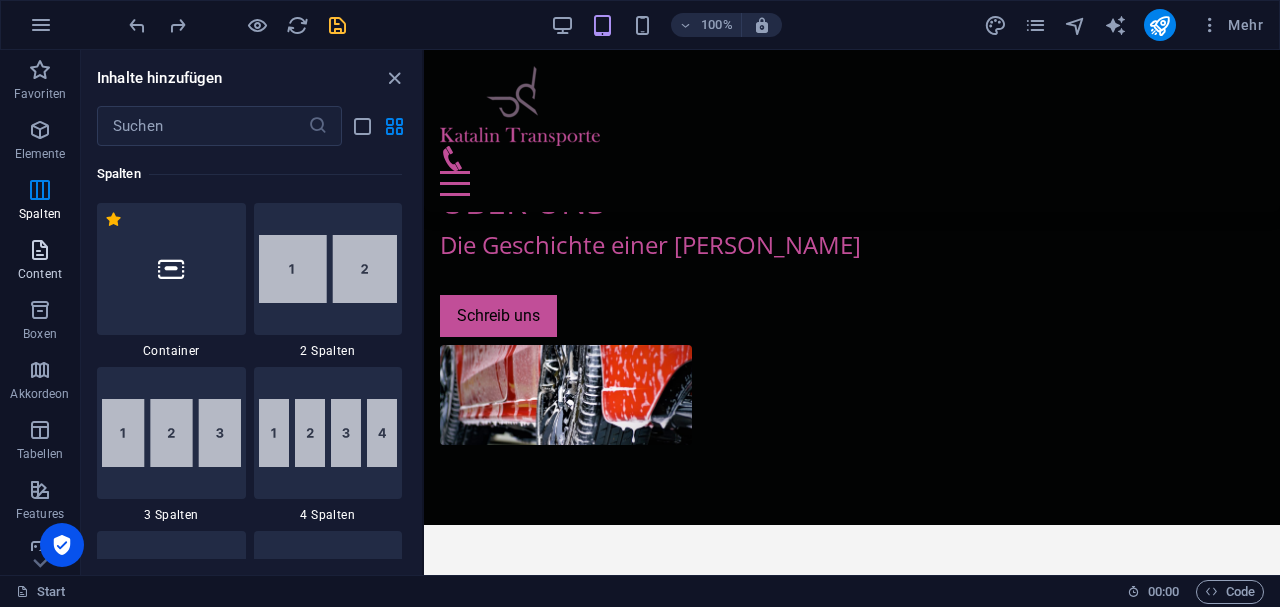 click on "Content" at bounding box center (40, 262) 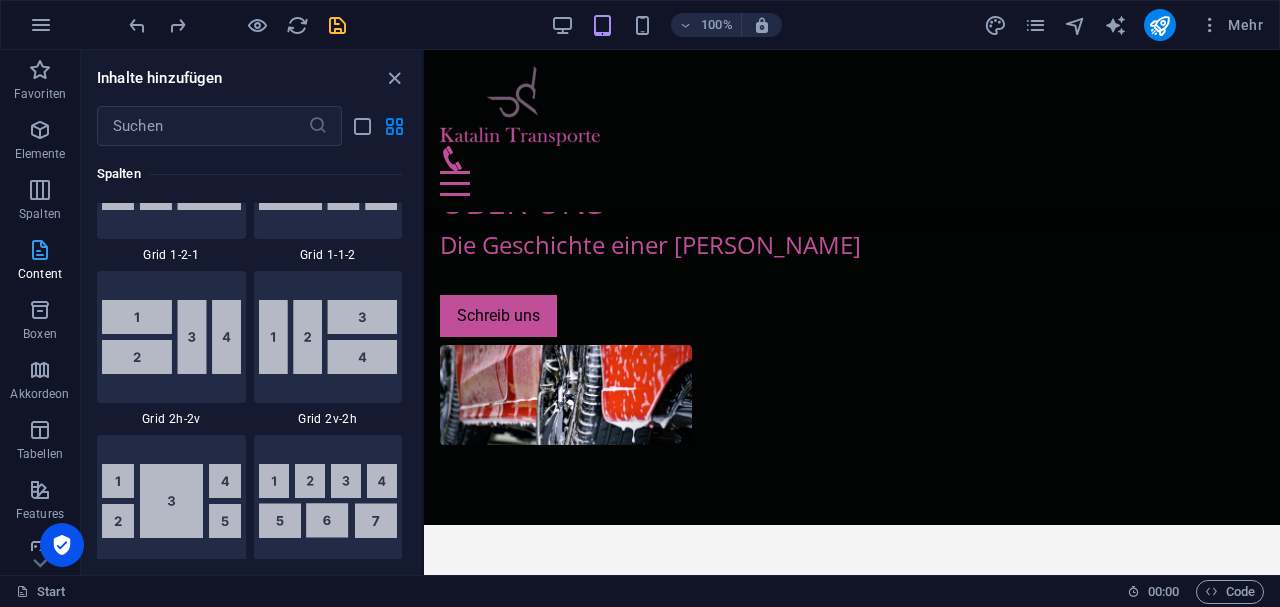 scroll, scrollTop: 3499, scrollLeft: 0, axis: vertical 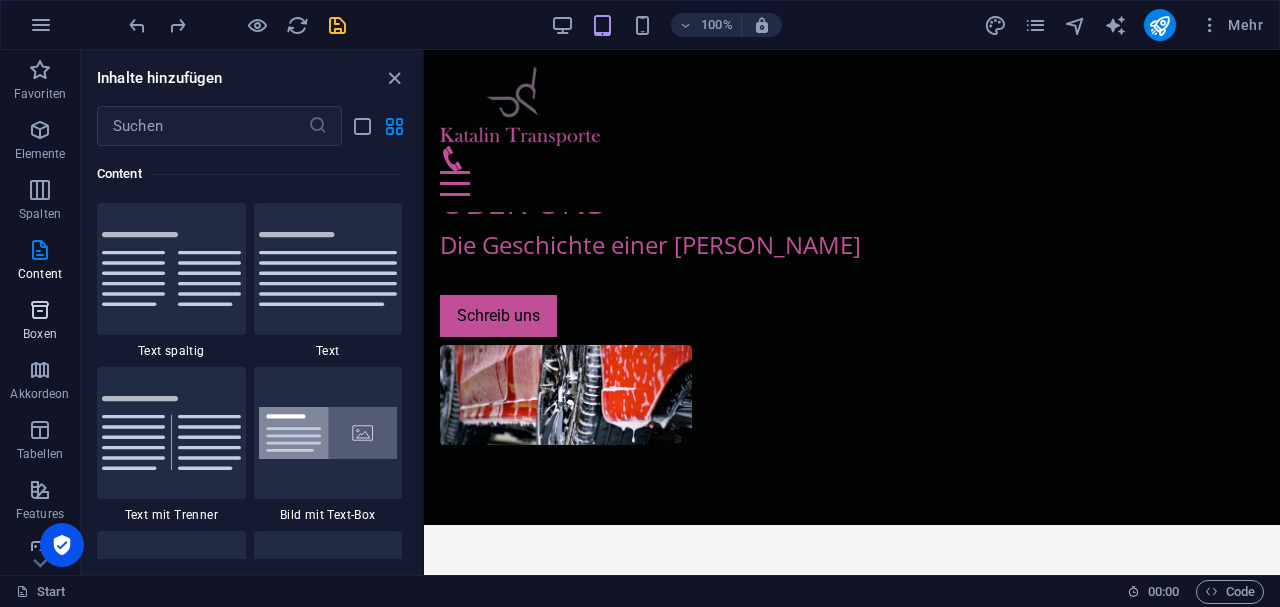 click at bounding box center (40, 310) 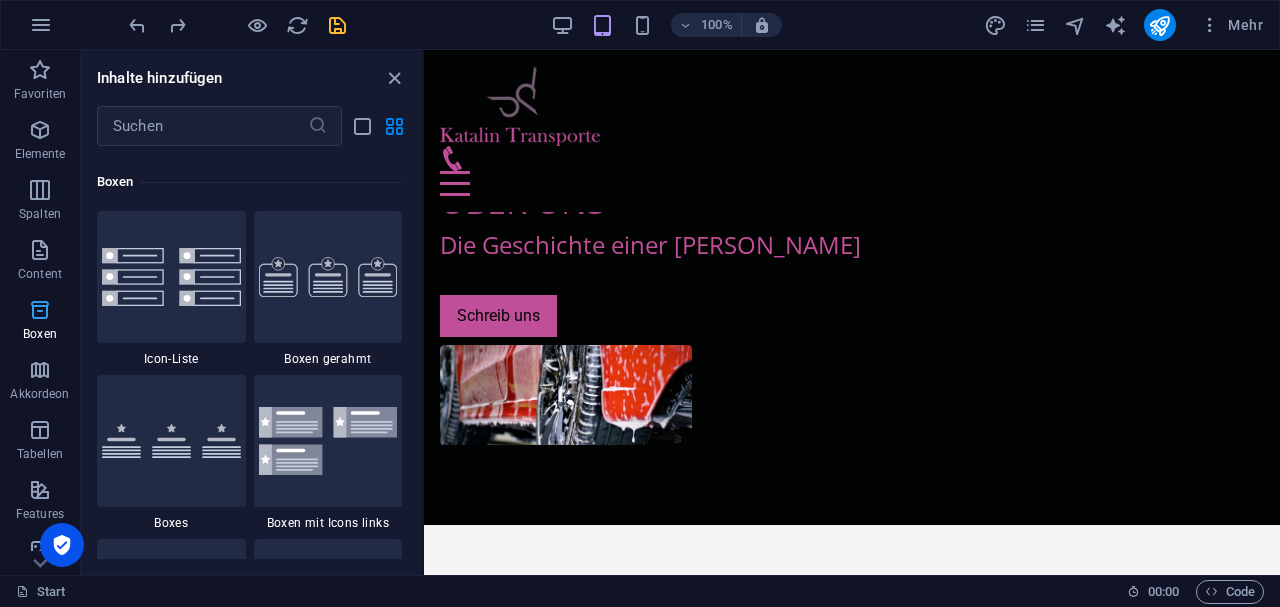 scroll, scrollTop: 5352, scrollLeft: 0, axis: vertical 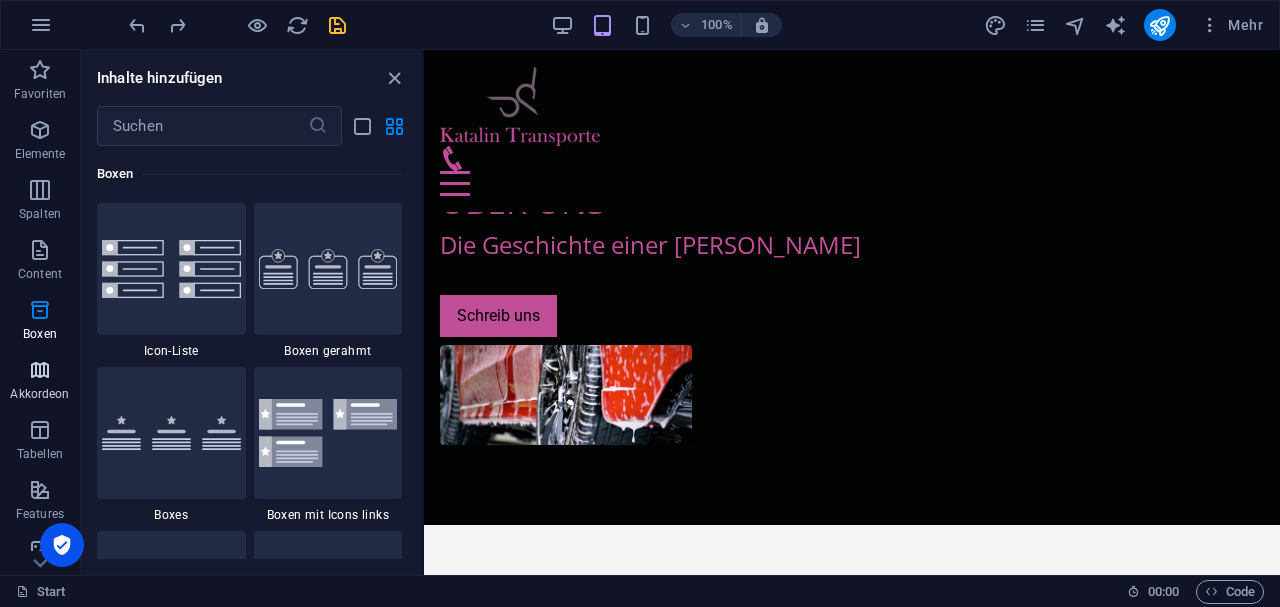 click at bounding box center (40, 370) 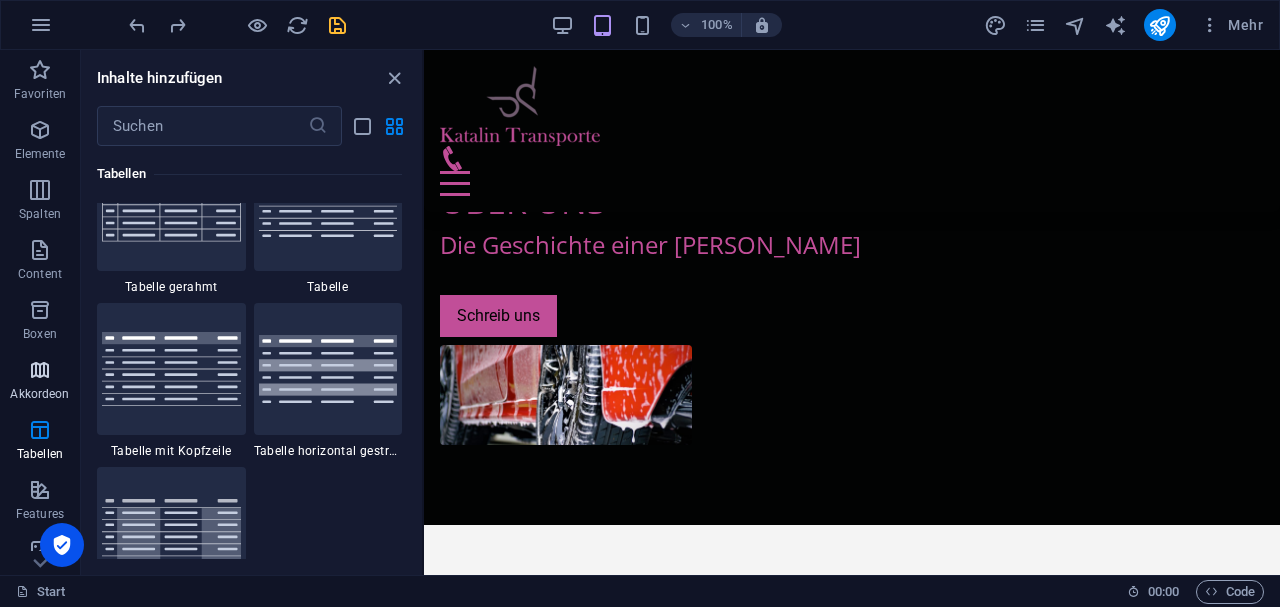 scroll, scrollTop: 7154, scrollLeft: 0, axis: vertical 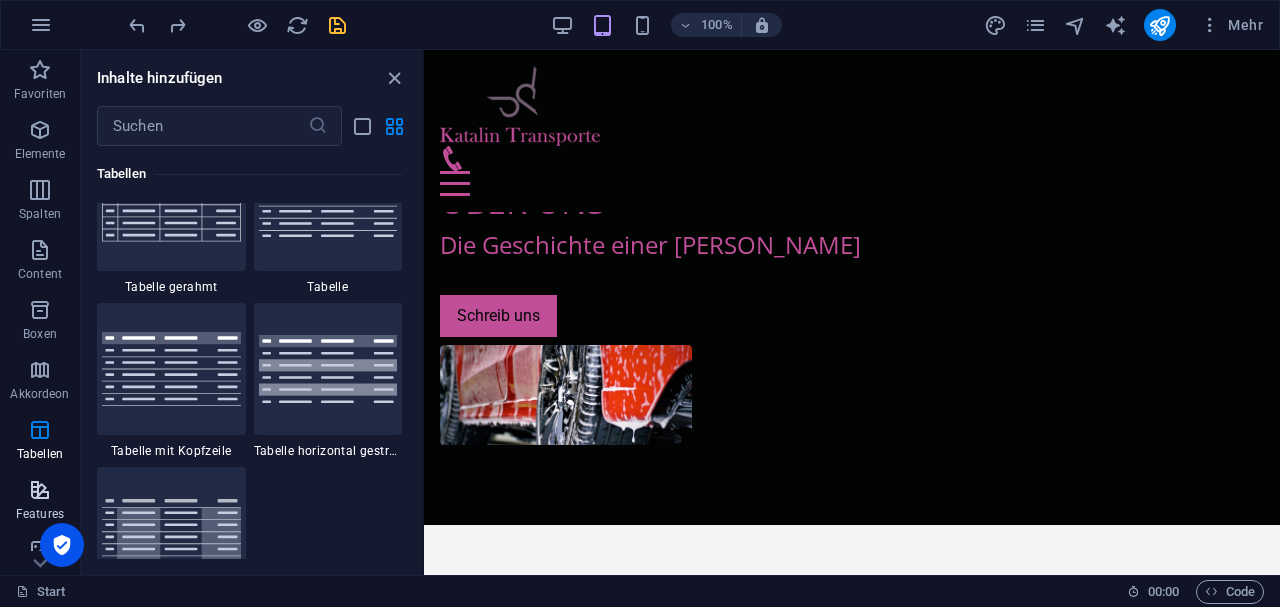 click at bounding box center (40, 490) 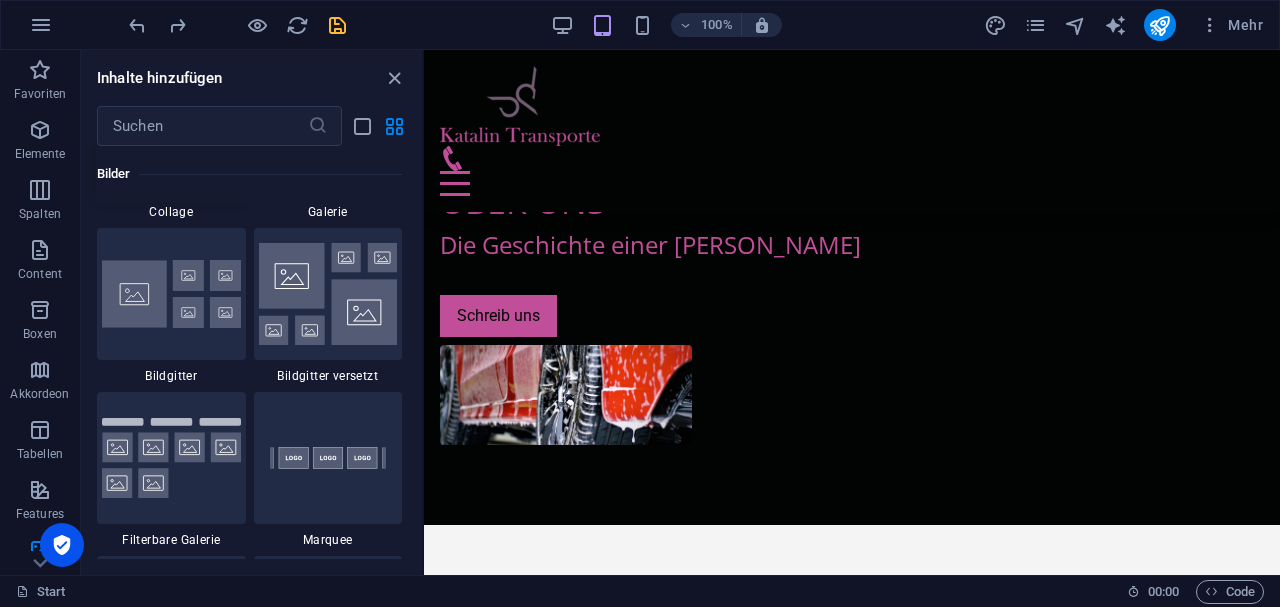scroll, scrollTop: 10497, scrollLeft: 0, axis: vertical 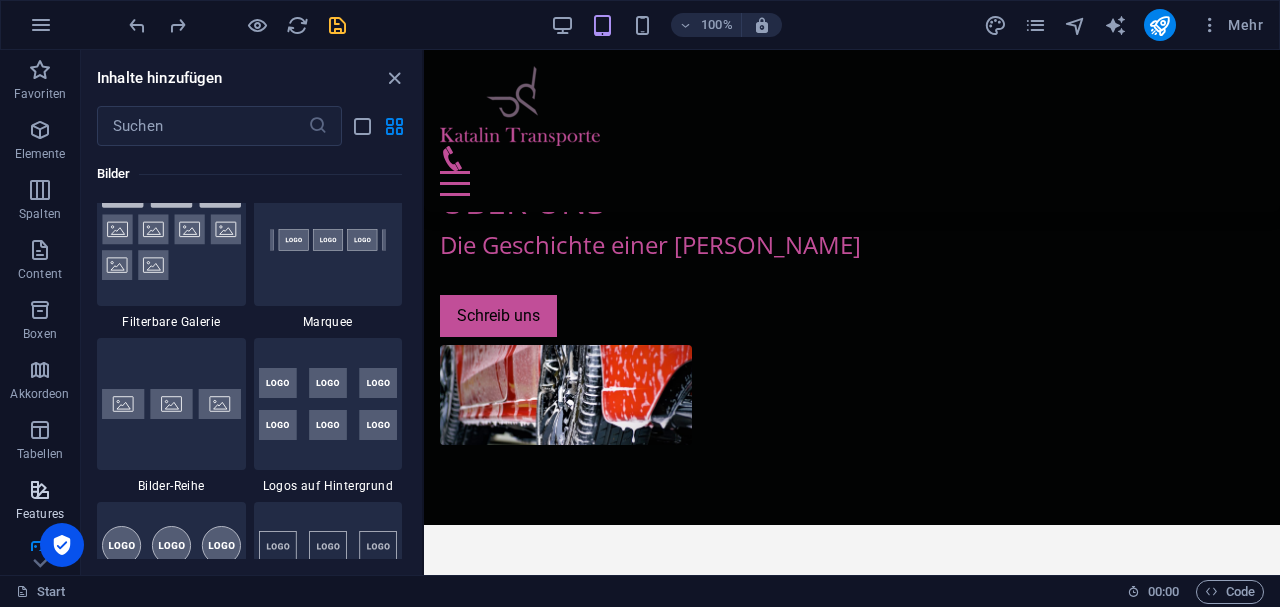 click at bounding box center (40, 490) 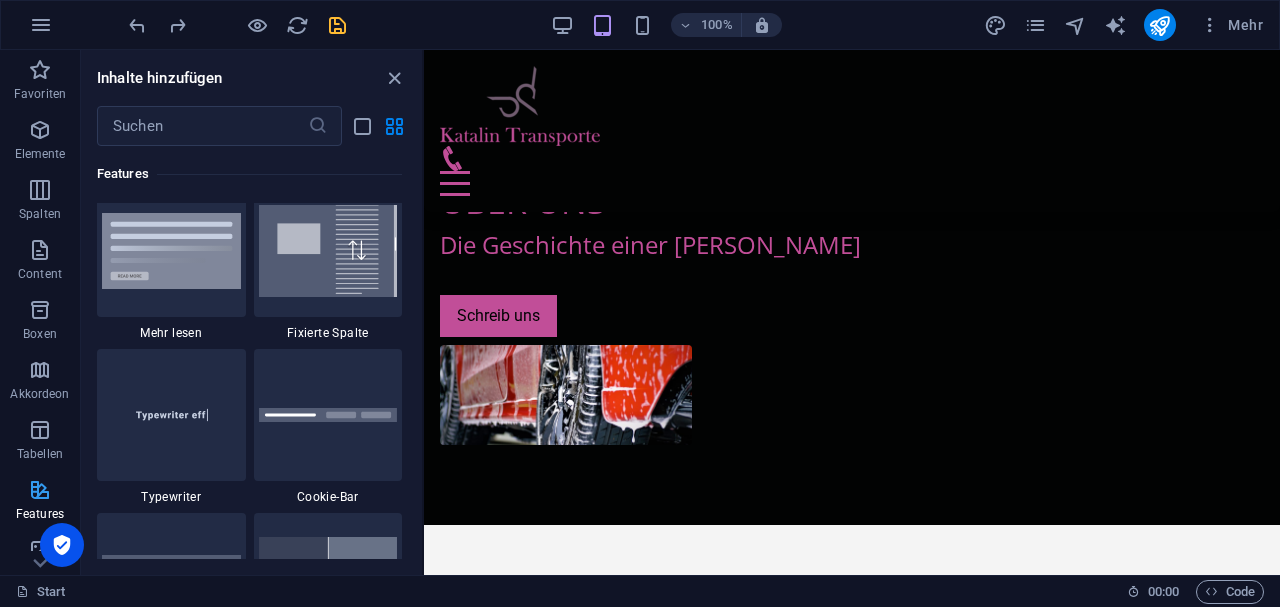 scroll, scrollTop: 7631, scrollLeft: 0, axis: vertical 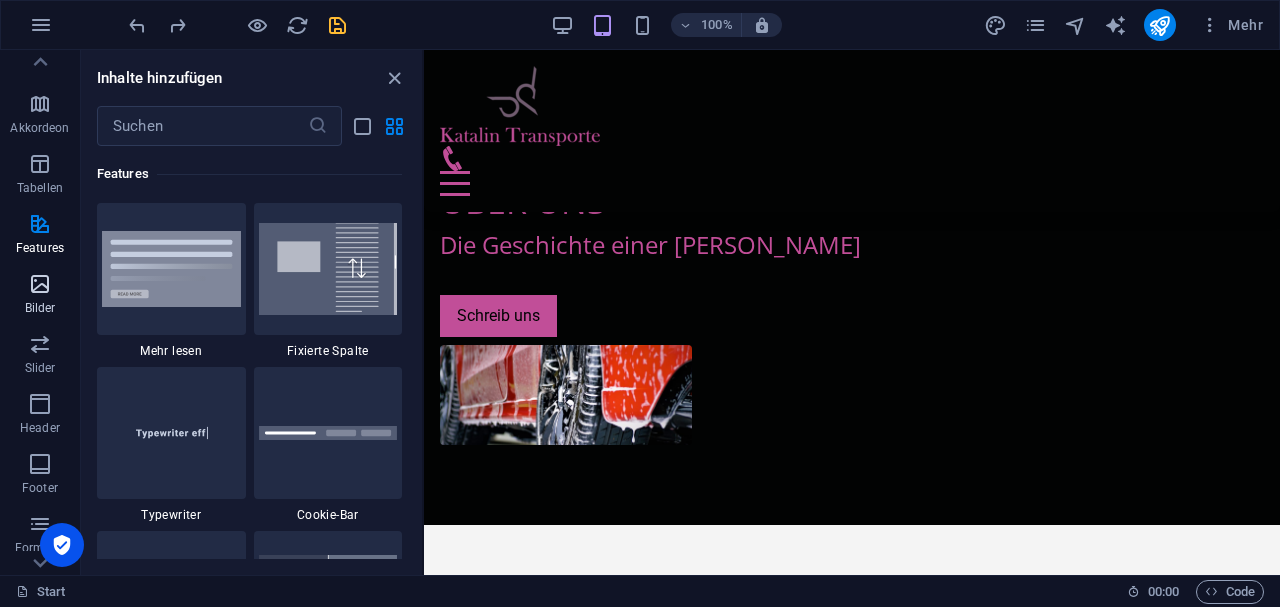 click at bounding box center (40, 284) 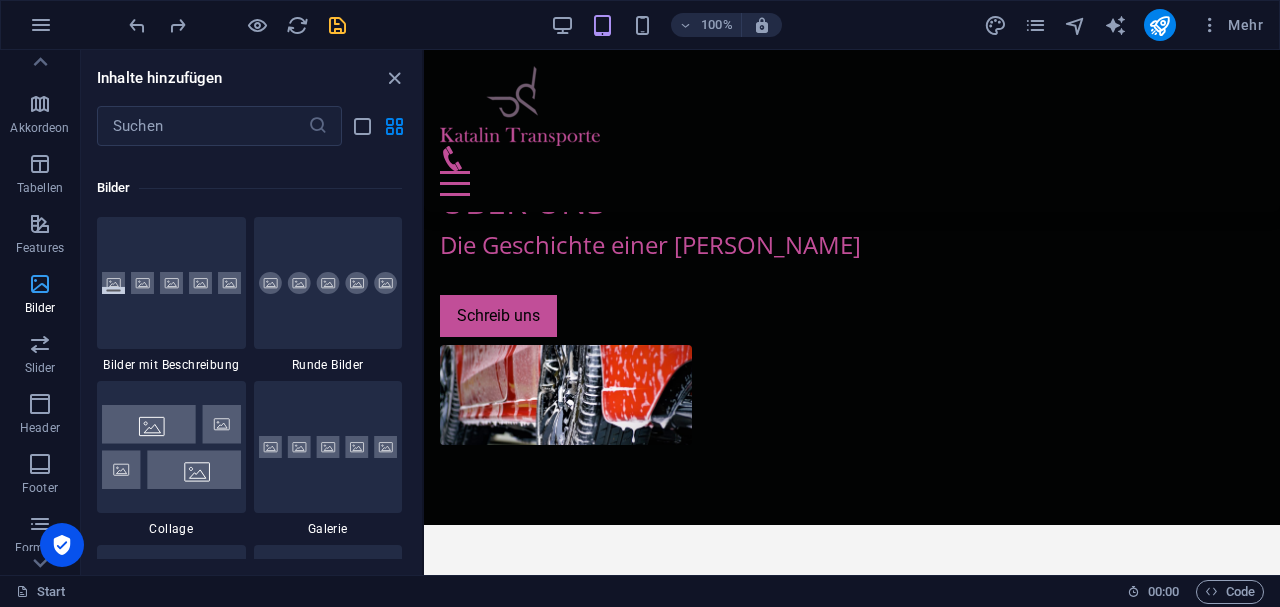 scroll, scrollTop: 9976, scrollLeft: 0, axis: vertical 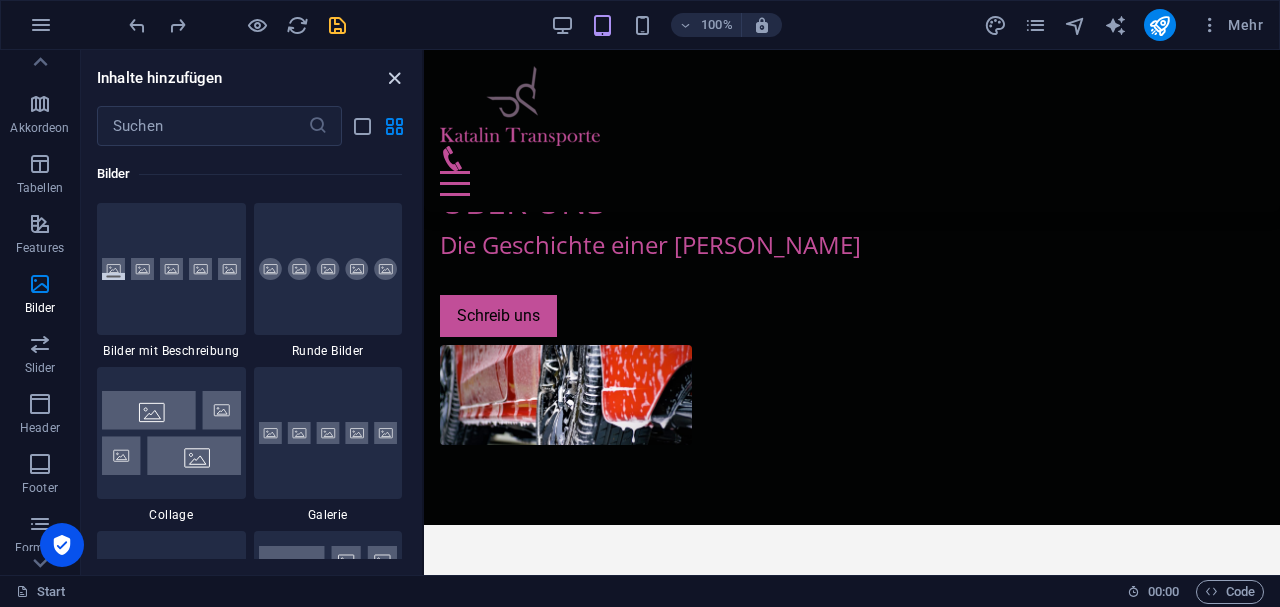 drag, startPoint x: 391, startPoint y: 80, endPoint x: 227, endPoint y: 60, distance: 165.21501 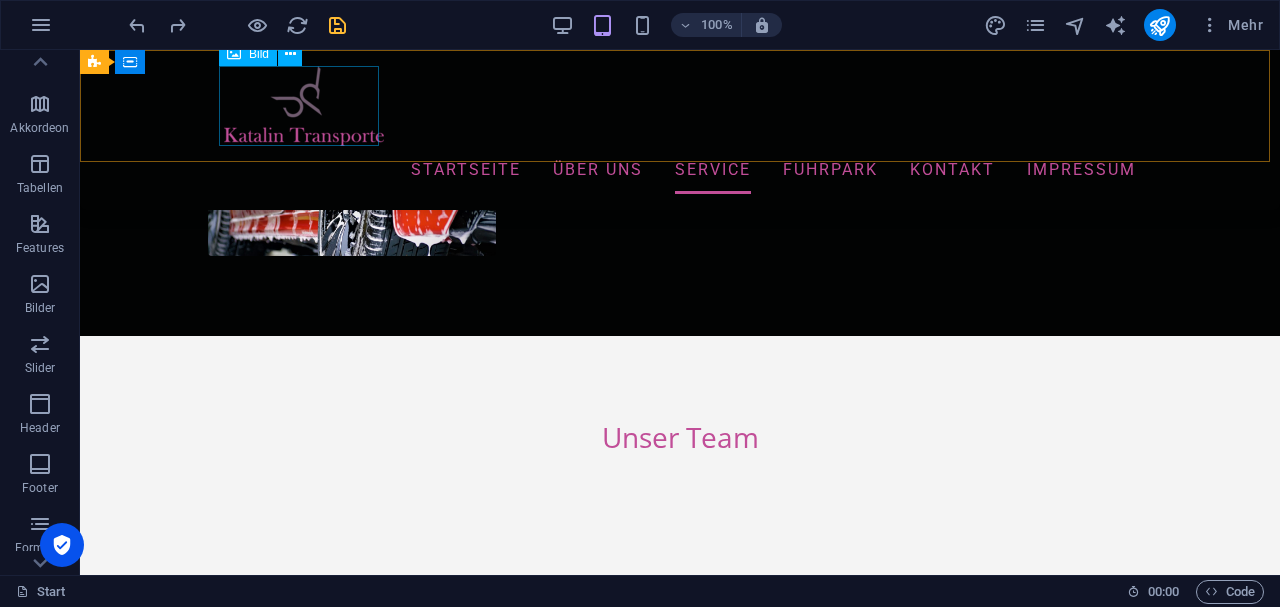 scroll, scrollTop: 1680, scrollLeft: 0, axis: vertical 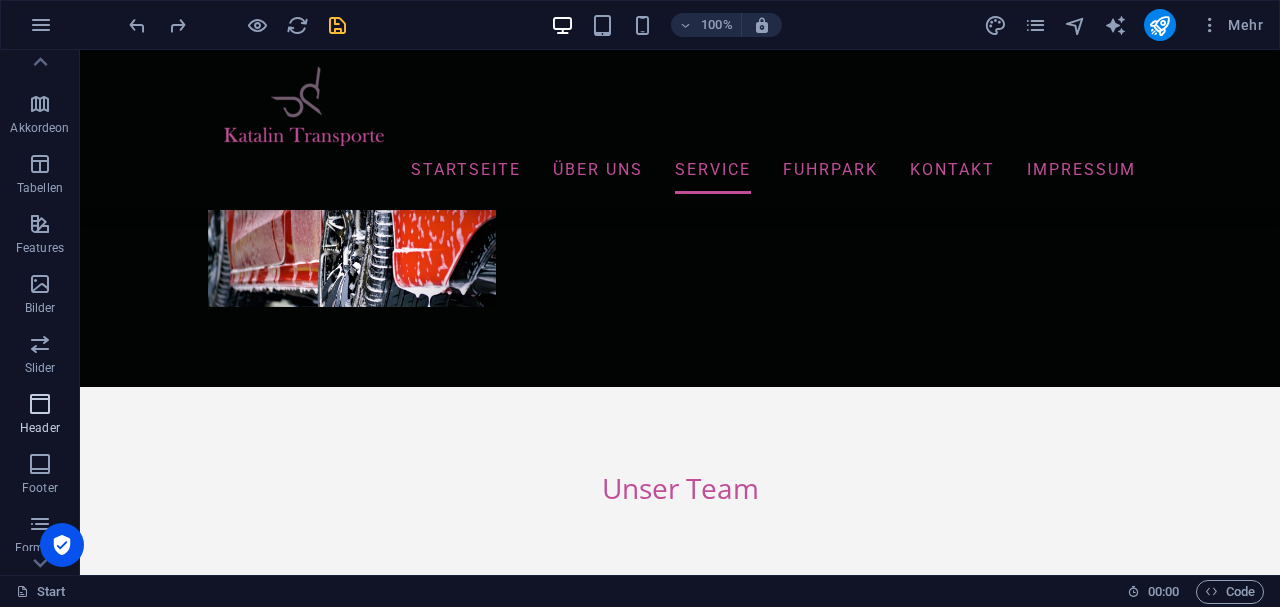 click on "Header" at bounding box center [40, 414] 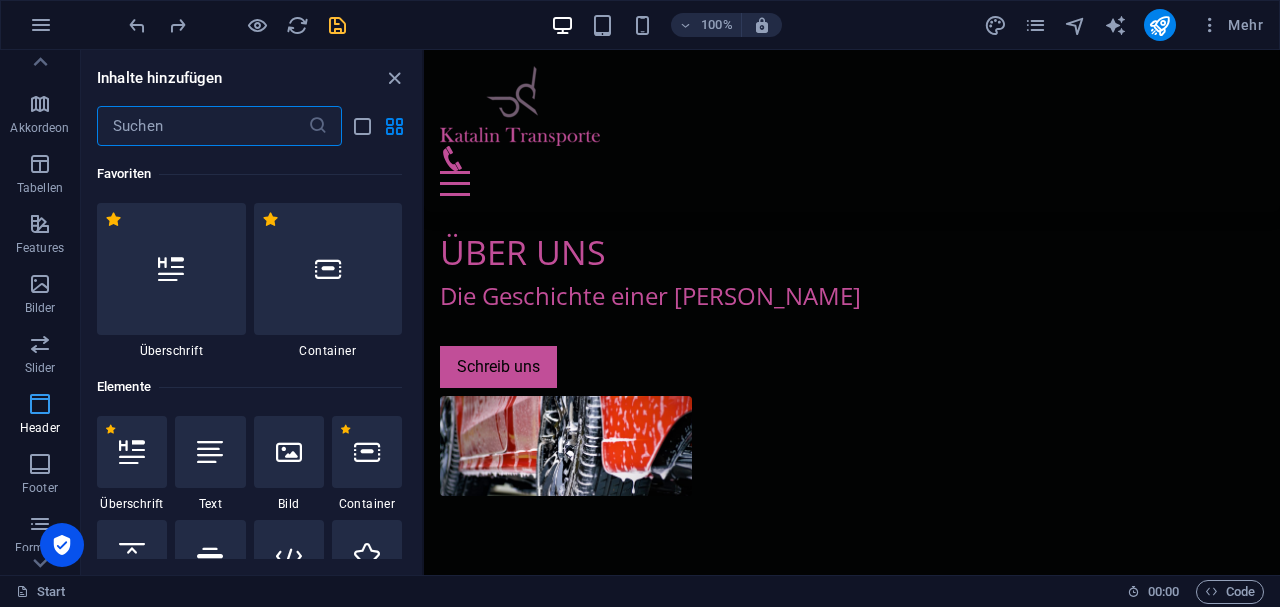 scroll, scrollTop: 1731, scrollLeft: 0, axis: vertical 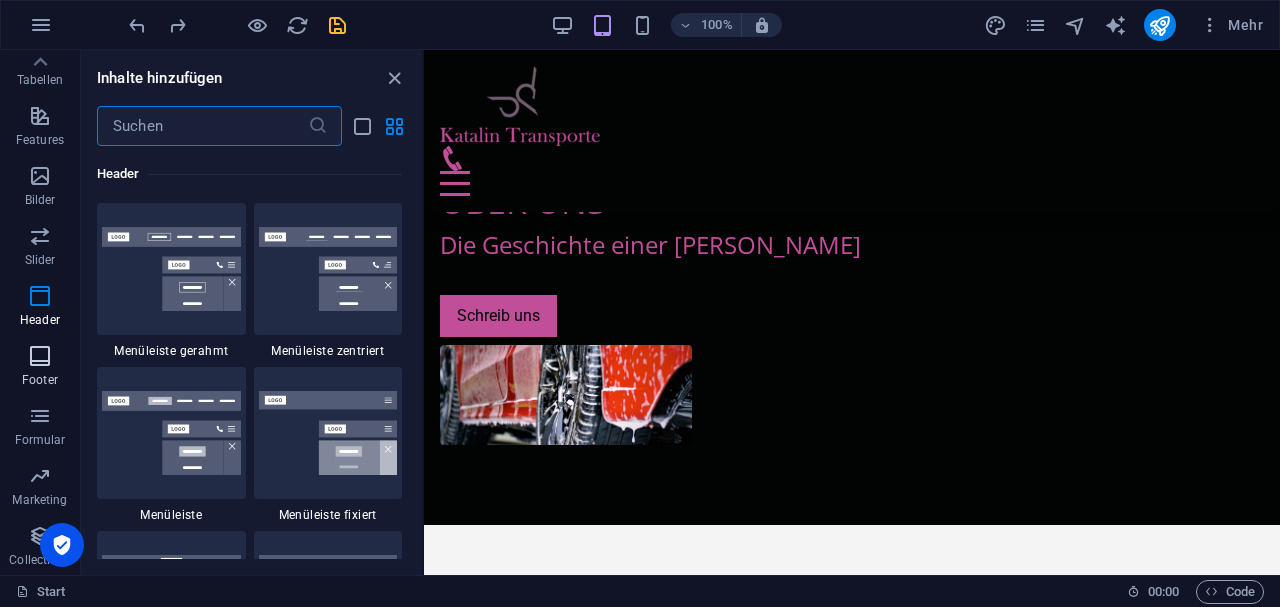 click on "Footer" at bounding box center (40, 368) 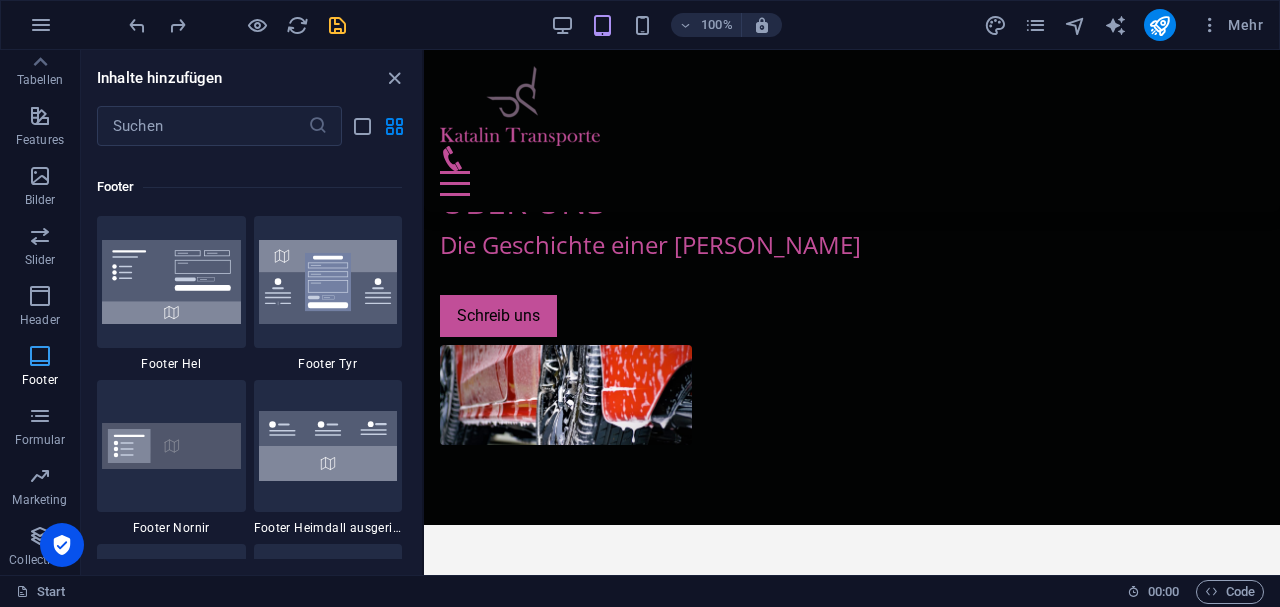 scroll, scrollTop: 13075, scrollLeft: 0, axis: vertical 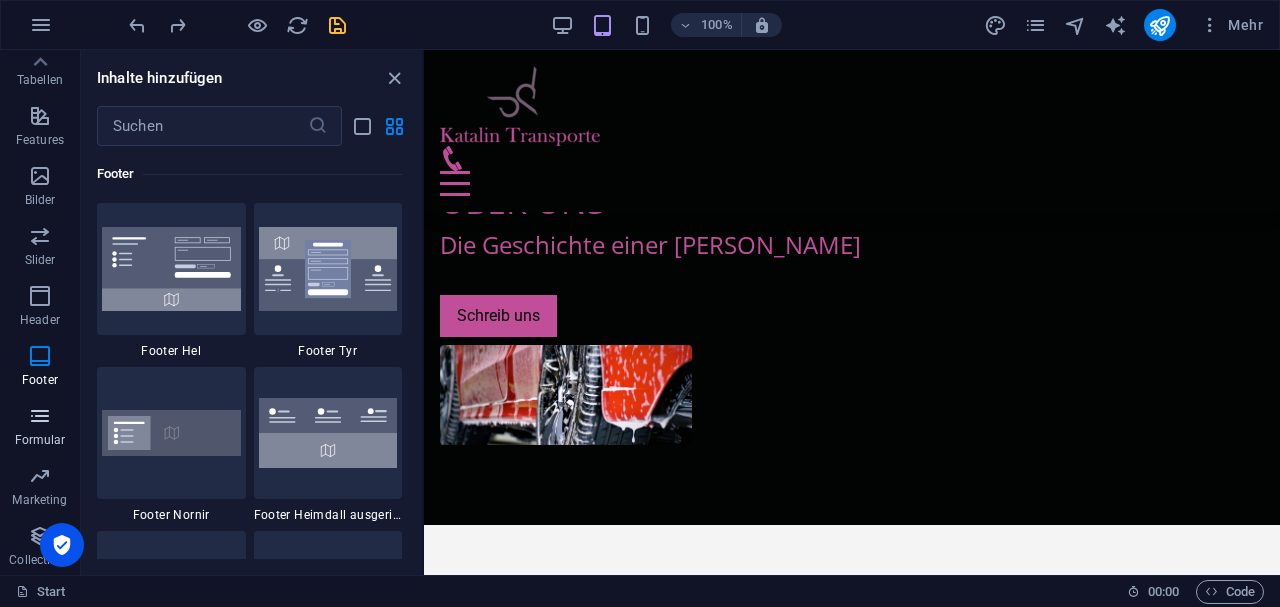 click at bounding box center (40, 416) 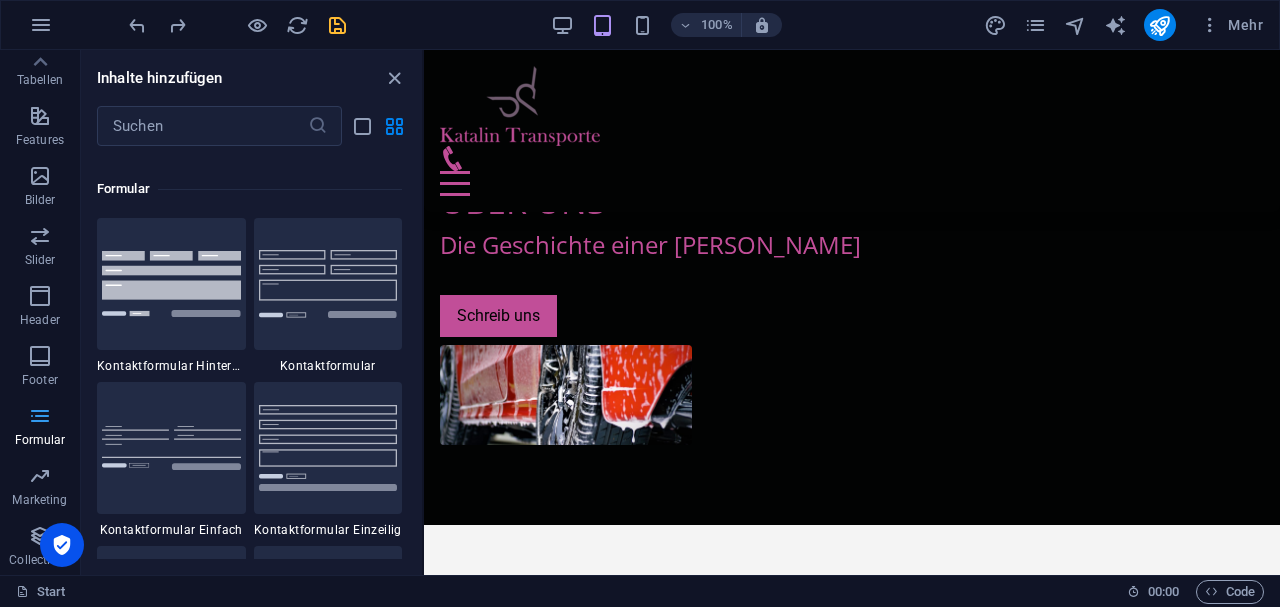 scroll, scrollTop: 14436, scrollLeft: 0, axis: vertical 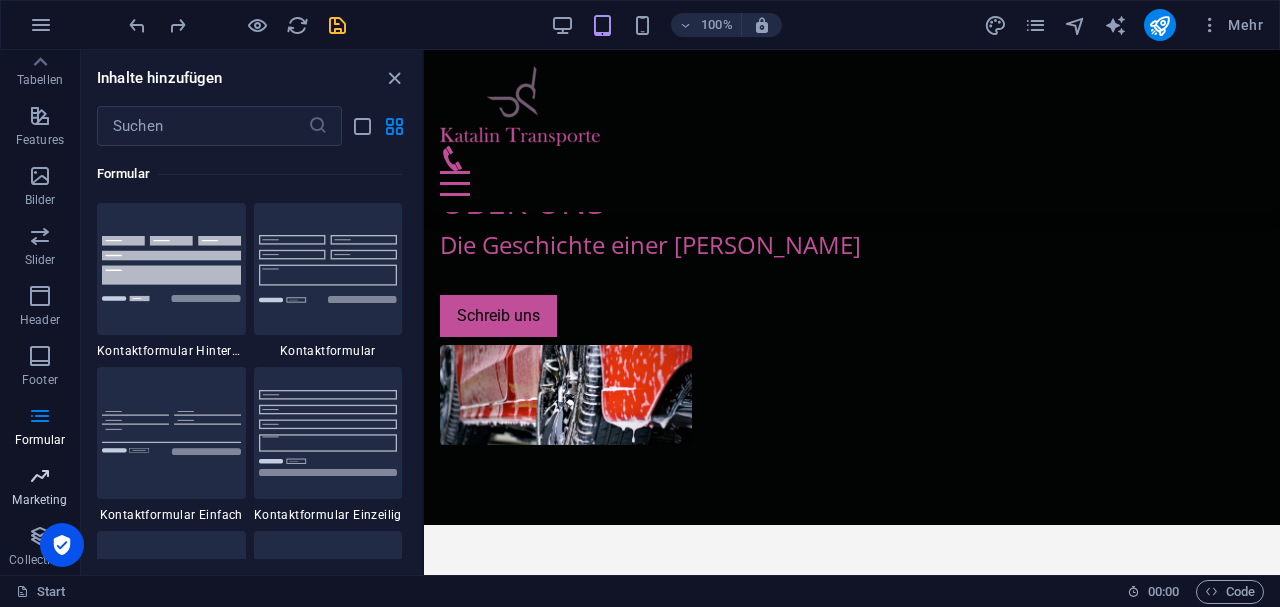 click at bounding box center (40, 476) 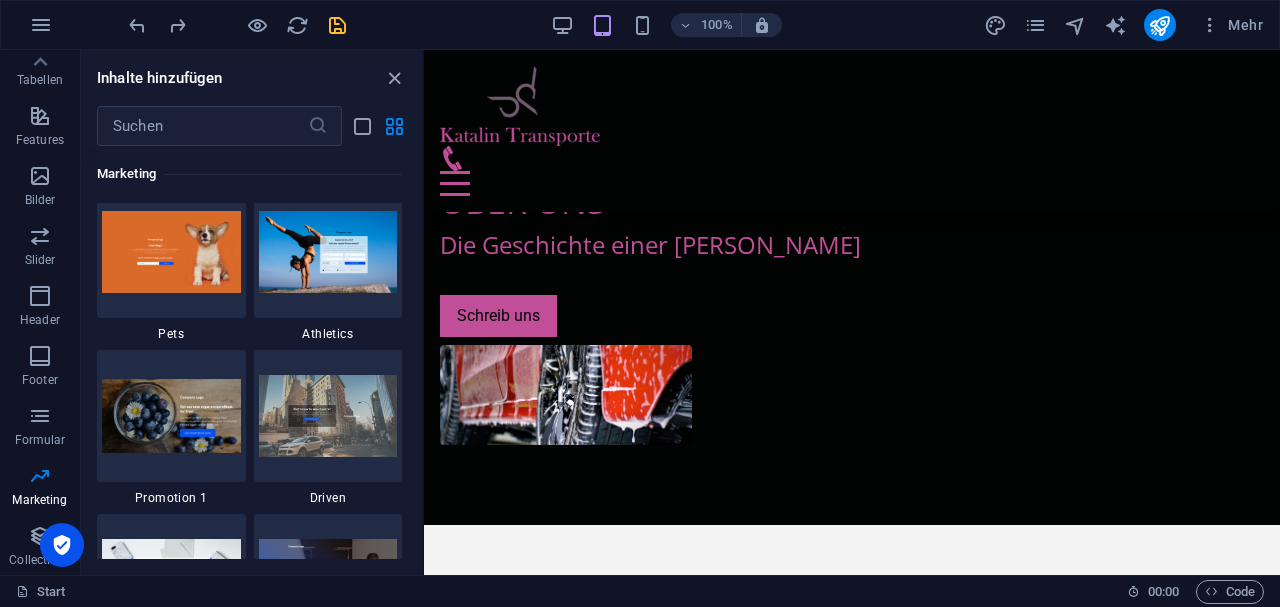 scroll, scrollTop: 16991, scrollLeft: 0, axis: vertical 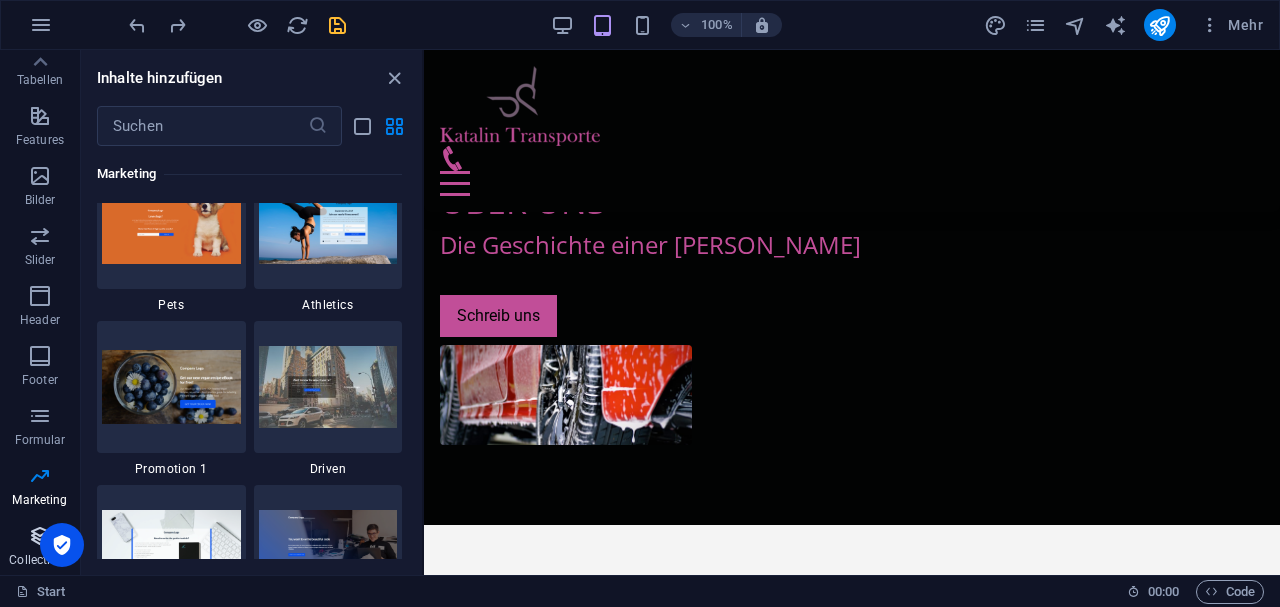 click on "Collections" at bounding box center (40, 548) 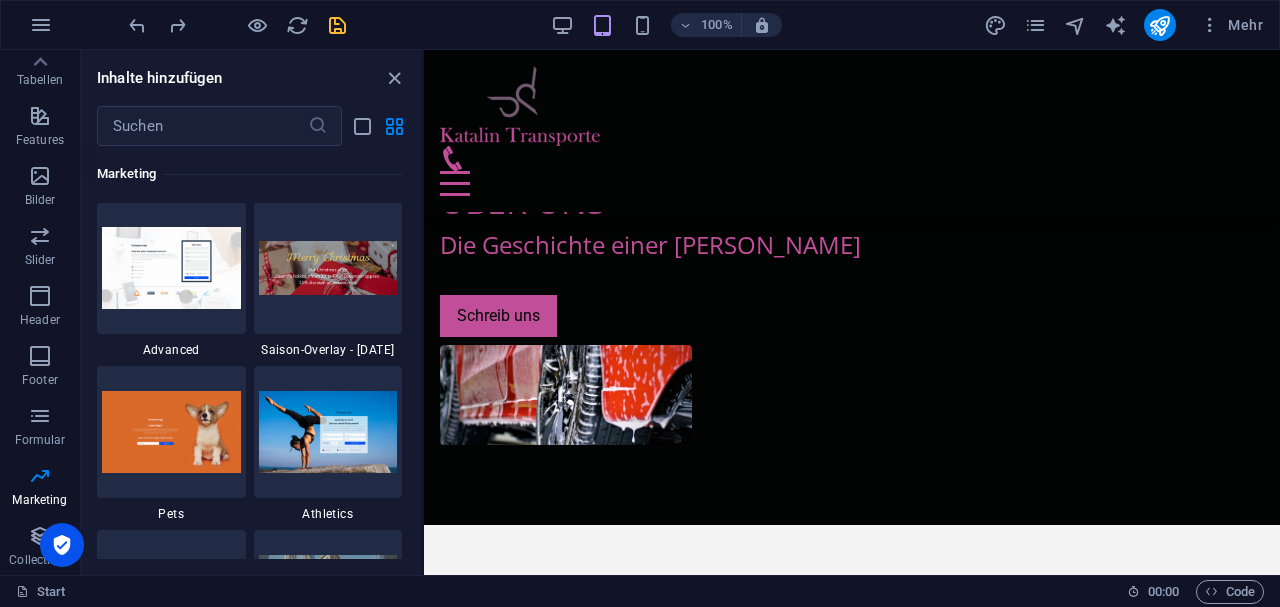scroll, scrollTop: 16609, scrollLeft: 0, axis: vertical 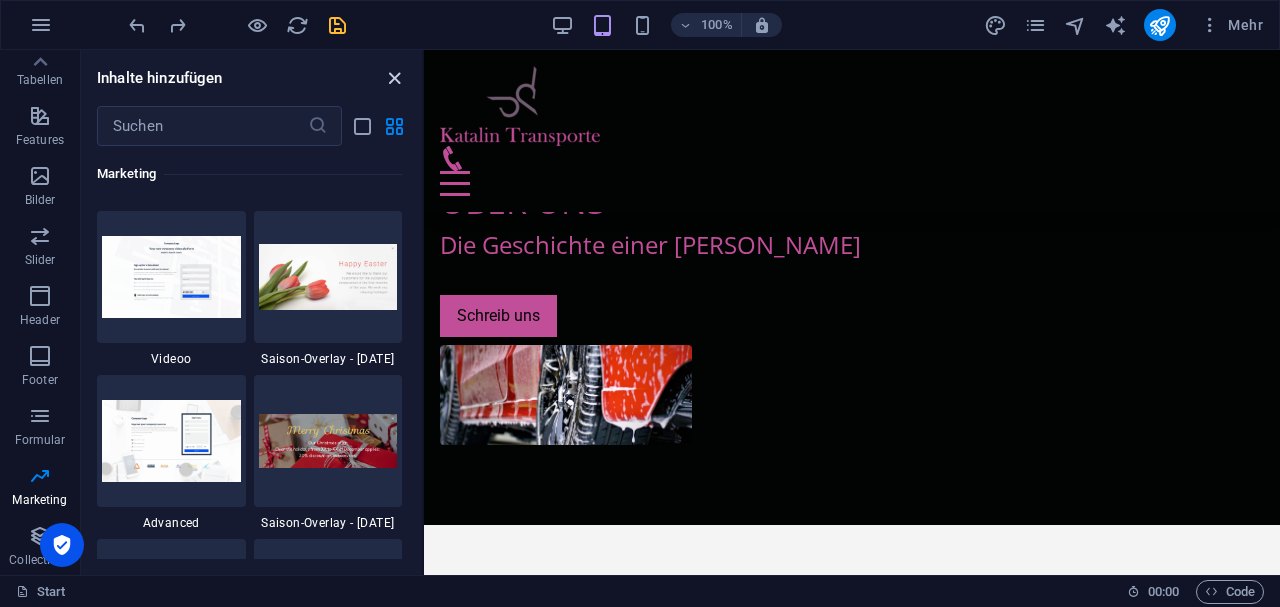 click at bounding box center (394, 78) 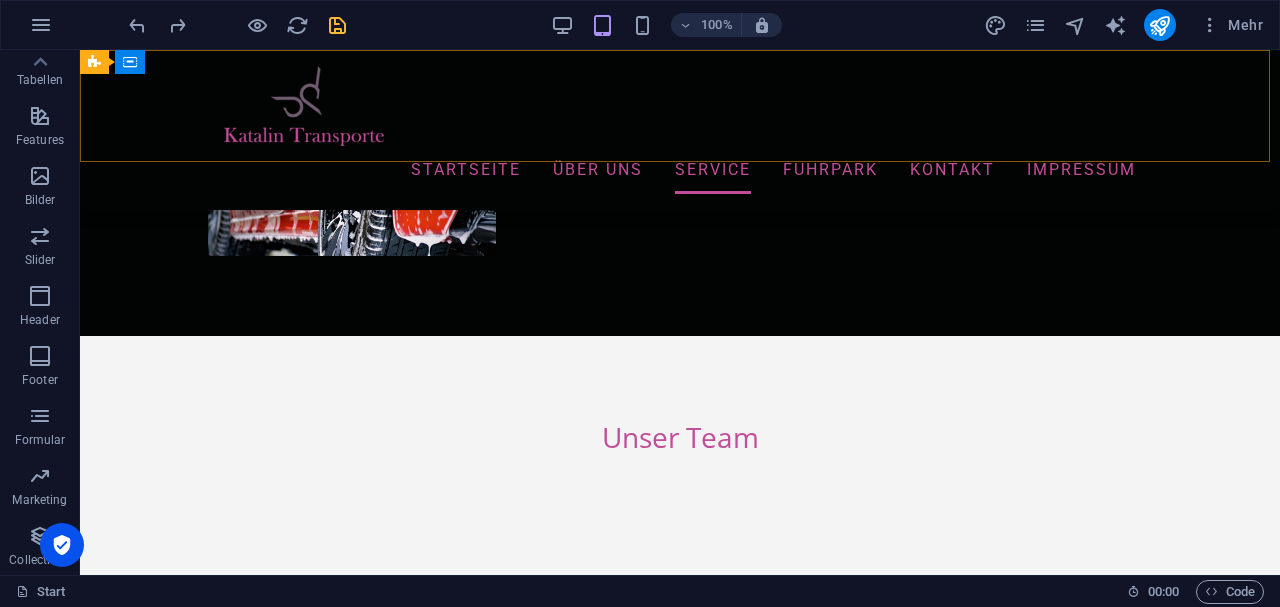 scroll, scrollTop: 1680, scrollLeft: 0, axis: vertical 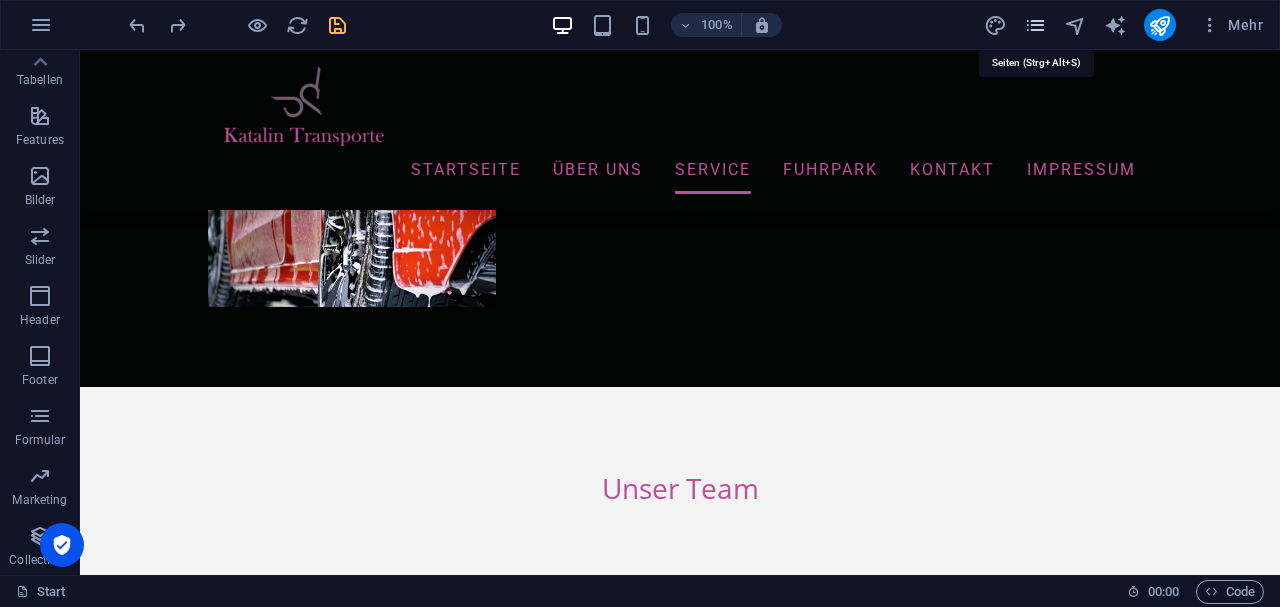 click at bounding box center (1035, 25) 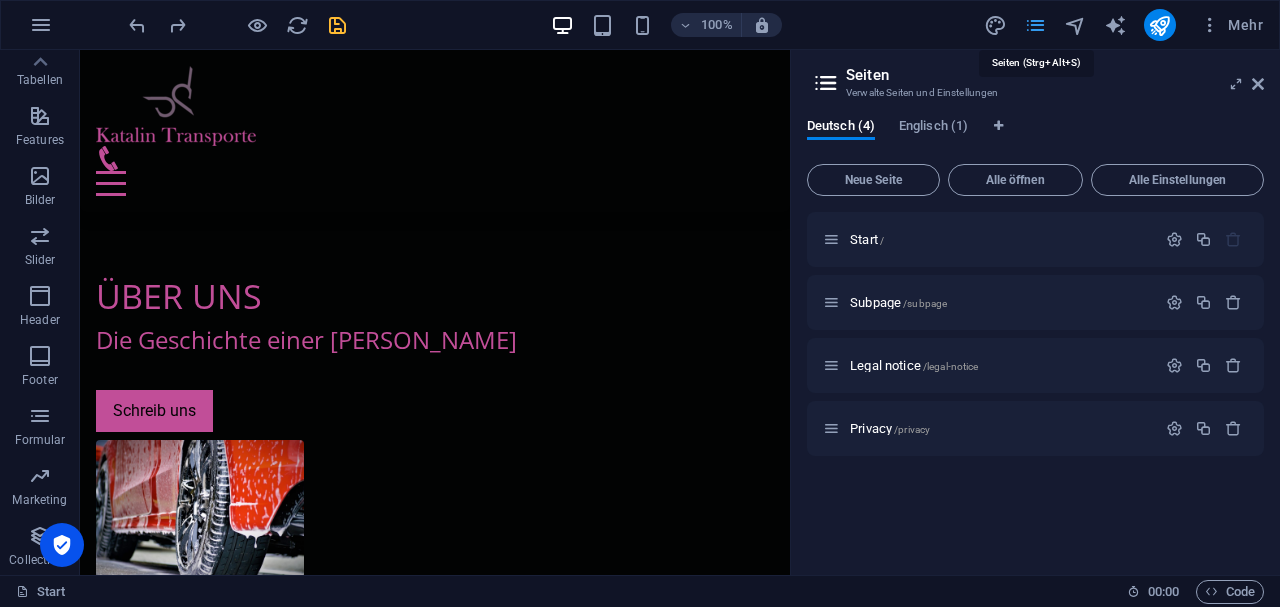 scroll, scrollTop: 2345, scrollLeft: 0, axis: vertical 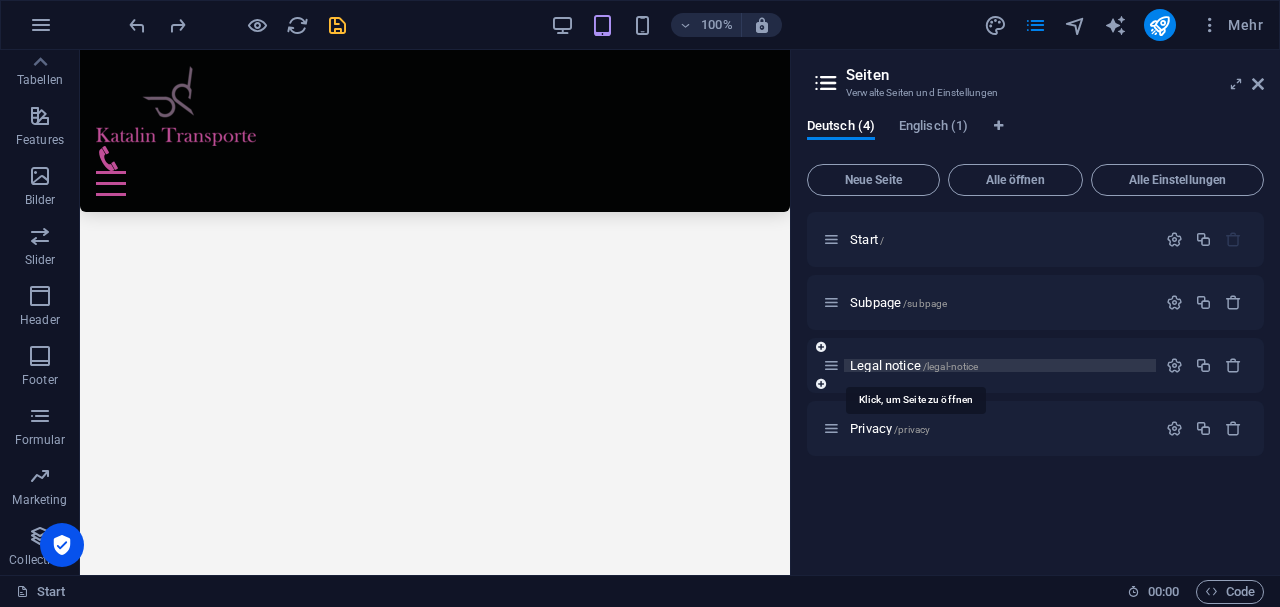 click on "Legal notice /legal-notice" at bounding box center (914, 365) 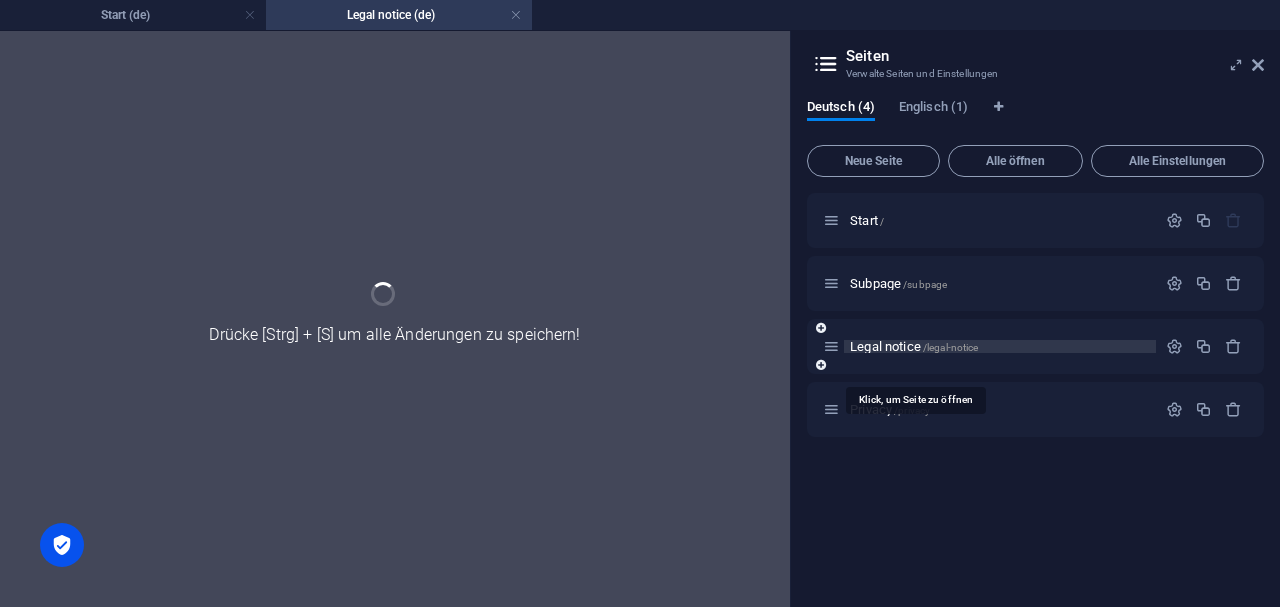 scroll, scrollTop: 0, scrollLeft: 0, axis: both 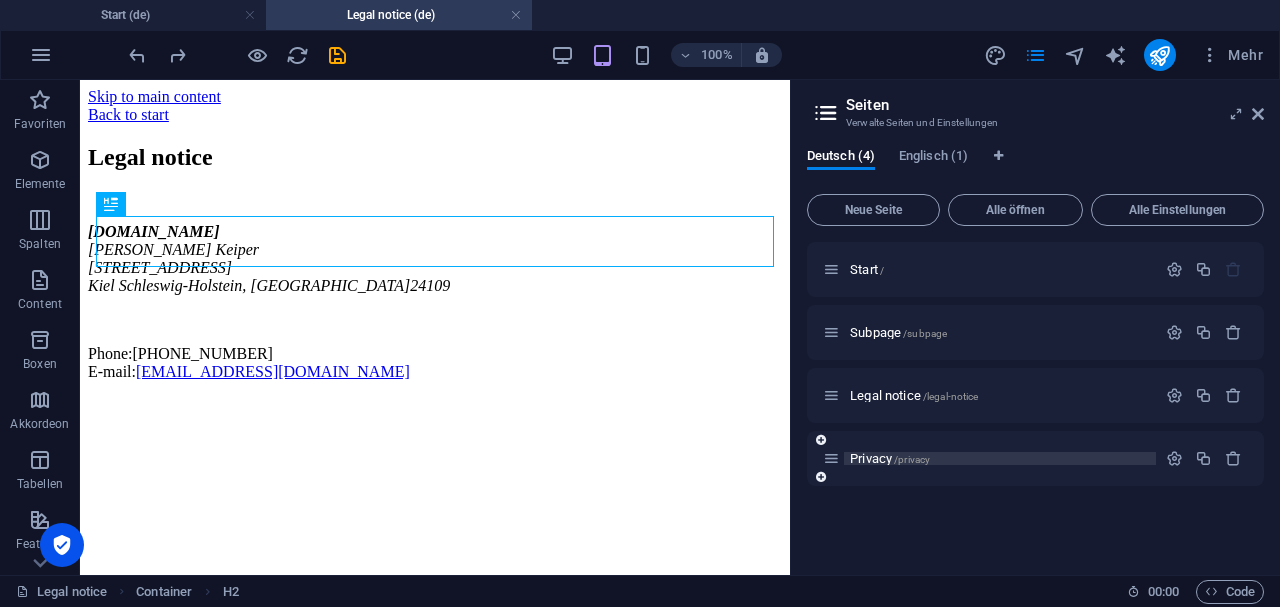 click on "Privacy /privacy" at bounding box center (890, 458) 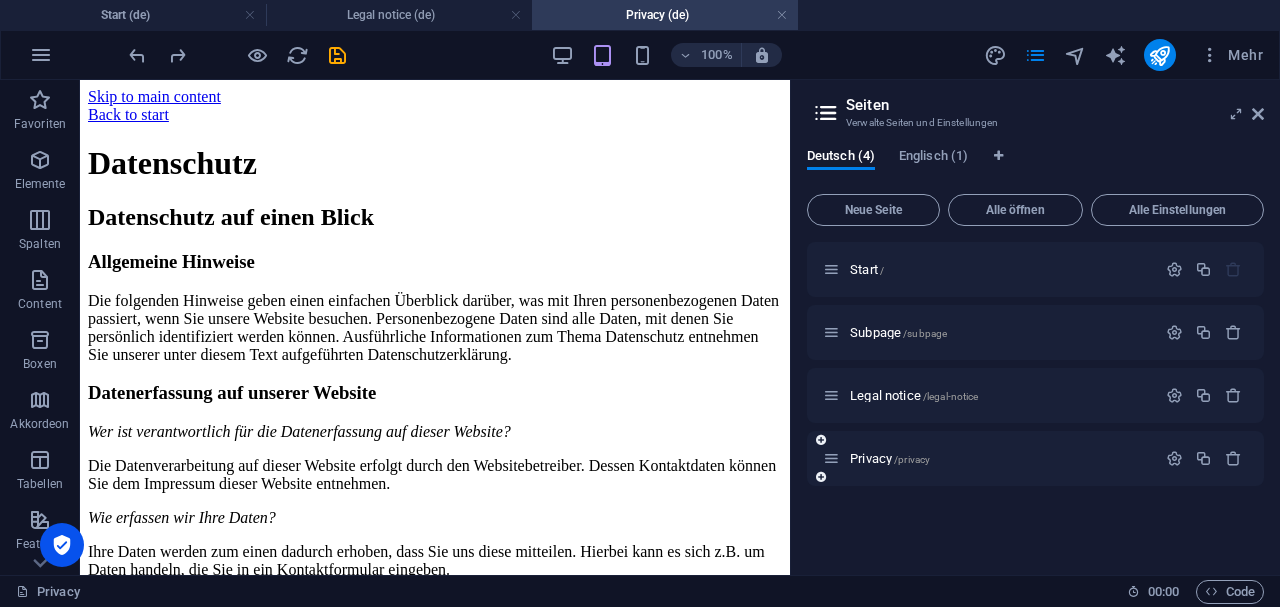 scroll, scrollTop: 0, scrollLeft: 0, axis: both 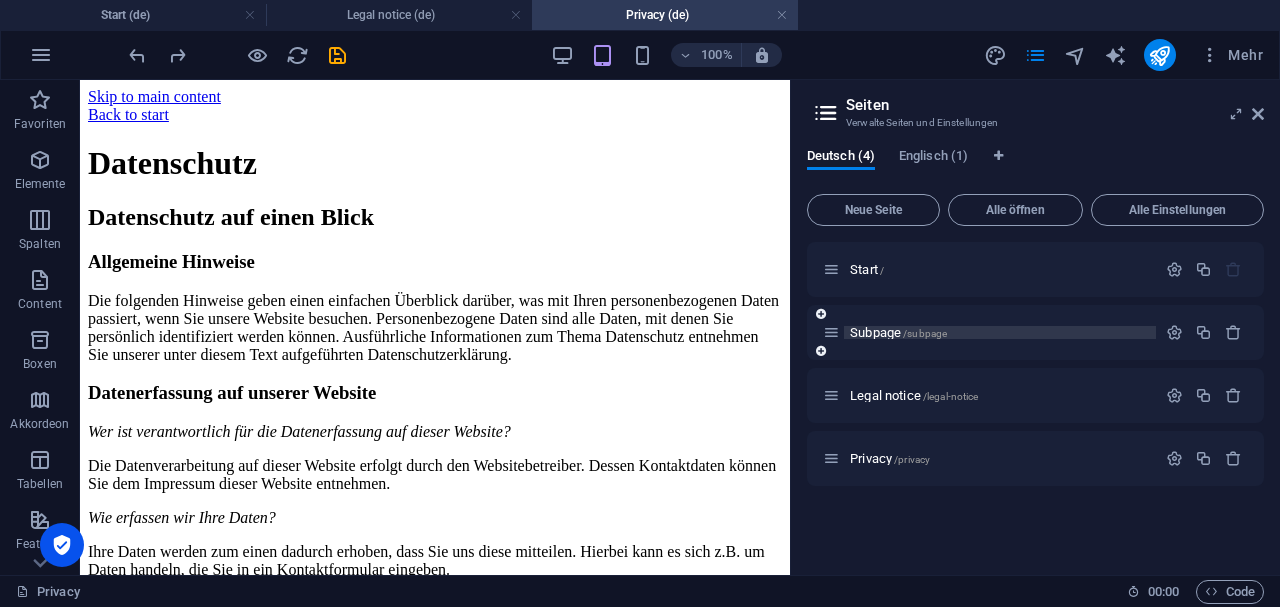 click on "Subpage /subpage" at bounding box center (898, 332) 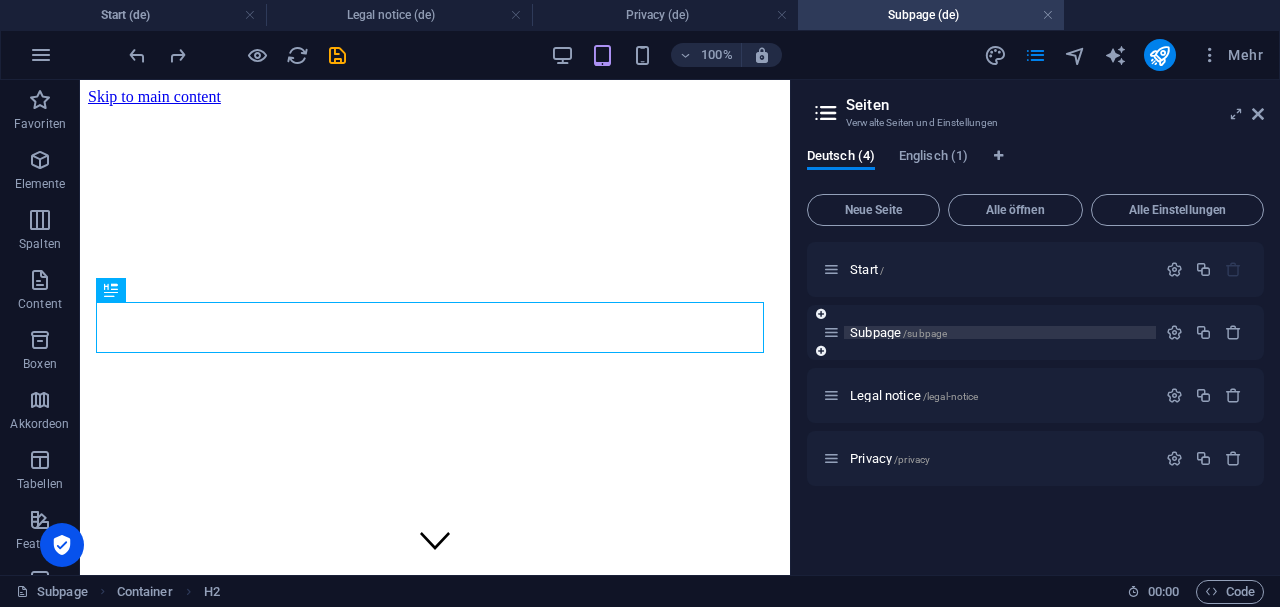 scroll, scrollTop: 358, scrollLeft: 0, axis: vertical 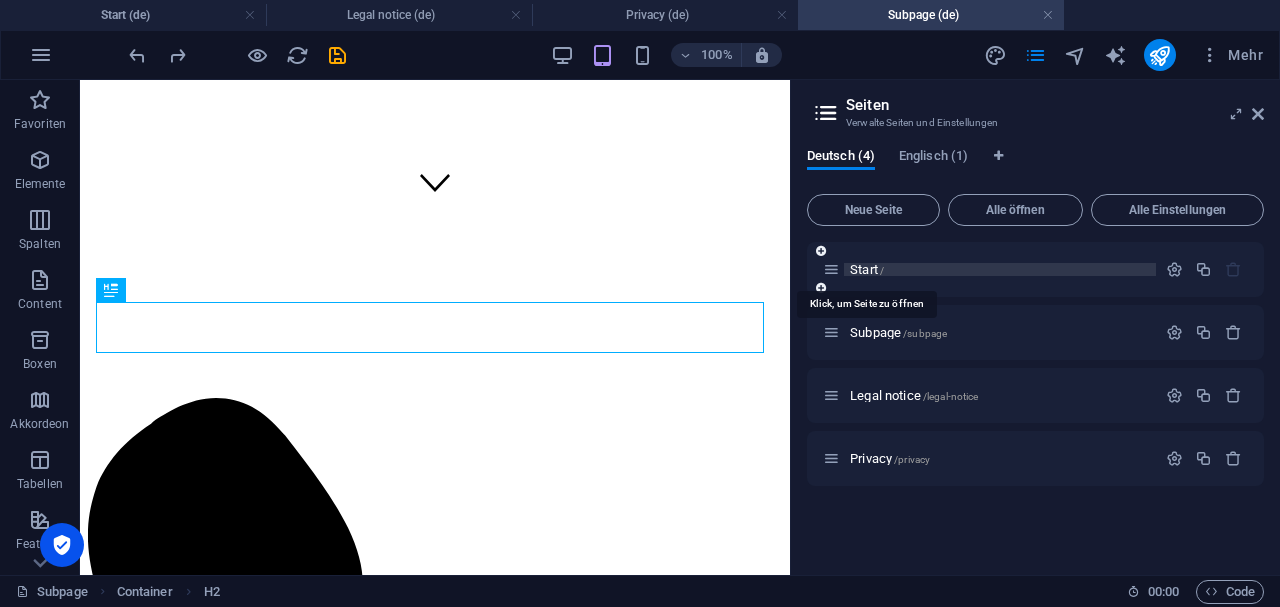 click on "Start /" at bounding box center [867, 269] 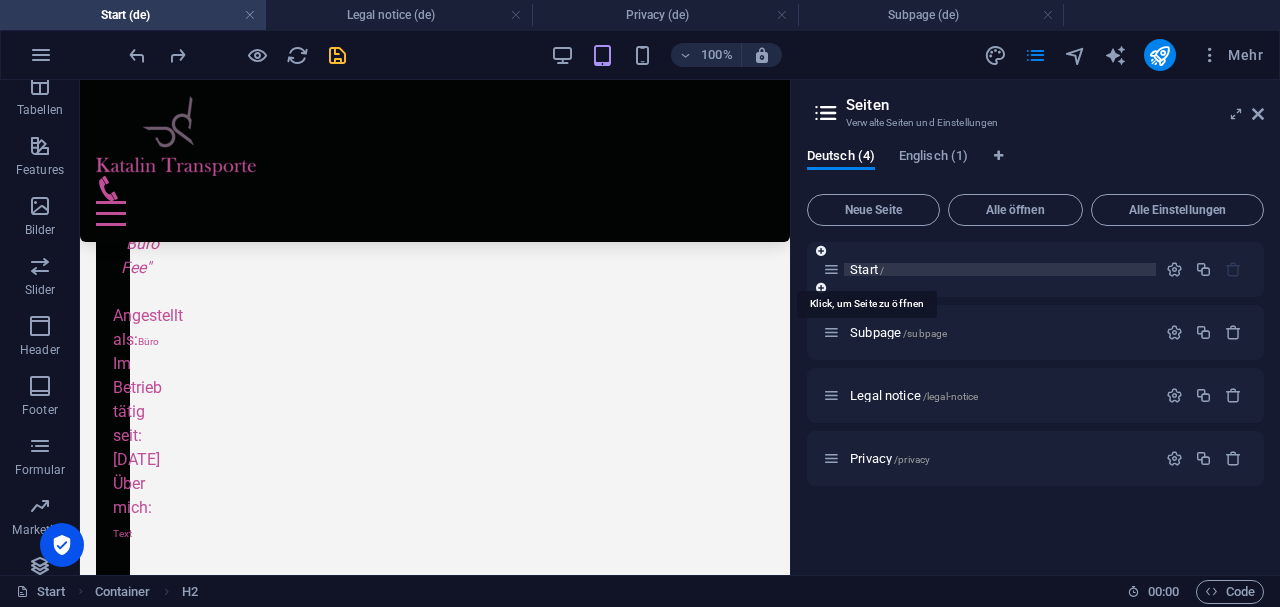 scroll, scrollTop: 0, scrollLeft: 0, axis: both 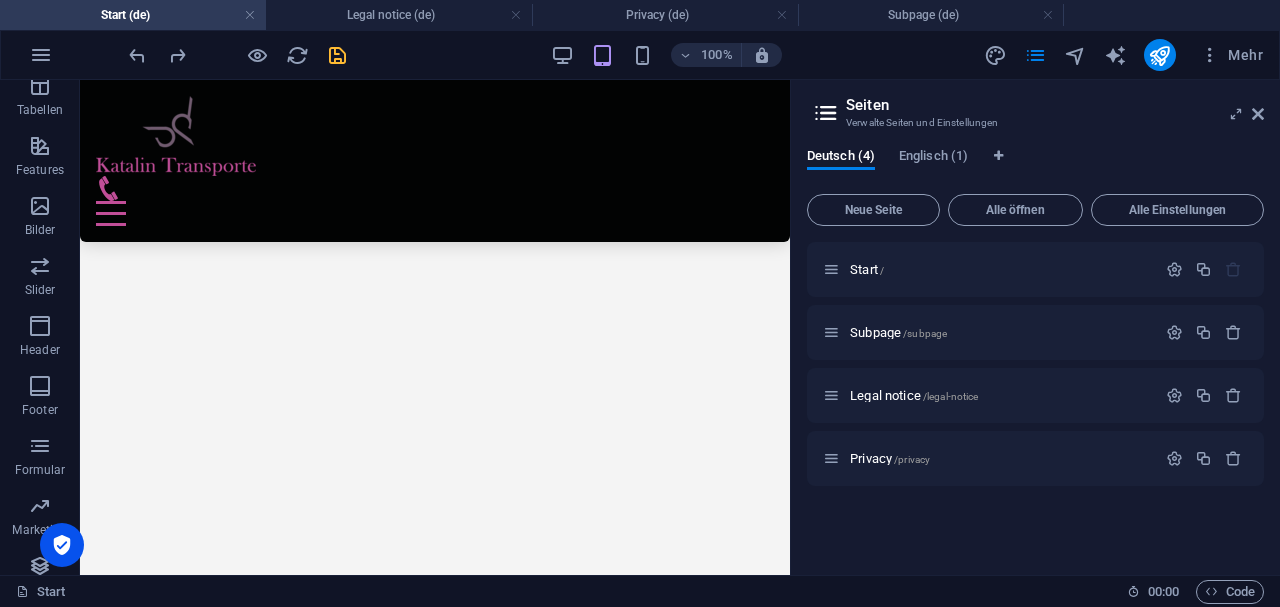 click at bounding box center [826, 113] 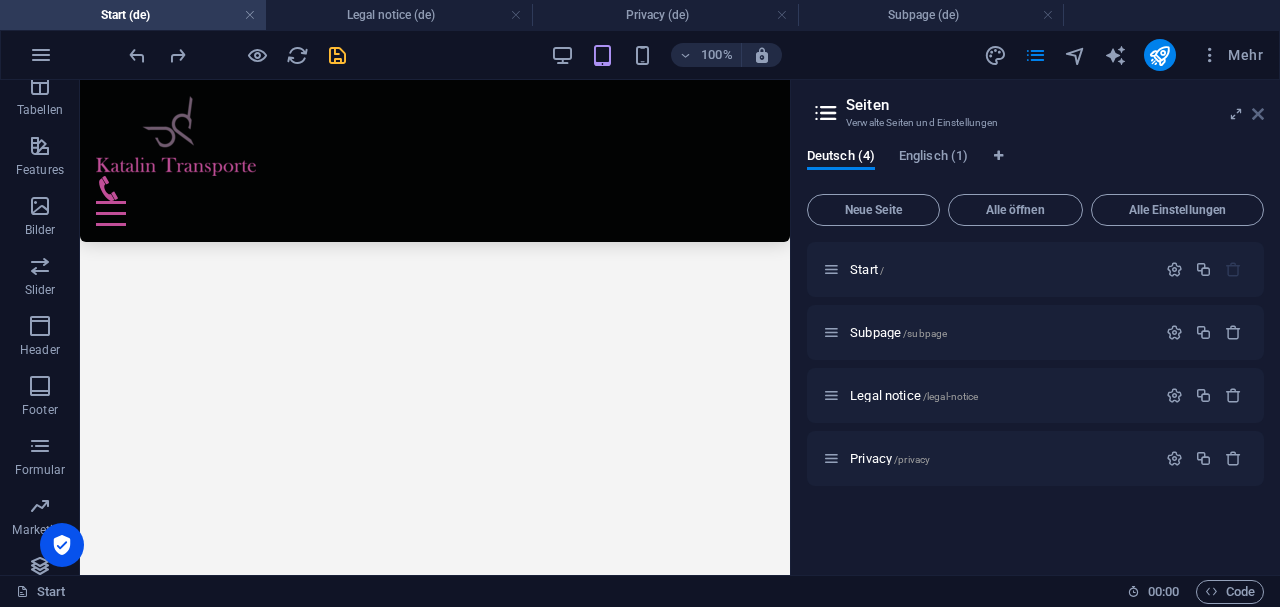 click at bounding box center (1258, 114) 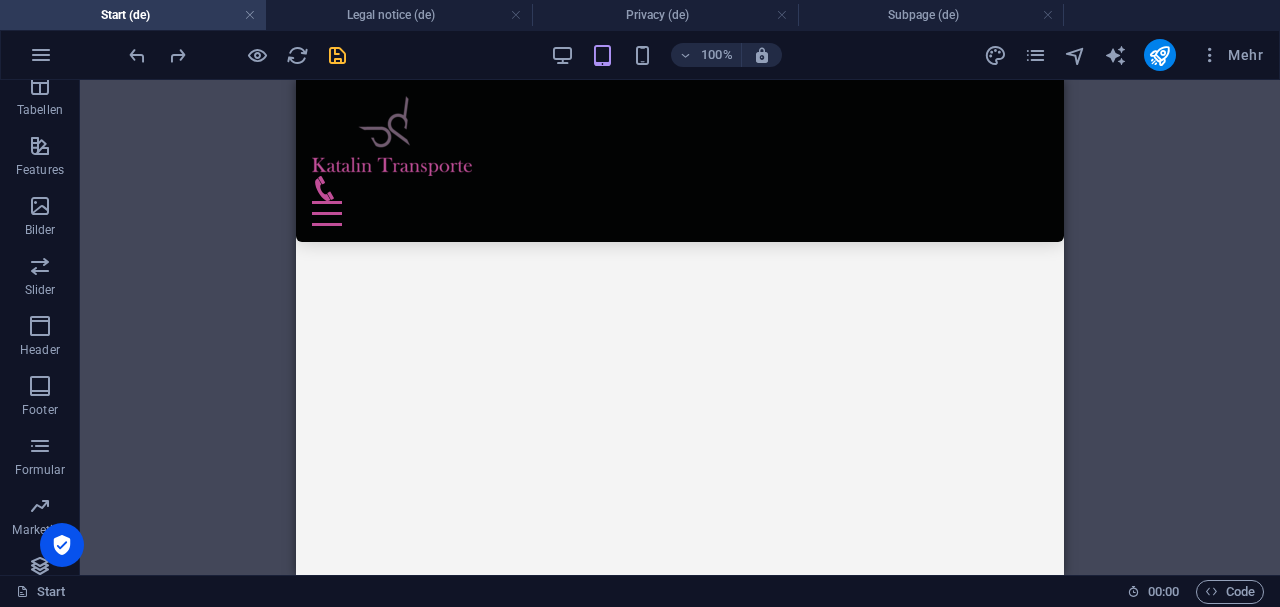 scroll, scrollTop: 2032, scrollLeft: 0, axis: vertical 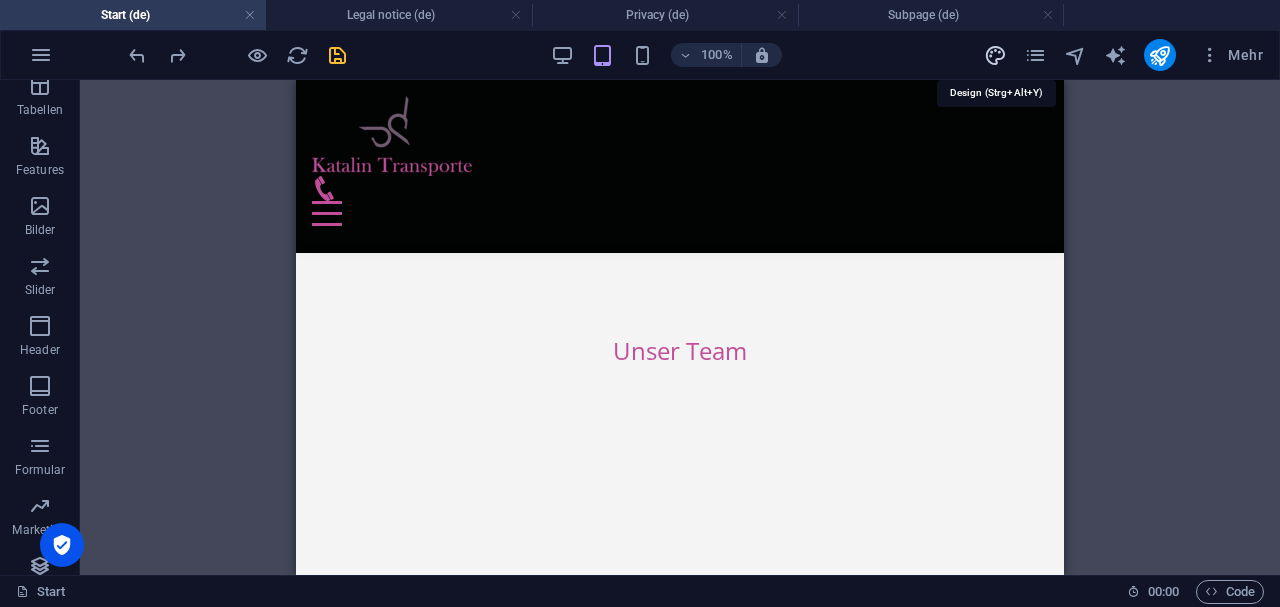 click at bounding box center (995, 55) 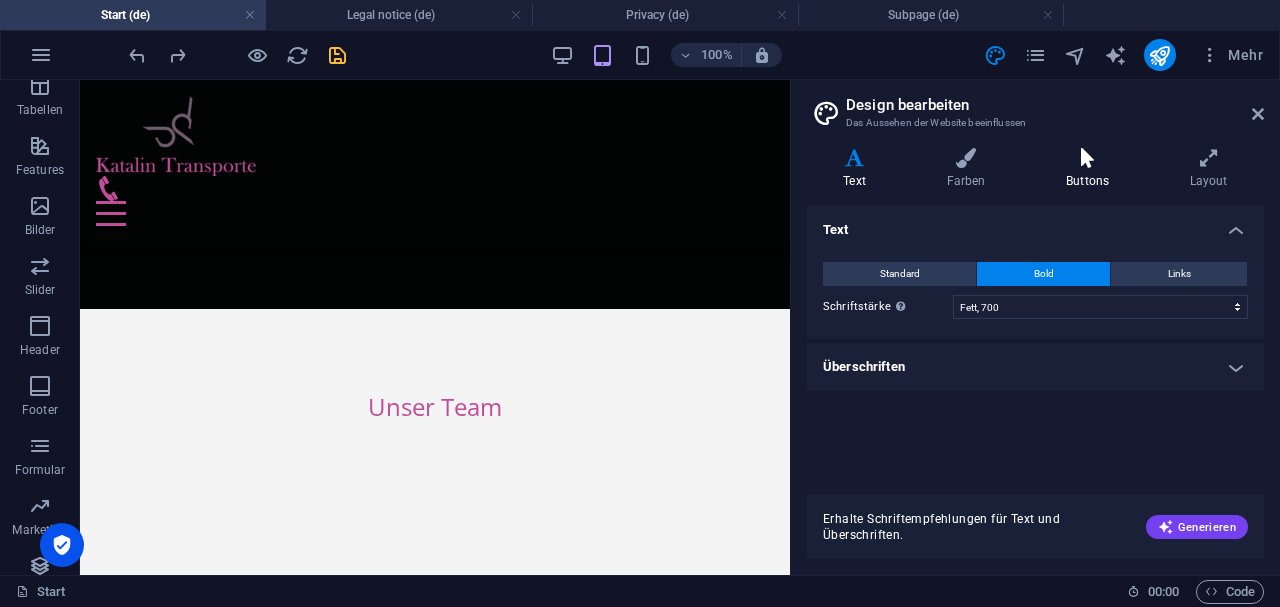 scroll, scrollTop: 2524, scrollLeft: 0, axis: vertical 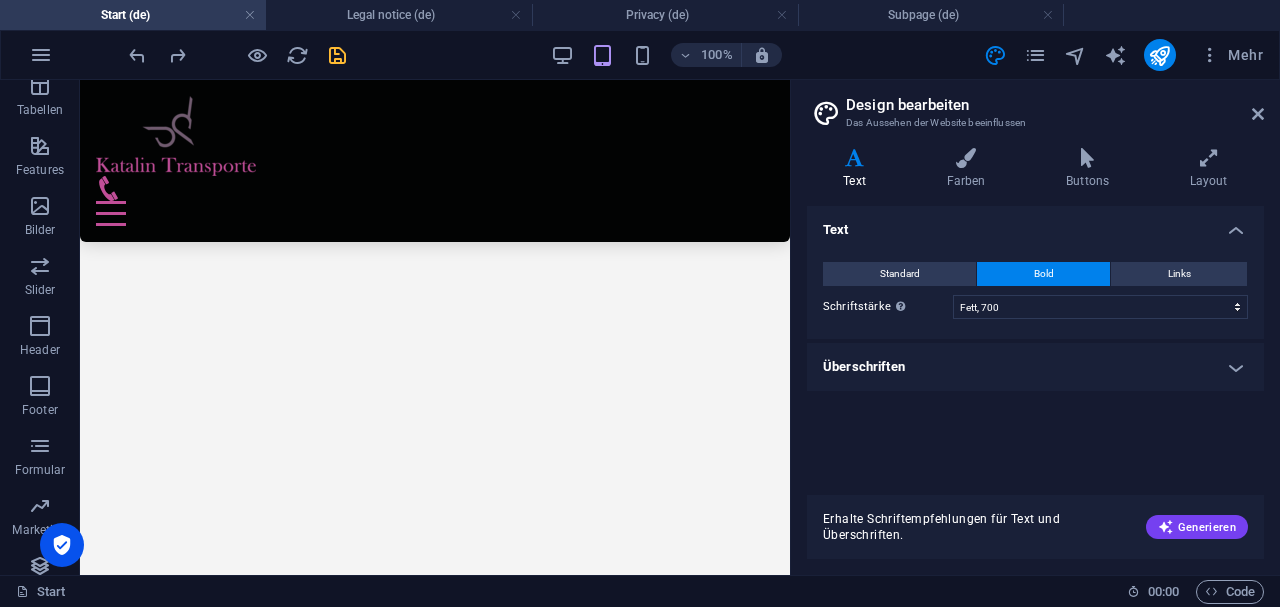 click on "Überschriften" at bounding box center [1035, 367] 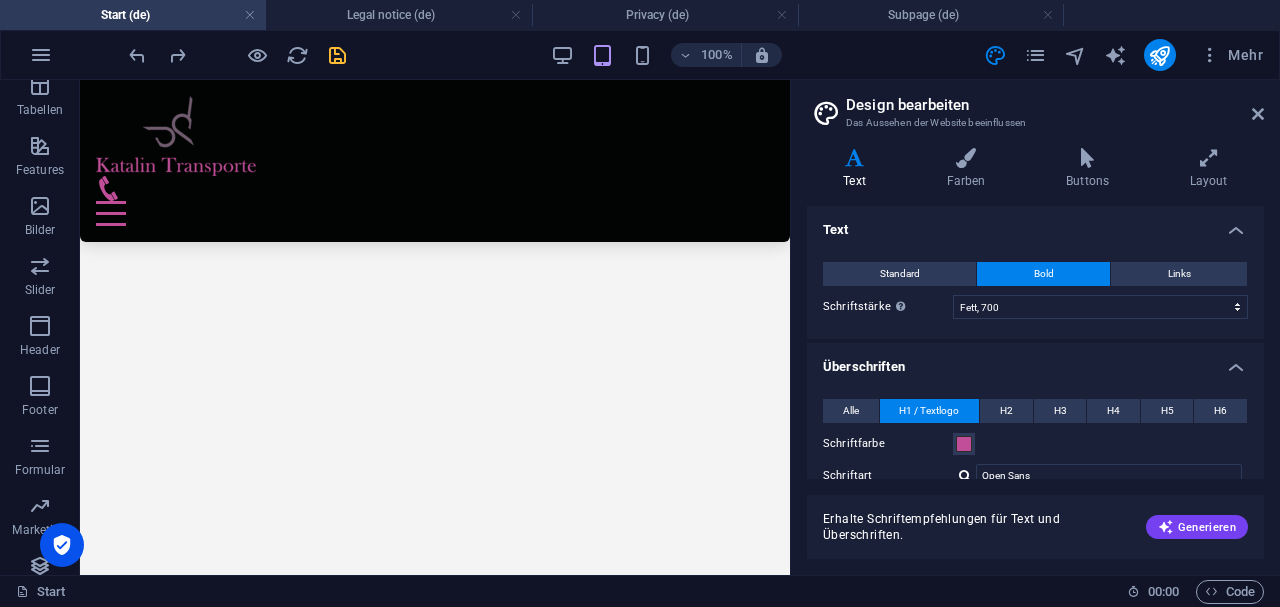 click on "Überschriften" at bounding box center (1035, 361) 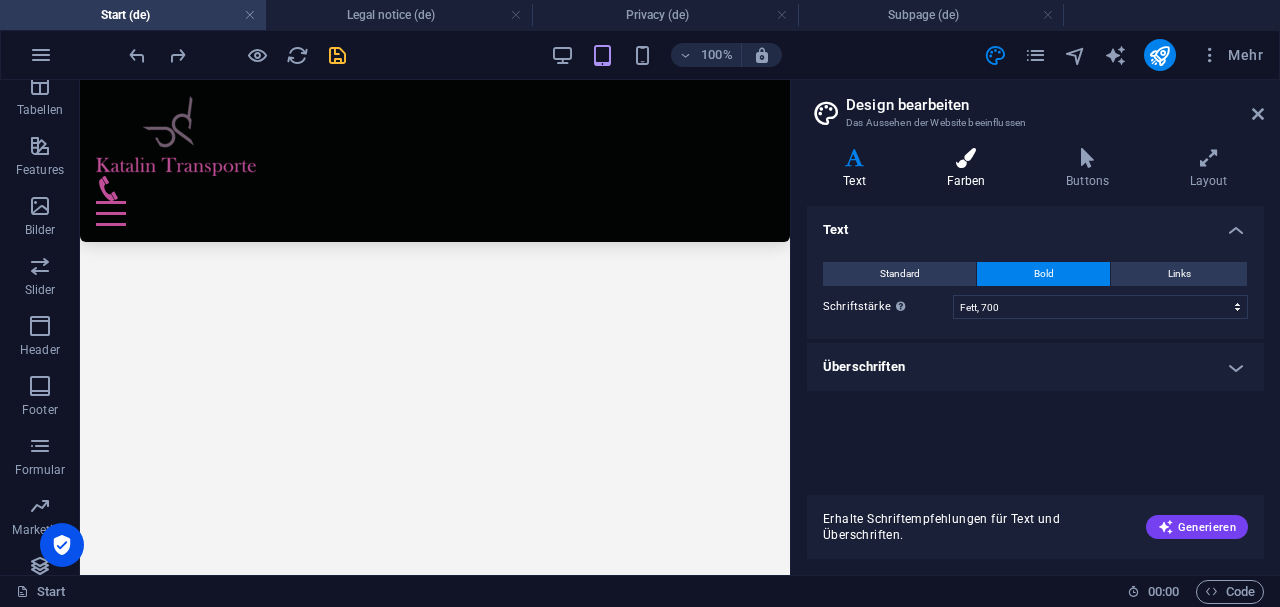 click at bounding box center [966, 158] 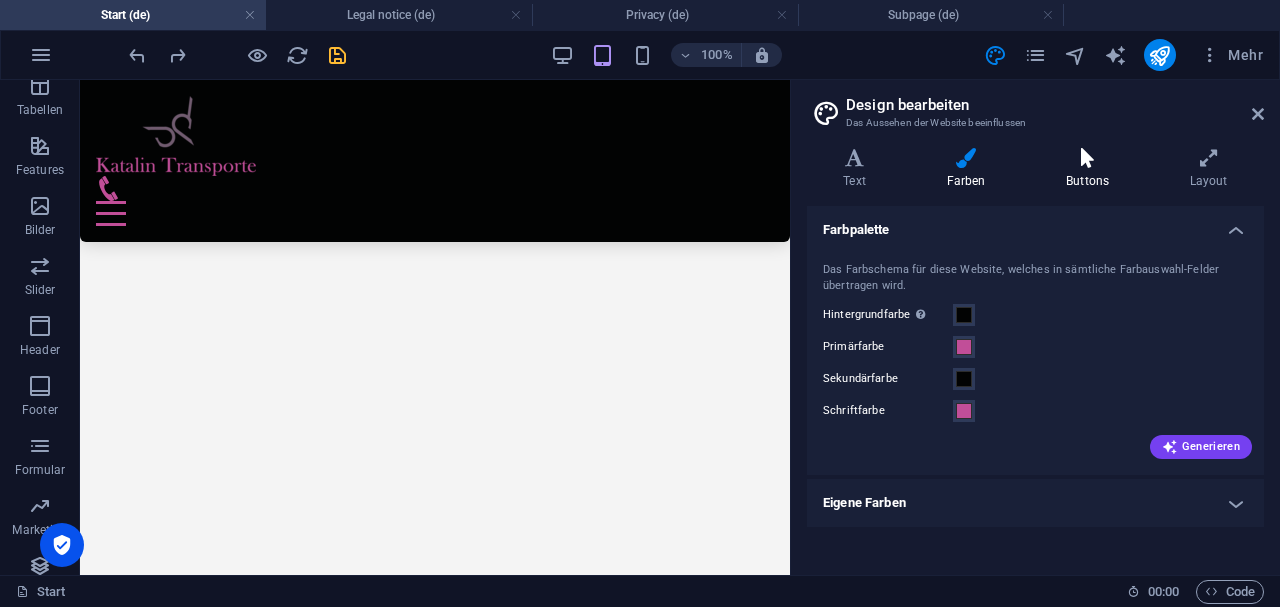click on "Buttons" at bounding box center [1092, 169] 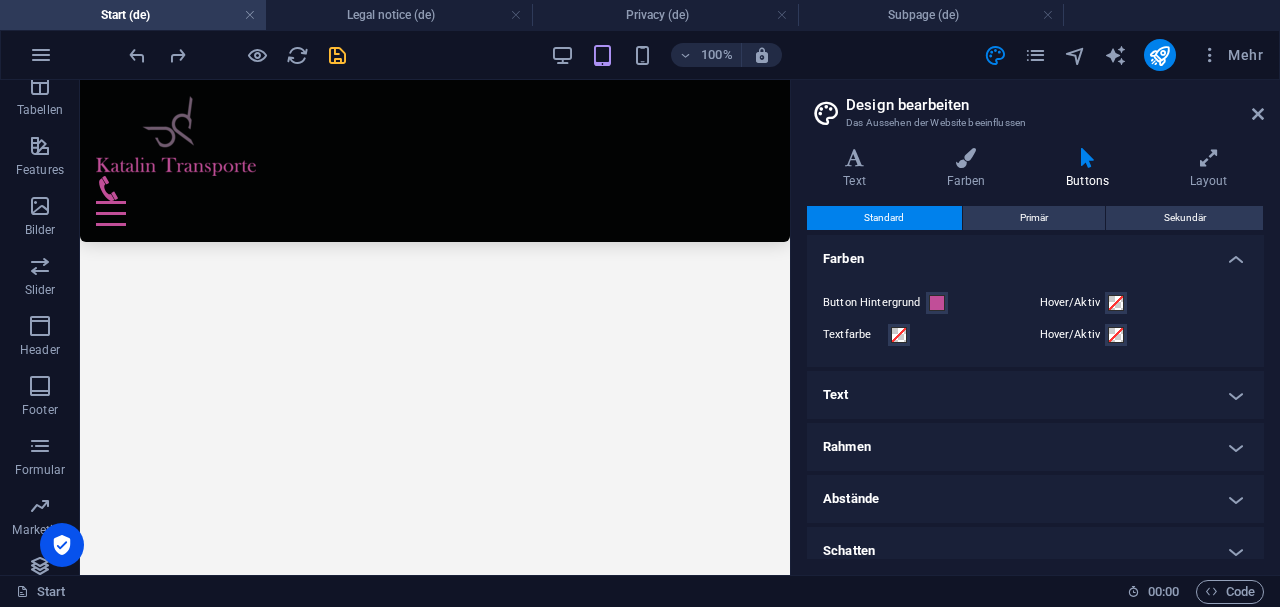 click on "Text" at bounding box center [1035, 395] 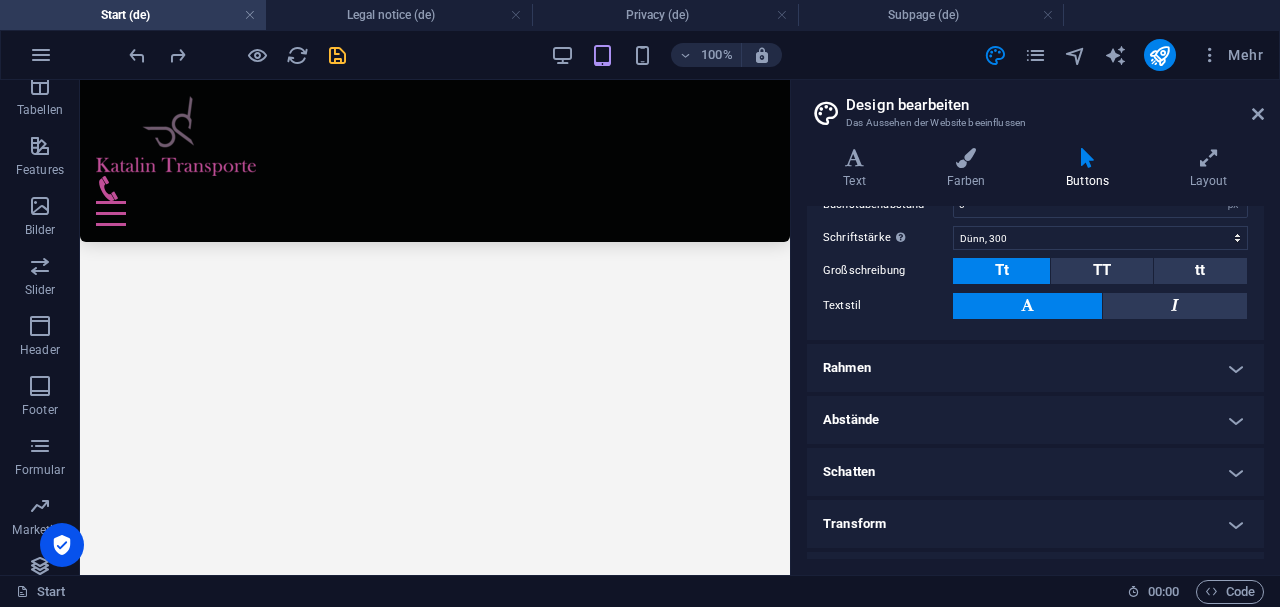 scroll, scrollTop: 404, scrollLeft: 0, axis: vertical 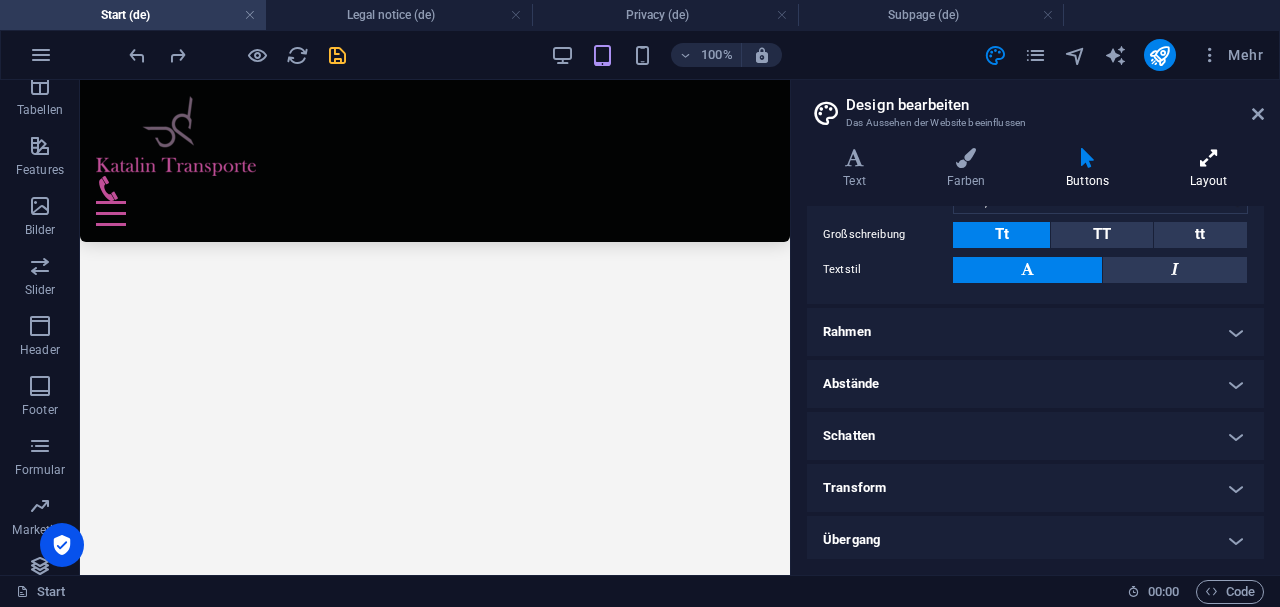 click at bounding box center [1208, 158] 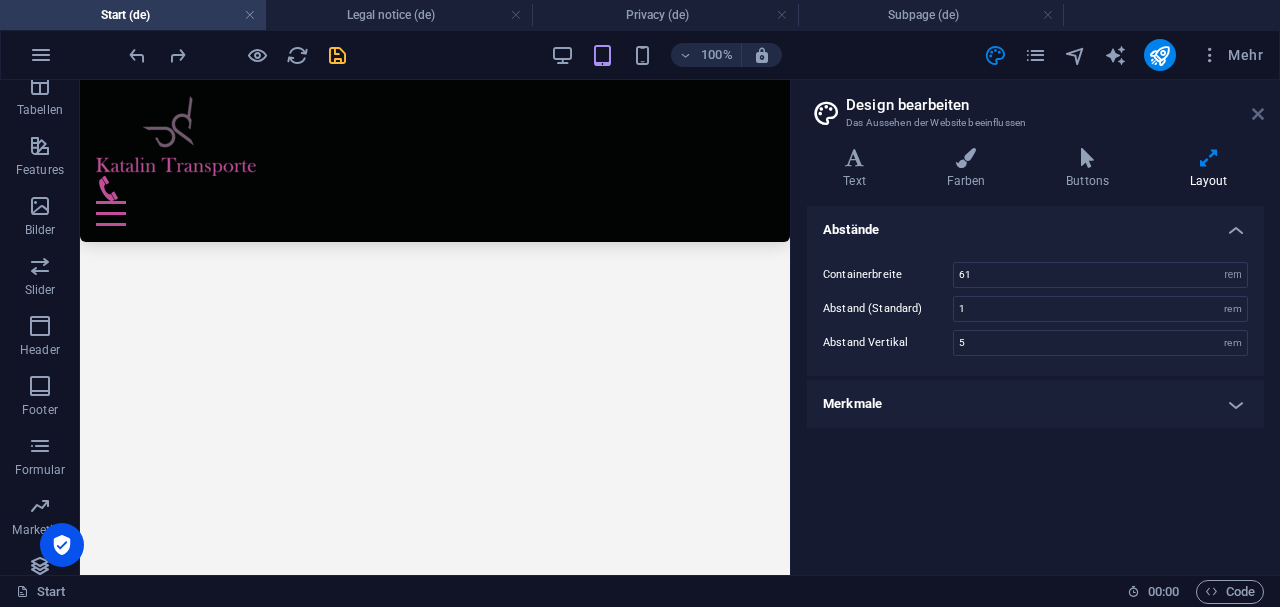 click at bounding box center [1258, 114] 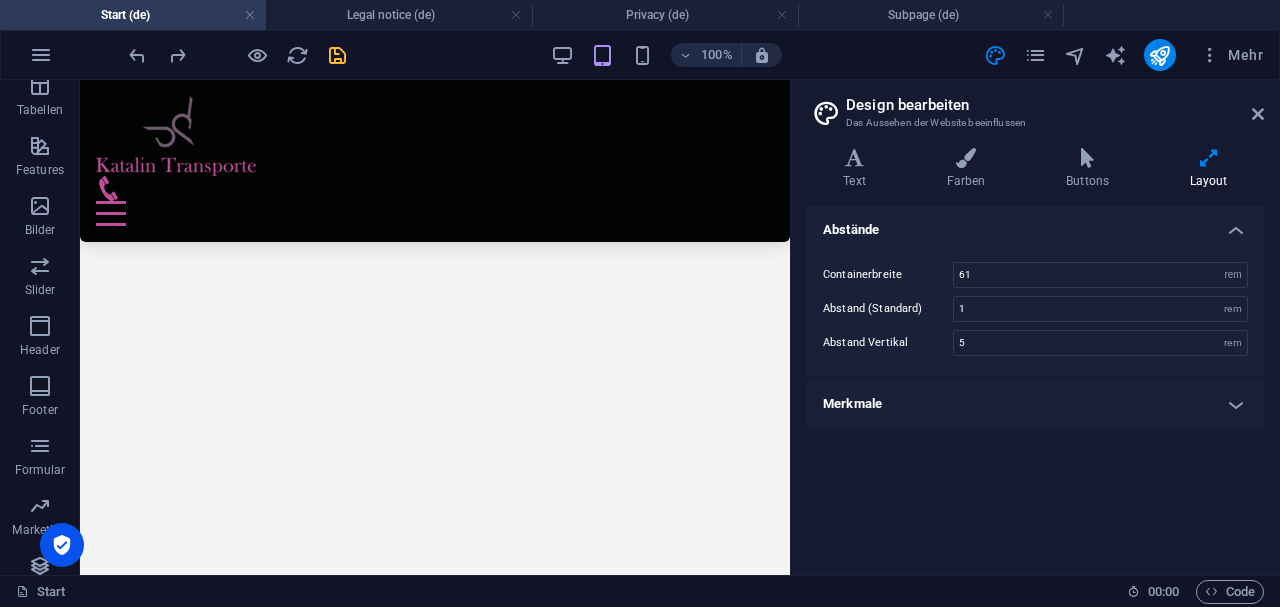 scroll, scrollTop: 2032, scrollLeft: 0, axis: vertical 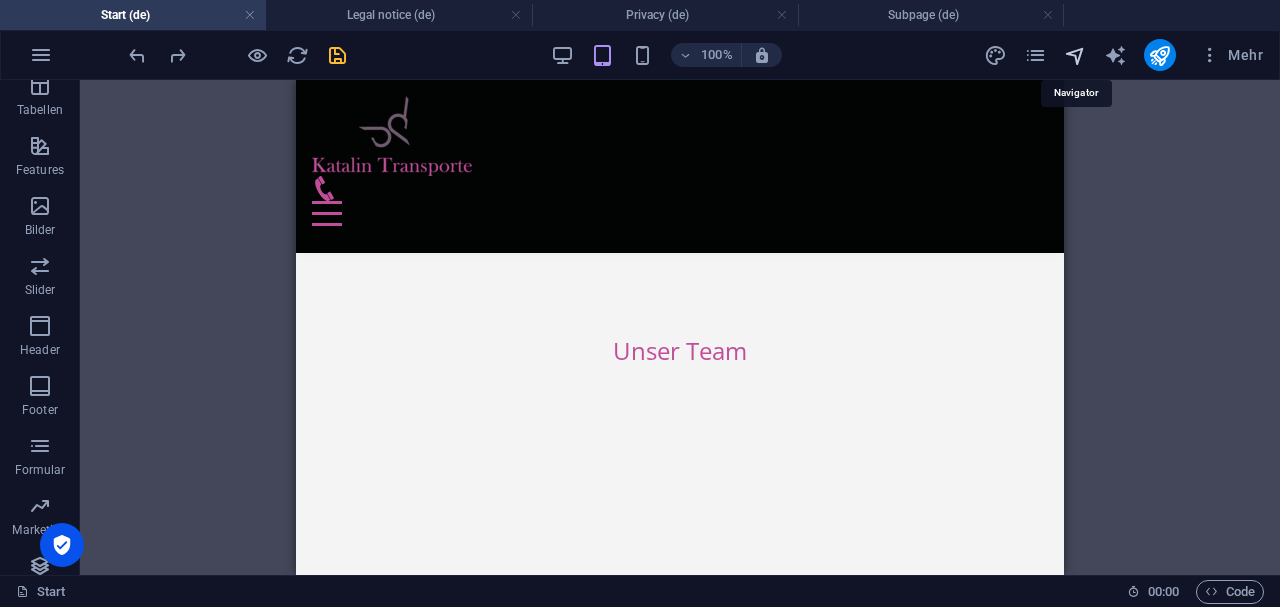 click at bounding box center (1075, 55) 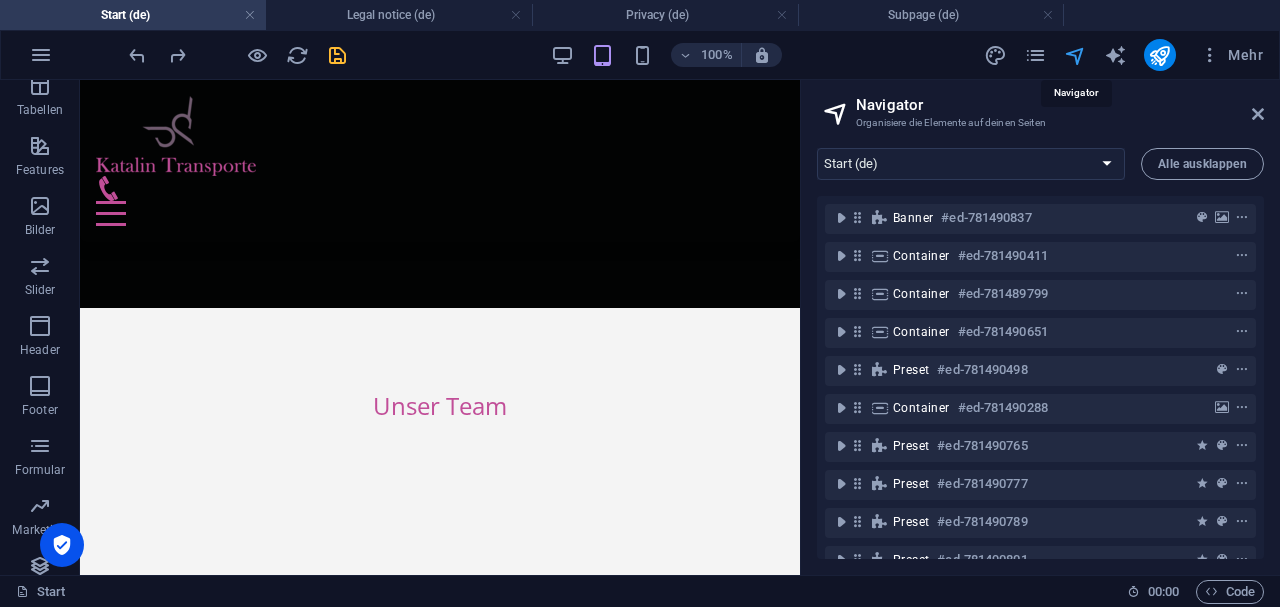 scroll, scrollTop: 2505, scrollLeft: 0, axis: vertical 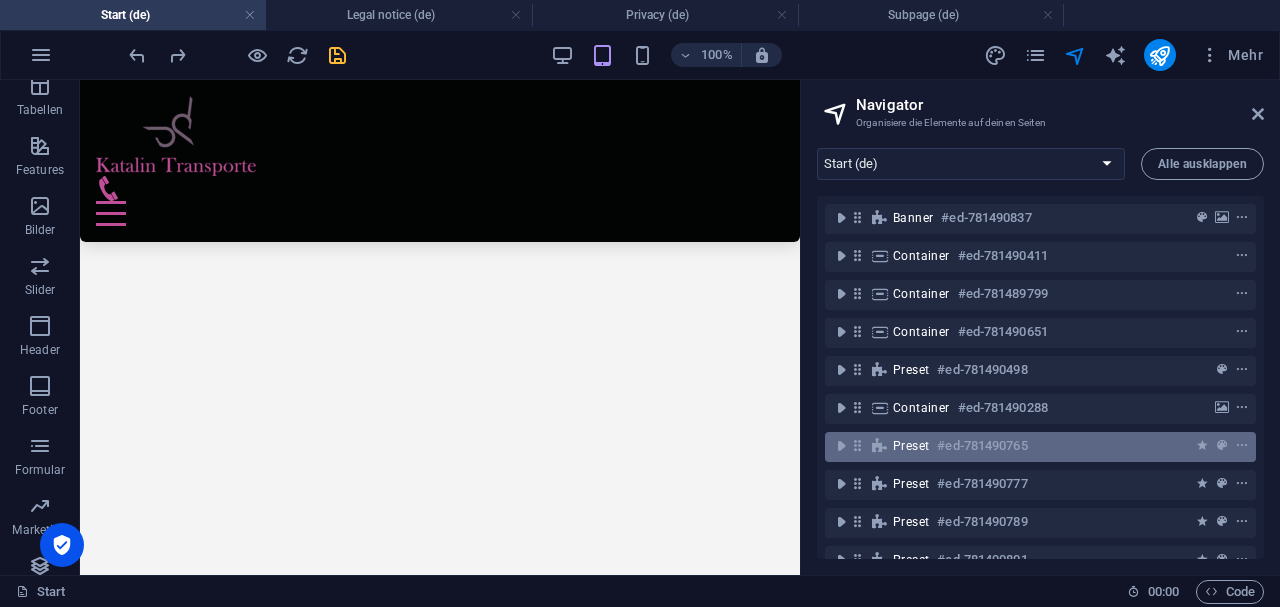 click on "Preset" at bounding box center (911, 446) 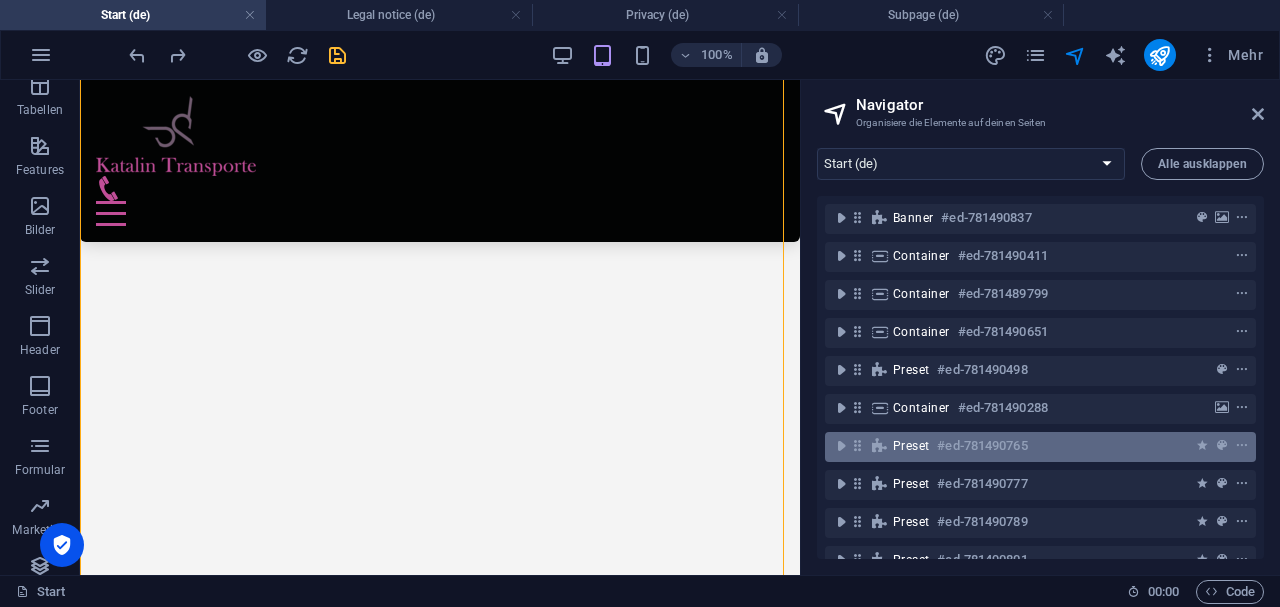 scroll, scrollTop: 4129, scrollLeft: 0, axis: vertical 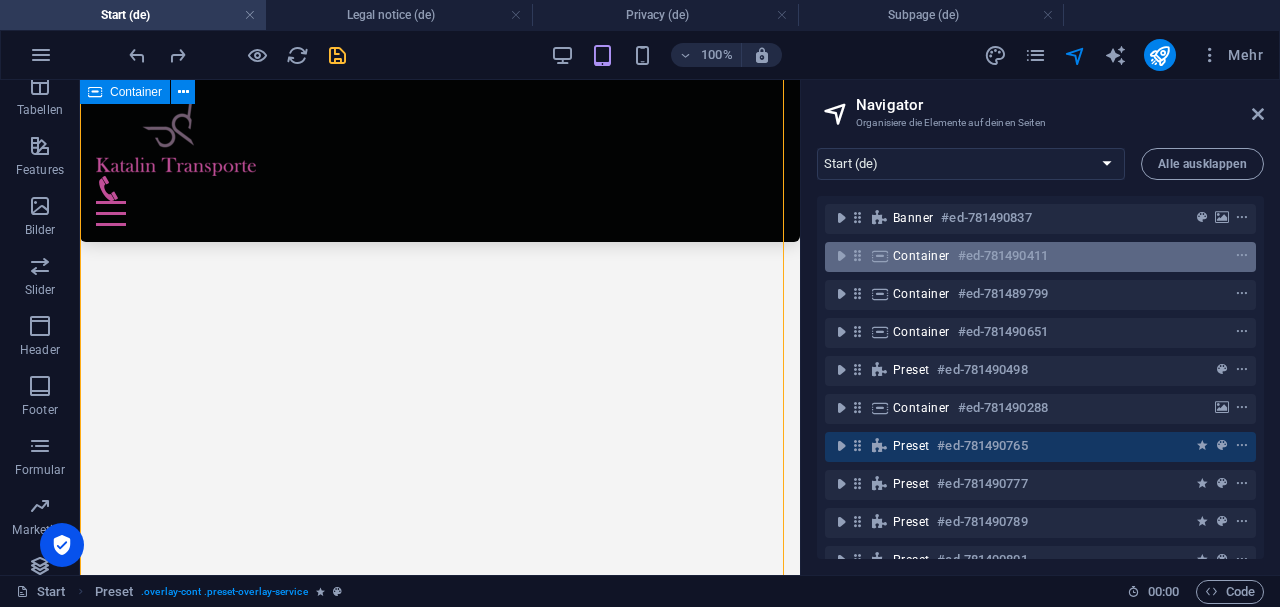 click on "Container" at bounding box center [921, 256] 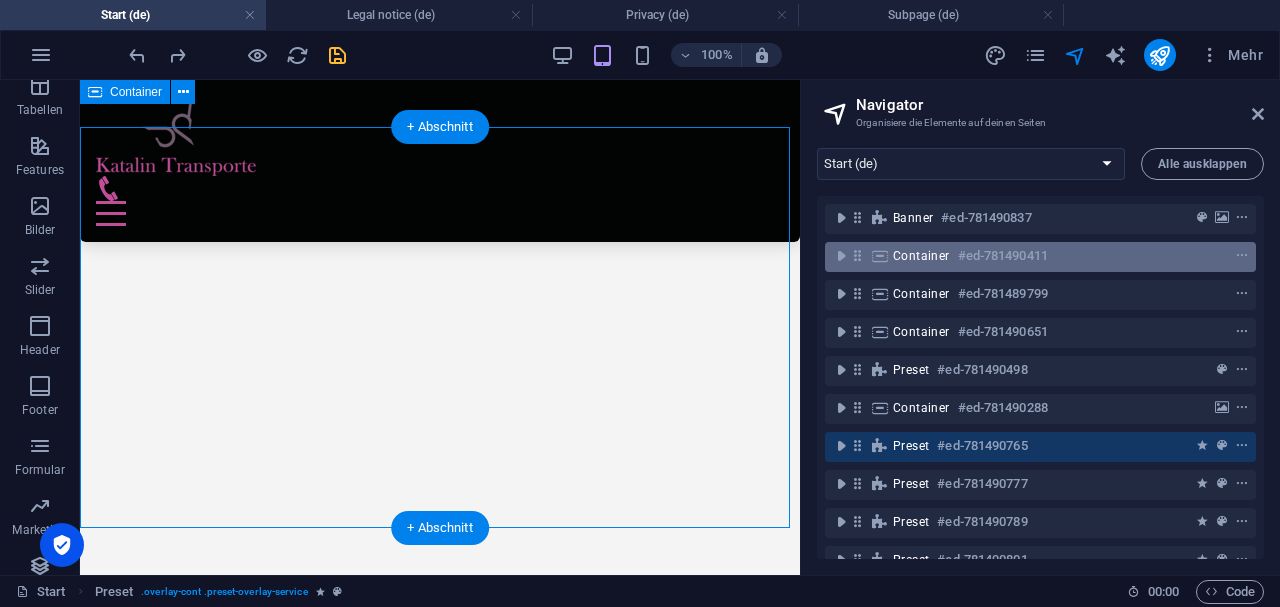 scroll, scrollTop: 349, scrollLeft: 0, axis: vertical 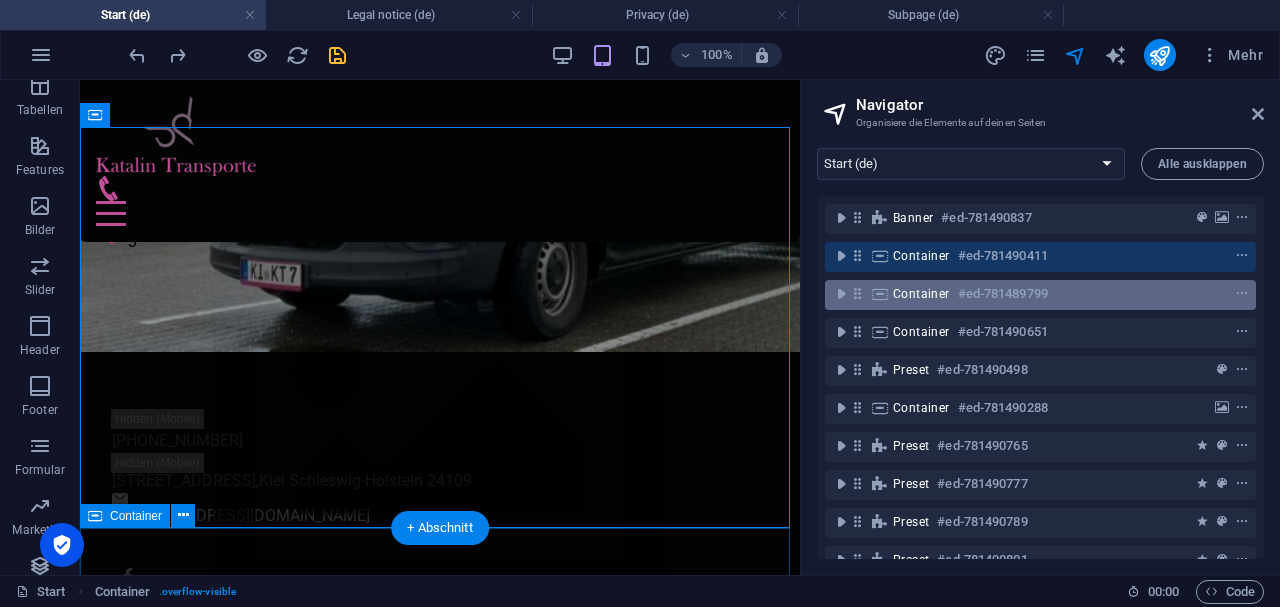 click on "Container #ed-781489799" at bounding box center (1024, 294) 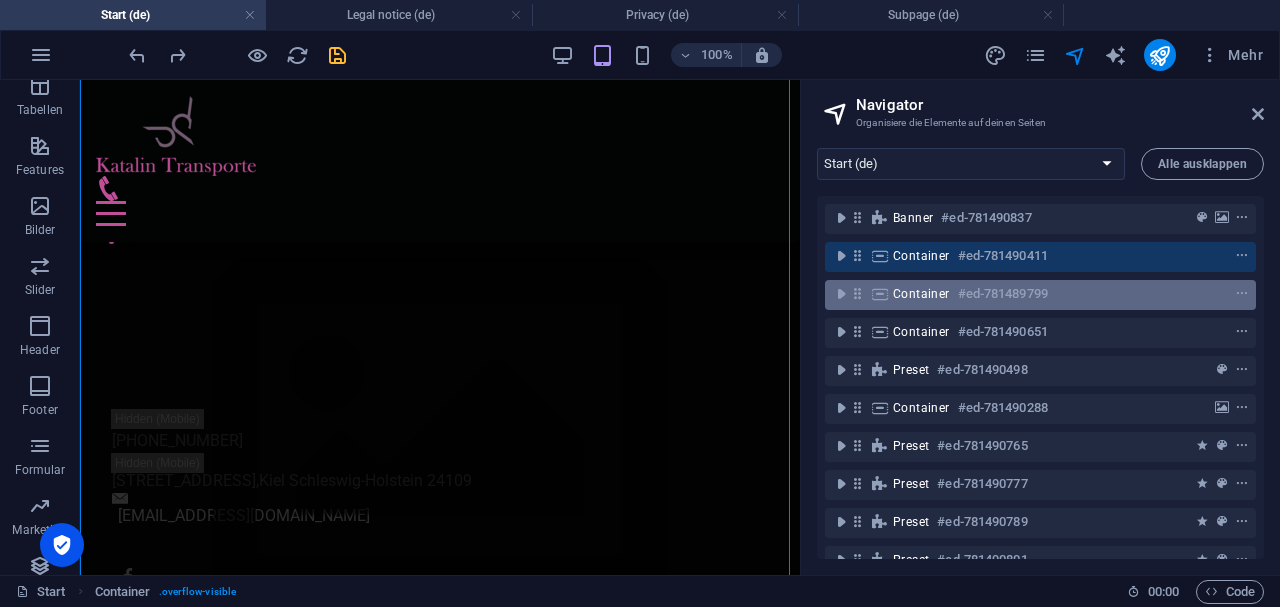scroll, scrollTop: 943, scrollLeft: 0, axis: vertical 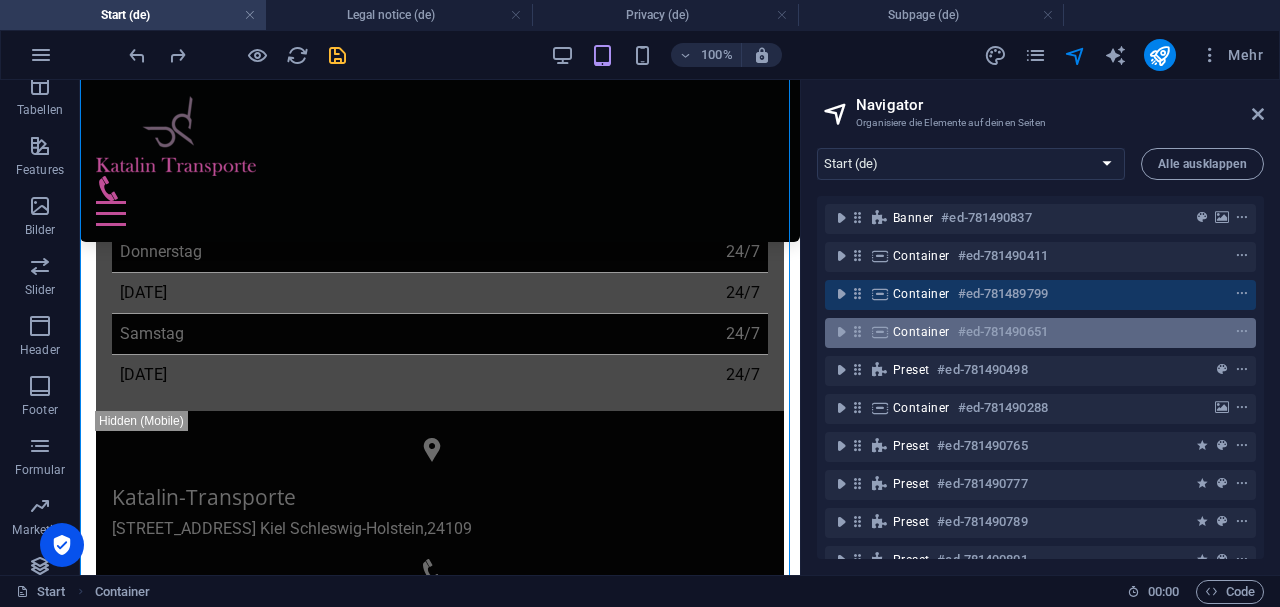 click on "Container" at bounding box center [921, 332] 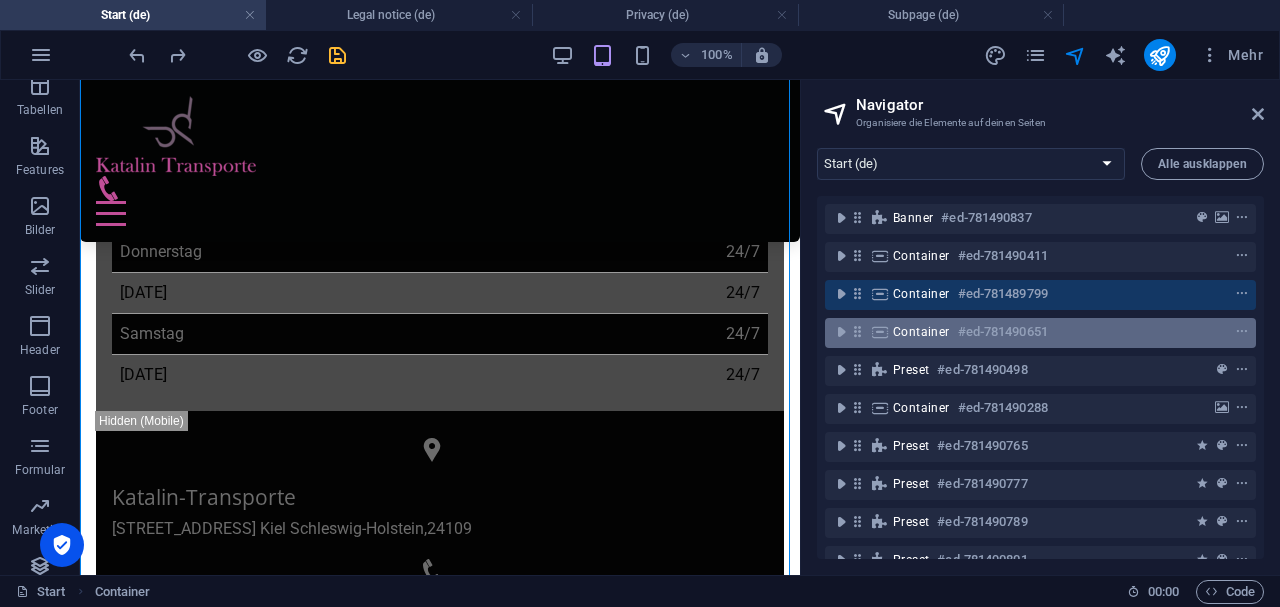 scroll, scrollTop: 1587, scrollLeft: 0, axis: vertical 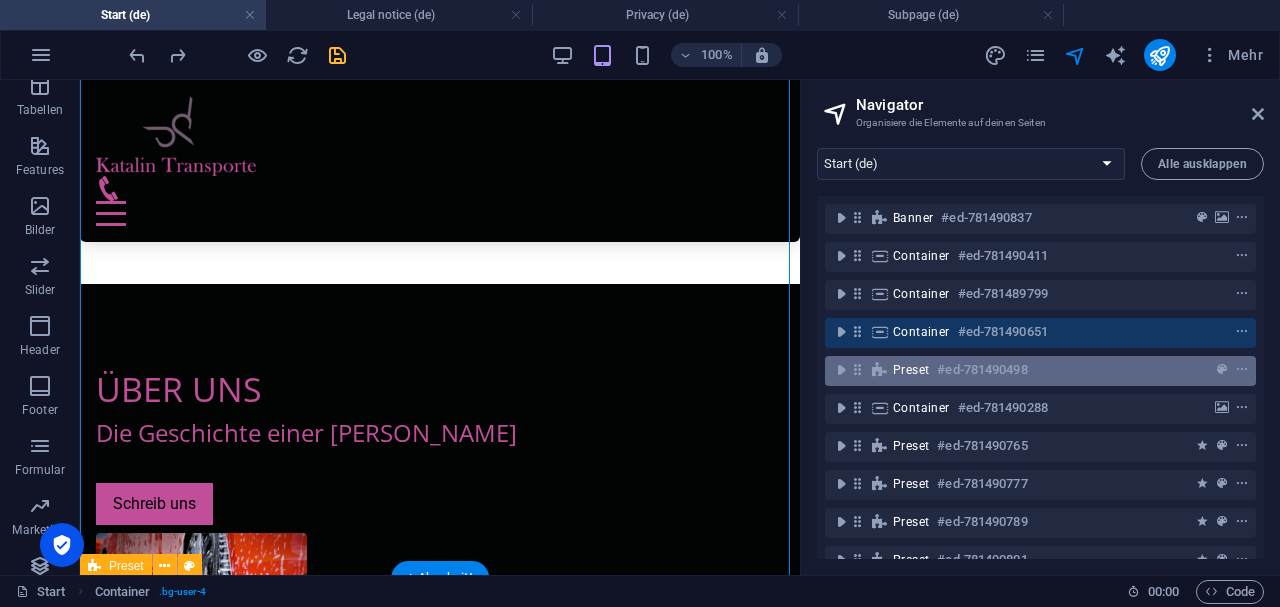 click on "Preset" at bounding box center (911, 370) 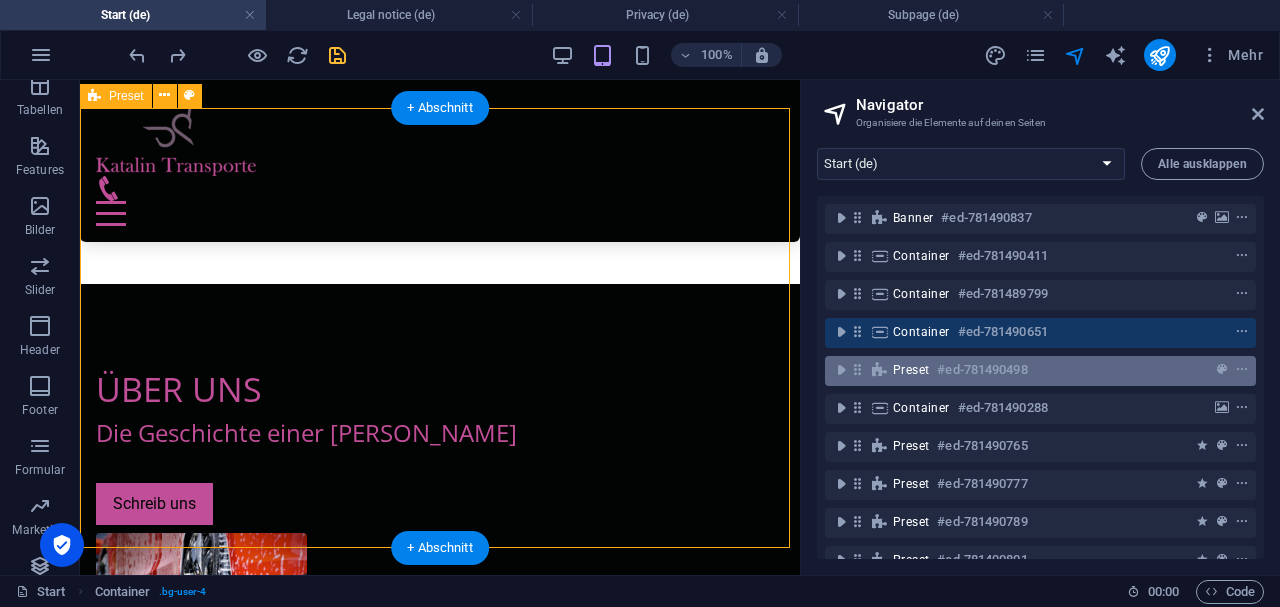 scroll, scrollTop: 2058, scrollLeft: 0, axis: vertical 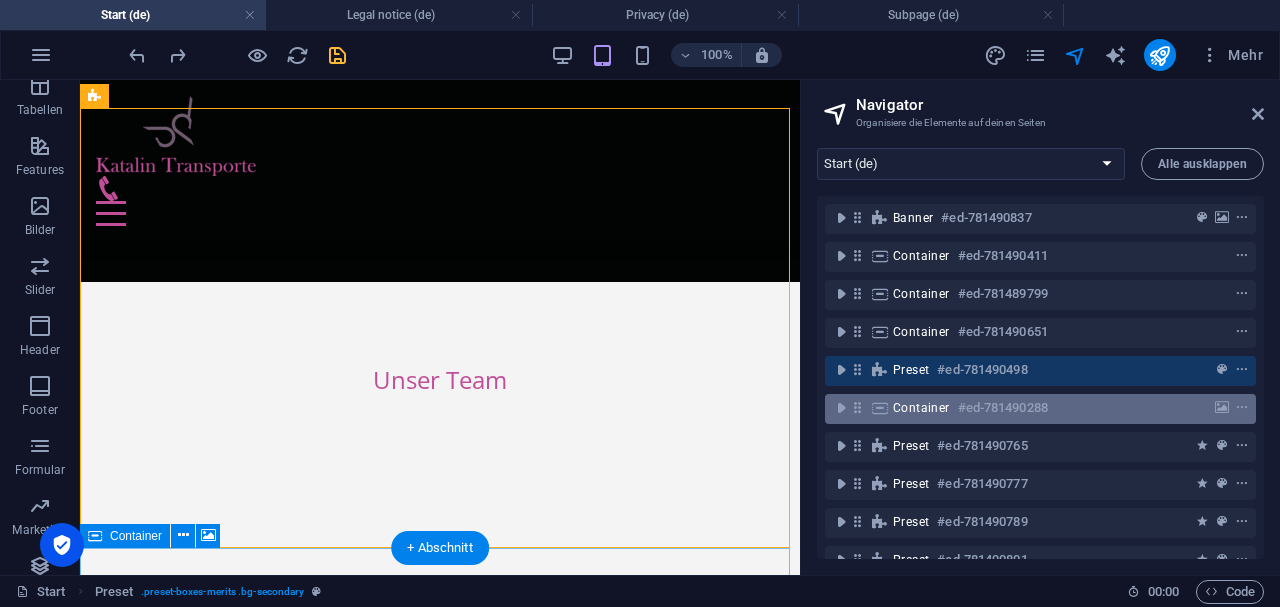 click on "Container" at bounding box center [921, 408] 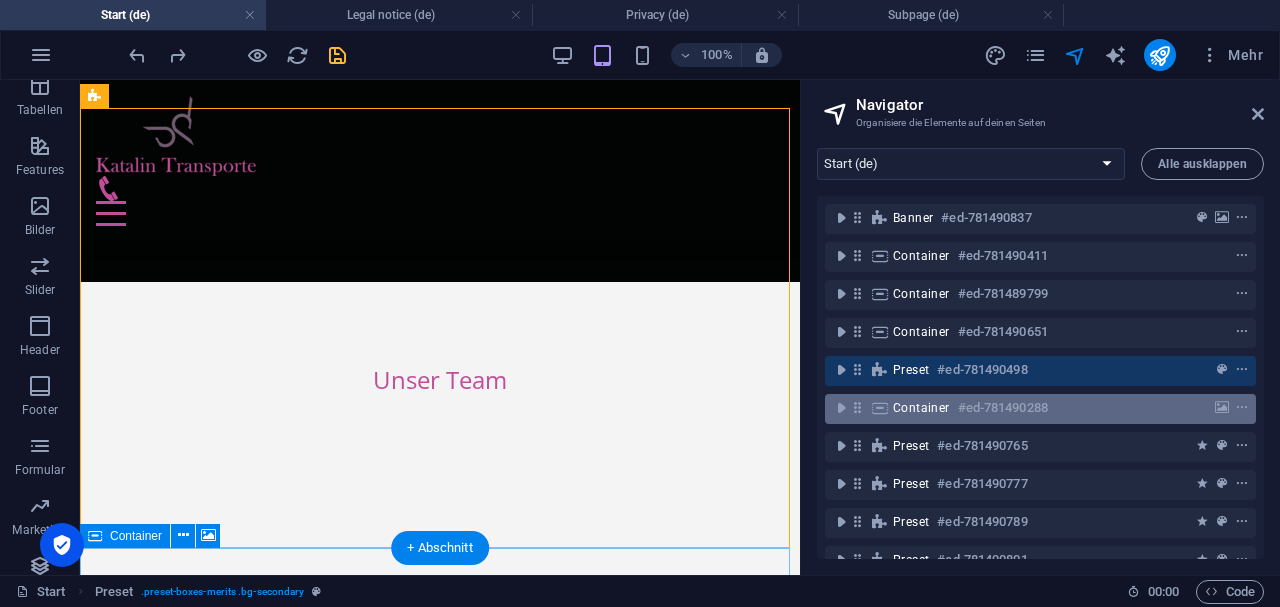 scroll, scrollTop: 3058, scrollLeft: 0, axis: vertical 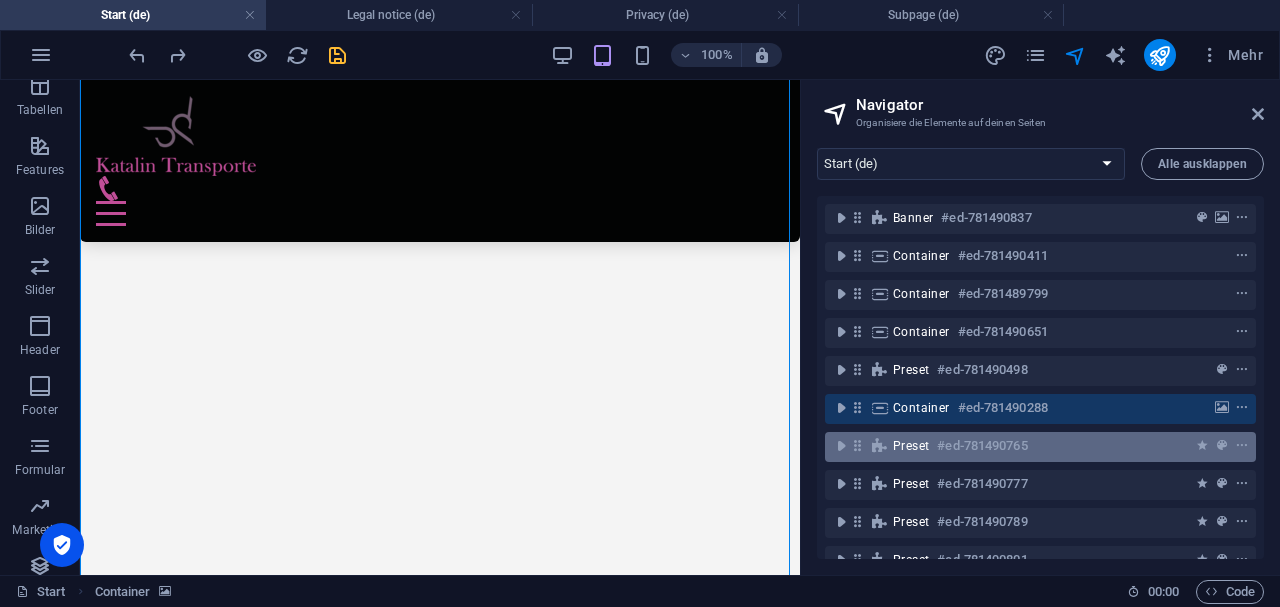 click on "Preset" at bounding box center (911, 446) 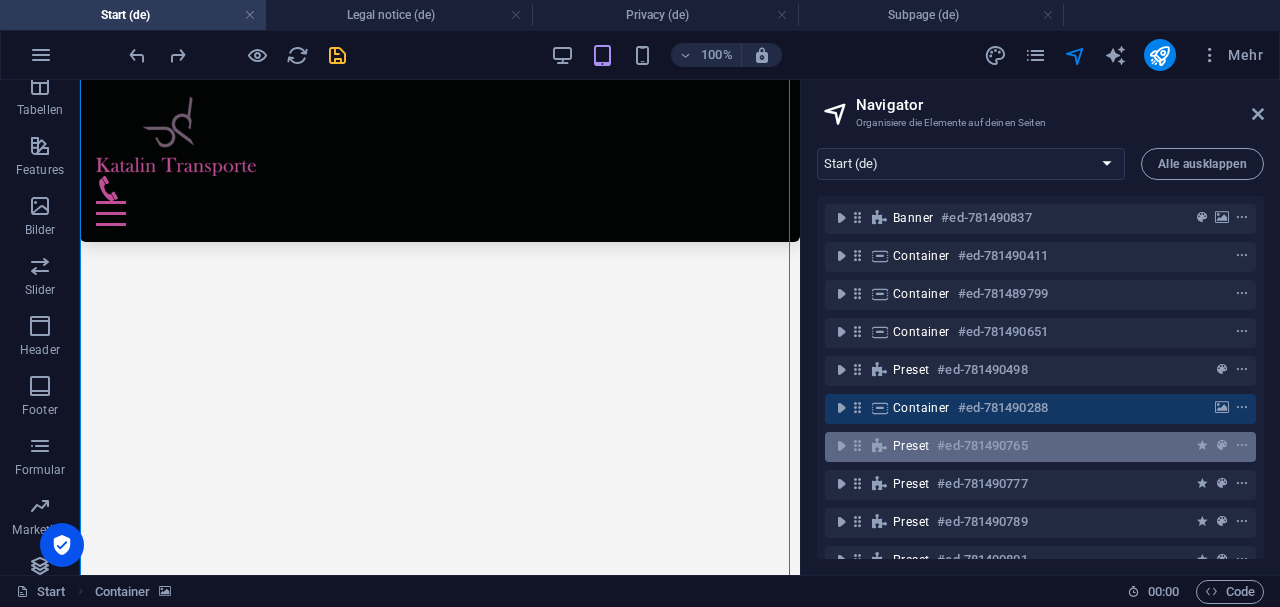 scroll, scrollTop: 4129, scrollLeft: 0, axis: vertical 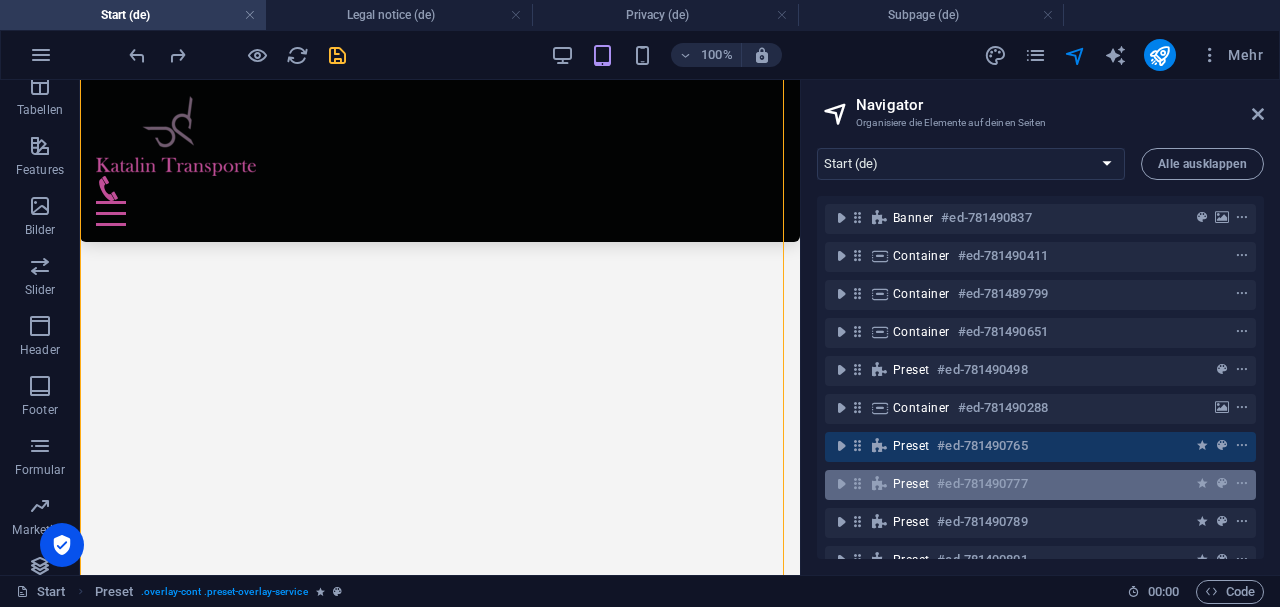 click on "Preset" at bounding box center (911, 484) 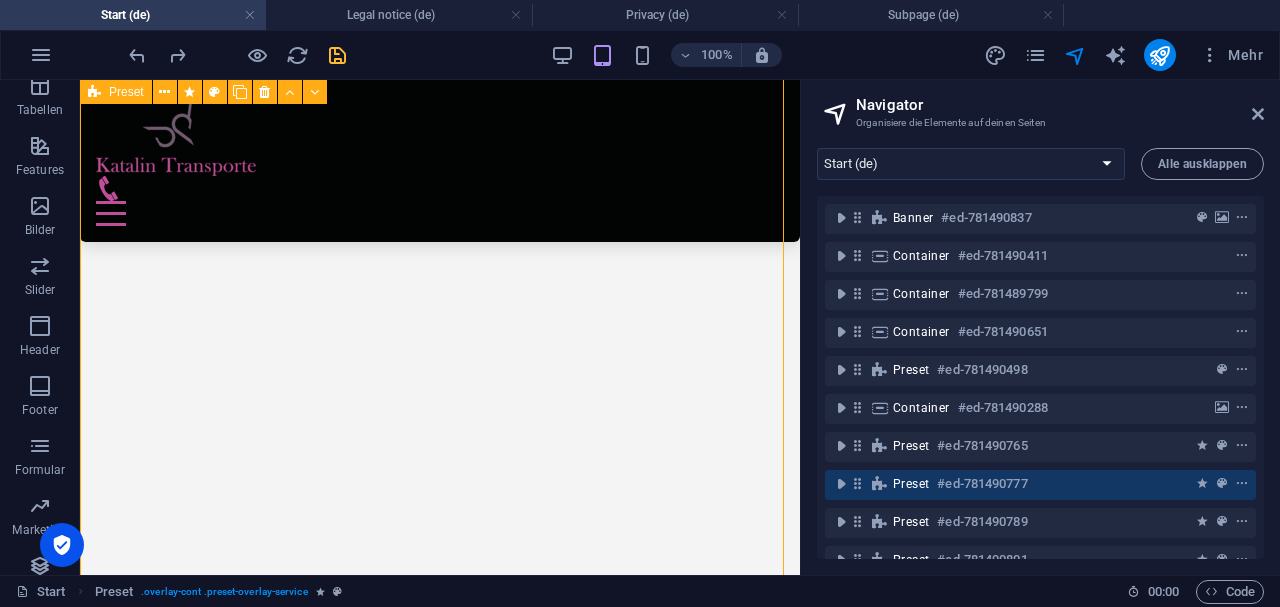 click on "Preset" at bounding box center (911, 484) 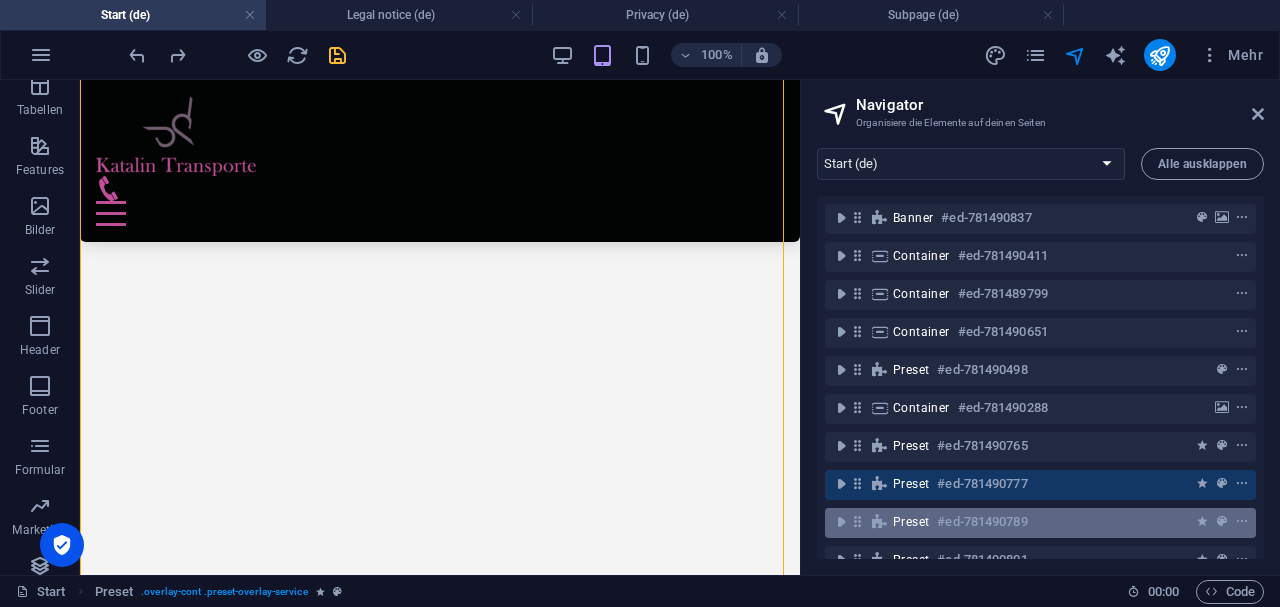 click on "Preset" at bounding box center [911, 522] 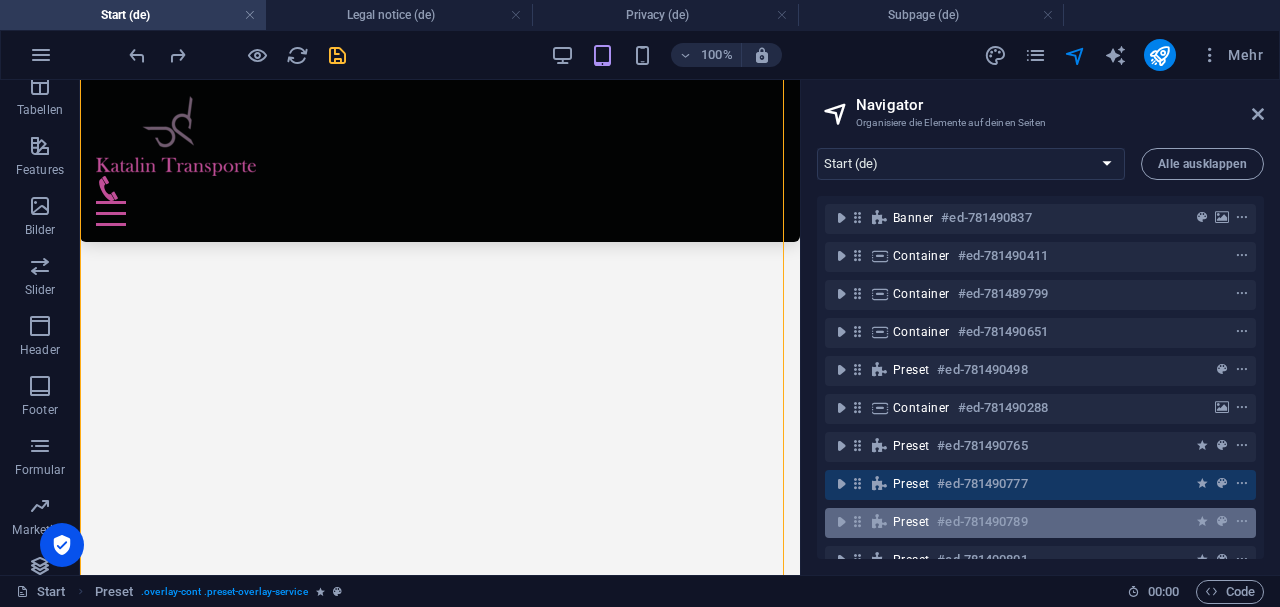 scroll, scrollTop: 5292, scrollLeft: 0, axis: vertical 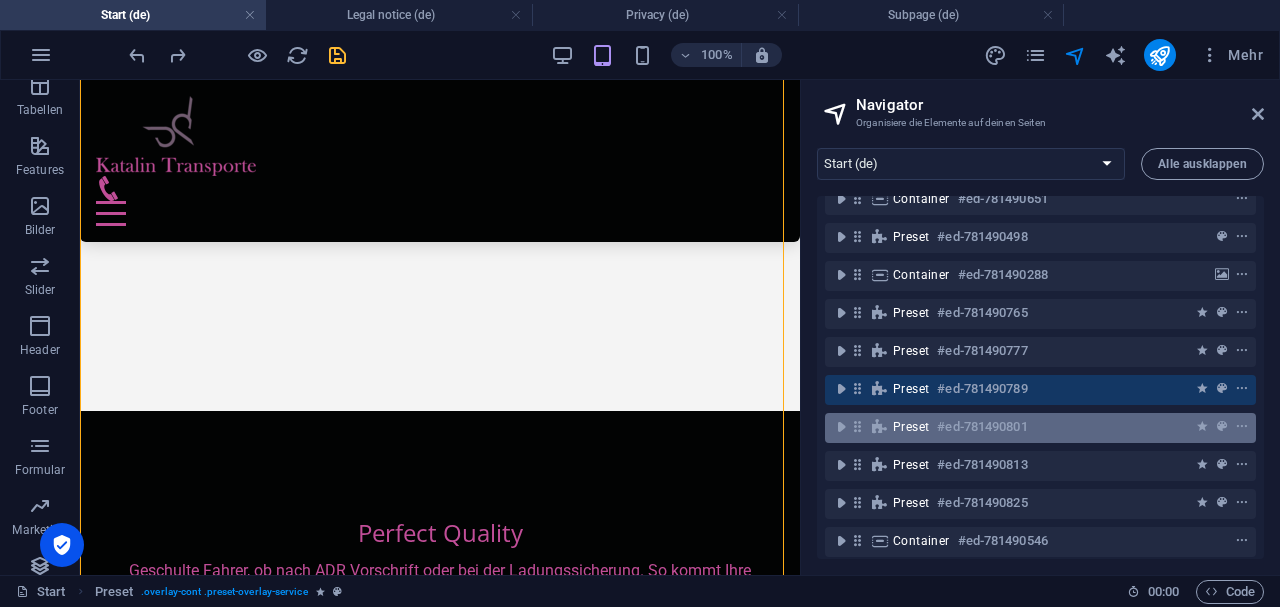 click on "Preset" at bounding box center (911, 427) 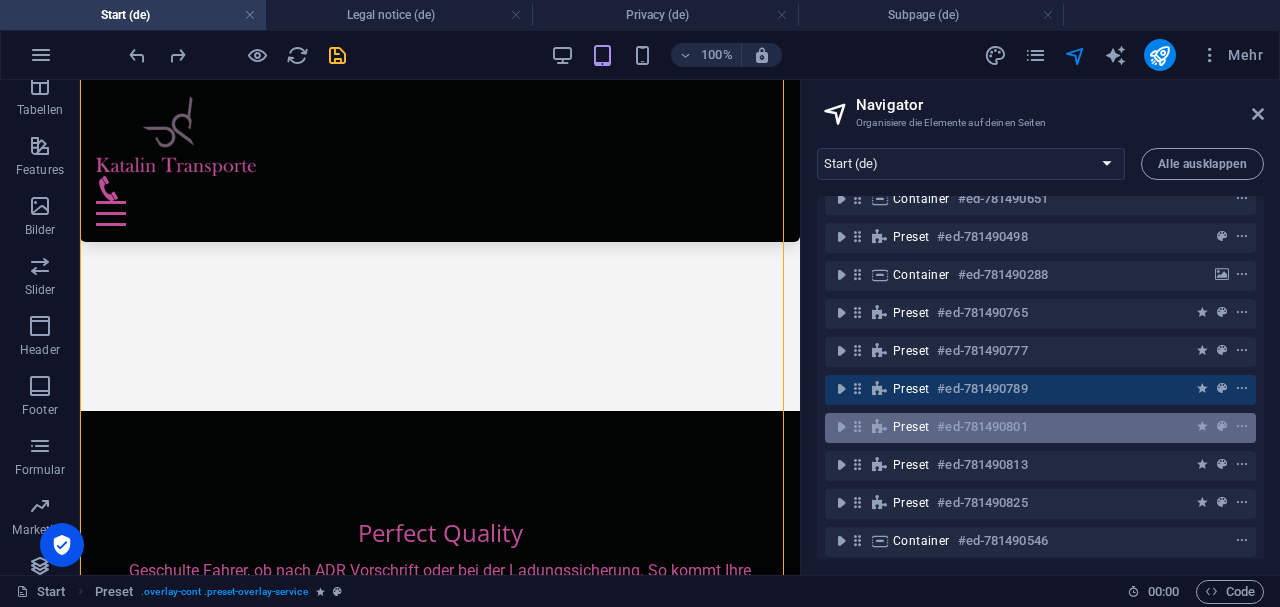 scroll, scrollTop: 5873, scrollLeft: 0, axis: vertical 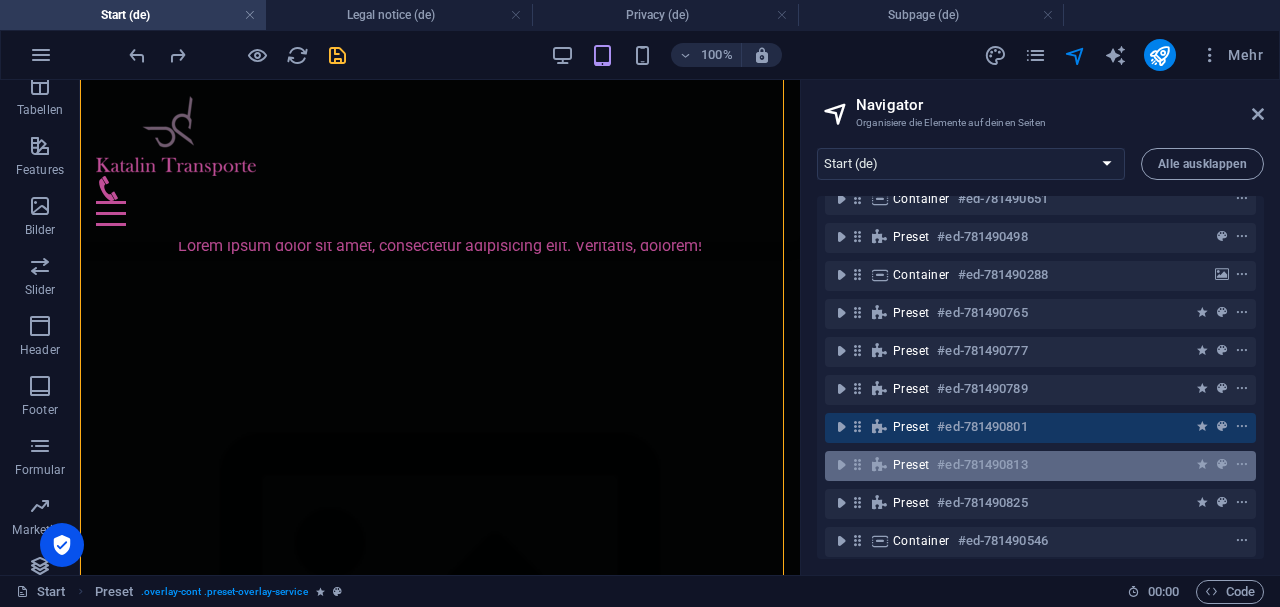 click on "Preset" at bounding box center [911, 465] 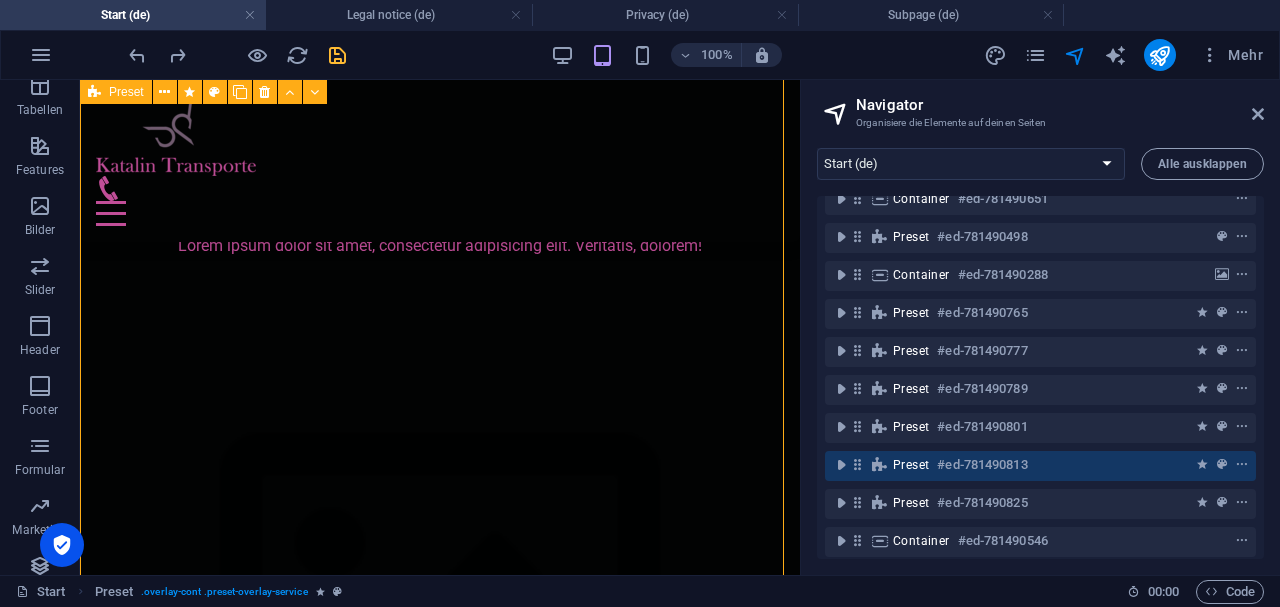 scroll, scrollTop: 6454, scrollLeft: 0, axis: vertical 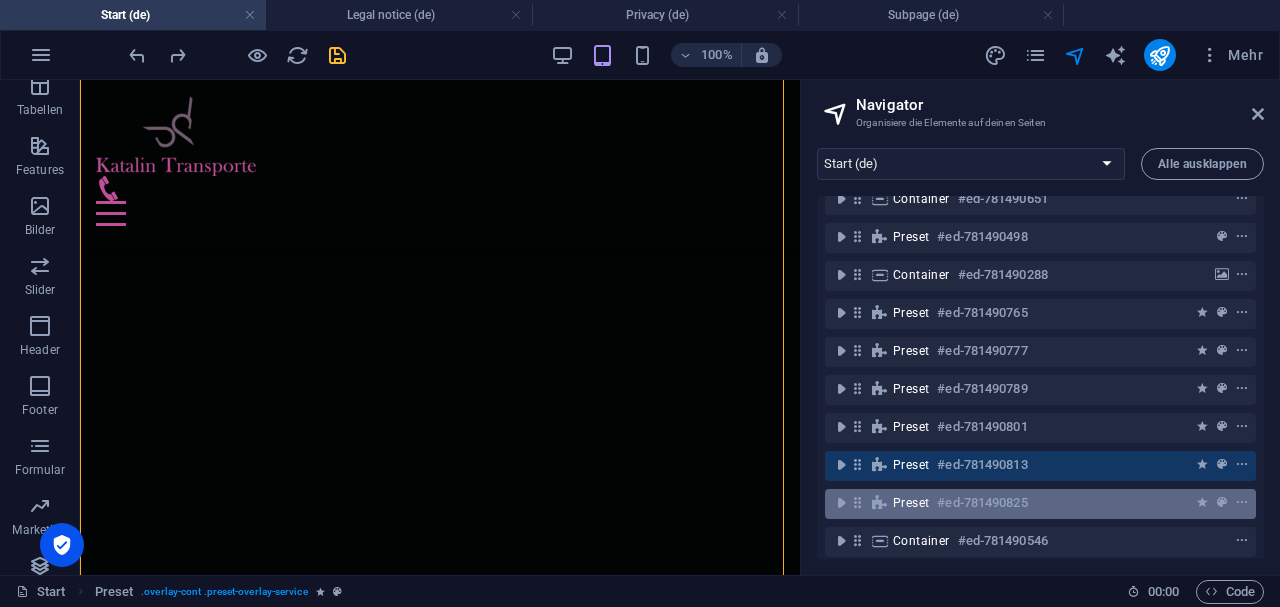 click on "Preset #ed-781490825" at bounding box center (1024, 503) 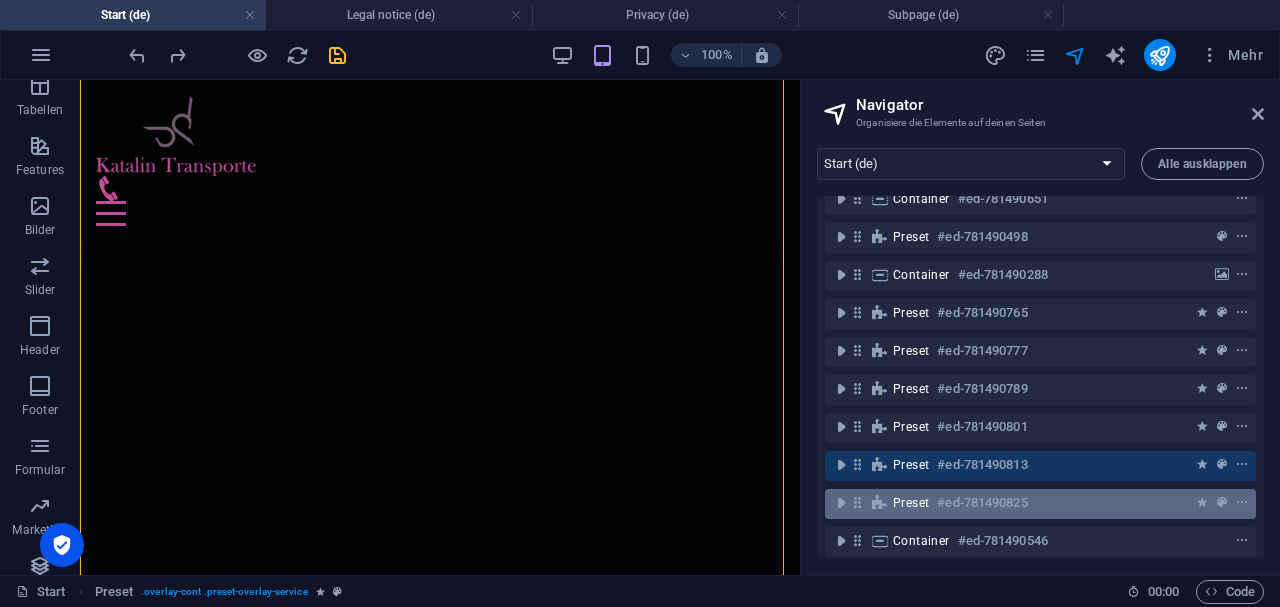 scroll, scrollTop: 7036, scrollLeft: 0, axis: vertical 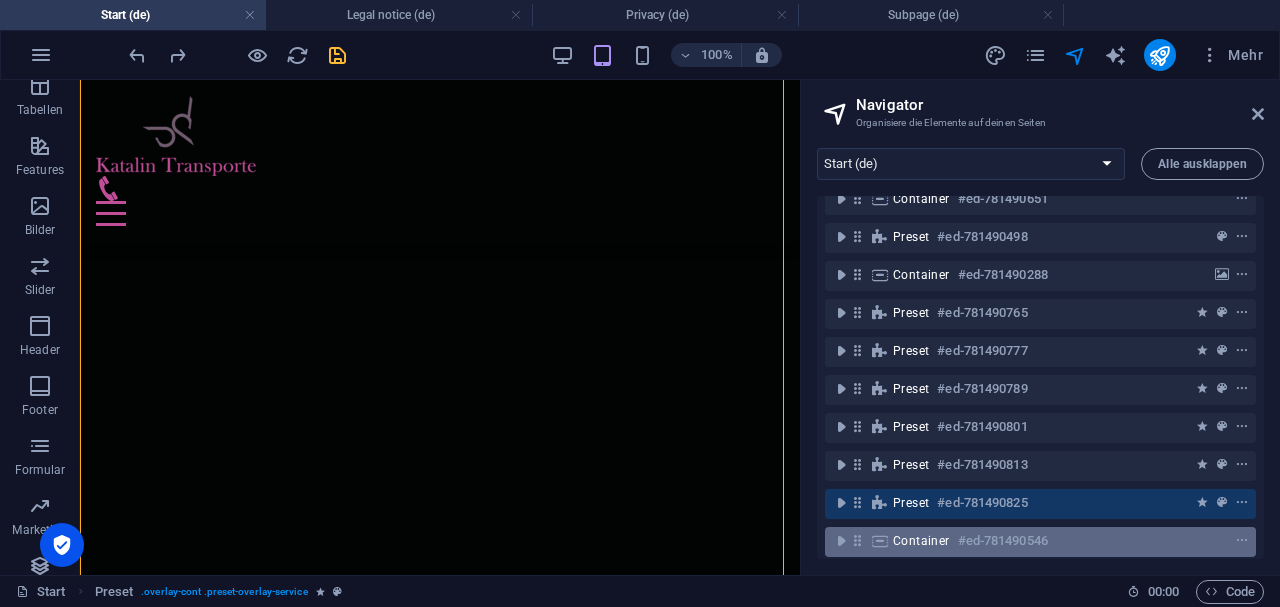 click on "Container" at bounding box center (921, 541) 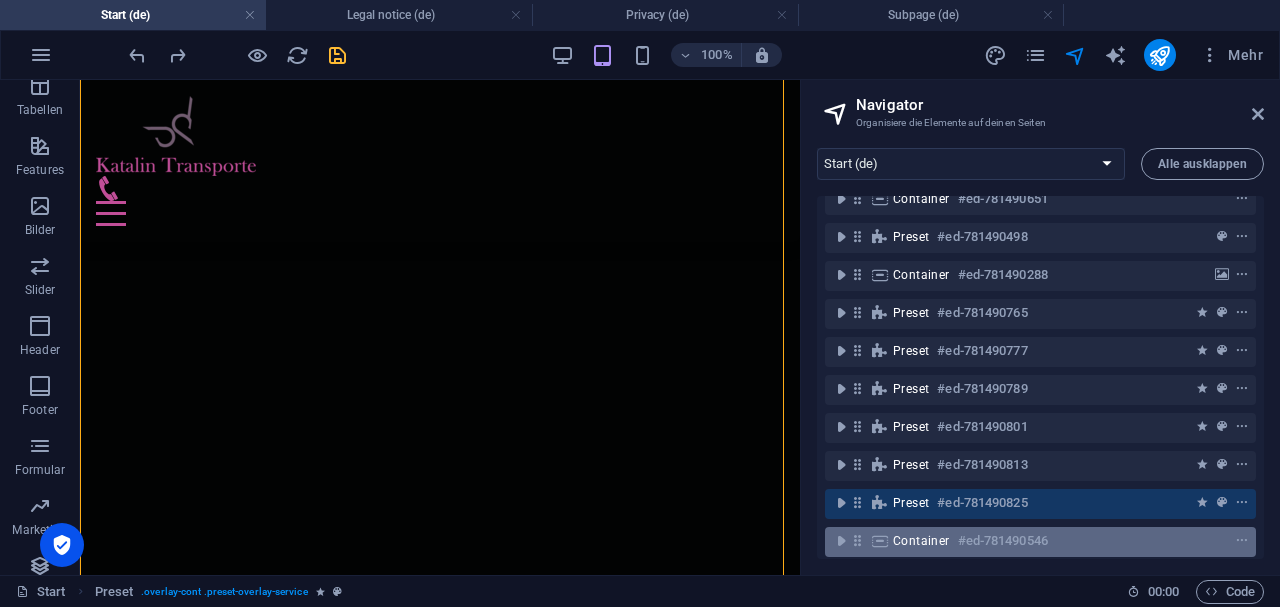 scroll, scrollTop: 7612, scrollLeft: 0, axis: vertical 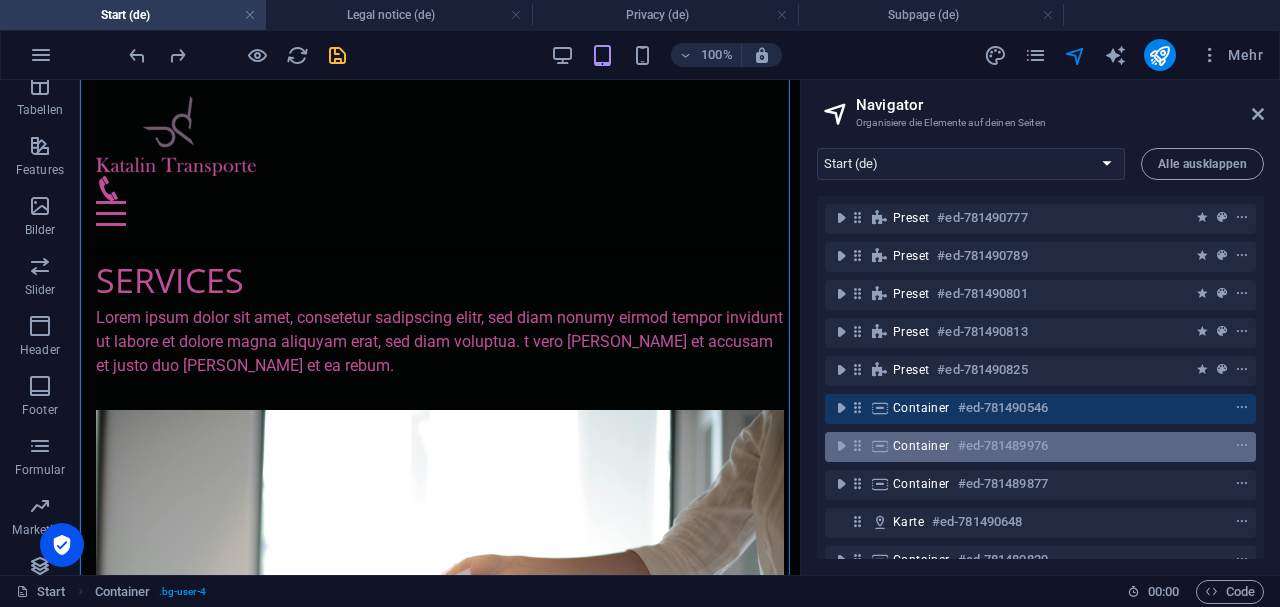 click on "Container" at bounding box center (921, 446) 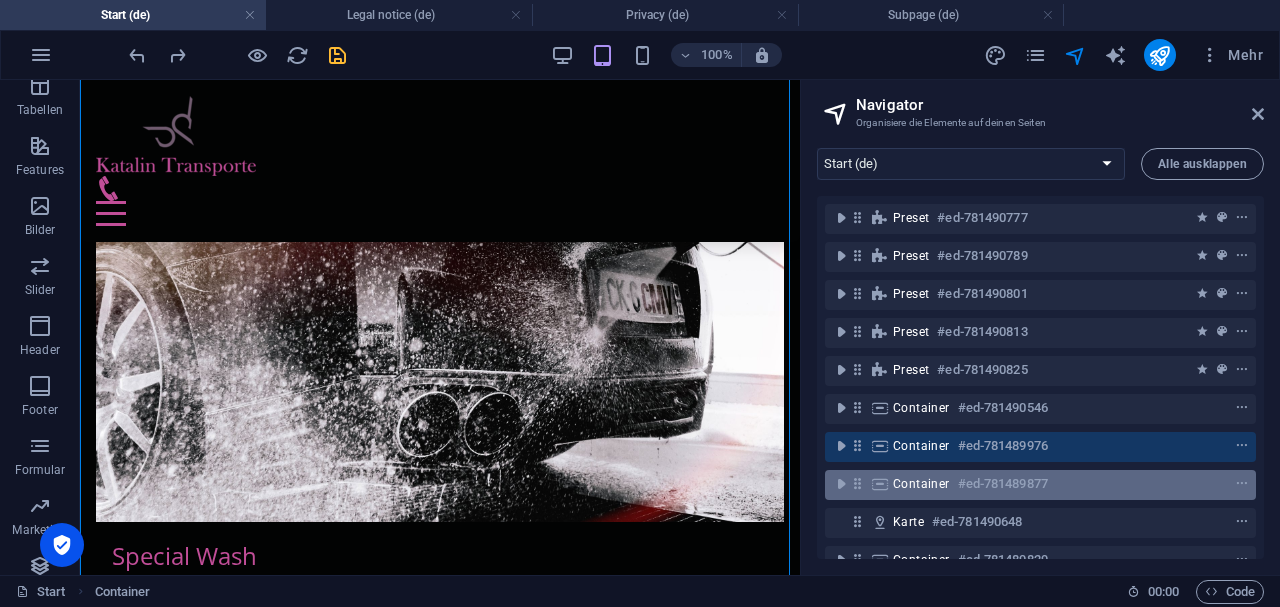 click on "Container" at bounding box center (921, 484) 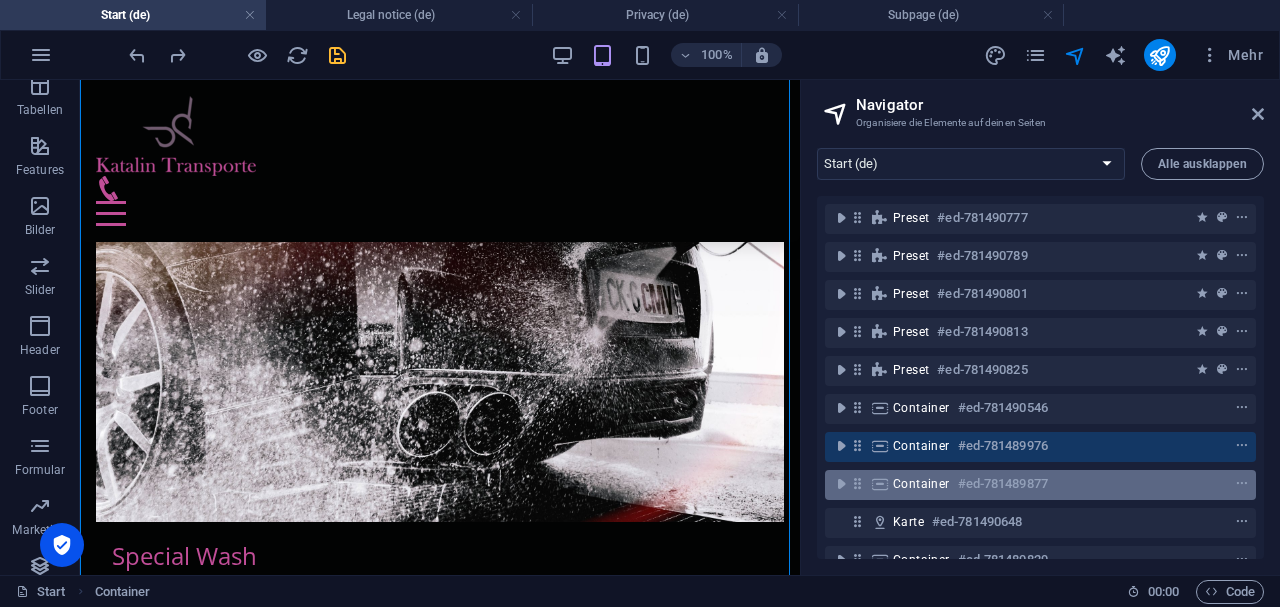 scroll, scrollTop: 12075, scrollLeft: 0, axis: vertical 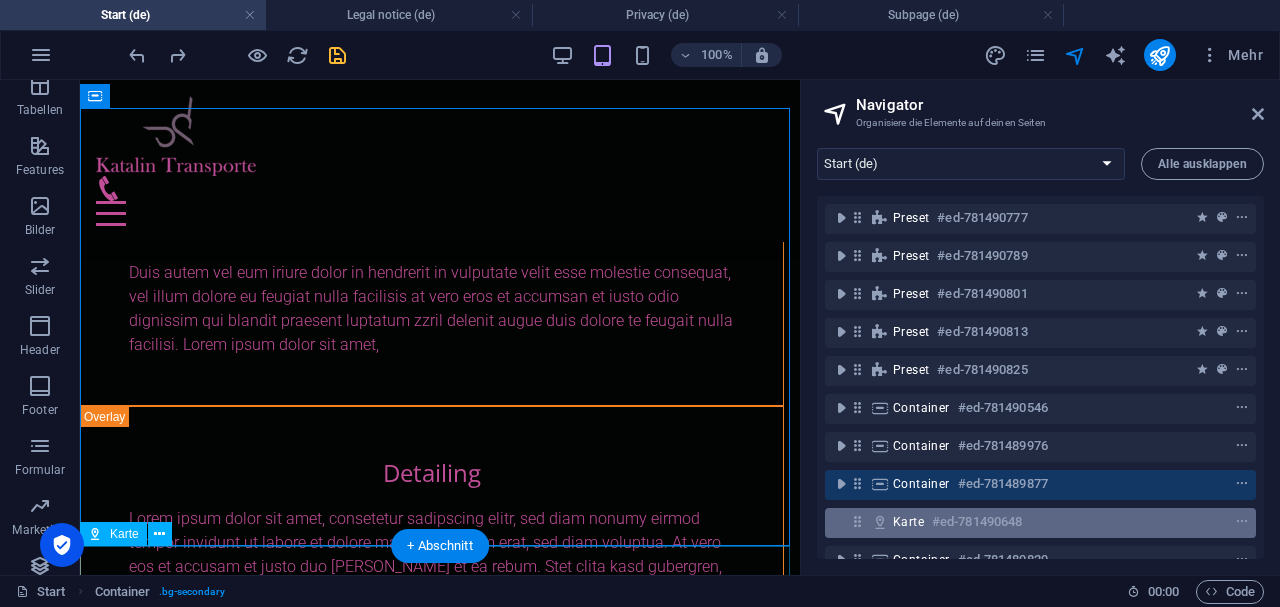 click on "Karte" at bounding box center (908, 522) 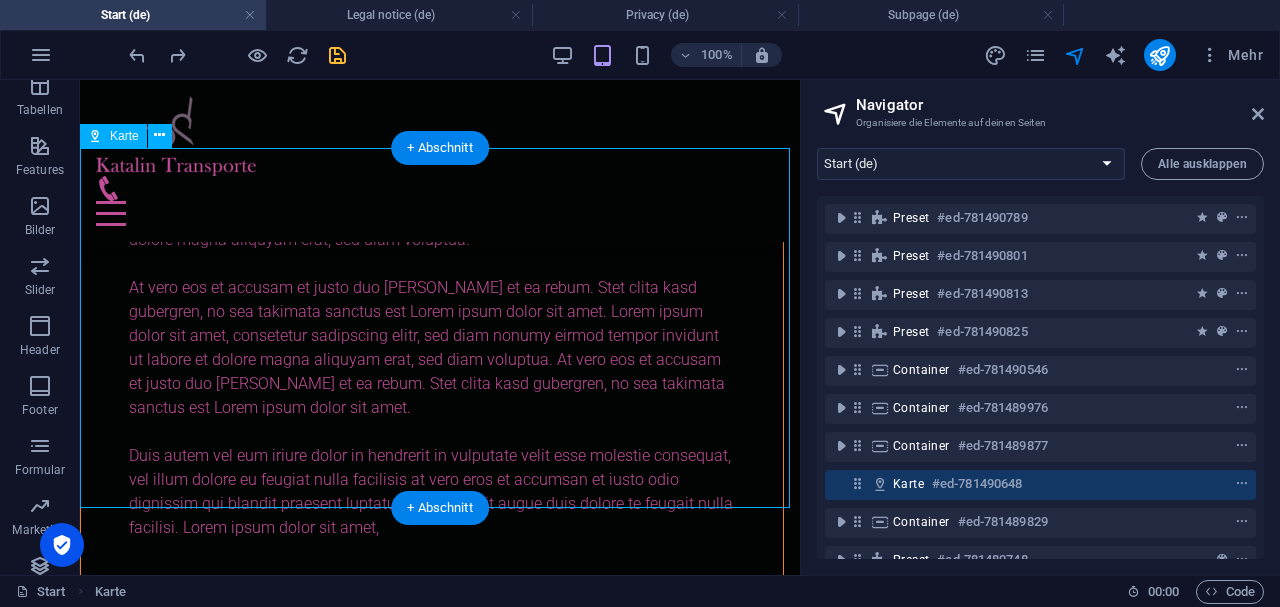 scroll, scrollTop: 338, scrollLeft: 0, axis: vertical 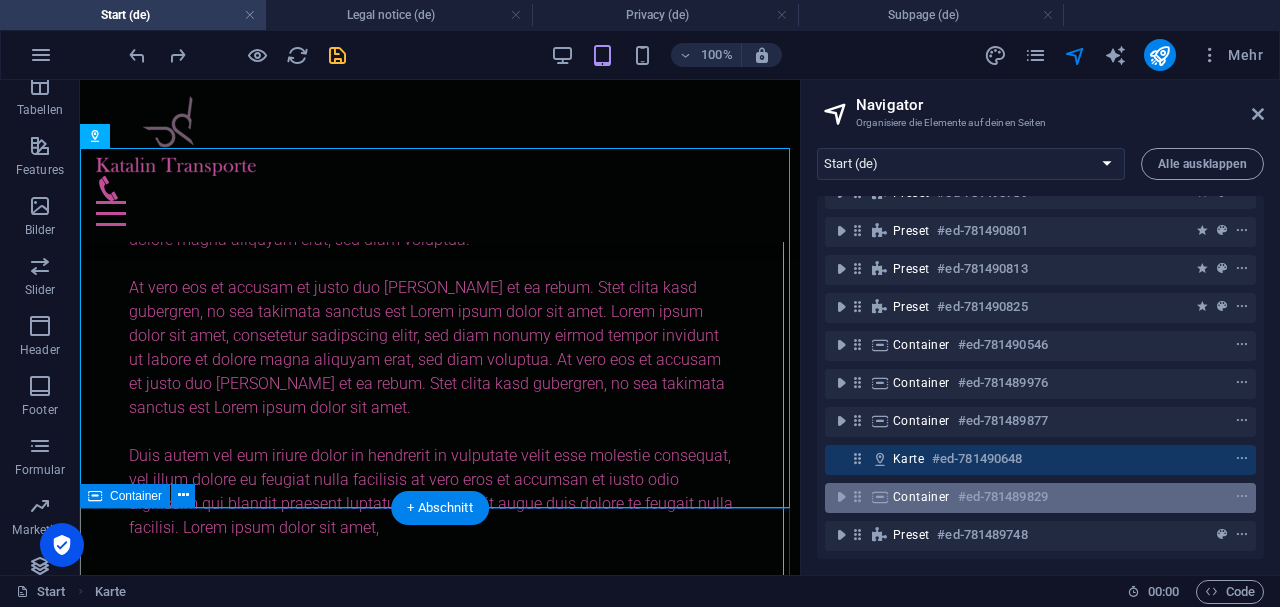 click on "Container" at bounding box center (921, 497) 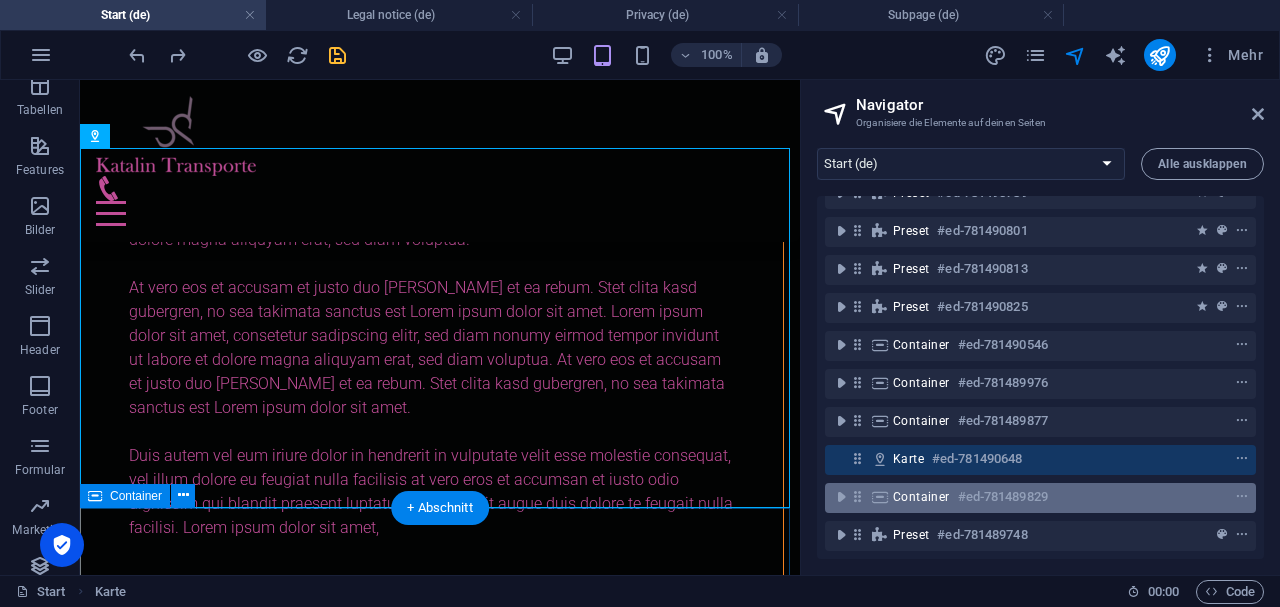 scroll, scrollTop: 13027, scrollLeft: 0, axis: vertical 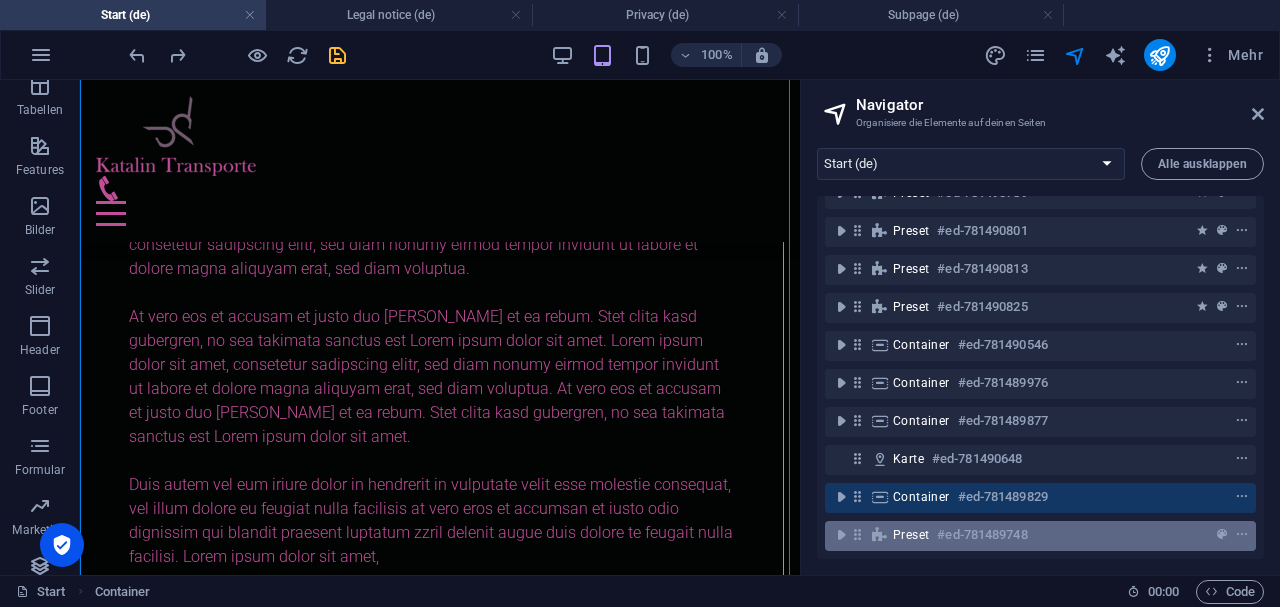 click on "Preset" at bounding box center [911, 535] 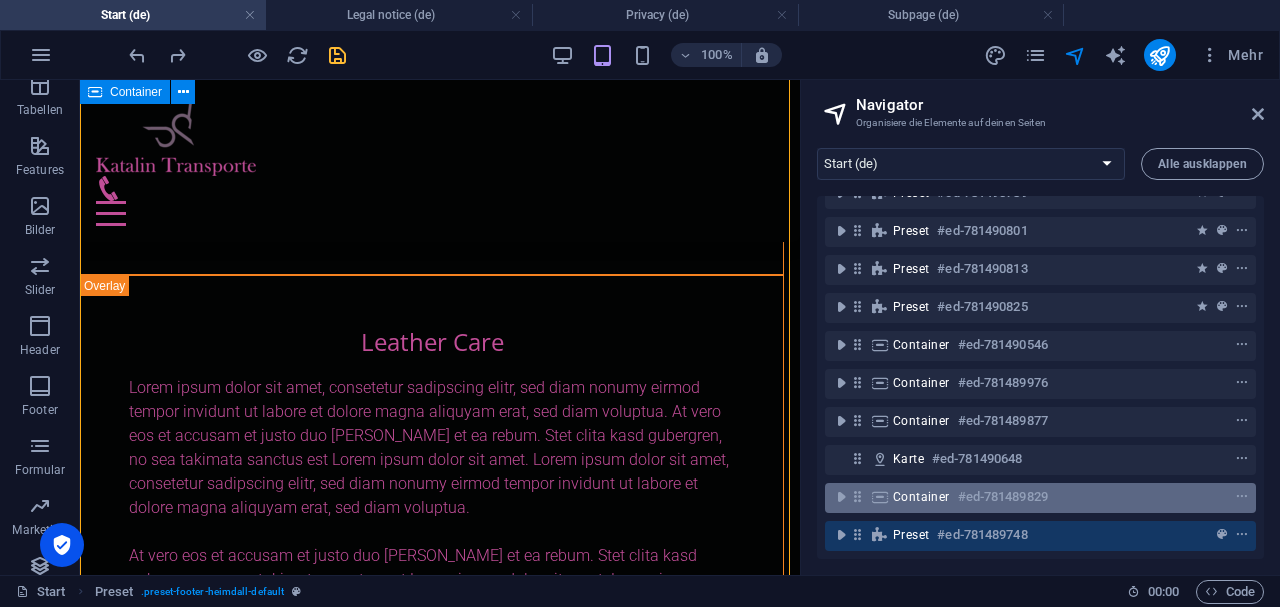 click on "Container" at bounding box center (921, 497) 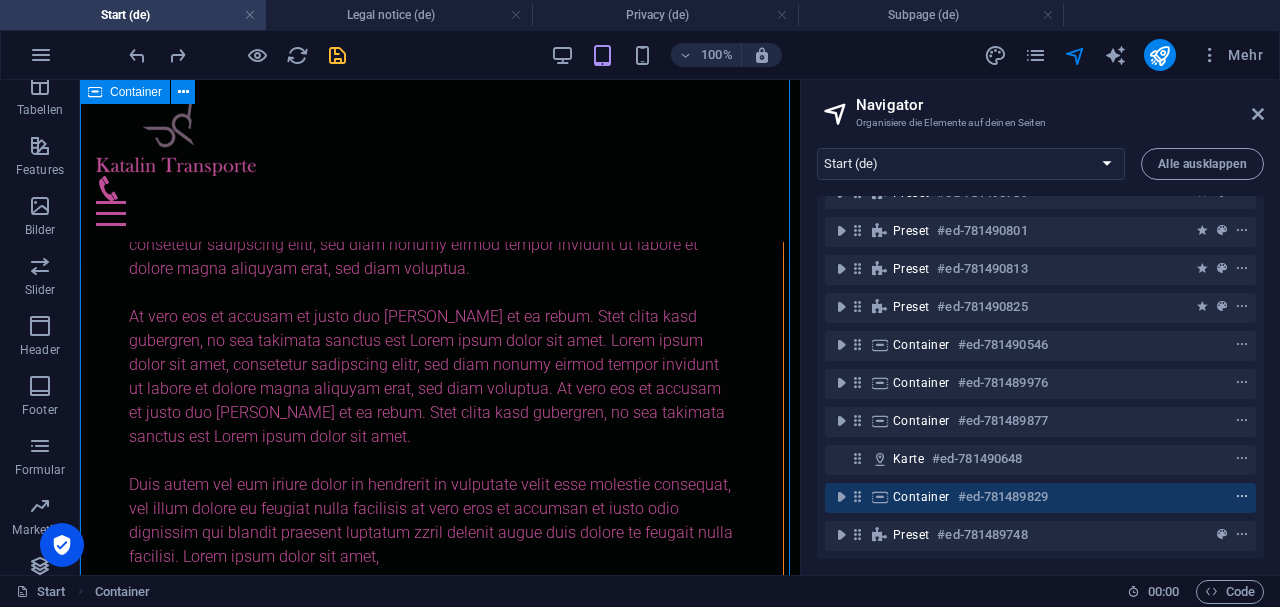 click at bounding box center [1242, 497] 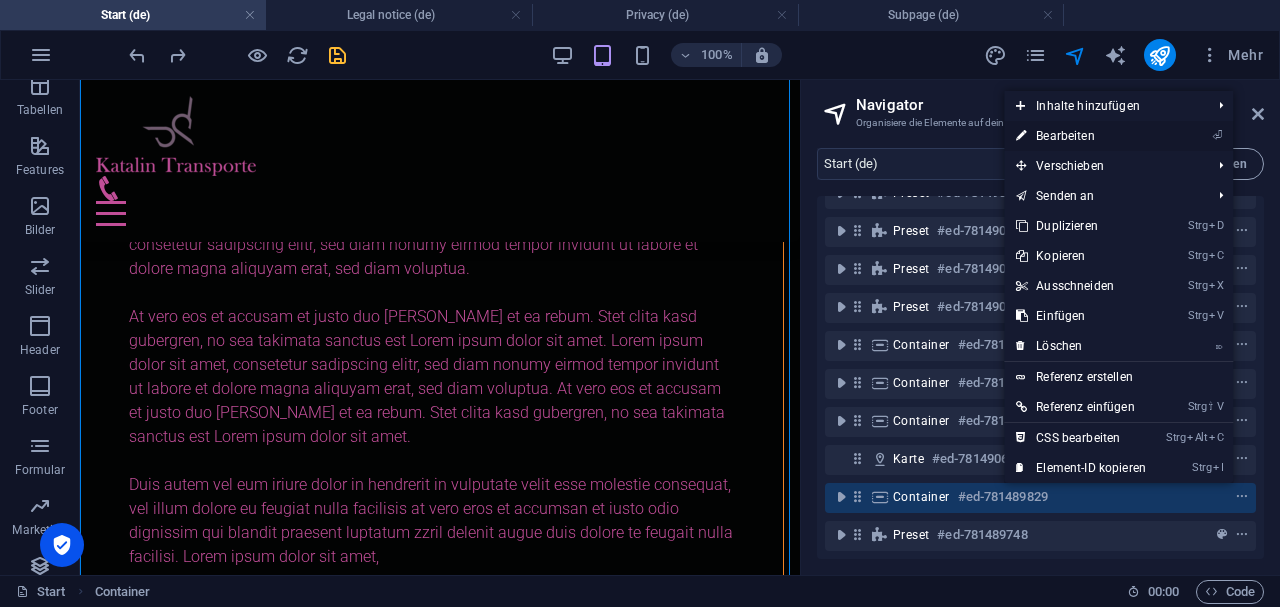 click on "⏎  Bearbeiten" at bounding box center (1081, 136) 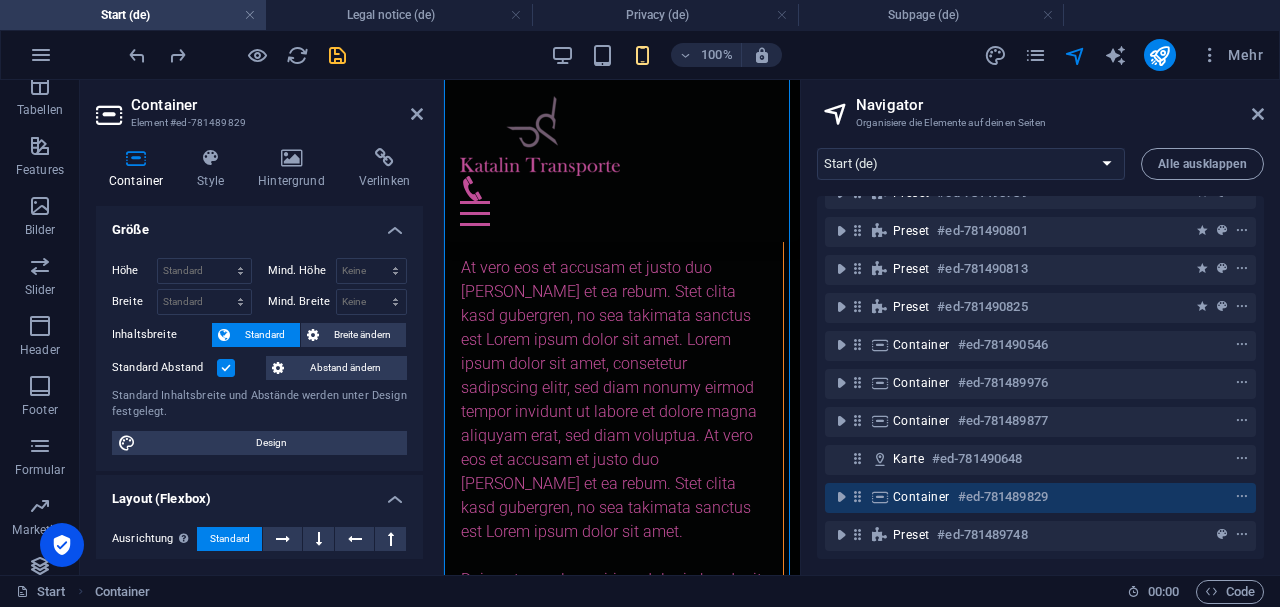 scroll, scrollTop: 19114, scrollLeft: 0, axis: vertical 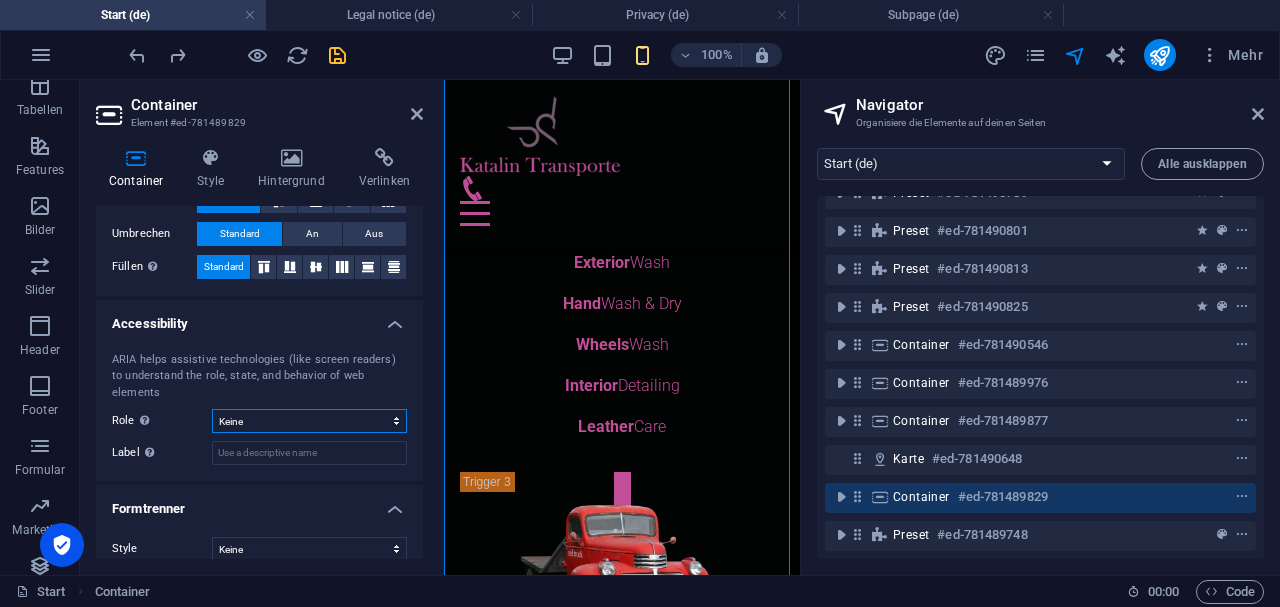click on "Keine Alert Article Banner Comment Complementary Dialog Footer Header Marquee Presentation Region Section Separator Status Timer" at bounding box center (309, 421) 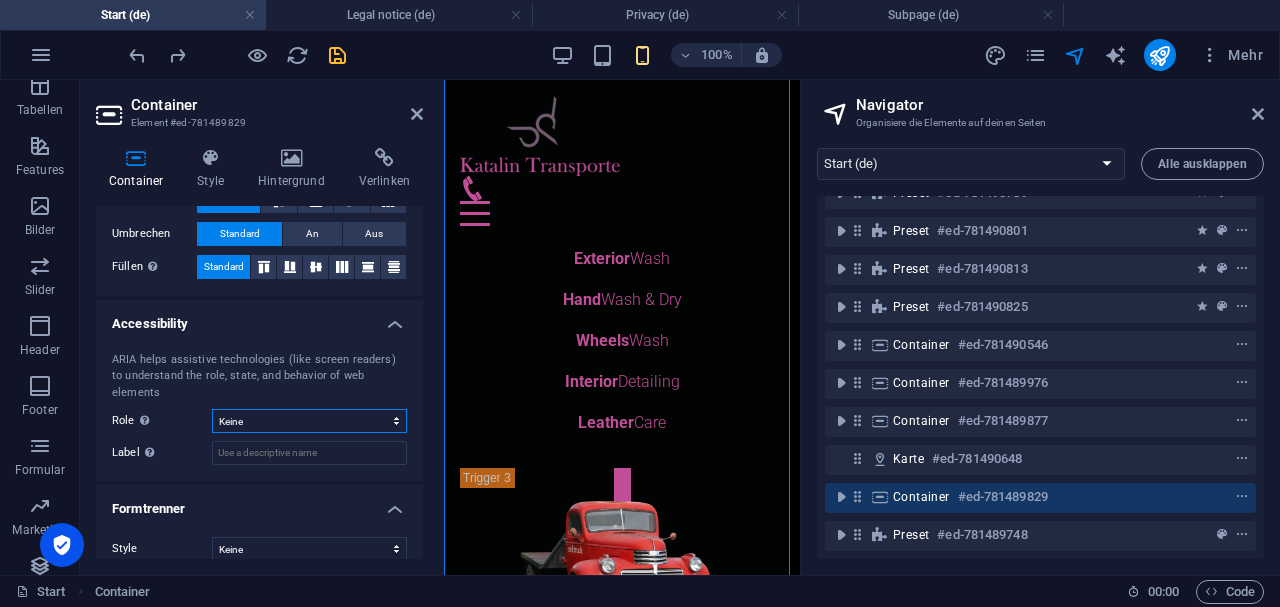 scroll, scrollTop: 19114, scrollLeft: 0, axis: vertical 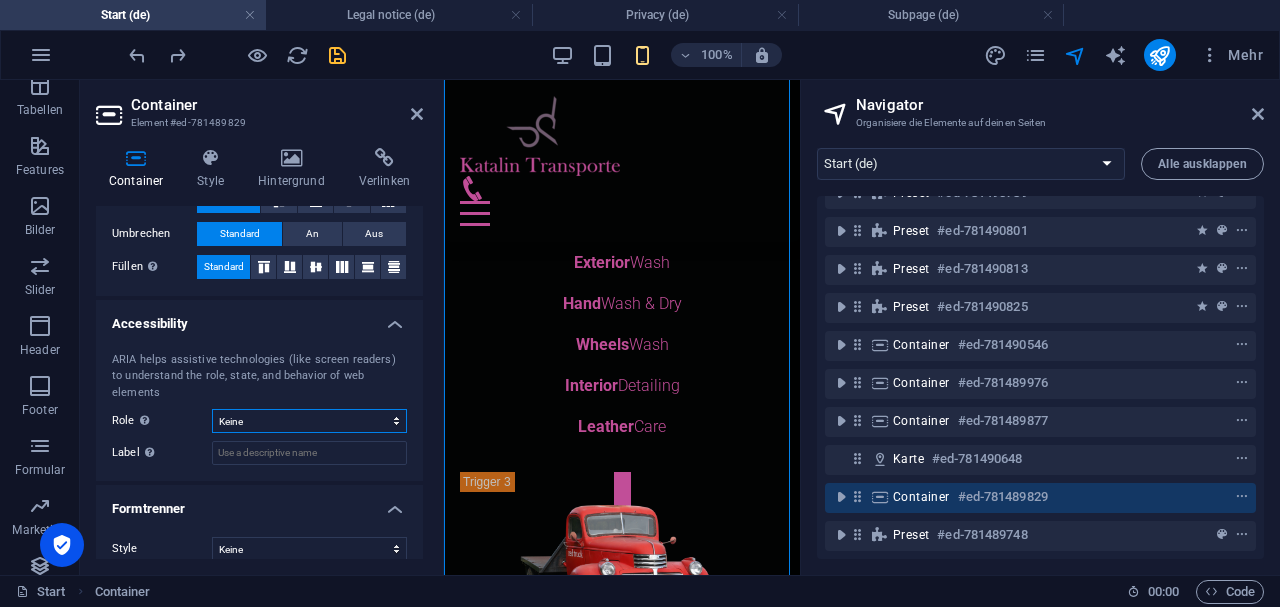 click on "Keine Alert Article Banner Comment Complementary Dialog Footer Header Marquee Presentation Region Section Separator Status Timer" at bounding box center [309, 421] 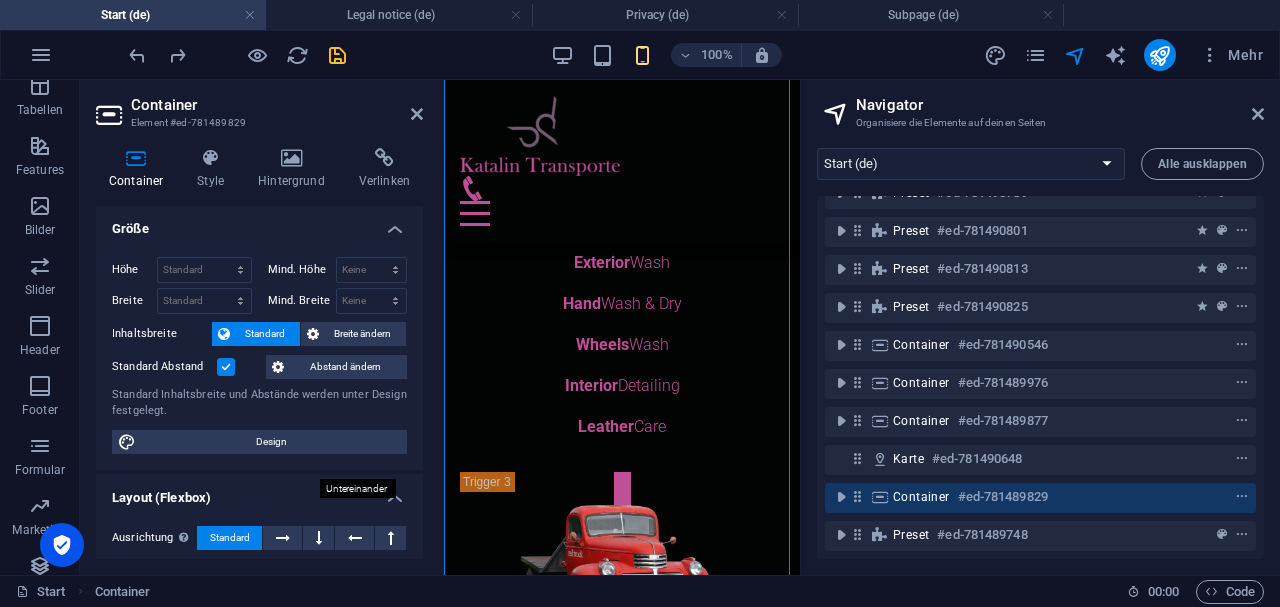 scroll, scrollTop: 0, scrollLeft: 0, axis: both 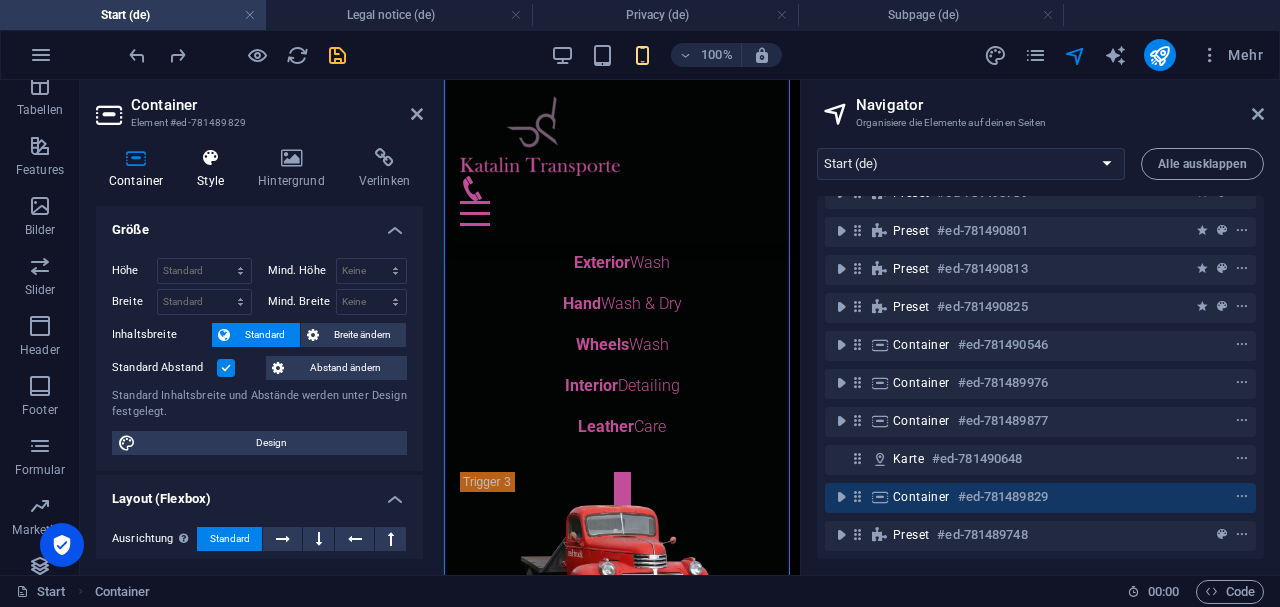 click on "Style" at bounding box center [214, 169] 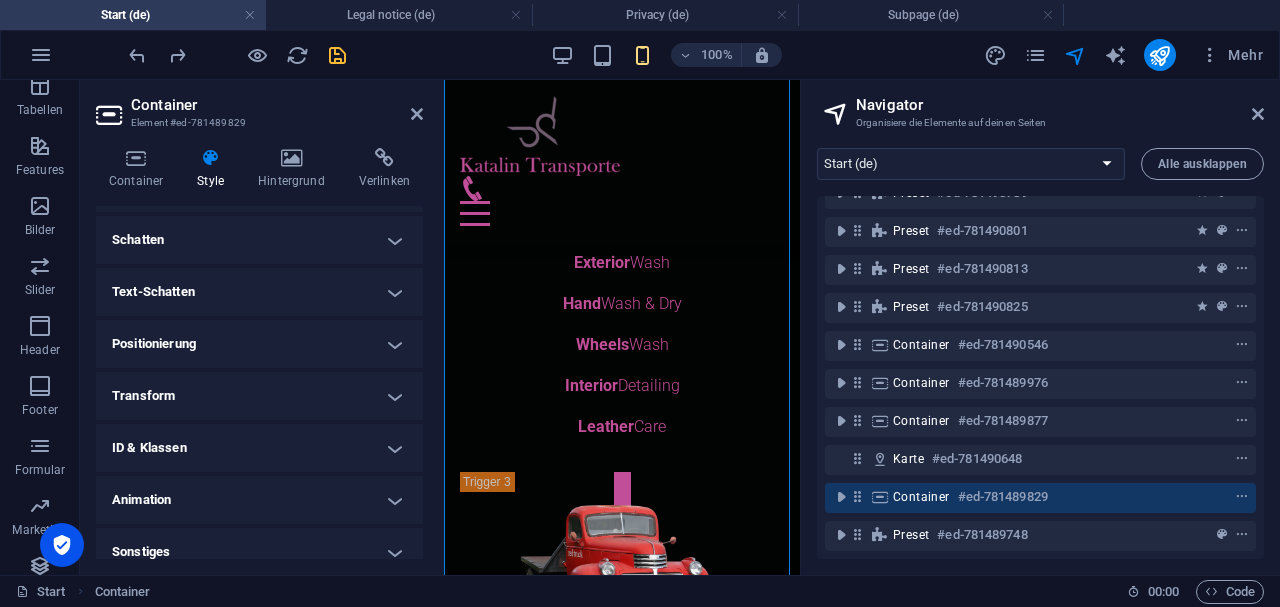 scroll, scrollTop: 266, scrollLeft: 0, axis: vertical 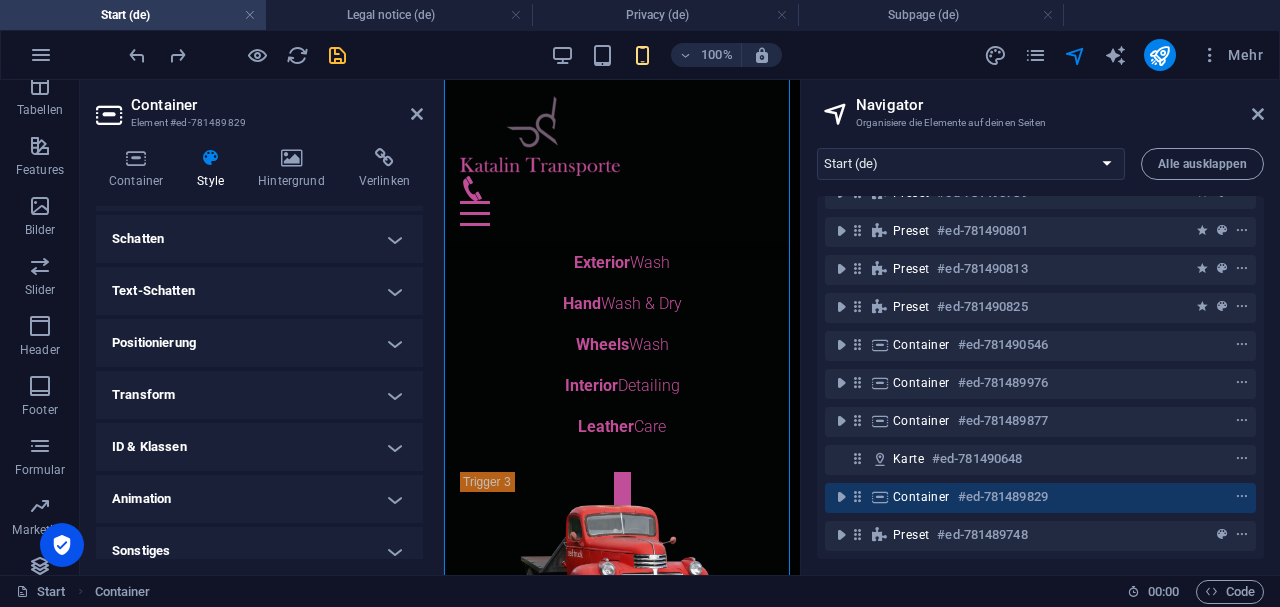 click on "ID & Klassen" at bounding box center (259, 447) 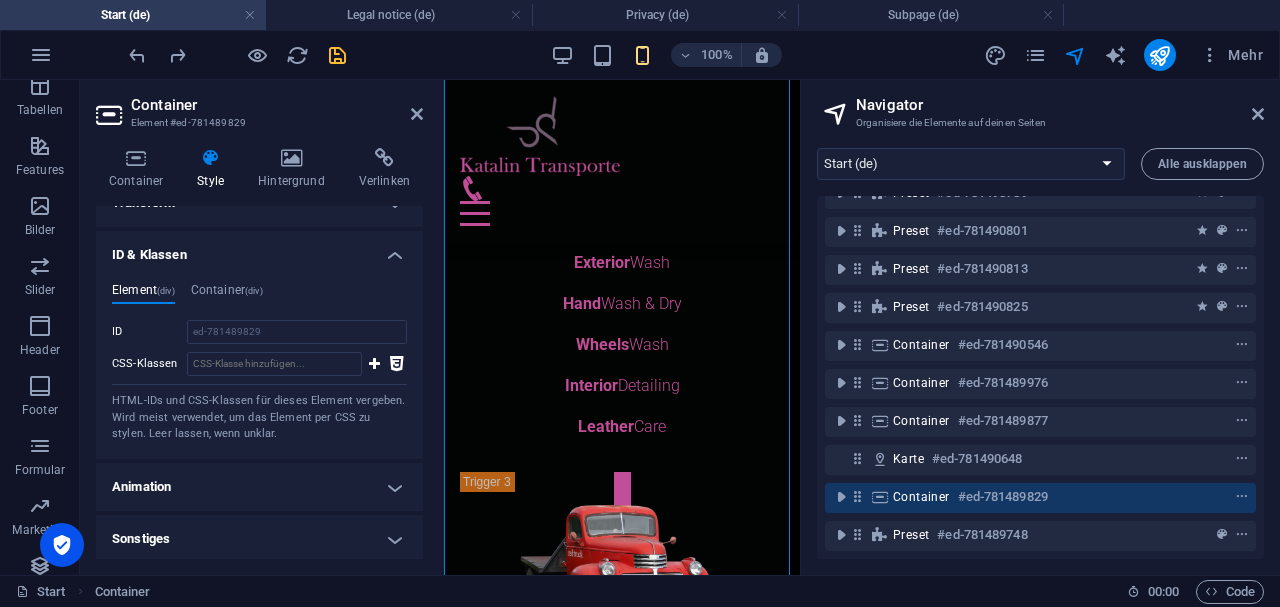 scroll, scrollTop: 460, scrollLeft: 0, axis: vertical 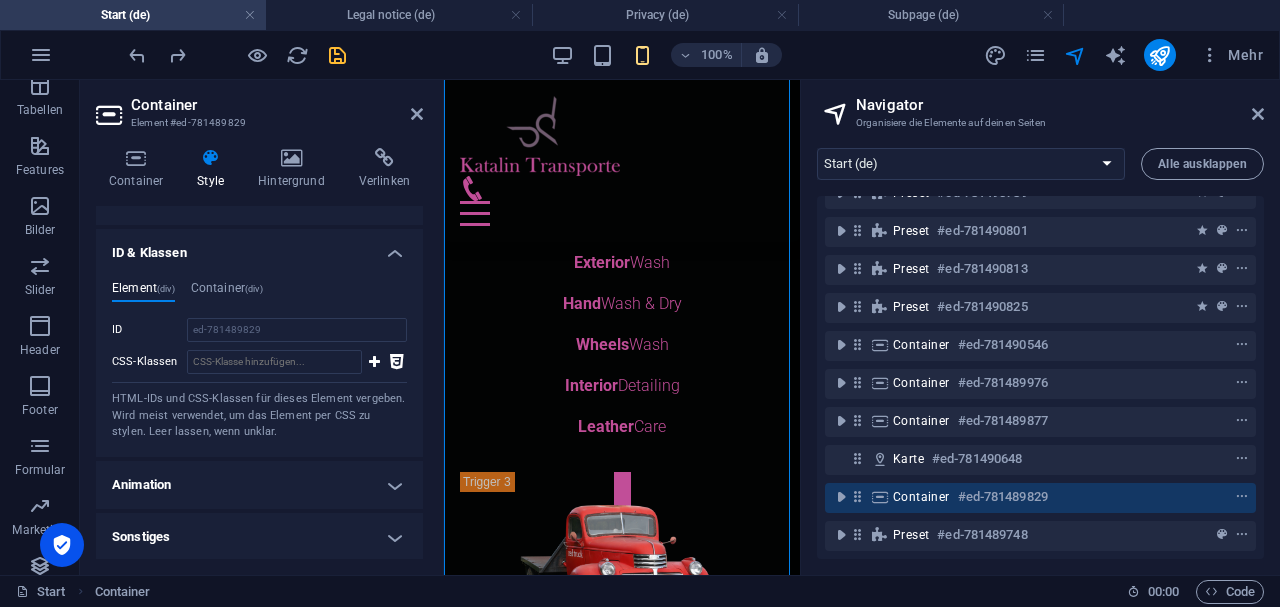 click on "Sonstiges" at bounding box center [259, 537] 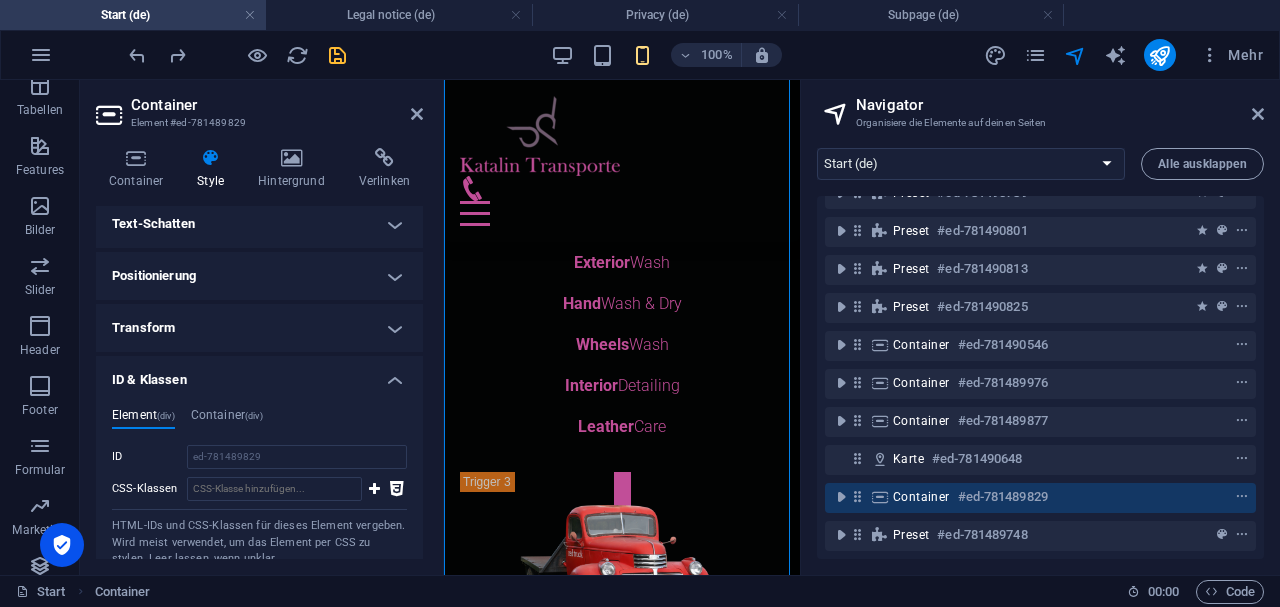 scroll, scrollTop: 316, scrollLeft: 0, axis: vertical 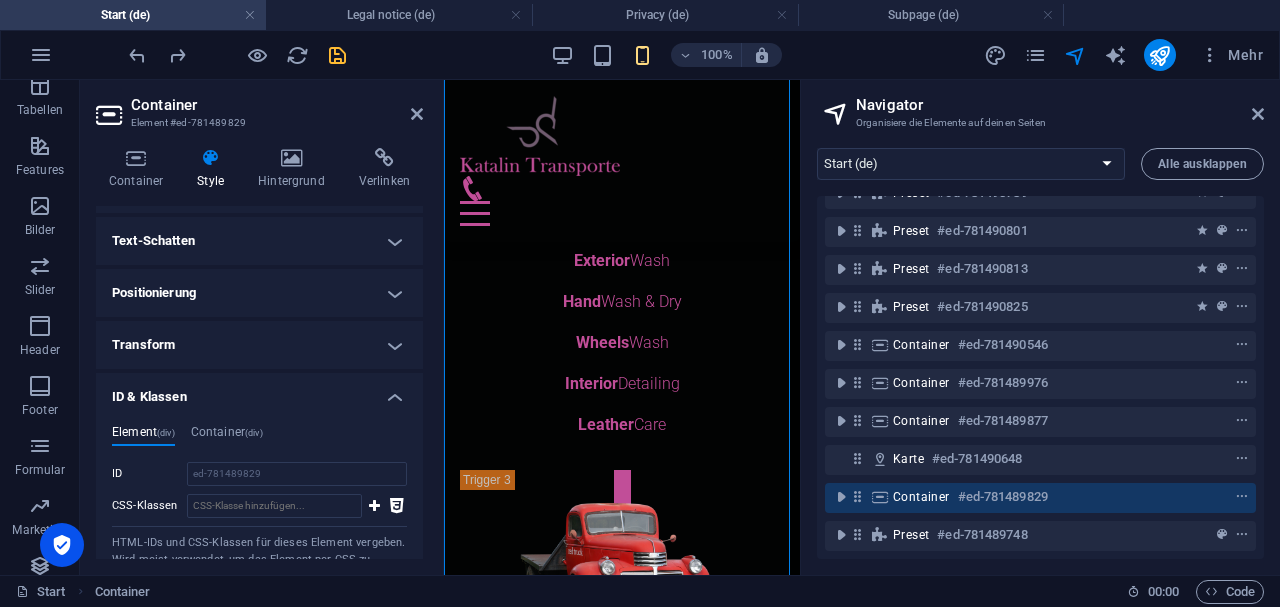click on "Transform" at bounding box center [259, 345] 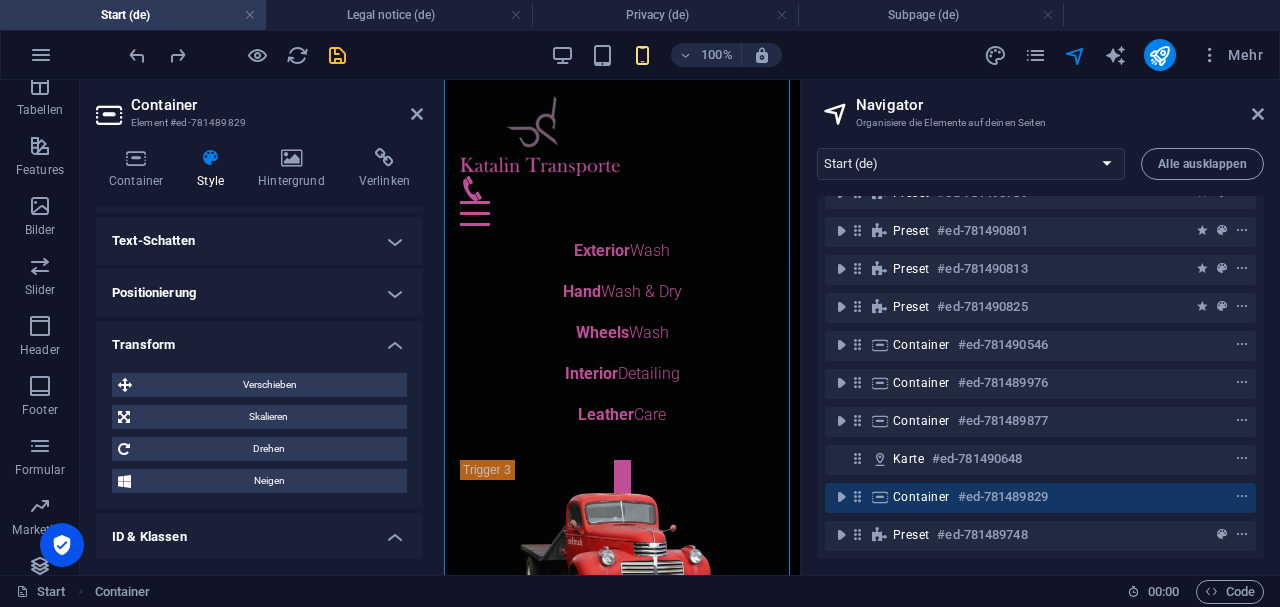 scroll, scrollTop: 19042, scrollLeft: 0, axis: vertical 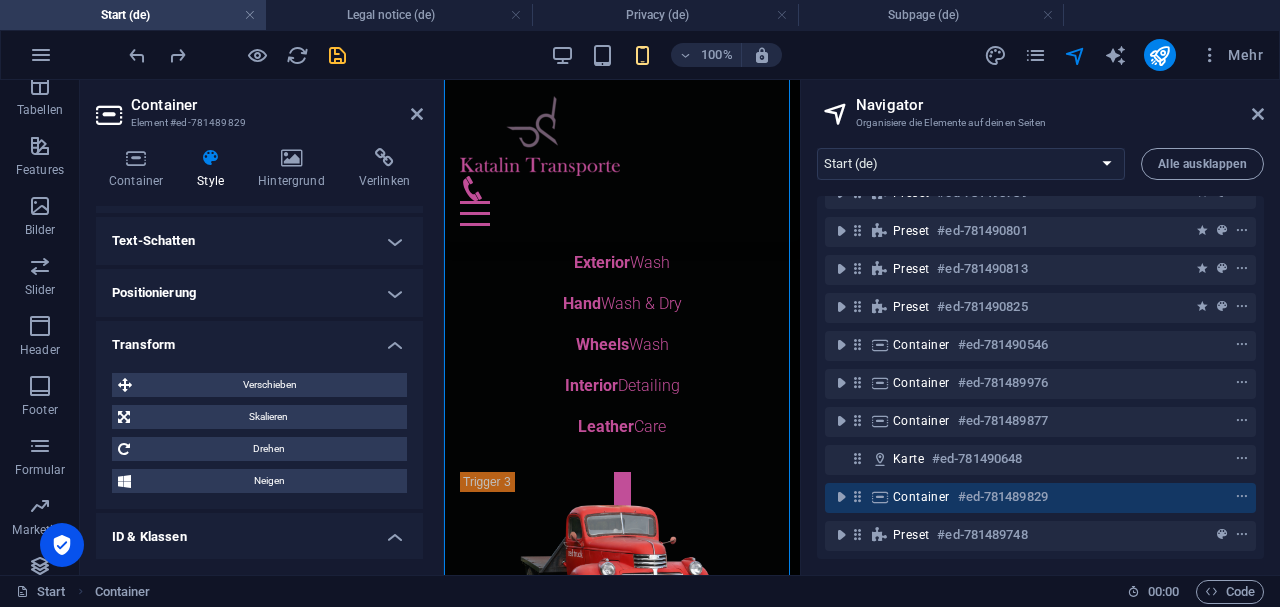 click on "Positionierung" at bounding box center (259, 293) 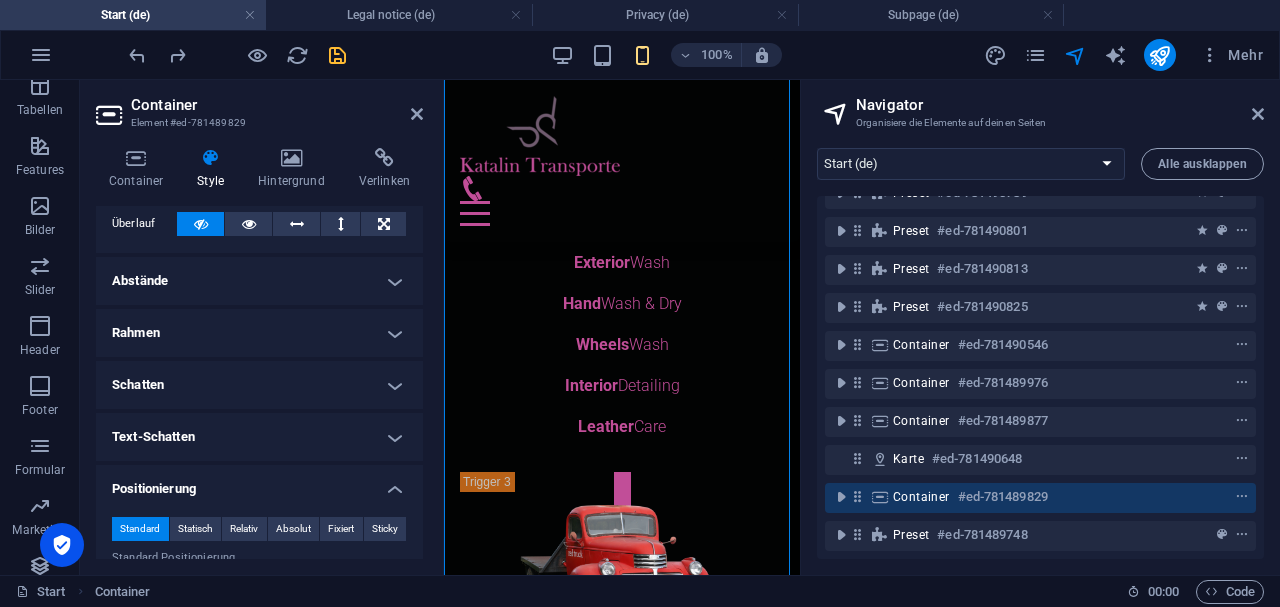 scroll, scrollTop: 116, scrollLeft: 0, axis: vertical 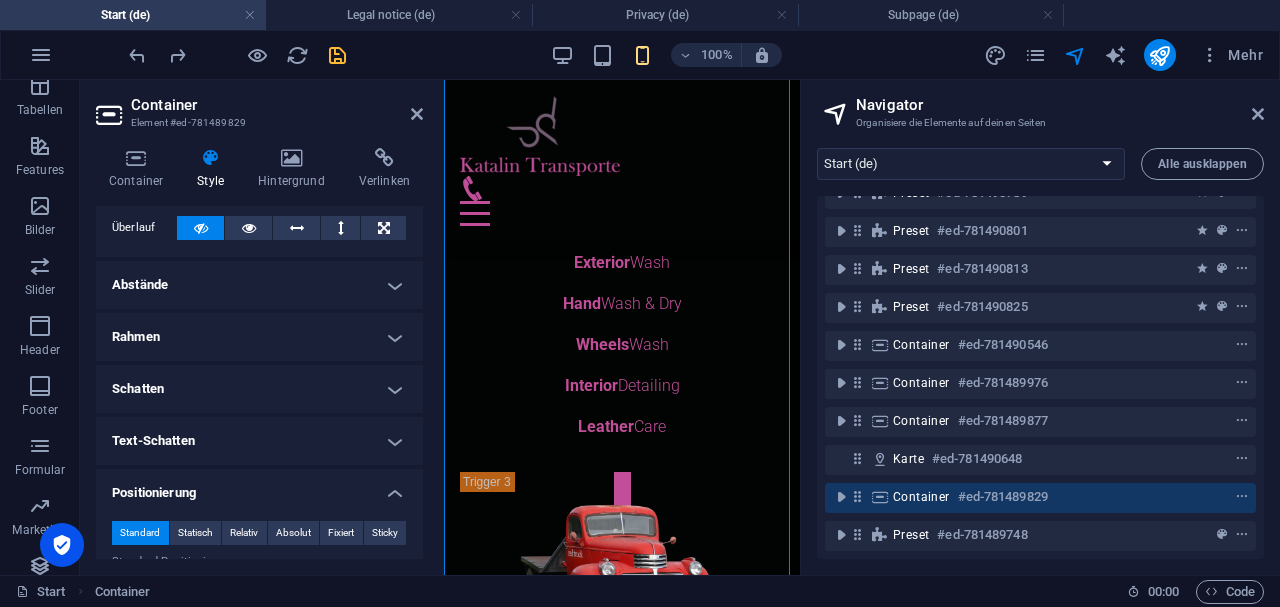 click on "Text-Schatten" at bounding box center [259, 441] 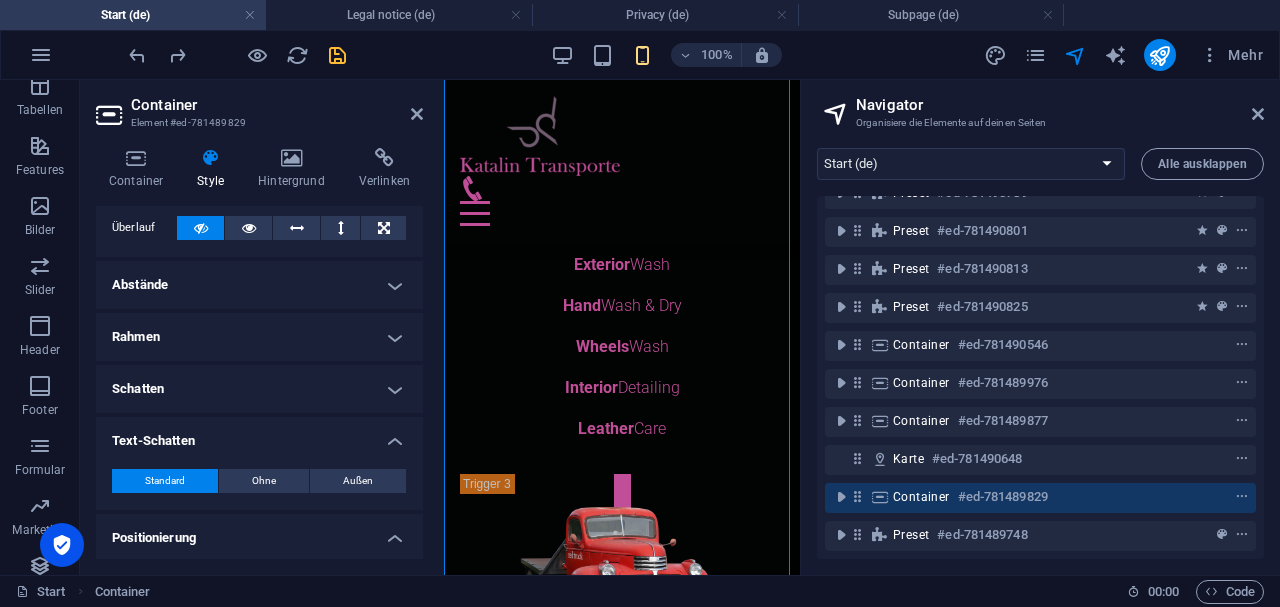 scroll, scrollTop: 19114, scrollLeft: 0, axis: vertical 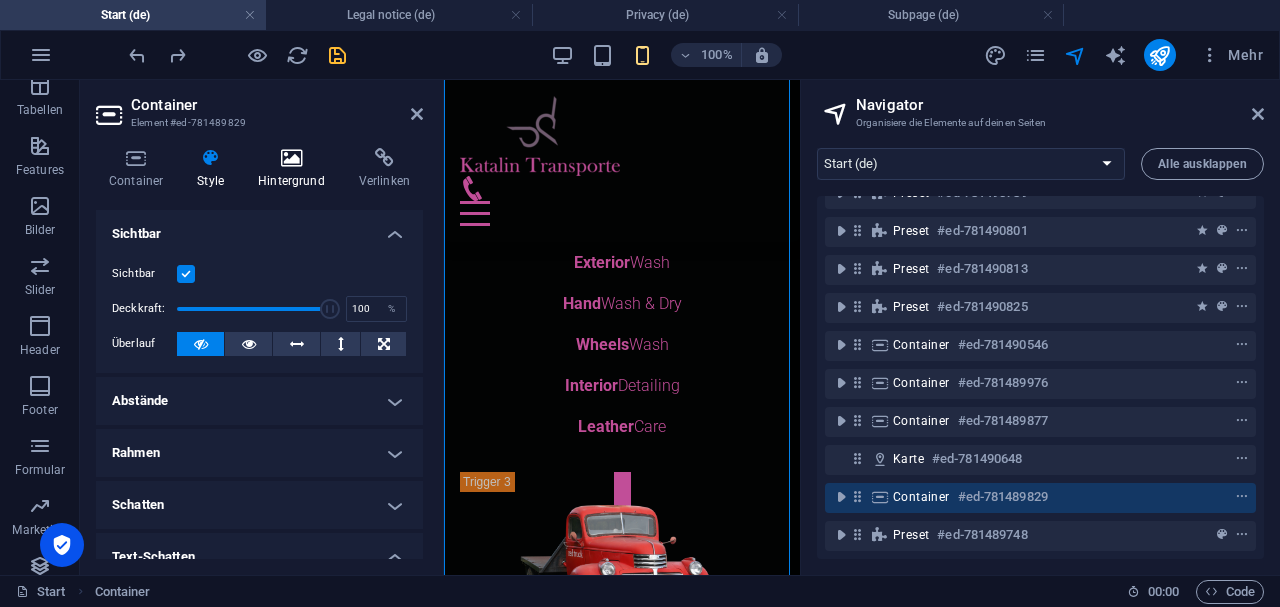 click at bounding box center (291, 158) 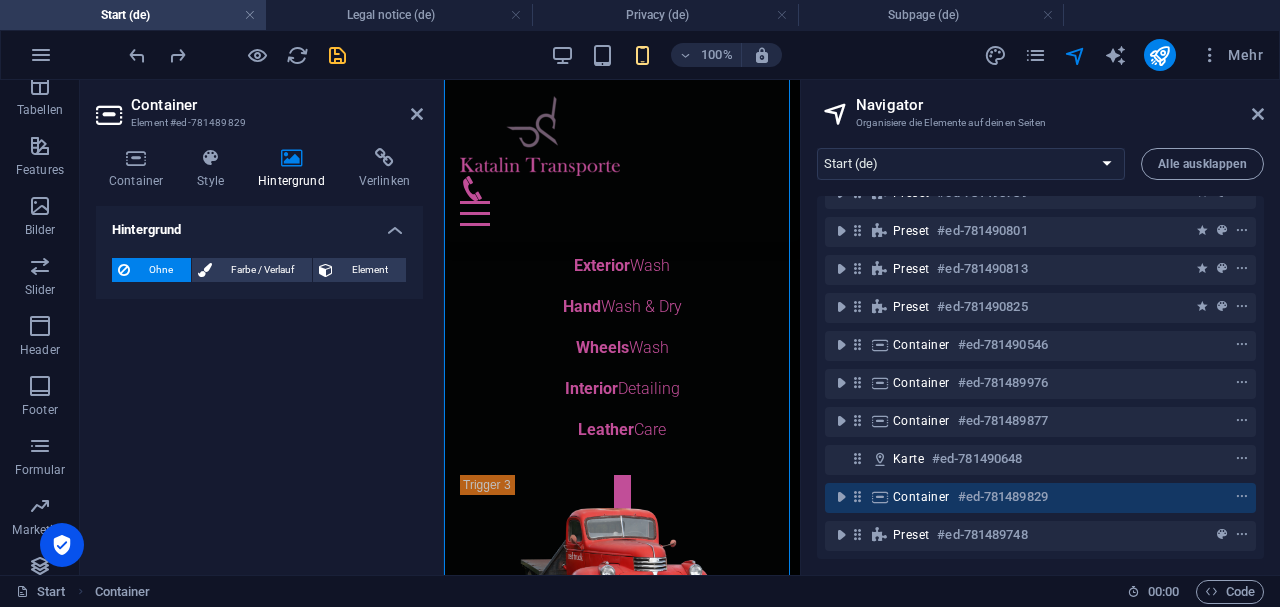 scroll, scrollTop: 19186, scrollLeft: 0, axis: vertical 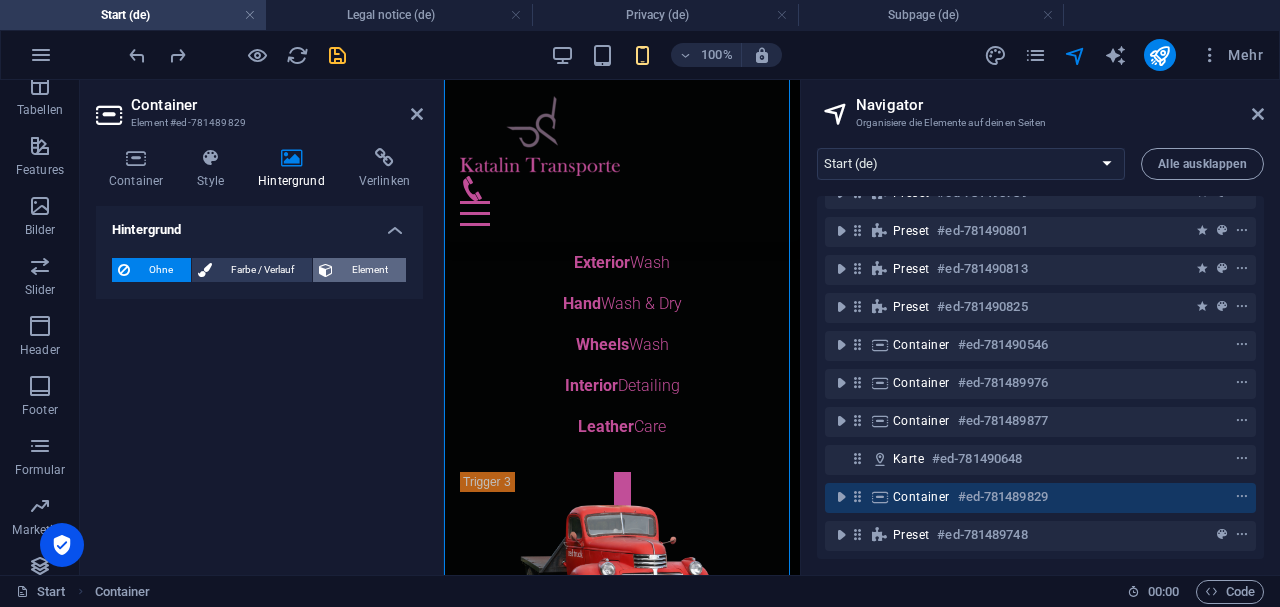 click on "Element" at bounding box center (369, 270) 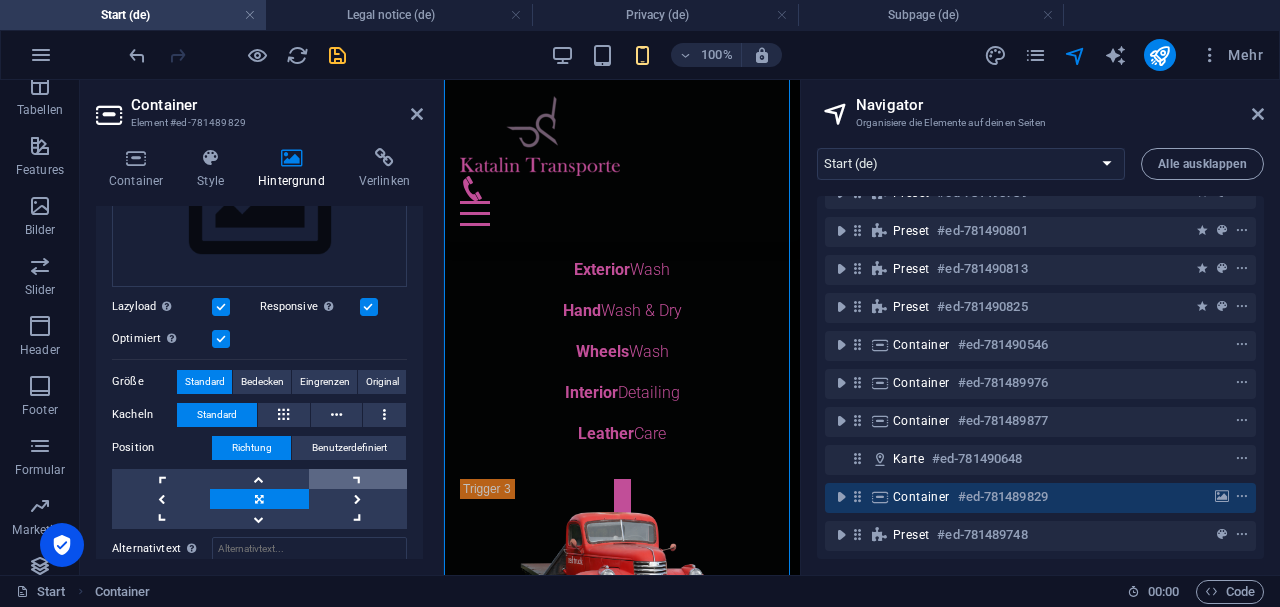 scroll, scrollTop: 359, scrollLeft: 0, axis: vertical 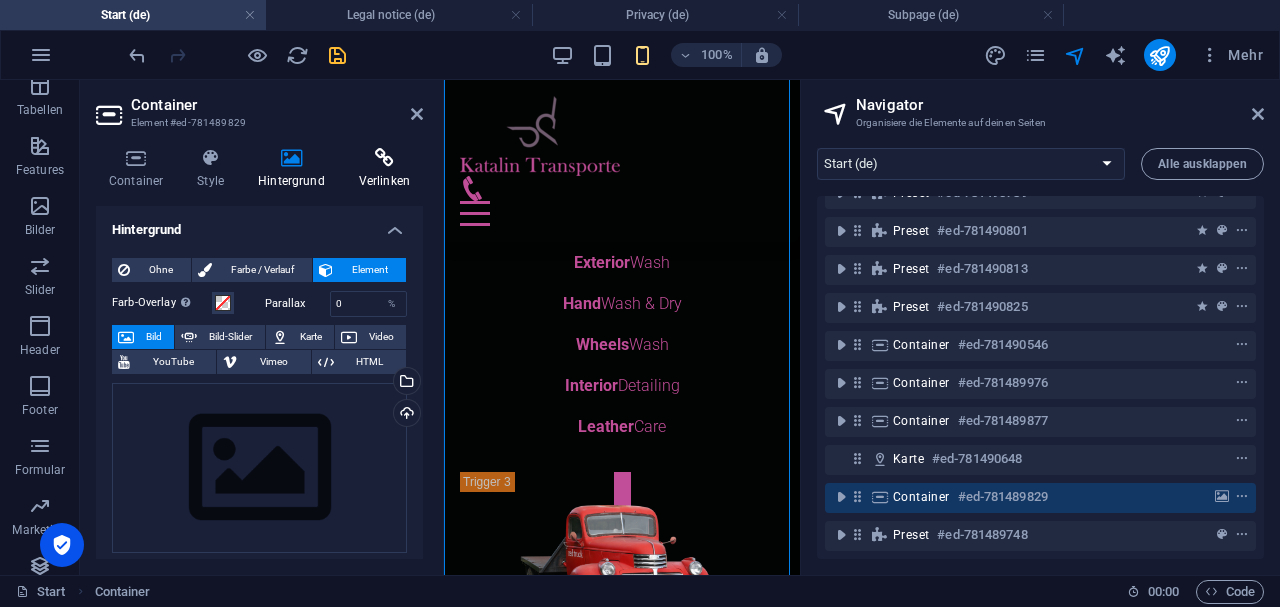click on "Verlinken" at bounding box center (384, 169) 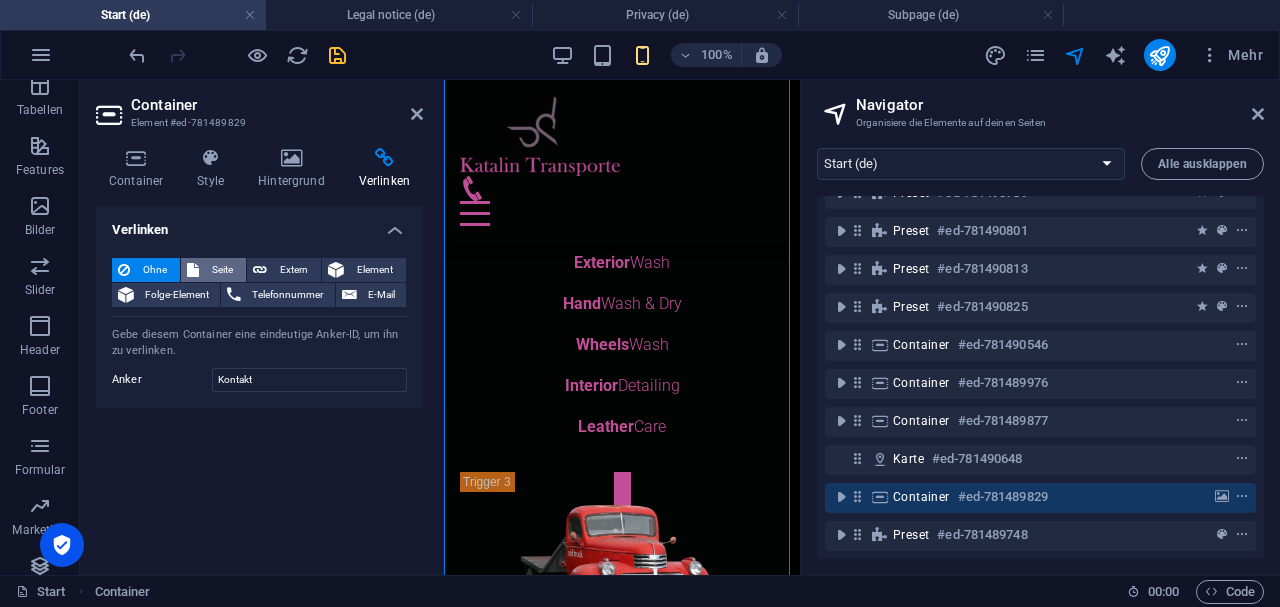 click on "Seite" at bounding box center (222, 270) 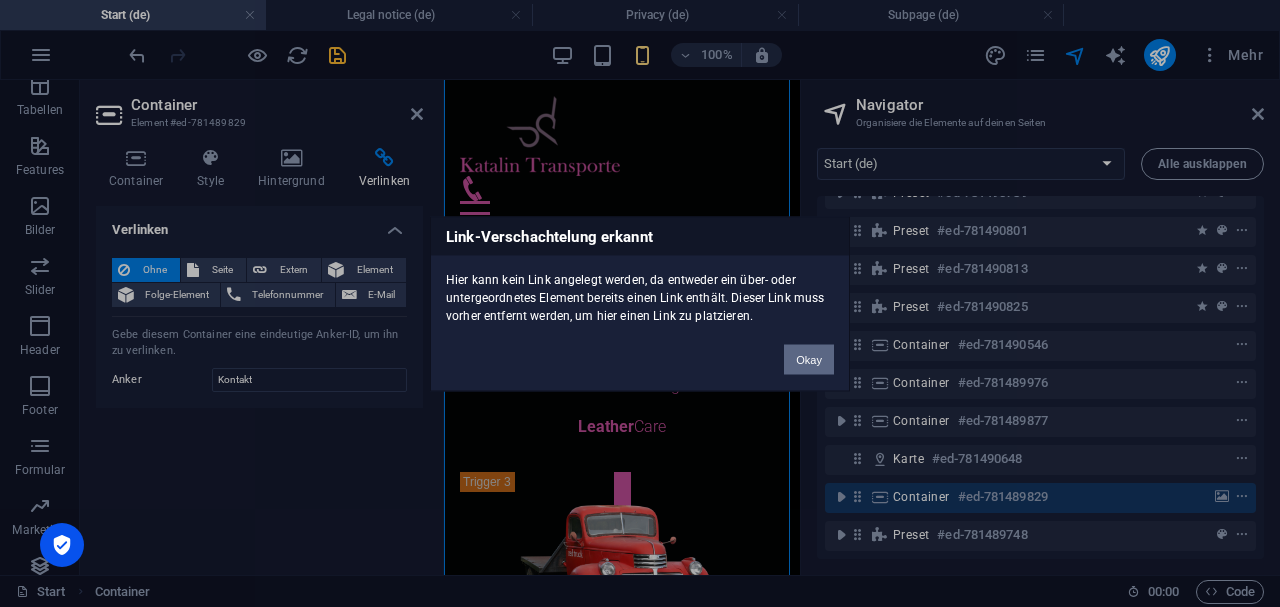 click on "Okay" at bounding box center (809, 359) 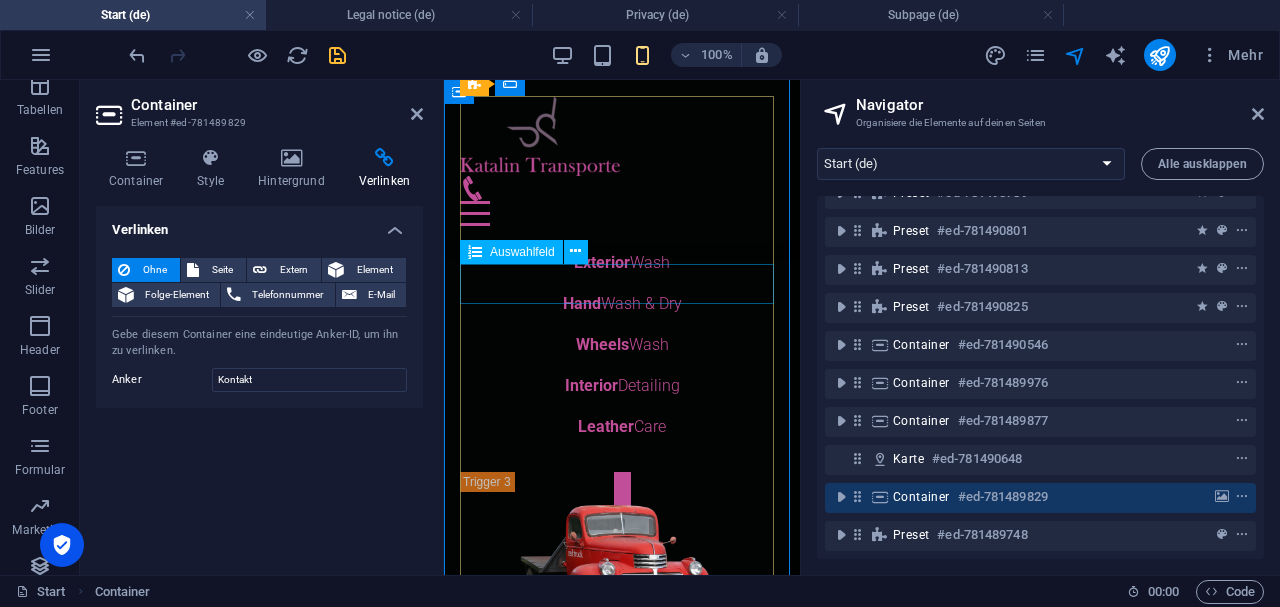 click on "Choose a Service
Exterior Wash
Interior Detailing
Hand Wash
Special Wash
Wheels Wash
Leather Care" 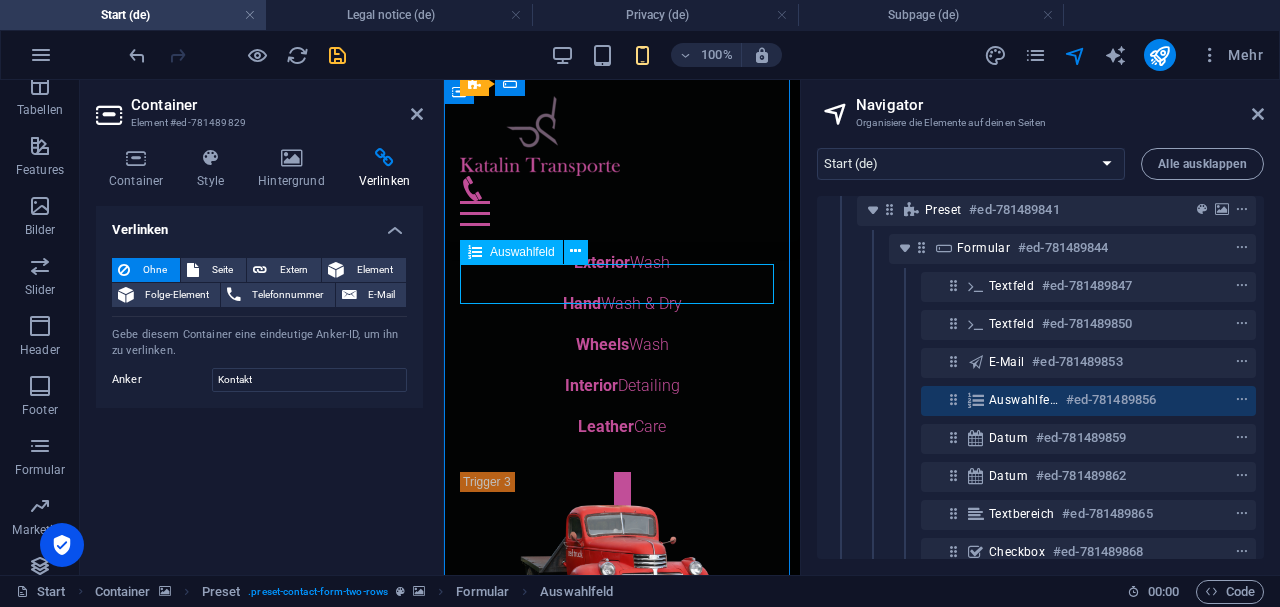 scroll, scrollTop: 796, scrollLeft: 0, axis: vertical 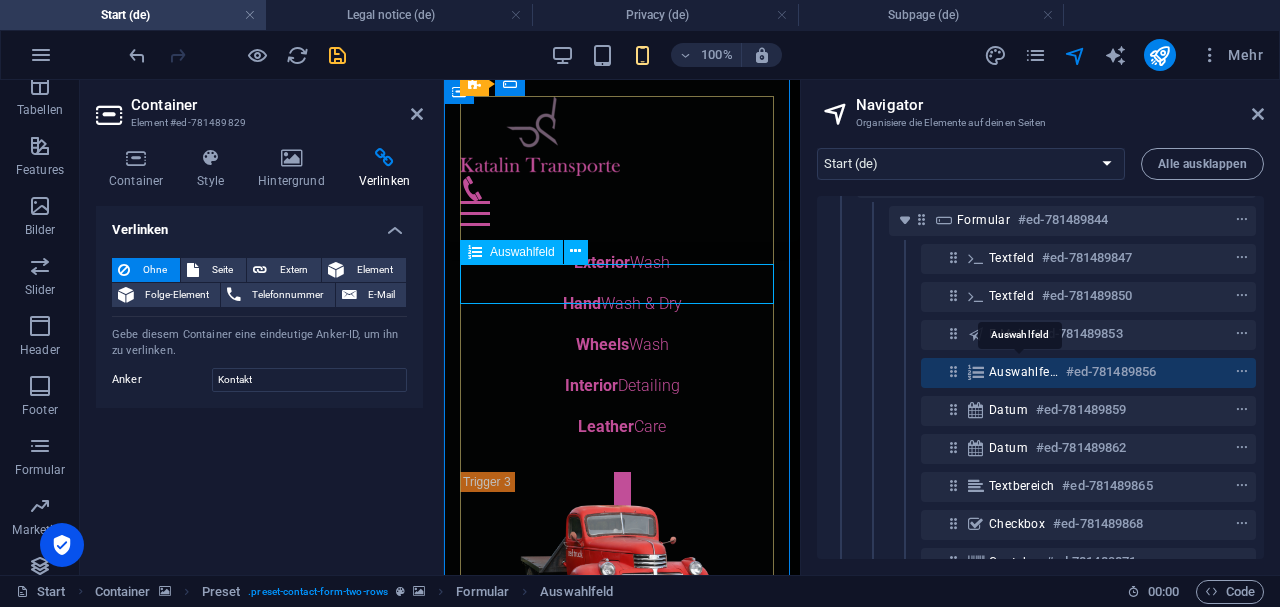 click on "Auswahlfeld" at bounding box center [1023, 372] 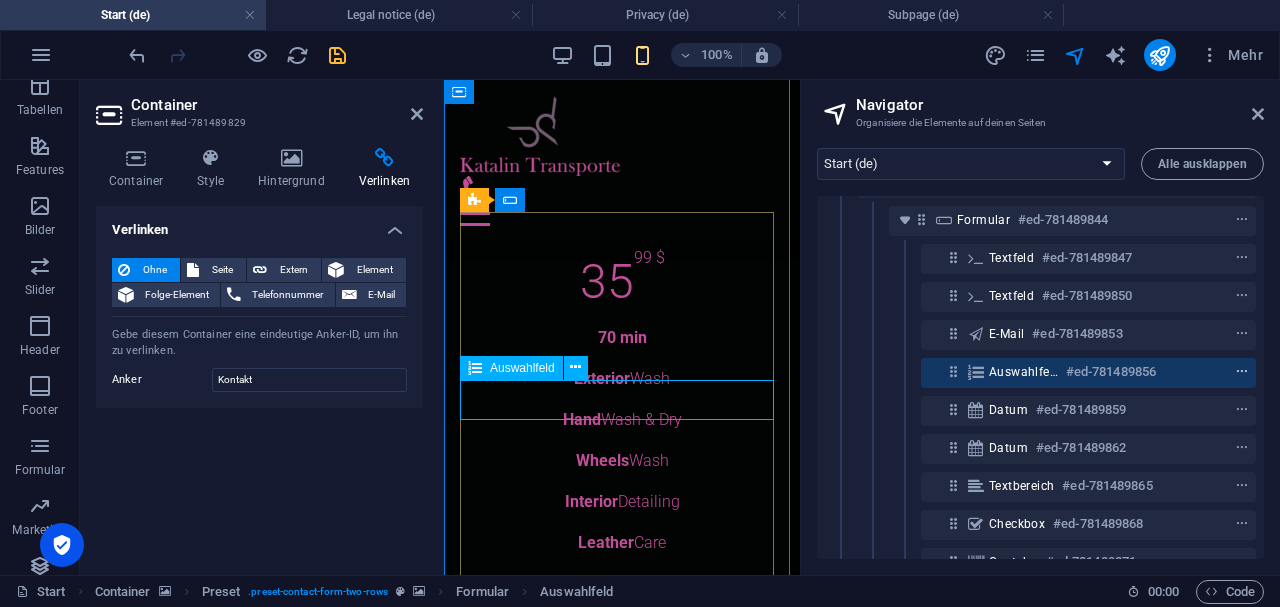 click at bounding box center [1242, 372] 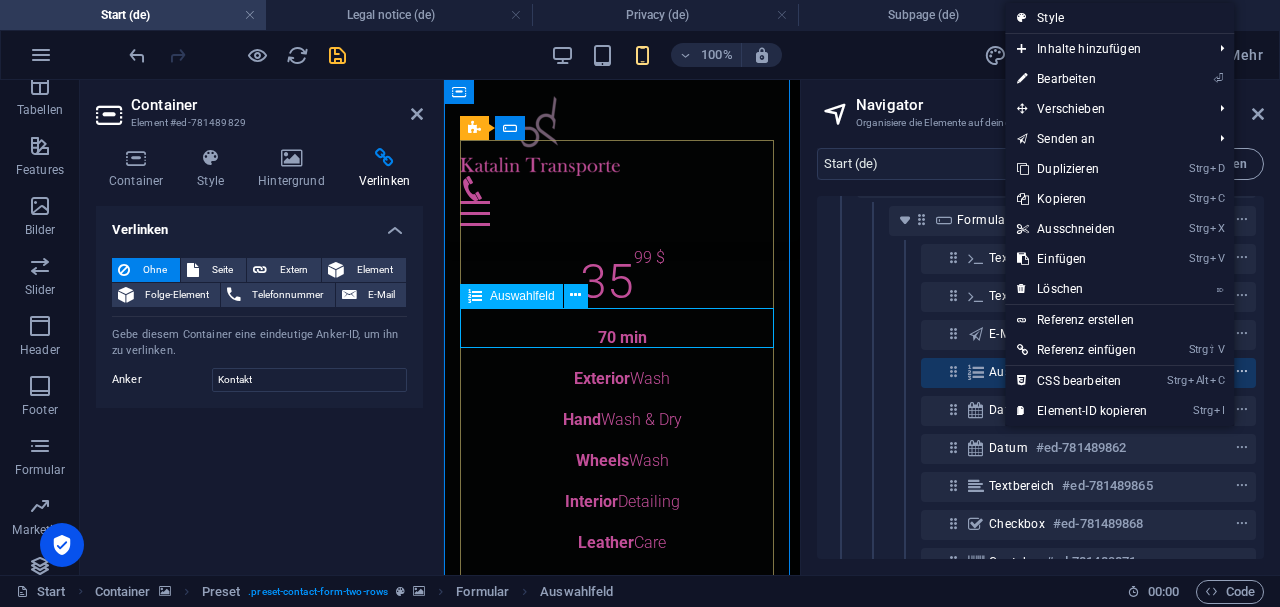 scroll, scrollTop: 19070, scrollLeft: 0, axis: vertical 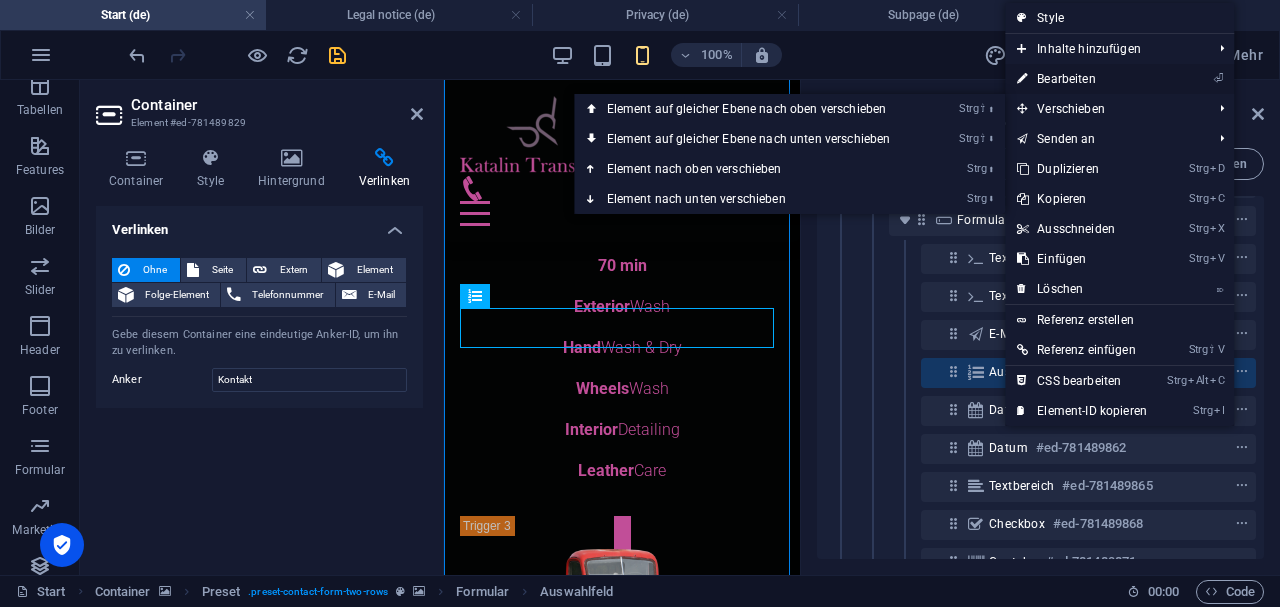 click on "⏎  Bearbeiten" at bounding box center [1082, 79] 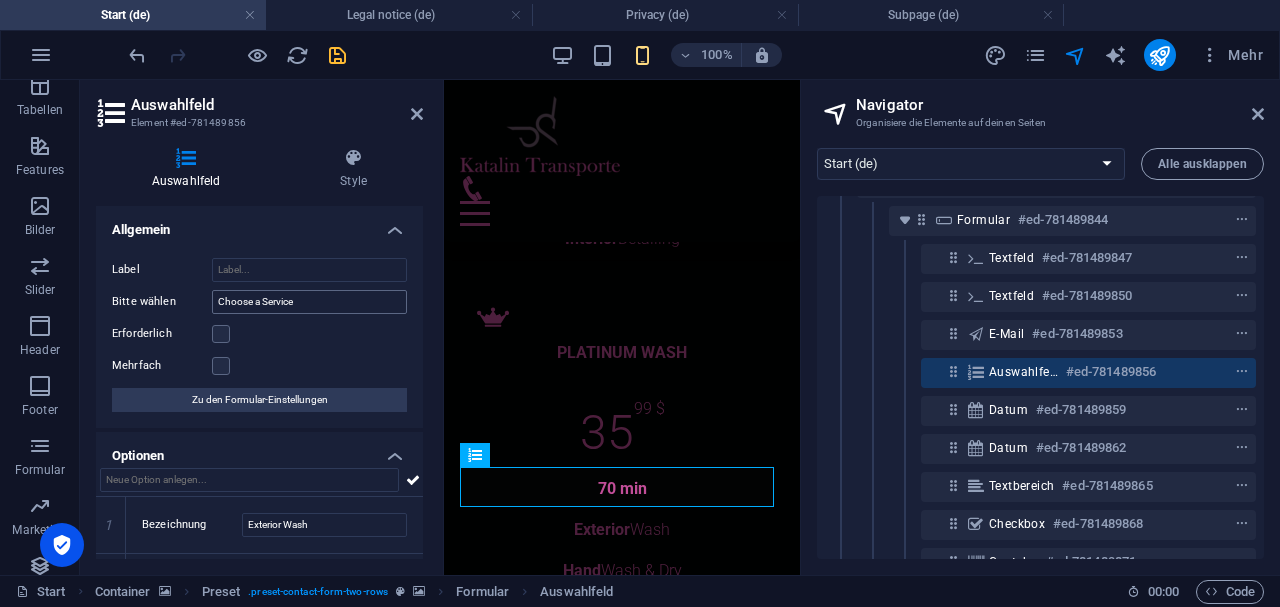 scroll, scrollTop: 18918, scrollLeft: 0, axis: vertical 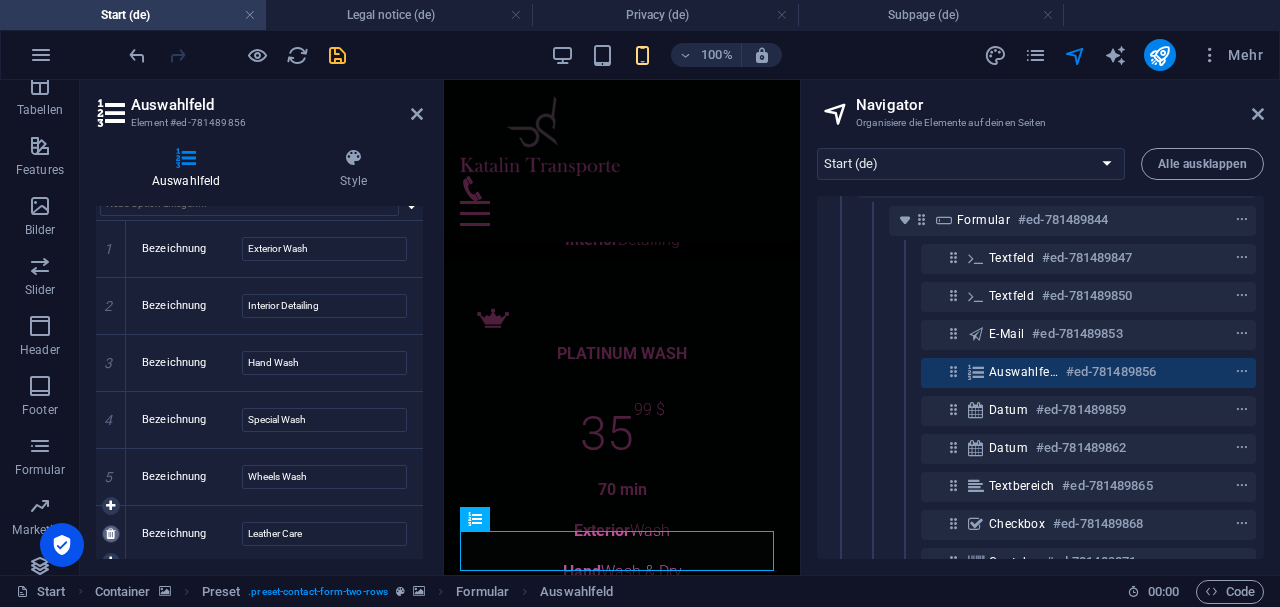 click at bounding box center (110, 534) 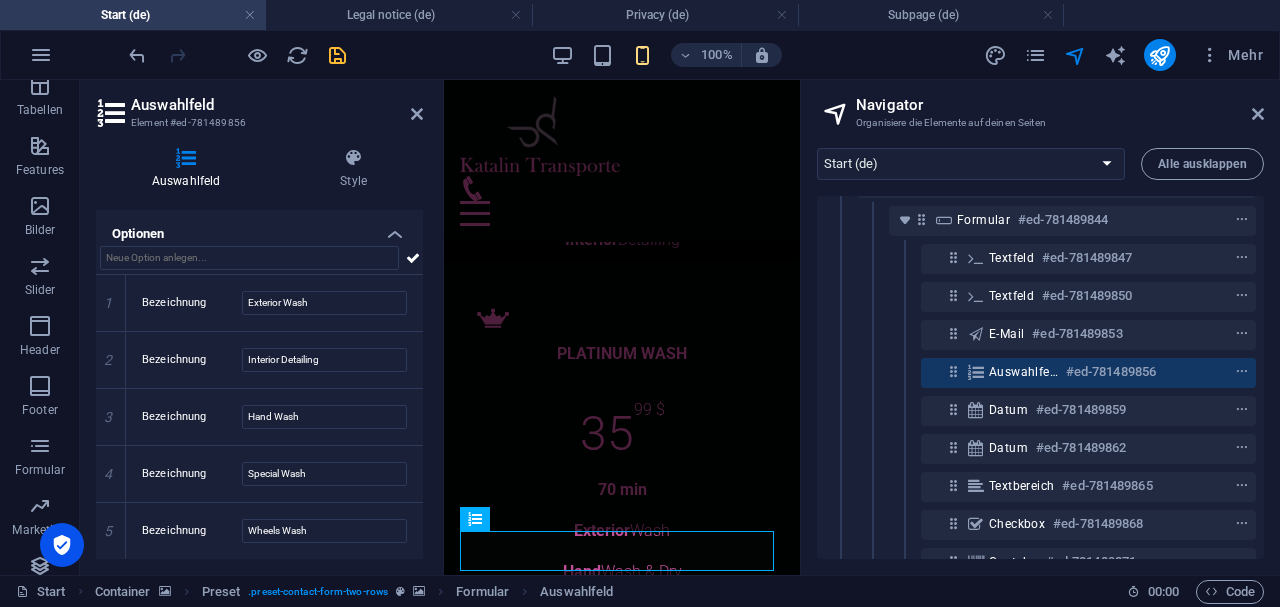 scroll, scrollTop: 228, scrollLeft: 0, axis: vertical 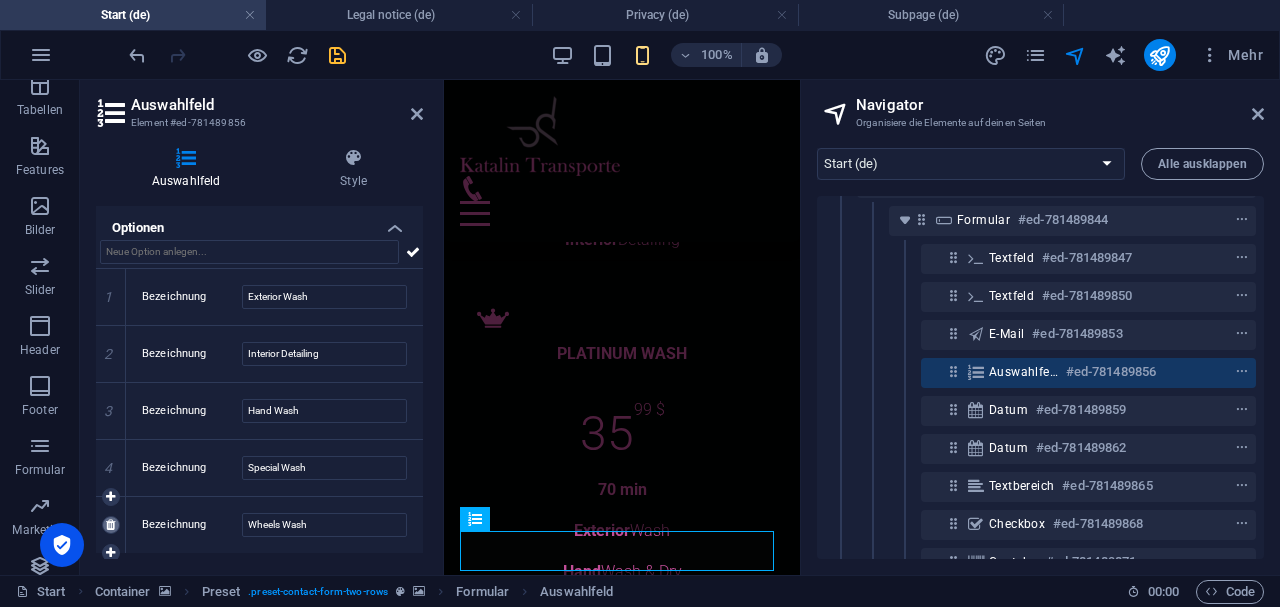 click at bounding box center (110, 525) 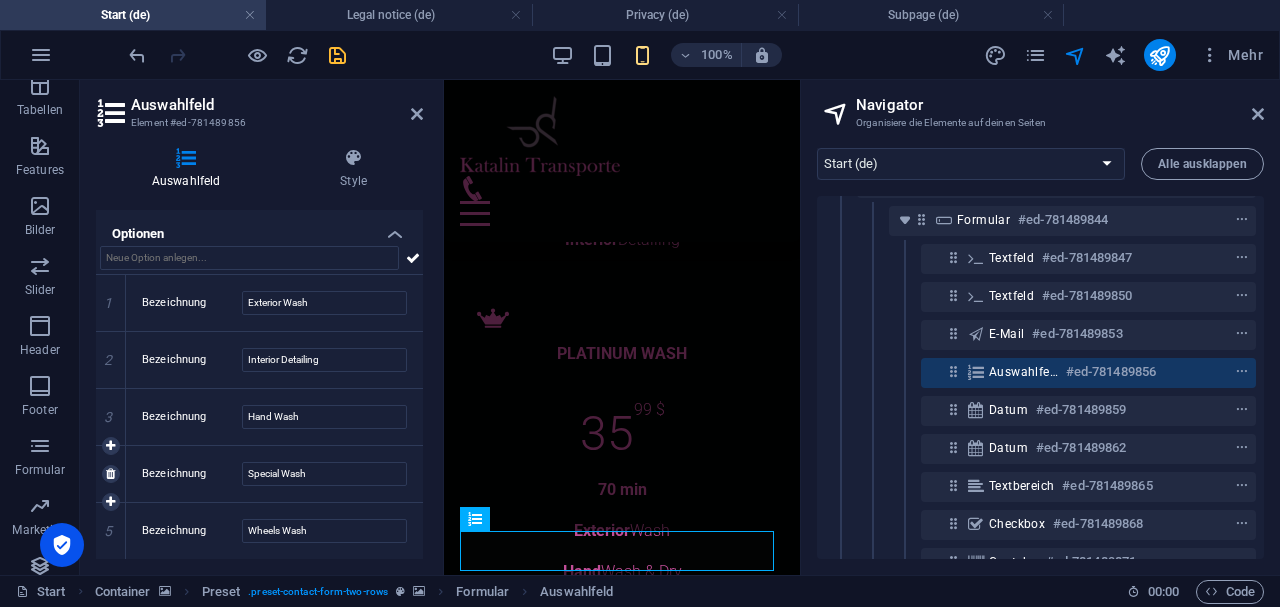 scroll, scrollTop: 172, scrollLeft: 0, axis: vertical 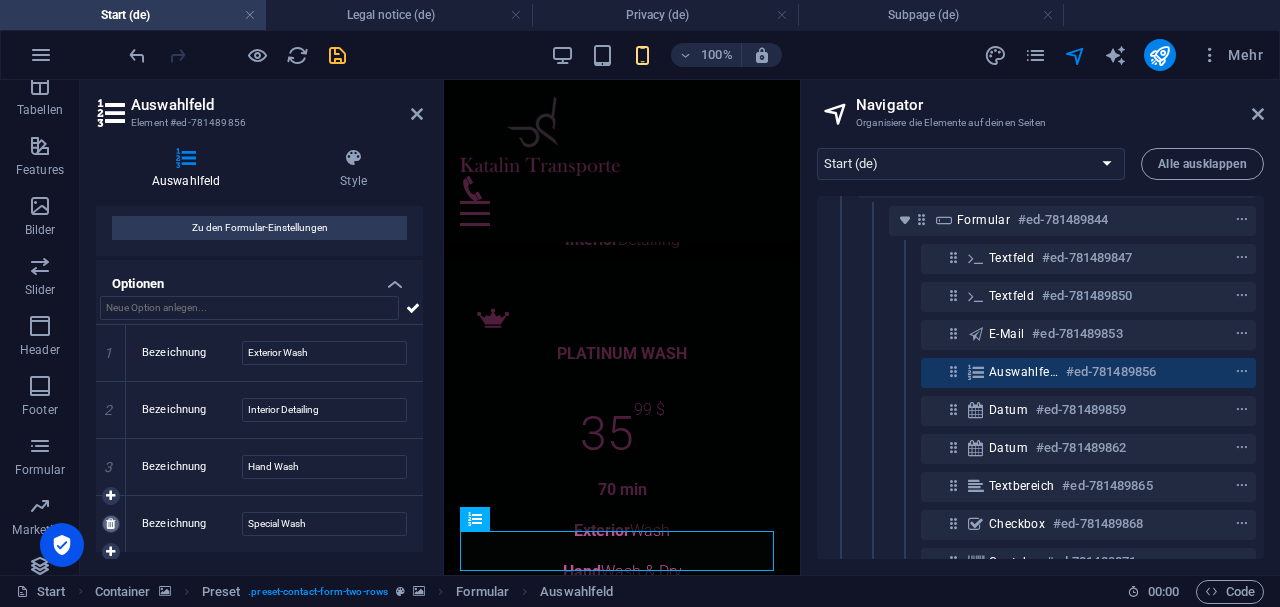click at bounding box center [110, 524] 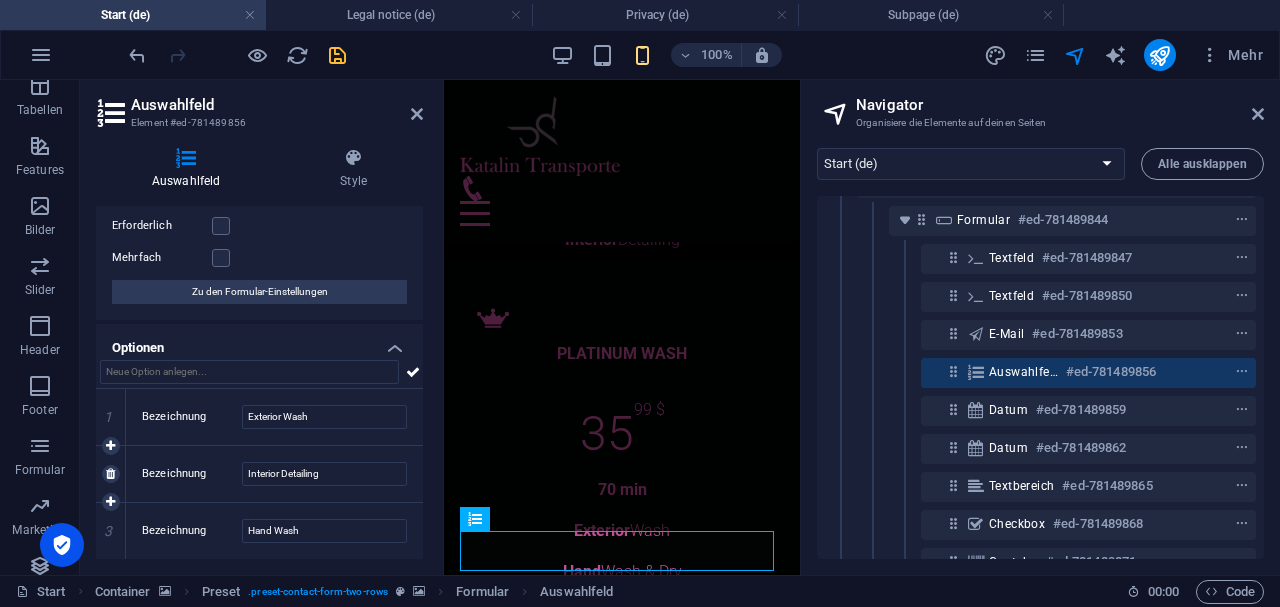 scroll, scrollTop: 106, scrollLeft: 0, axis: vertical 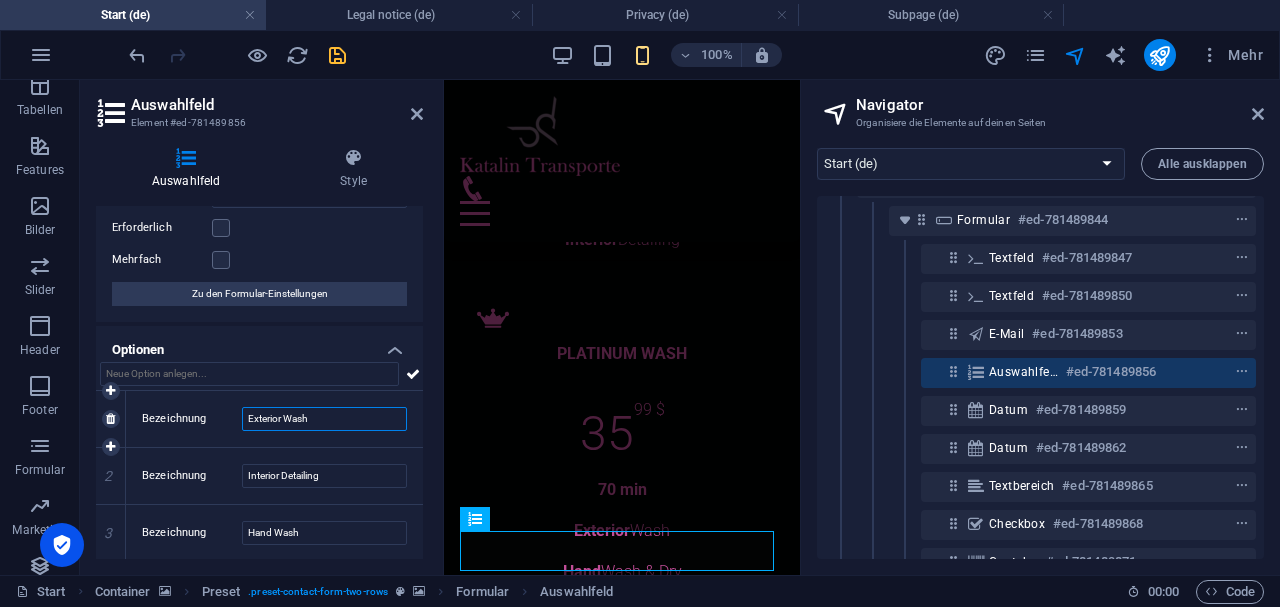 drag, startPoint x: 312, startPoint y: 412, endPoint x: 192, endPoint y: 412, distance: 120 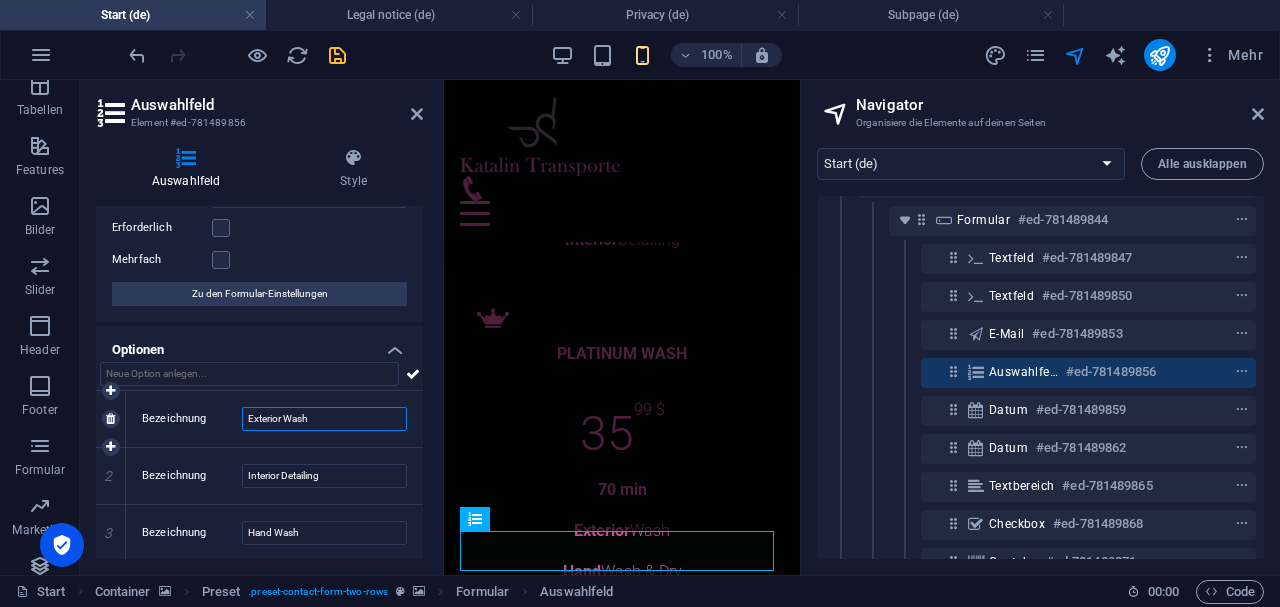 click on "Bezeichnung Exterior Wash" at bounding box center (274, 419) 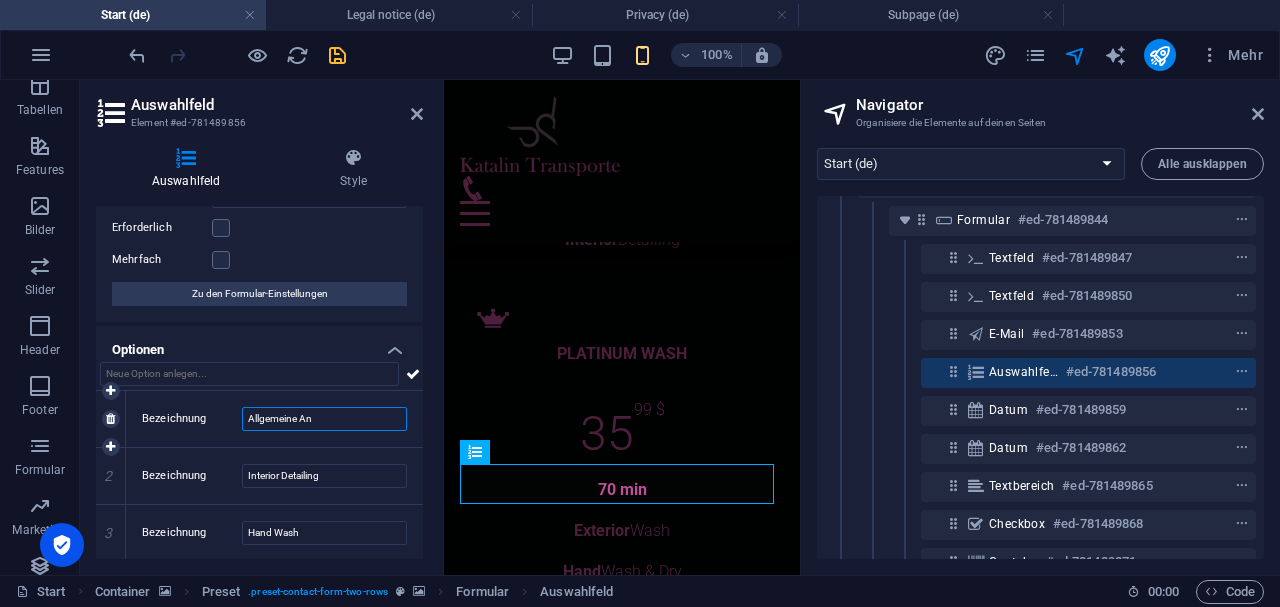 scroll, scrollTop: 18846, scrollLeft: 0, axis: vertical 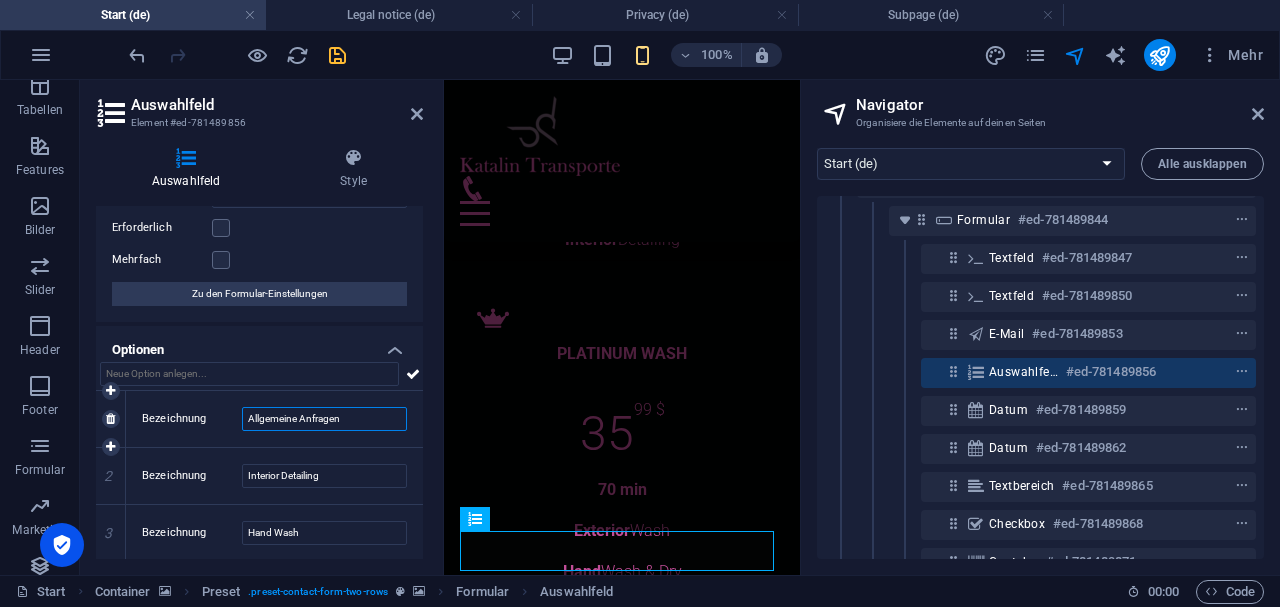 type on "Allgemeine Anfragen" 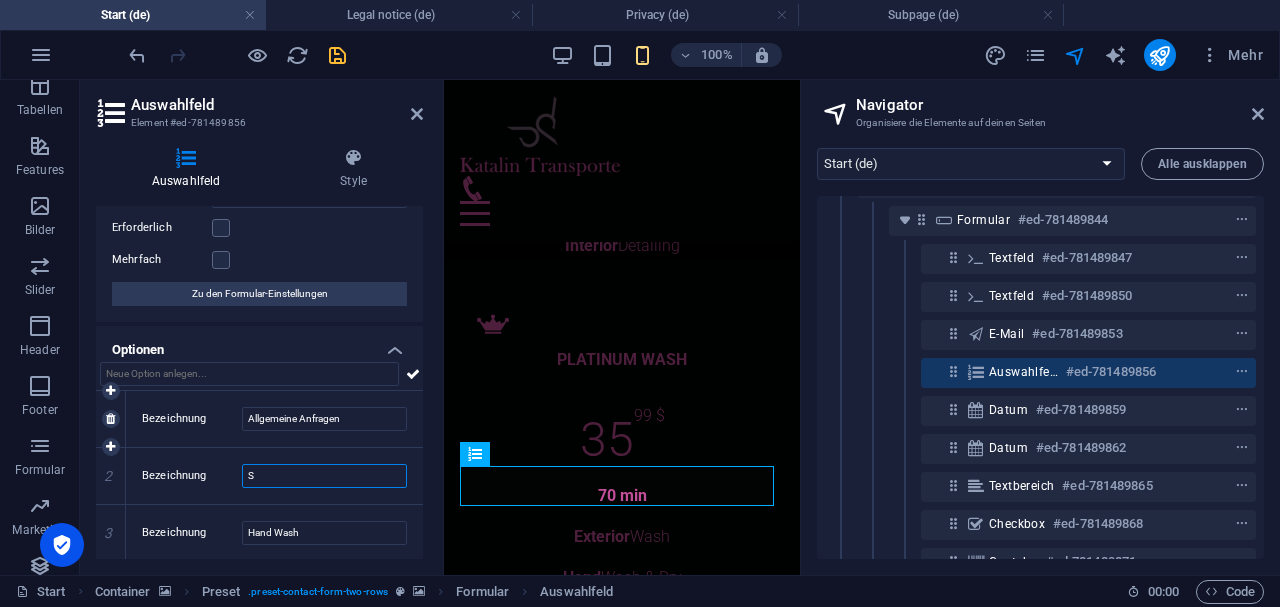 scroll, scrollTop: 18918, scrollLeft: 0, axis: vertical 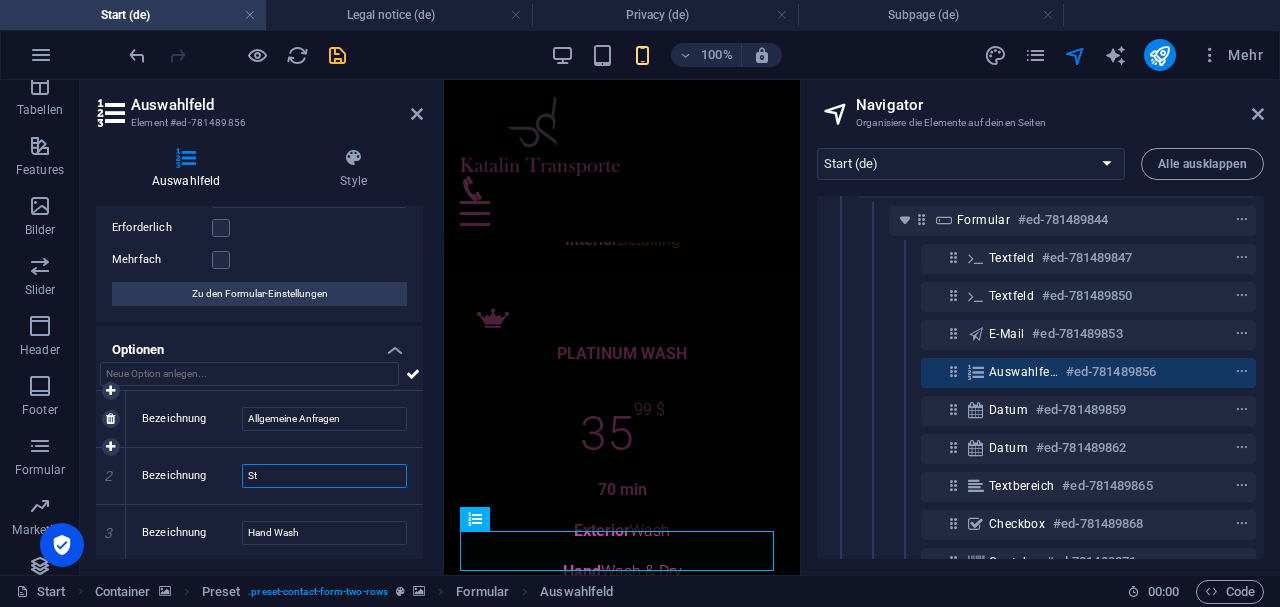 type on "S" 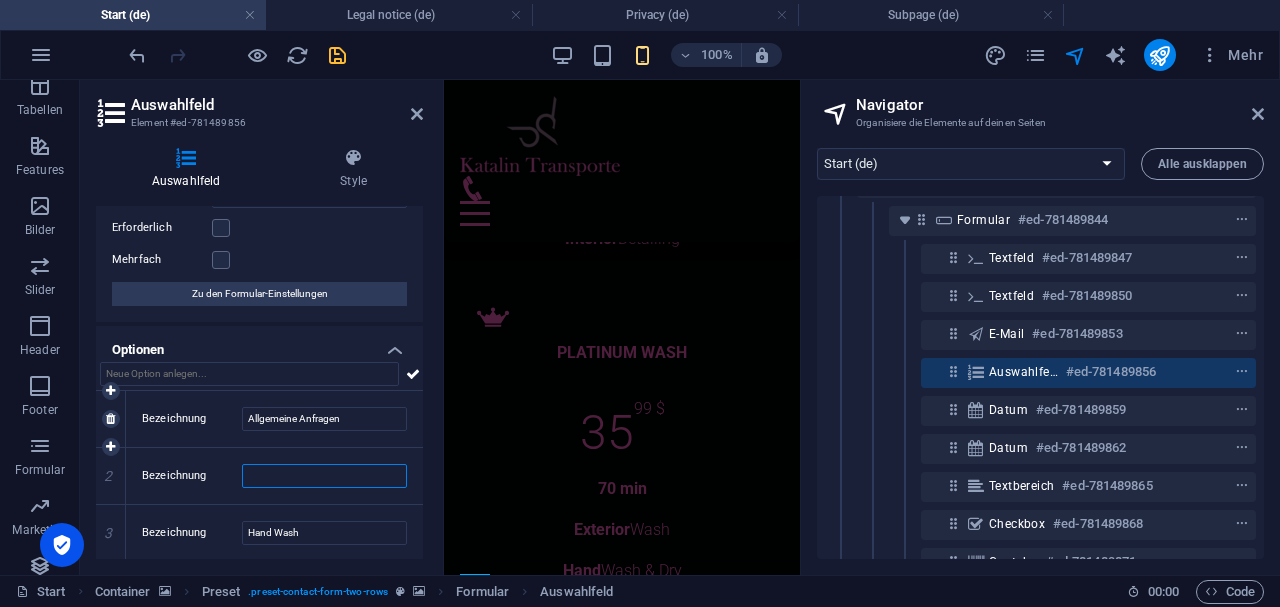 scroll, scrollTop: 18846, scrollLeft: 0, axis: vertical 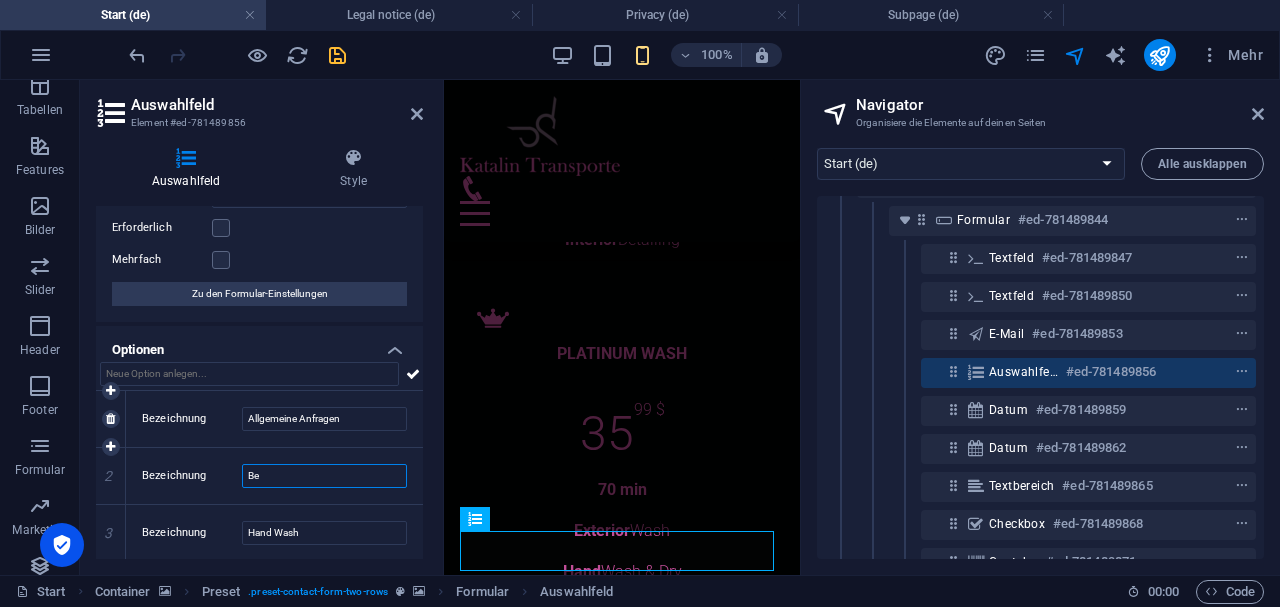 type on "B" 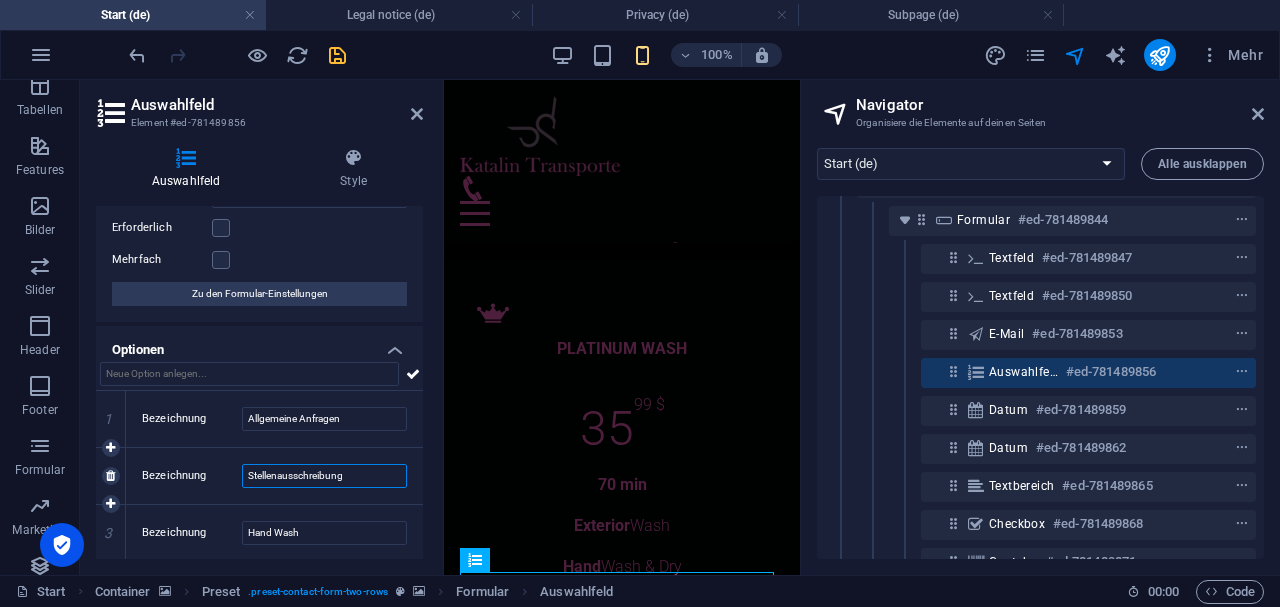 scroll, scrollTop: 18846, scrollLeft: 0, axis: vertical 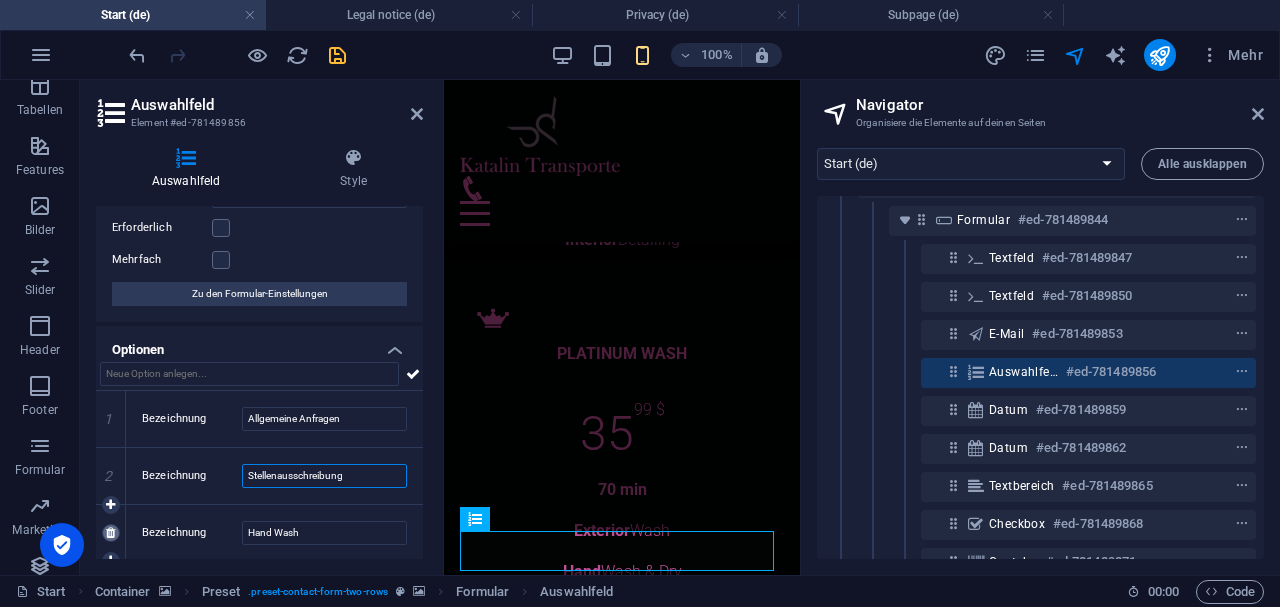 click at bounding box center [110, 533] 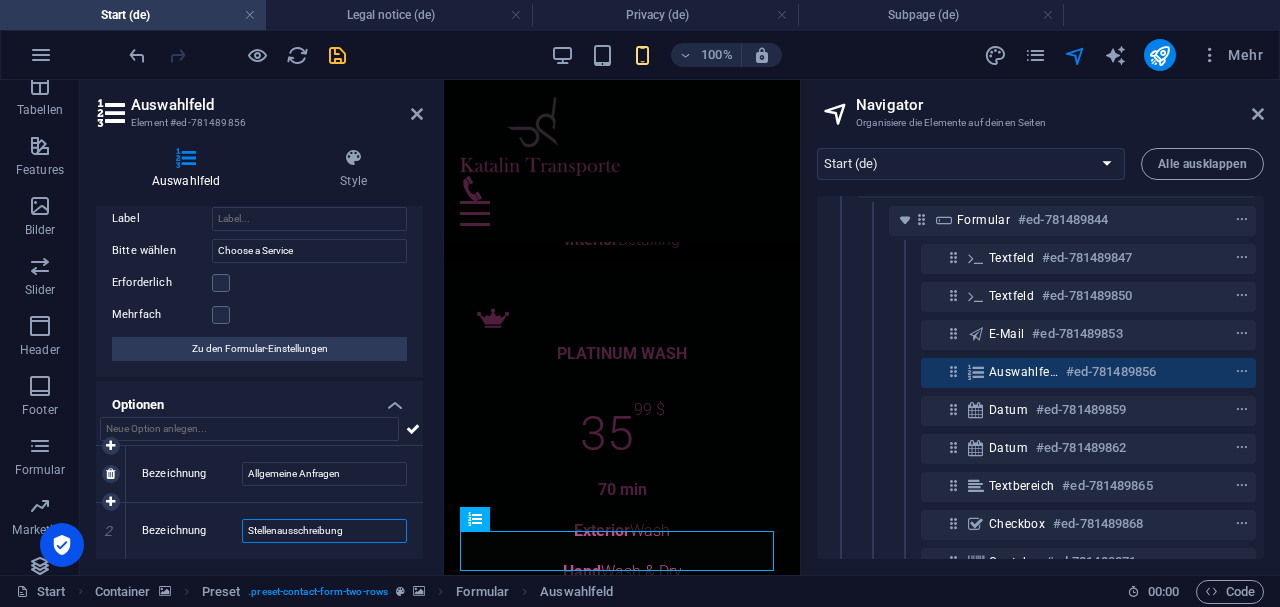 scroll, scrollTop: 49, scrollLeft: 0, axis: vertical 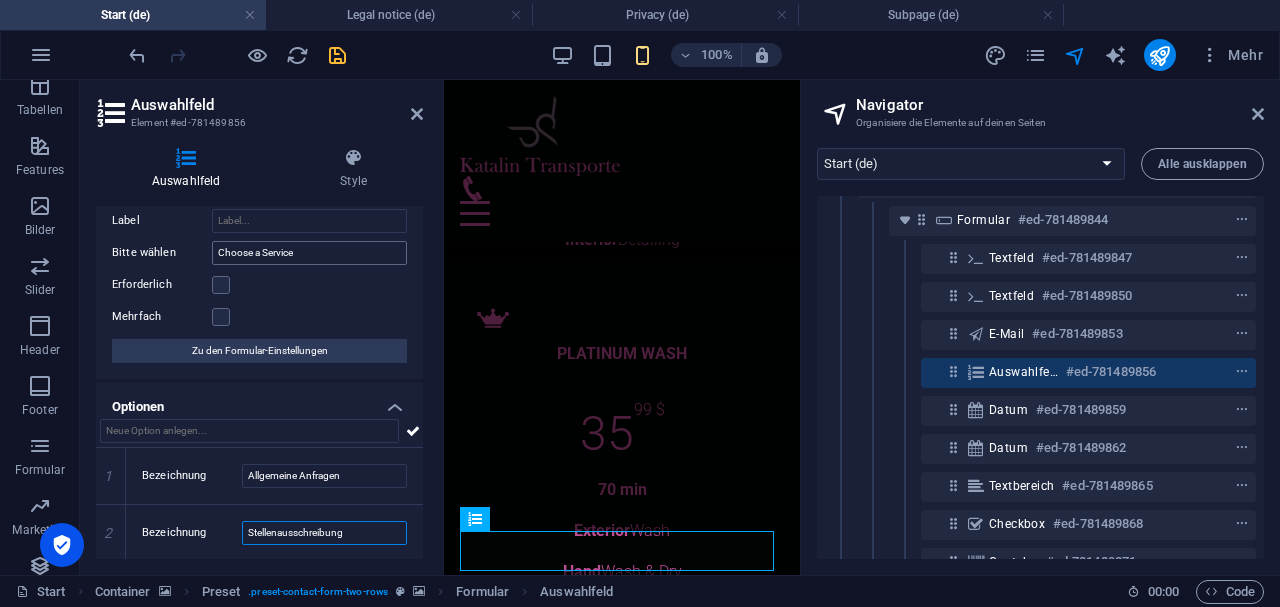 type on "Stellenausschreibung" 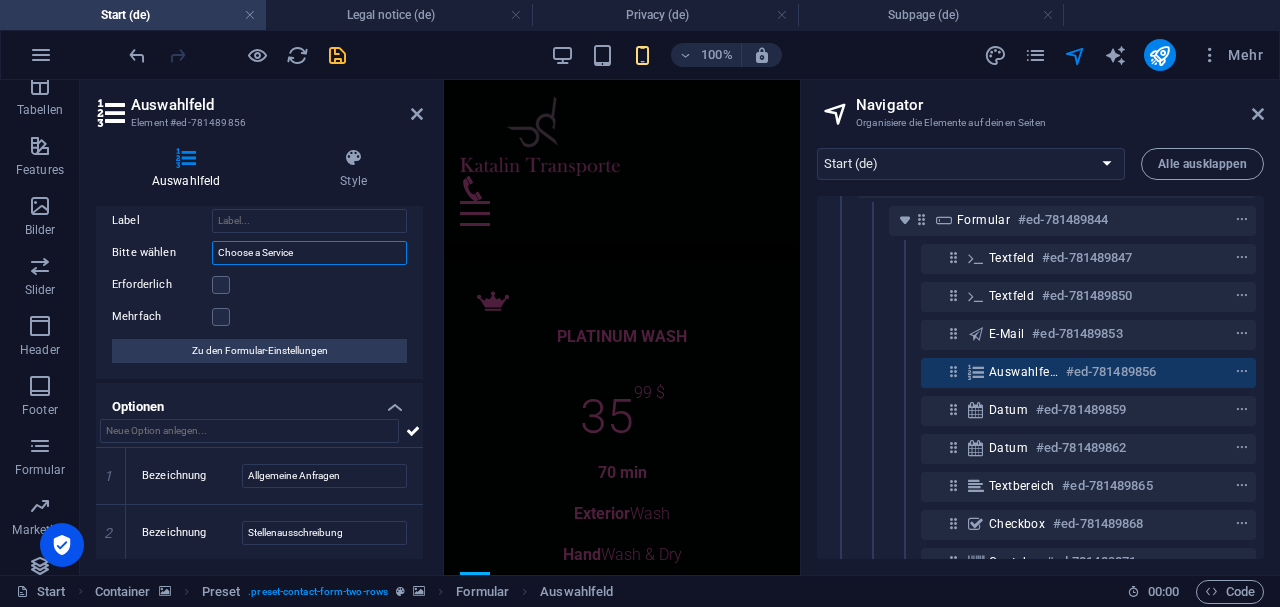 scroll, scrollTop: 18774, scrollLeft: 0, axis: vertical 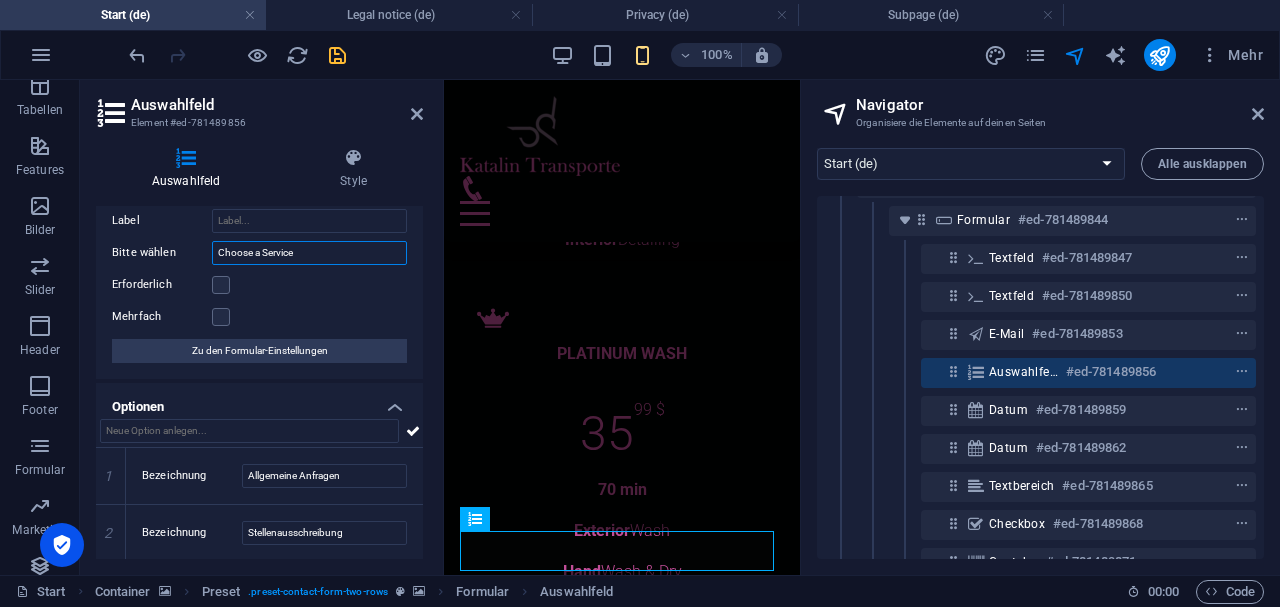 drag, startPoint x: 305, startPoint y: 252, endPoint x: 200, endPoint y: 248, distance: 105.076164 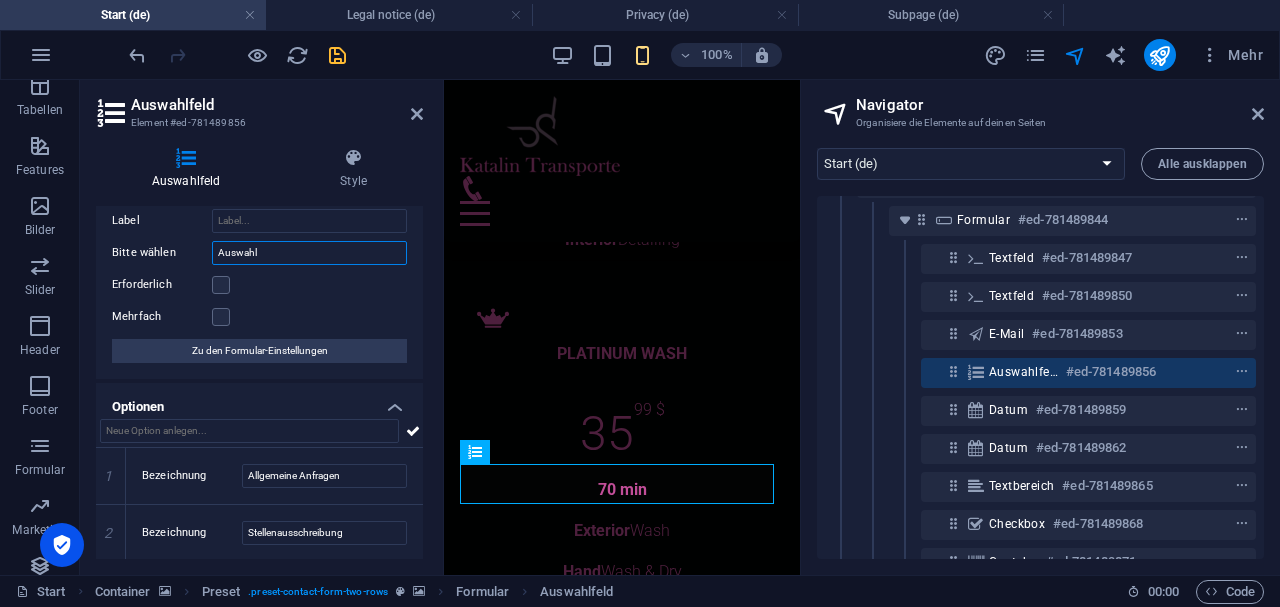 scroll, scrollTop: 18918, scrollLeft: 0, axis: vertical 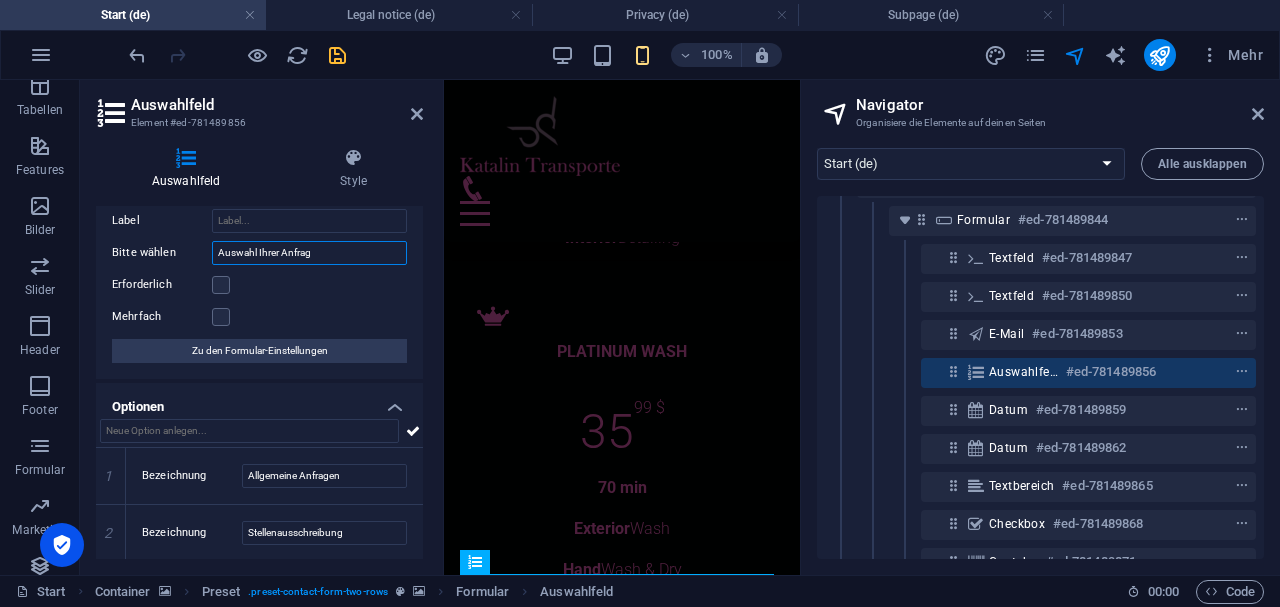 type on "Auswahl Ihrer Anfrage" 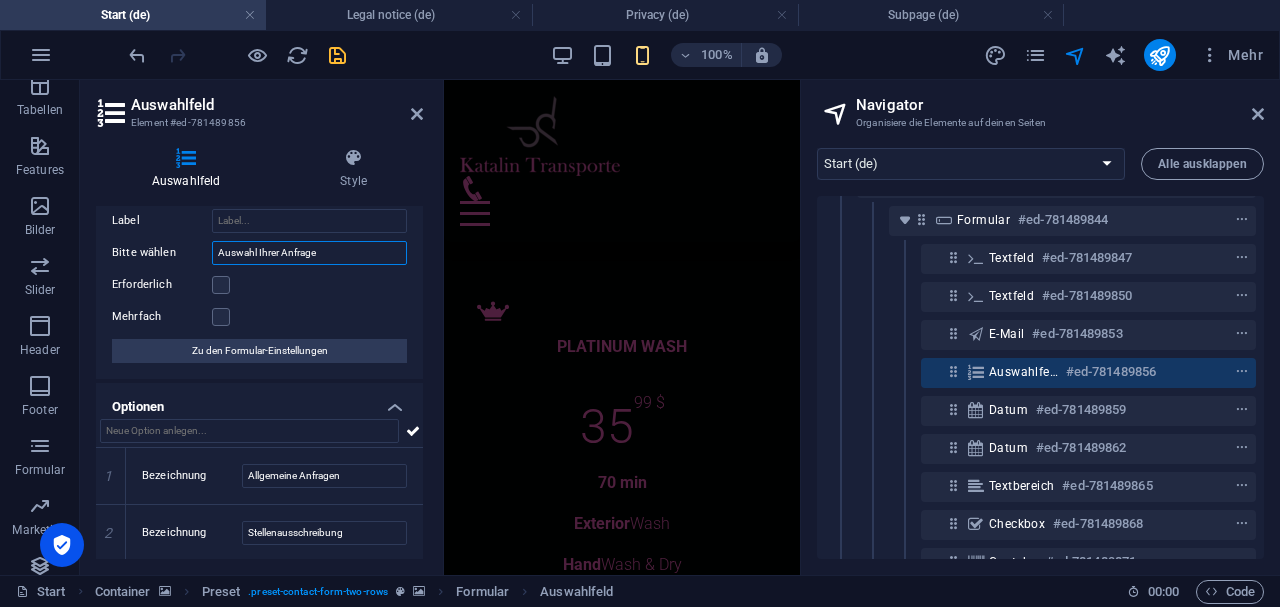 scroll, scrollTop: 18846, scrollLeft: 0, axis: vertical 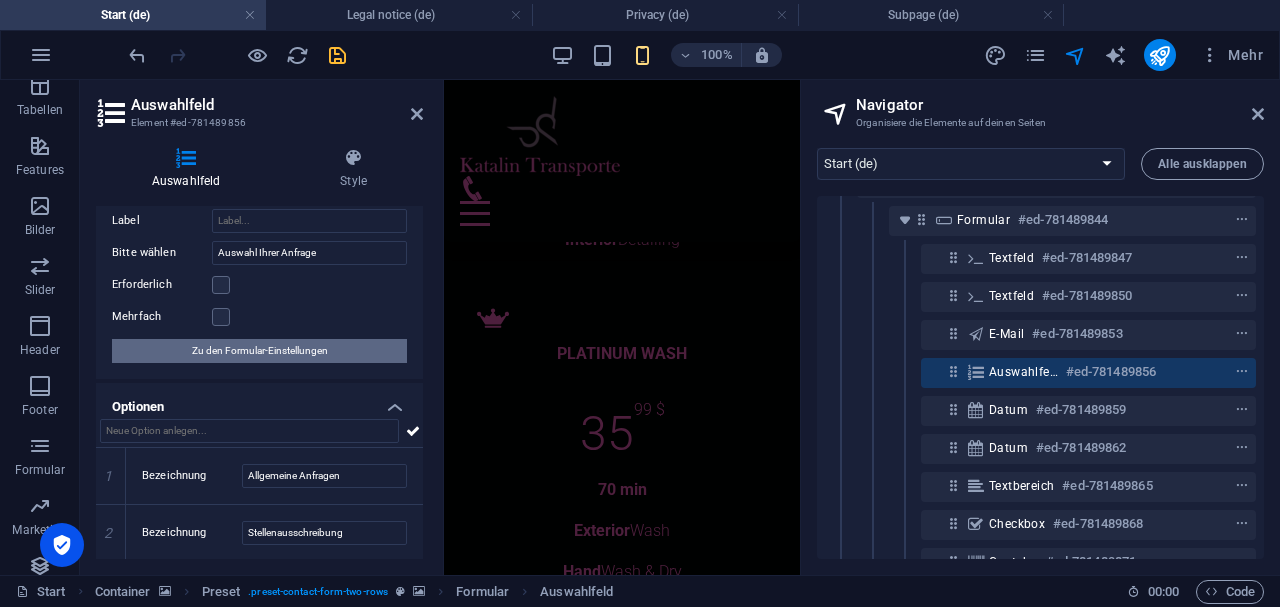 click on "Zu den Formular-Einstellungen" at bounding box center [260, 351] 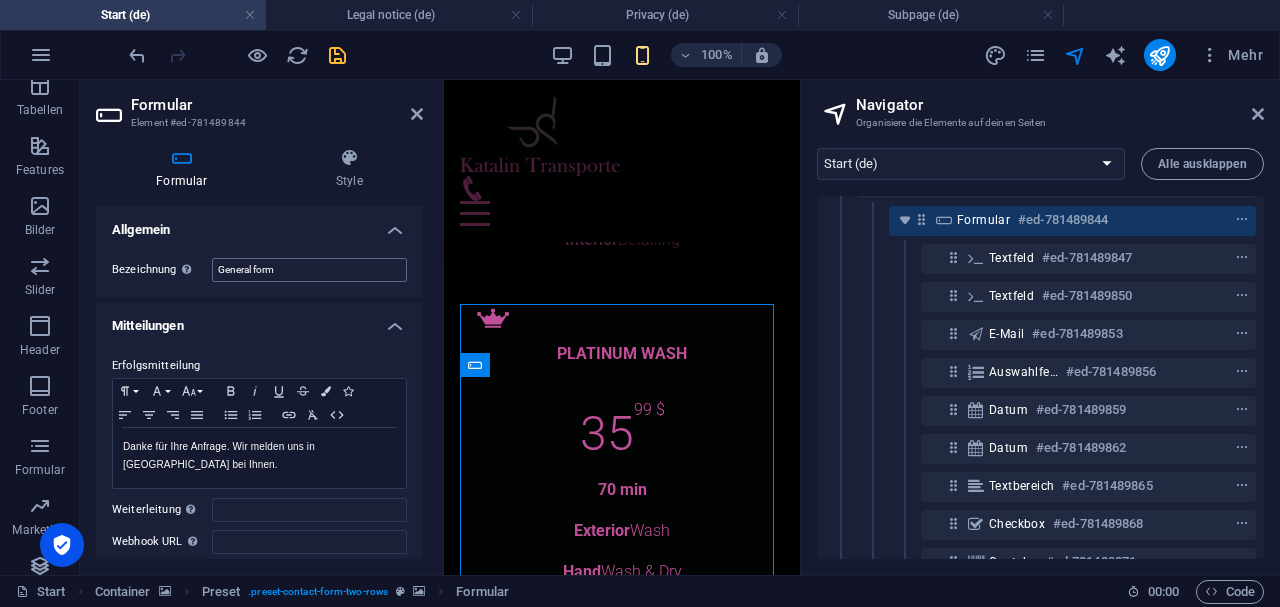 scroll, scrollTop: 18846, scrollLeft: 0, axis: vertical 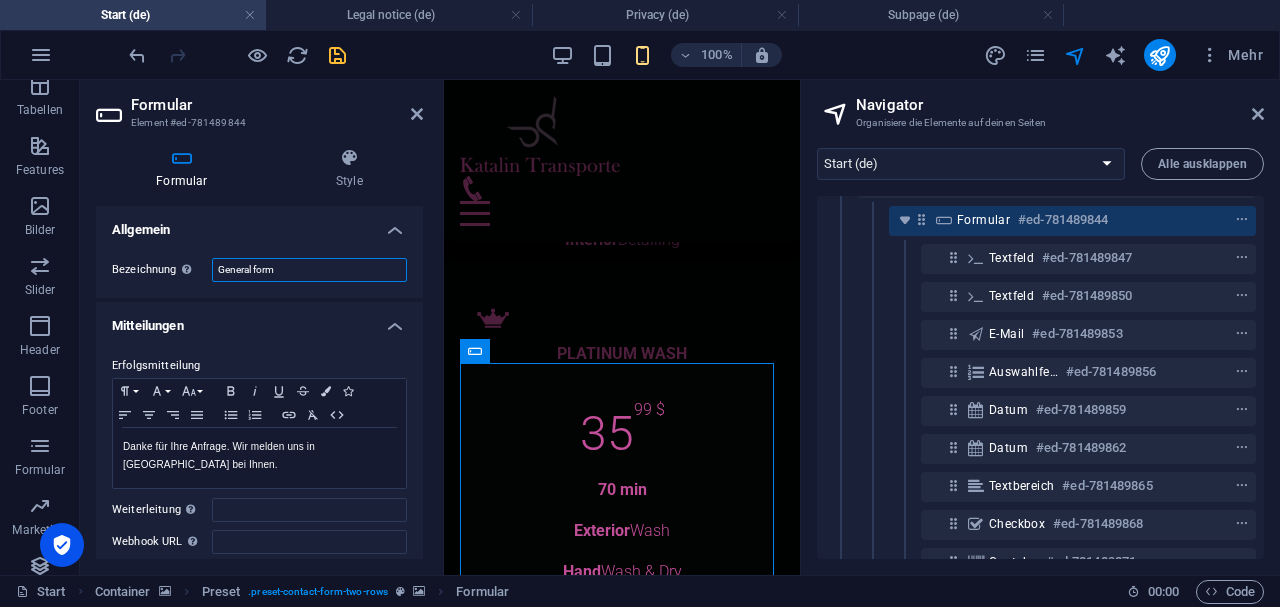 click on "General form" at bounding box center (309, 270) 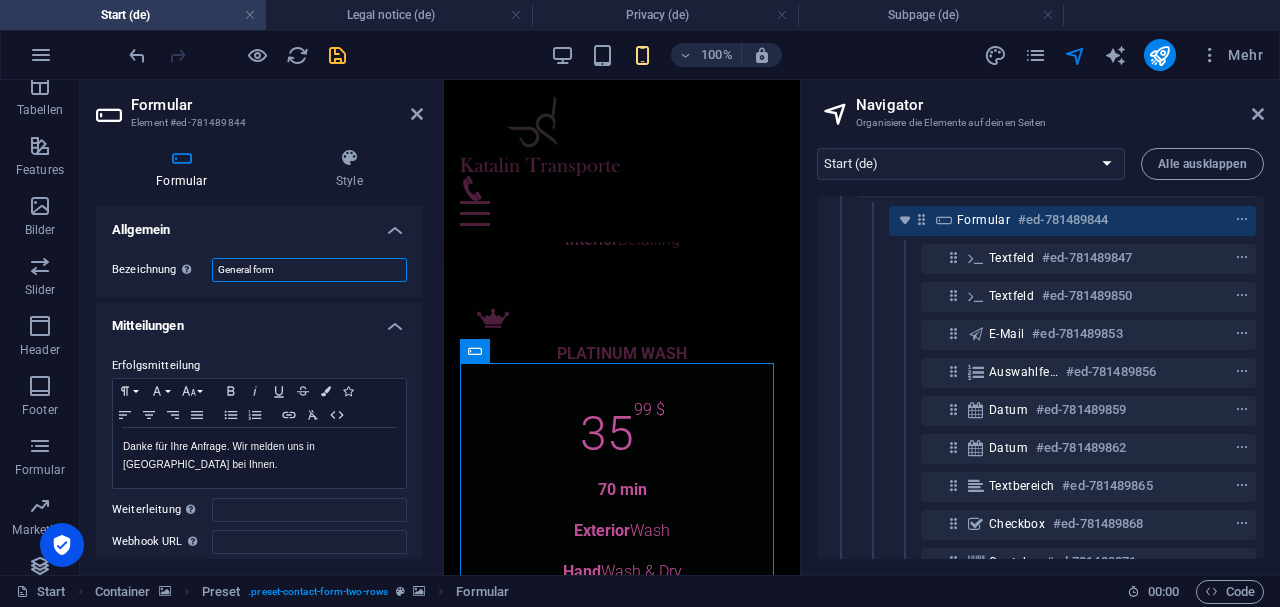 scroll, scrollTop: 66, scrollLeft: 0, axis: vertical 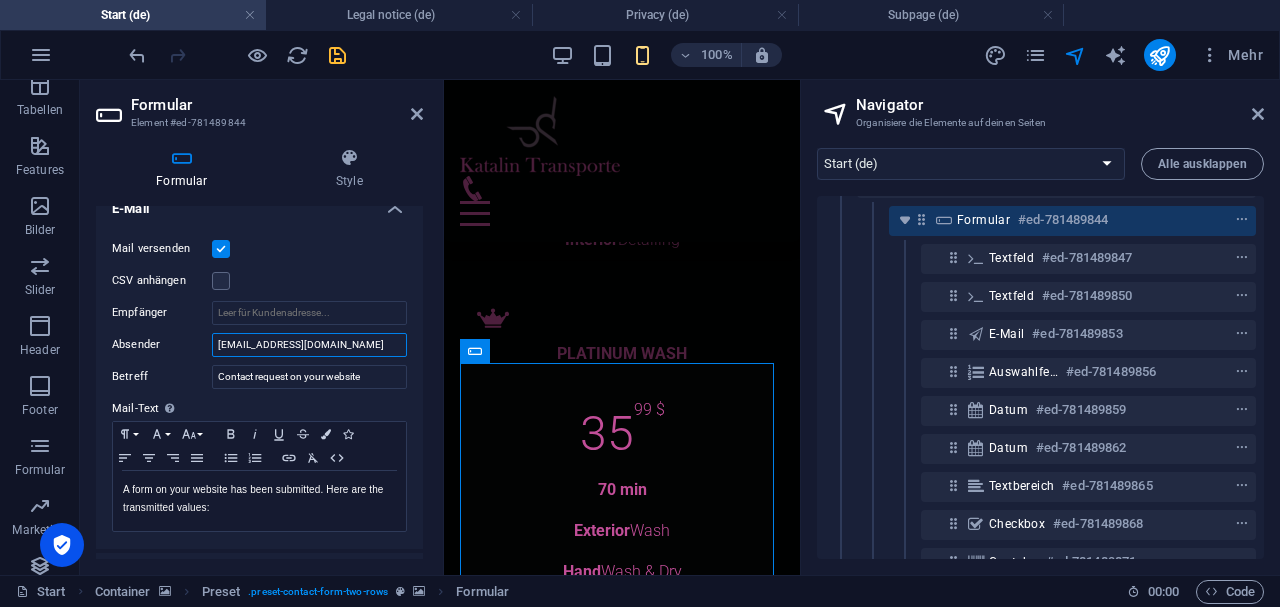 drag, startPoint x: 318, startPoint y: 336, endPoint x: 212, endPoint y: 339, distance: 106.04244 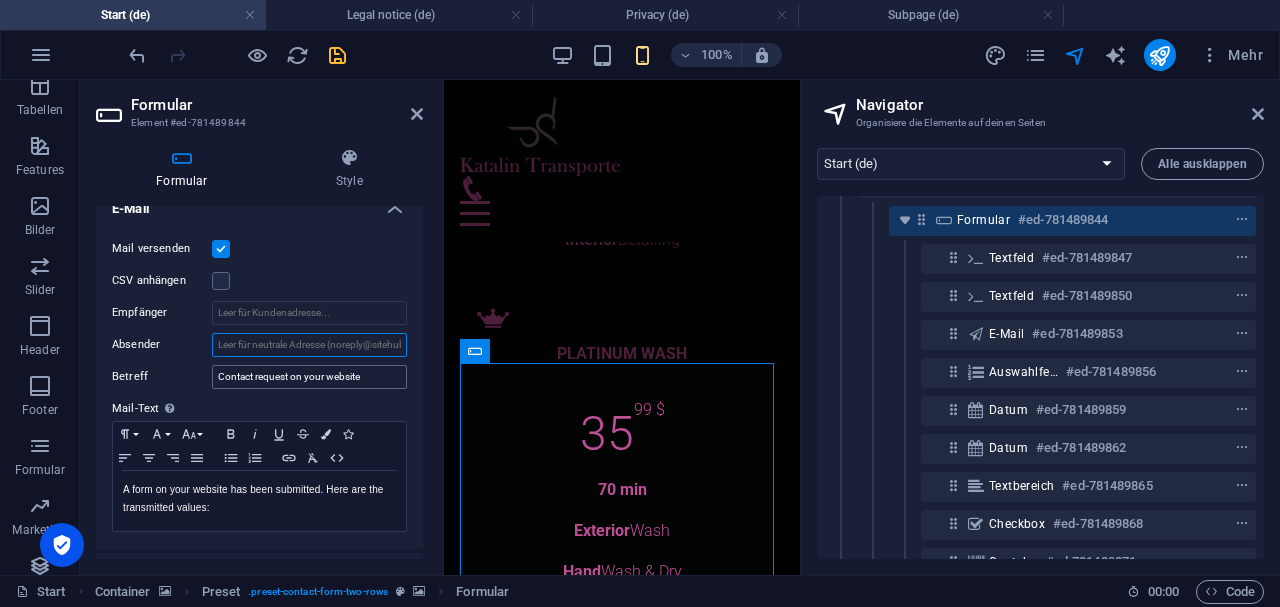 type 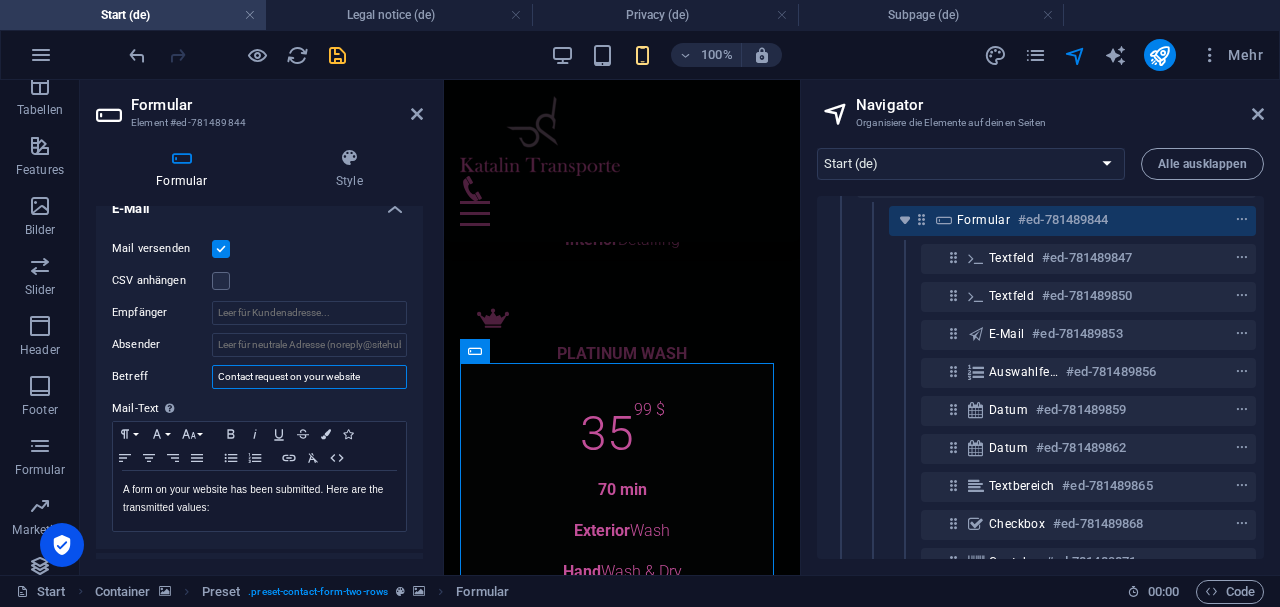 drag, startPoint x: 364, startPoint y: 372, endPoint x: 196, endPoint y: 356, distance: 168.76018 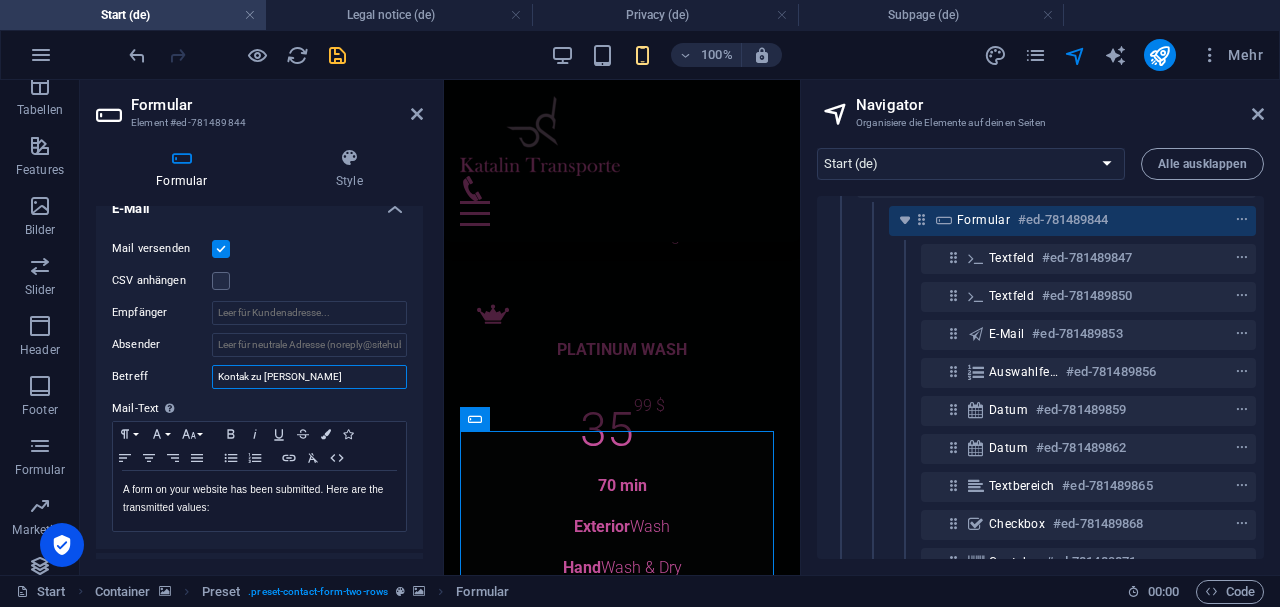 scroll, scrollTop: 18774, scrollLeft: 0, axis: vertical 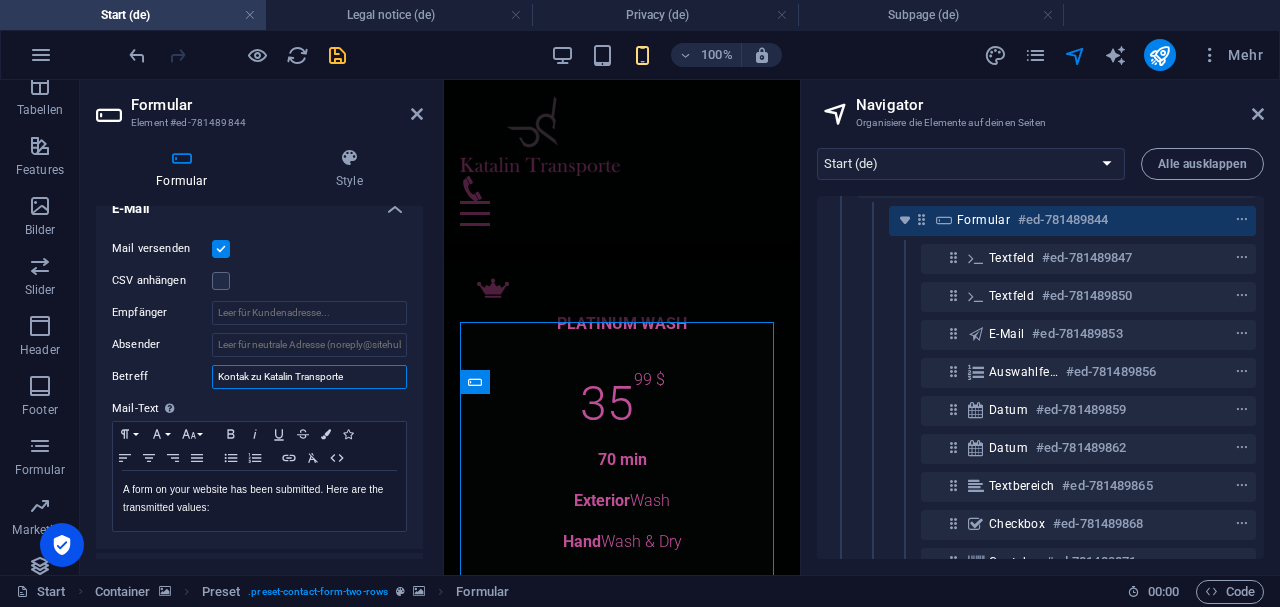 drag, startPoint x: 218, startPoint y: 374, endPoint x: 248, endPoint y: 374, distance: 30 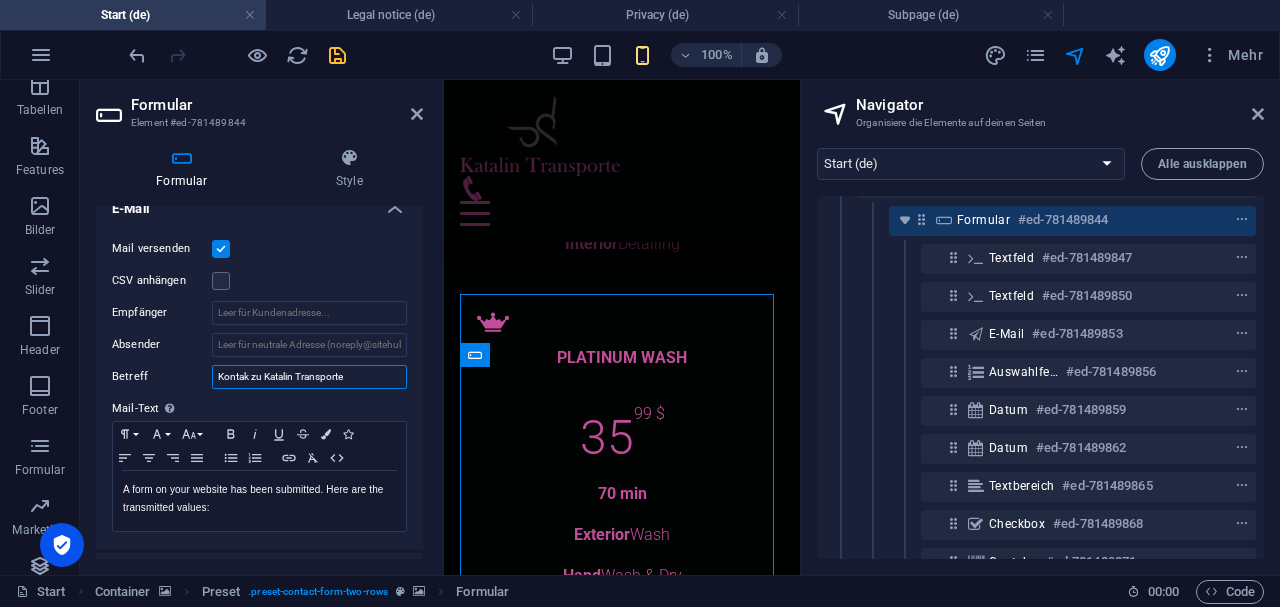 scroll, scrollTop: 18846, scrollLeft: 0, axis: vertical 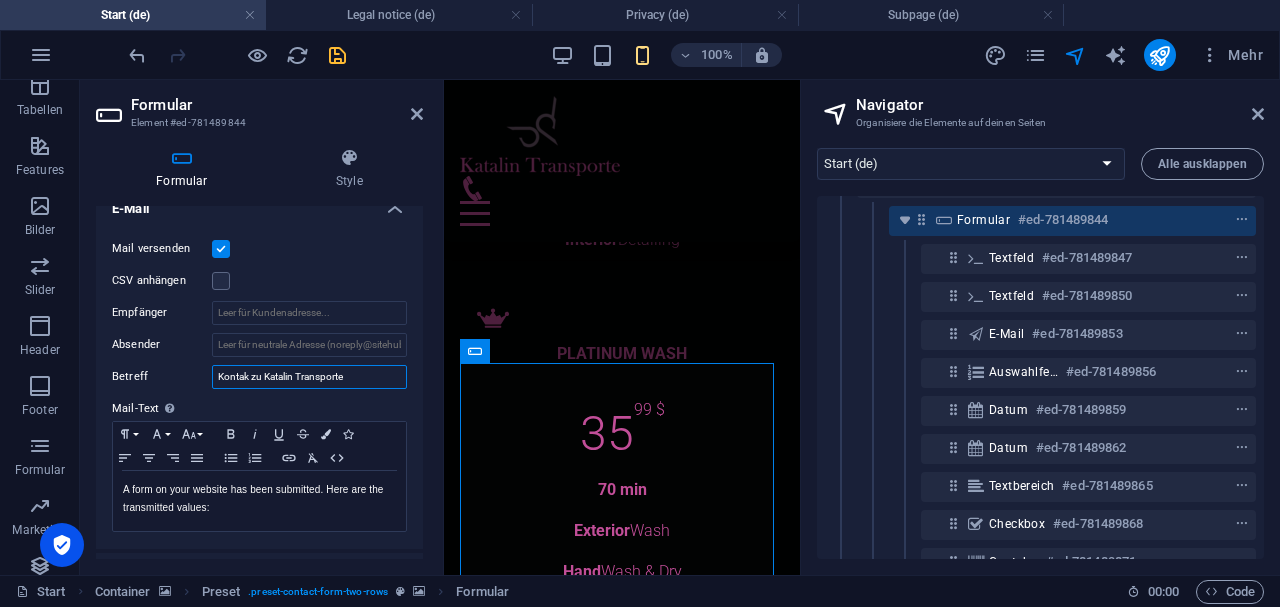 type on "Kontakt zu Katalin Transporte" 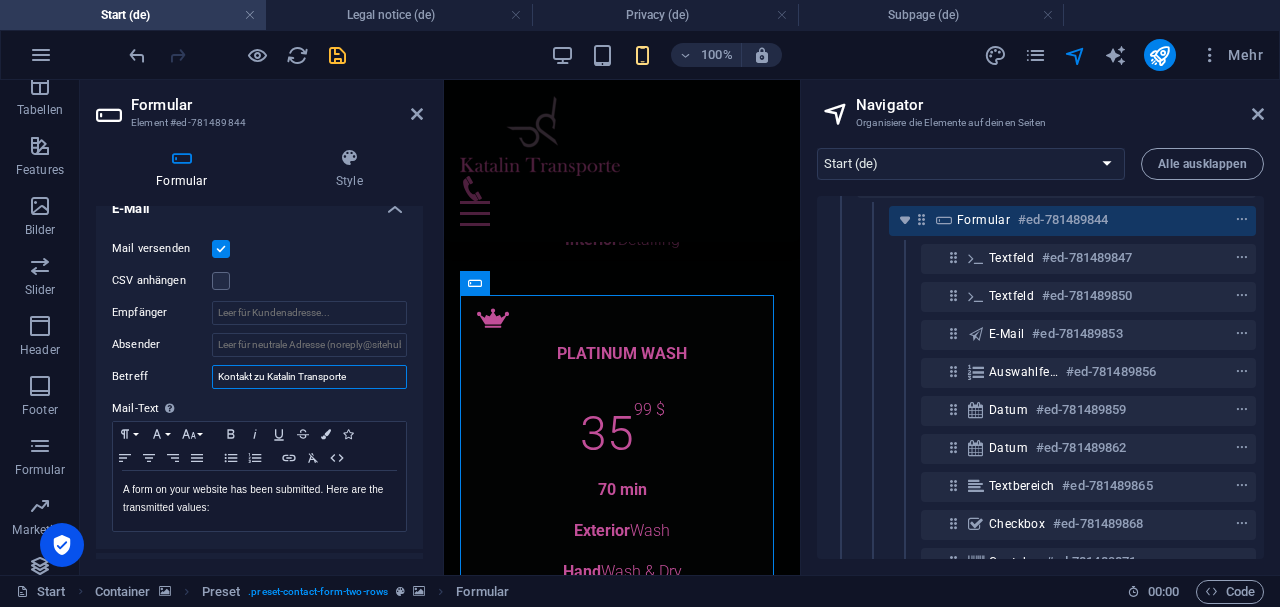 scroll, scrollTop: 18918, scrollLeft: 0, axis: vertical 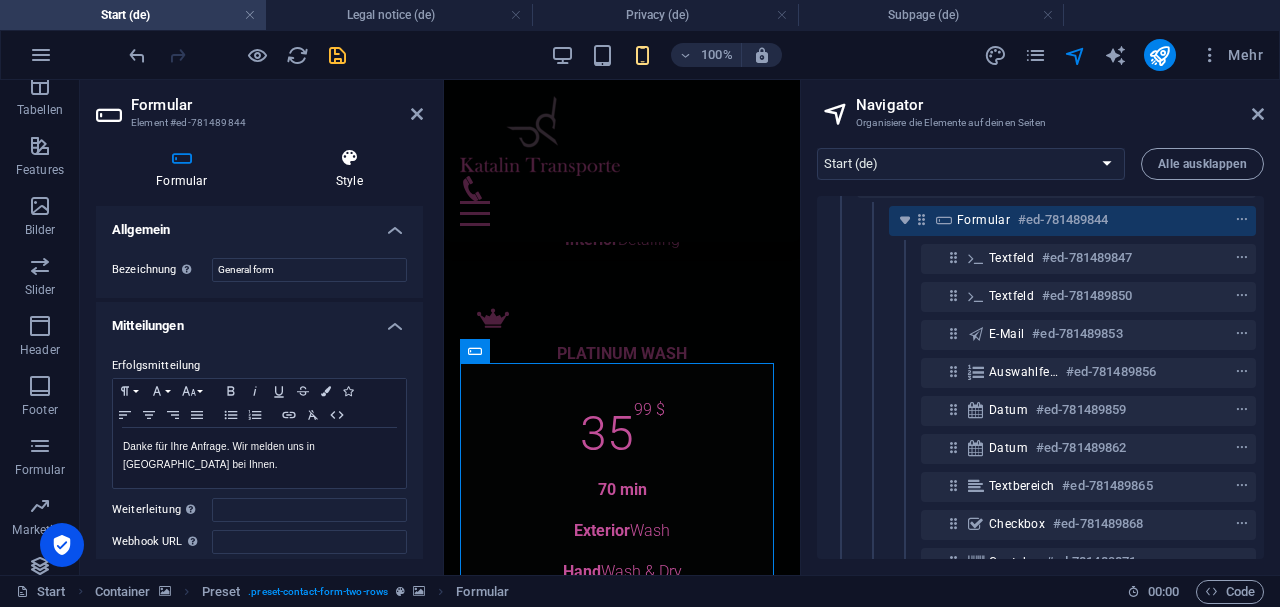 click on "Style" at bounding box center (349, 169) 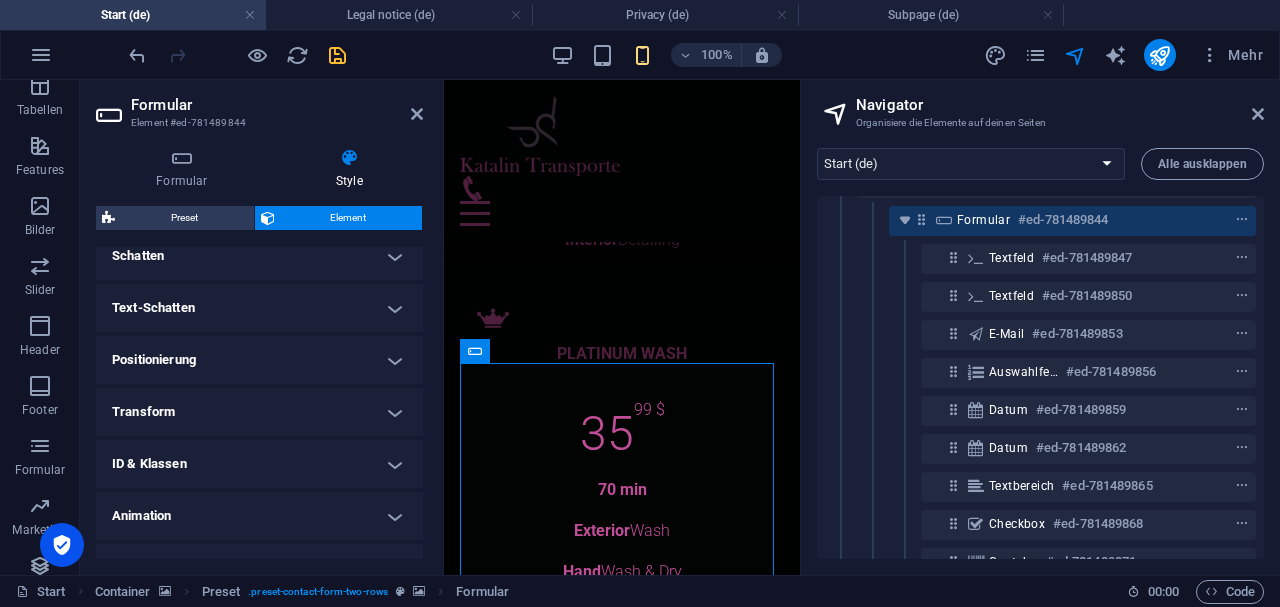 scroll, scrollTop: 548, scrollLeft: 0, axis: vertical 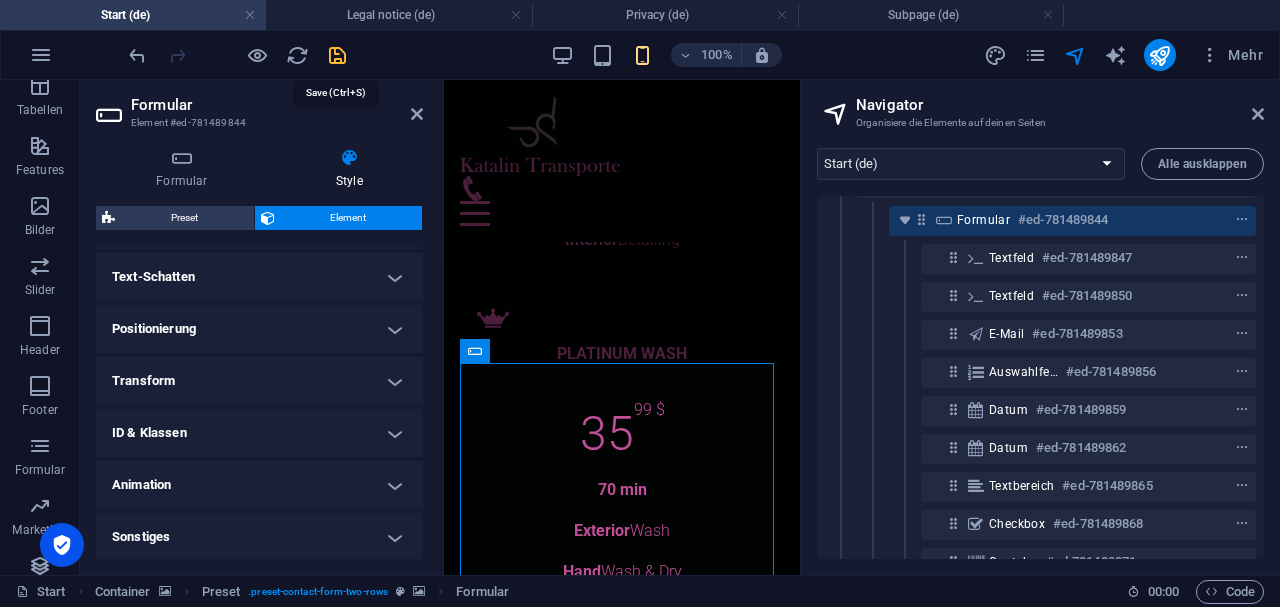 click at bounding box center [337, 55] 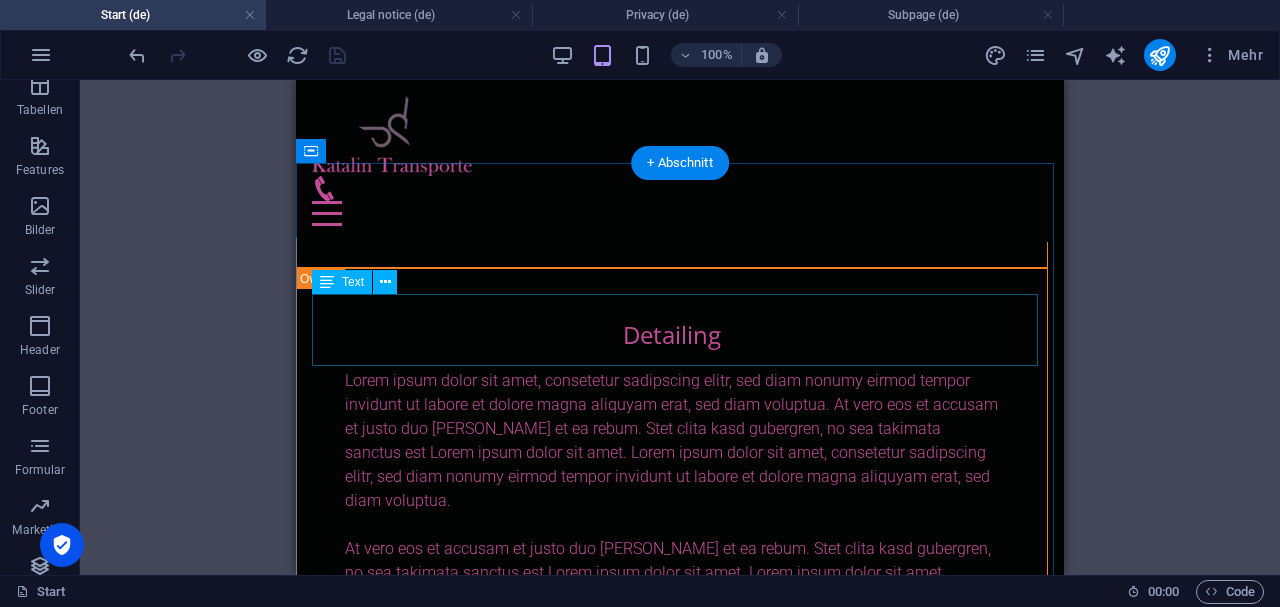 scroll, scrollTop: 12256, scrollLeft: 0, axis: vertical 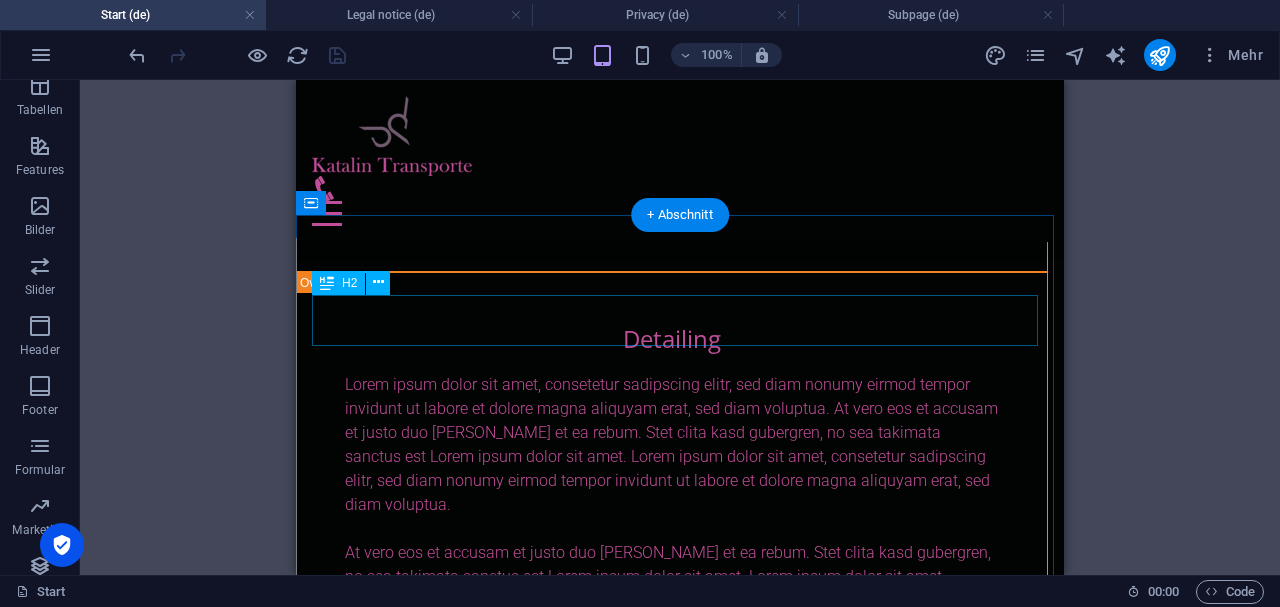 click on "Contact" at bounding box center (680, 12328) 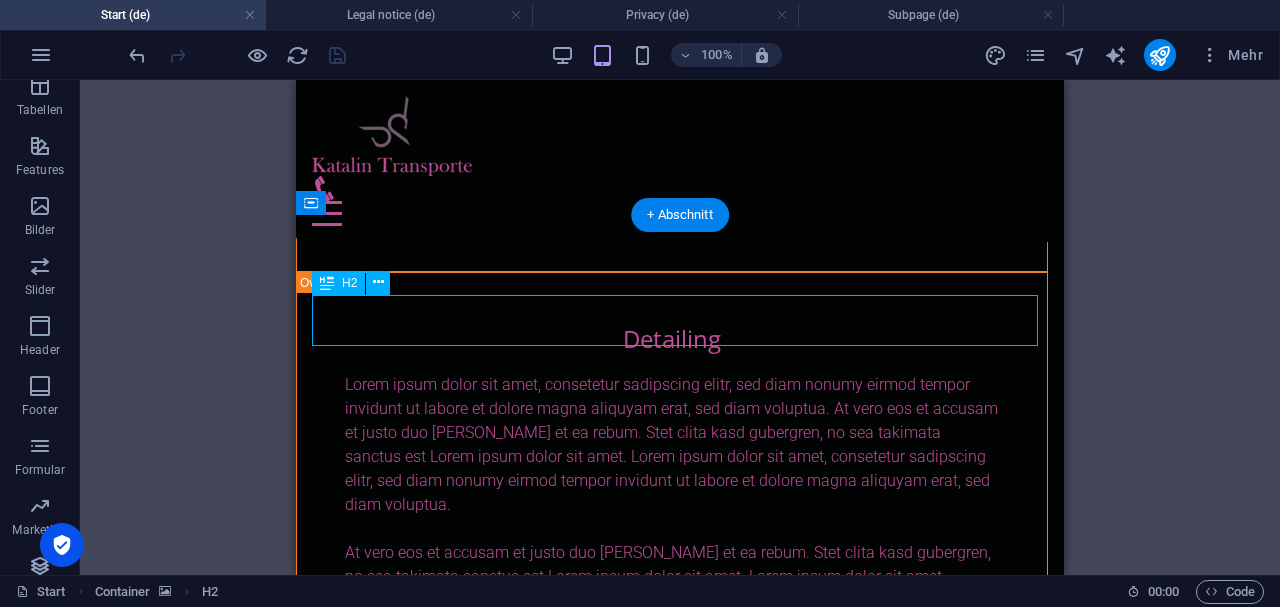 click on "Contact" at bounding box center [680, 12328] 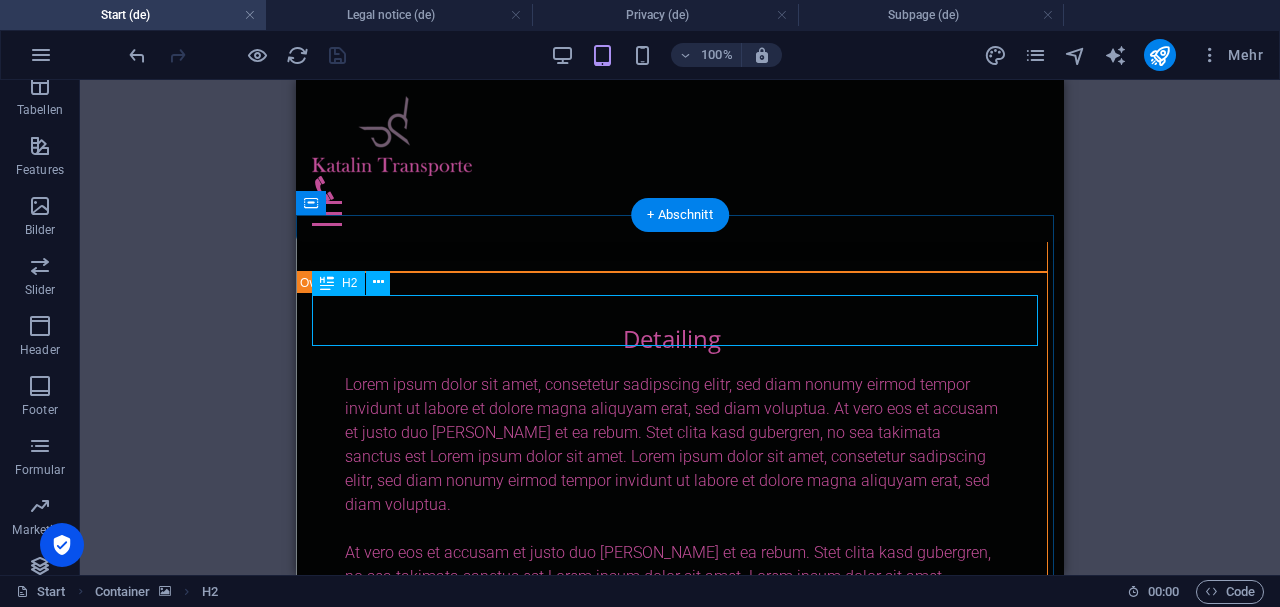 click on "Contact" at bounding box center (680, 12328) 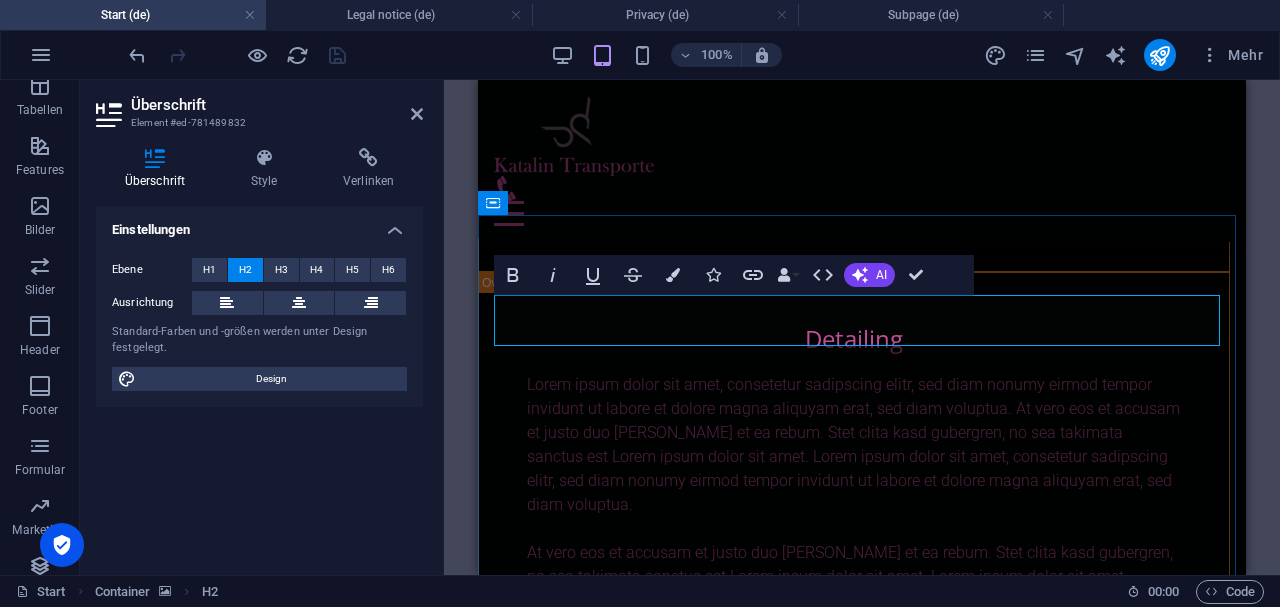 type 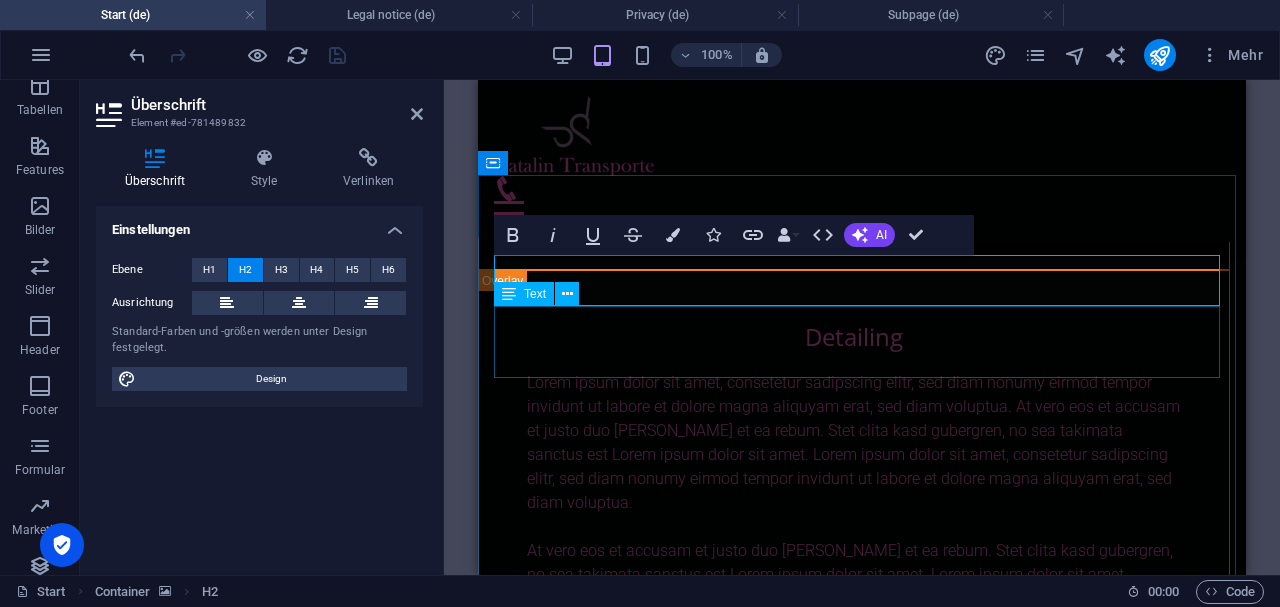 scroll, scrollTop: 12256, scrollLeft: 0, axis: vertical 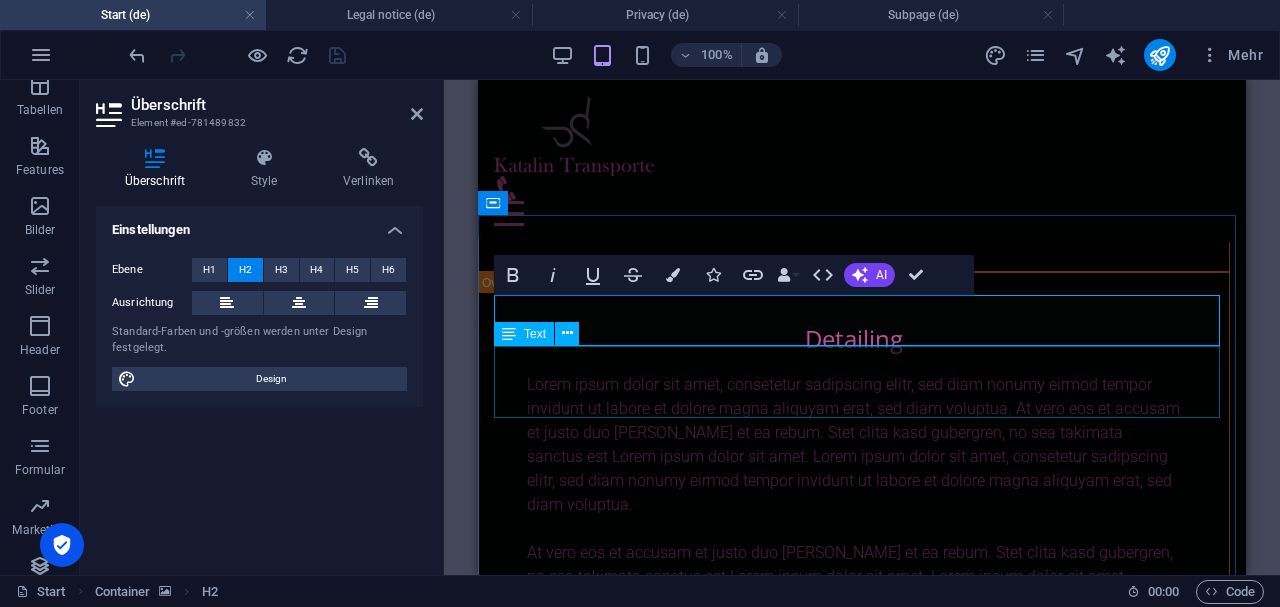 click on "Lorem ipsum dolor sit amet, consetetur sadipscing elitr, sed diam nonumy eirmod tempor invidunt ut labore et dolore magna aliquyam erat, sed diam voluptua. t vero [PERSON_NAME] et accusam et [PERSON_NAME] duo [PERSON_NAME] et ea rebum." at bounding box center (862, 12390) 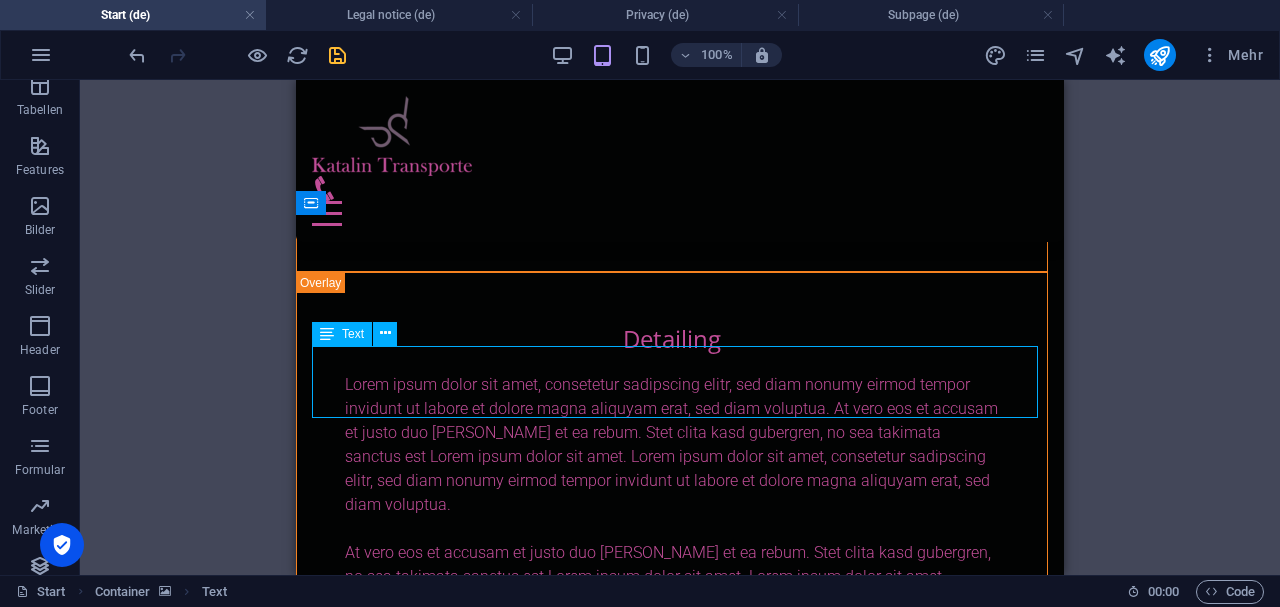click on "Lorem ipsum dolor sit amet, consetetur sadipscing elitr, sed diam nonumy eirmod tempor invidunt ut labore et dolore magna aliquyam erat, sed diam voluptua. t vero [PERSON_NAME] et accusam et [PERSON_NAME] duo [PERSON_NAME] et ea rebum." at bounding box center (680, 12390) 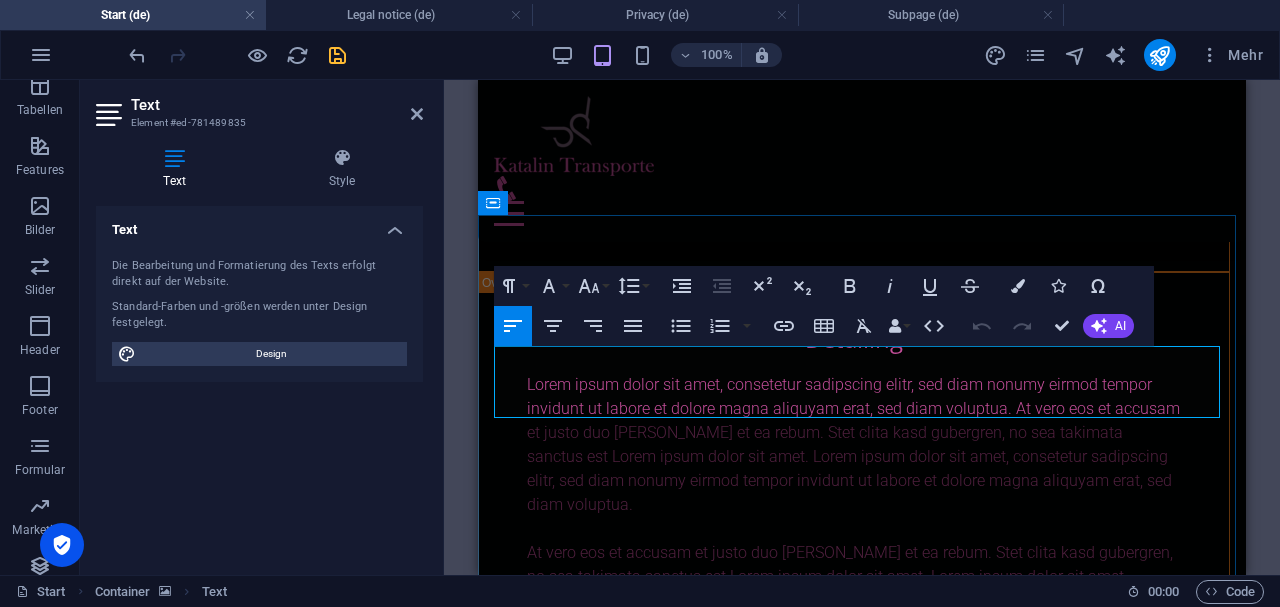 click on "Lorem ipsum dolor sit amet, consetetur sadipscing elitr, sed diam nonumy eirmod tempor invidunt ut labore et dolore magna aliquyam erat, sed diam voluptua. t vero [PERSON_NAME] et accusam et [PERSON_NAME] duo [PERSON_NAME] et ea rebum." at bounding box center [862, 12390] 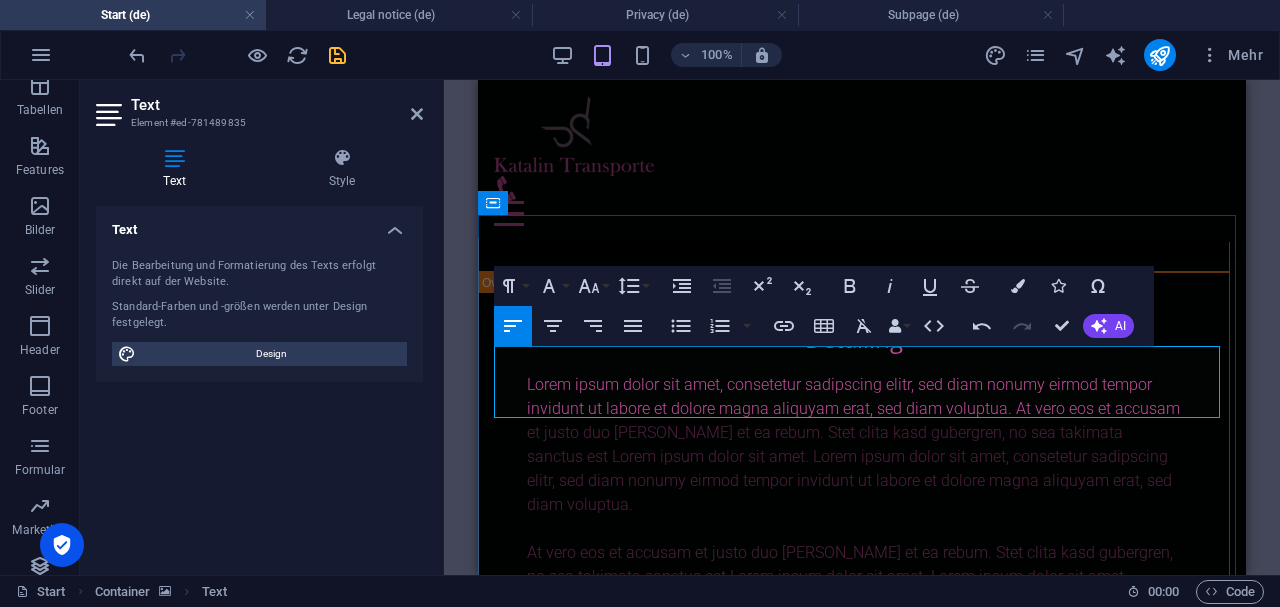 click on "Mit diesemk Kontaktformular können Sie uns Ihr Anliegen mitteilen.  Lorem ipsum dolor sit amet, consetetur sadipscing elitr, sed diam nonumy eirmod tempor invidunt ut labore et dolore magna aliquyam erat, sed diam voluptua. t vero eos et accusam et justo duo dolores et ea rebum." at bounding box center (862, 12402) 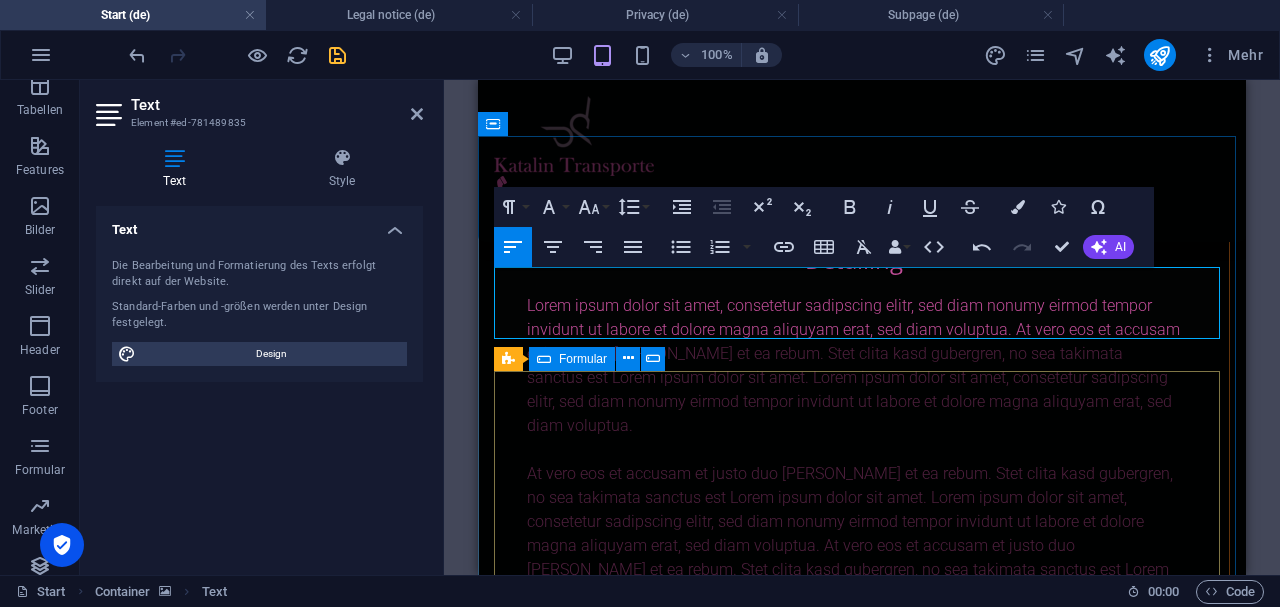 scroll, scrollTop: 12390, scrollLeft: 0, axis: vertical 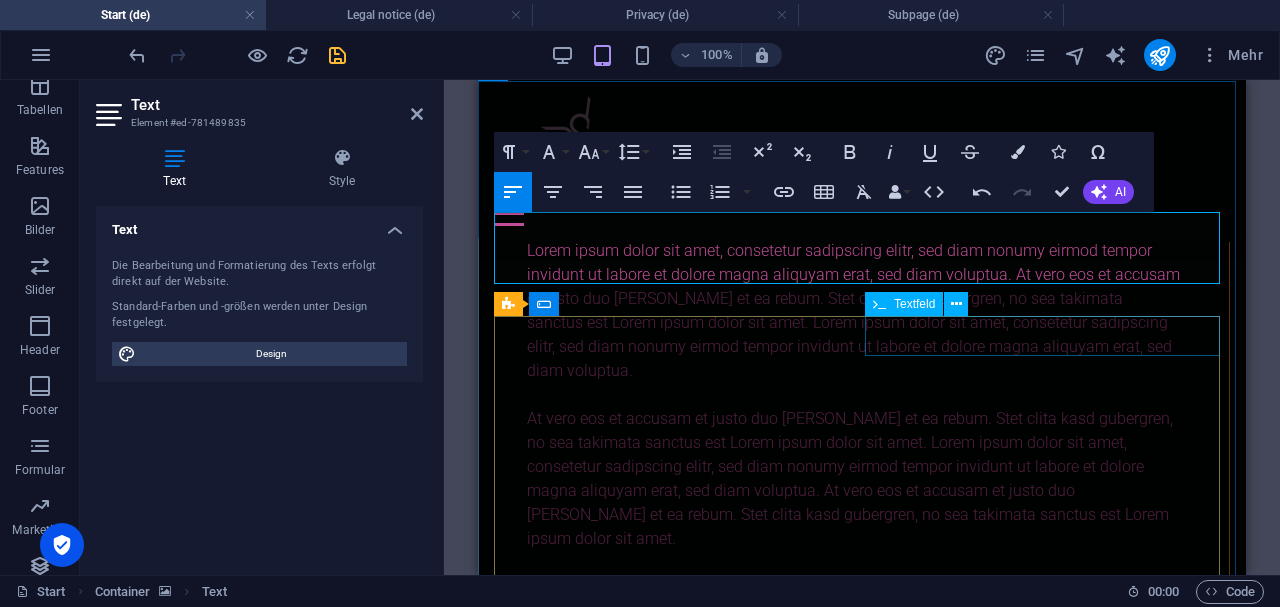 click 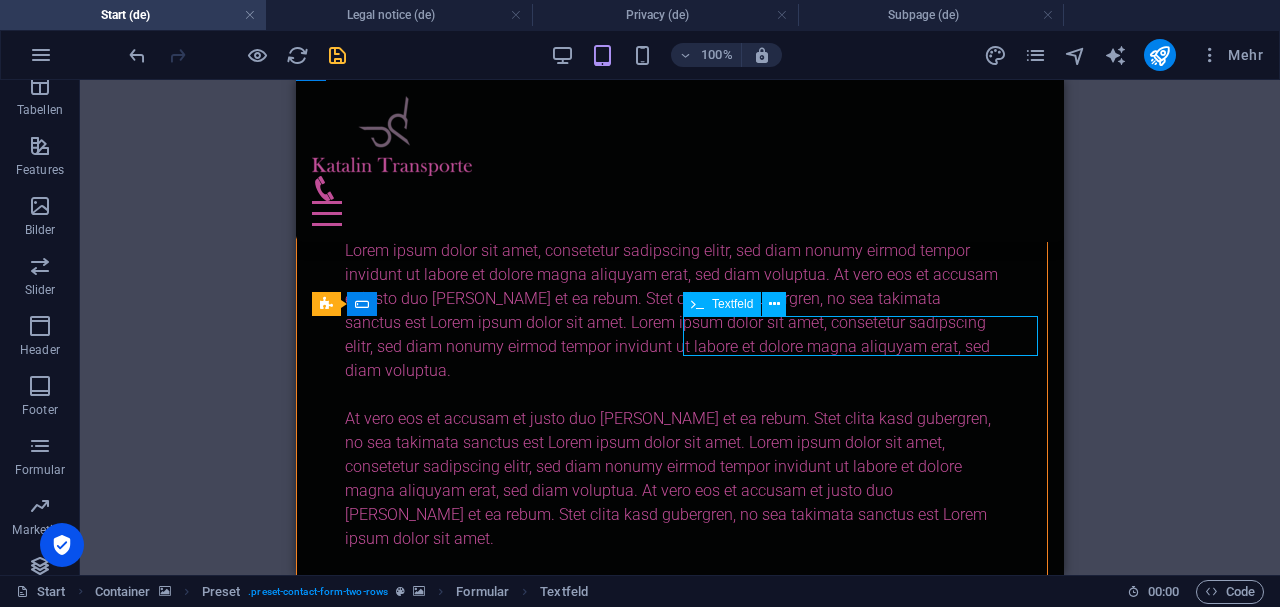 click 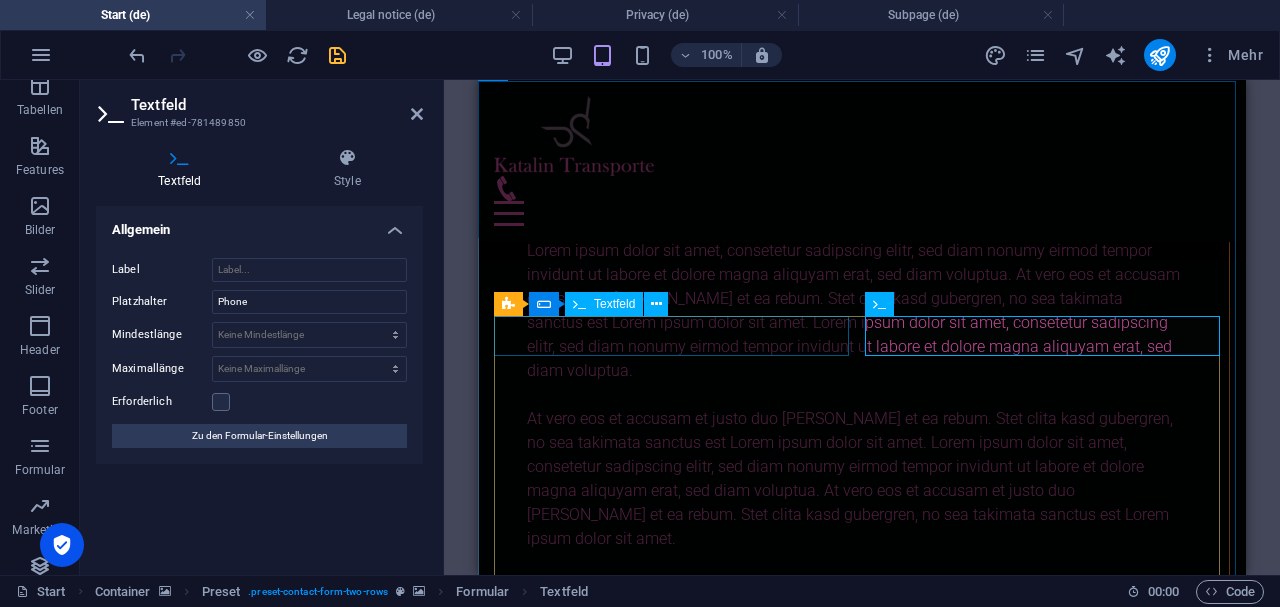 click 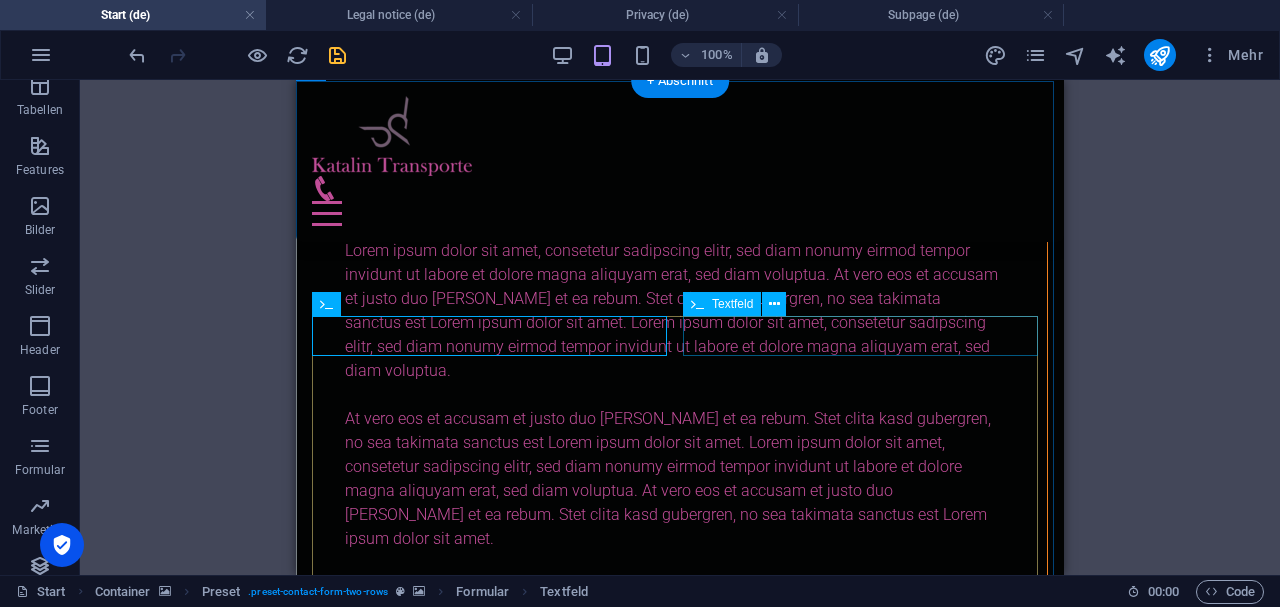 click 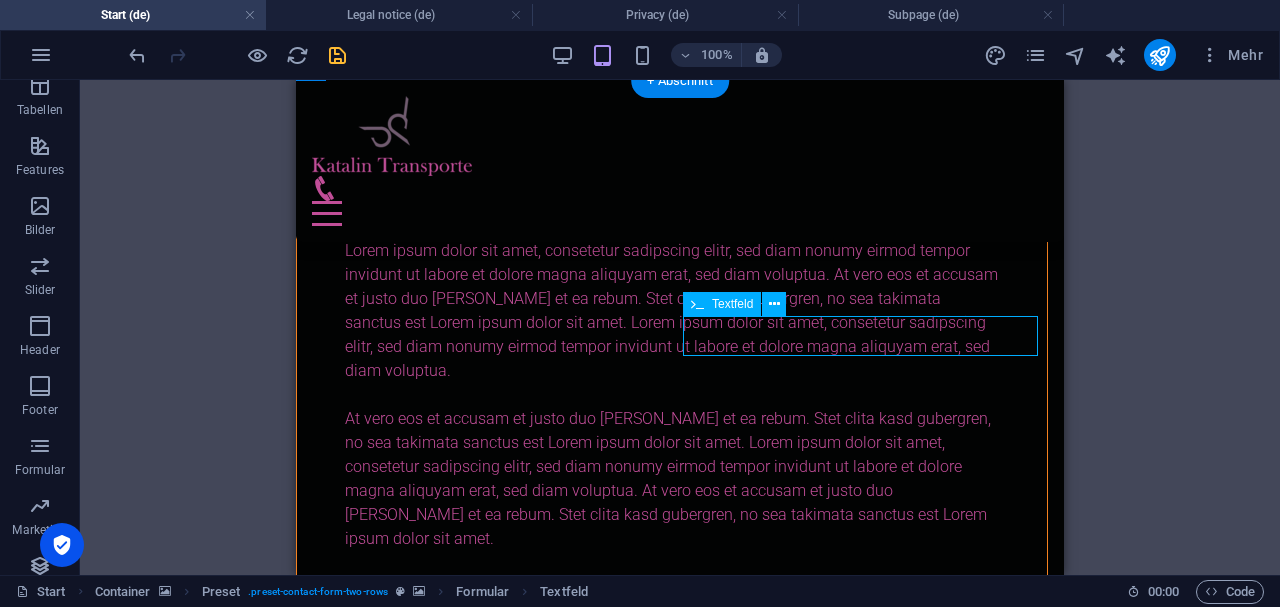 click 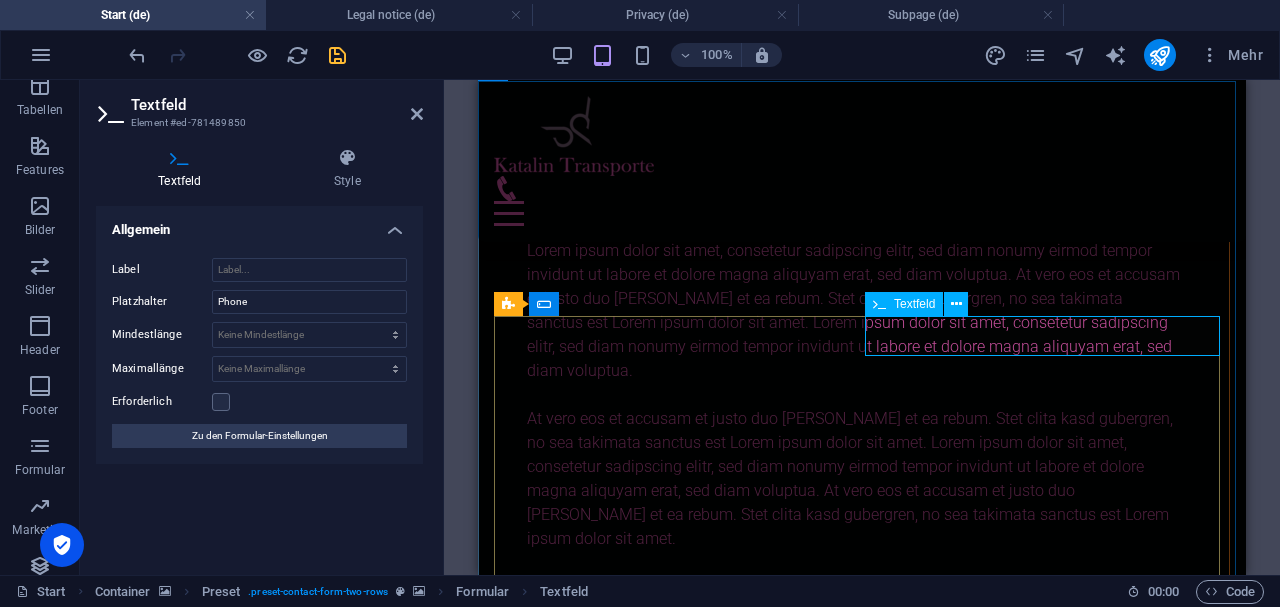 click 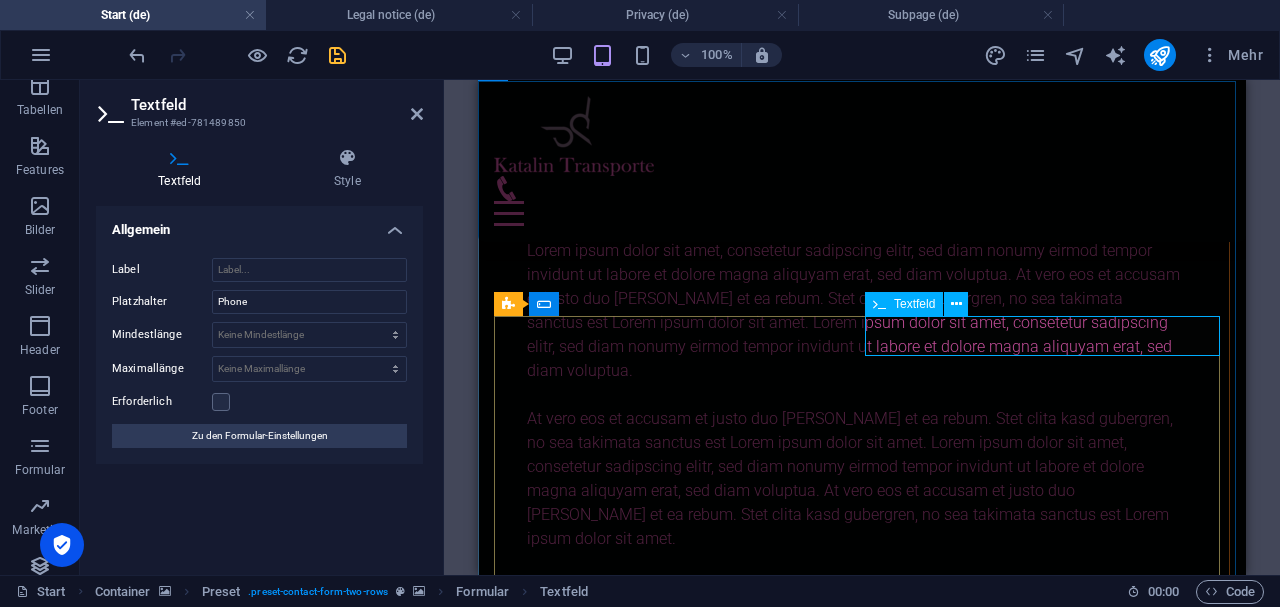 type on "T" 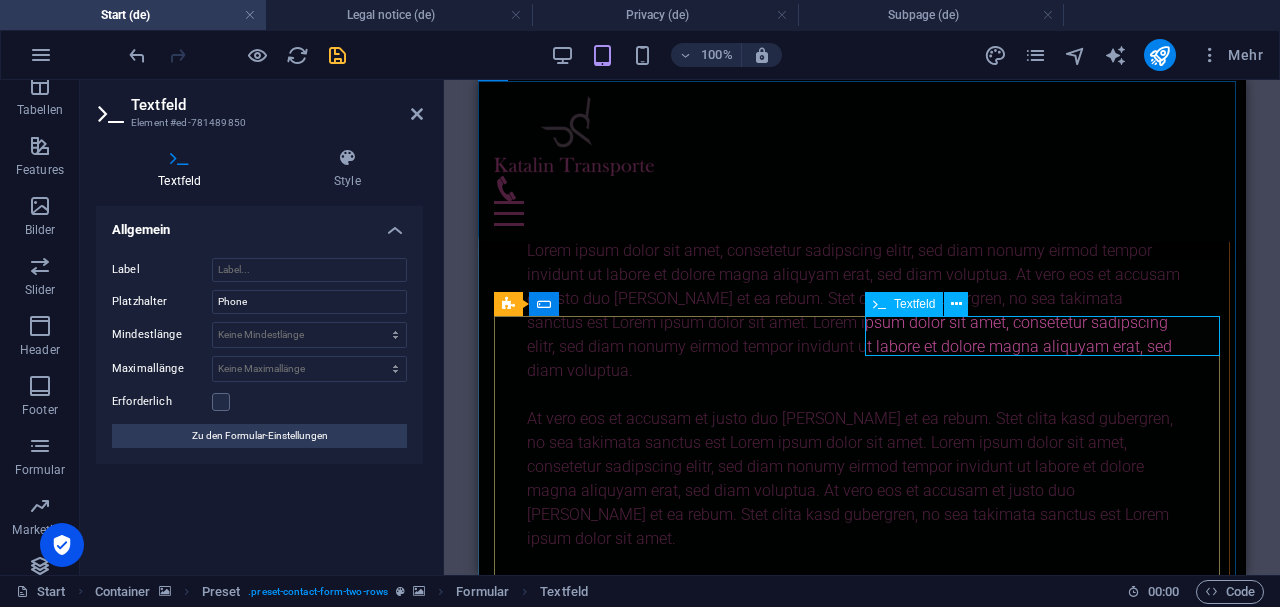 click 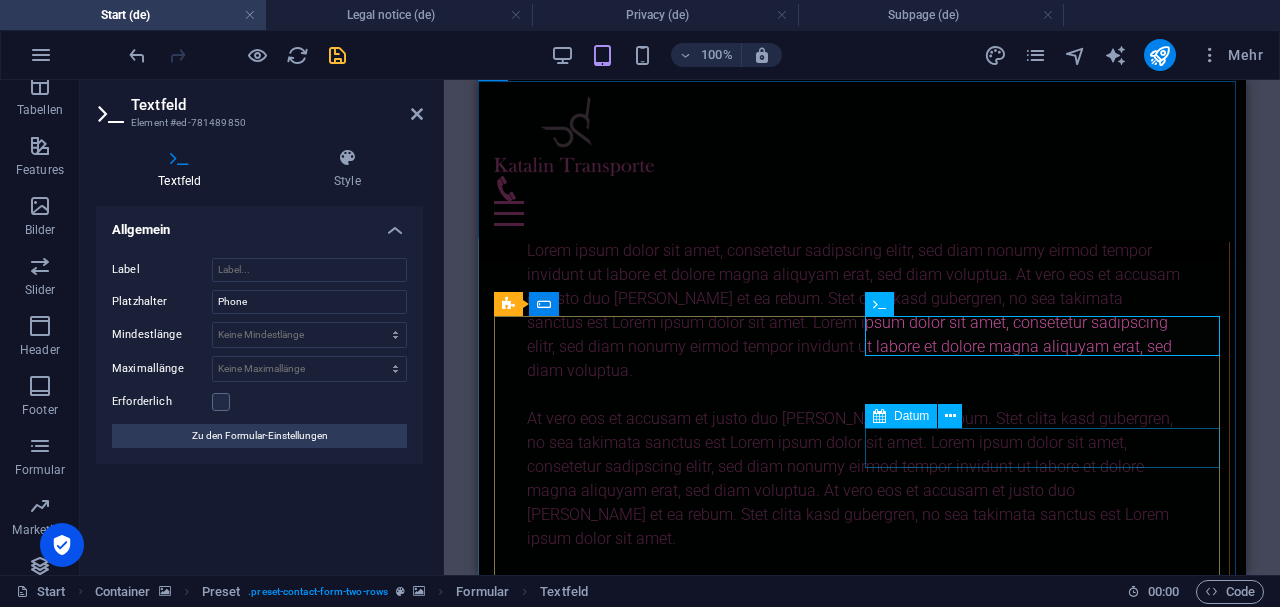 click 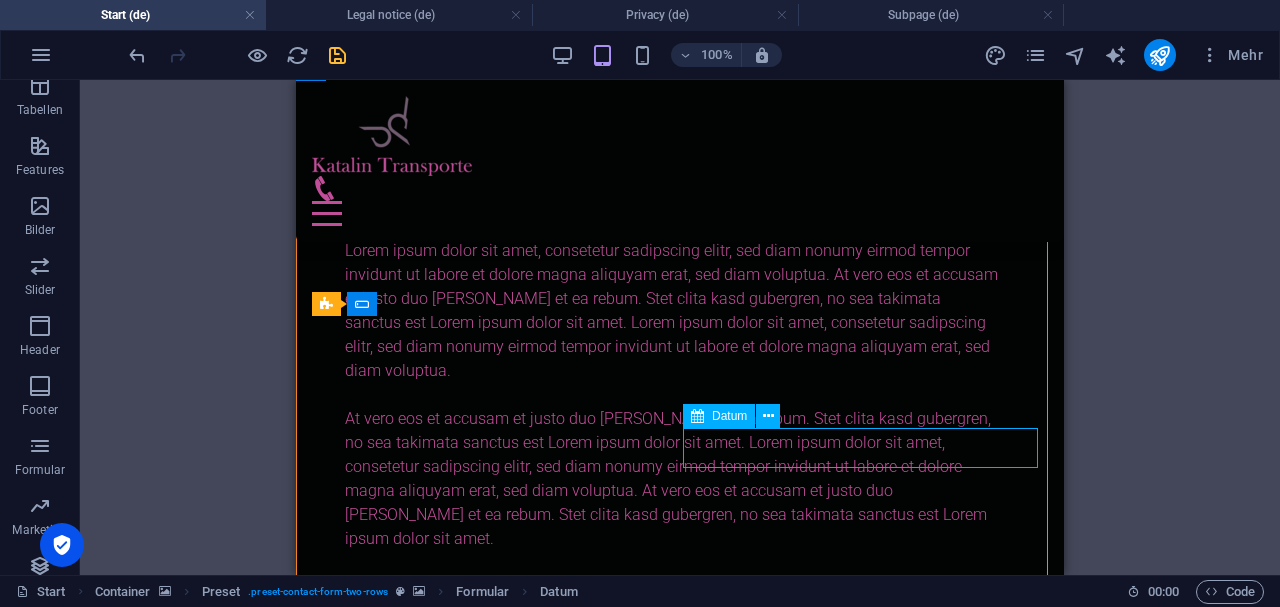click 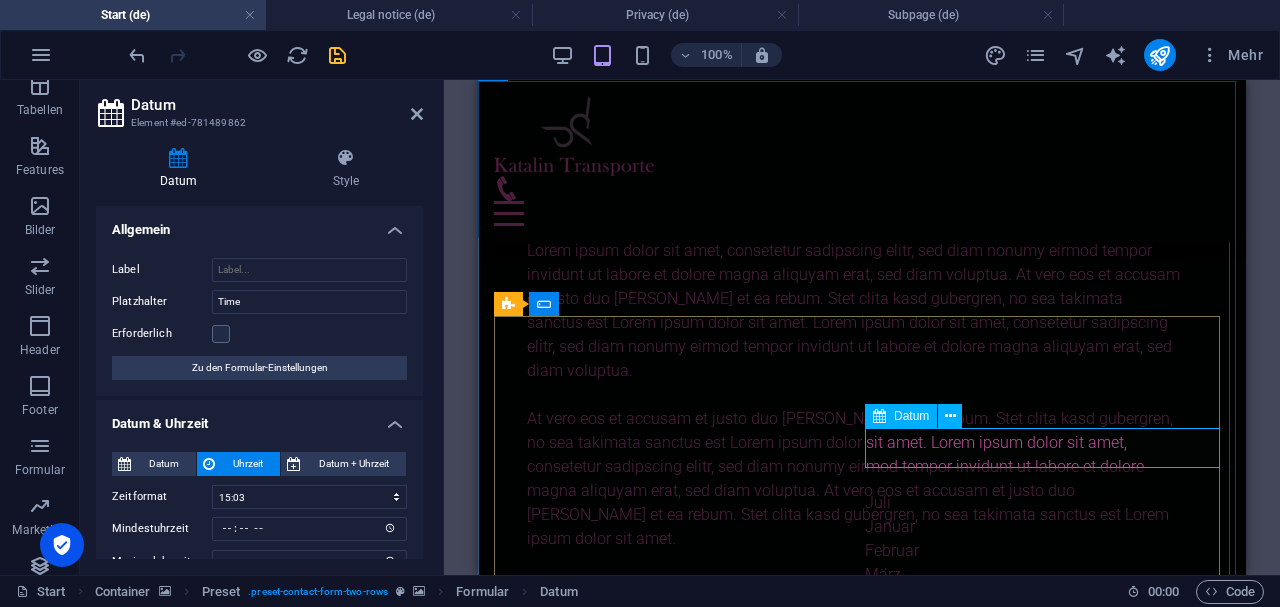 click 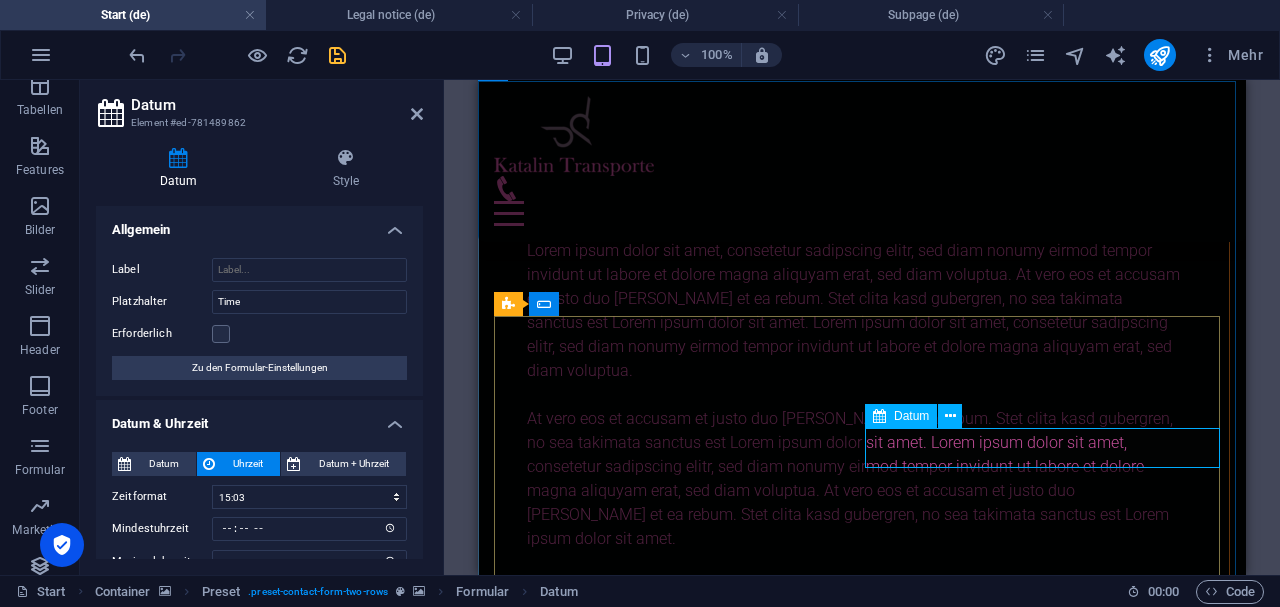 click 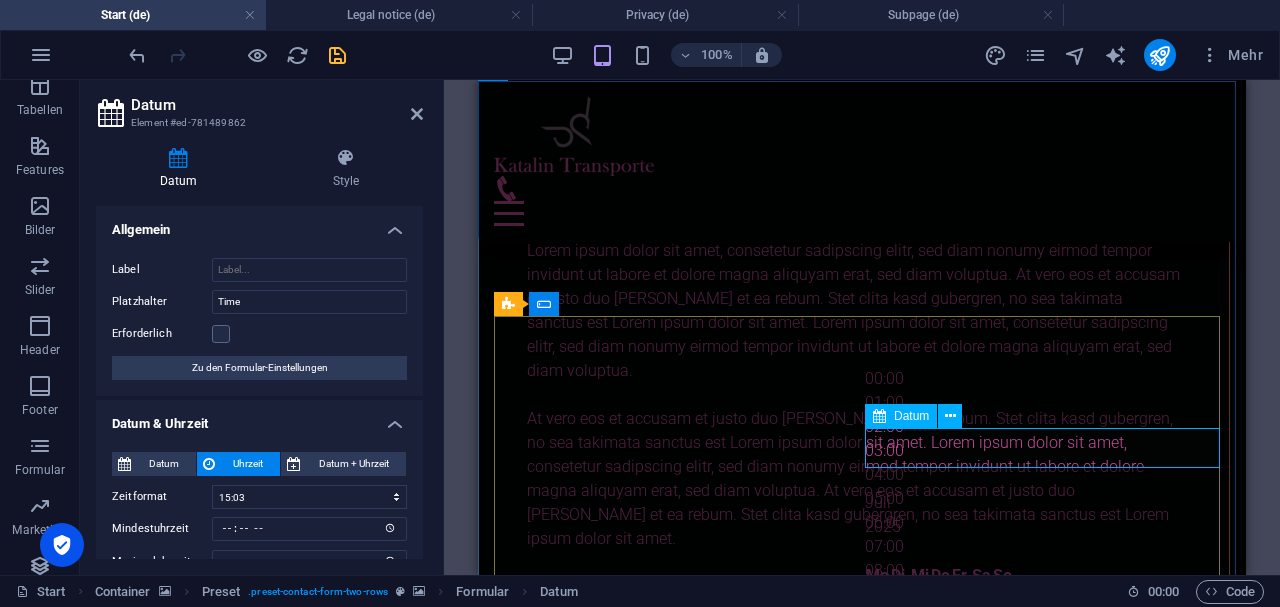 click 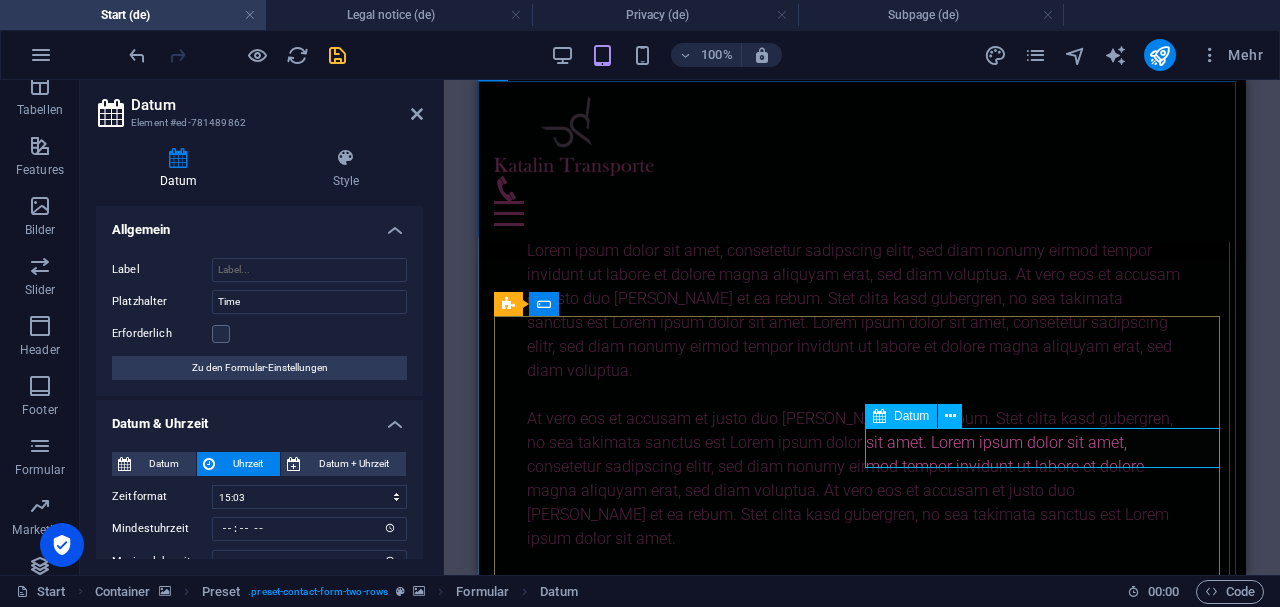 click 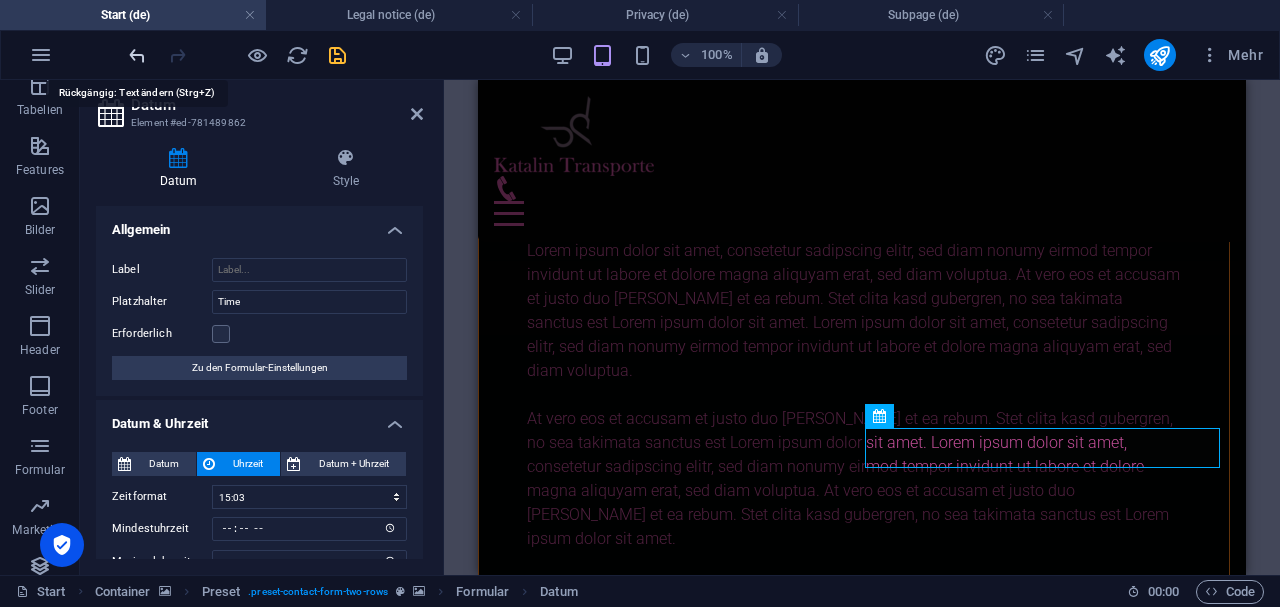 click at bounding box center (137, 55) 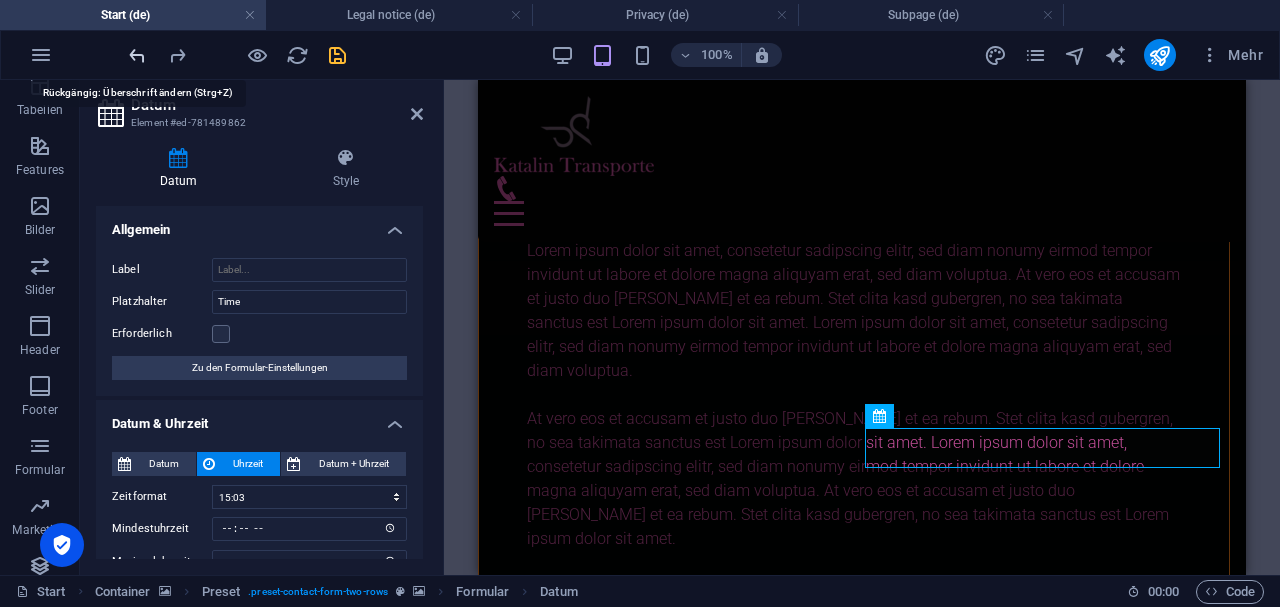 click at bounding box center [137, 55] 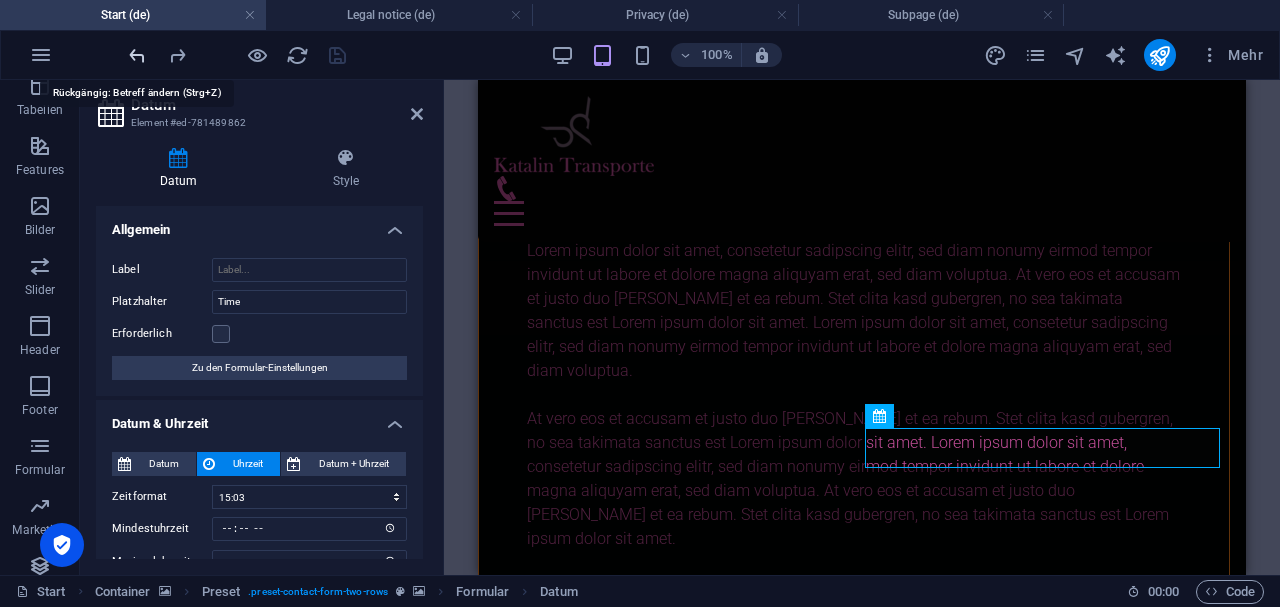 click at bounding box center [137, 55] 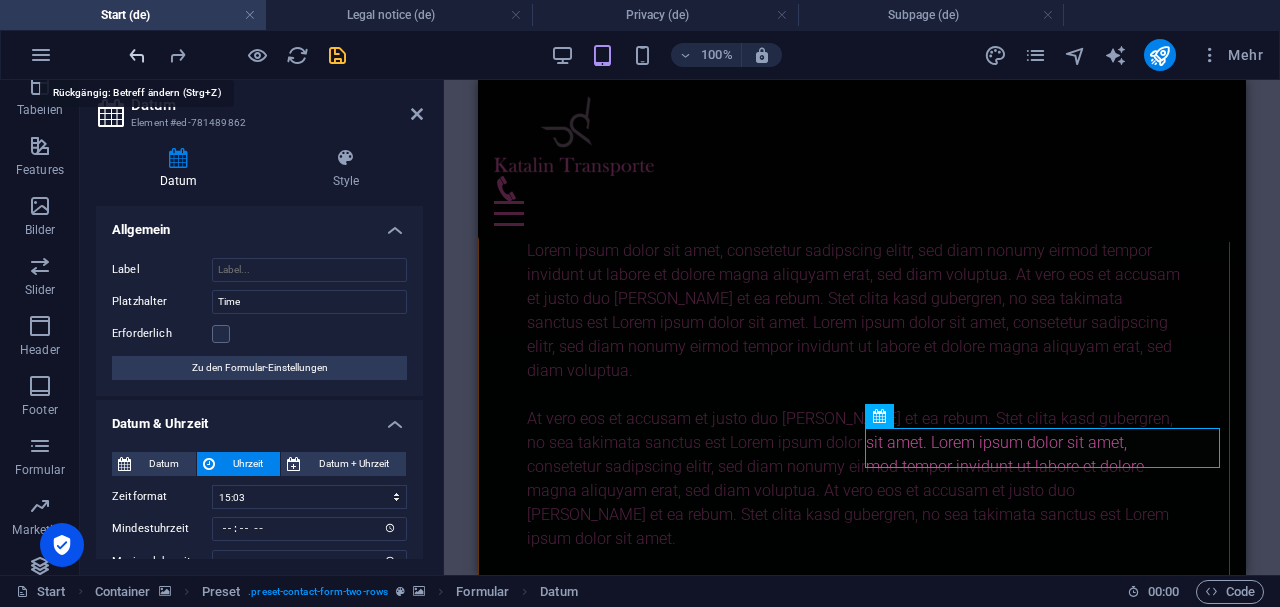 click at bounding box center [137, 55] 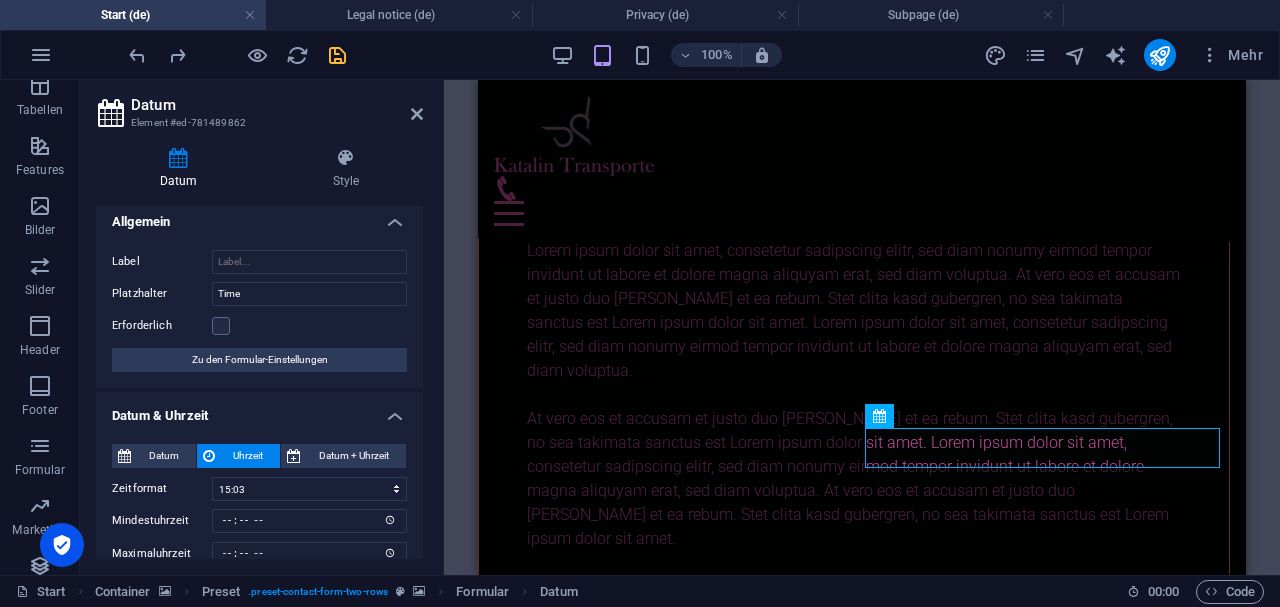 scroll, scrollTop: 0, scrollLeft: 0, axis: both 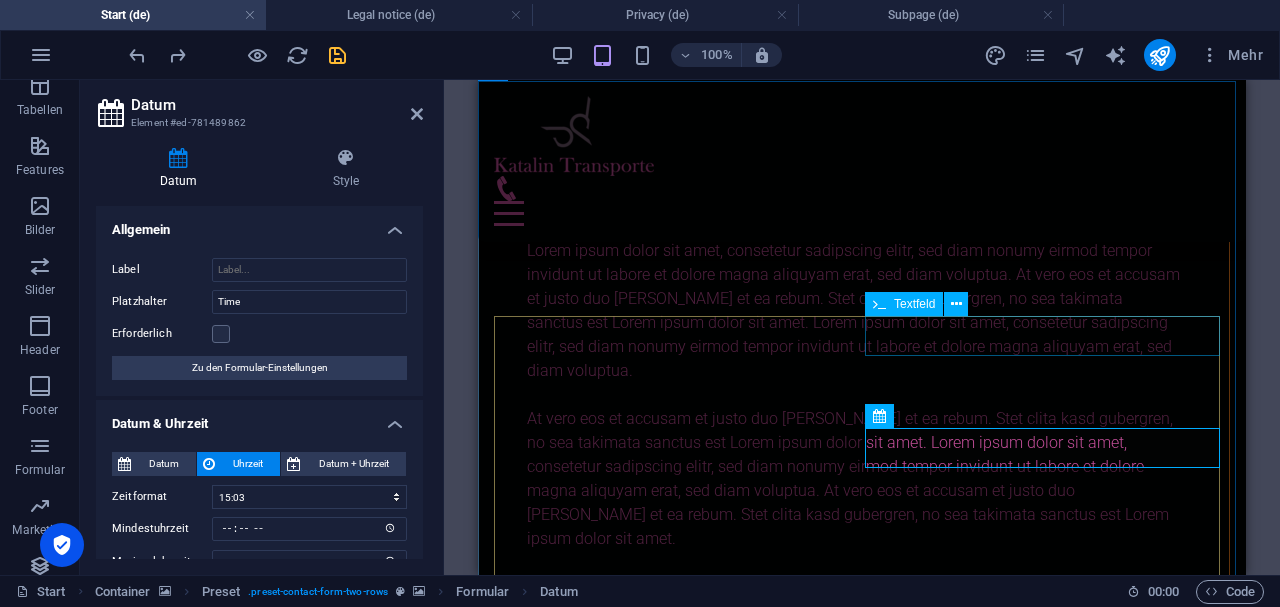 click on "Telefon" 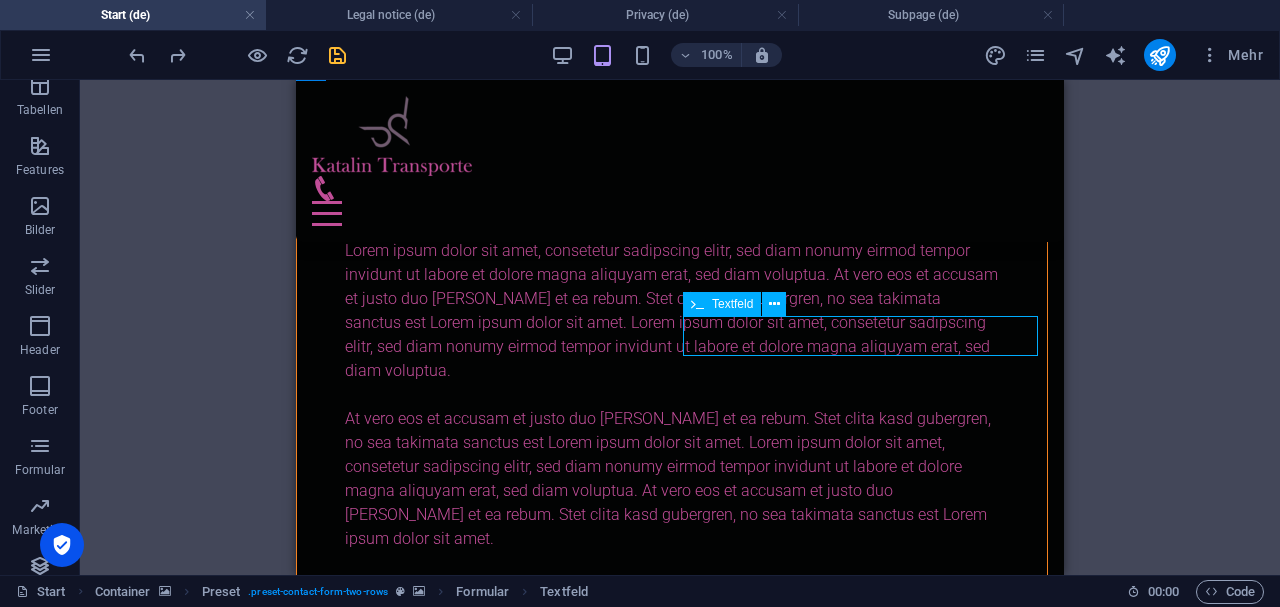 click on "Telefon" 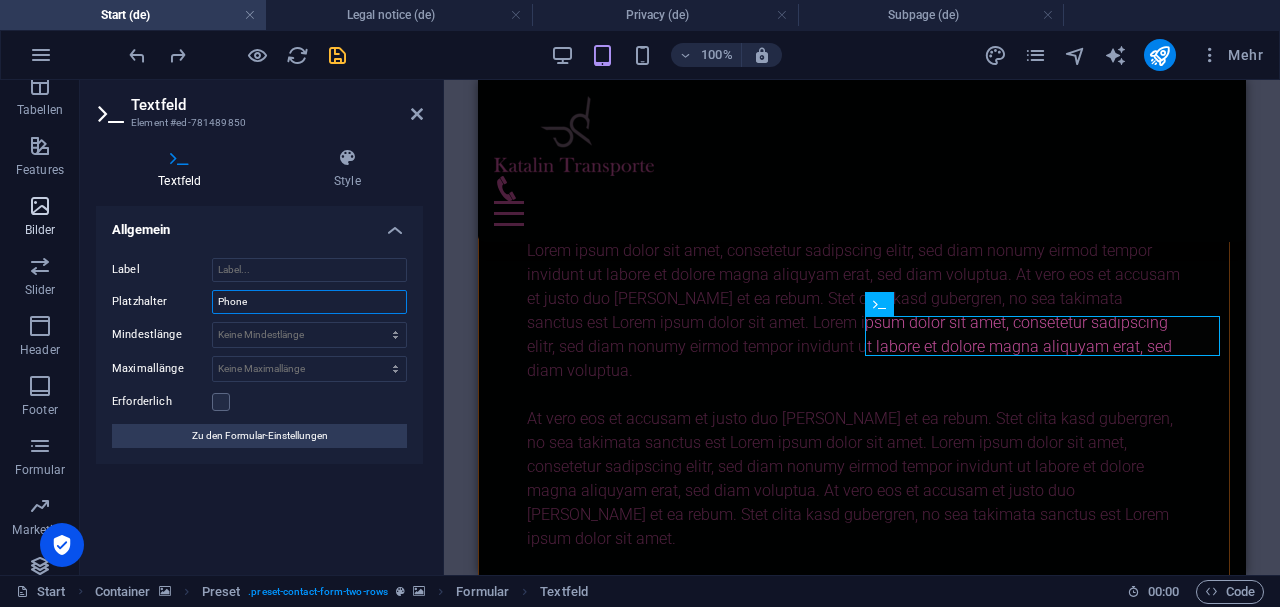 drag, startPoint x: 292, startPoint y: 299, endPoint x: 27, endPoint y: 258, distance: 268.15295 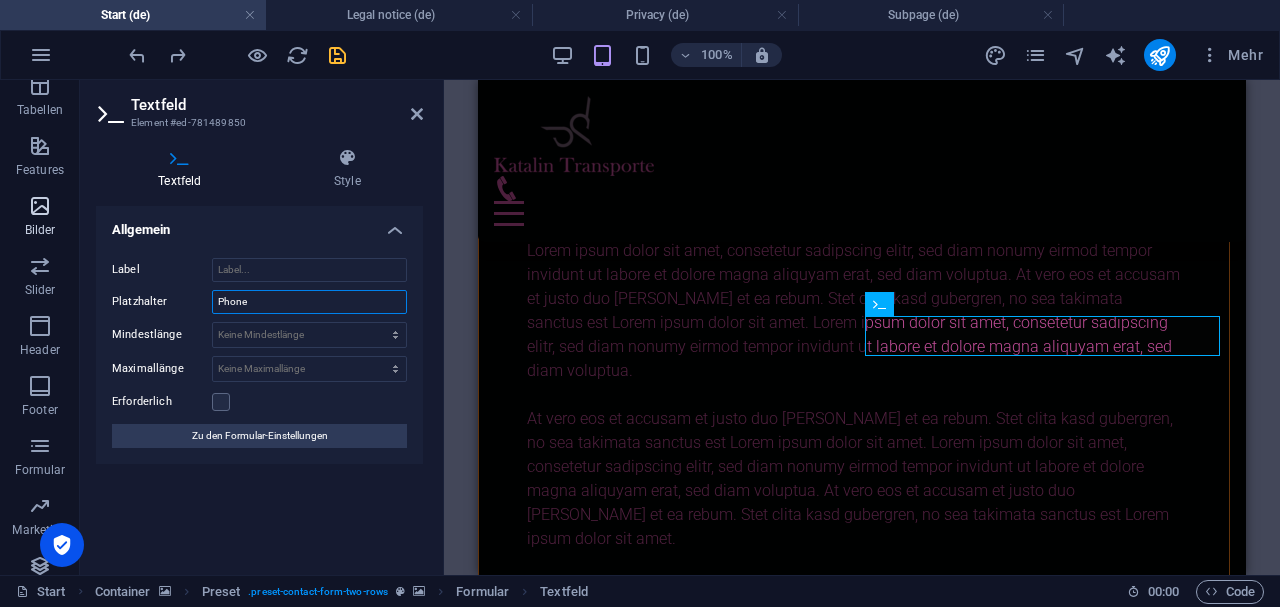 click on "Favoriten Elemente Spalten Content Boxen Akkordeon Tabellen Features Bilder Slider Header Footer Formular Marketing Collections Textfeld Element #ed-781489850 Textfeld Style Allgemein Label Platzhalter Phone Mindestlänge Keine Mindestlänge Zeichen Maximallänge Keine Maximallänge Zeichen Erforderlich Zu den Formular-Einstellungen Preset Element Layout Wie sich dieses Element innerhalb des Layouts ausdehnt (Flexbox). Größe Standard auto px % 1/1 1/2 1/3 1/4 1/5 1/6 1/7 1/8 1/9 1/10 Wachsen Schrumpfen Ordnung Container-Layout Sichtbar Sichtbar Deckkraft: 100 % Überlauf Abstände Außenabstand Standard auto px % rem vw vh Definiert Definiert auto px % rem vw vh auto px % rem vw vh auto px % rem vw vh auto px % rem vw vh Innenabstand Standard px rem % vh vw Definiert Definiert px rem % vh vw px rem % vh vw px rem % vh vw px rem % vh vw Rahmen Stil              - Breite 1 auto px rem % vh vw Definiert Definiert 1 auto px rem % vh vw 1 auto px rem % vh vw 1 auto px rem % vh vw 1 auto px rem % vh vw %" at bounding box center [640, 327] 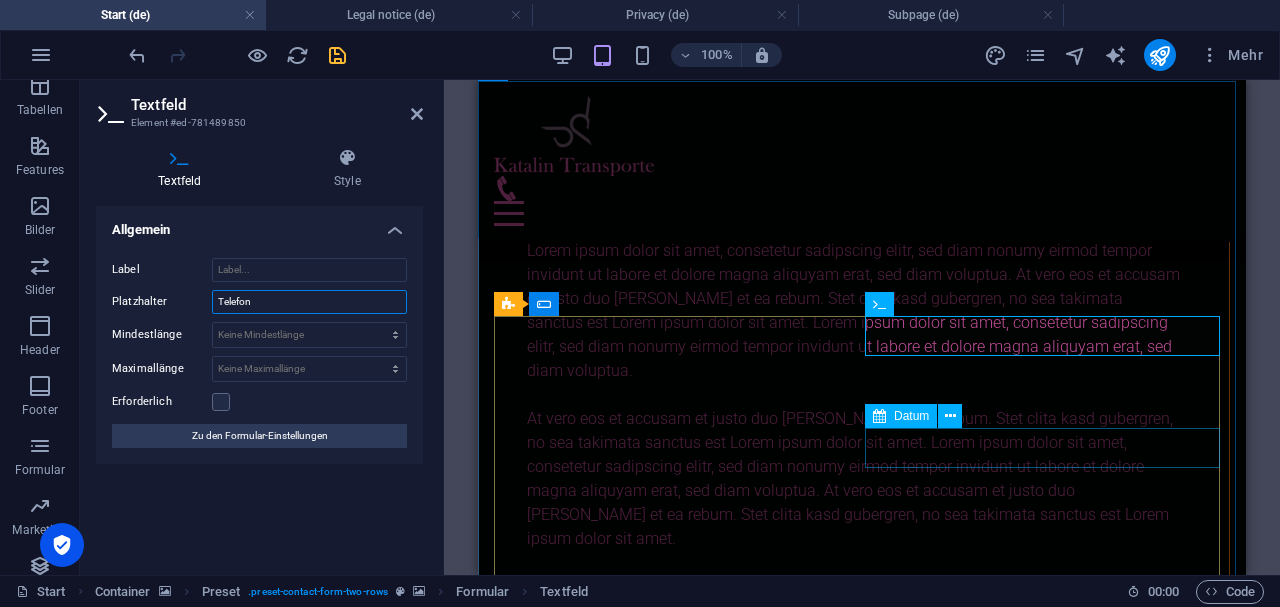 type on "Telefon" 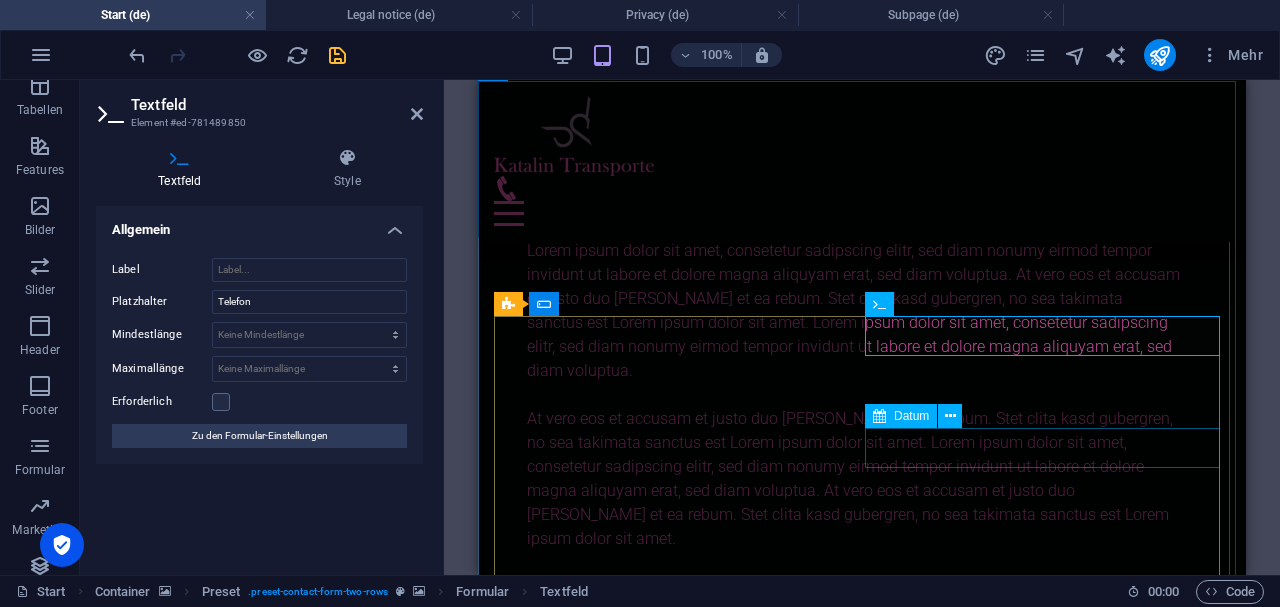 click 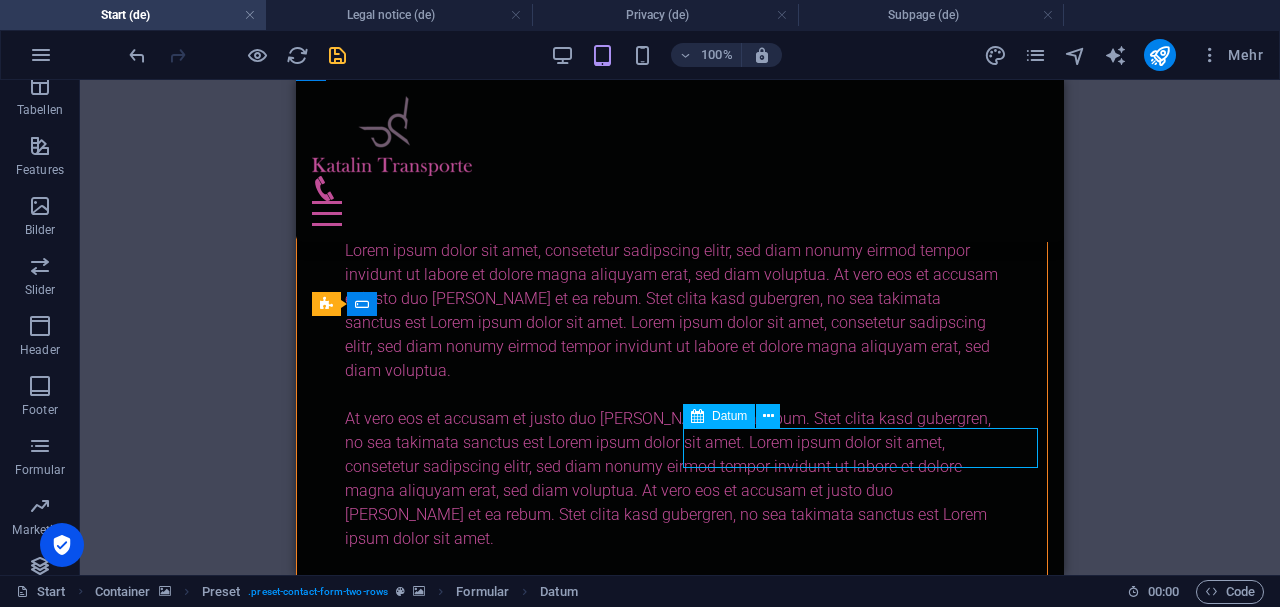 click 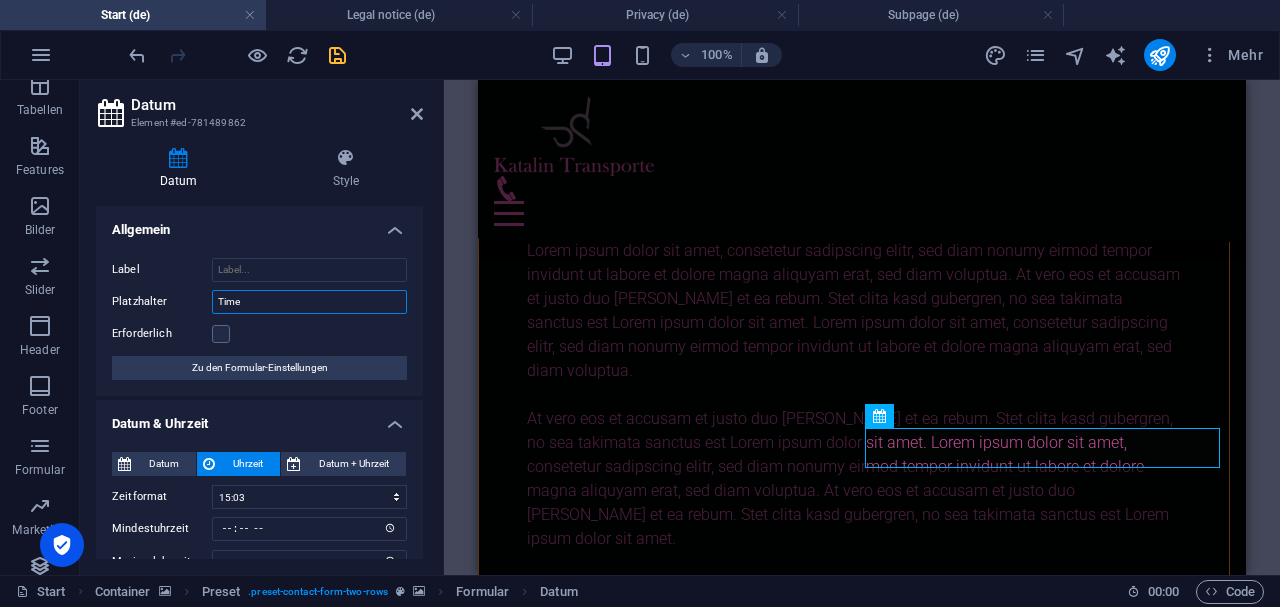 drag, startPoint x: 258, startPoint y: 300, endPoint x: 108, endPoint y: 292, distance: 150.21318 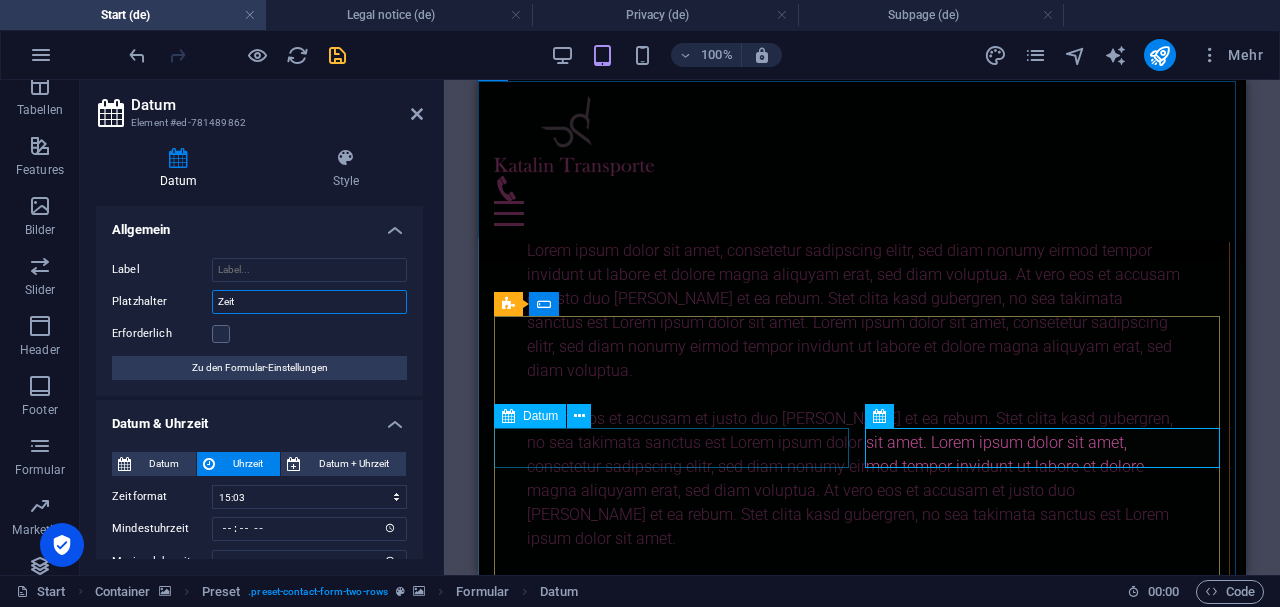 type on "Zeit" 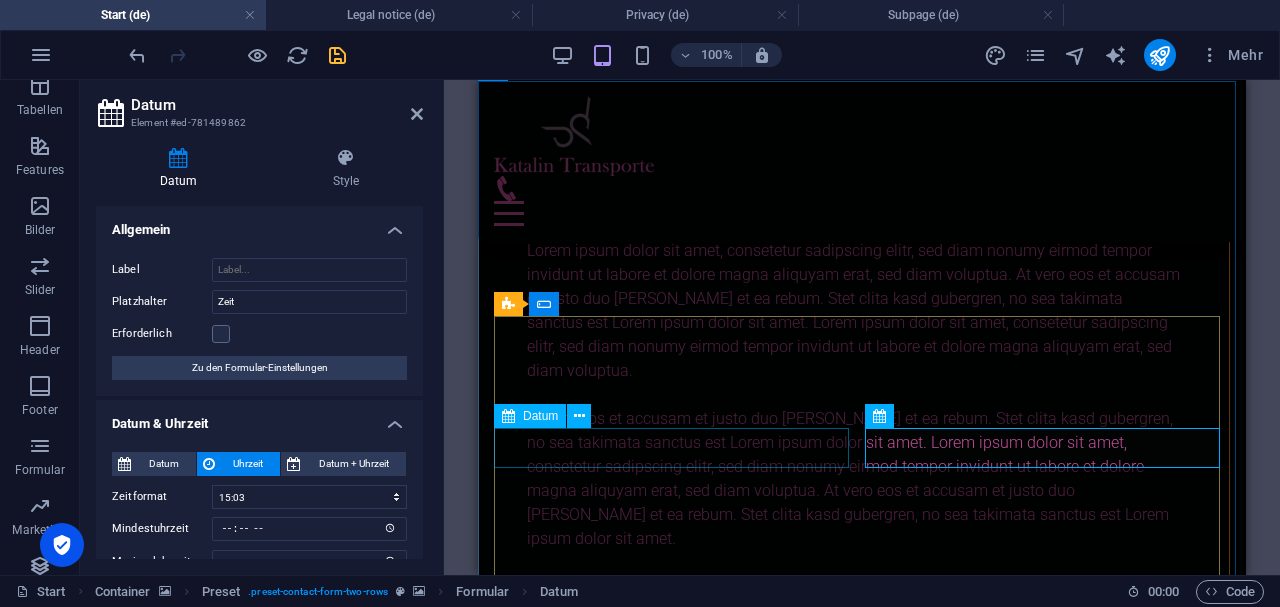 click 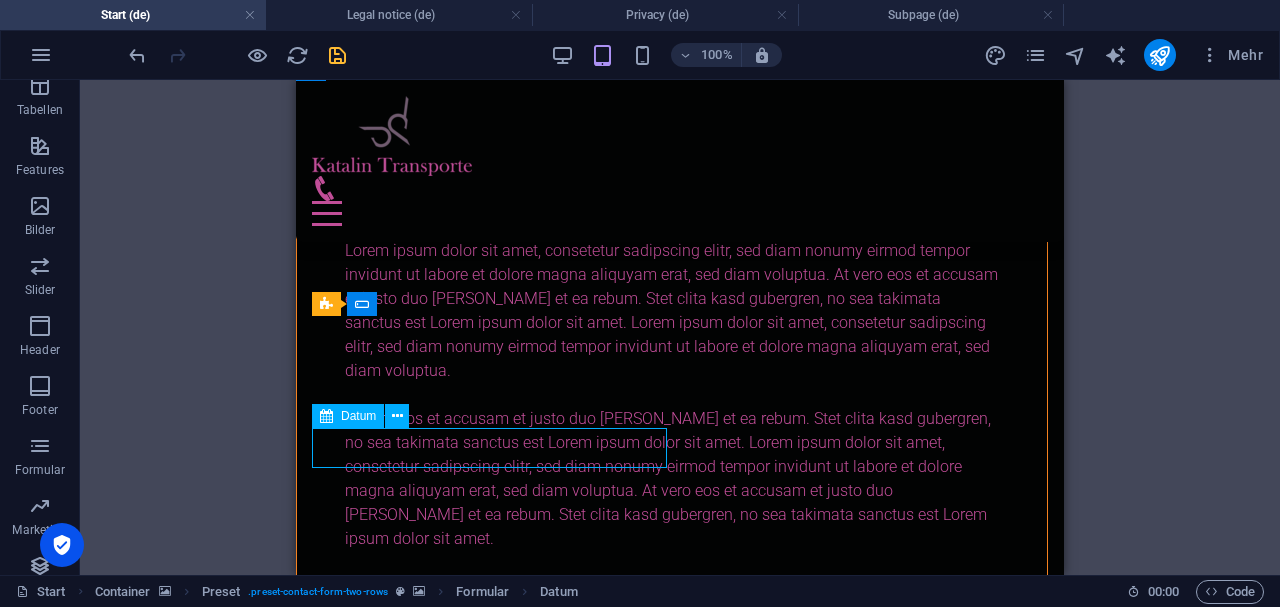 click 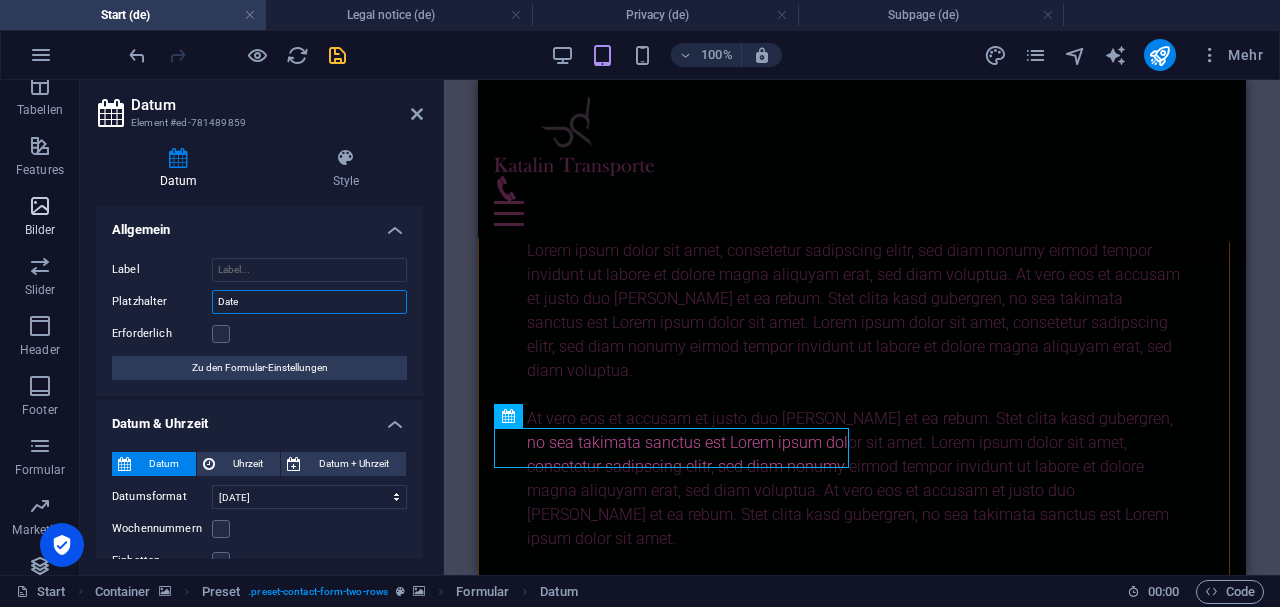 drag, startPoint x: 269, startPoint y: 308, endPoint x: 24, endPoint y: 250, distance: 251.77173 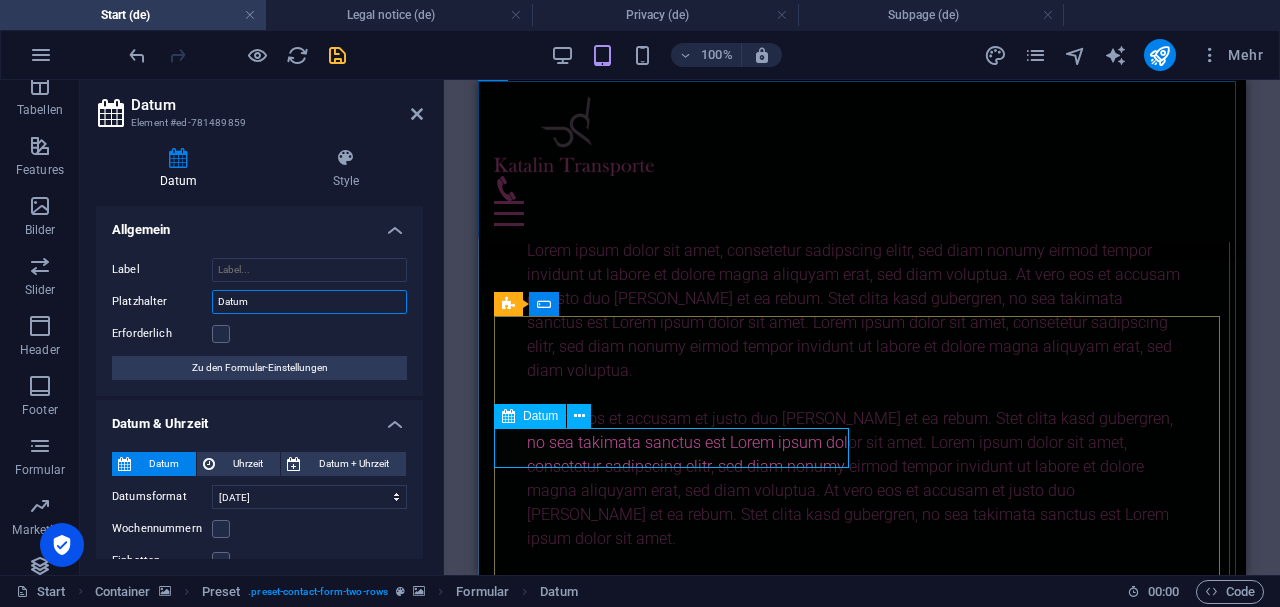 type on "Datum" 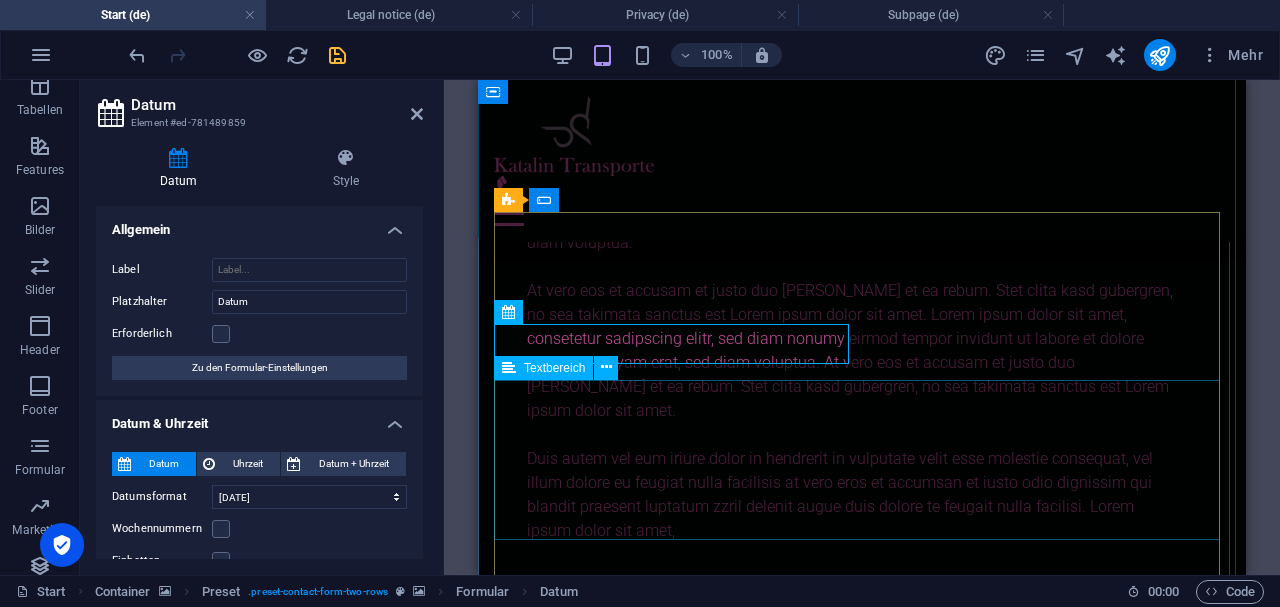 scroll, scrollTop: 12523, scrollLeft: 0, axis: vertical 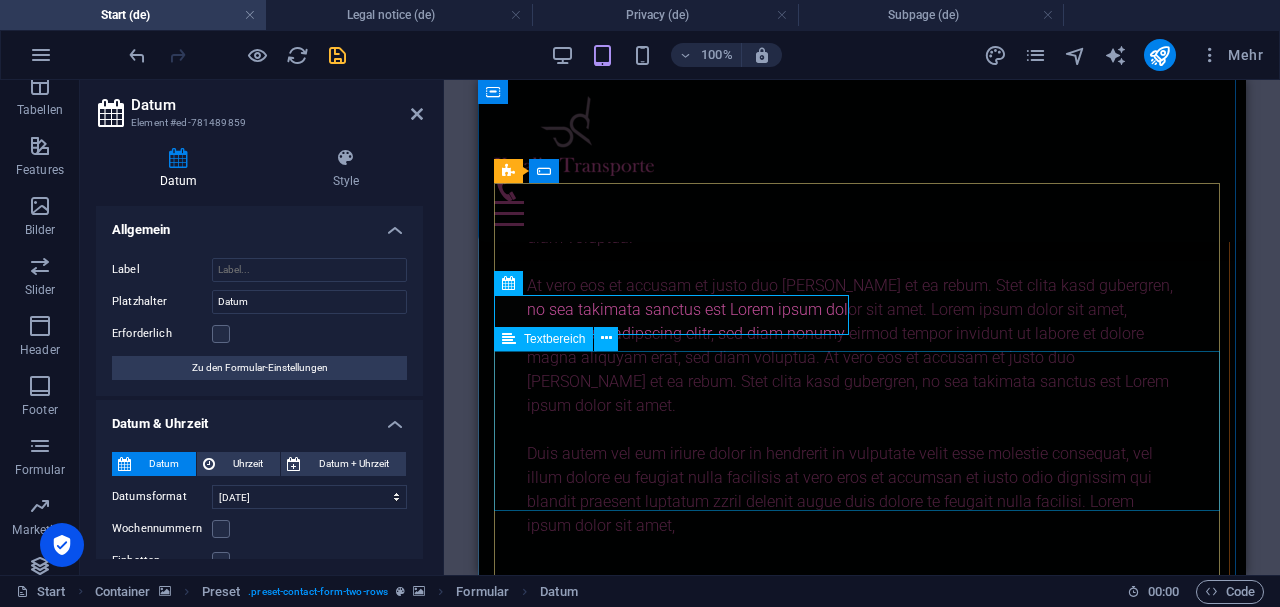 click 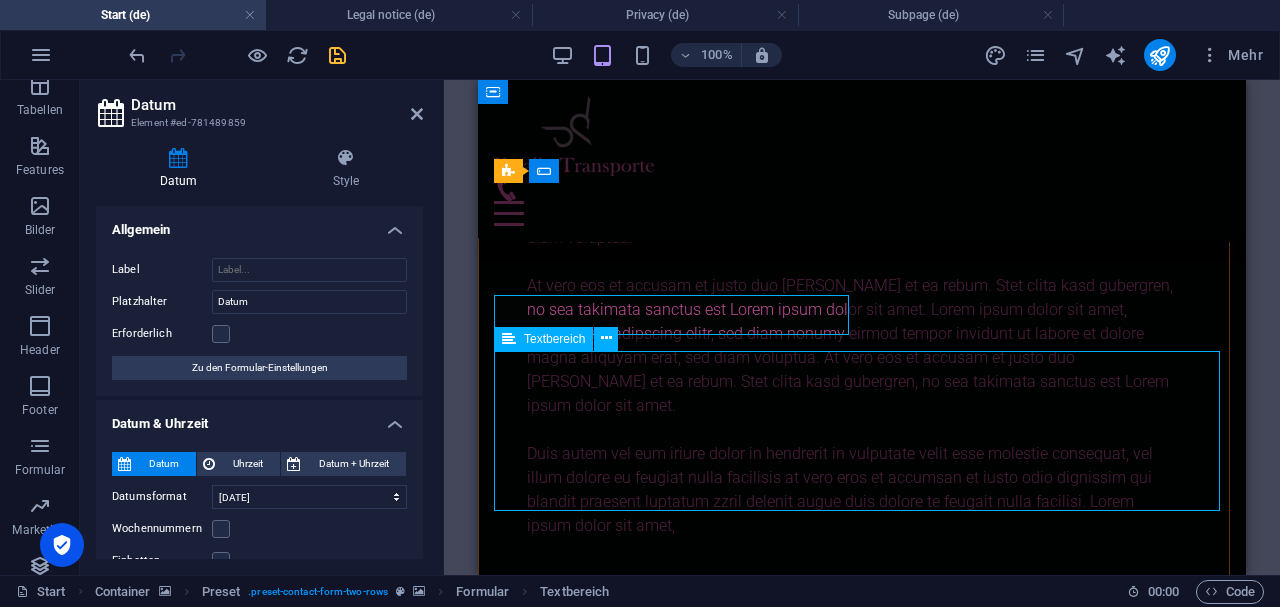 click 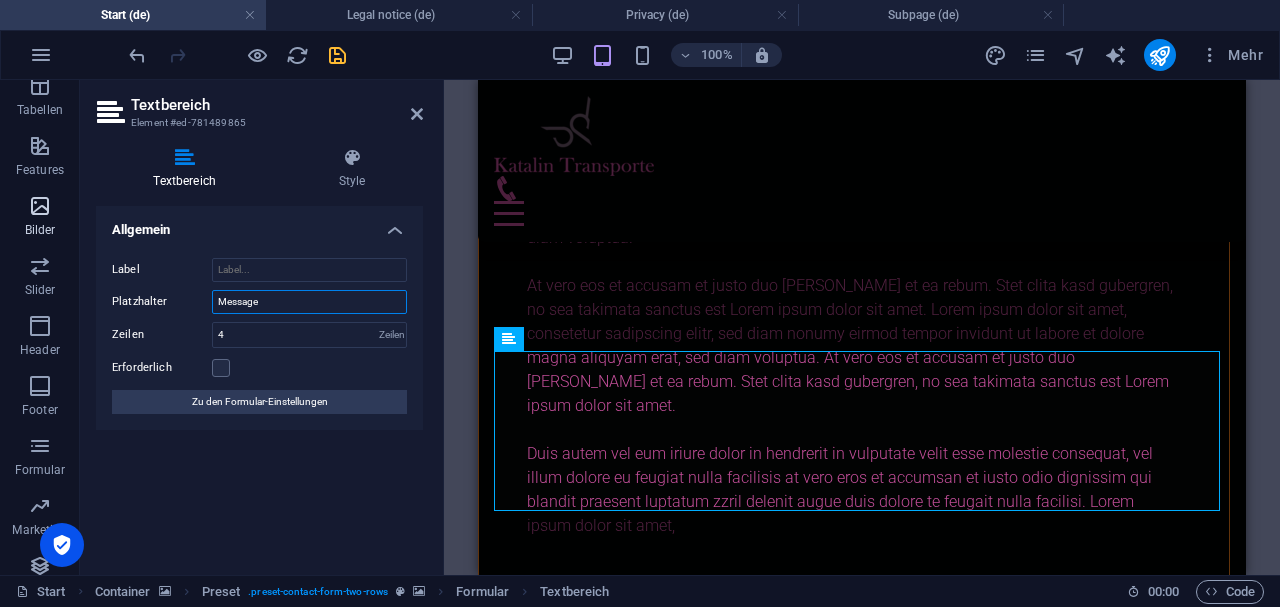 drag, startPoint x: 272, startPoint y: 301, endPoint x: 56, endPoint y: 280, distance: 217.01843 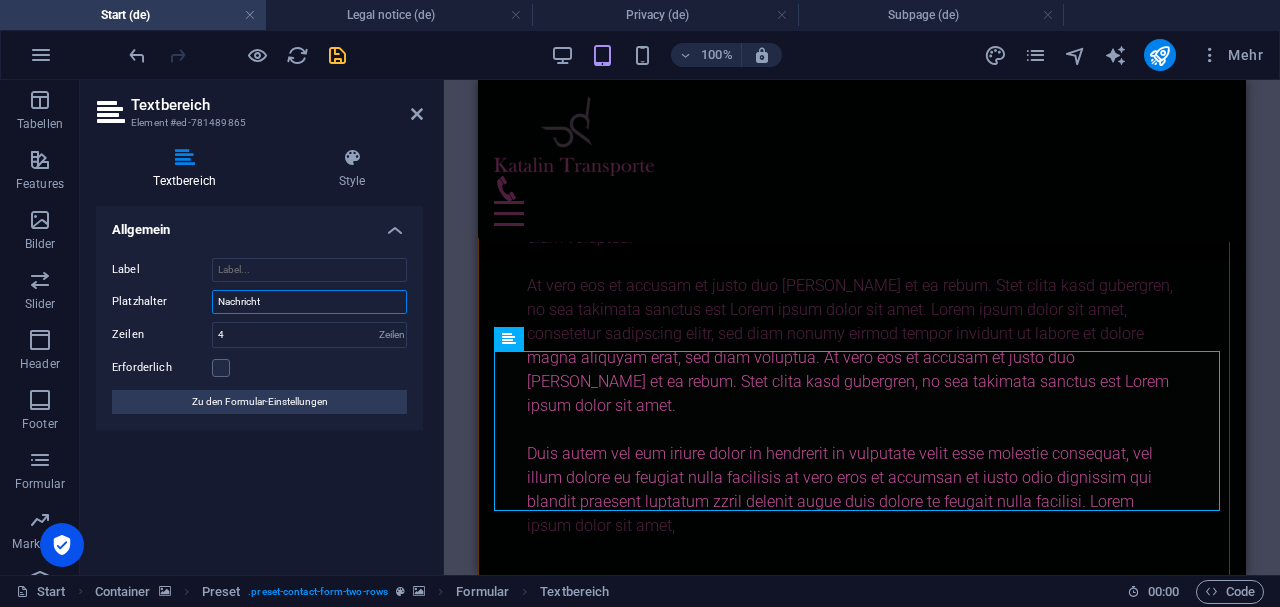 scroll, scrollTop: 404, scrollLeft: 0, axis: vertical 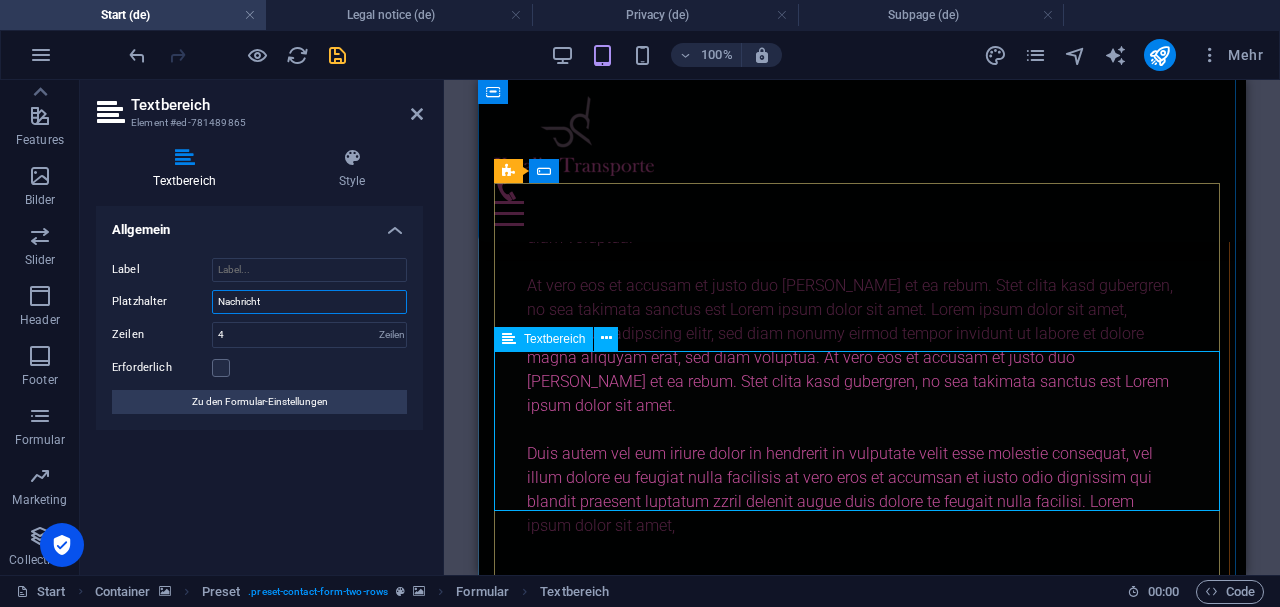 type on "Nachricht" 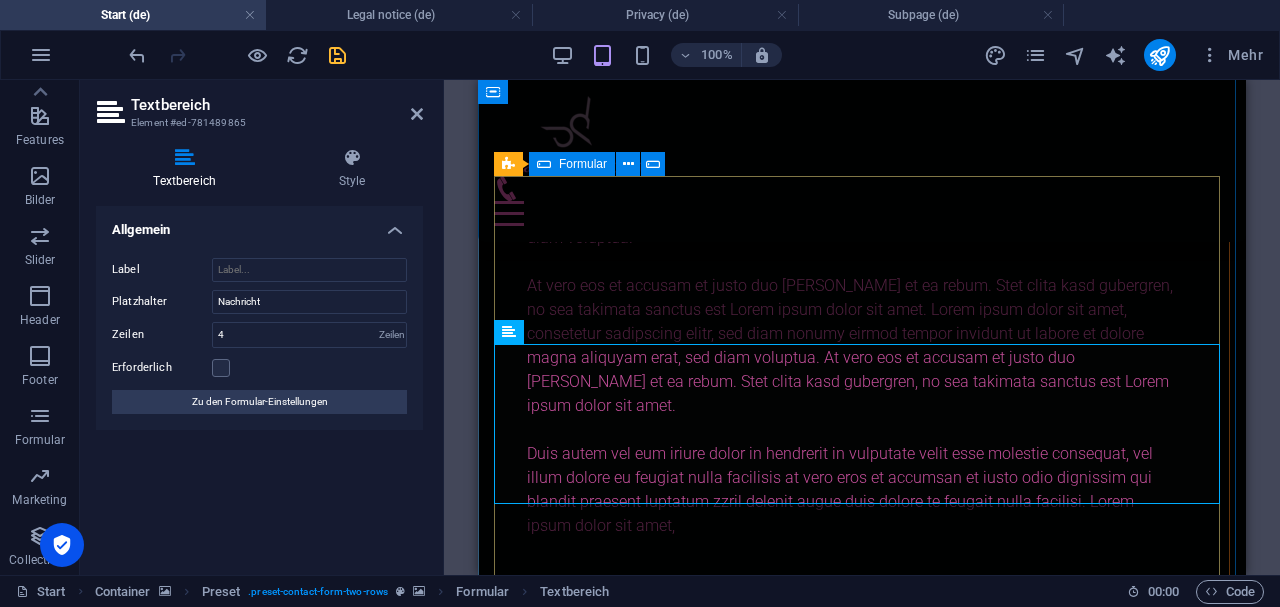 scroll, scrollTop: 12590, scrollLeft: 0, axis: vertical 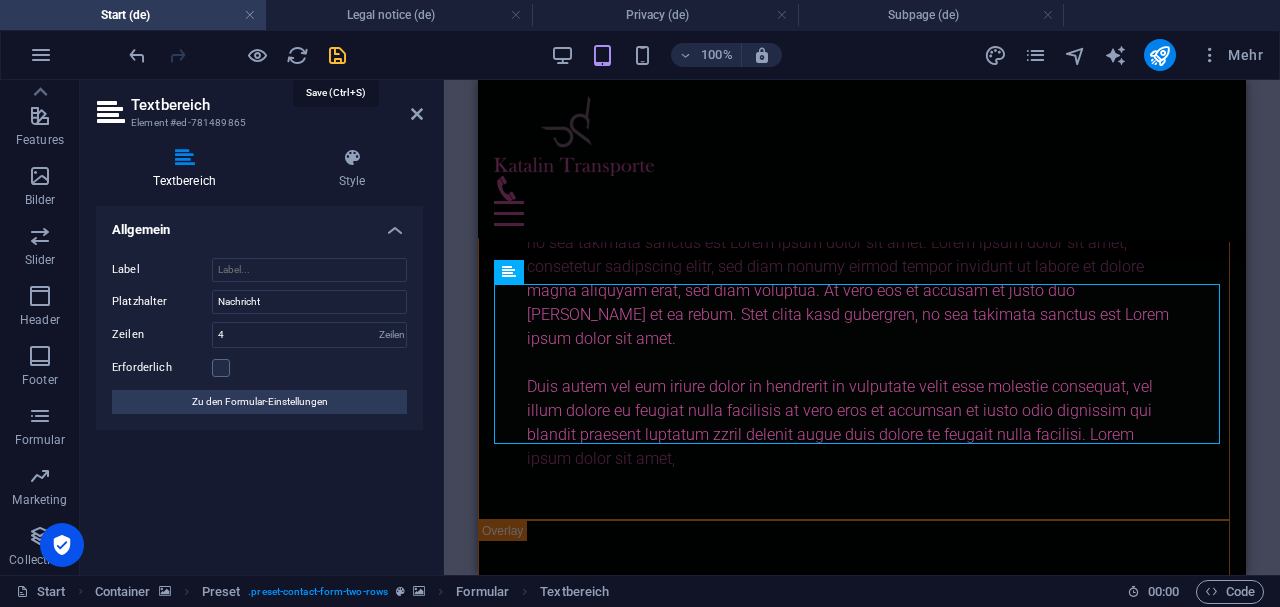 click at bounding box center [337, 55] 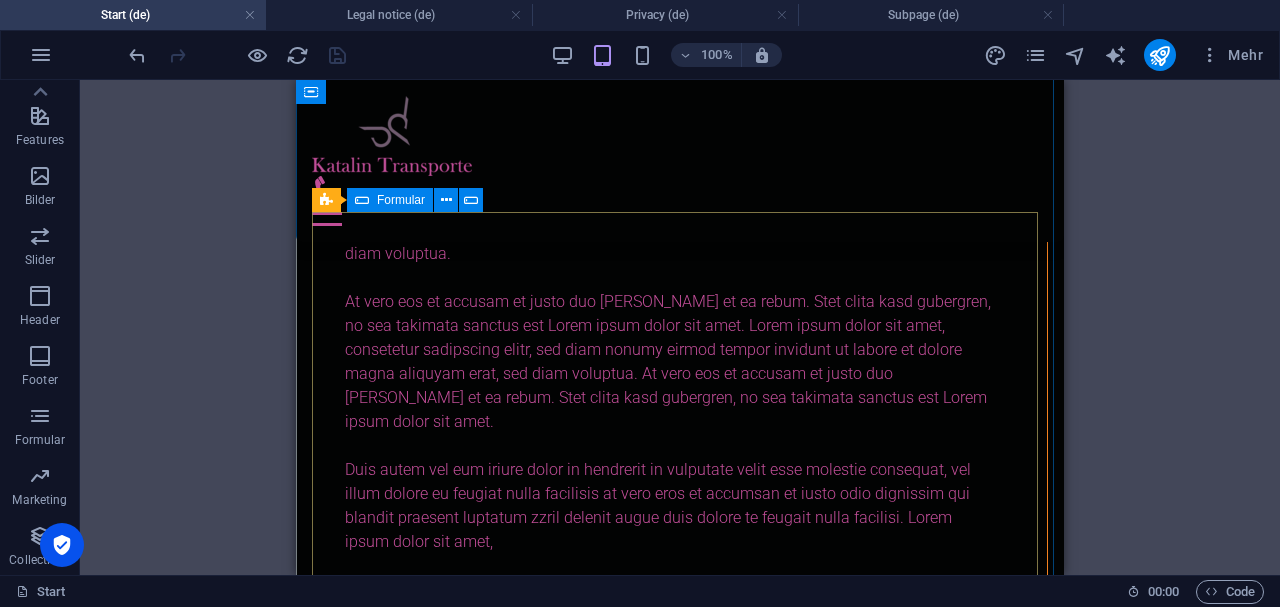 scroll, scrollTop: 12456, scrollLeft: 0, axis: vertical 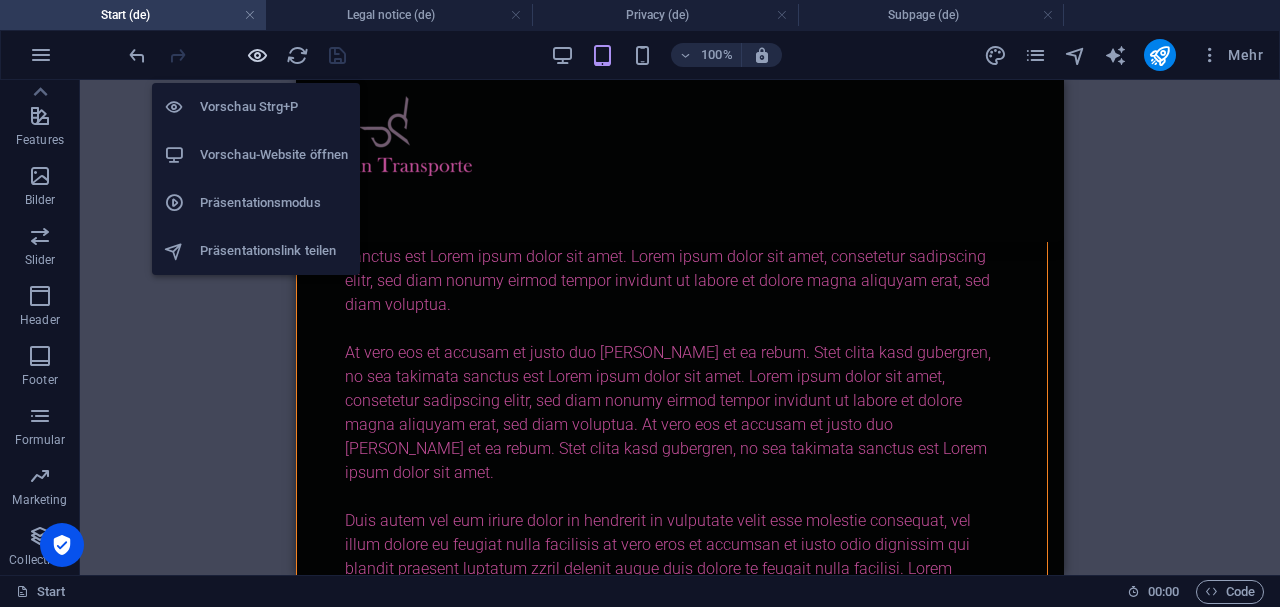 click at bounding box center [257, 55] 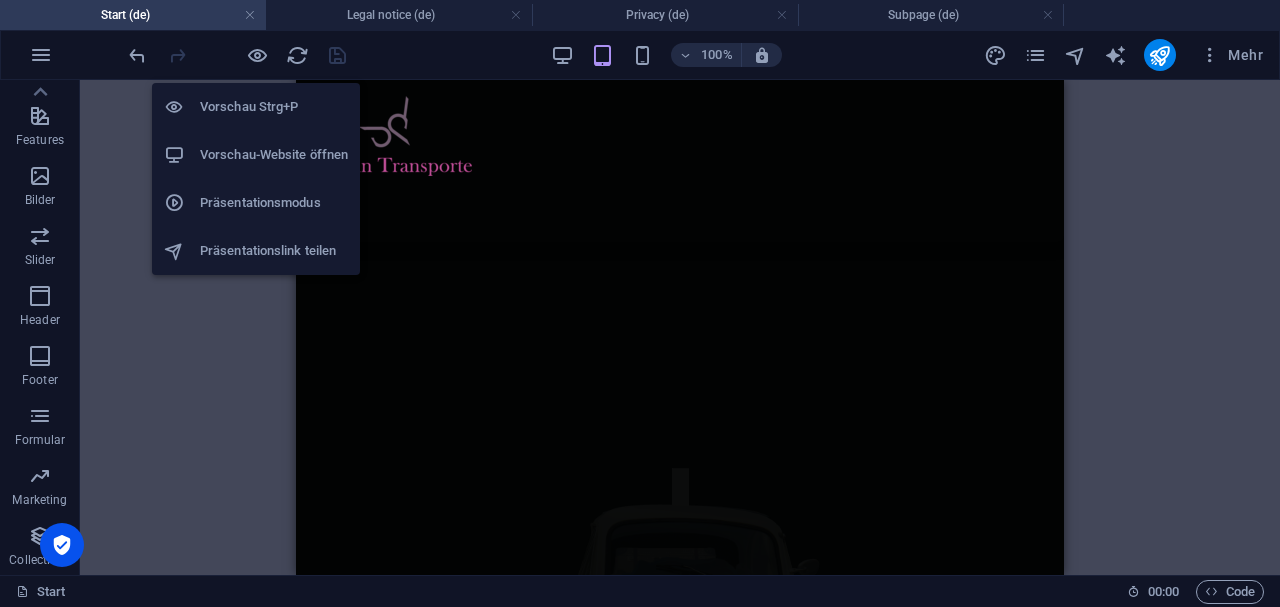 scroll, scrollTop: 7722, scrollLeft: 0, axis: vertical 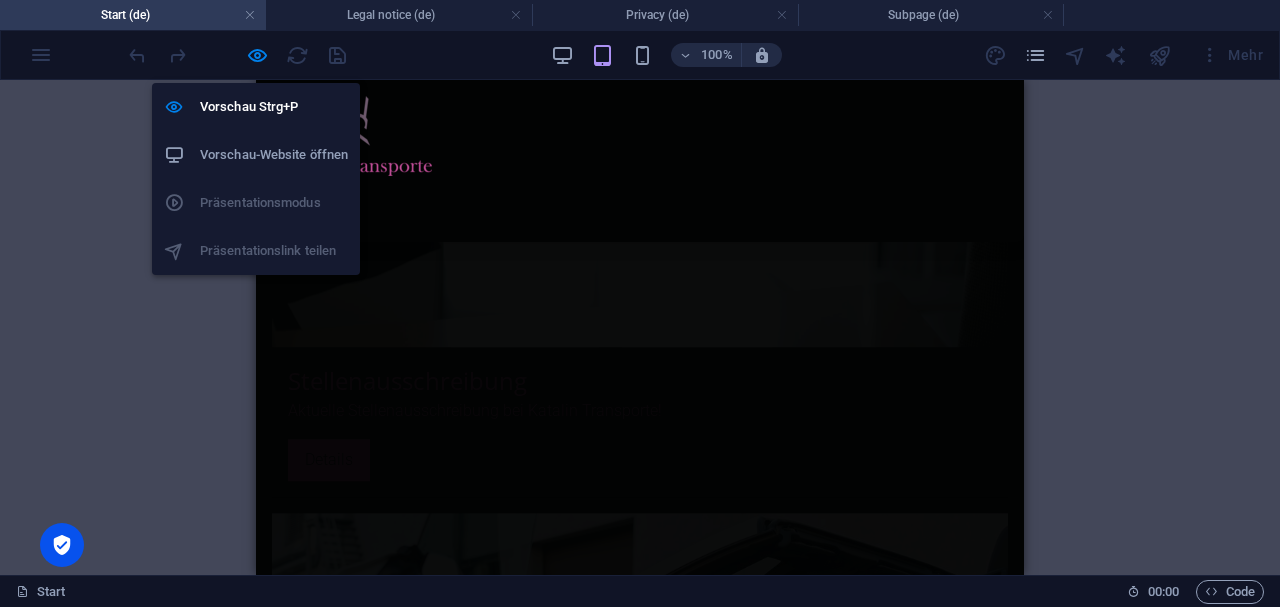 click on "Vorschau-Website öffnen" at bounding box center [274, 155] 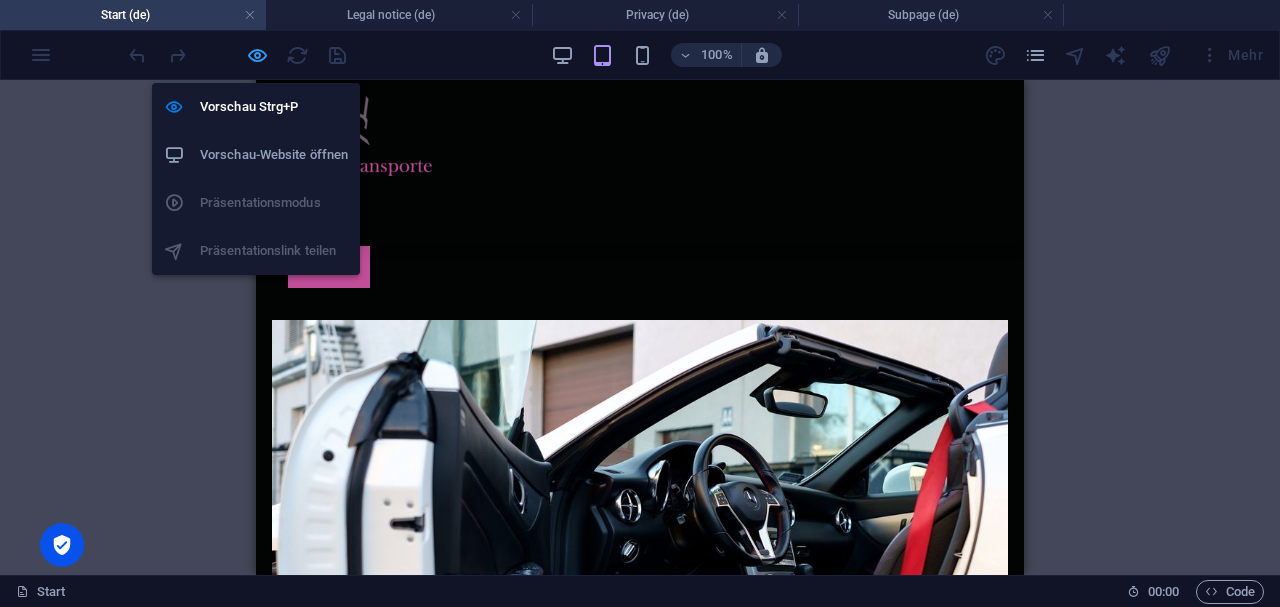 click at bounding box center (257, 55) 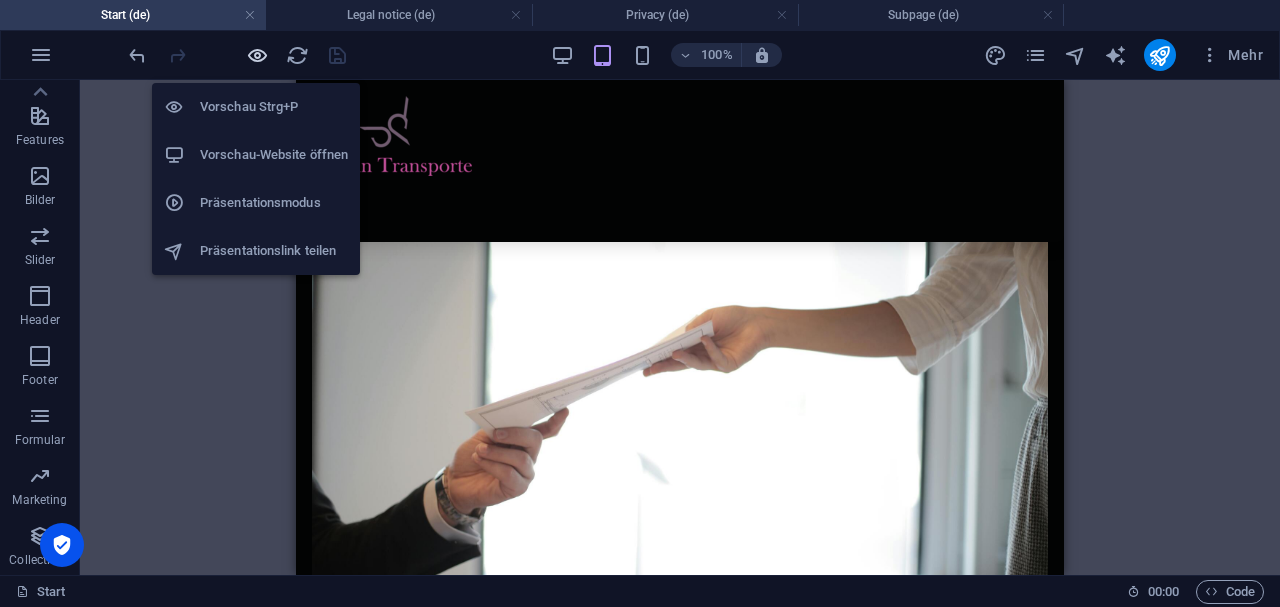 scroll, scrollTop: 14750, scrollLeft: 0, axis: vertical 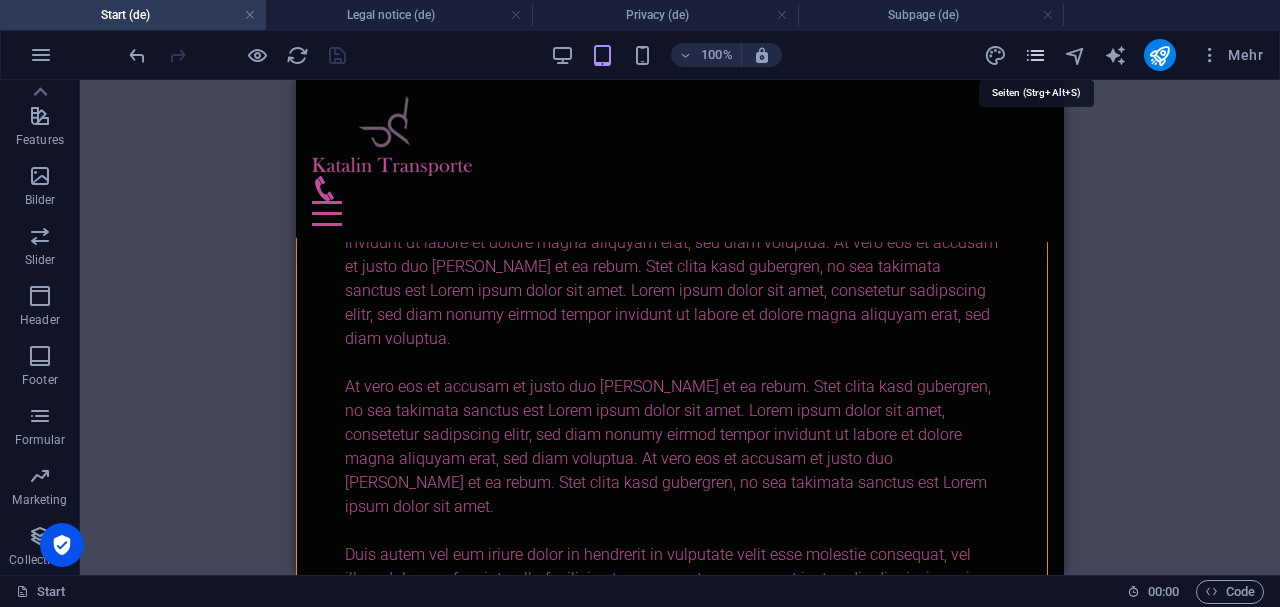 click at bounding box center [1035, 55] 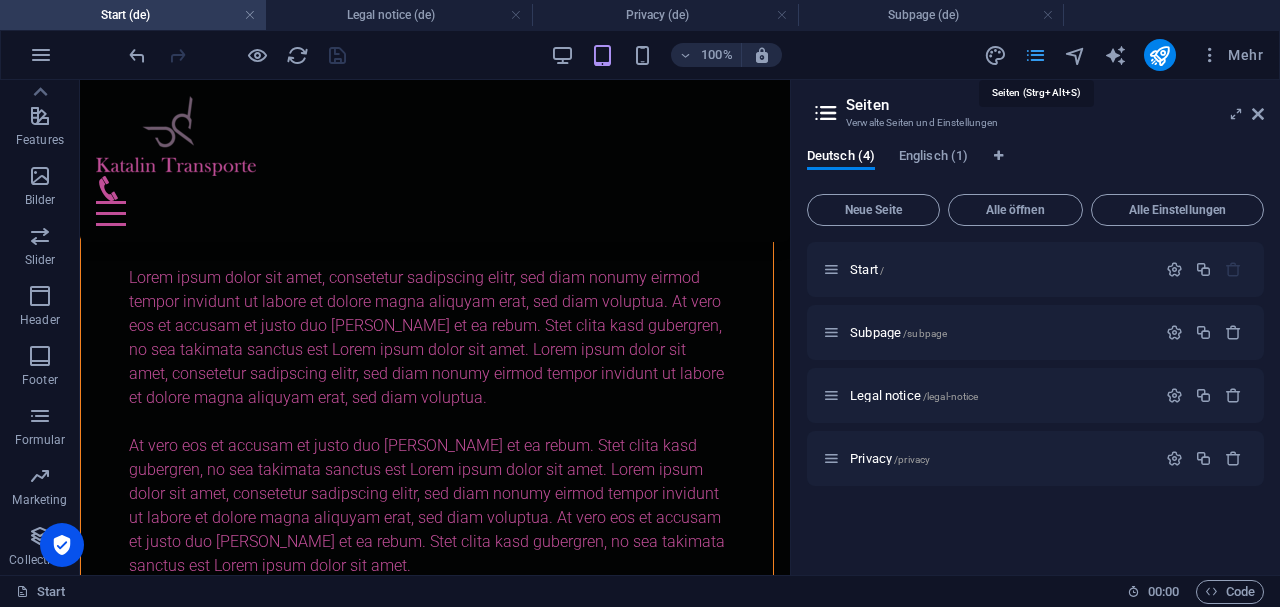 scroll, scrollTop: 14749, scrollLeft: 0, axis: vertical 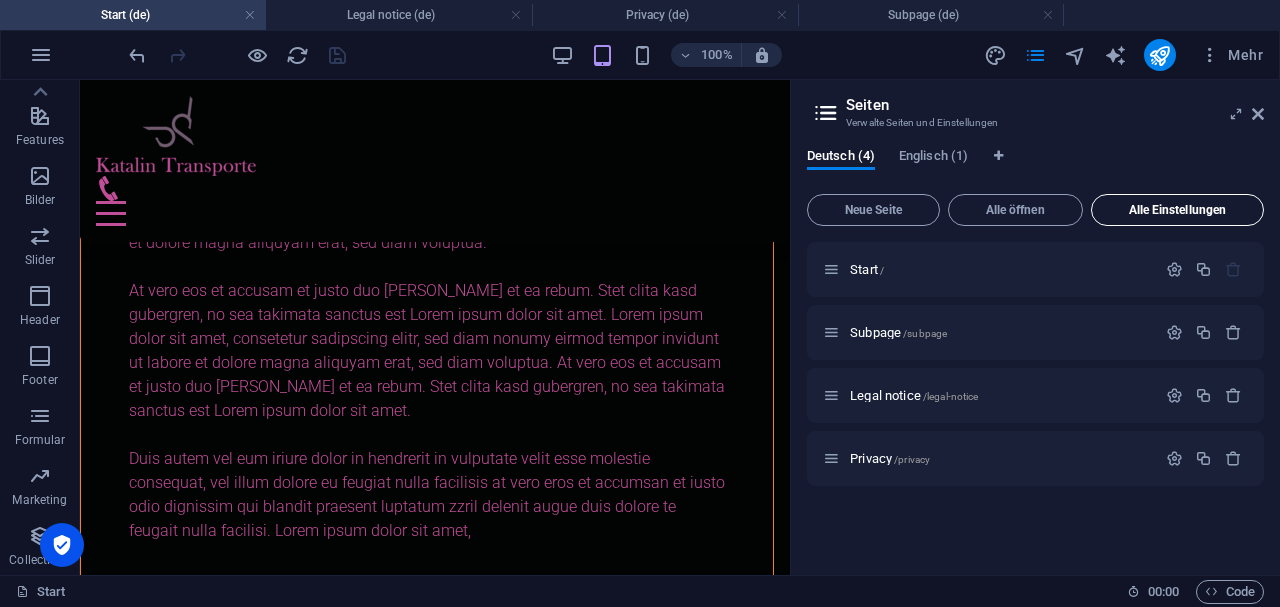 click on "Alle Einstellungen" at bounding box center [1177, 210] 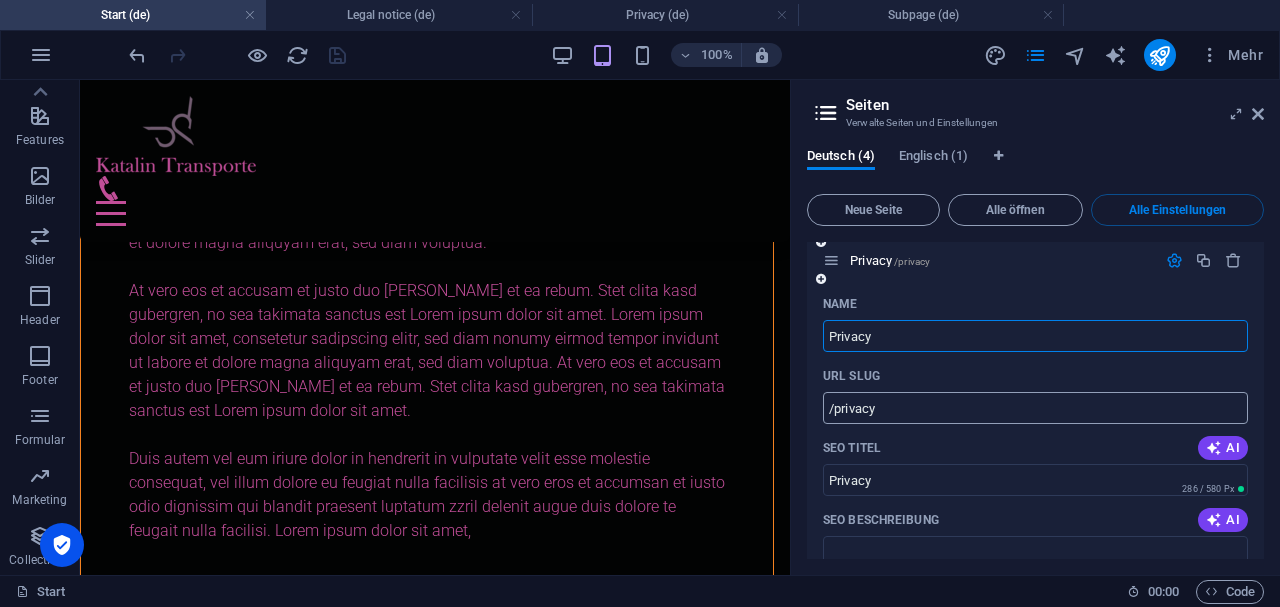 scroll, scrollTop: 2490, scrollLeft: 0, axis: vertical 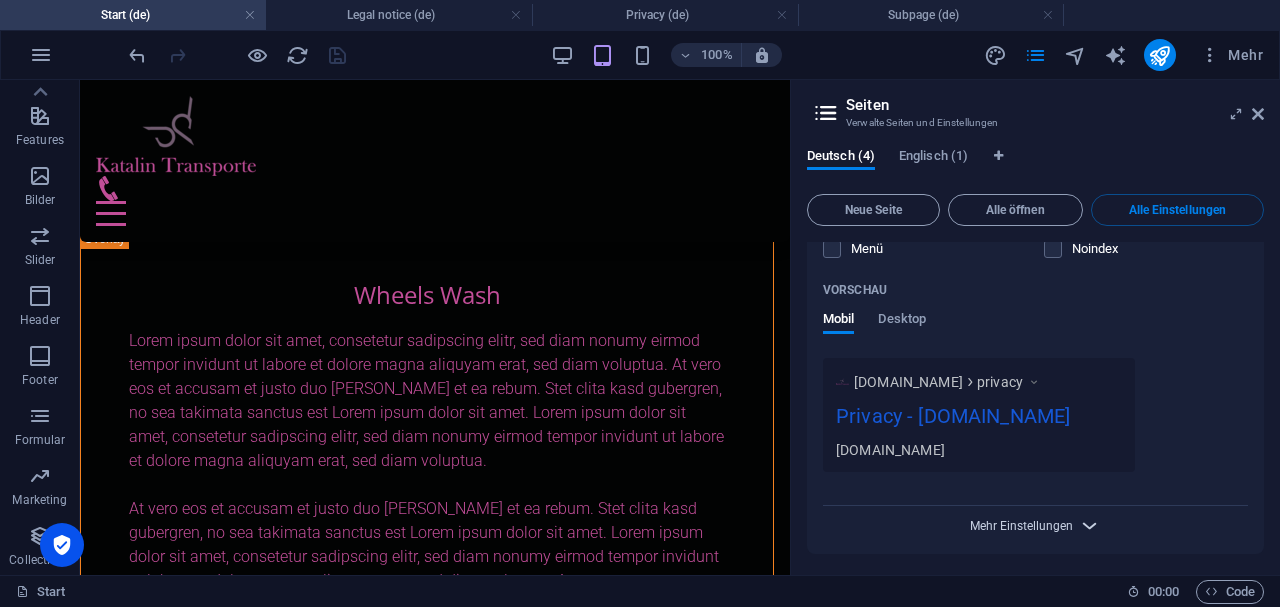 click on "Mehr Einstellungen" at bounding box center (1021, 526) 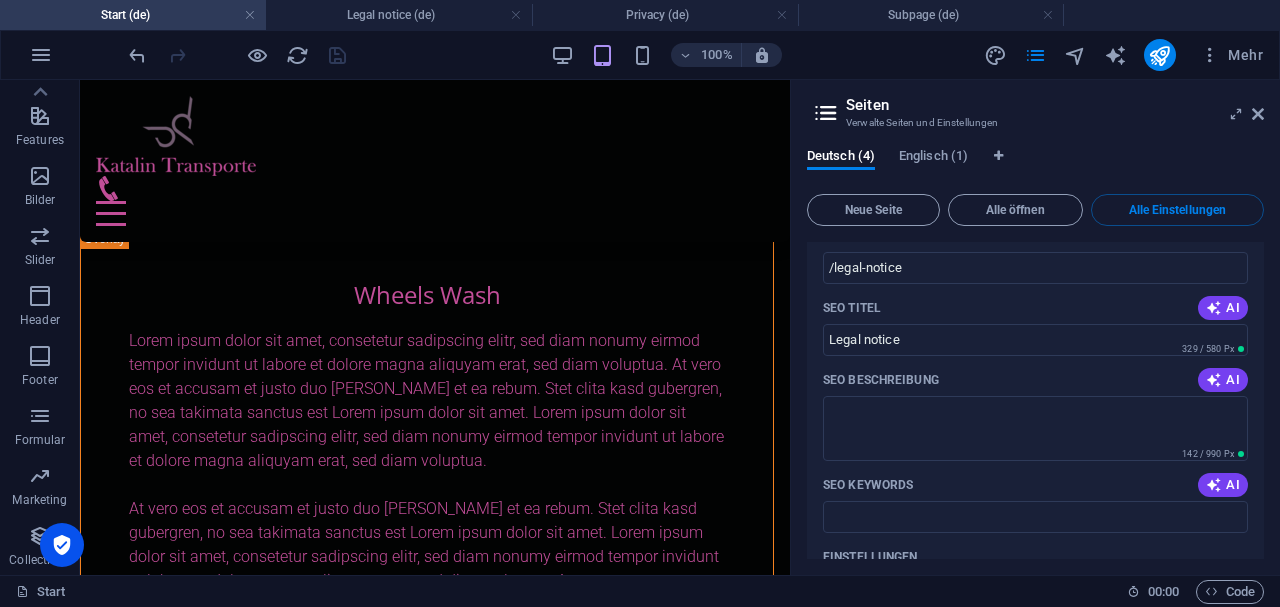 scroll, scrollTop: 1590, scrollLeft: 0, axis: vertical 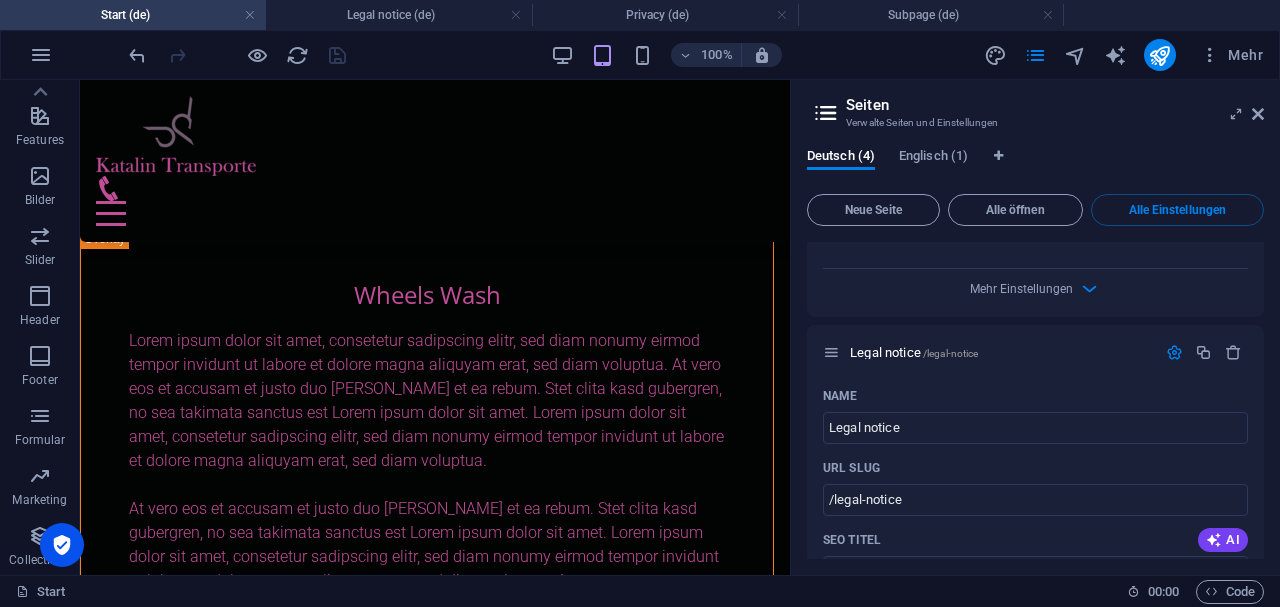 click at bounding box center (826, 113) 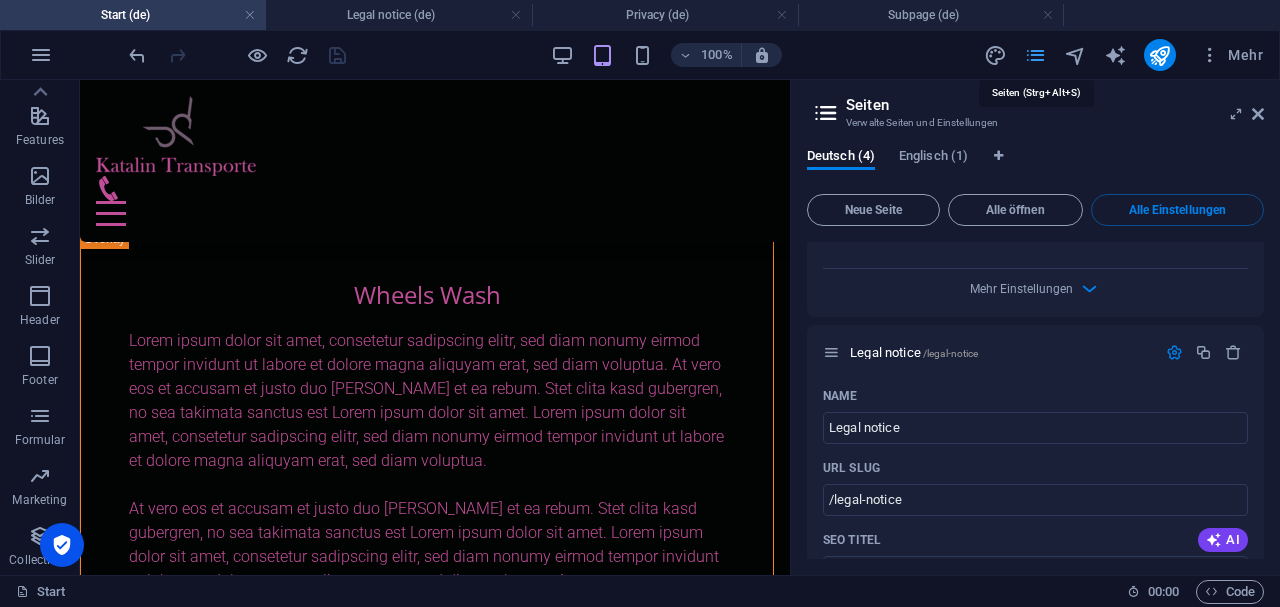 click at bounding box center (1035, 55) 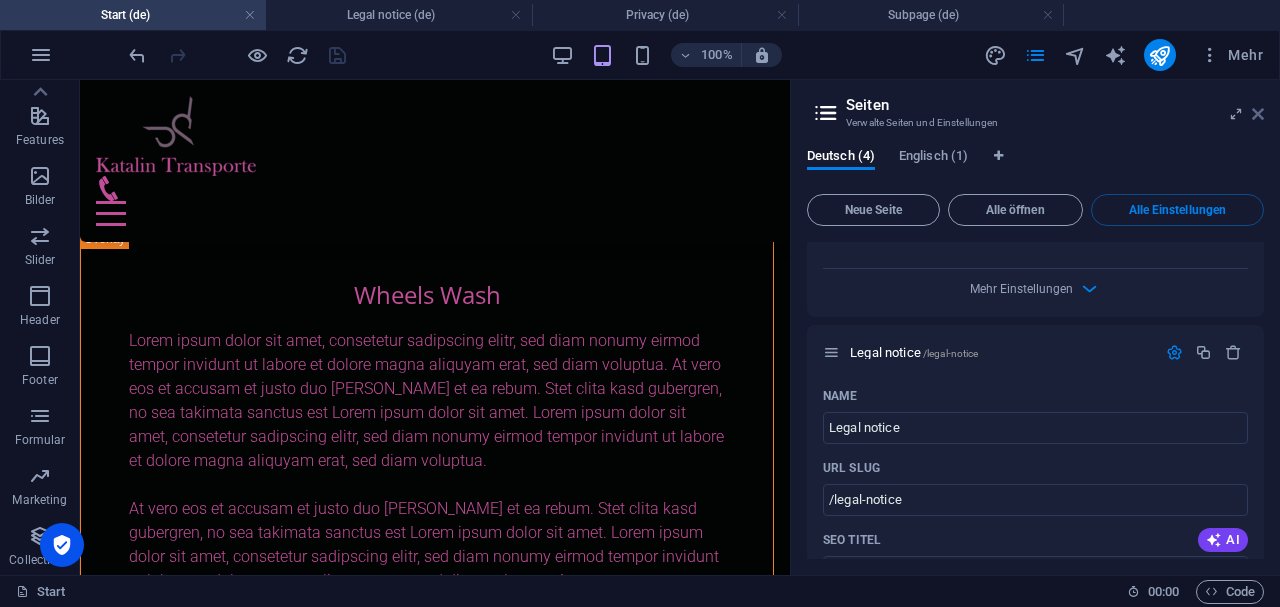 click at bounding box center [1258, 114] 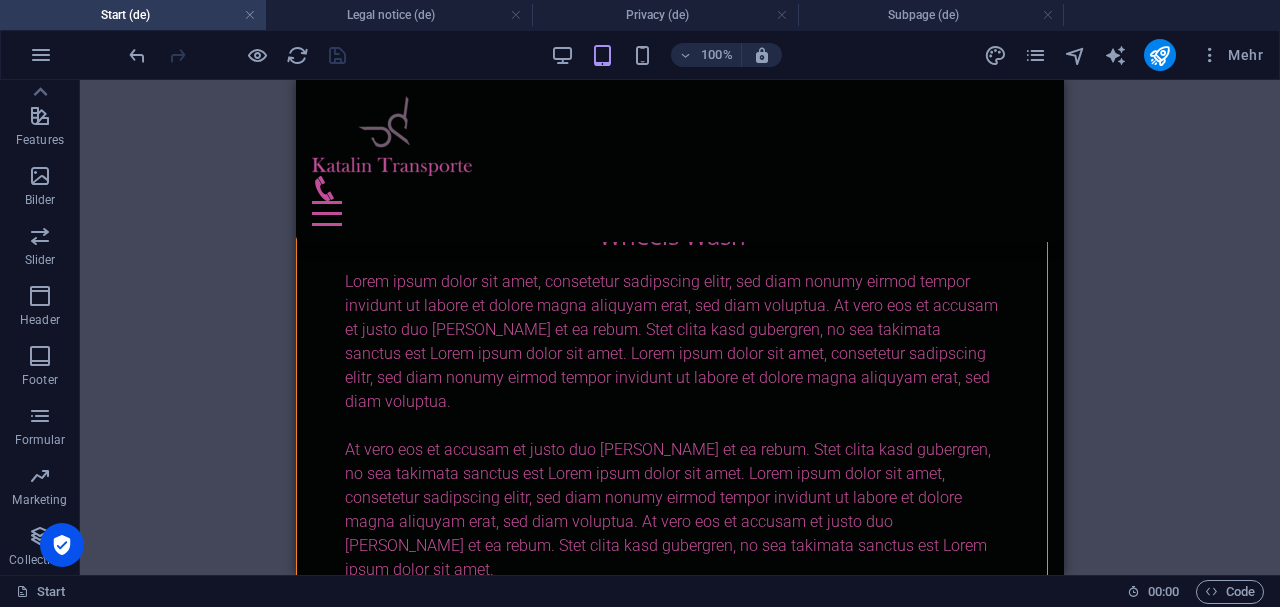 scroll, scrollTop: 13748, scrollLeft: 0, axis: vertical 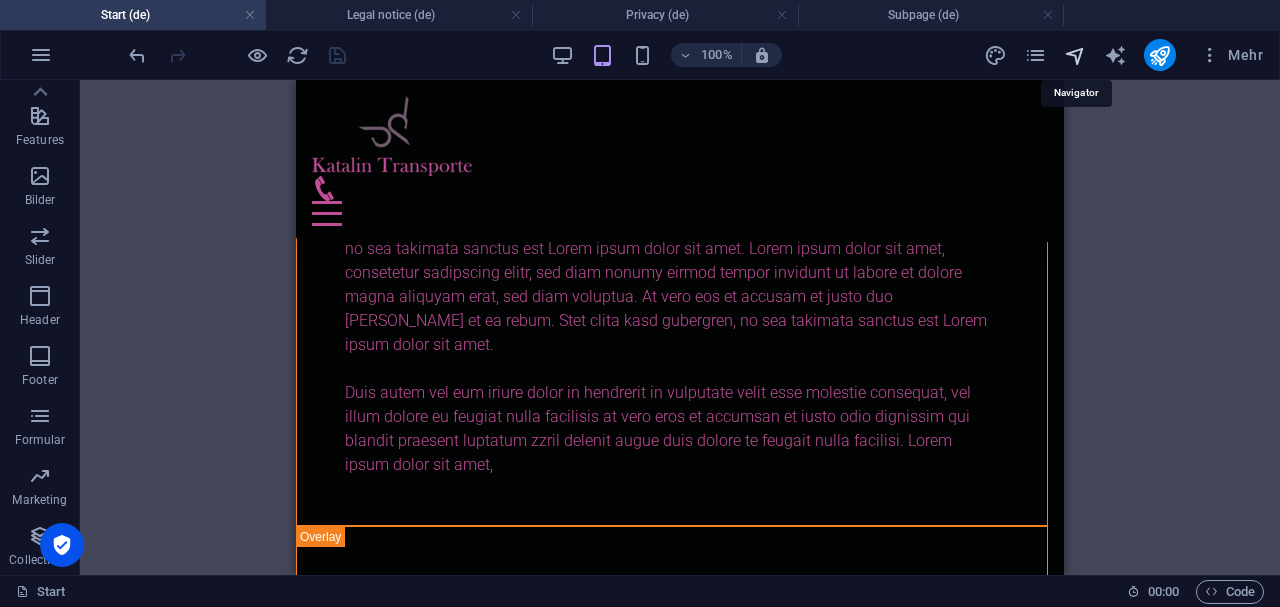 click at bounding box center [1075, 55] 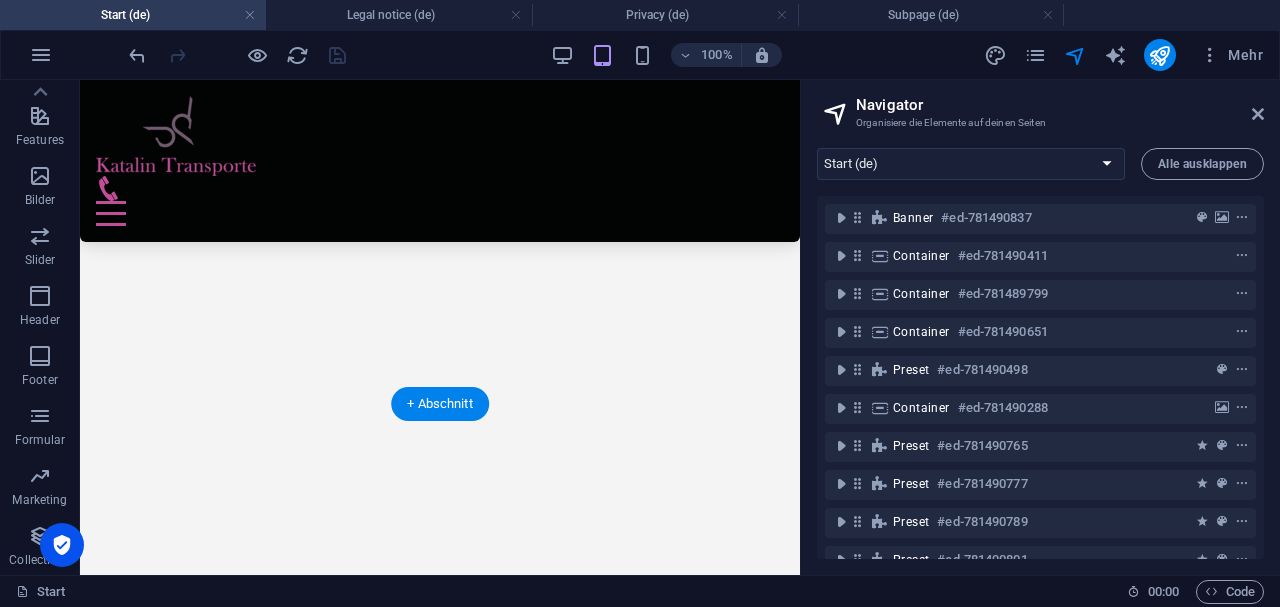 scroll, scrollTop: 3857, scrollLeft: 0, axis: vertical 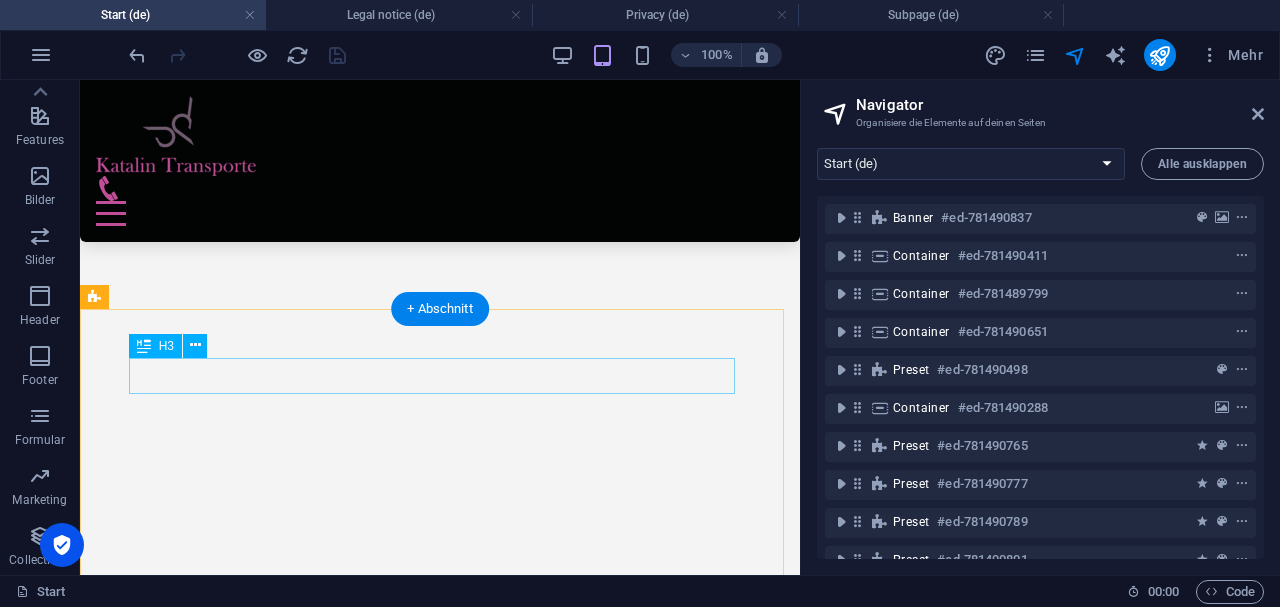 click on "Exterior Wash" at bounding box center [432, 8109] 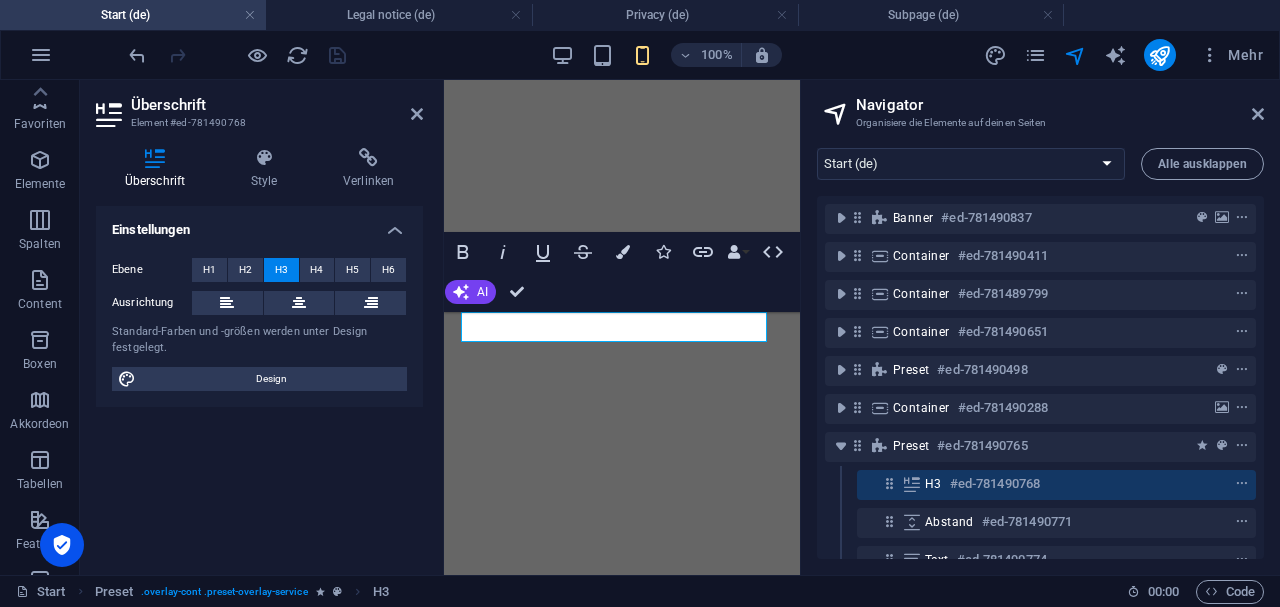 scroll, scrollTop: 0, scrollLeft: 0, axis: both 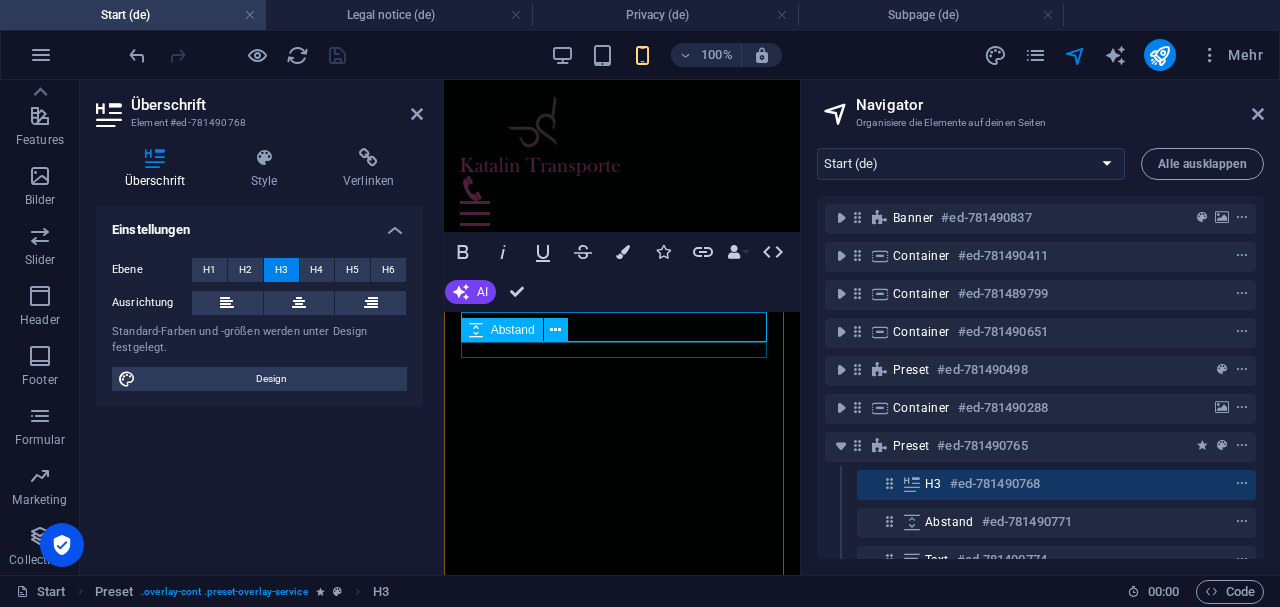type 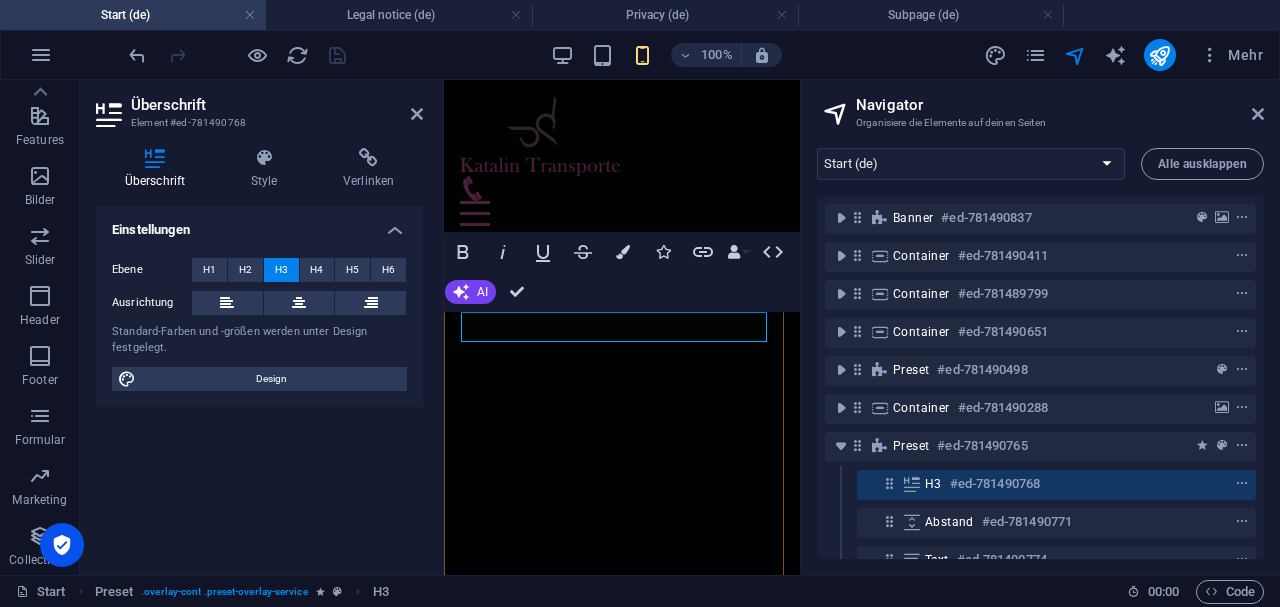 click on "Stellenausschreiben" at bounding box center [614, 3609] 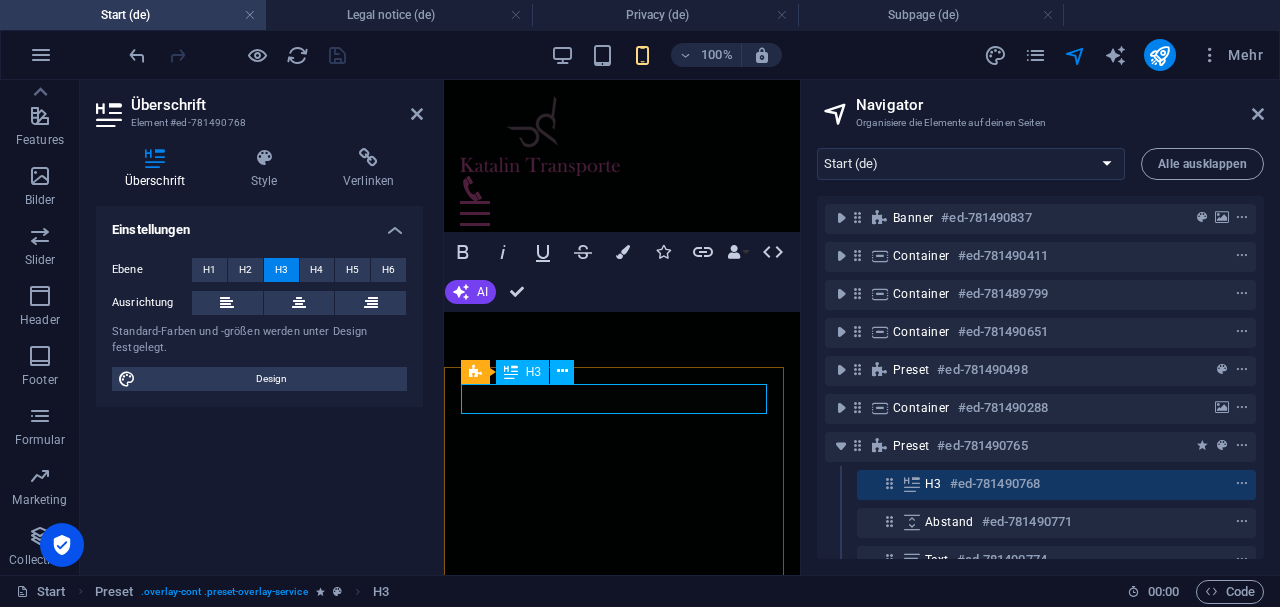 scroll, scrollTop: 5619, scrollLeft: 0, axis: vertical 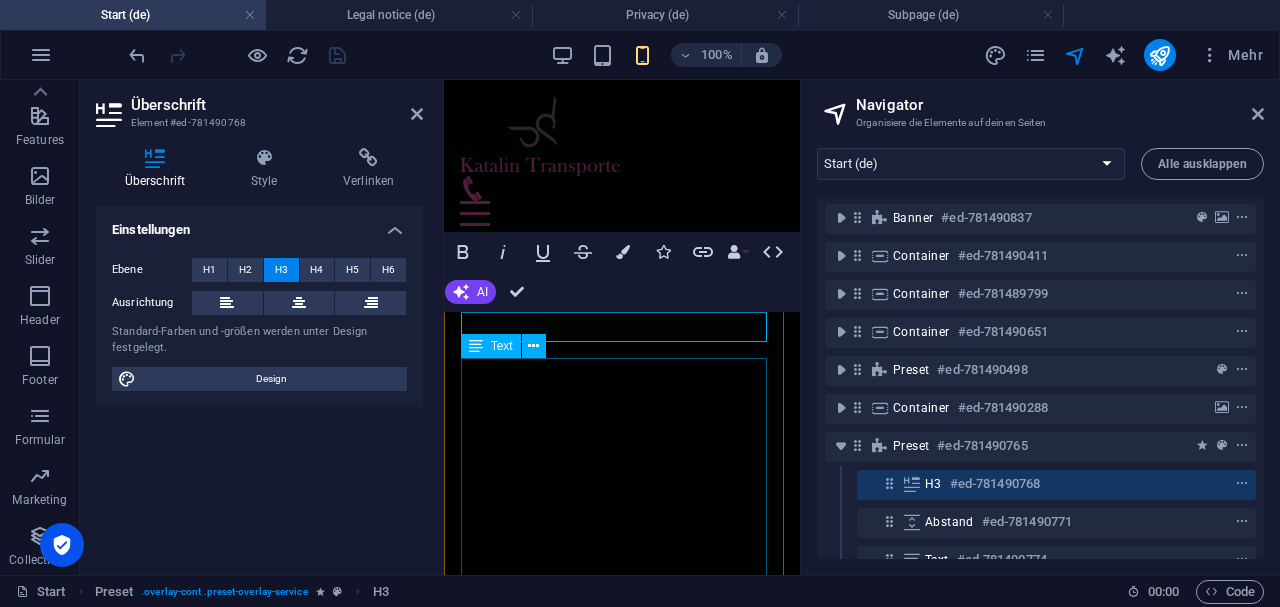 click on "Lorem ipsum dolor sit amet, consetetur sadipscing elitr, sed diam nonumy eirmod tempor invidunt ut labore et dolore magna aliquyam erat, sed diam voluptua. At vero eos et accusam et [PERSON_NAME] duo [PERSON_NAME] et ea rebum. Stet clita kasd gubergren, no sea takimata sanctus est Lorem ipsum dolor sit amet. Lorem ipsum dolor sit amet, consetetur sadipscing elitr, sed diam nonumy eirmod tempor invidunt ut labore et dolore magna aliquyam erat, sed diam voluptua. At vero eos et accusam et [PERSON_NAME] duo [PERSON_NAME] et ea rebum. Stet clita kasd gubergren, no sea takimata sanctus est Lorem ipsum dolor sit amet. Lorem ipsum dolor sit amet, consetetur sadipscing elitr, sed diam nonumy eirmod tempor invidunt ut labore et dolore magna aliquyam erat, sed diam voluptua. At vero eos et accusam et [PERSON_NAME] duo [PERSON_NAME] et ea rebum. Stet clita kasd gubergren, no sea takimata sanctus est Lorem ipsum dolor sit amet." at bounding box center [614, 4036] 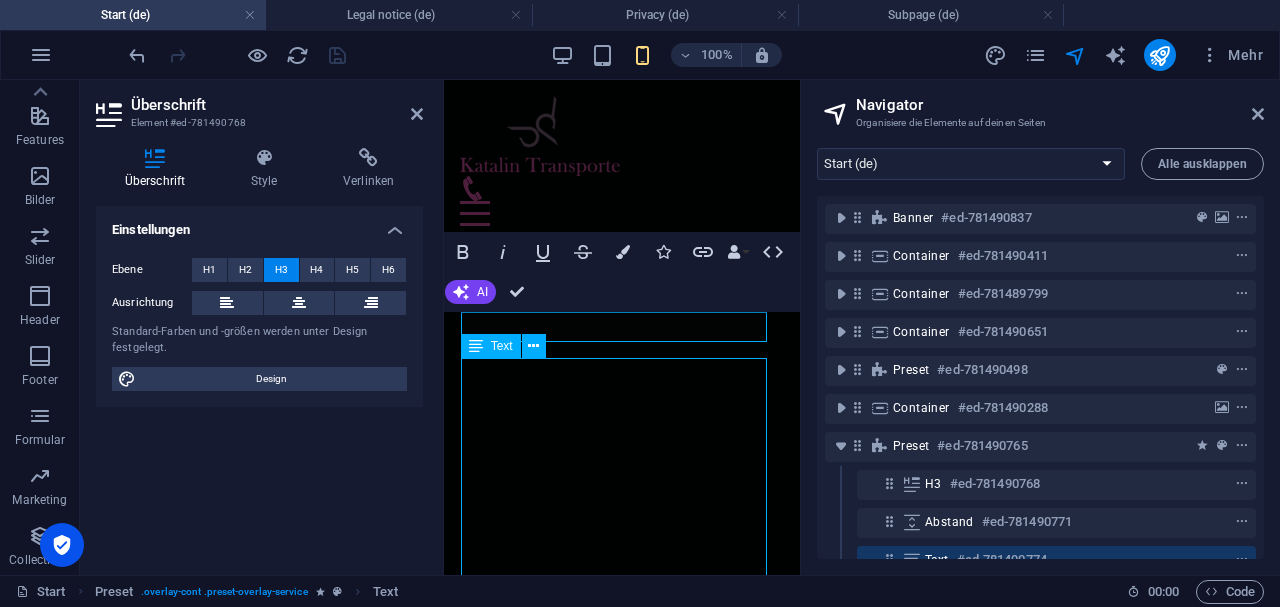 click on "Lorem ipsum dolor sit amet, consetetur sadipscing elitr, sed diam nonumy eirmod tempor invidunt ut labore et dolore magna aliquyam erat, sed diam voluptua. At vero eos et accusam et justo duo dolores et ea rebum. Stet clita kasd gubergren, no sea takimata sanctus est Lorem ipsum dolor sit amet. Lorem ipsum dolor sit amet, consetetur sadipscing elitr, sed diam nonumy eirmod tempor invidunt ut labore et dolore magna aliquyam erat, sed diam voluptua. At vero eos et accusam et justo duo dolores et ea rebum. Stet clita kasd gubergren, no sea takimata sanctus est Lorem ipsum dolor sit amet. Lorem ipsum dolor sit amet, consetetur sadipscing elitr, sed diam nonumy eirmod tempor invidunt ut labore et dolore magna aliquyam erat, sed diam voluptua. At vero eos et accusam et justo duo dolores et ea rebum. Stet clita kasd gubergren, no sea takimata sanctus est Lorem ipsum dolor sit amet." at bounding box center [614, 4036] 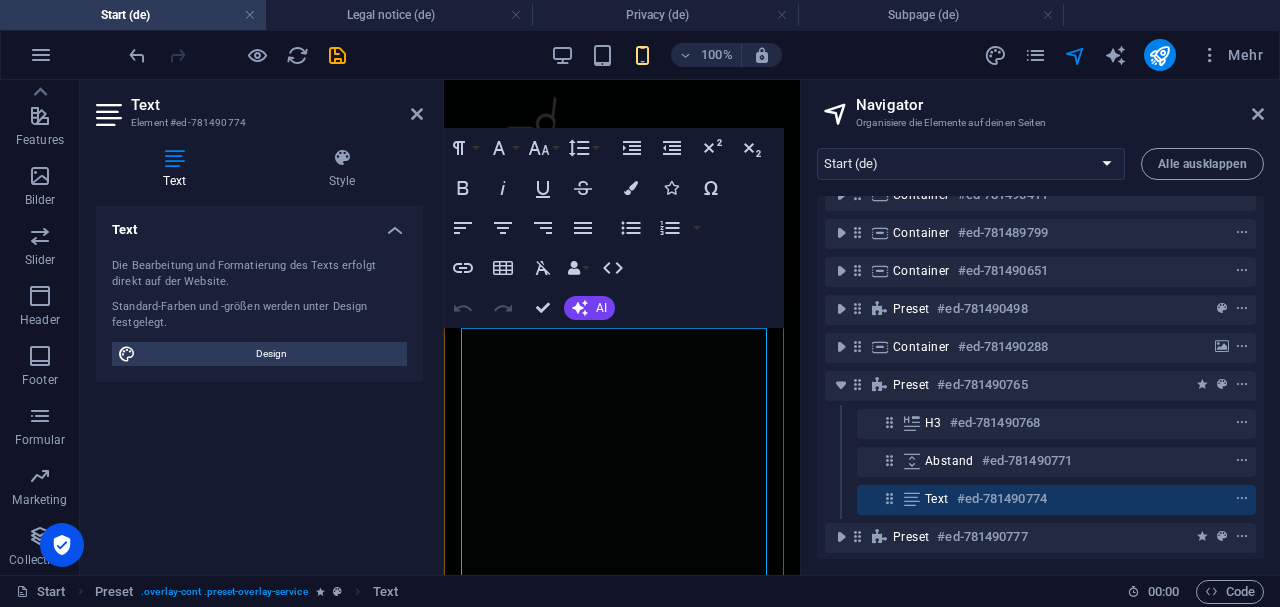 scroll, scrollTop: 5650, scrollLeft: 0, axis: vertical 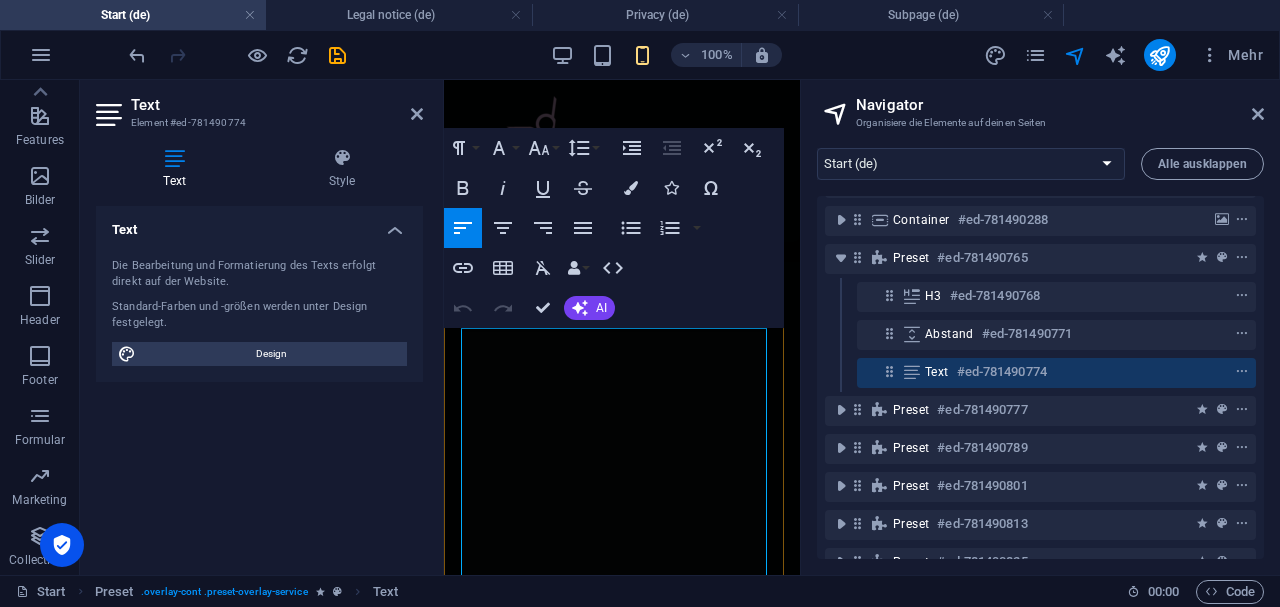 click on "Lorem ipsum dolor sit amet, consetetur sadipscing elitr, sed diam nonumy eirmod tempor invidunt ut labore et dolore magna aliquyam erat, sed diam voluptua. At vero eos et accusam et [PERSON_NAME] duo [PERSON_NAME] et ea rebum. Stet clita kasd gubergren, no sea takimata sanctus est Lorem ipsum dolor sit amet. Lorem ipsum dolor sit amet, consetetur sadipscing elitr, sed diam nonumy eirmod tempor invidunt ut labore et dolore magna aliquyam erat, sed diam voluptua." at bounding box center [614, 3753] 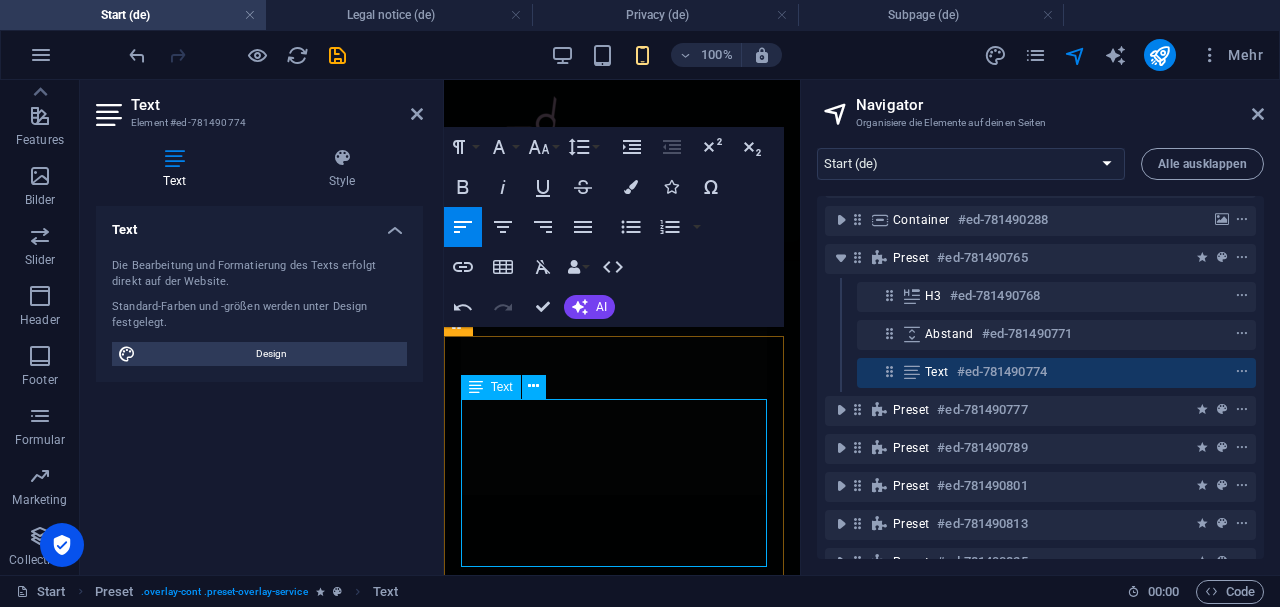 scroll, scrollTop: 5650, scrollLeft: 0, axis: vertical 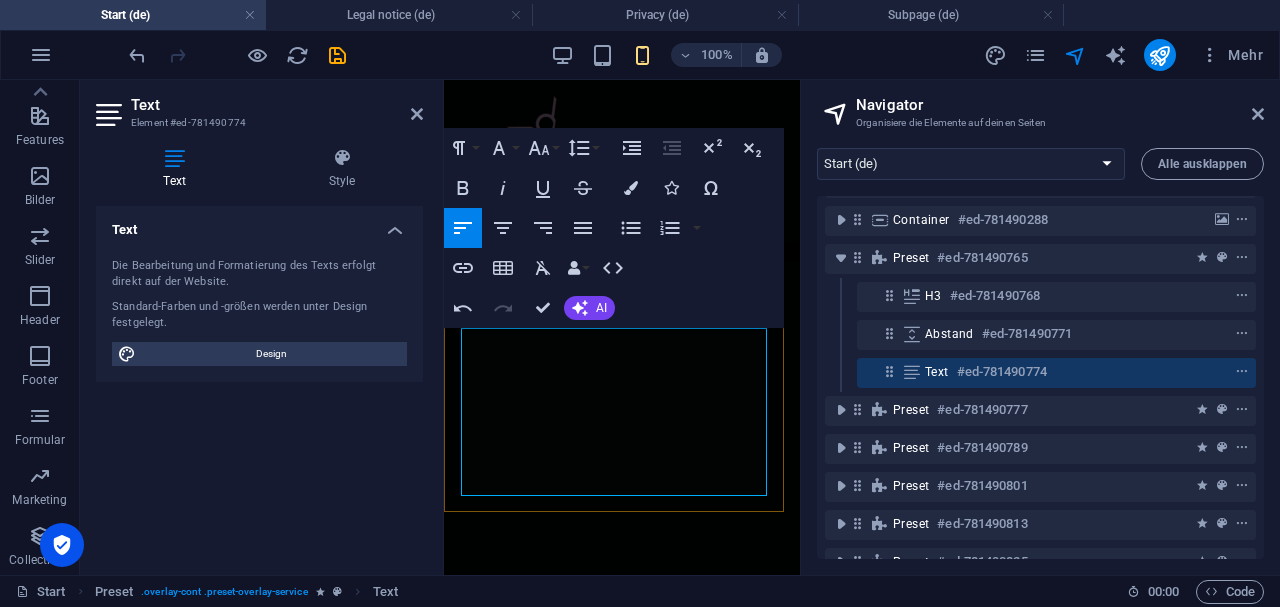 drag, startPoint x: 463, startPoint y: 482, endPoint x: 547, endPoint y: 483, distance: 84.00595 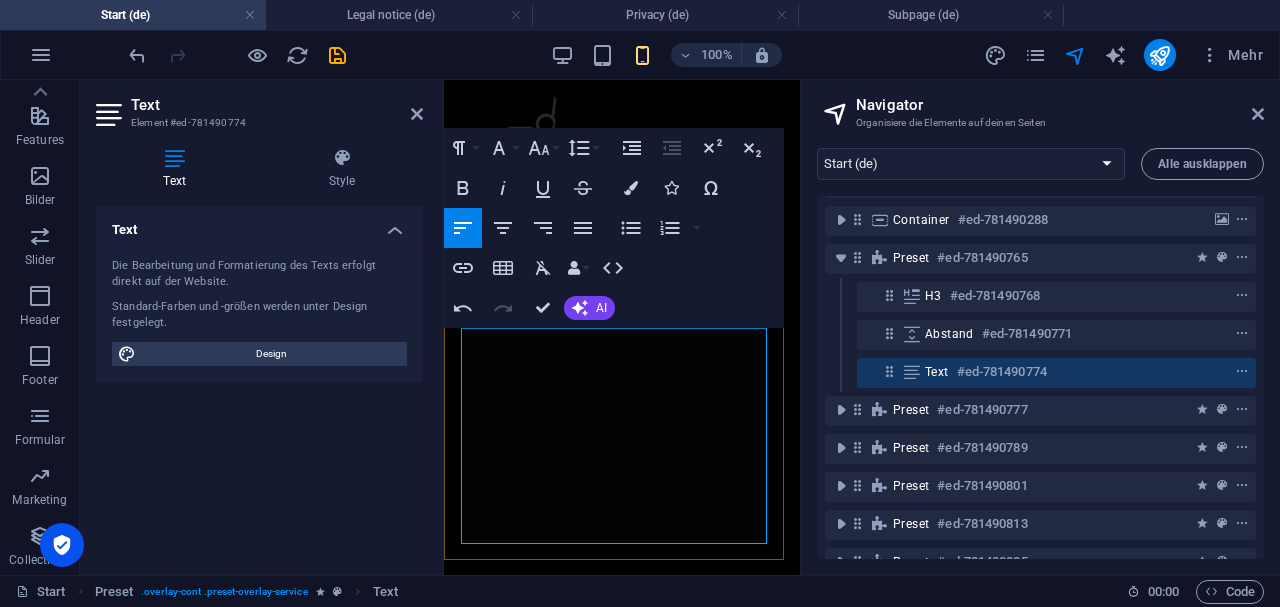 scroll, scrollTop: 5650, scrollLeft: 0, axis: vertical 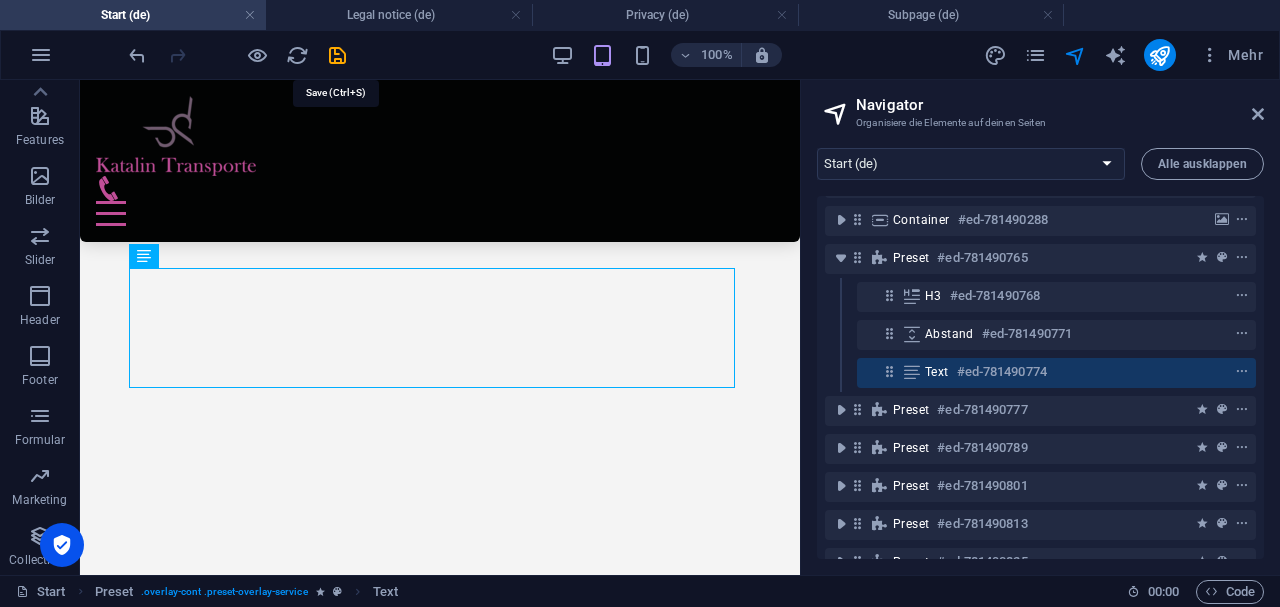 click at bounding box center [337, 55] 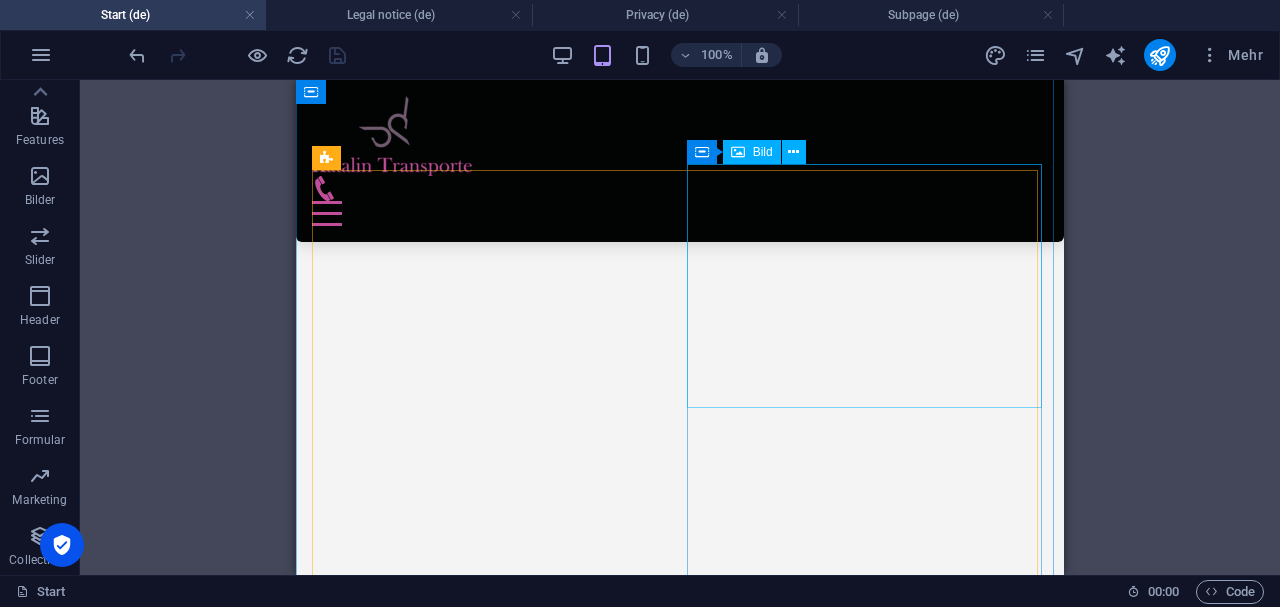 scroll, scrollTop: 1864, scrollLeft: 0, axis: vertical 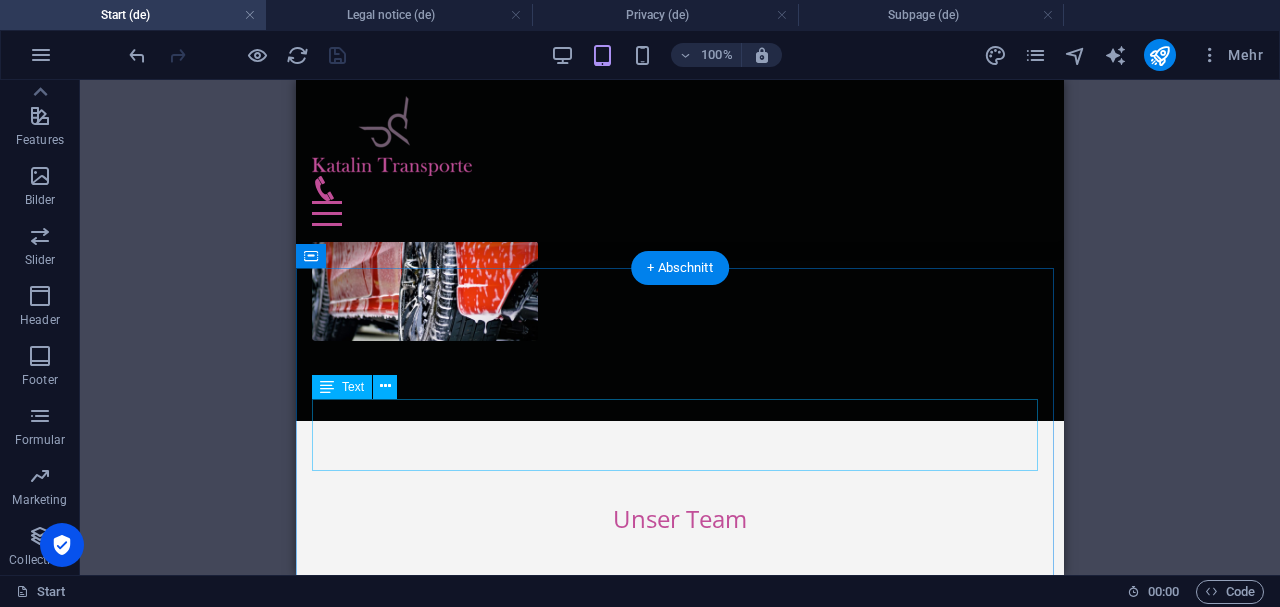click on "Lorem ipsum dolor sit amet, consetetur sadipscing elitr, sed diam nonumy eirmod tempor invidunt ut labore et dolore magna aliquyam erat, sed diam voluptua. t vero [PERSON_NAME] et accusam et [PERSON_NAME] duo [PERSON_NAME] et ea rebum." at bounding box center [680, 5941] 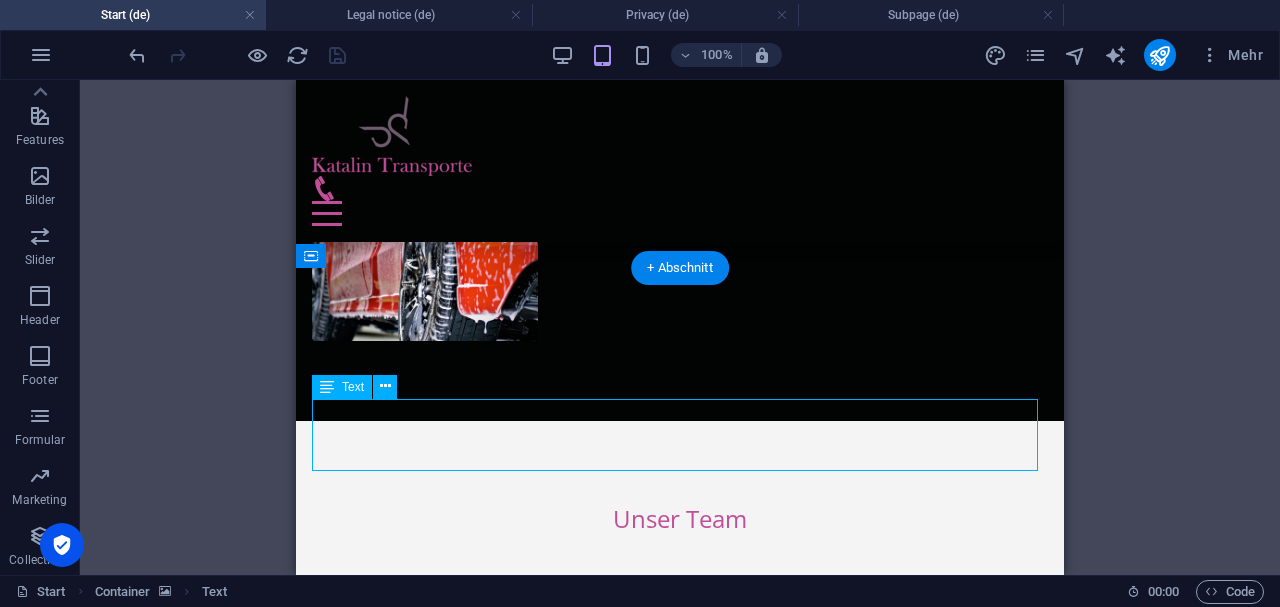 click on "Lorem ipsum dolor sit amet, consetetur sadipscing elitr, sed diam nonumy eirmod tempor invidunt ut labore et dolore magna aliquyam erat, sed diam voluptua. t vero [PERSON_NAME] et accusam et [PERSON_NAME] duo [PERSON_NAME] et ea rebum." at bounding box center [680, 5941] 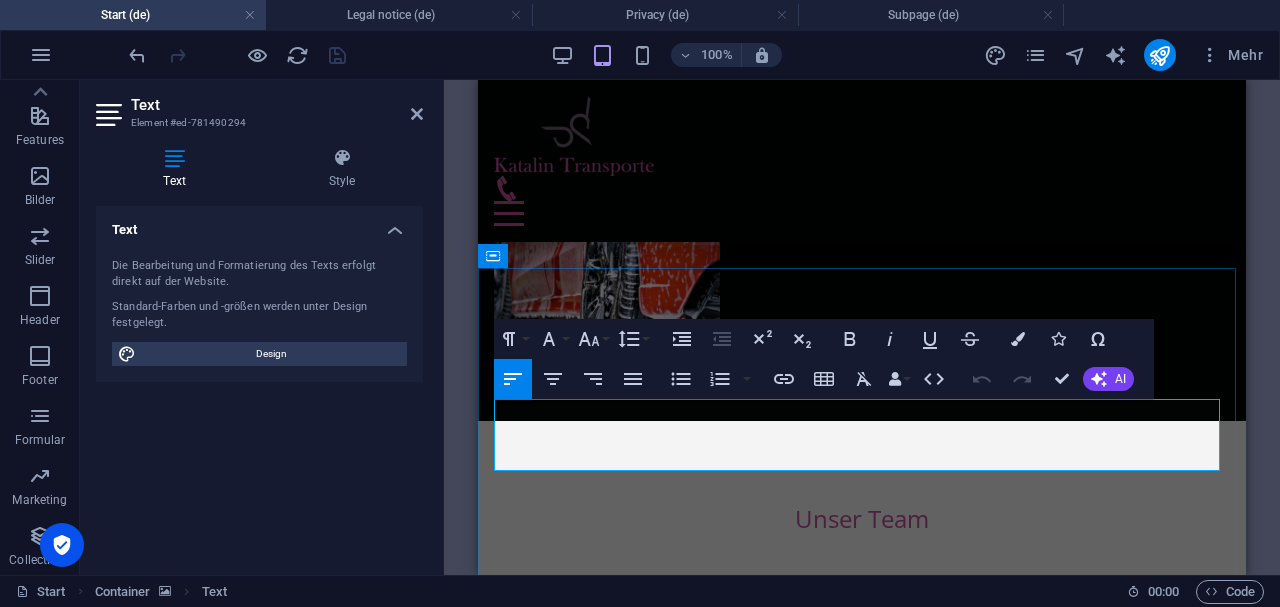 click on "Lorem ipsum dolor sit amet, consetetur sadipscing elitr, sed diam nonumy eirmod tempor invidunt ut labore et dolore magna aliquyam erat, sed diam voluptua. t vero [PERSON_NAME] et accusam et [PERSON_NAME] duo [PERSON_NAME] et ea rebum." at bounding box center (862, 5941) 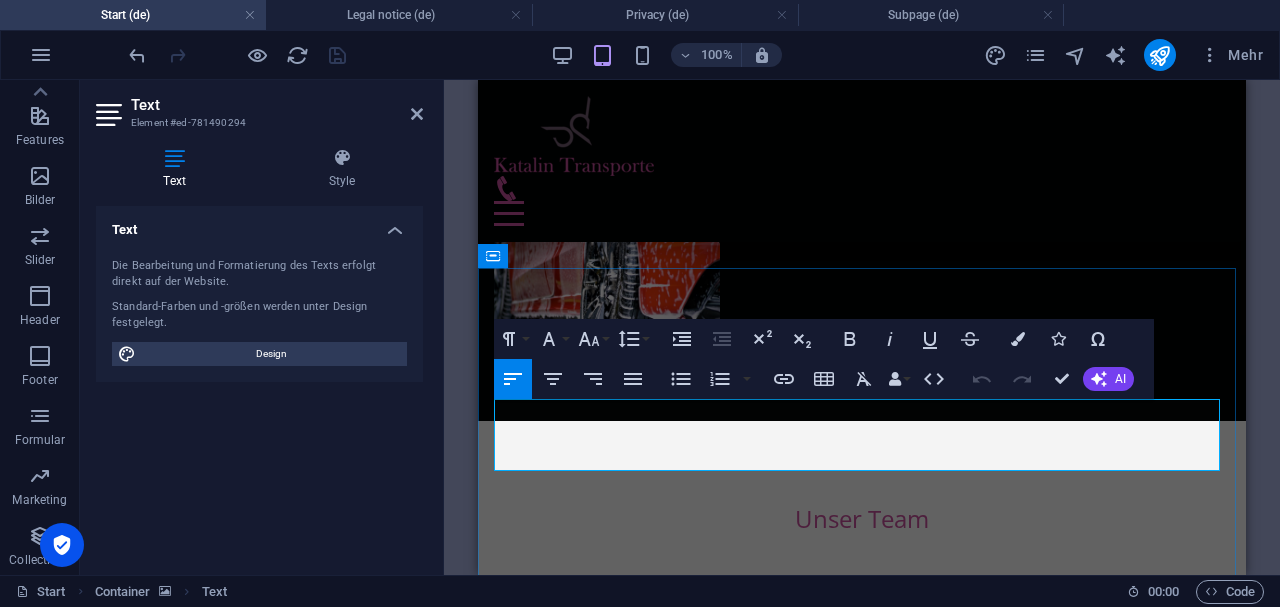 type 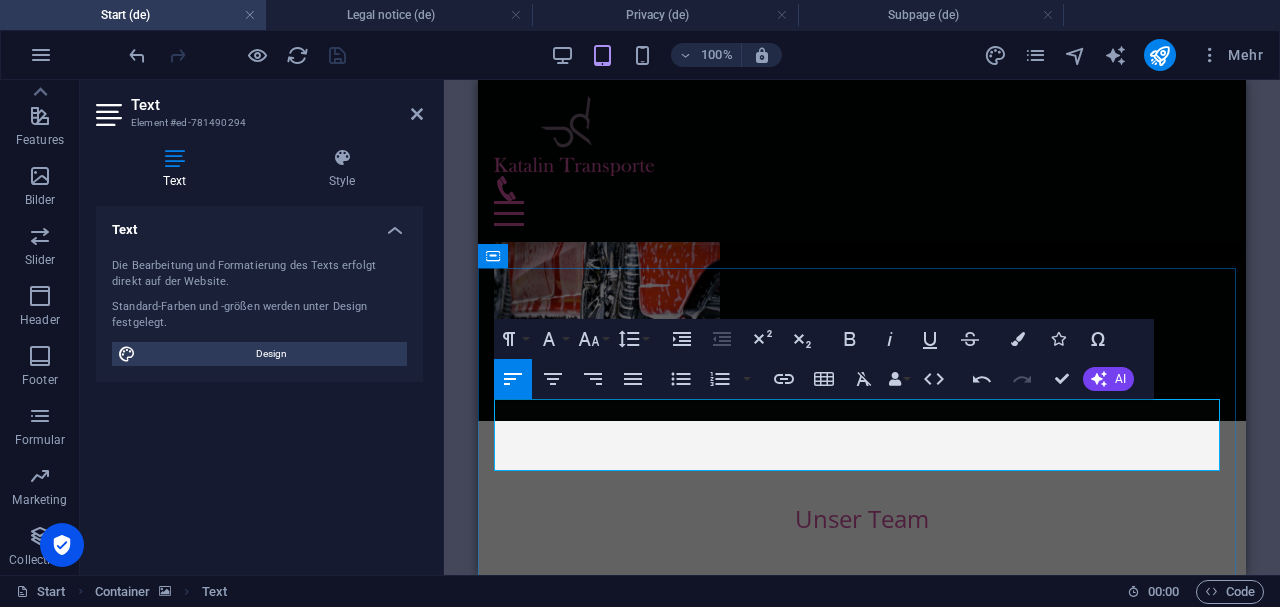 drag, startPoint x: 780, startPoint y: 410, endPoint x: 888, endPoint y: 407, distance: 108.04166 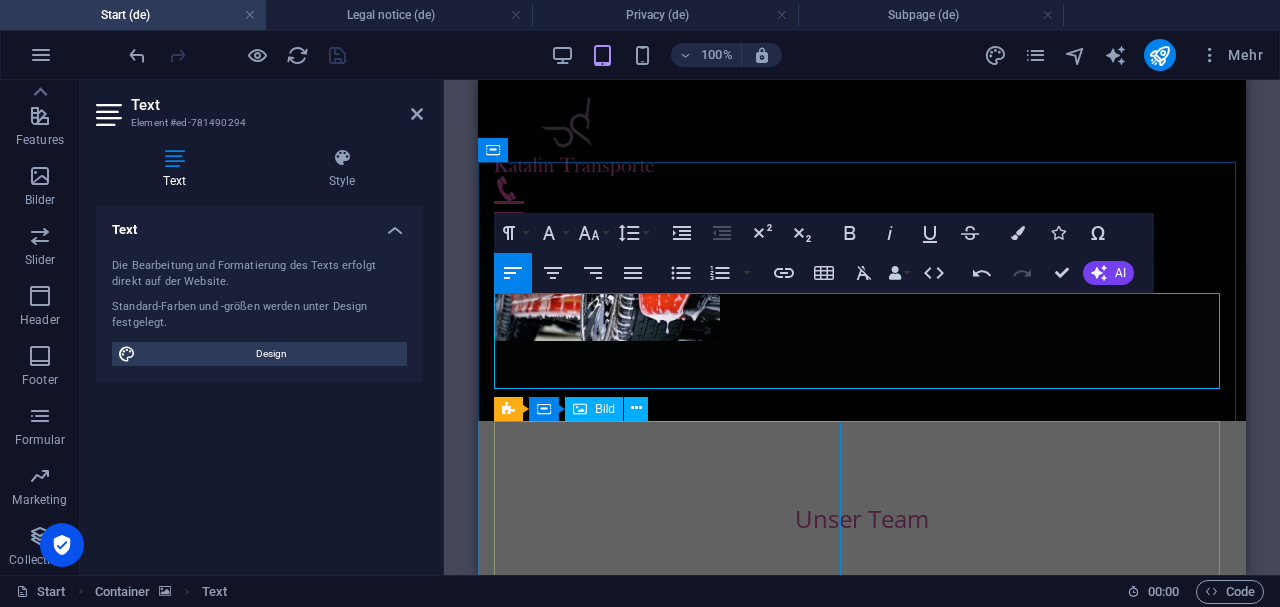 scroll, scrollTop: 1998, scrollLeft: 0, axis: vertical 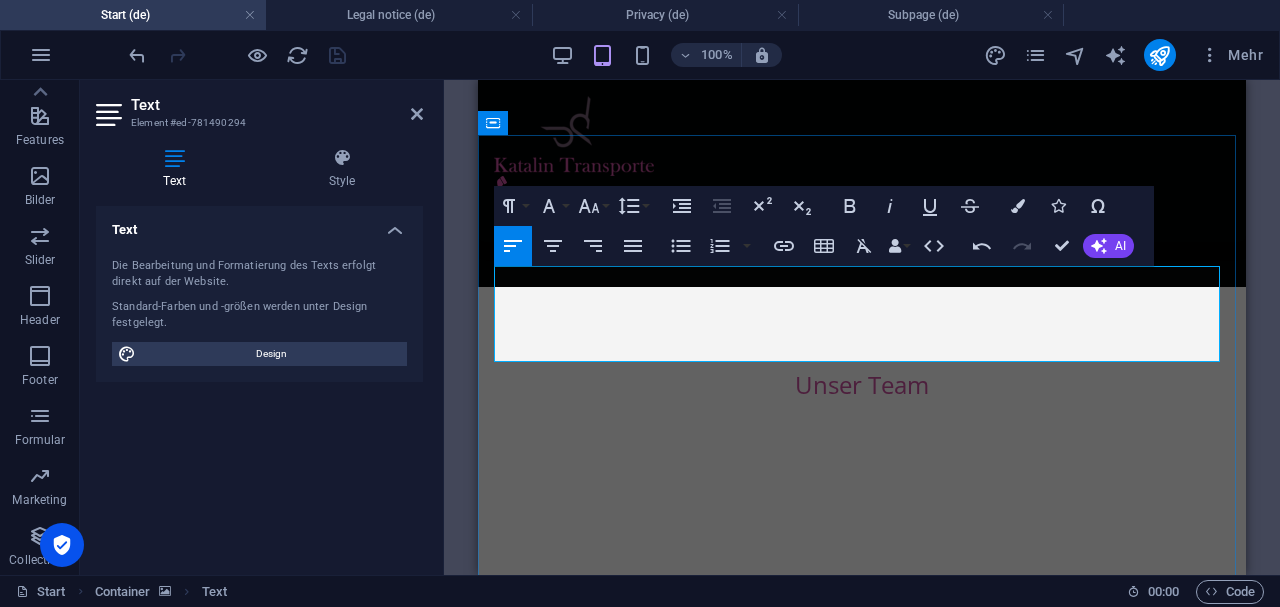 drag, startPoint x: 495, startPoint y: 297, endPoint x: 587, endPoint y: 342, distance: 102.41582 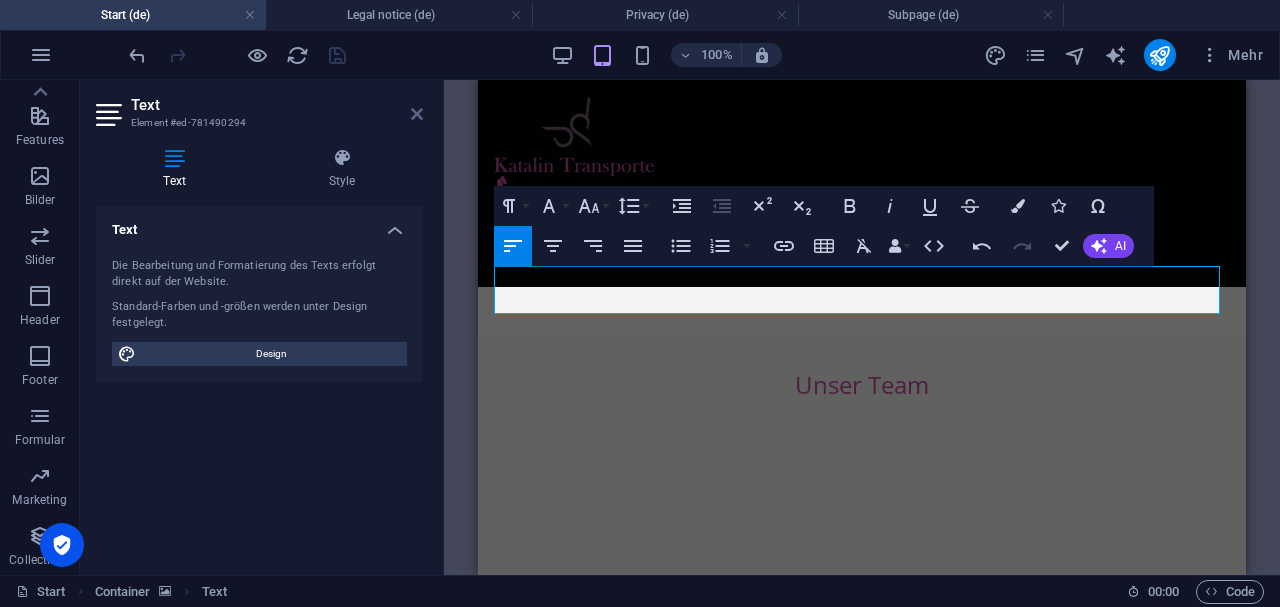 click at bounding box center [417, 114] 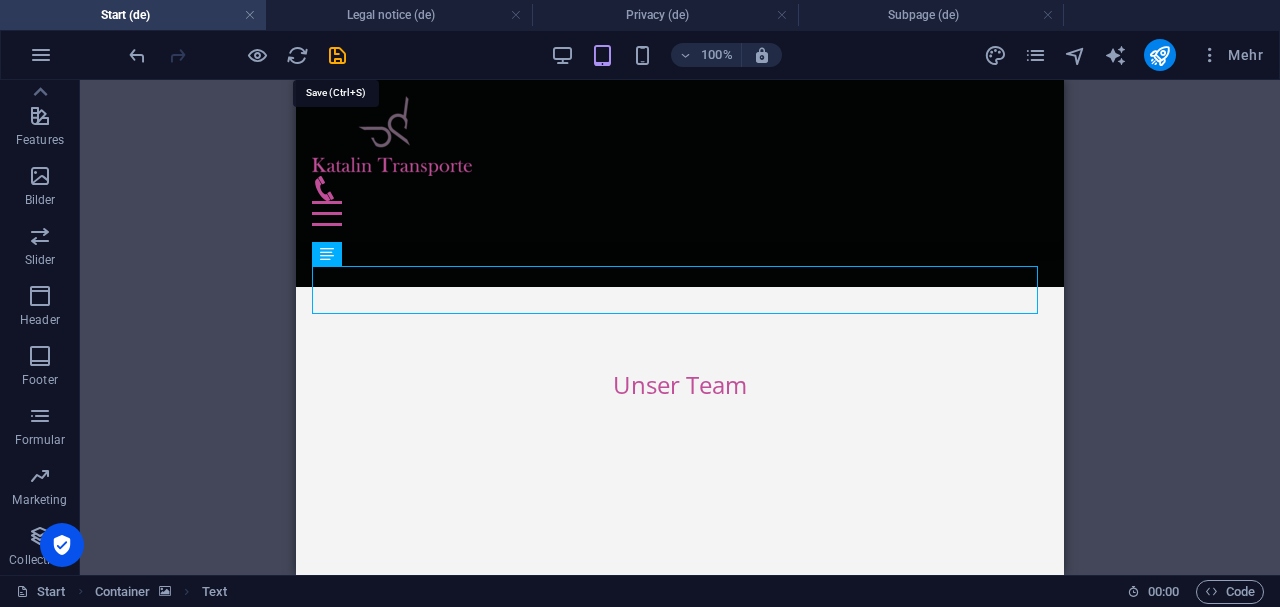 drag, startPoint x: 326, startPoint y: 50, endPoint x: 513, endPoint y: 64, distance: 187.52333 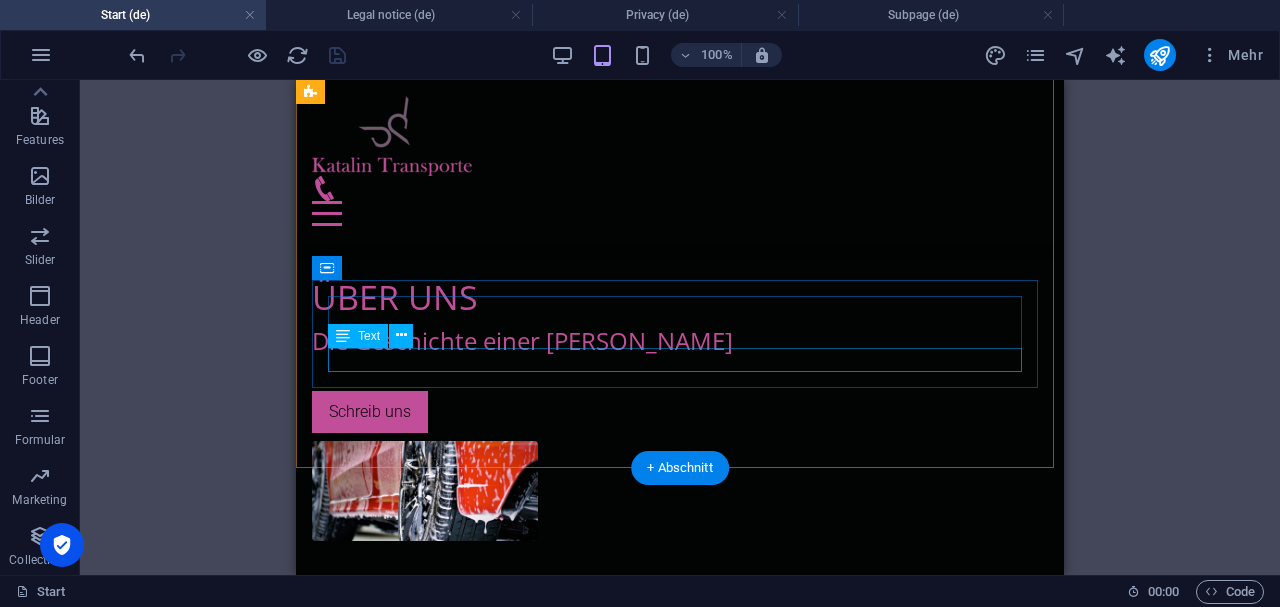scroll, scrollTop: 1598, scrollLeft: 0, axis: vertical 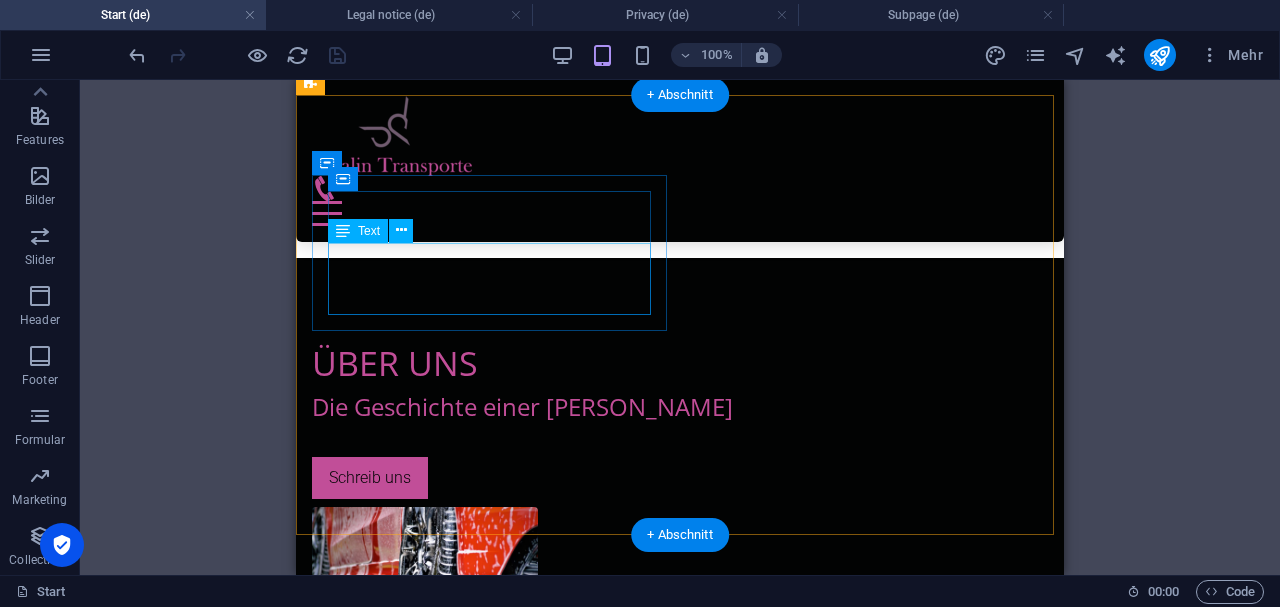 click on "Geschulte Fahrer, ob nach ADR Vorschrift oder bei der Ladungssicherung. So kommt Ihre Ware sicher ans Ziel." at bounding box center (680, 4078) 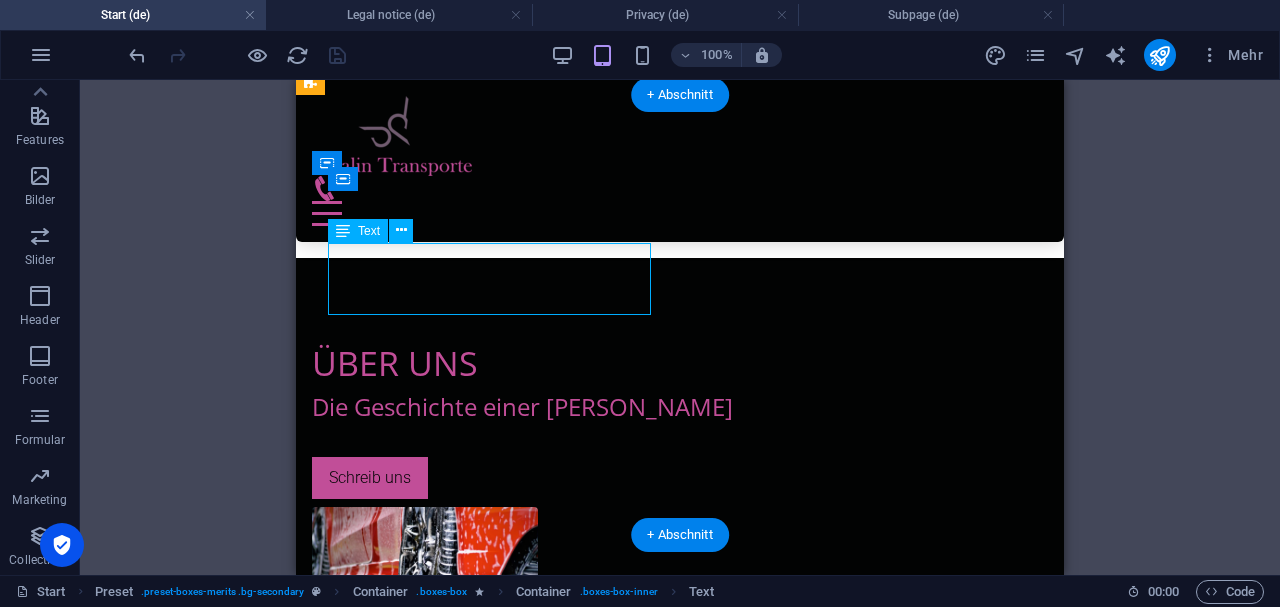 click on "Geschulte Fahrer, ob nach ADR Vorschrift oder bei der Ladungssicherung. So kommt Ihre Ware sicher ans Ziel." at bounding box center [680, 4078] 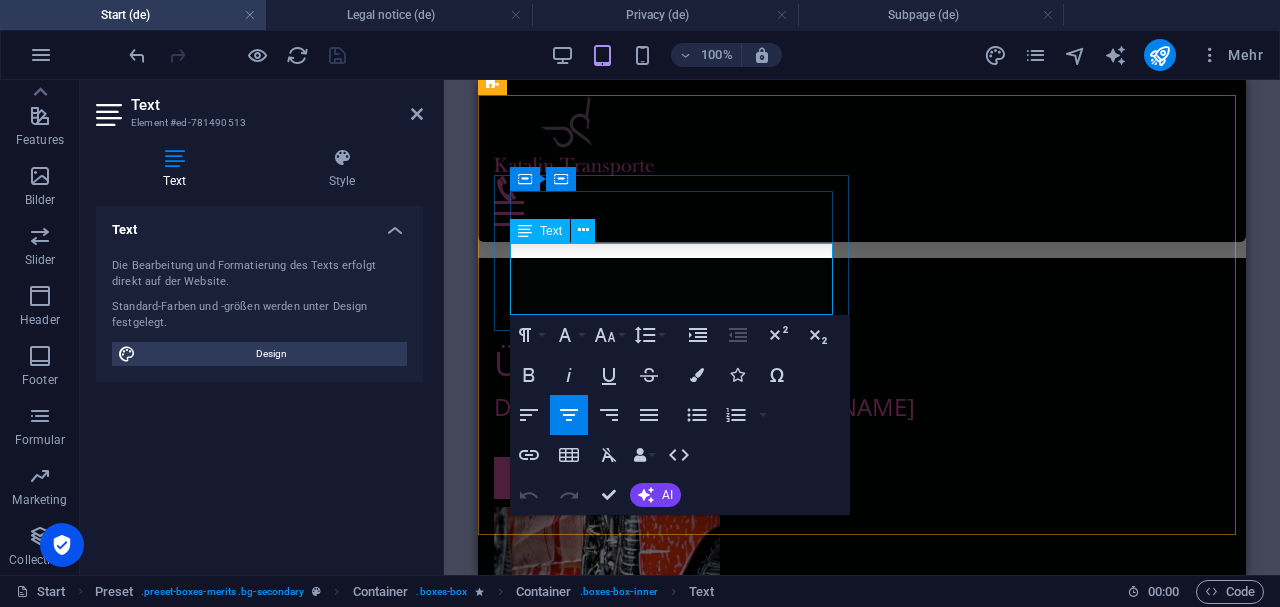 type 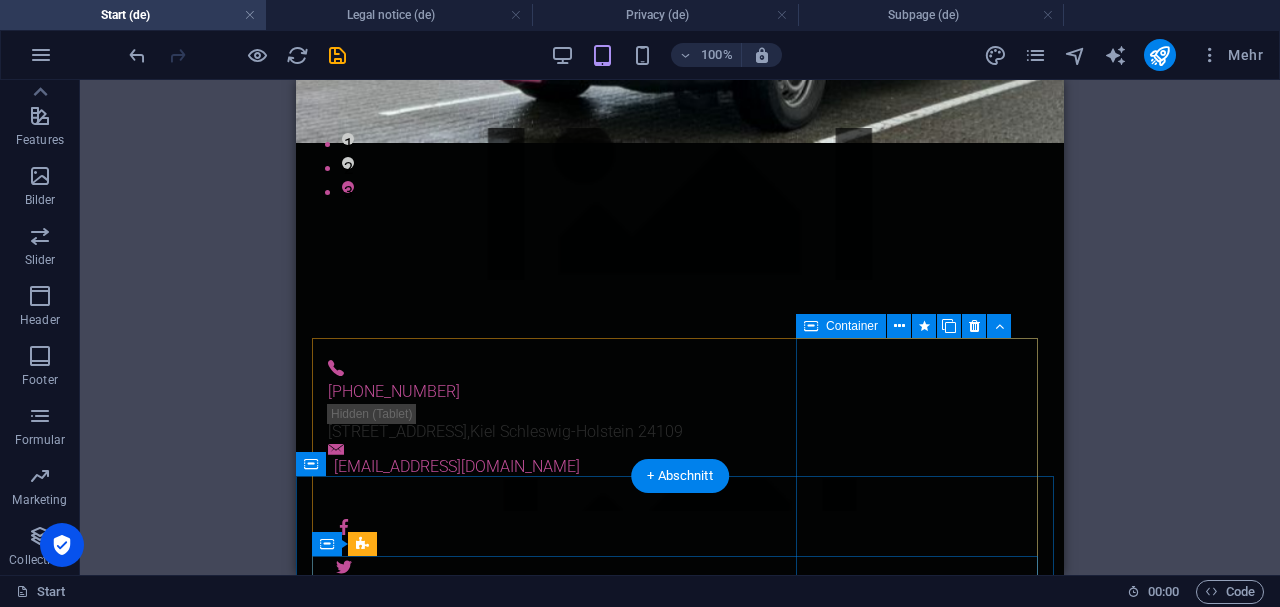 scroll, scrollTop: 0, scrollLeft: 0, axis: both 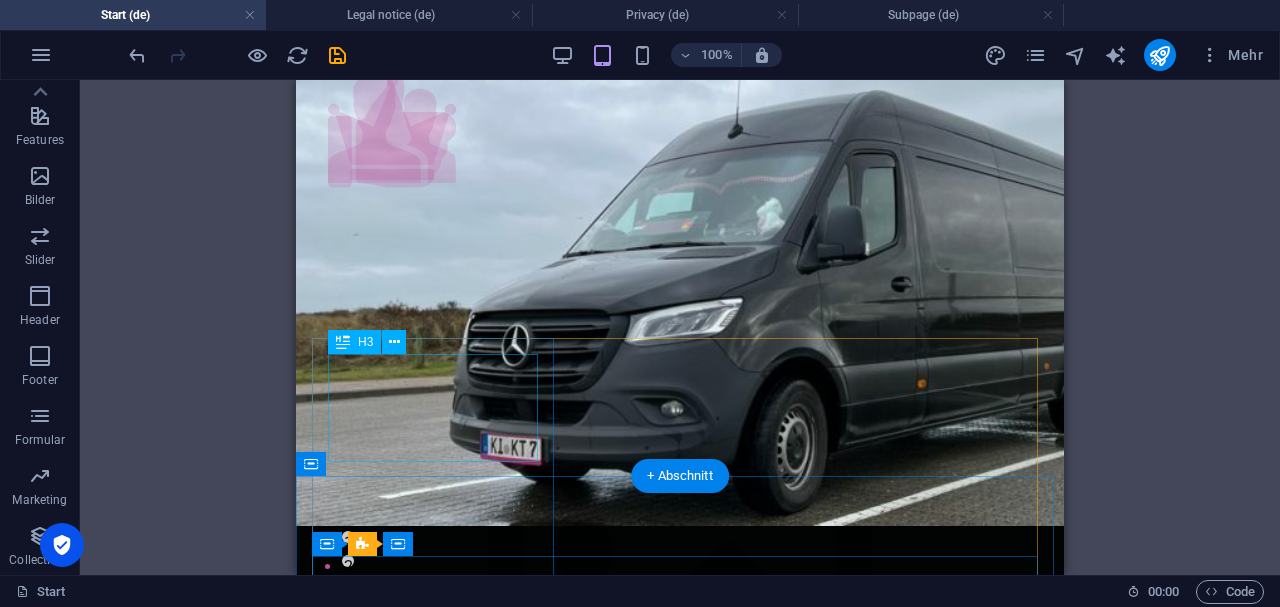 click on "Willkommen bei katalin-transporte.com" at bounding box center [680, 1092] 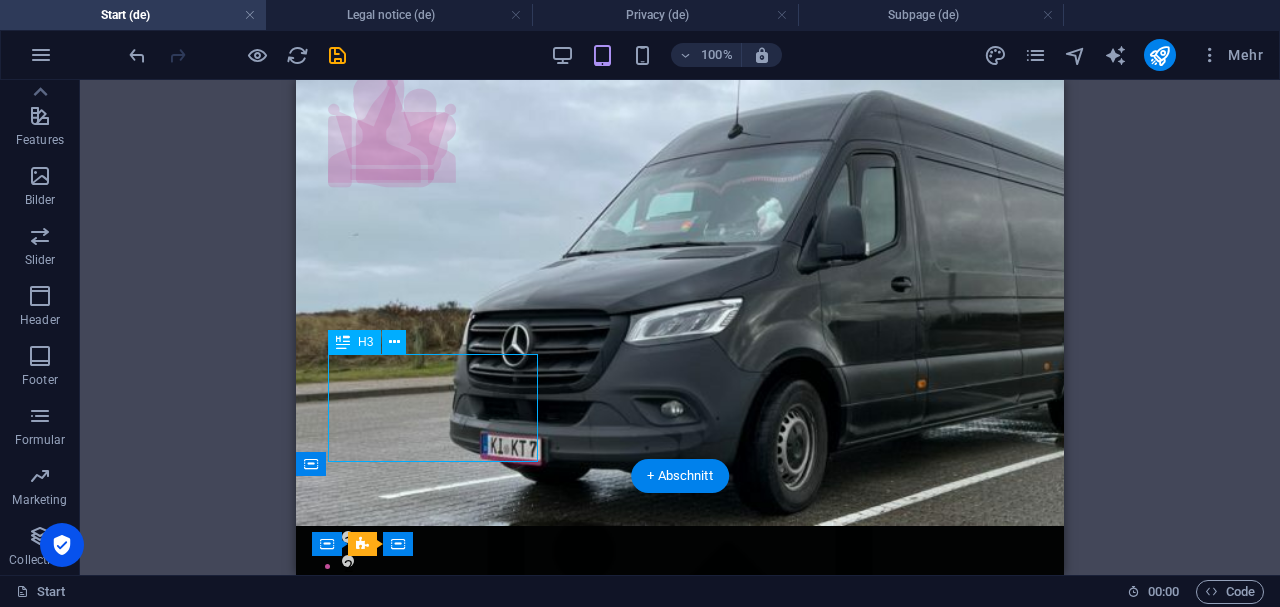 click on "Willkommen bei katalin-transporte.com" at bounding box center [680, 1092] 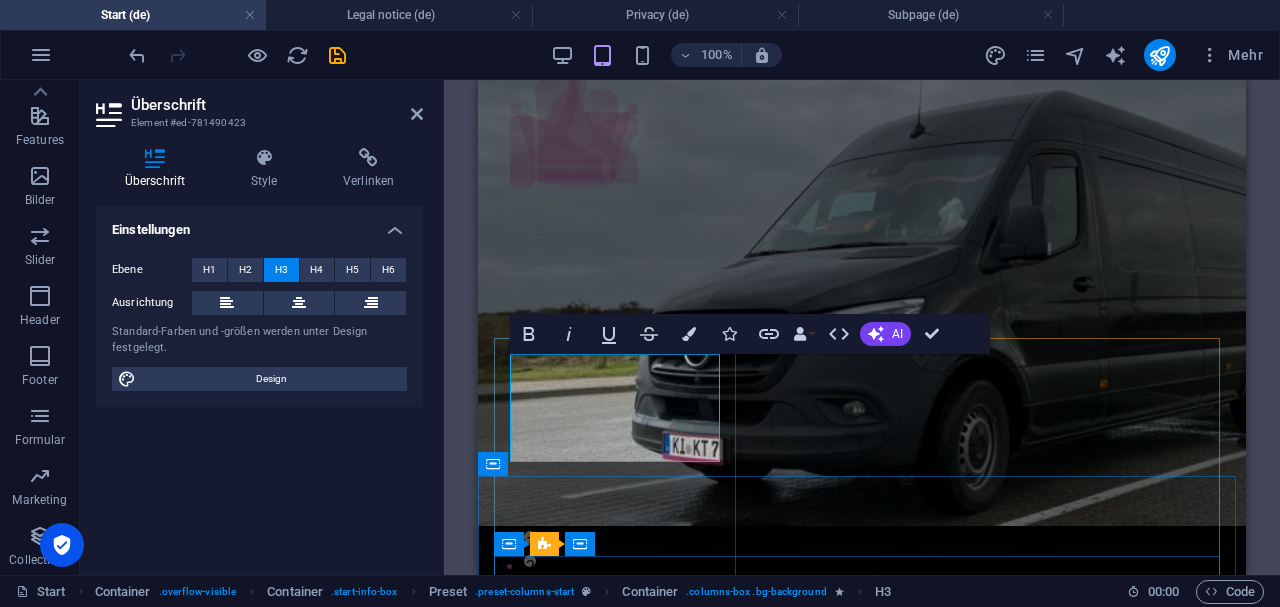 click on "Willkommen bei katalin-transporte.com" at bounding box center (862, 1092) 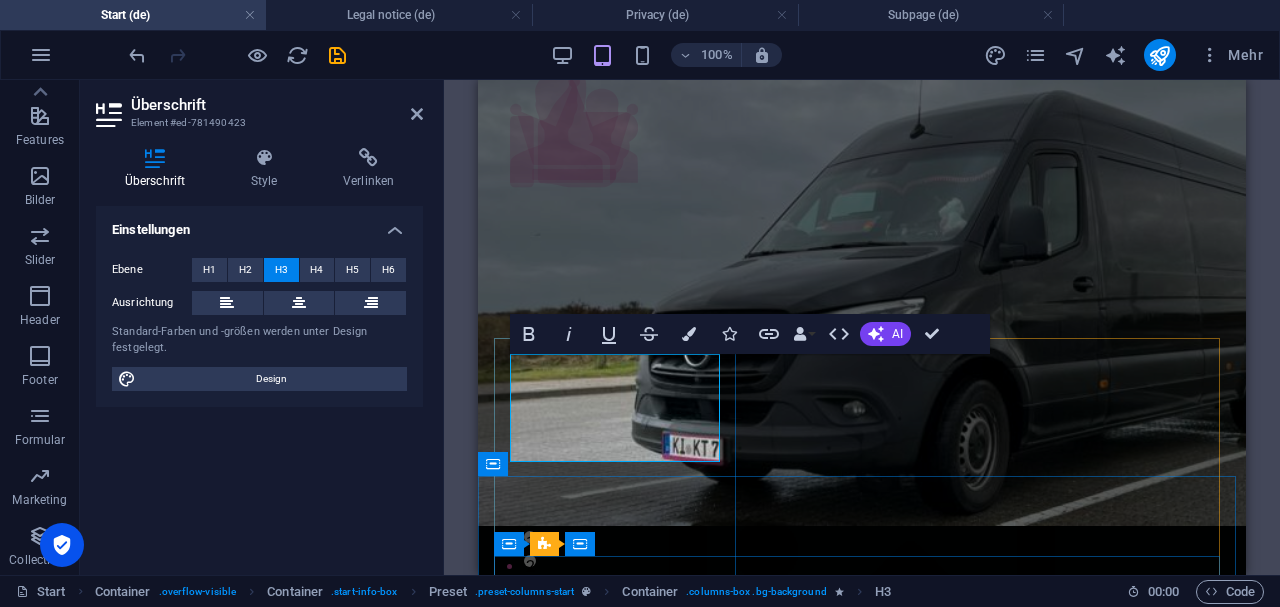 click on "Willkommen bei katalin-transporte.com" at bounding box center [862, 1092] 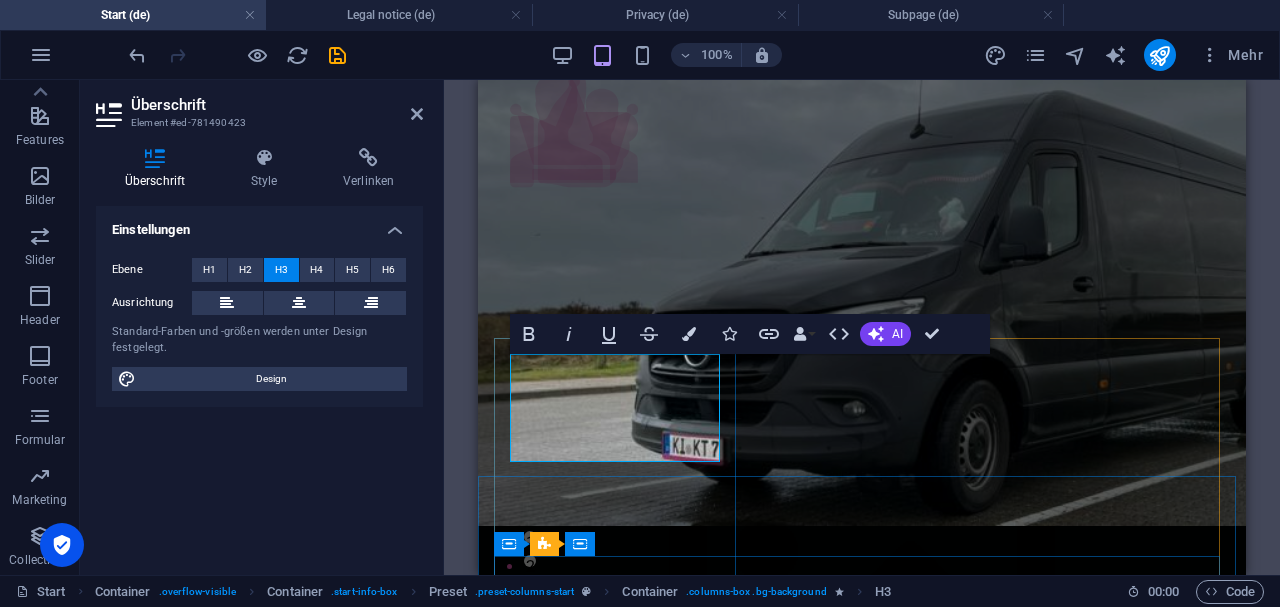 click on "Willkommen bei Katalin-Transporte ‌" at bounding box center (862, 1110) 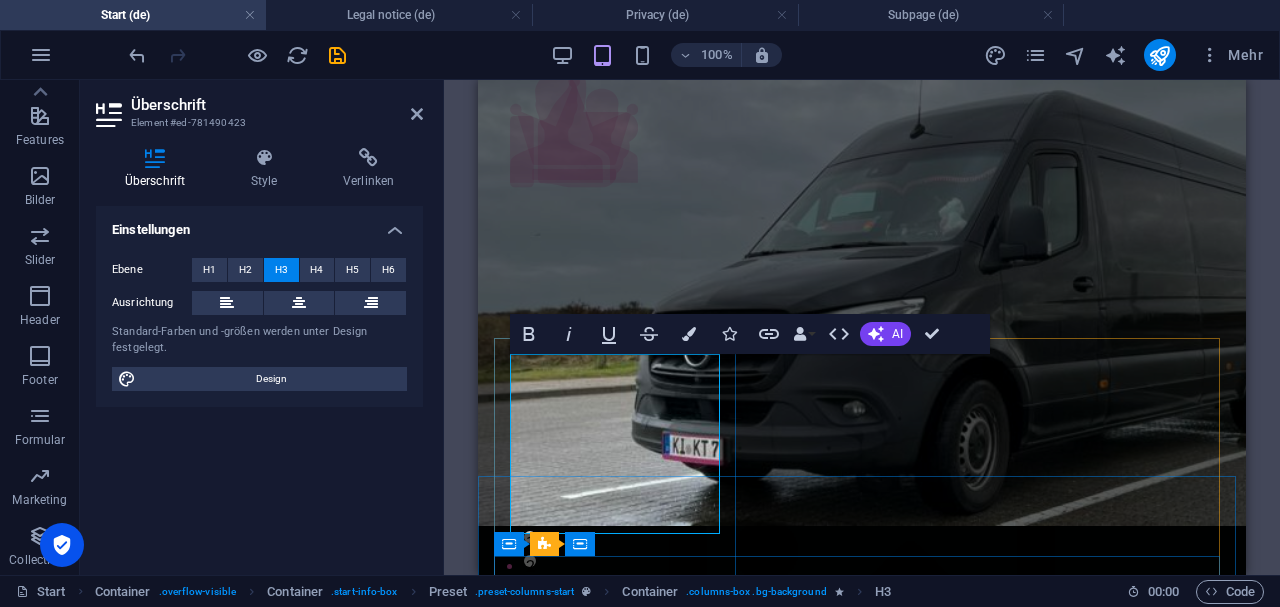 drag, startPoint x: 512, startPoint y: 373, endPoint x: 630, endPoint y: 511, distance: 181.57092 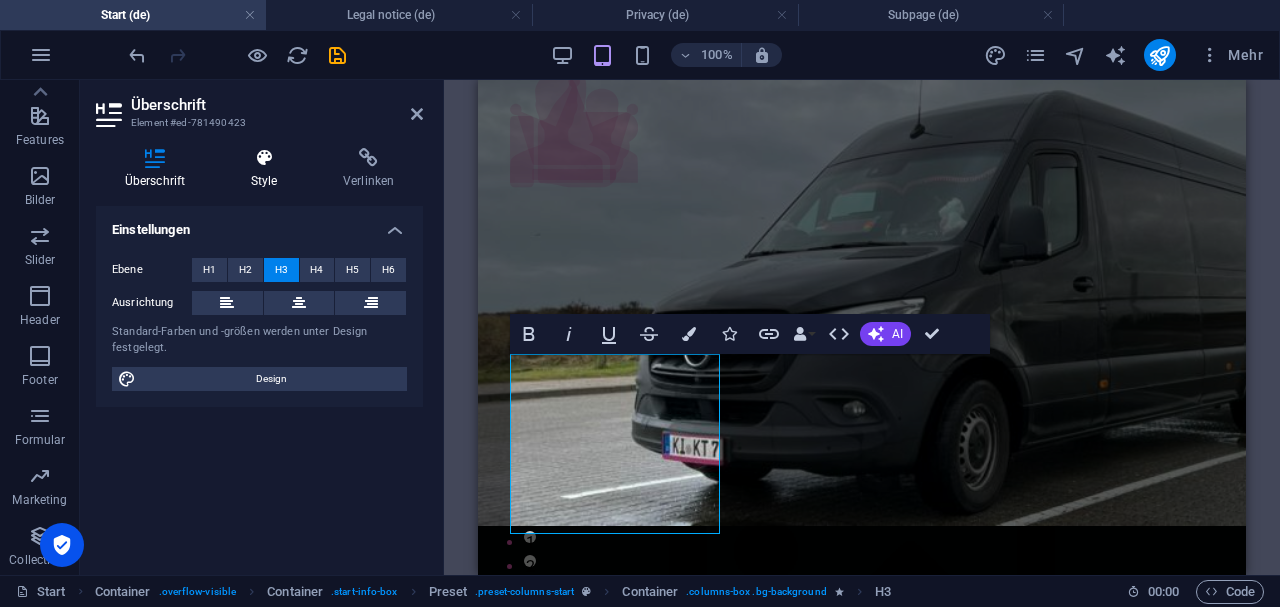 click at bounding box center (264, 158) 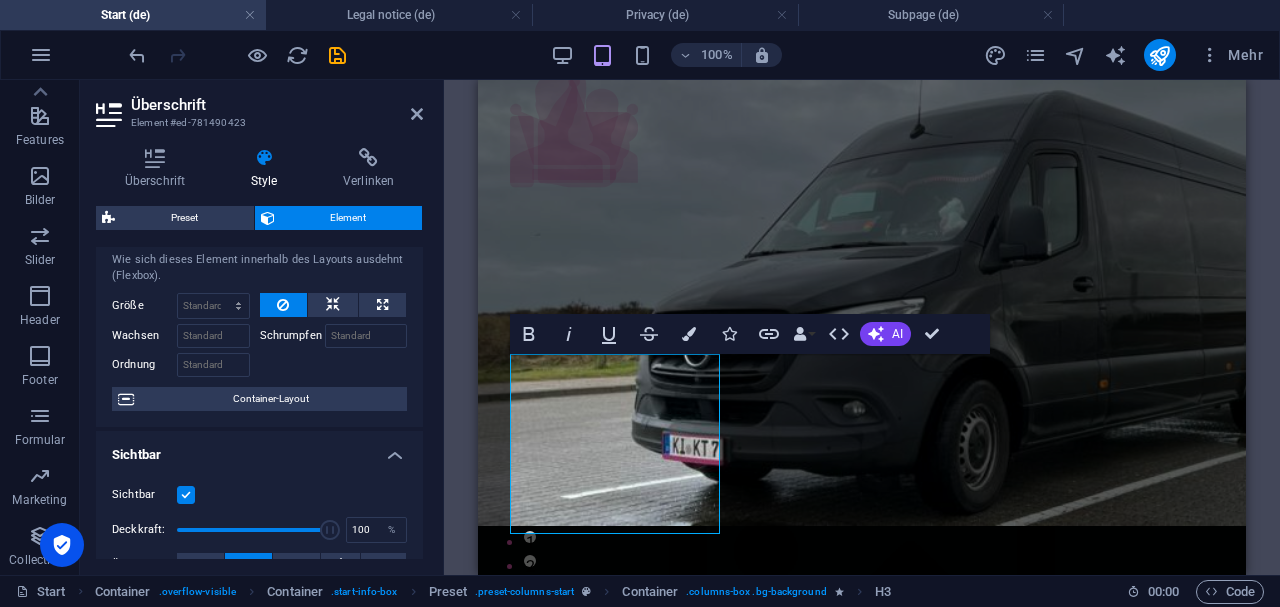 scroll, scrollTop: 0, scrollLeft: 0, axis: both 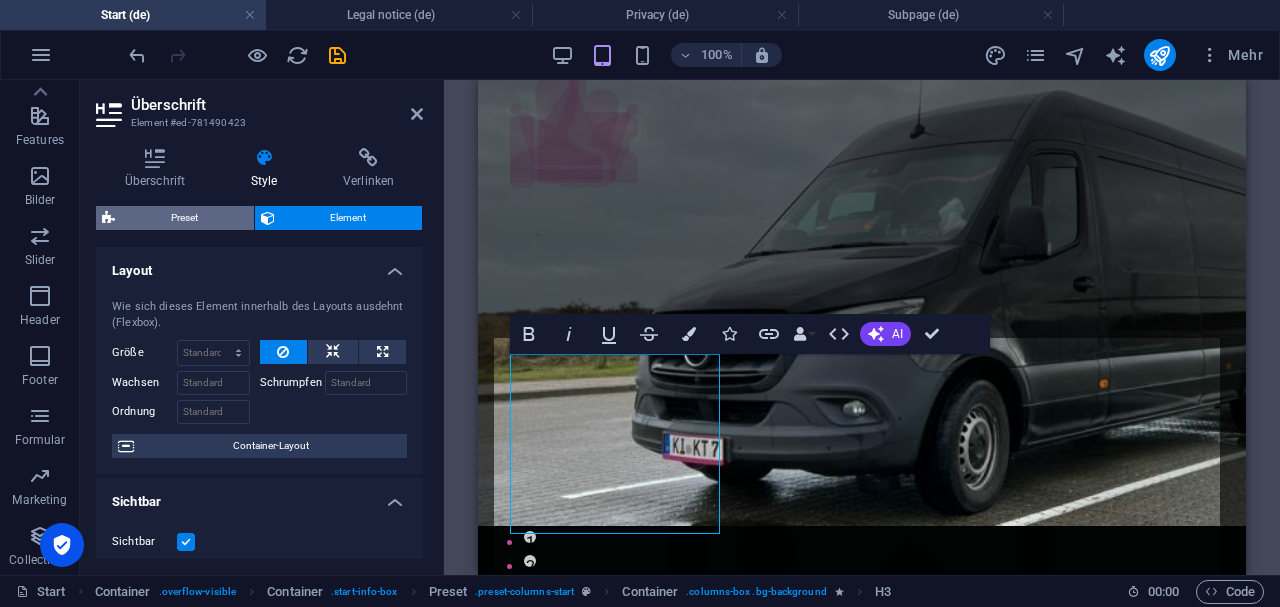 click on "Preset" at bounding box center (184, 218) 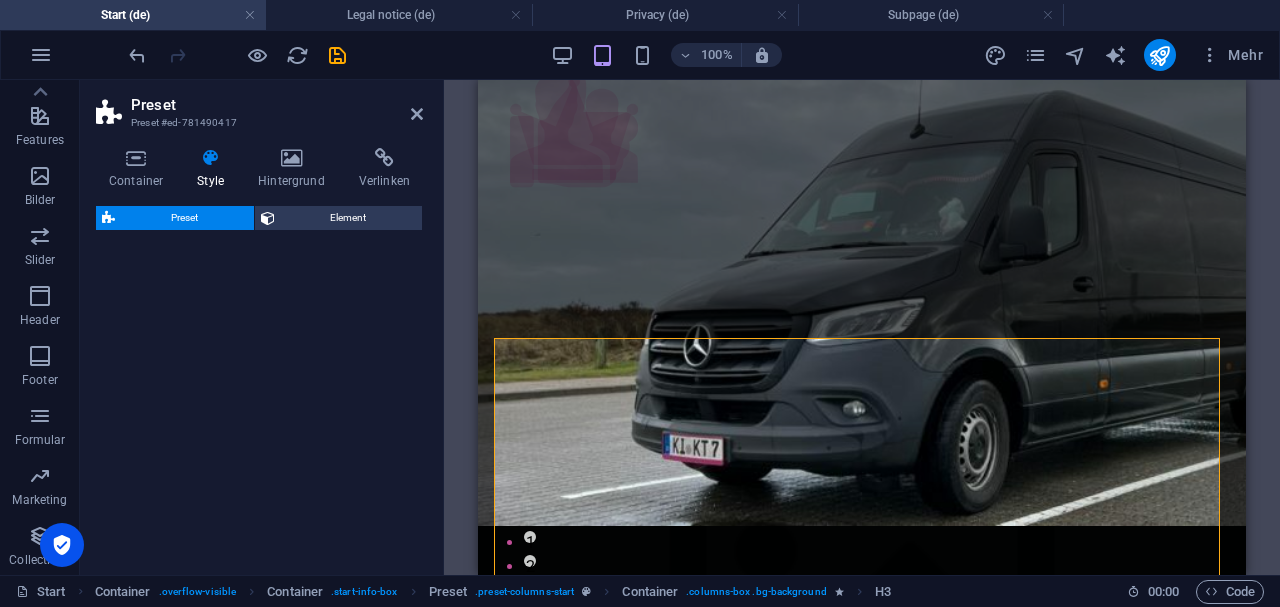 select on "px" 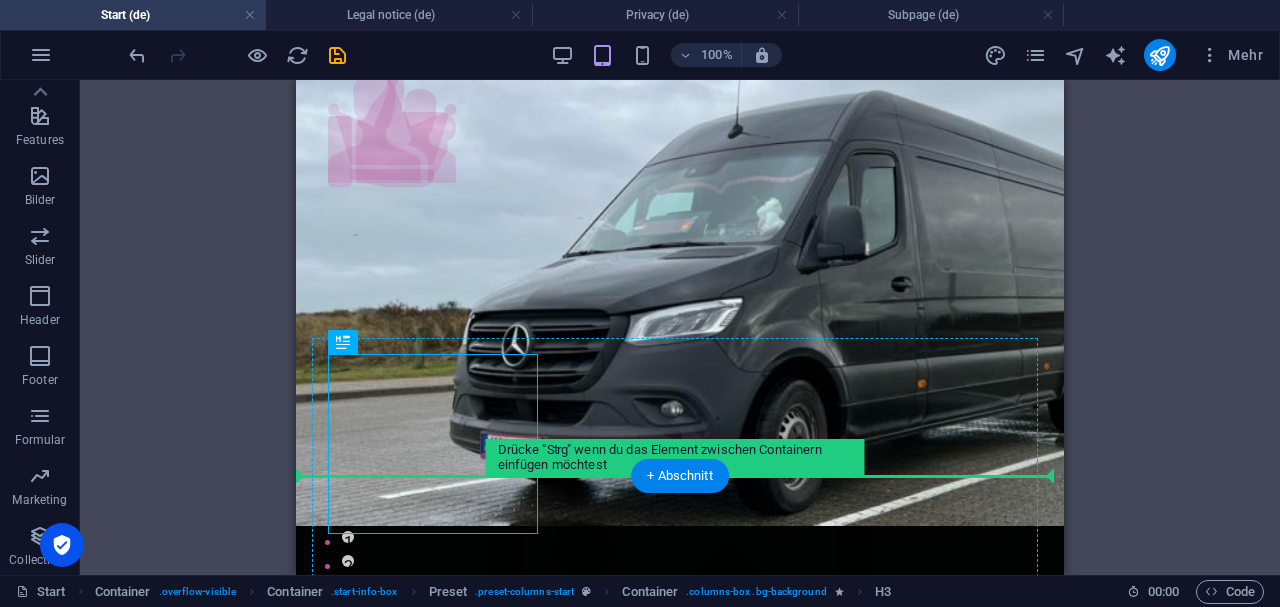 drag, startPoint x: 333, startPoint y: 366, endPoint x: 540, endPoint y: 385, distance: 207.87015 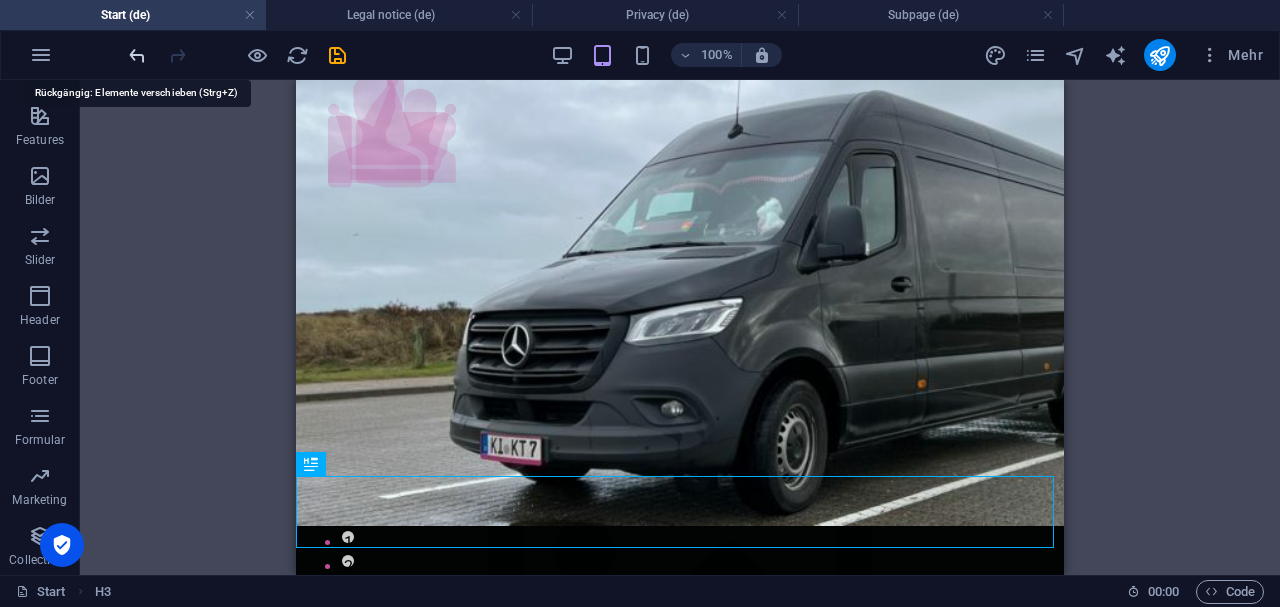 click at bounding box center (137, 55) 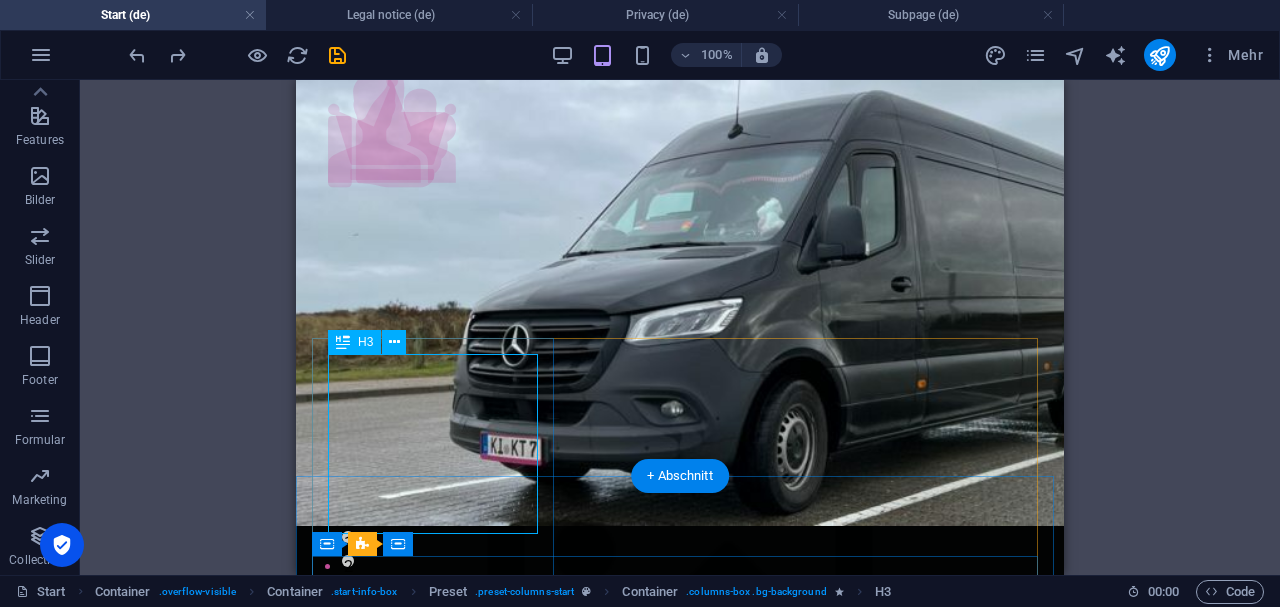 click on "Willkommen bei Katalin-Transporte Wir sind Europaweit für Sie da." at bounding box center [680, 1110] 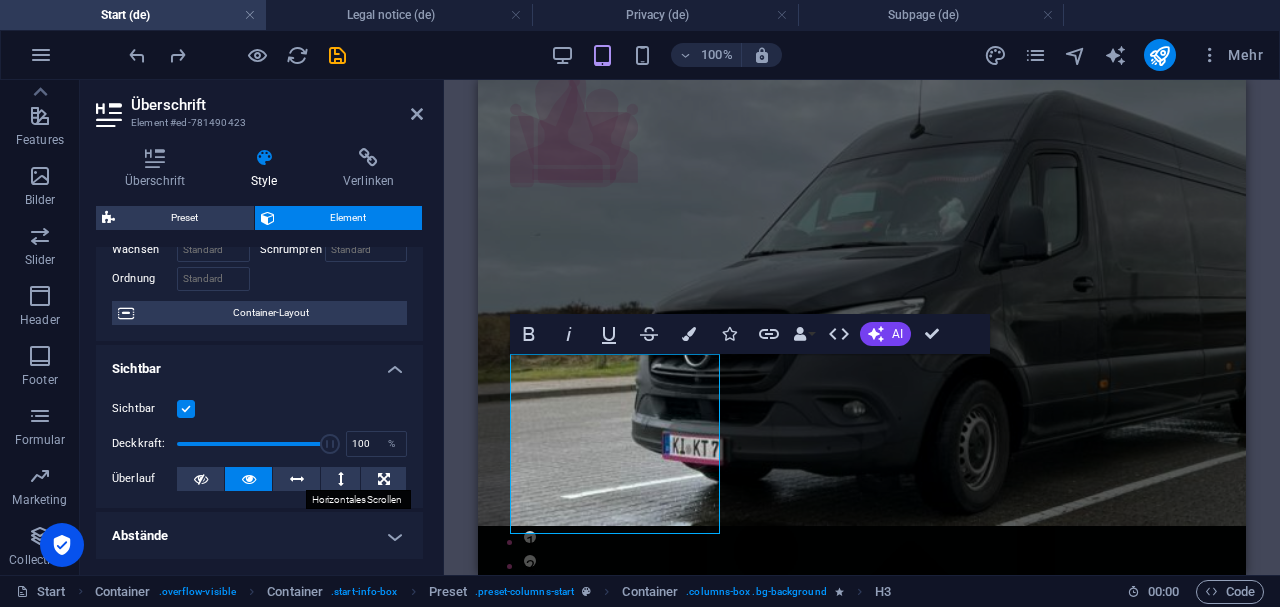scroll, scrollTop: 200, scrollLeft: 0, axis: vertical 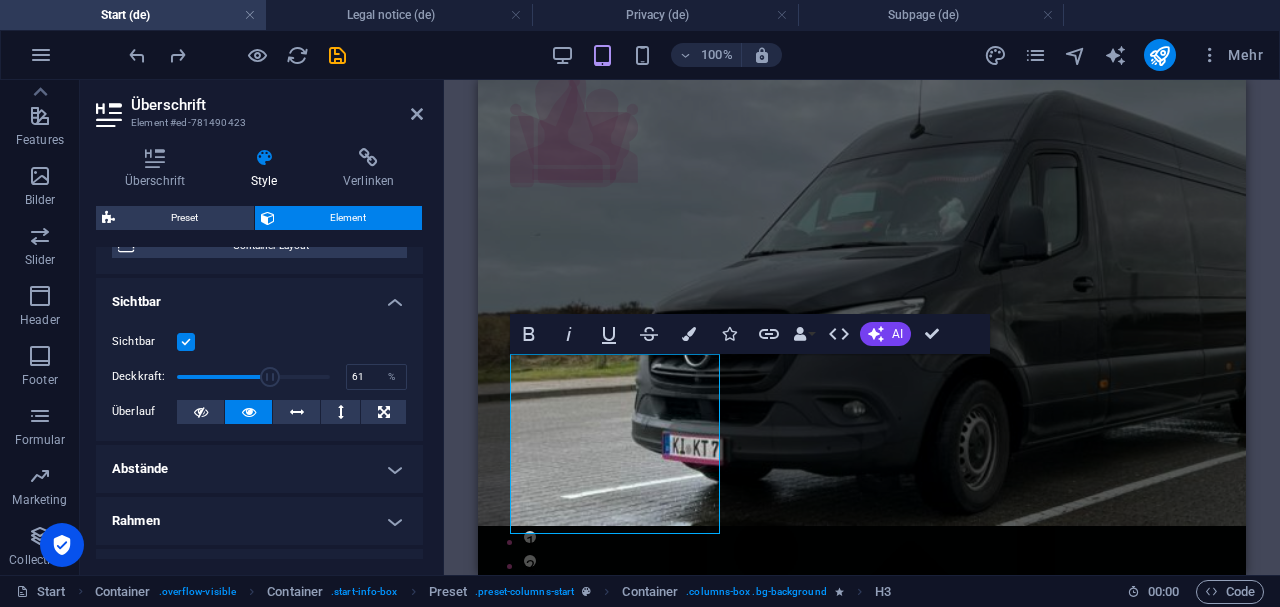 drag, startPoint x: 326, startPoint y: 380, endPoint x: 264, endPoint y: 370, distance: 62.801273 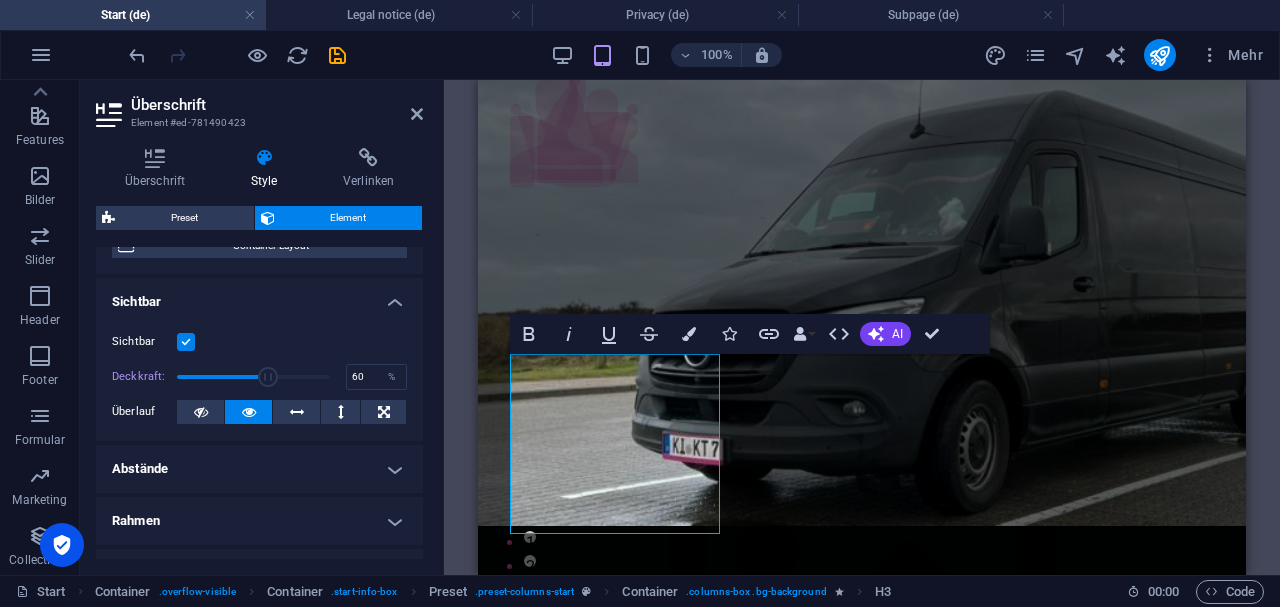 click on "Sichtbar Deckkraft: 60 % Überlauf" at bounding box center [259, 377] 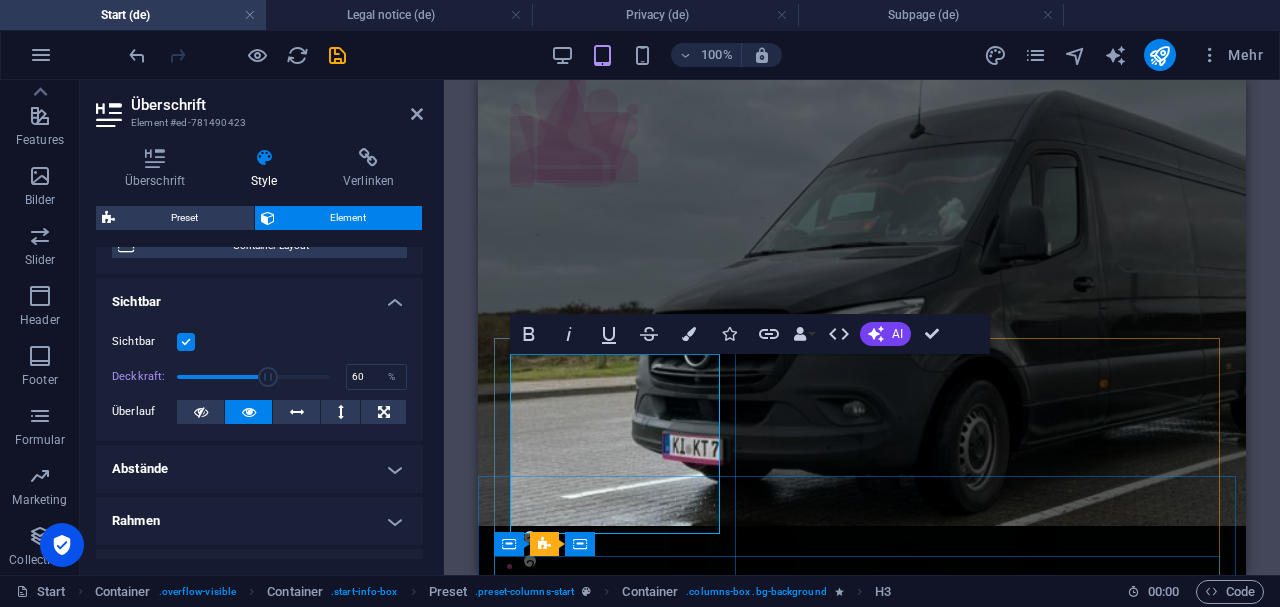 click on "Willkommen bei Katalin-Transporte Wir sind Europaweit für Sie da." at bounding box center (862, 1110) 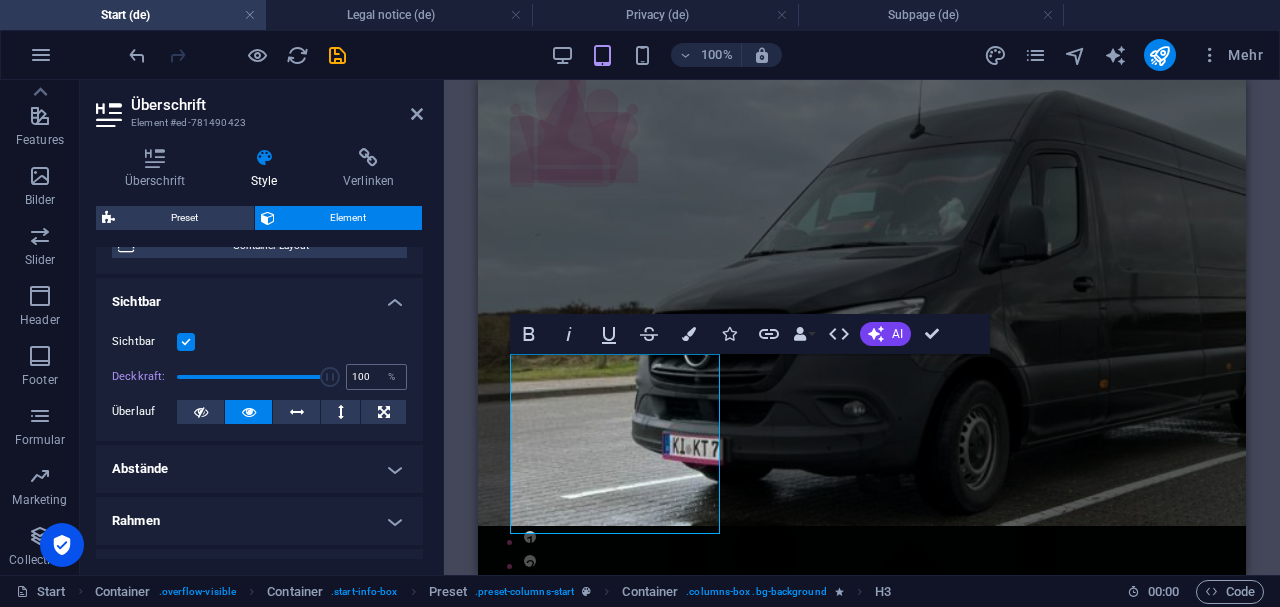 drag, startPoint x: 270, startPoint y: 374, endPoint x: 370, endPoint y: 387, distance: 100.84146 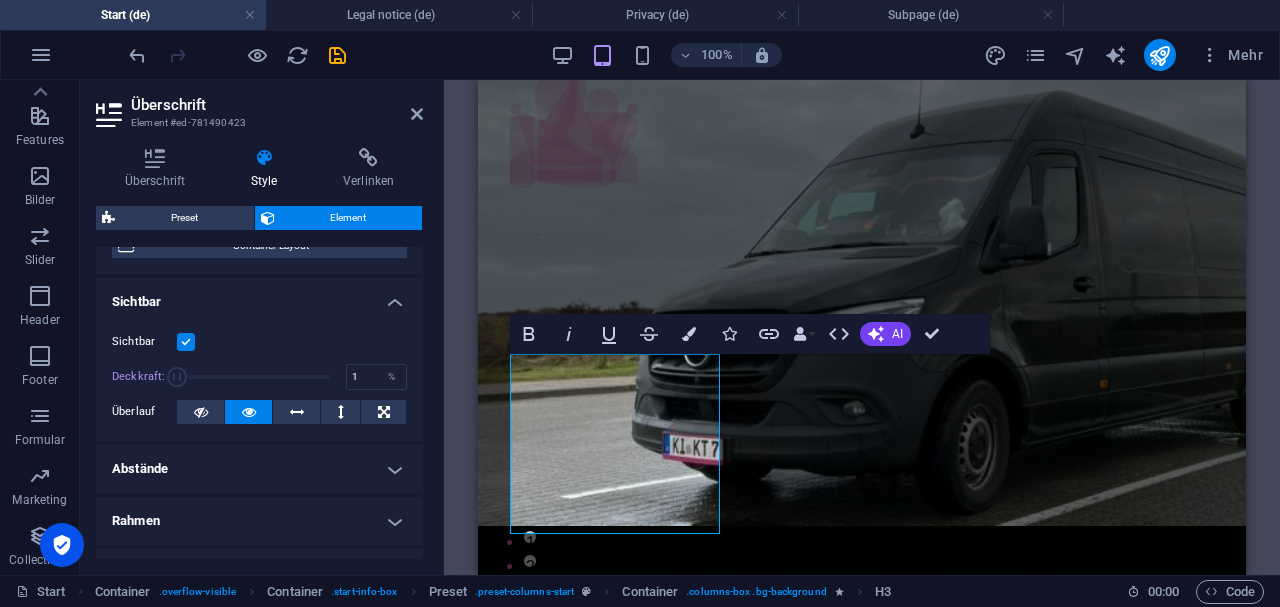 drag, startPoint x: 325, startPoint y: 373, endPoint x: 156, endPoint y: 368, distance: 169.07394 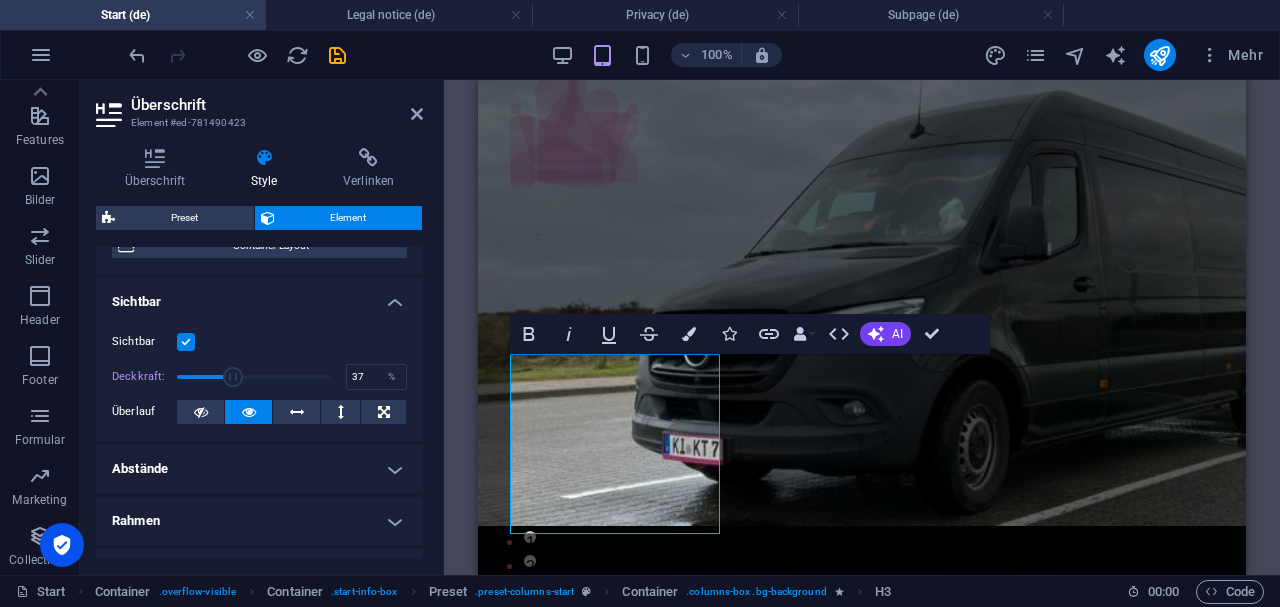 drag, startPoint x: 182, startPoint y: 371, endPoint x: 231, endPoint y: 380, distance: 49.819675 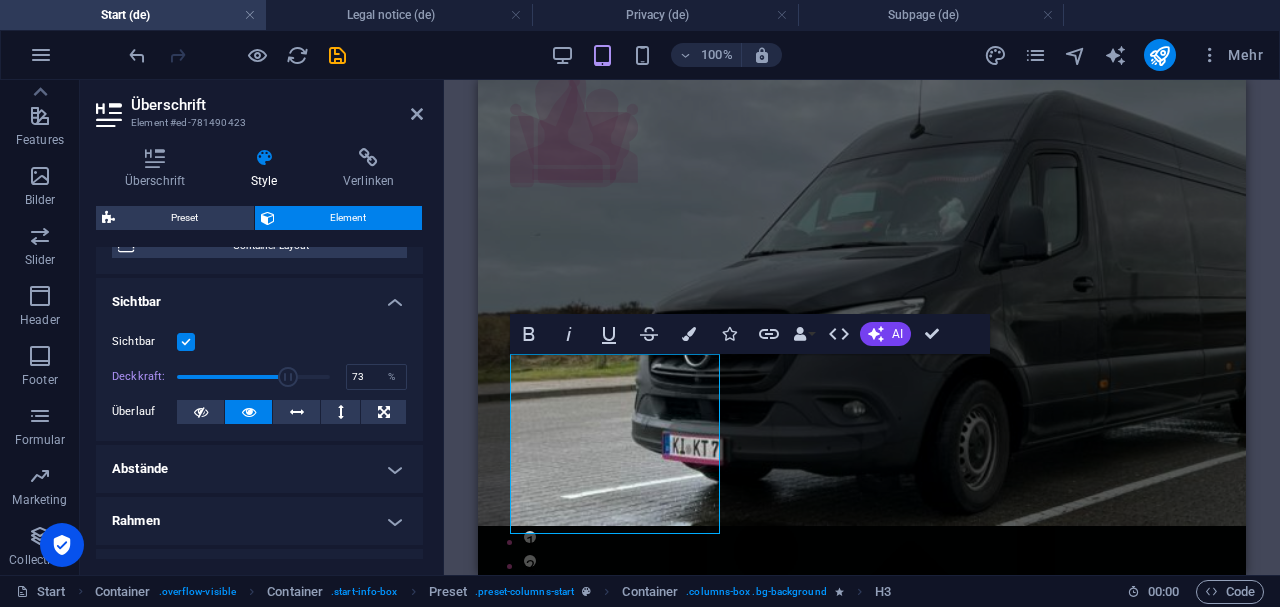 drag, startPoint x: 231, startPoint y: 380, endPoint x: 285, endPoint y: 384, distance: 54.147945 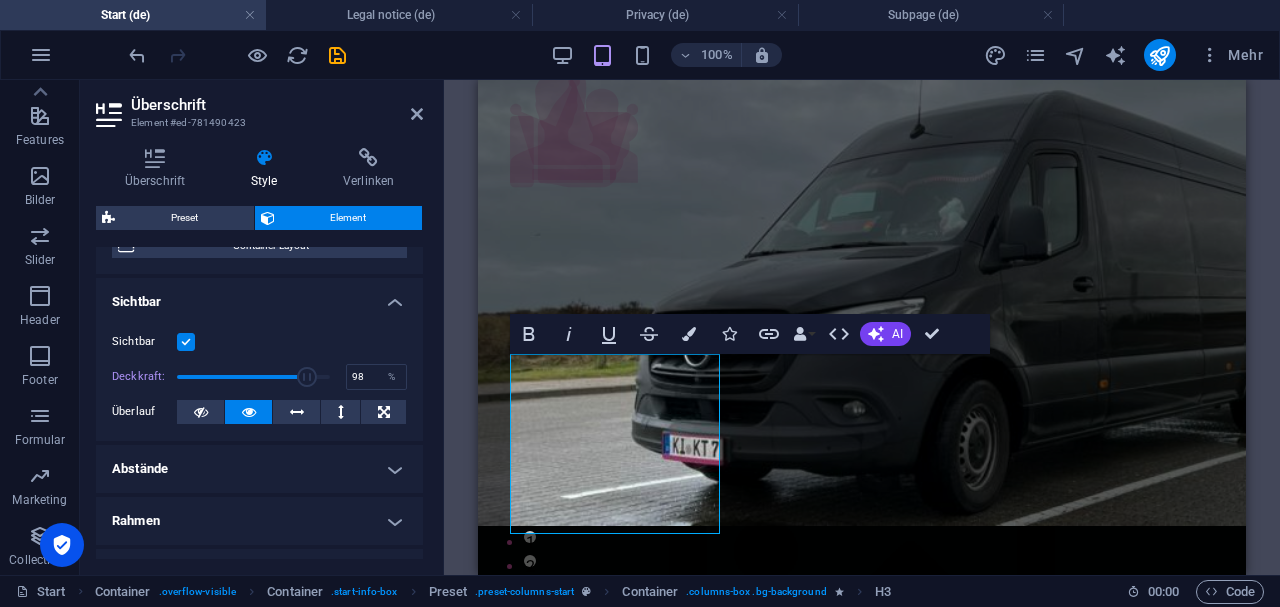 type on "100" 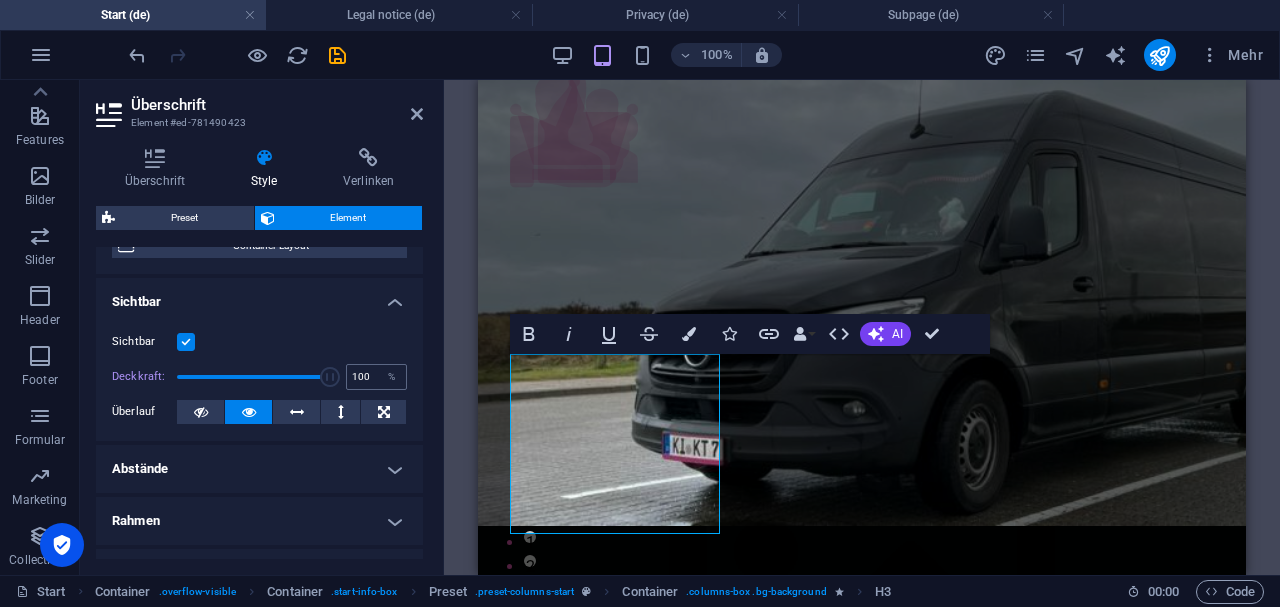 drag, startPoint x: 286, startPoint y: 378, endPoint x: 346, endPoint y: 368, distance: 60.827625 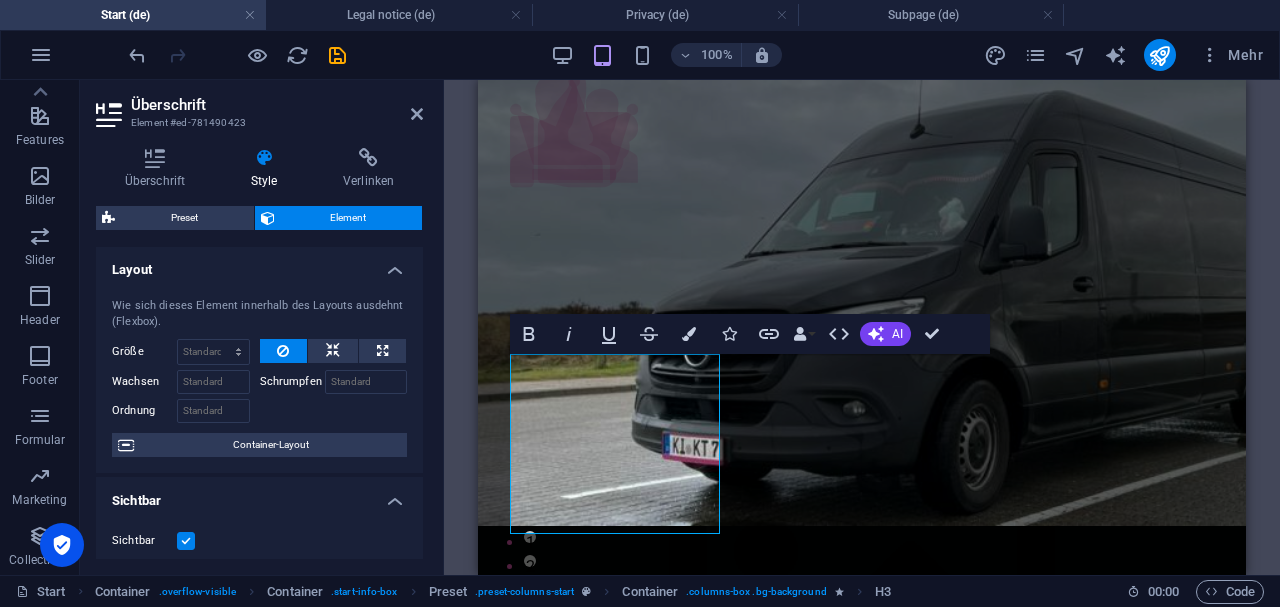 scroll, scrollTop: 0, scrollLeft: 0, axis: both 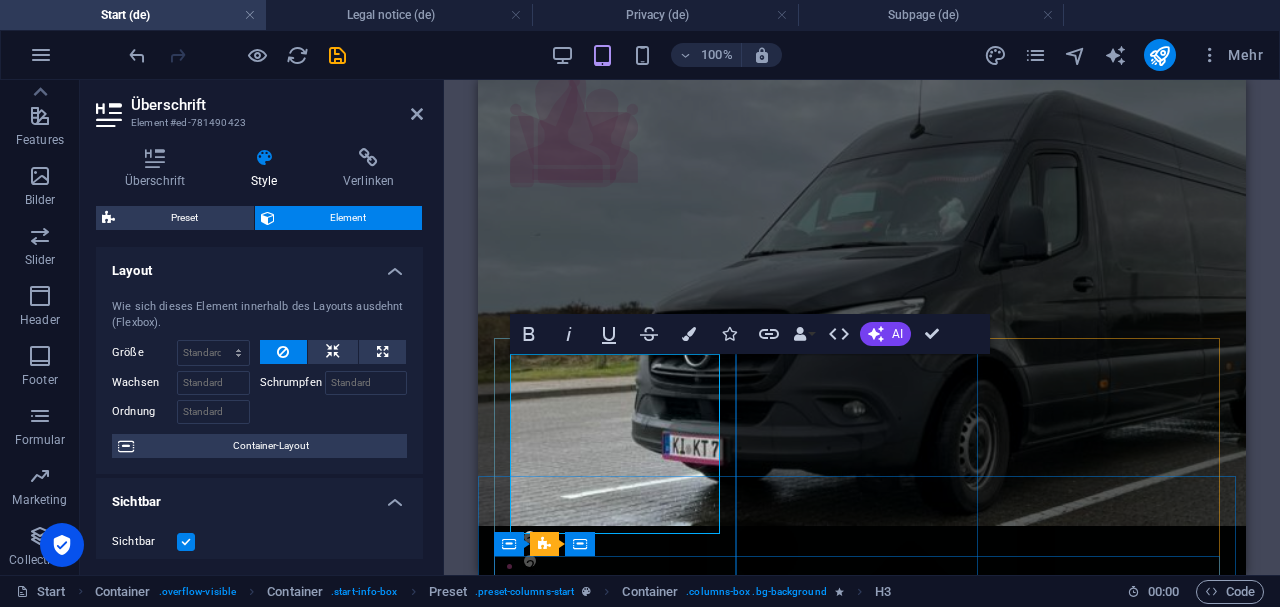drag, startPoint x: 512, startPoint y: 371, endPoint x: 618, endPoint y: 522, distance: 184.4912 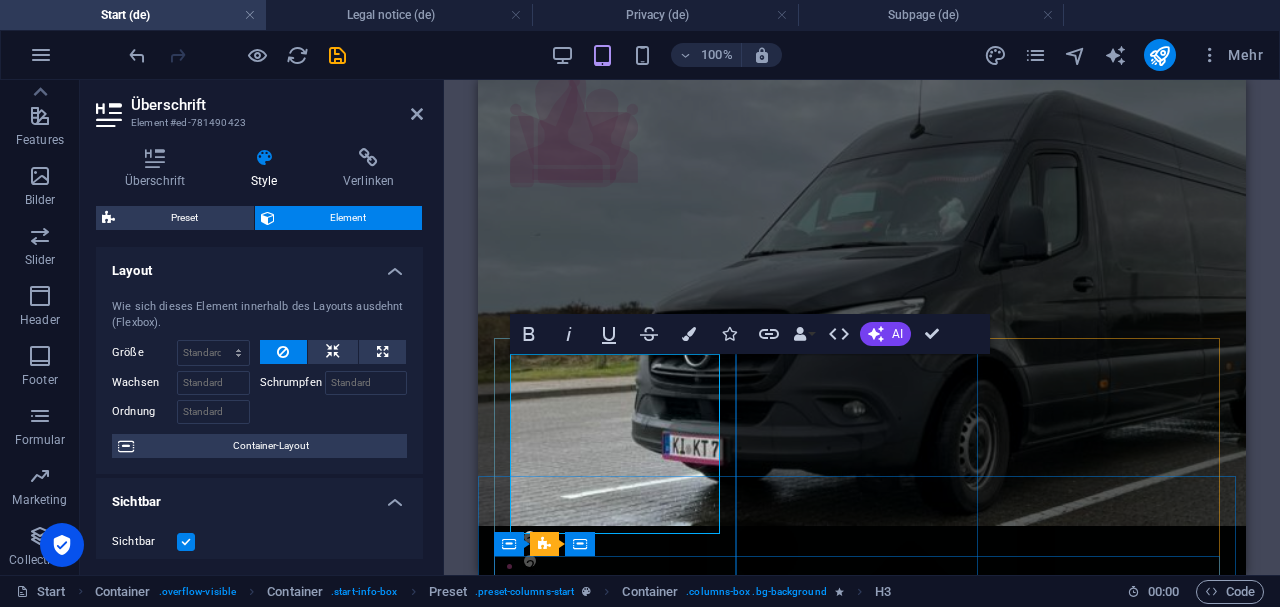 click on "Willkommen bei Katalin-Transporte Wir sind Europaweit für Sie da." at bounding box center (862, 1110) 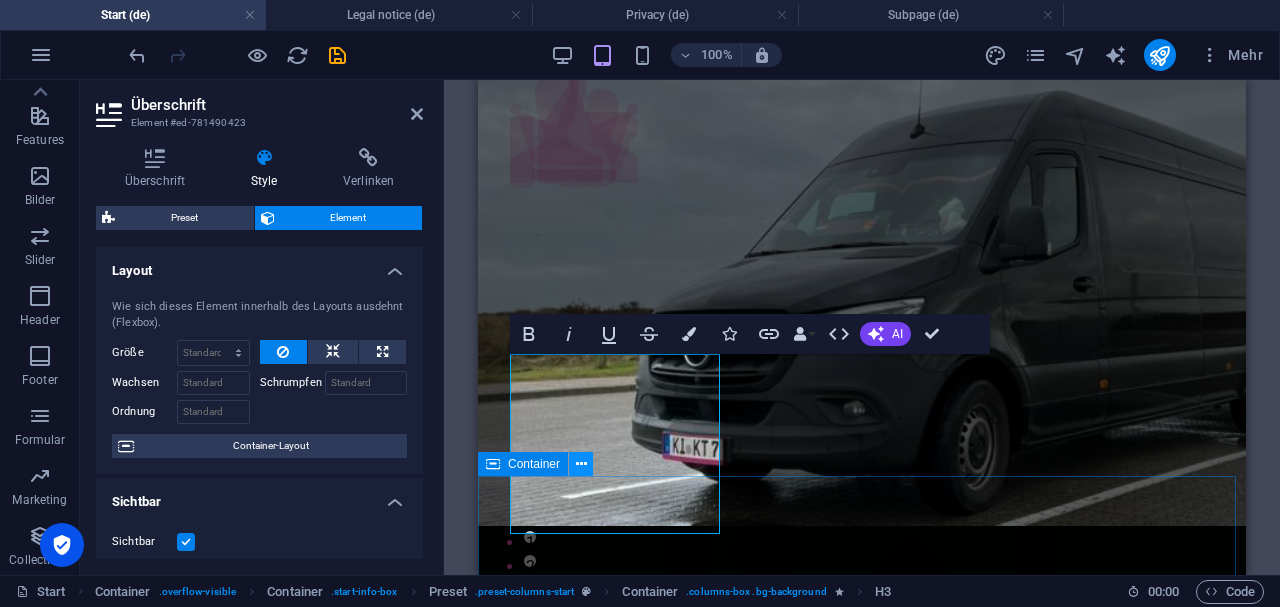 click at bounding box center [581, 464] 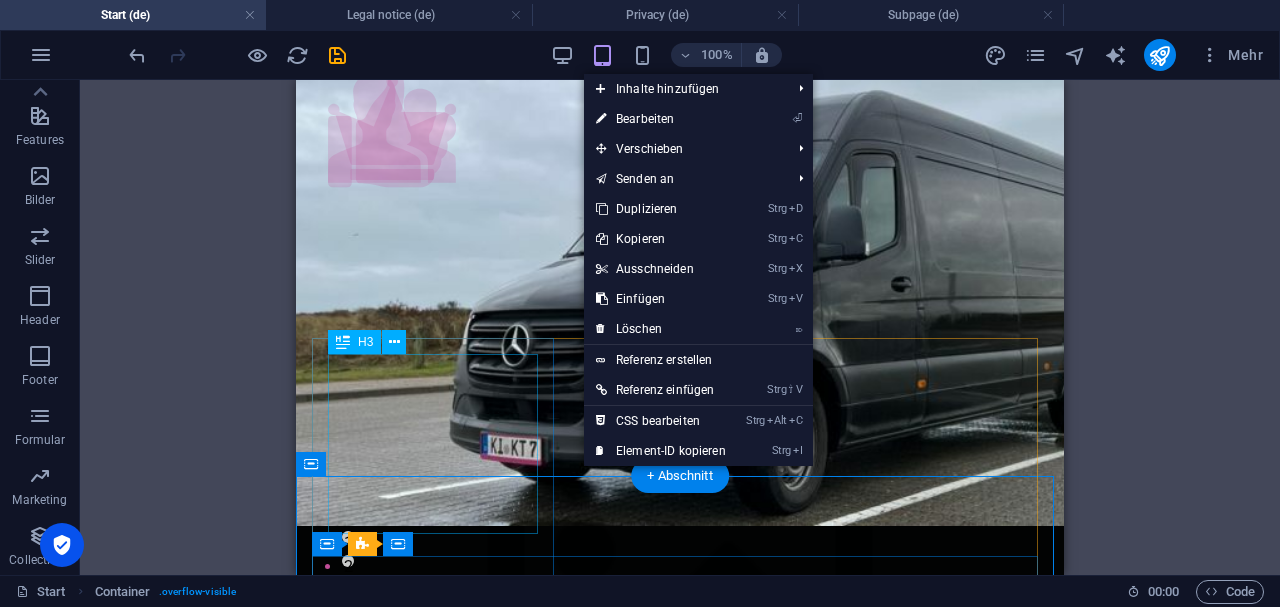 click on "Willkommen bei Katalin-Transporte Wir sind Europaweit für Sie da." at bounding box center [680, 1110] 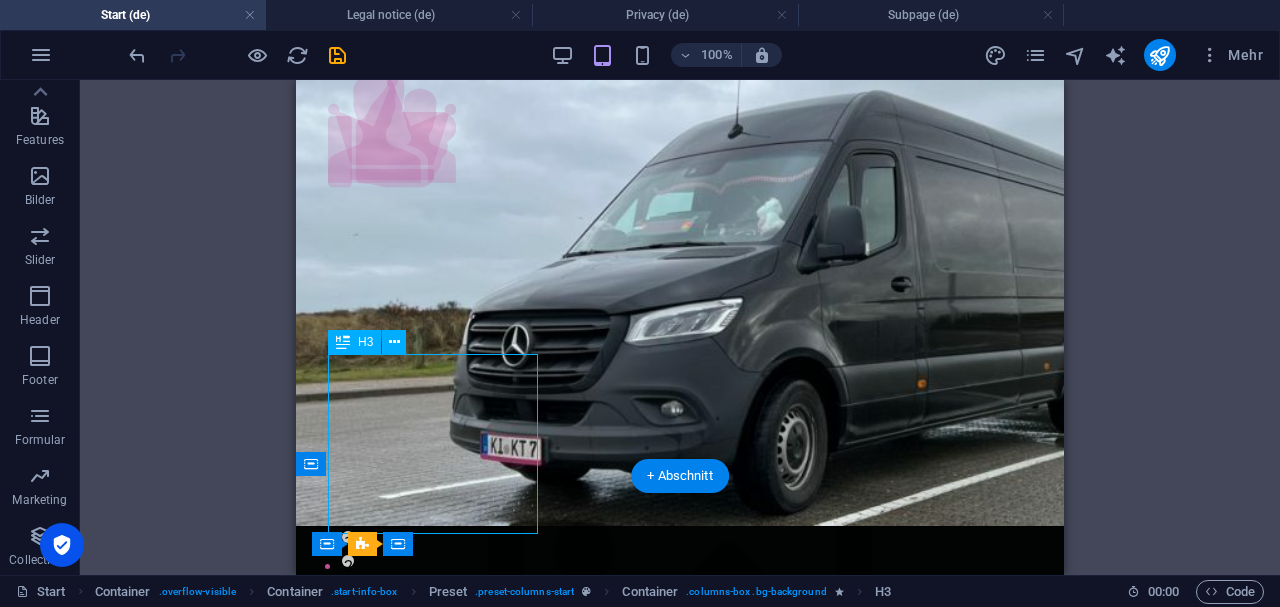click on "Willkommen bei Katalin-Transporte Wir sind Europaweit für Sie da." at bounding box center [680, 1110] 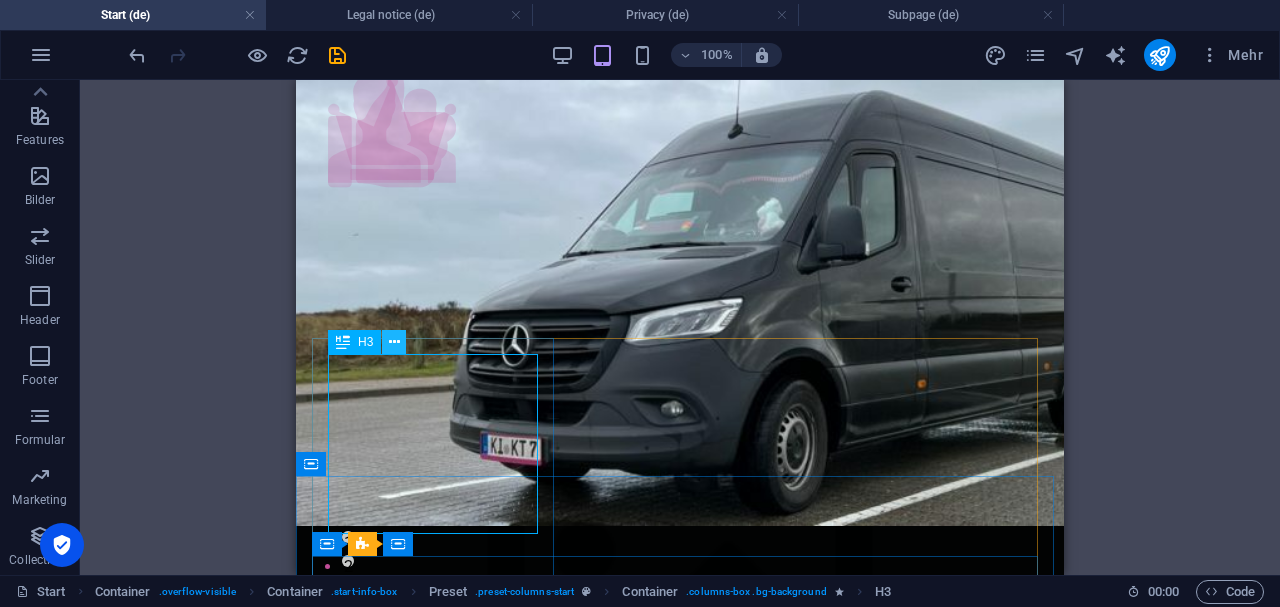 click at bounding box center [394, 342] 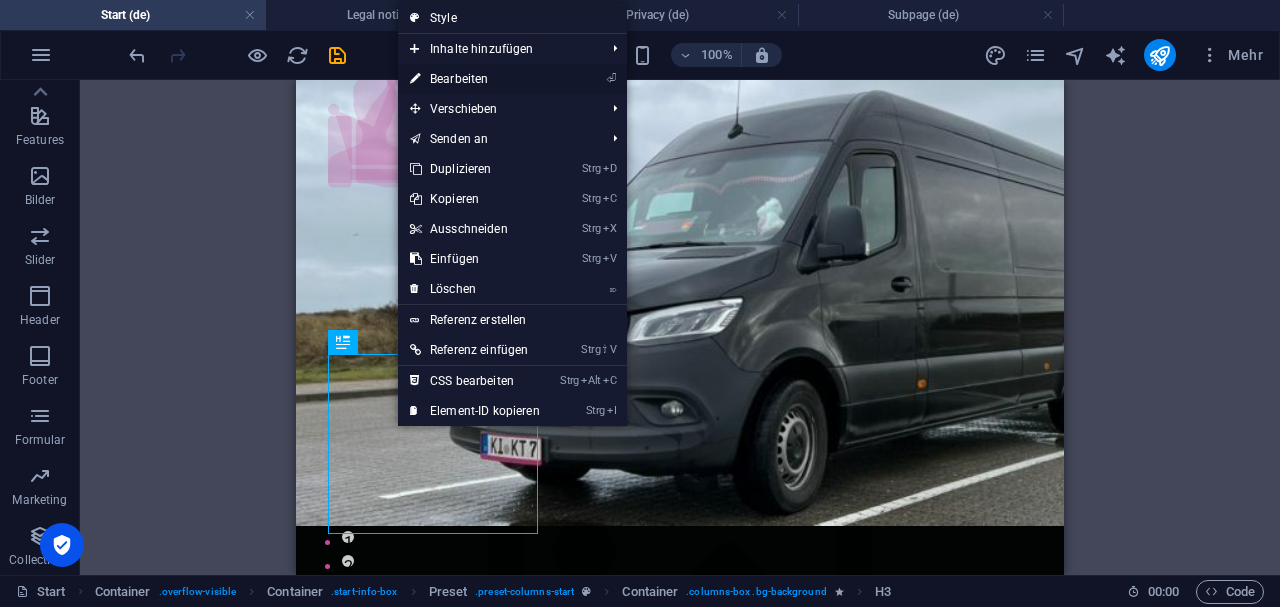 click on "⏎  Bearbeiten" at bounding box center (475, 79) 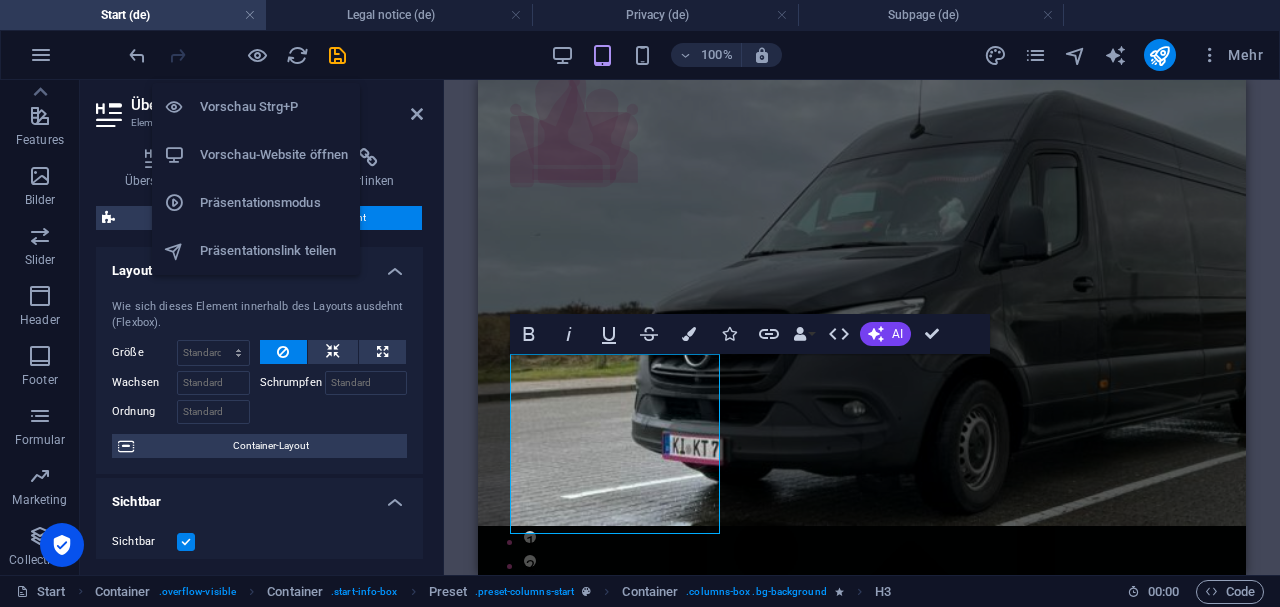 click on "Vorschau-Website öffnen" at bounding box center [274, 155] 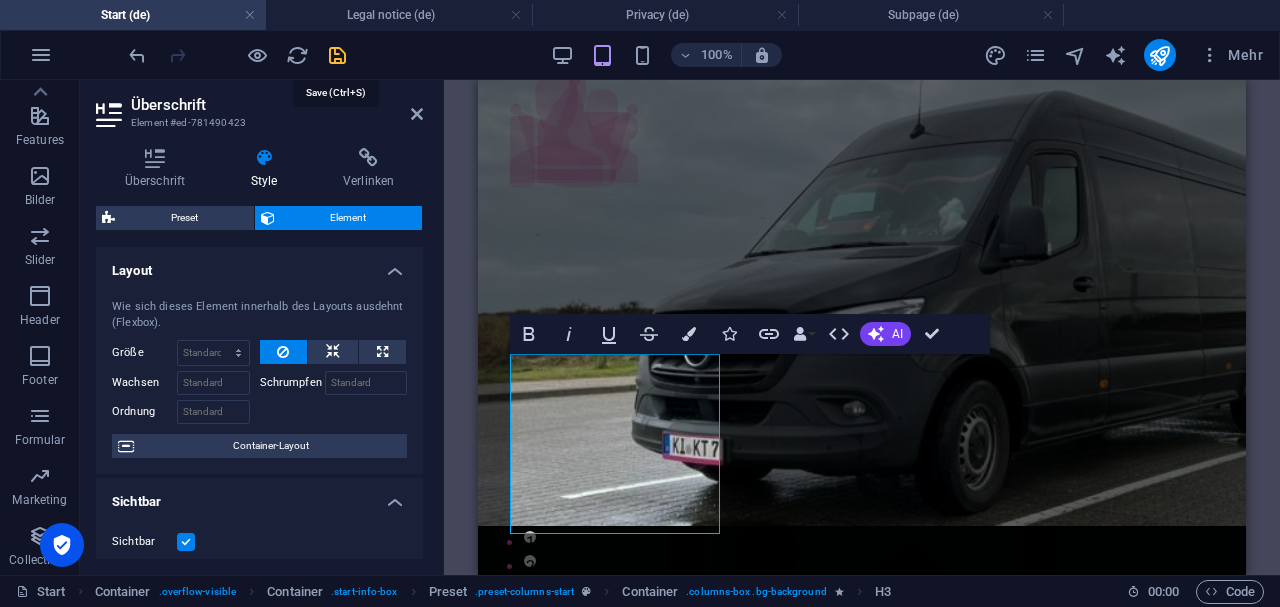 drag, startPoint x: 337, startPoint y: 60, endPoint x: 65, endPoint y: 21, distance: 274.78174 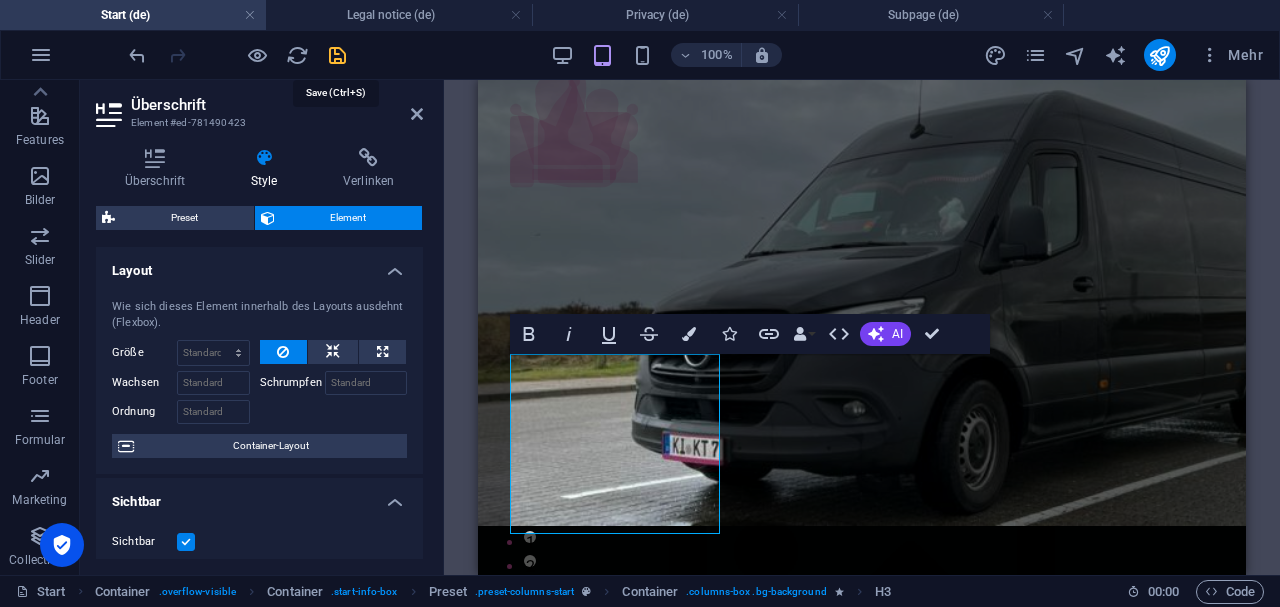 click at bounding box center (337, 55) 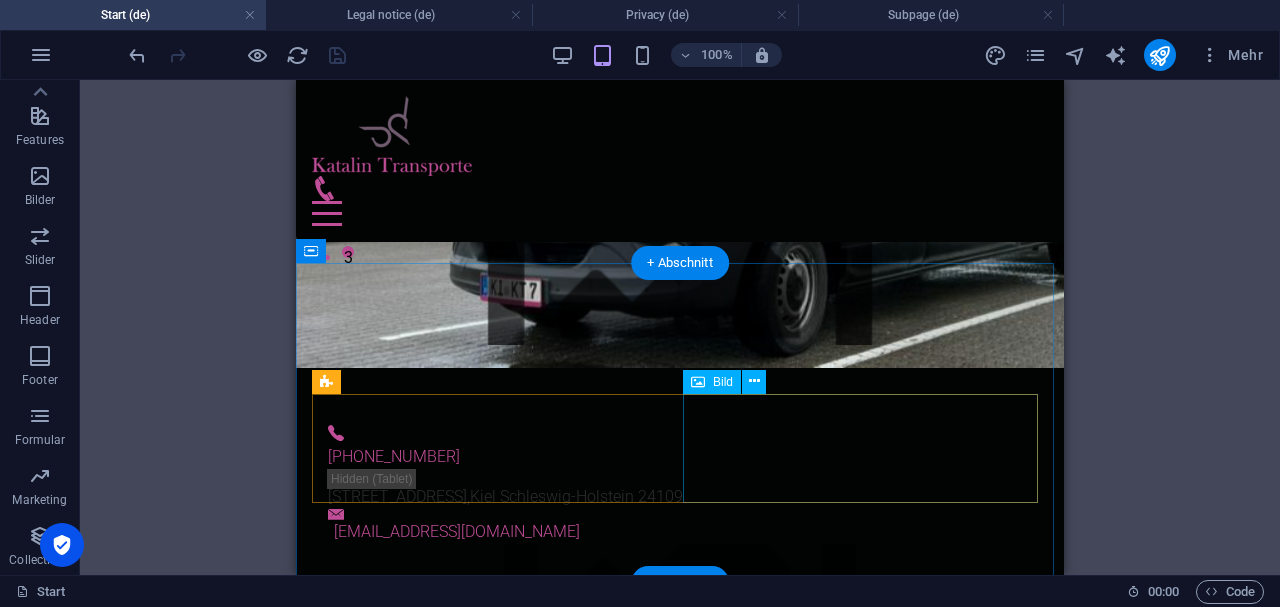 scroll, scrollTop: 600, scrollLeft: 0, axis: vertical 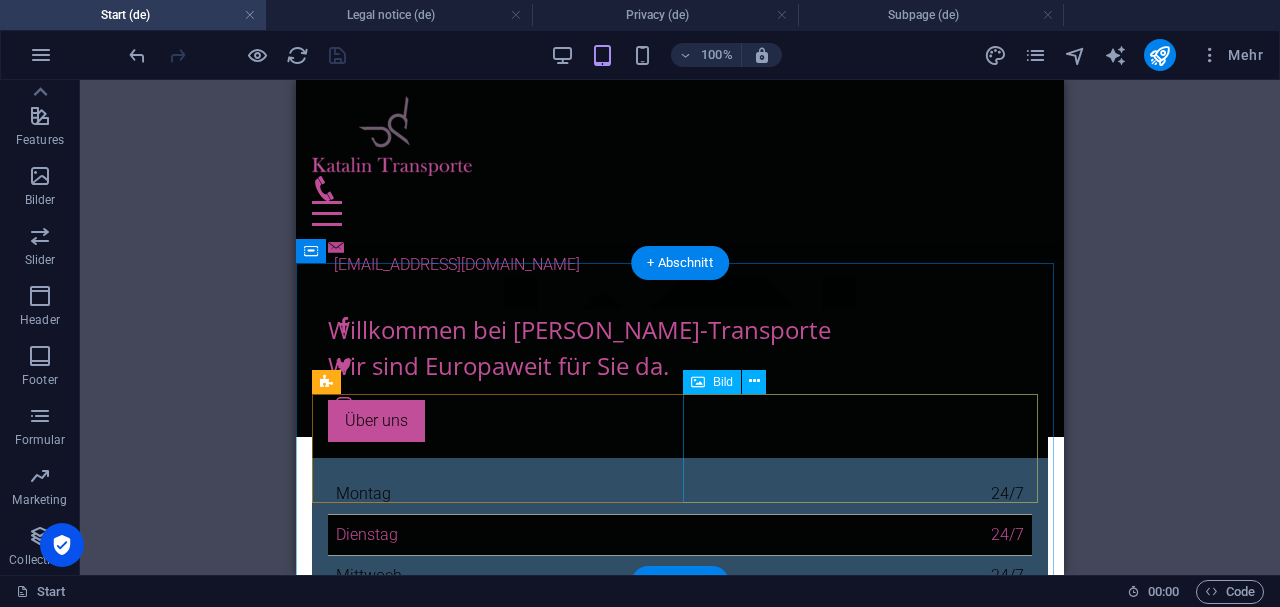 click at bounding box center [425, 1591] 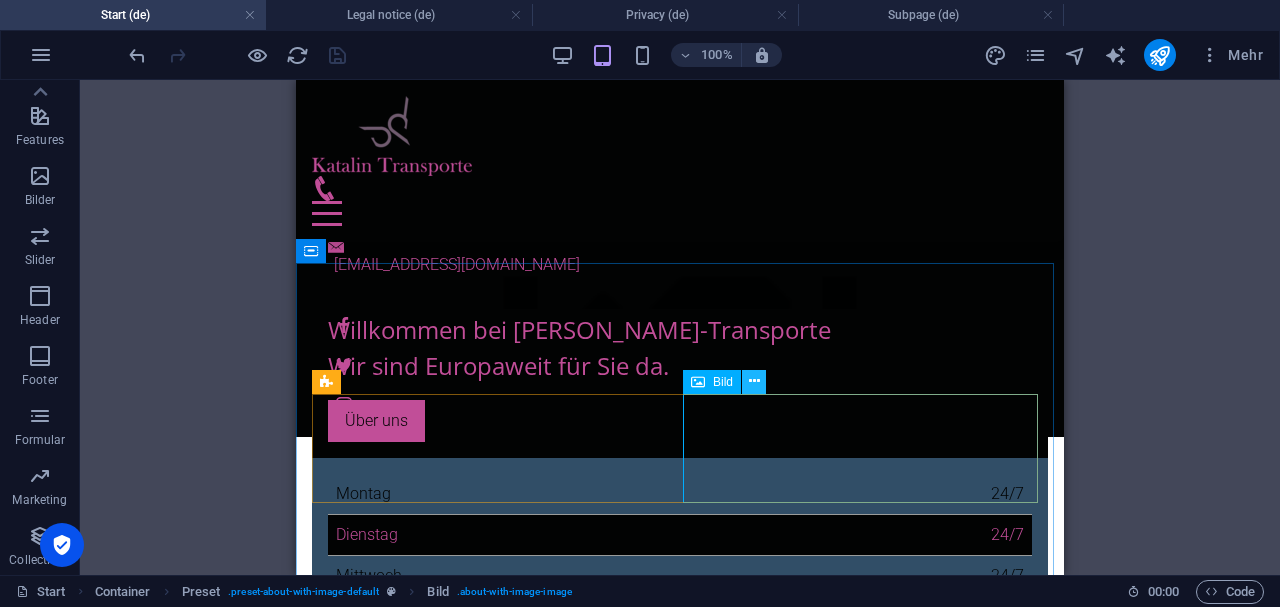 click at bounding box center [754, 381] 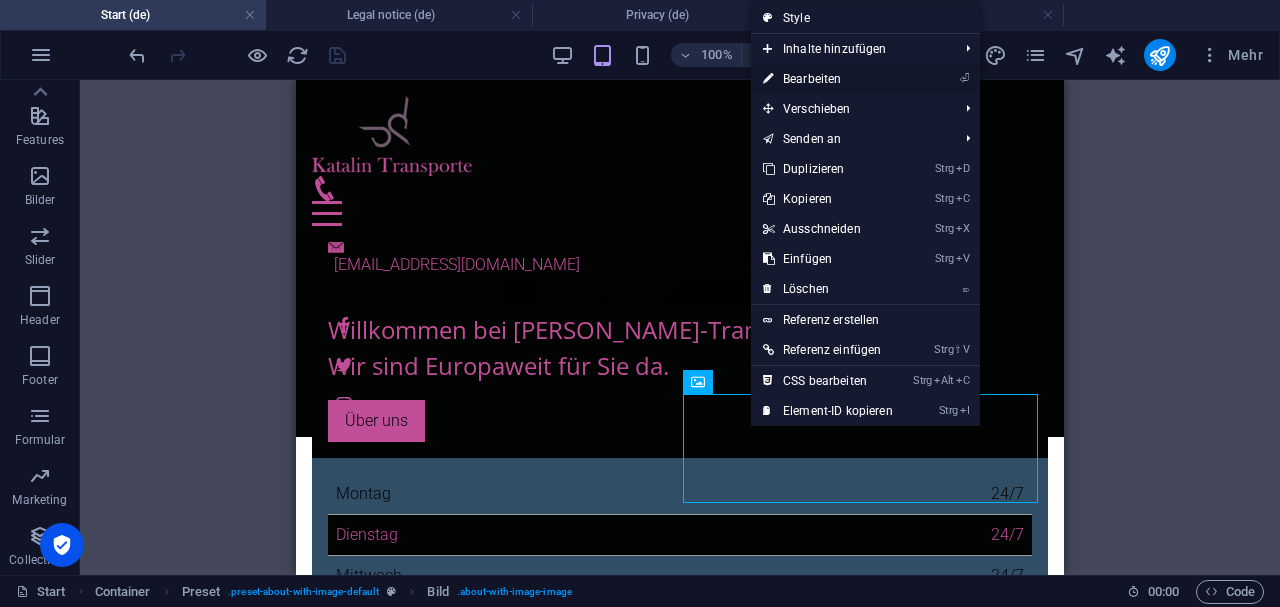 click on "⏎  Bearbeiten" at bounding box center [828, 79] 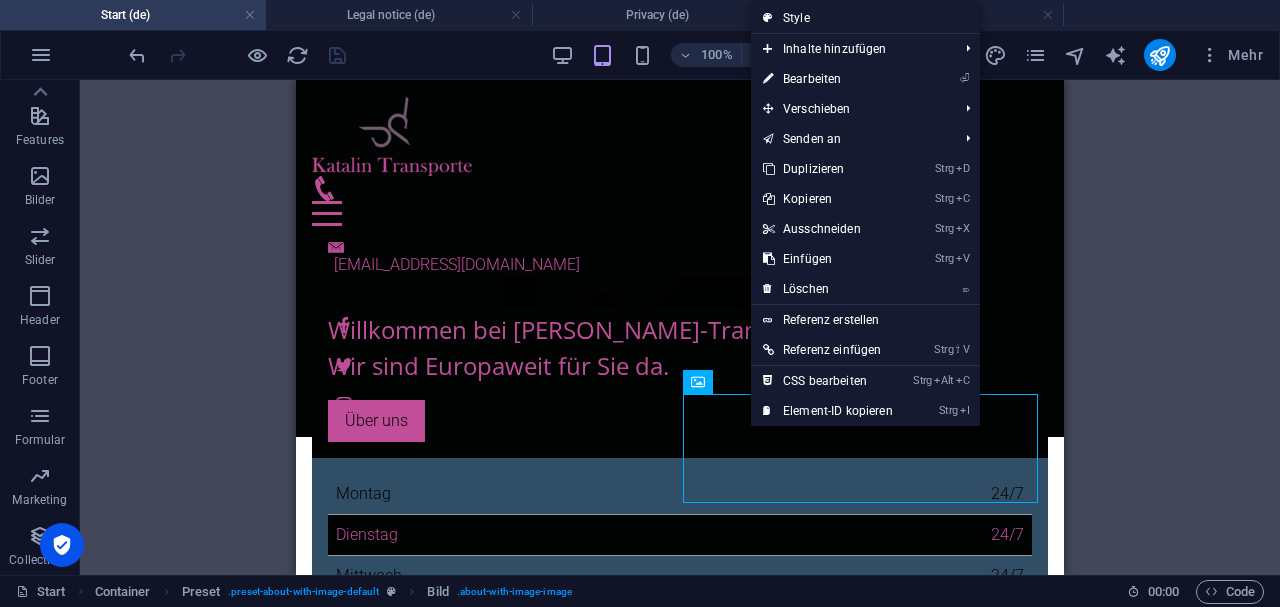 select on "%" 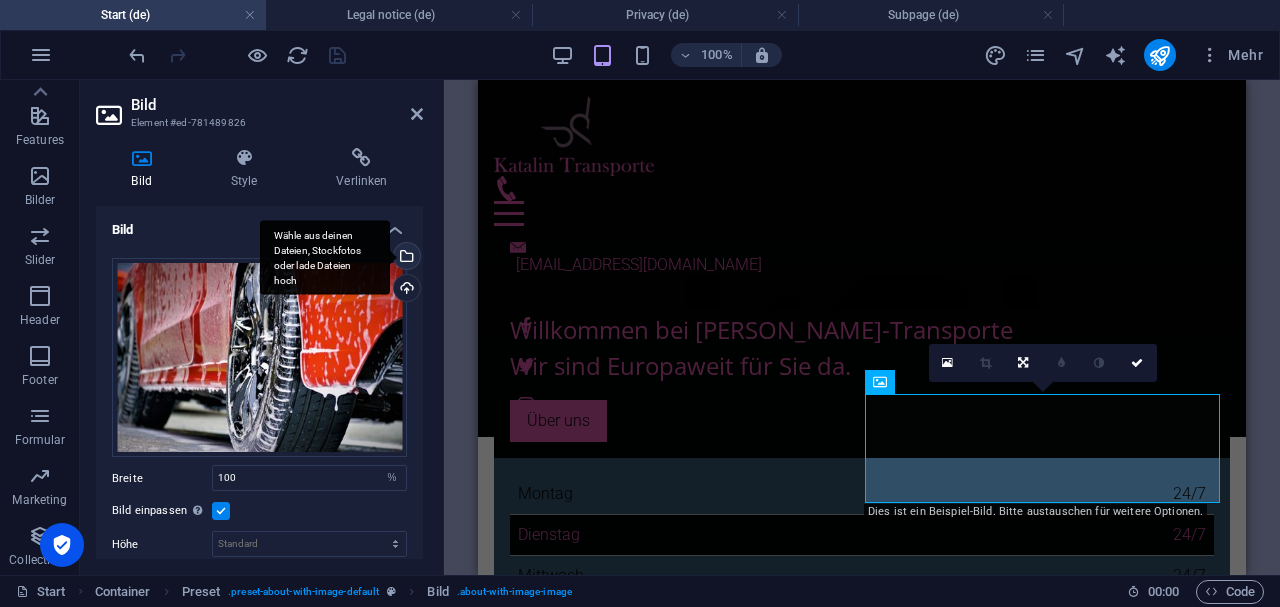 click on "Wähle aus deinen Dateien, Stockfotos oder lade Dateien hoch" at bounding box center [405, 258] 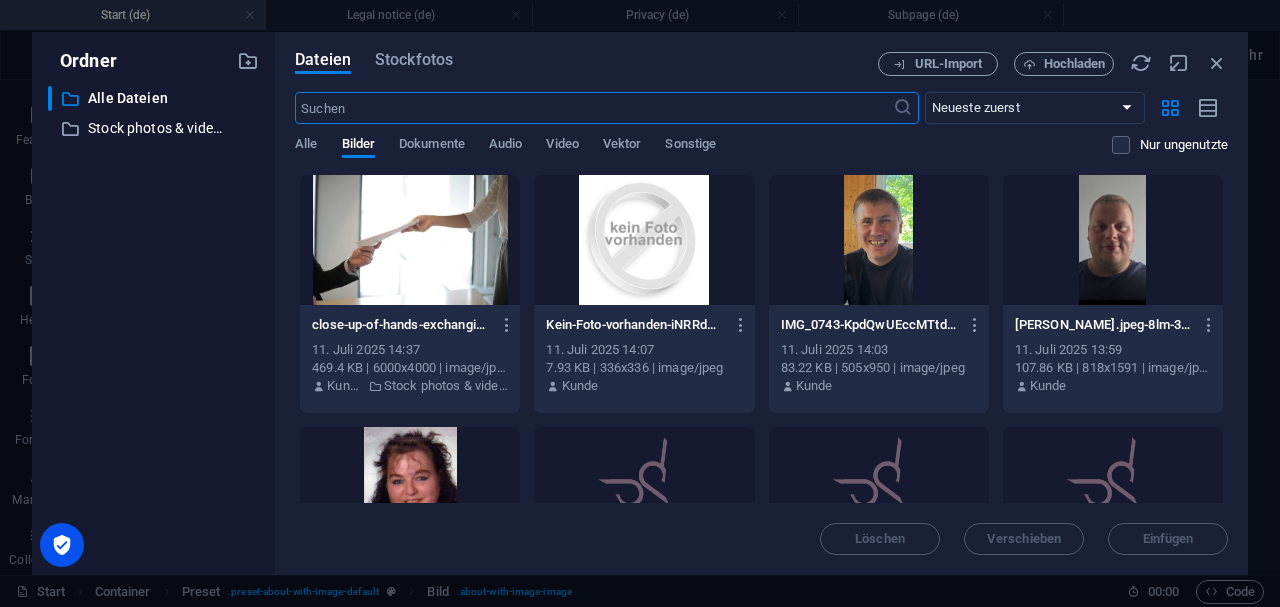 scroll, scrollTop: 1514, scrollLeft: 0, axis: vertical 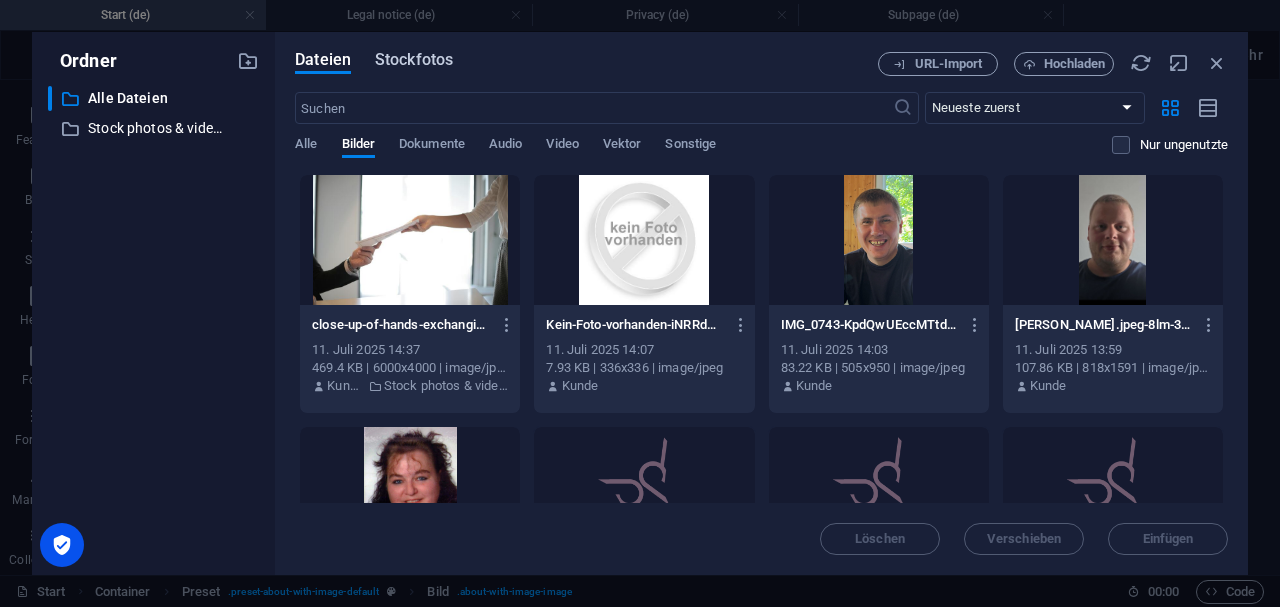 click on "Stockfotos" at bounding box center (414, 60) 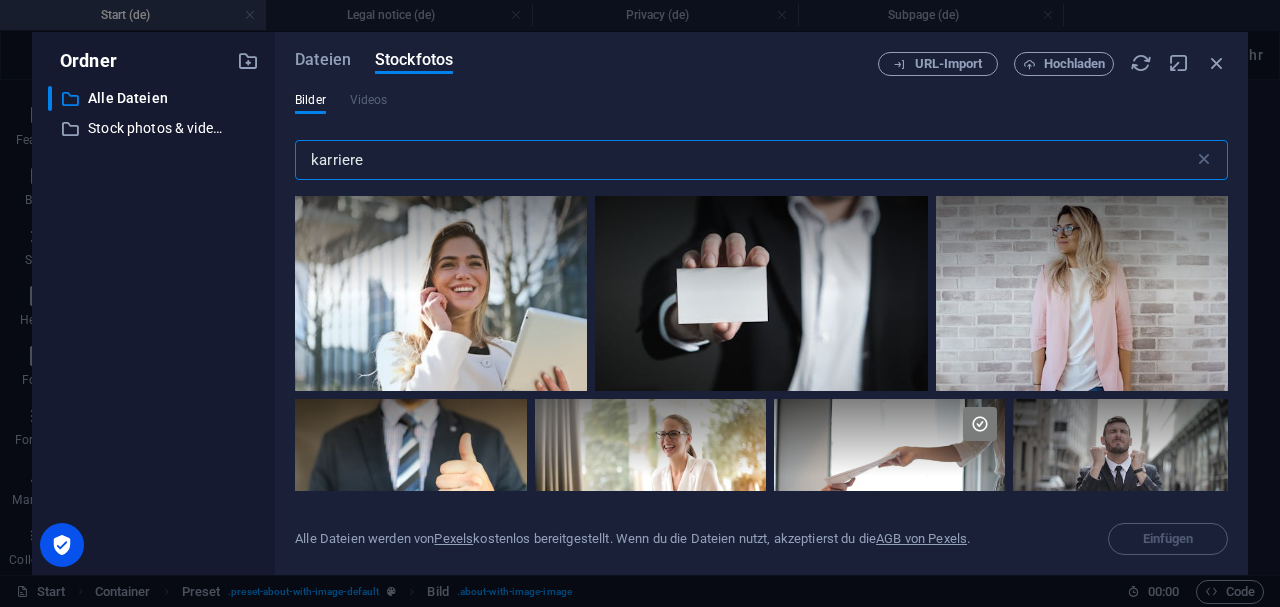 drag, startPoint x: 470, startPoint y: 156, endPoint x: 96, endPoint y: 161, distance: 374.03342 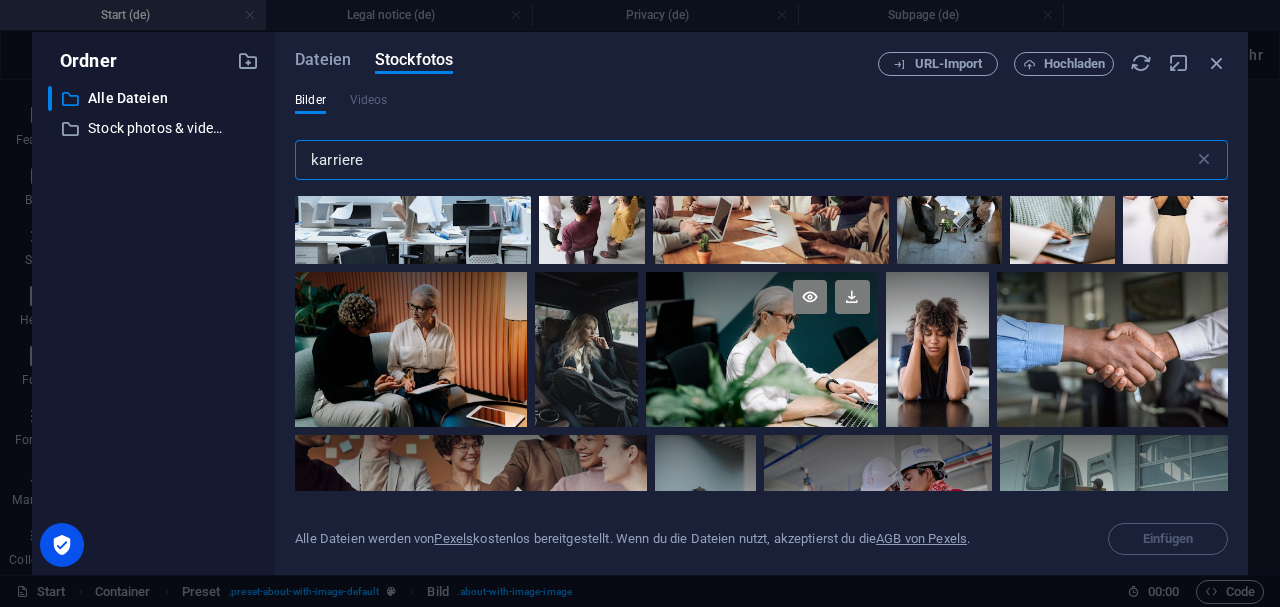 scroll, scrollTop: 3400, scrollLeft: 0, axis: vertical 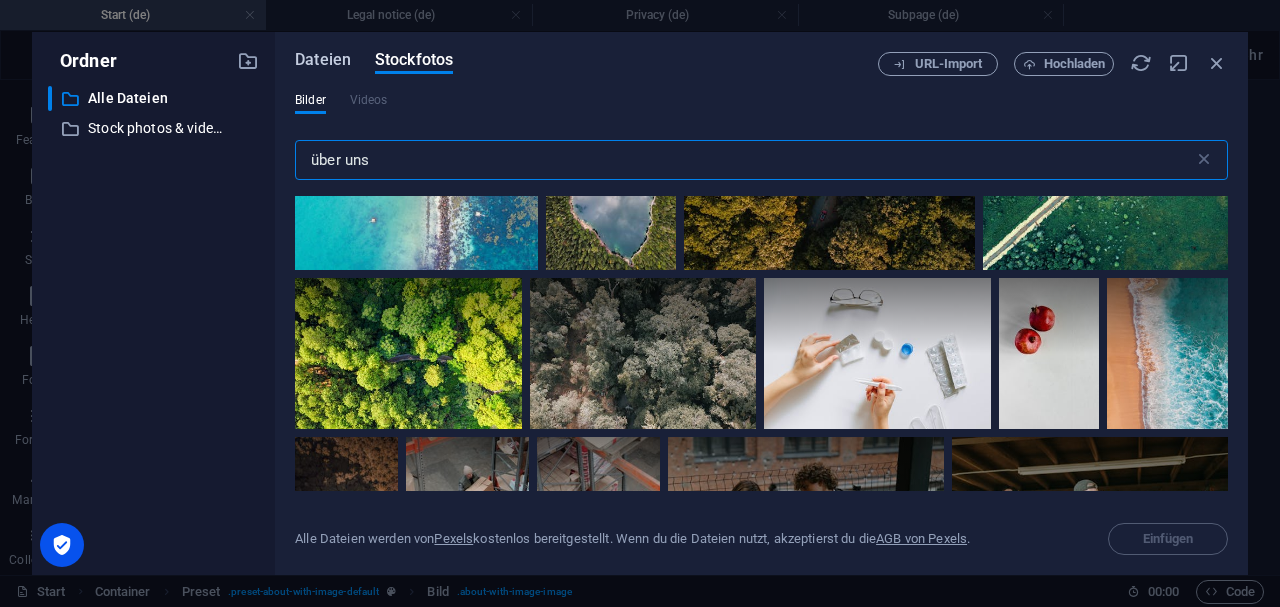 type on "über uns" 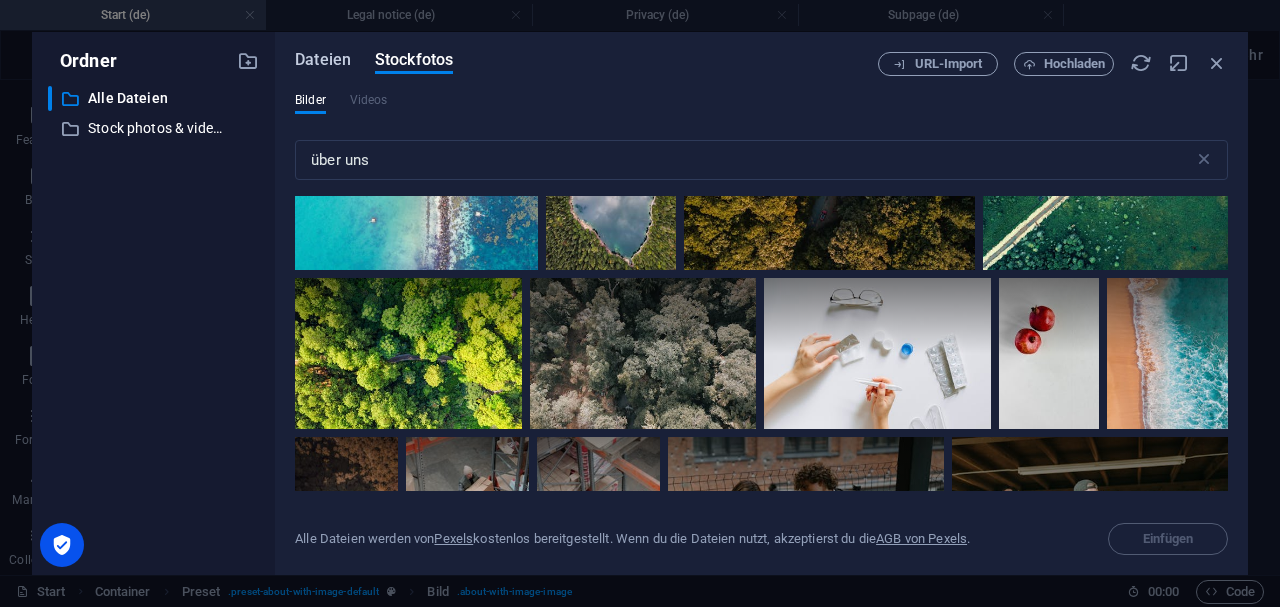 click on "Dateien" at bounding box center (323, 60) 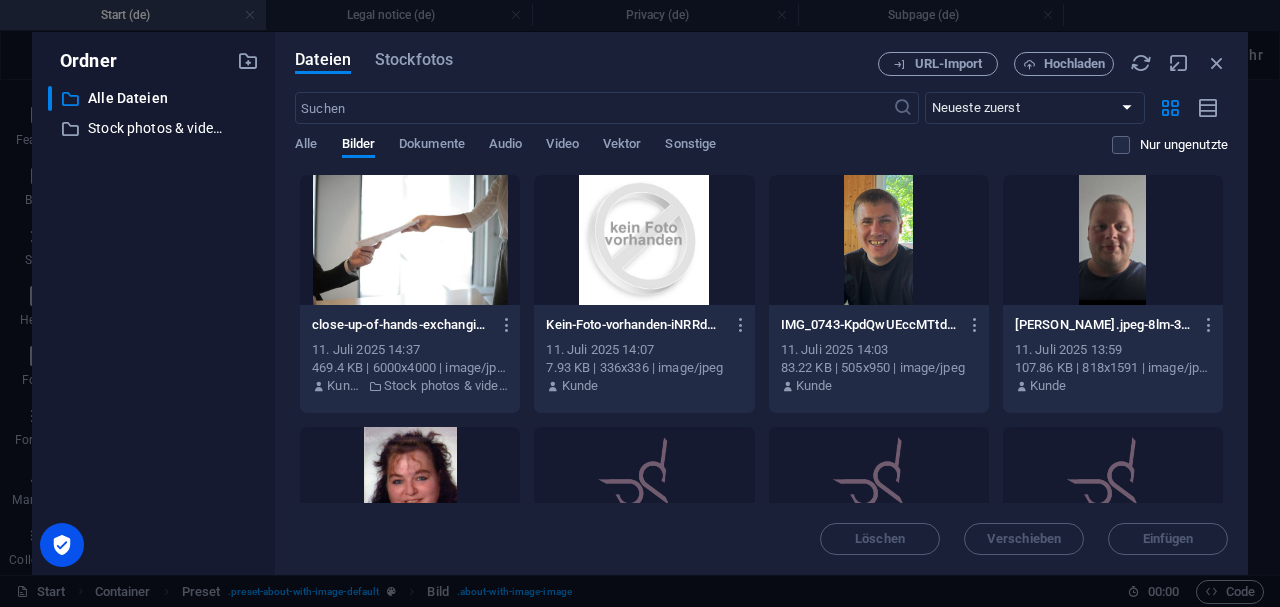 click on "Ordner ​ Alle Dateien Alle Dateien ​ Stock photos & videos Stock photos & videos Dateien Stockfotos URL-Import Hochladen ​ Neueste zuerst Älteste zuerst Name (A-Z) Name (Z-A) Größe (0-9) Größe (9-0) Auflösung (0-9) Auflösung (9-0) Alle Bilder Dokumente Audio Video Vektor Sonstige Nur ungenutzte Lege Dateien hier ab, um sie sofort hochzuladen close-up-of-hands-exchanging-documents-in-a-business-setting-indoors-FoX0Qne8Uw6mroNXeo3I3Q.jpeg close-up-of-hands-exchanging-documents-in-a-business-setting-indoors-FoX0Qne8Uw6mroNXeo3I3Q.jpeg 11. Juli 2025 14:37 469.4 KB | 6000x4000 | image/jpeg Kunde Stock photos & videos Kein-Foto-vorhanden-iNRRdNWYvM5HCr76HIWmOw.jpg Kein-Foto-vorhanden-iNRRdNWYvM5HCr76HIWmOw.jpg 11. Juli 2025 14:07 7.93 KB | 336x336 | image/jpeg Kunde IMG_0743-KpdQwUEccMTtdFWxwDnHcA.jpeg IMG_0743-KpdQwUEccMTtdFWxwDnHcA.jpeg 11. Juli 2025 14:03 83.22 KB | 505x950 | image/jpeg Kunde Martin.jpeg-8lm-3maR9fsSn6lCF1UiXQ.jpg Martin.jpeg-8lm-3maR9fsSn6lCF1UiXQ.jpg 11. Juli 2025 13:59 Kunde" at bounding box center (640, 303) 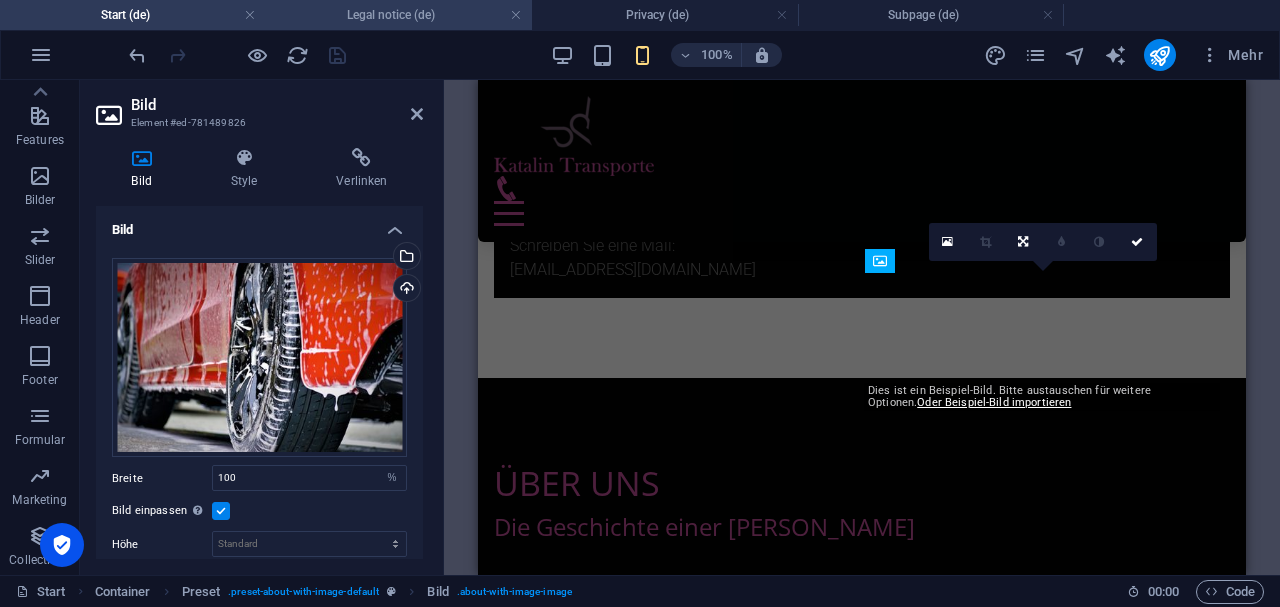 scroll, scrollTop: 720, scrollLeft: 0, axis: vertical 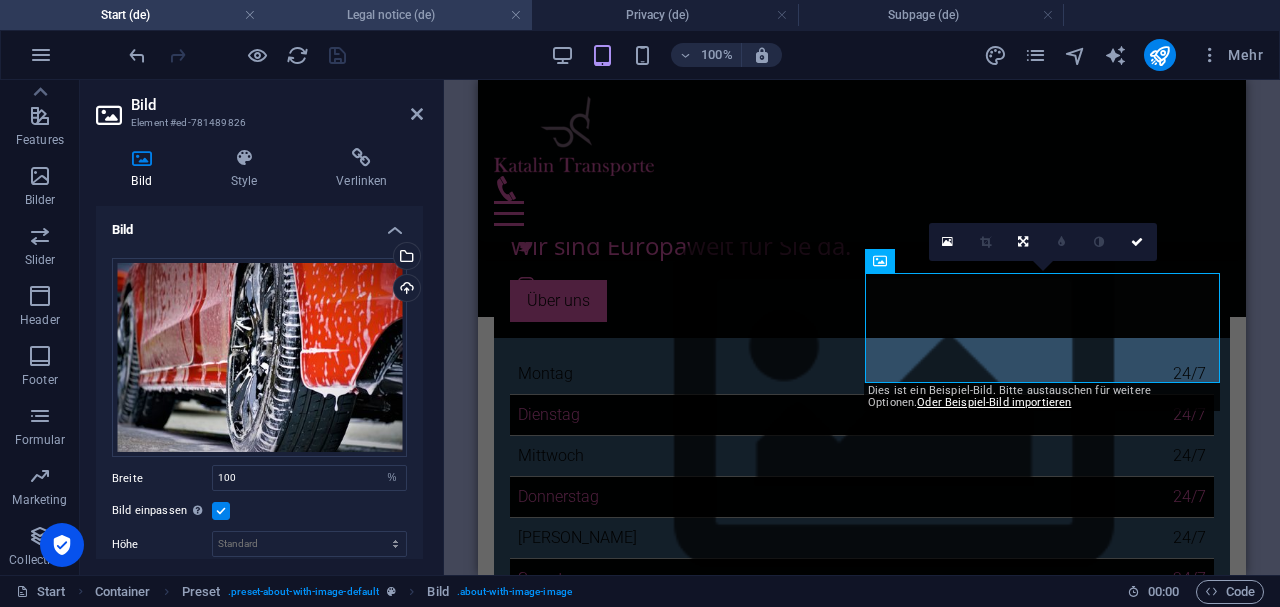 click on "Legal notice (de)" at bounding box center [399, 15] 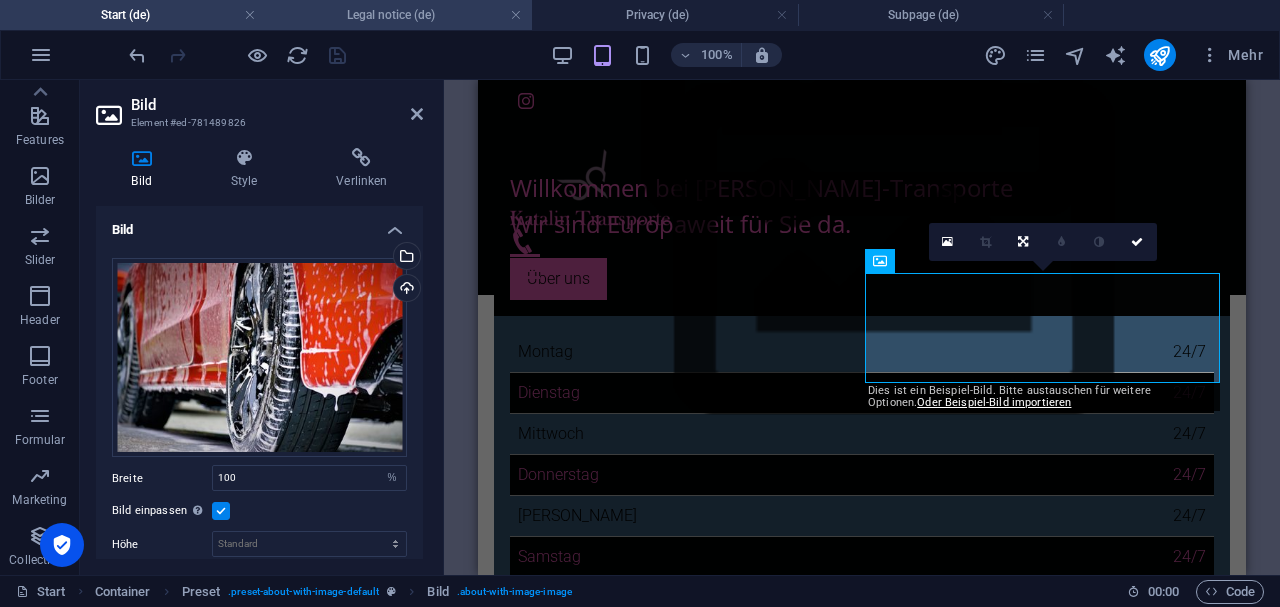 scroll, scrollTop: 0, scrollLeft: 0, axis: both 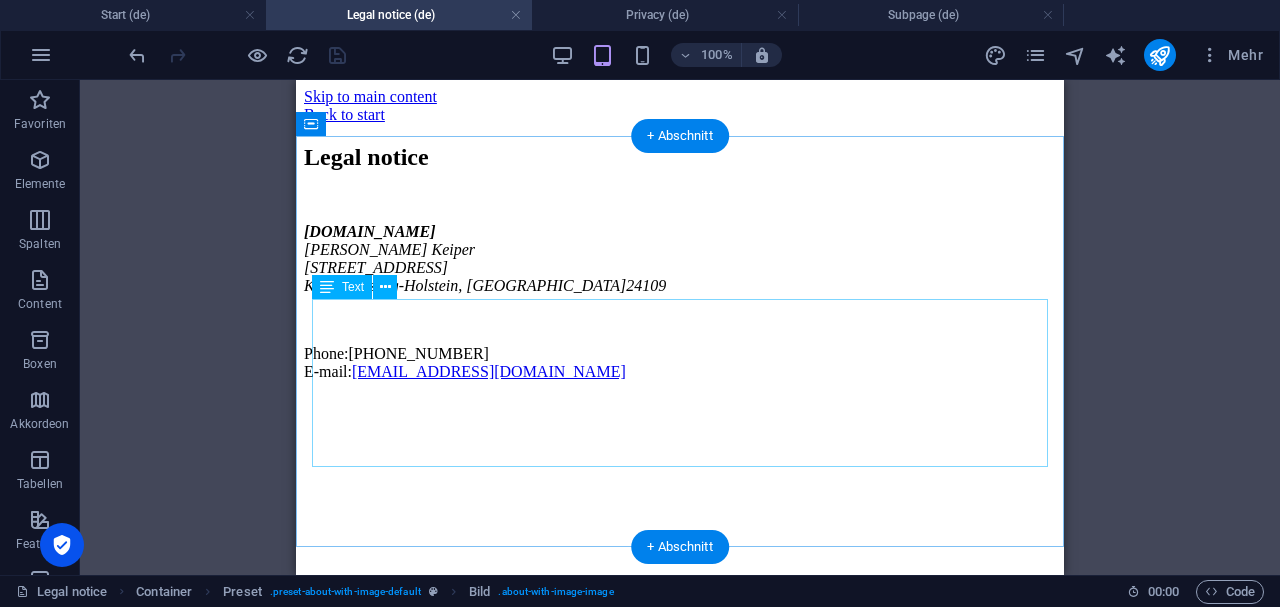 click on "katalin-transporte.com Katalin   Keiper Am Forsthaus Wittland 23 Kiel Schleswig-Holstein  , NY  24109 Phone:  +4915204422573 E-mail:  info@katalin-transporte.com" at bounding box center [680, 302] 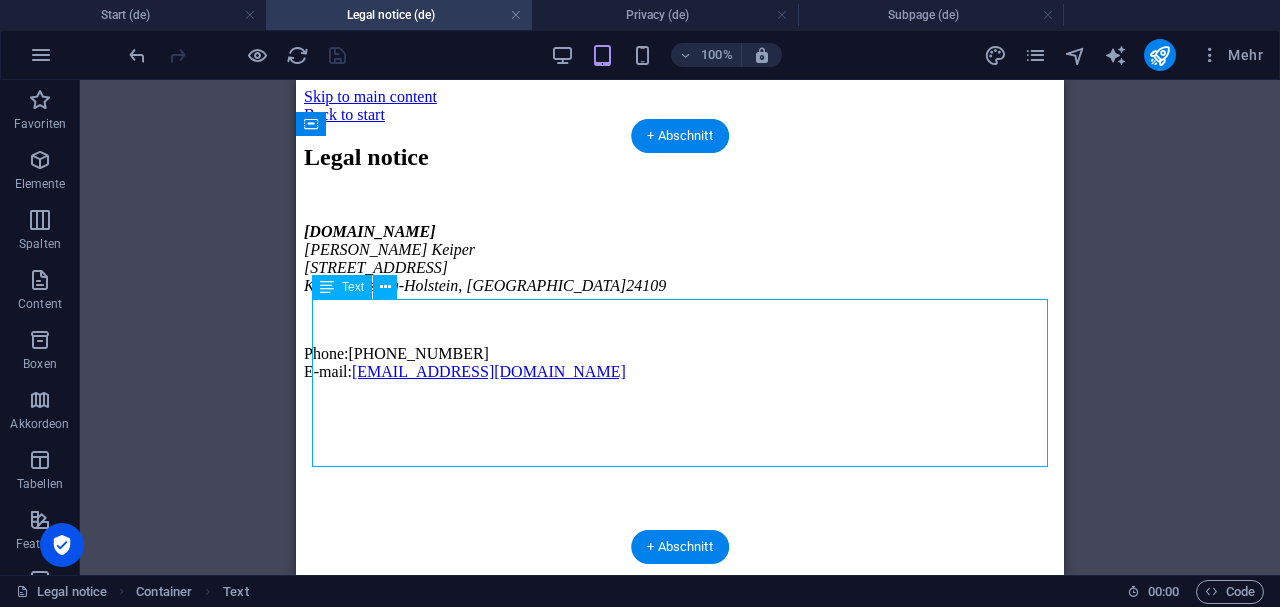 click on "katalin-transporte.com Katalin   Keiper Am Forsthaus Wittland 23 Kiel Schleswig-Holstein  , NY  24109 Phone:  +4915204422573 E-mail:  info@katalin-transporte.com" at bounding box center [680, 302] 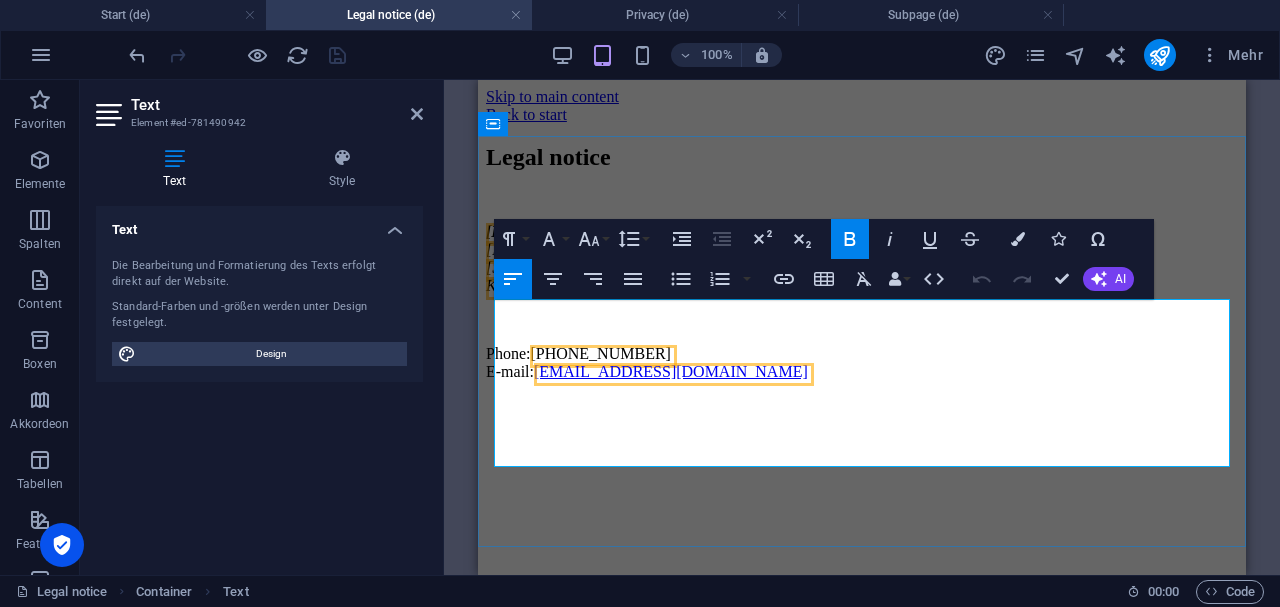 drag, startPoint x: 672, startPoint y: 382, endPoint x: 759, endPoint y: 384, distance: 87.02299 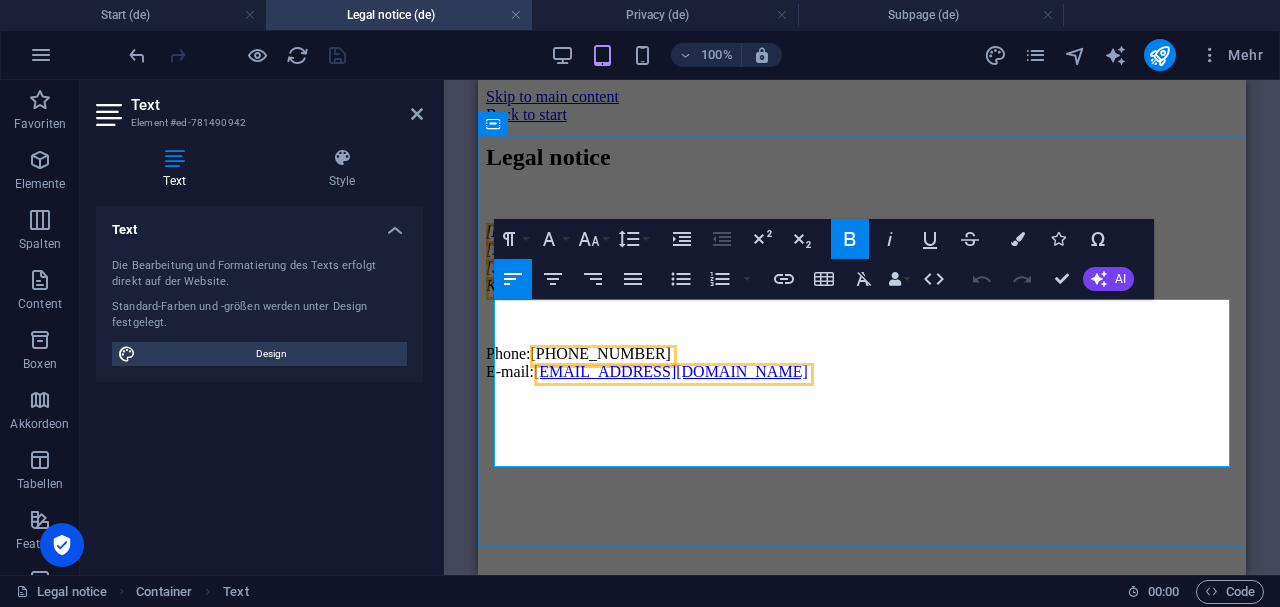 click on "katalin-transporte.com Katalin   Keiper Am Forsthaus Wittland 23 Kiel Schleswig-Holstein  , NY  24109" at bounding box center (862, 259) 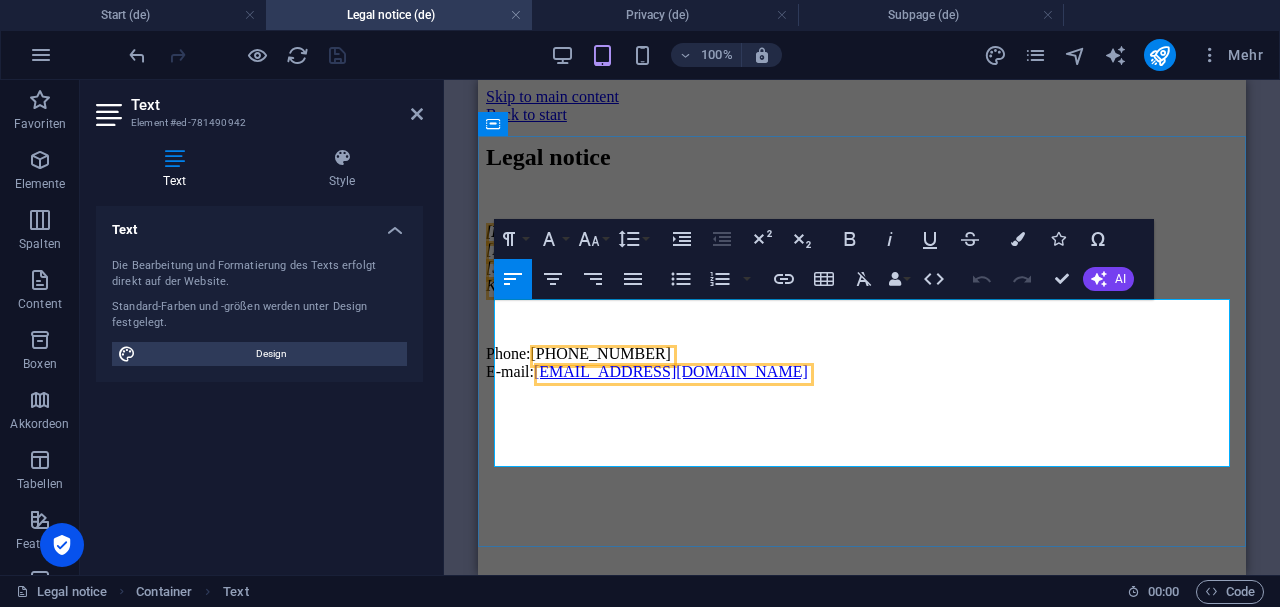click on "katalin-transporte.com Katalin   Keiper Am Forsthaus Wittland 23 Kiel Schleswig-Holstein  , NY  24109" at bounding box center (862, 259) 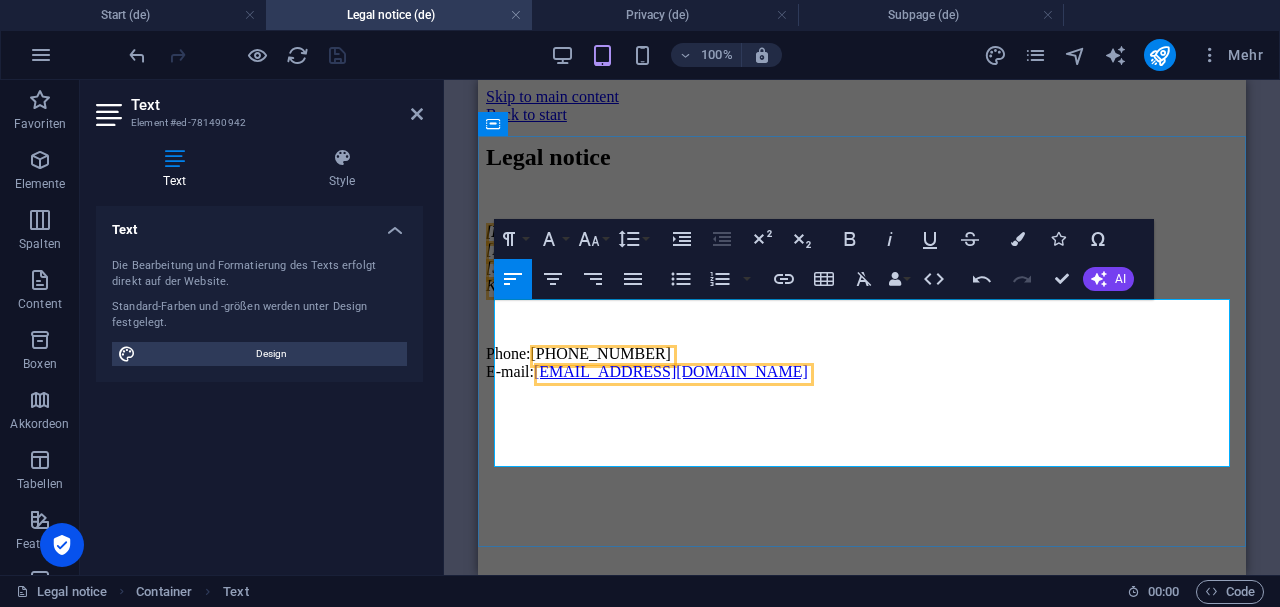 drag, startPoint x: 682, startPoint y: 385, endPoint x: 672, endPoint y: 382, distance: 10.440307 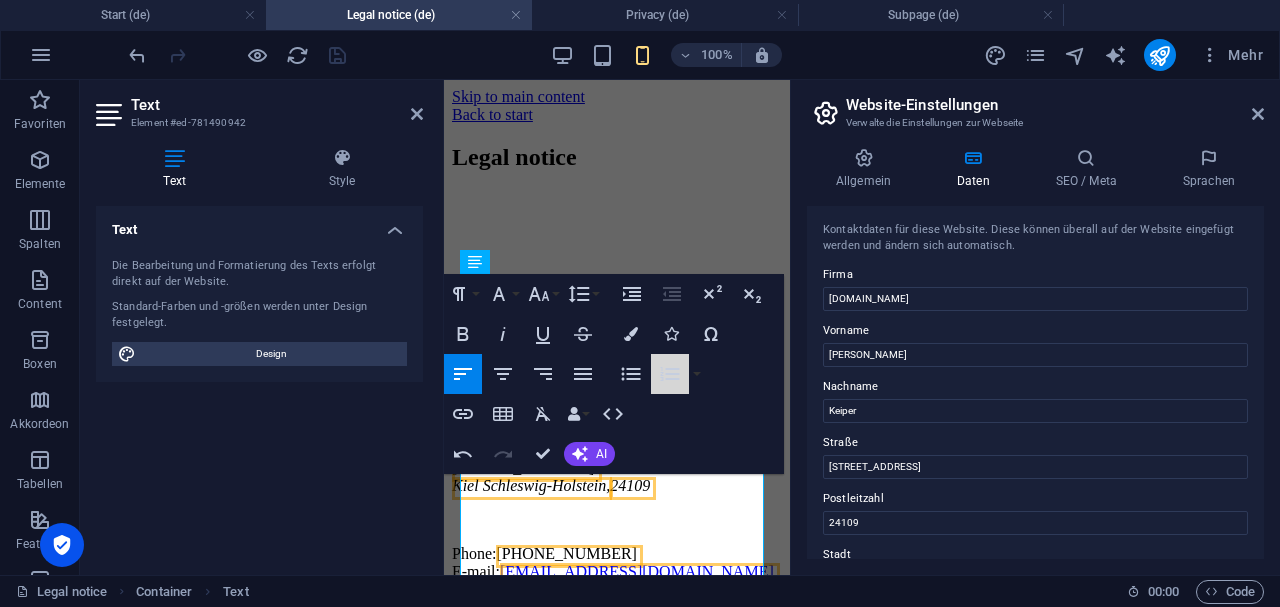 click 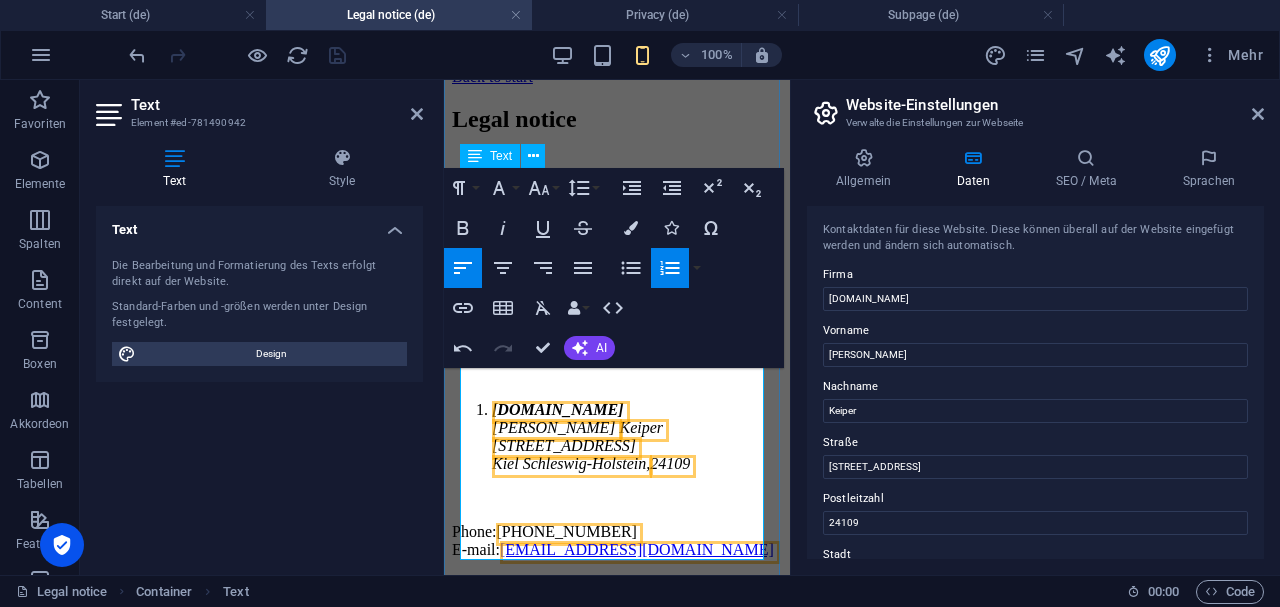 scroll, scrollTop: 154, scrollLeft: 0, axis: vertical 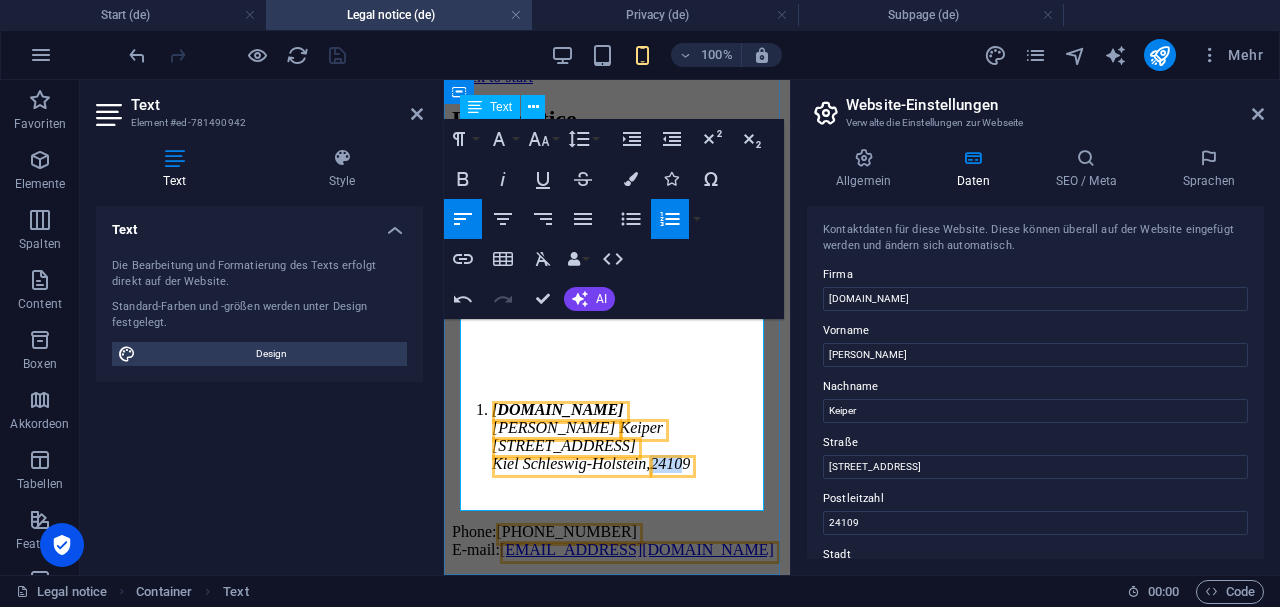 drag, startPoint x: 641, startPoint y: 423, endPoint x: 675, endPoint y: 427, distance: 34.234486 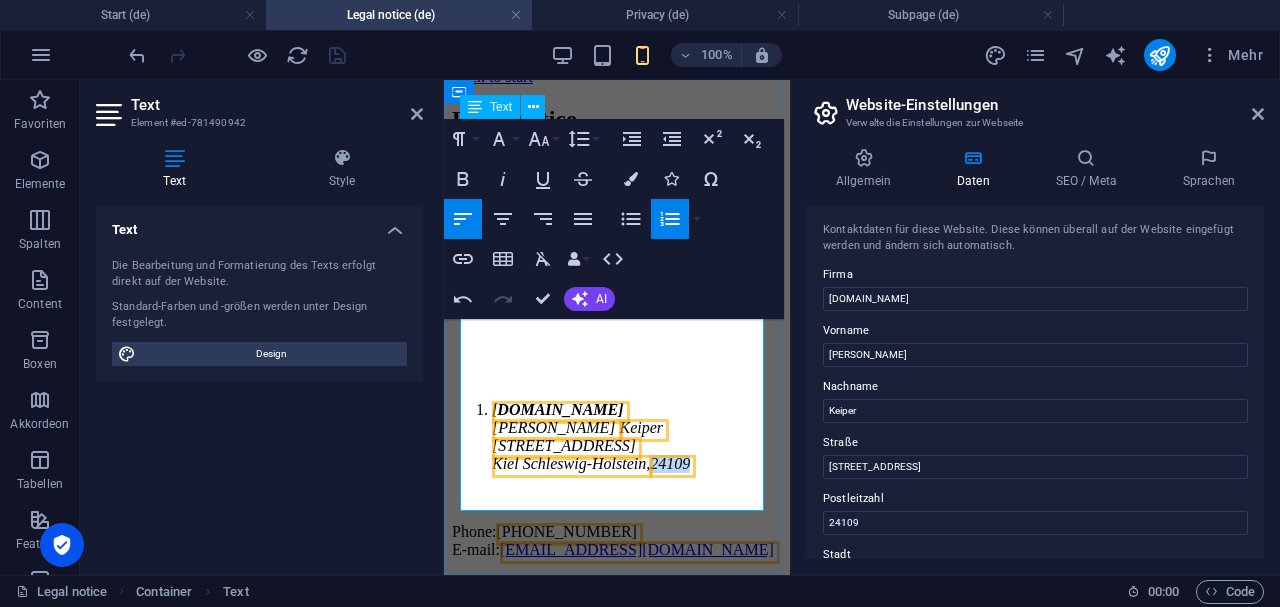 drag, startPoint x: 678, startPoint y: 424, endPoint x: 637, endPoint y: 423, distance: 41.01219 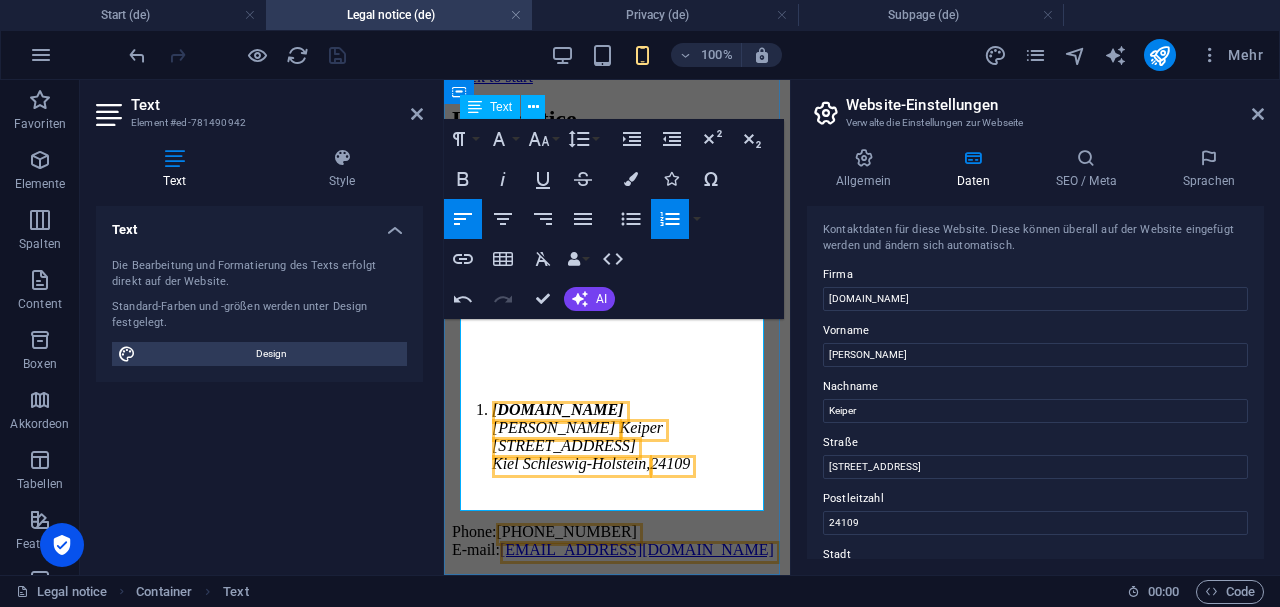 click on "Kiel Schleswig-Holstein" at bounding box center [569, 463] 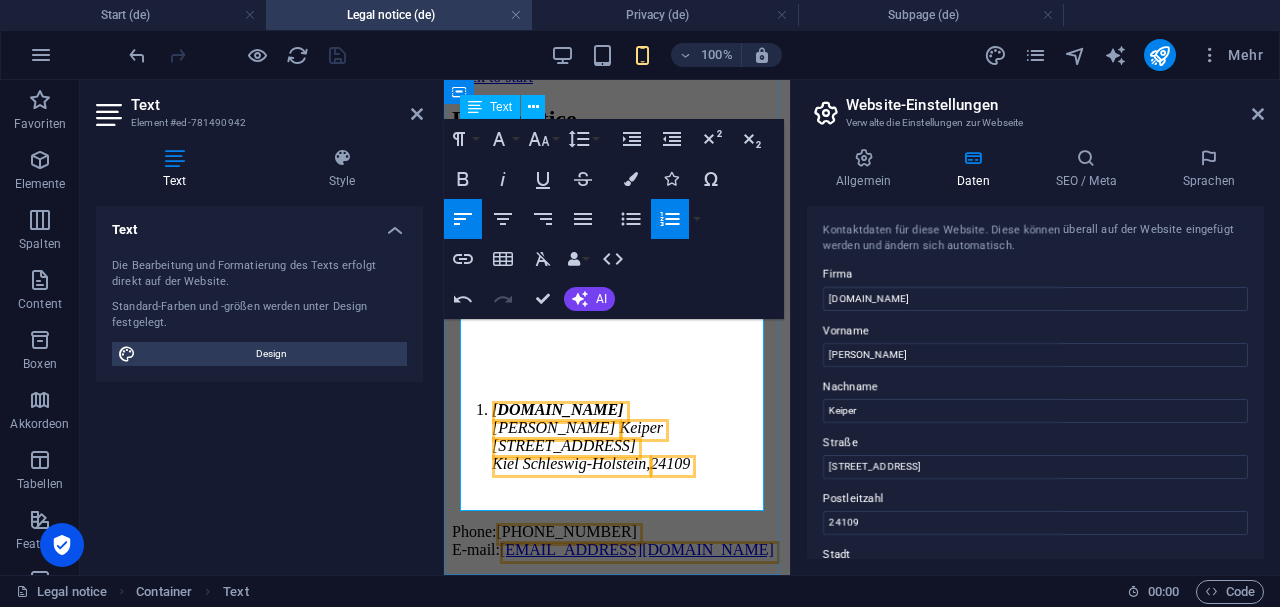 click on "Kiel Schleswig-Holstein" at bounding box center [569, 463] 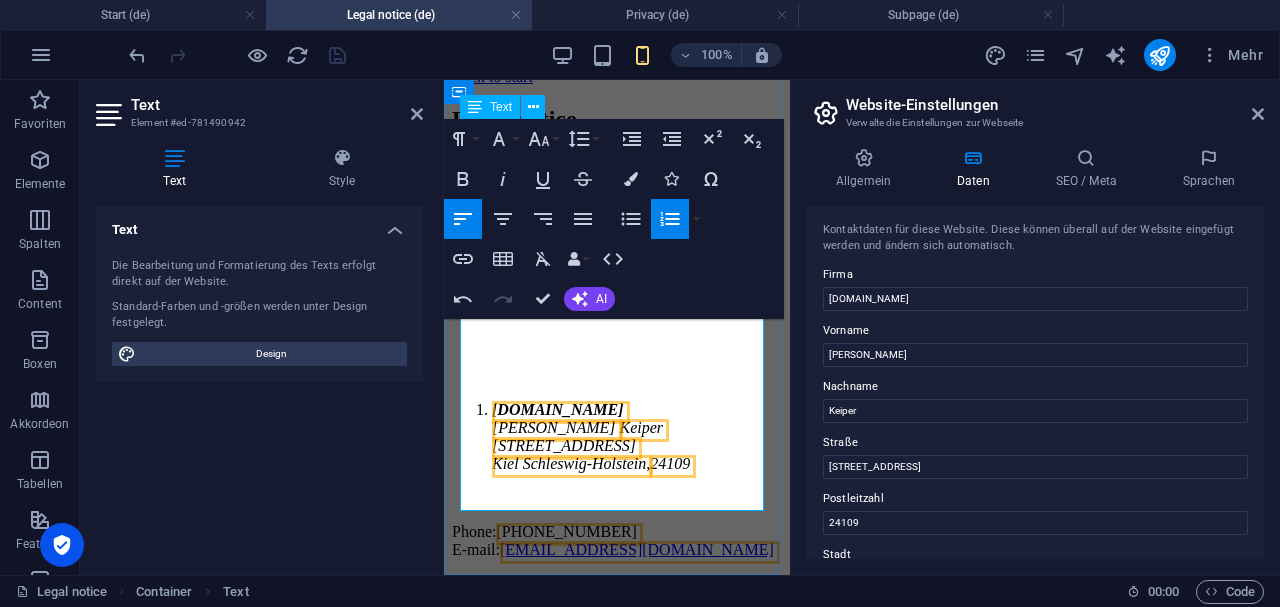click on "Kiel Schleswig-Holstein" at bounding box center [569, 463] 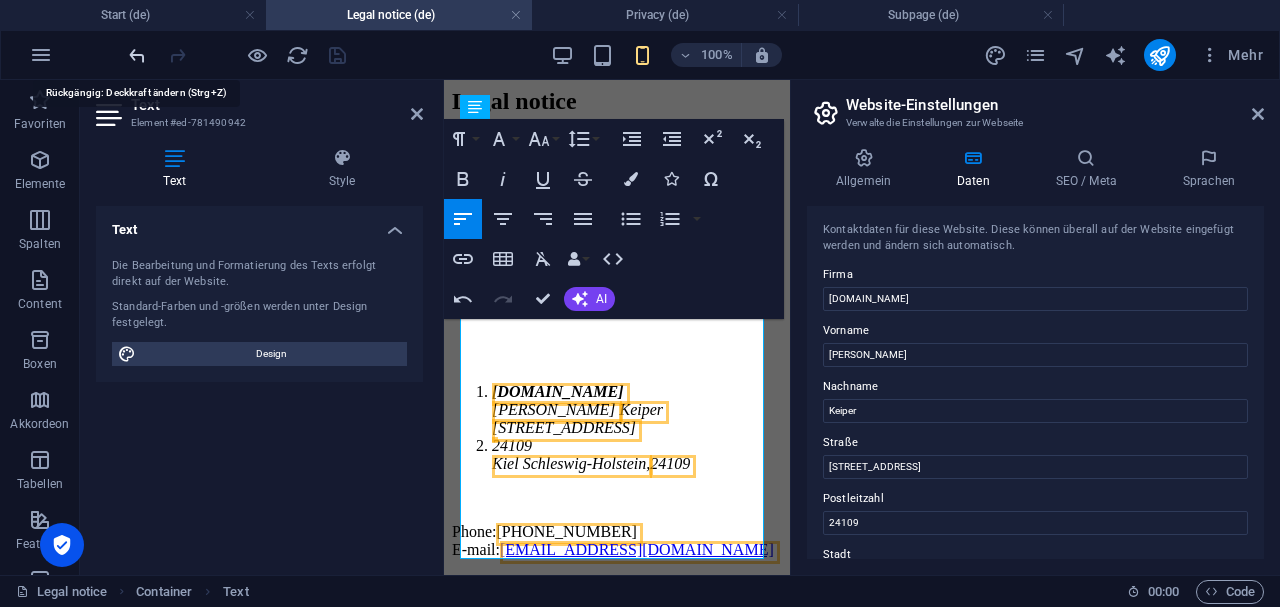 click at bounding box center (137, 55) 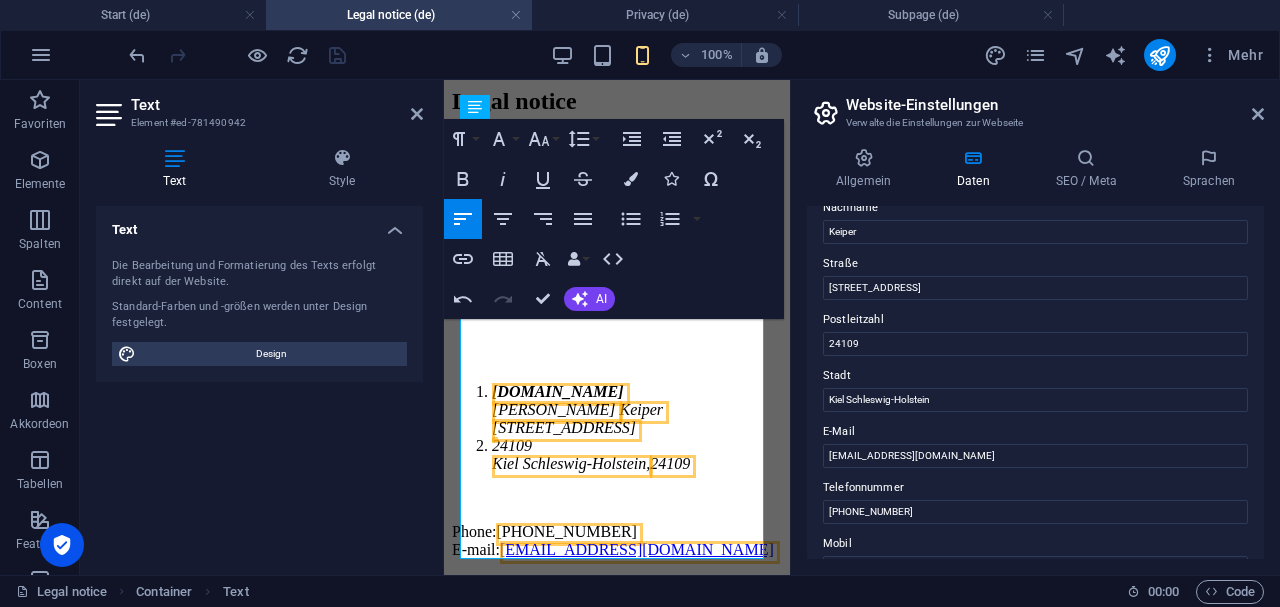 scroll, scrollTop: 200, scrollLeft: 0, axis: vertical 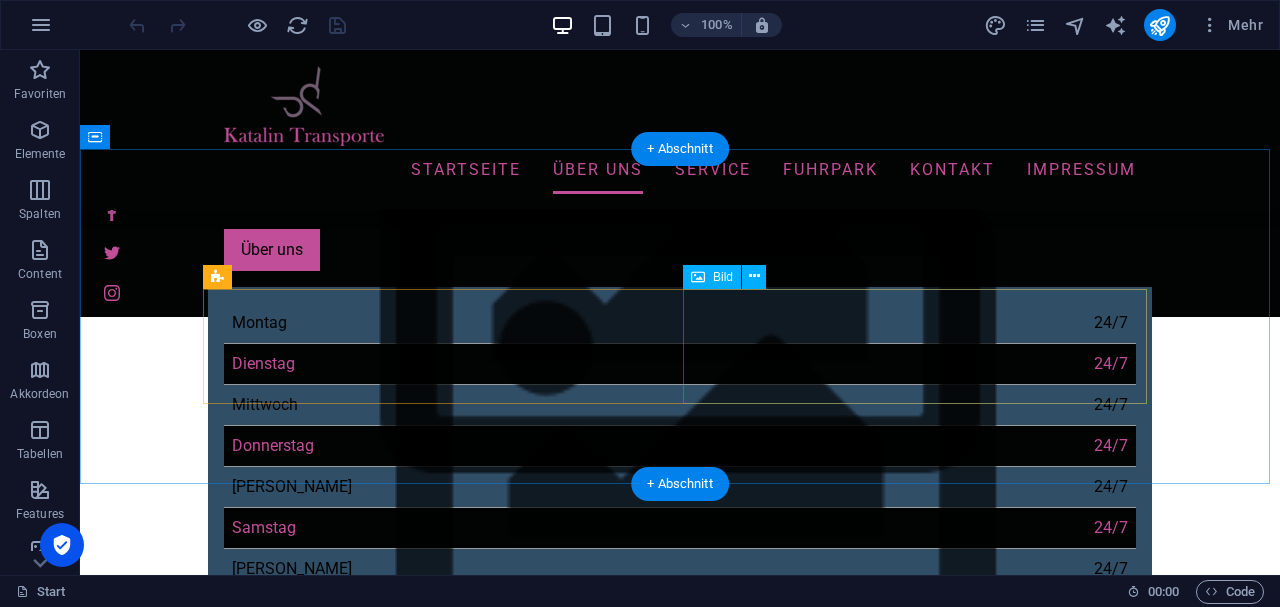 click at bounding box center (352, 1446) 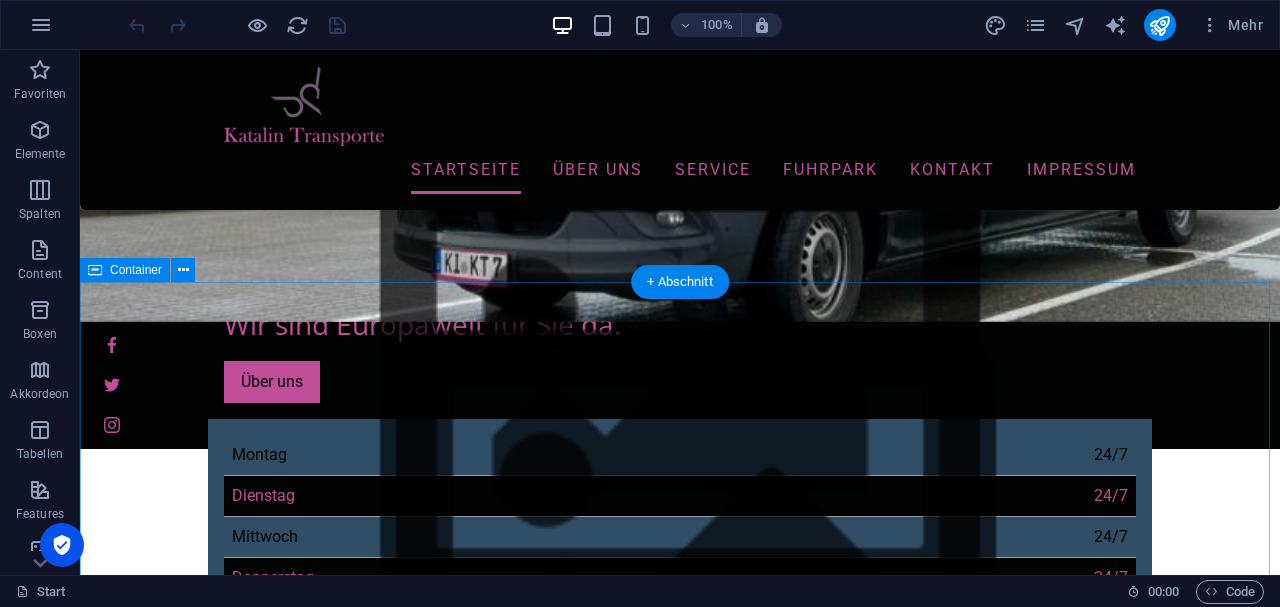 scroll, scrollTop: 400, scrollLeft: 0, axis: vertical 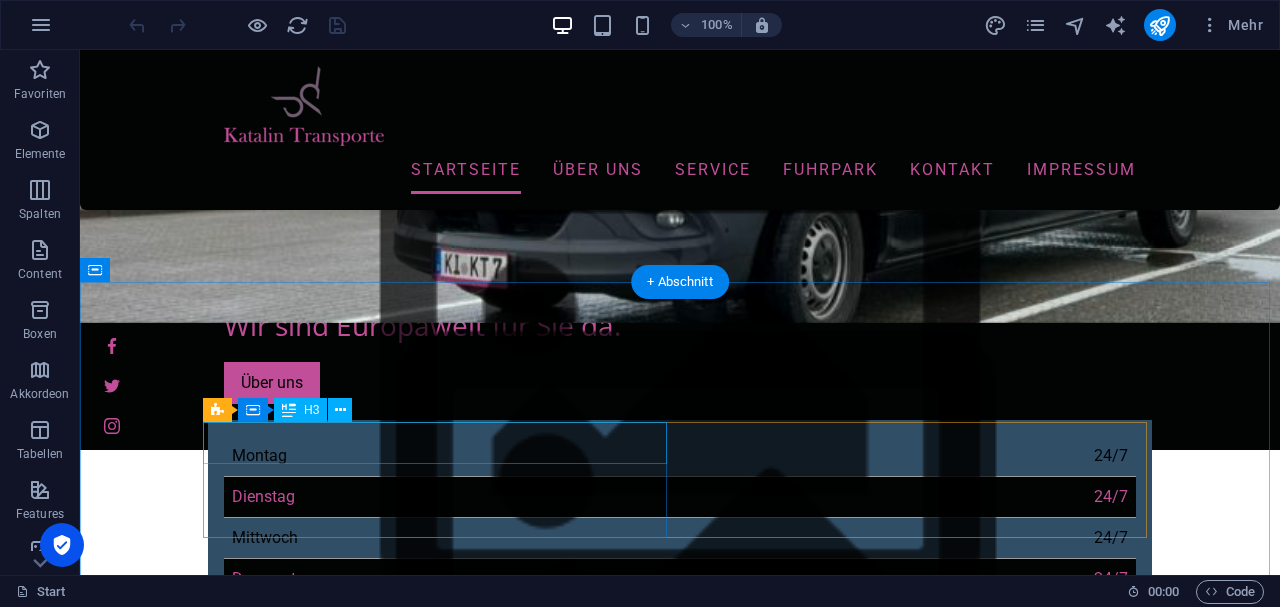 click on "Die Geschichte einer [PERSON_NAME]" at bounding box center (680, 1426) 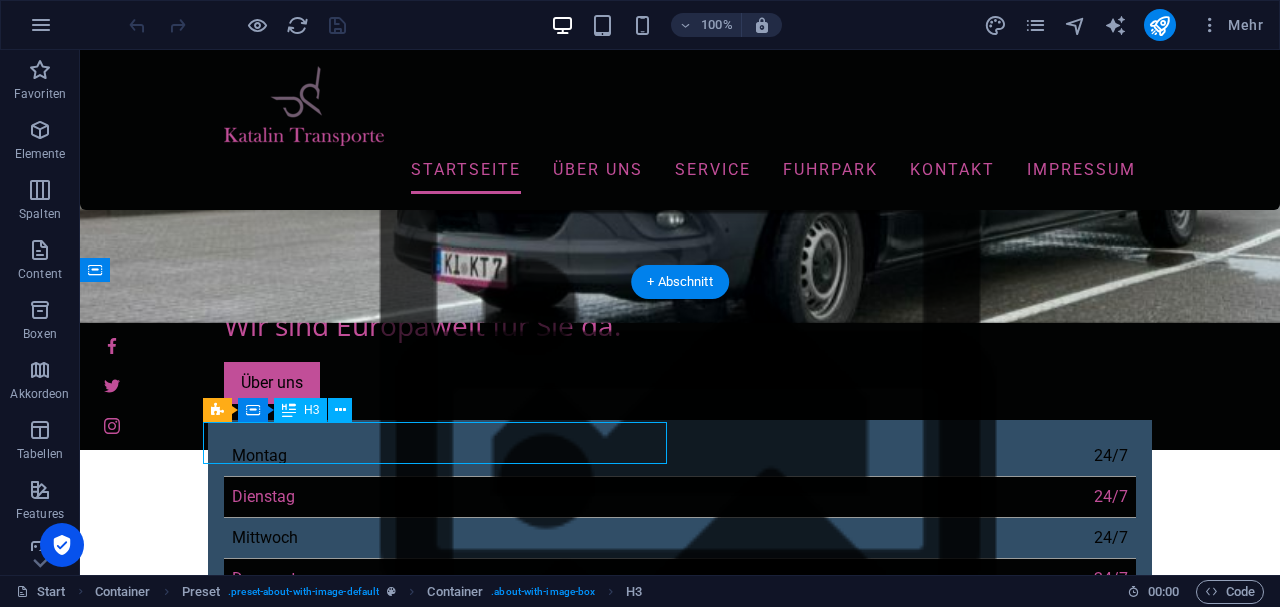 click on "Die Geschichte einer Katalin" at bounding box center (680, 1426) 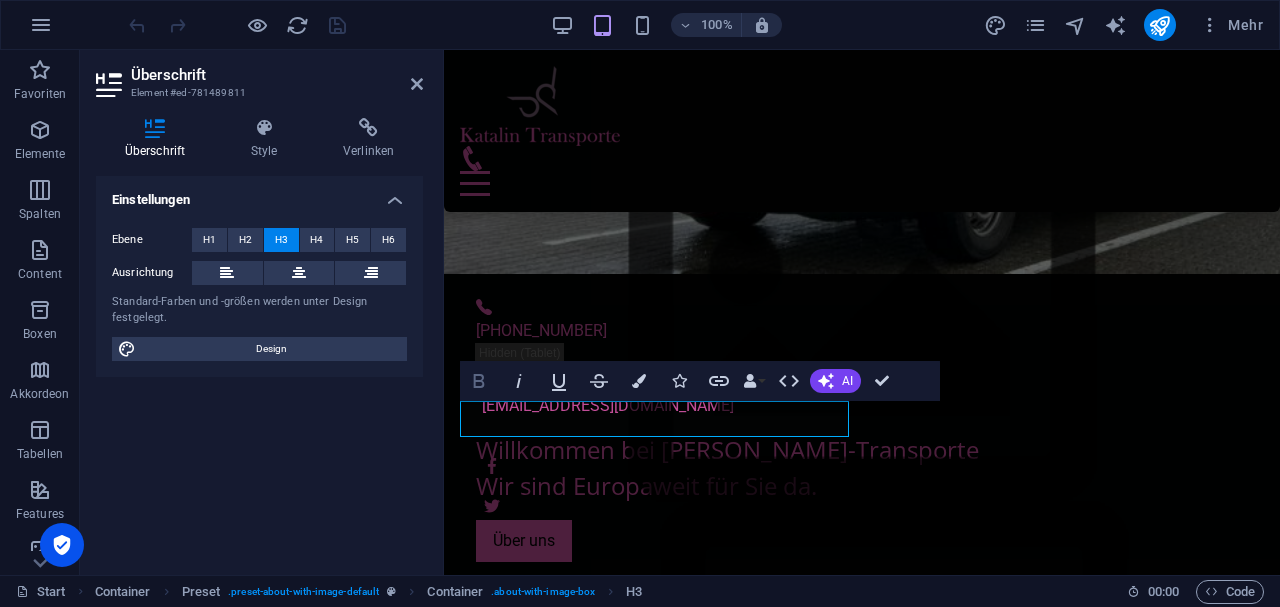 scroll, scrollTop: 533, scrollLeft: 0, axis: vertical 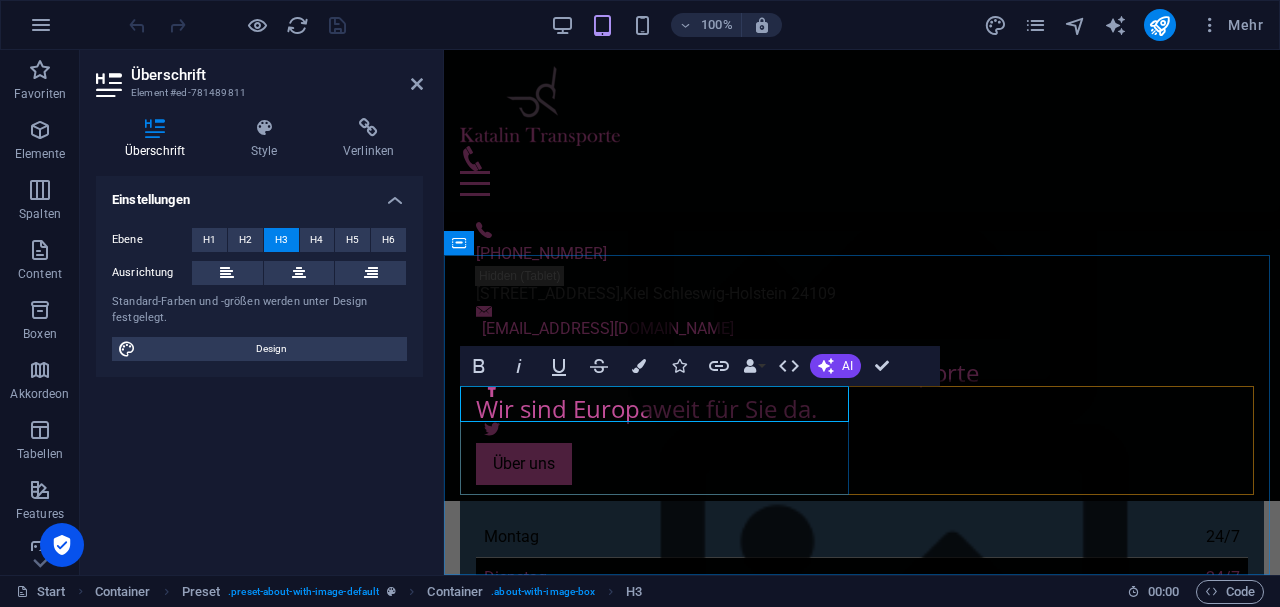 click on "Die Geschichte einer Katalin" at bounding box center [862, 1485] 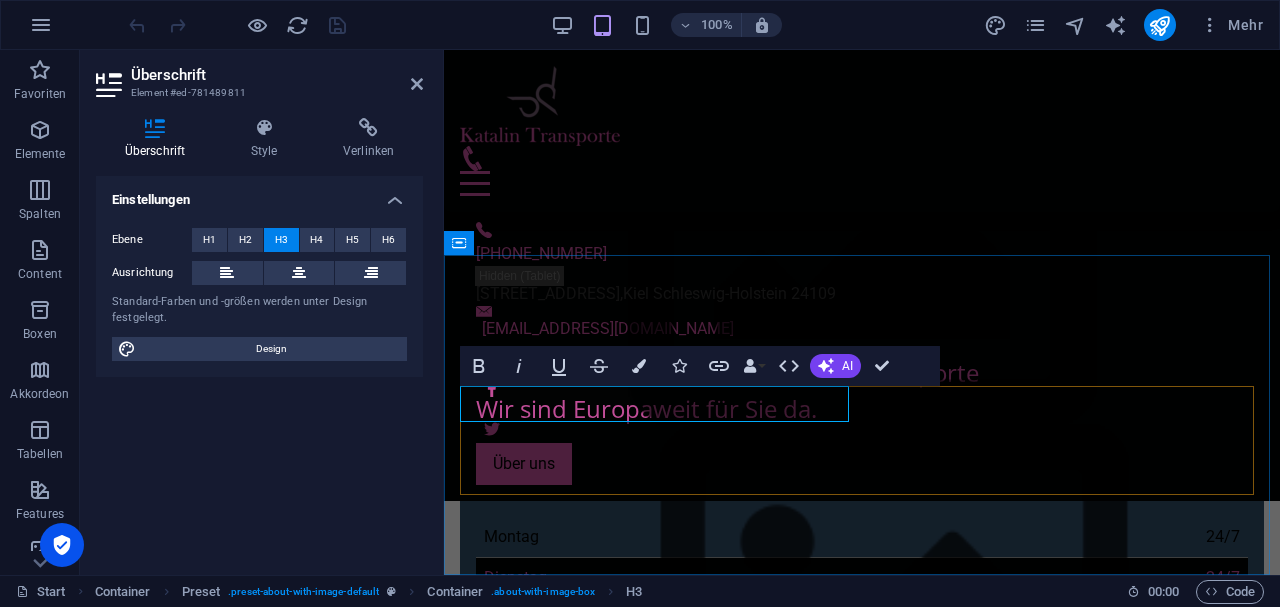 type 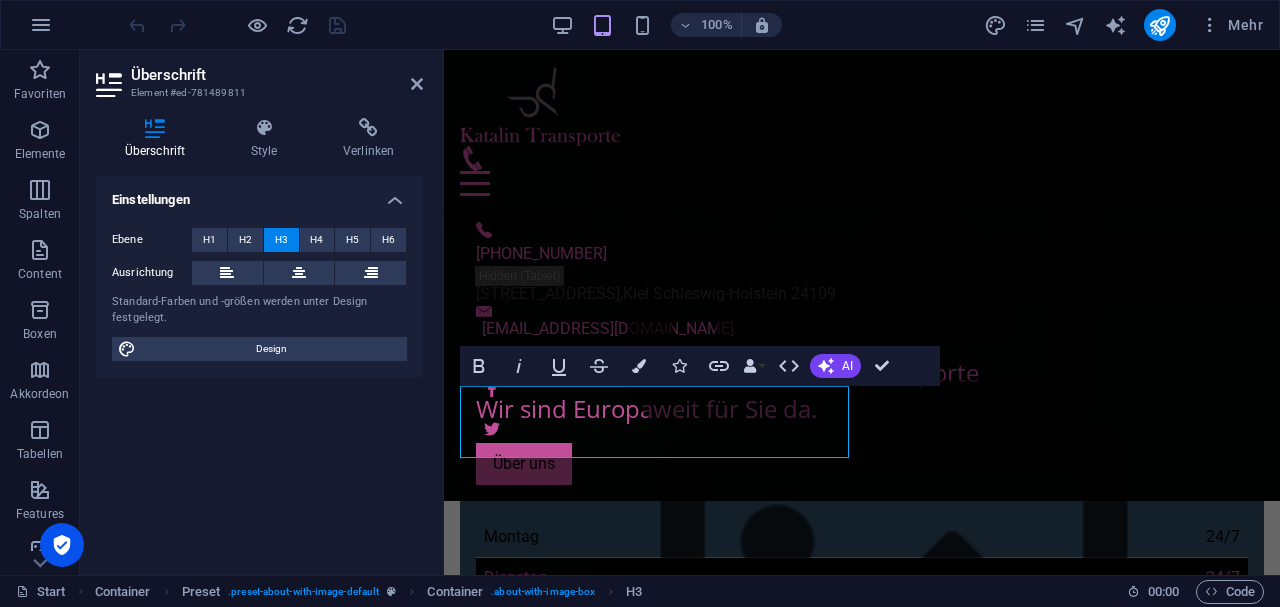 click on "Einstellungen Ebene H1 H2 H3 H4 H5 H6 Ausrichtung Standard-Farben und -größen werden unter Design festgelegt. Design" at bounding box center [259, 367] 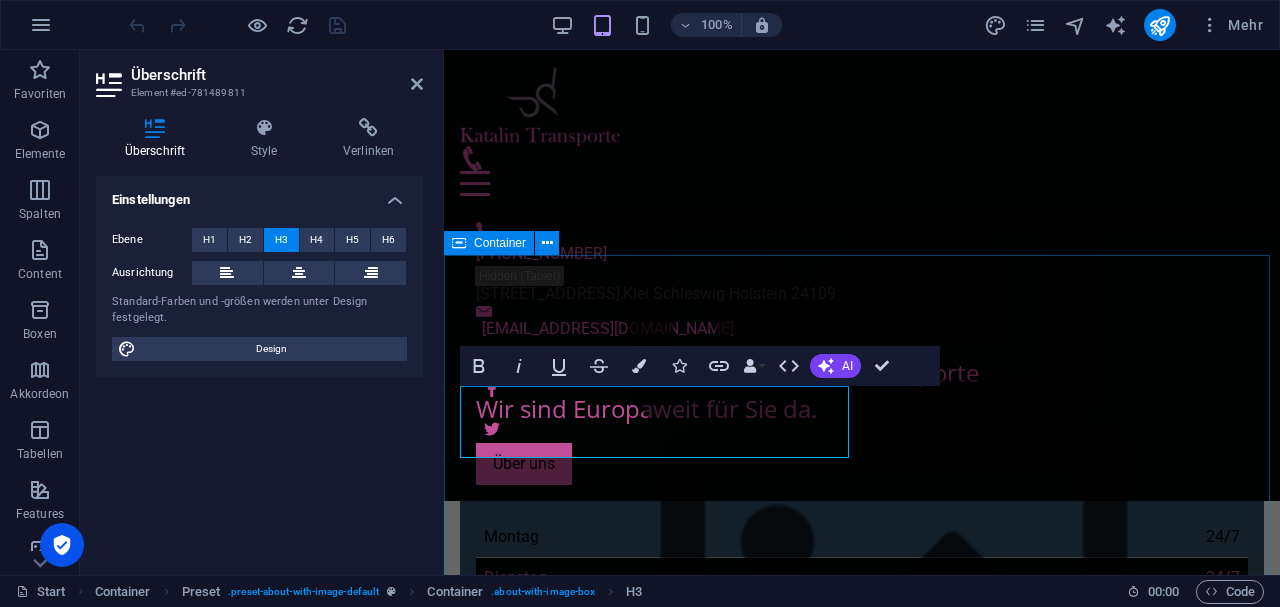 click on "Über uns Die Geschichte von Katalin-Transporte   Schreib uns" at bounding box center [862, 1550] 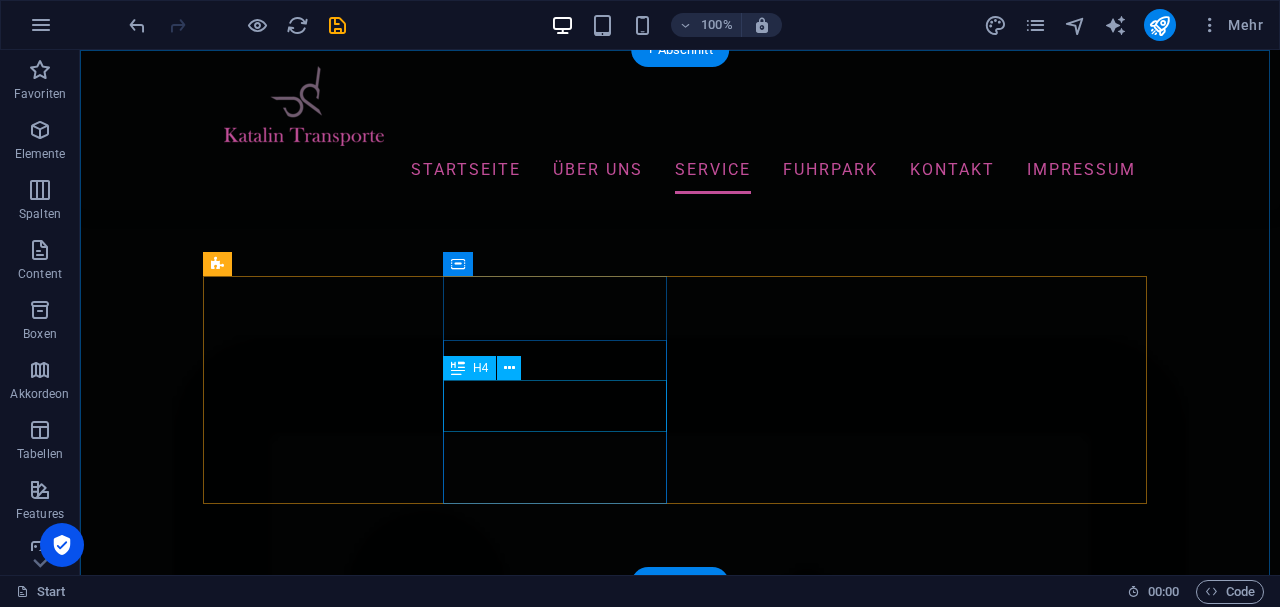 scroll, scrollTop: 5555, scrollLeft: 0, axis: vertical 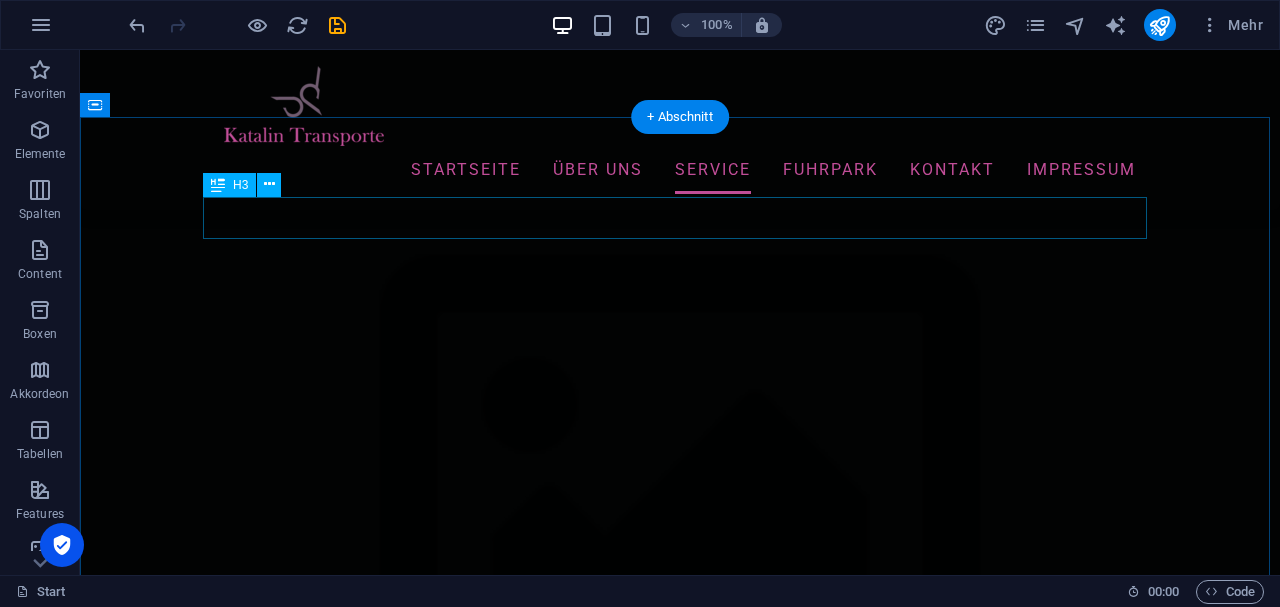 click on "How we work" at bounding box center [680, 9235] 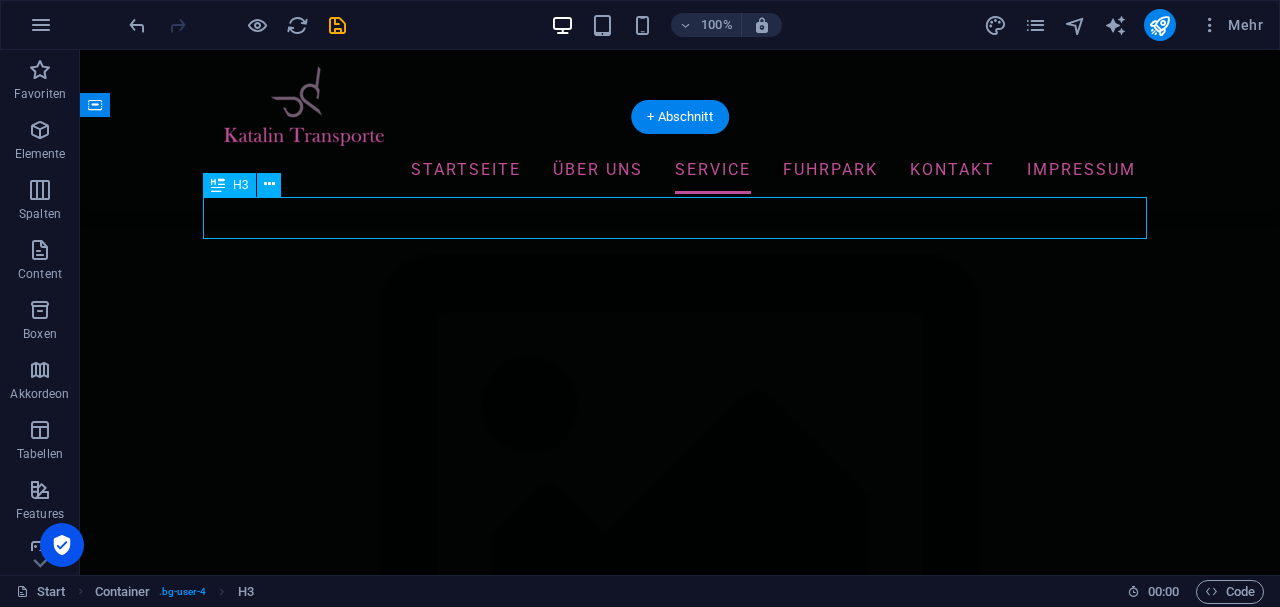 click on "How we work" at bounding box center [680, 9235] 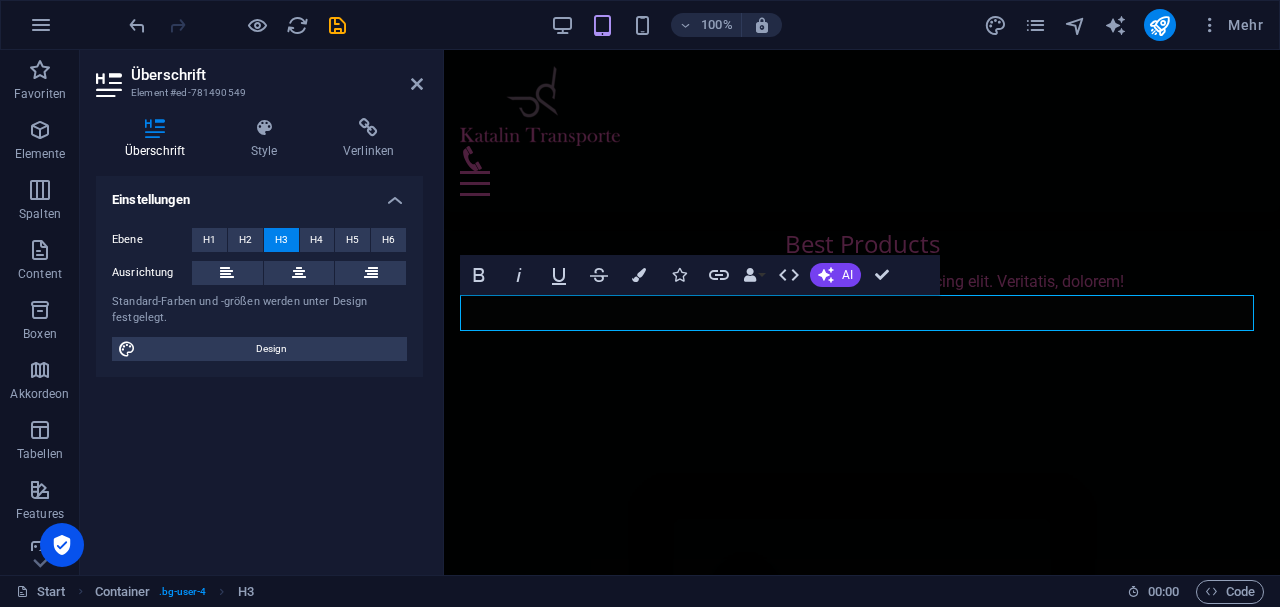 scroll, scrollTop: 6398, scrollLeft: 0, axis: vertical 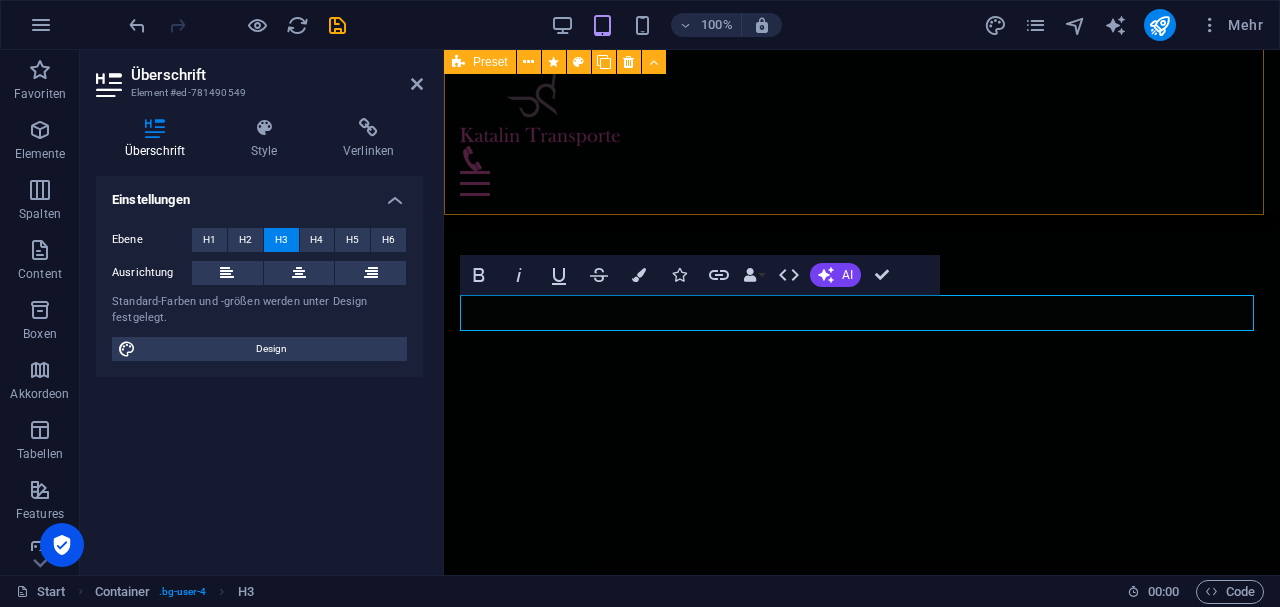 type 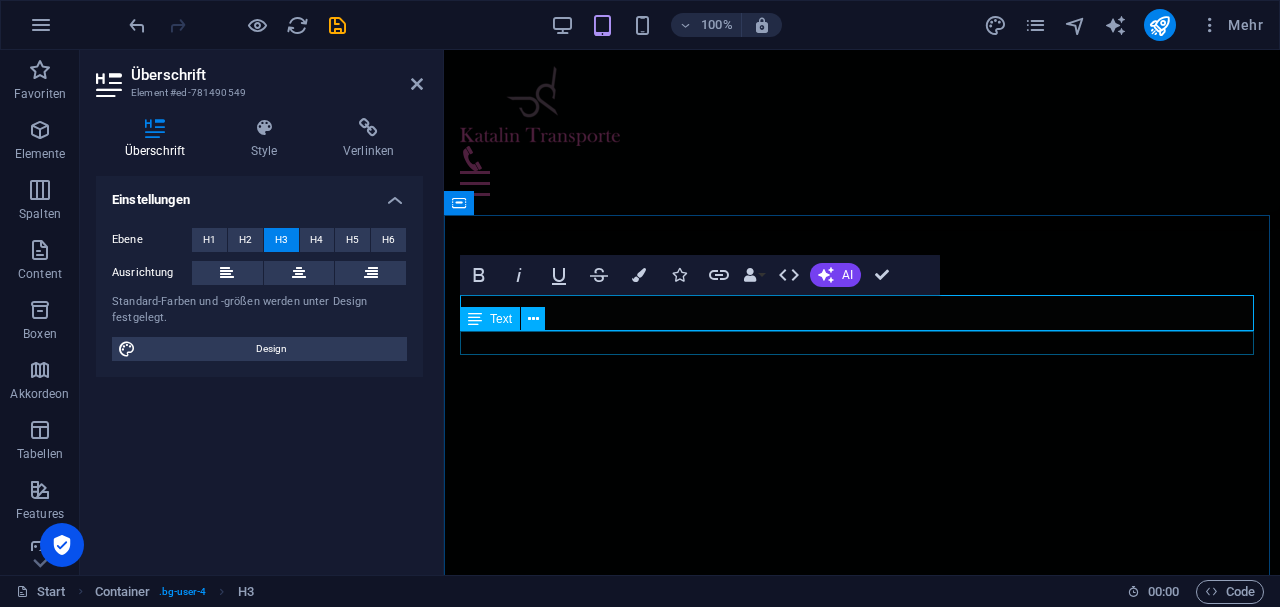click on "Four steps for the perfect work" at bounding box center [567, 8711] 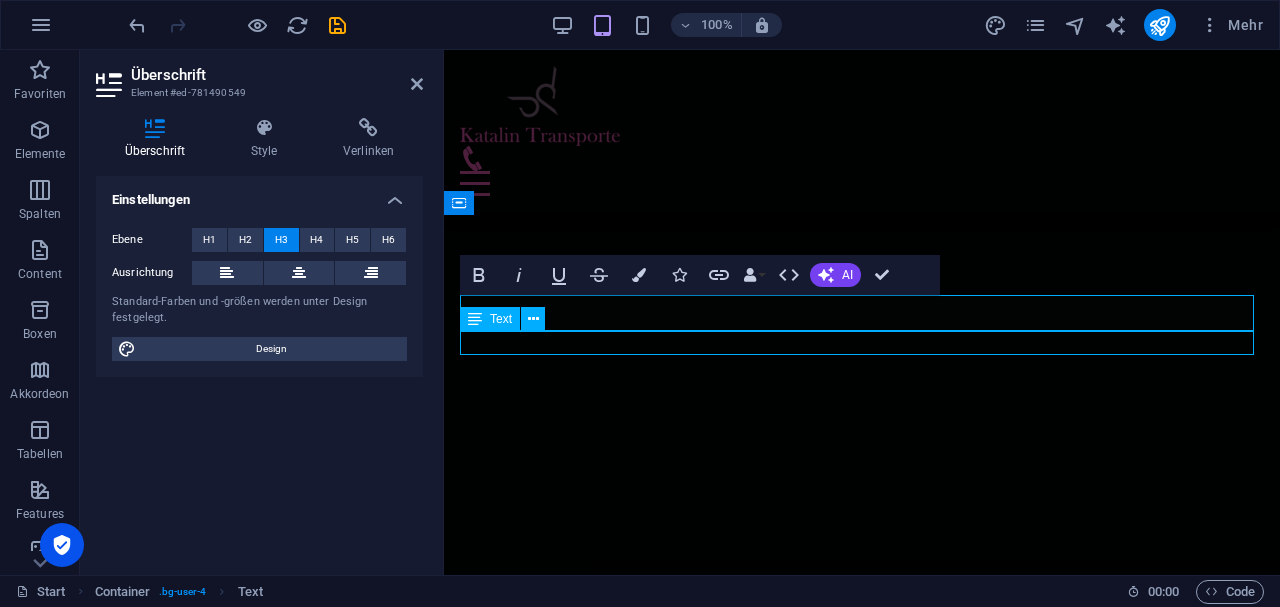 scroll, scrollTop: 5462, scrollLeft: 0, axis: vertical 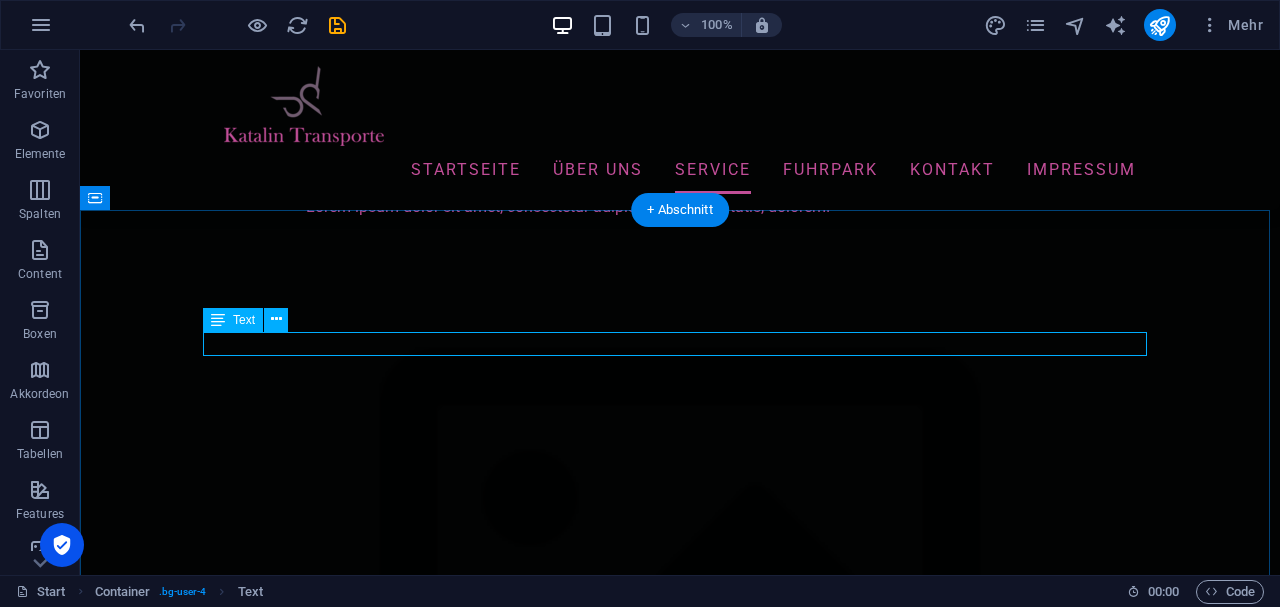 drag, startPoint x: 205, startPoint y: 340, endPoint x: 442, endPoint y: 338, distance: 237.00844 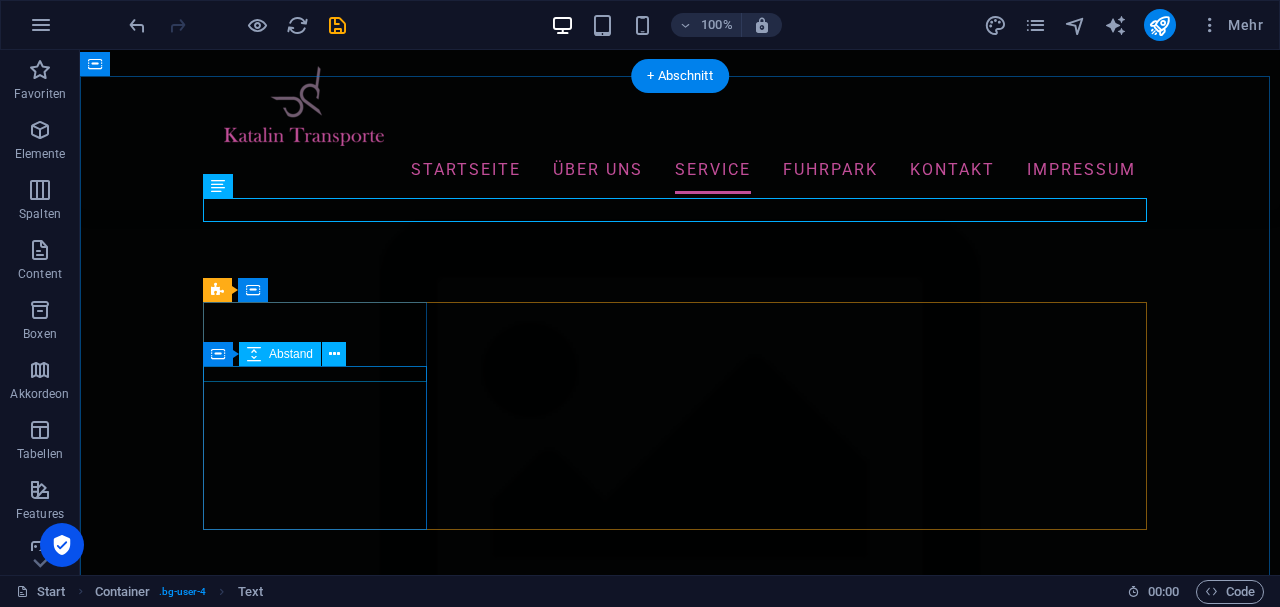 scroll, scrollTop: 5596, scrollLeft: 0, axis: vertical 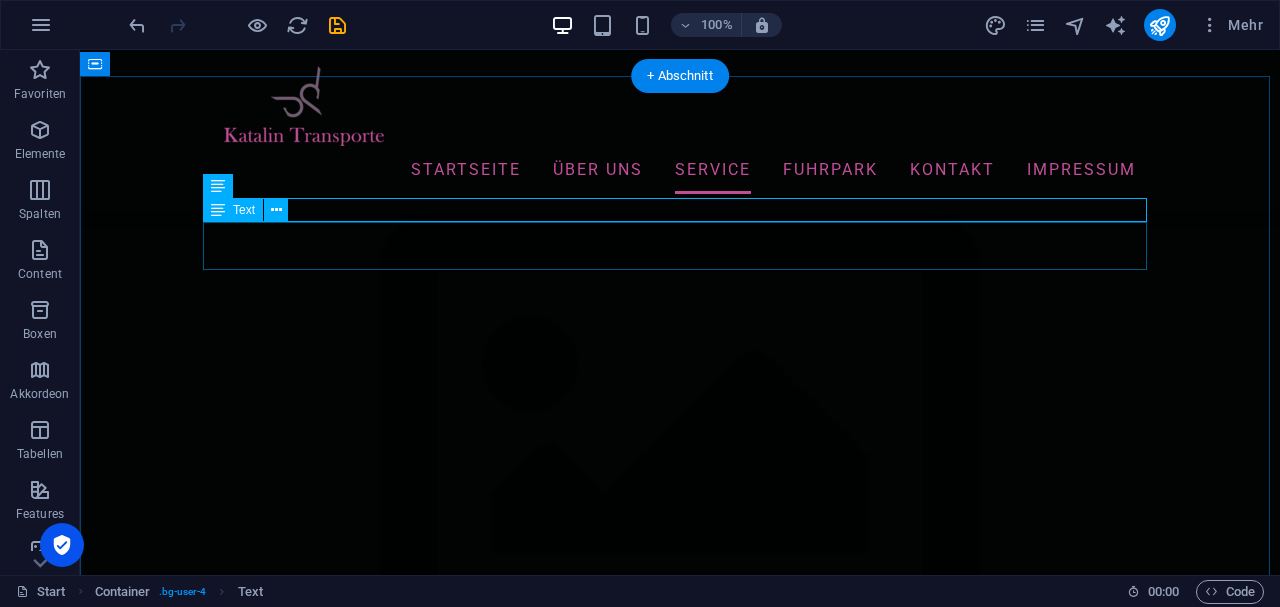 click on "Lorem ipsum dolor sit amet, consetetur sadipscing elitr, sed diam nonumy eirmod tempor invidunt ut labore et dolore magna aliquyam erat, sed diam voluptua. t vero [PERSON_NAME] et accusam et [PERSON_NAME] duo [PERSON_NAME] et ea rebum." at bounding box center [680, 9263] 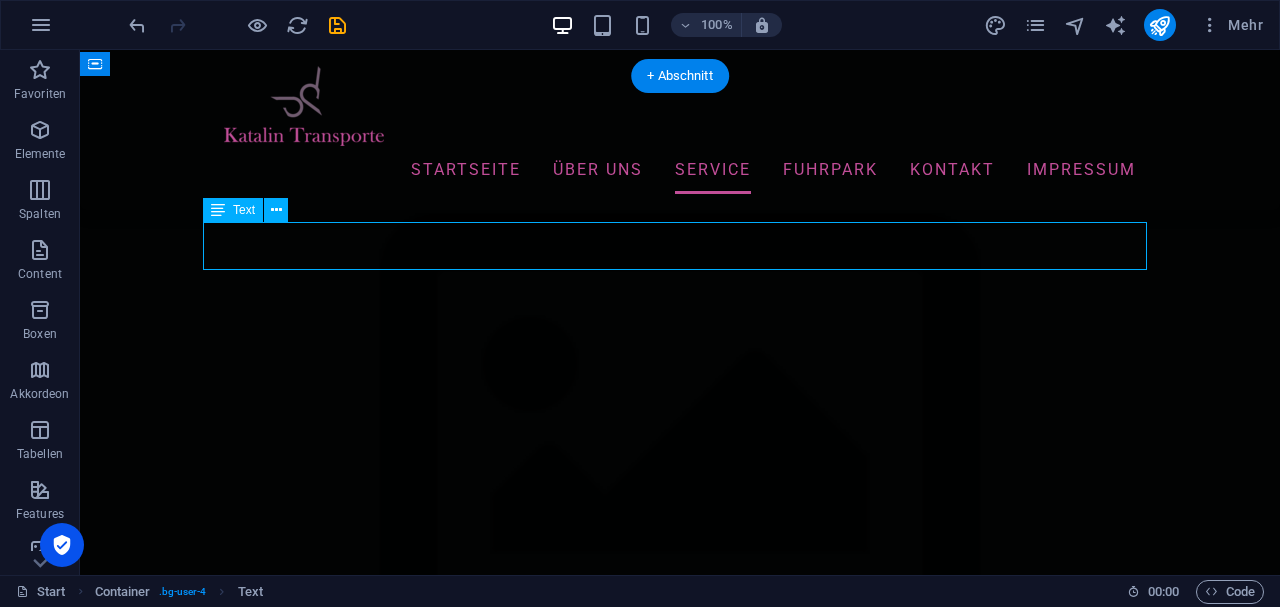 drag, startPoint x: 206, startPoint y: 232, endPoint x: 242, endPoint y: 234, distance: 36.05551 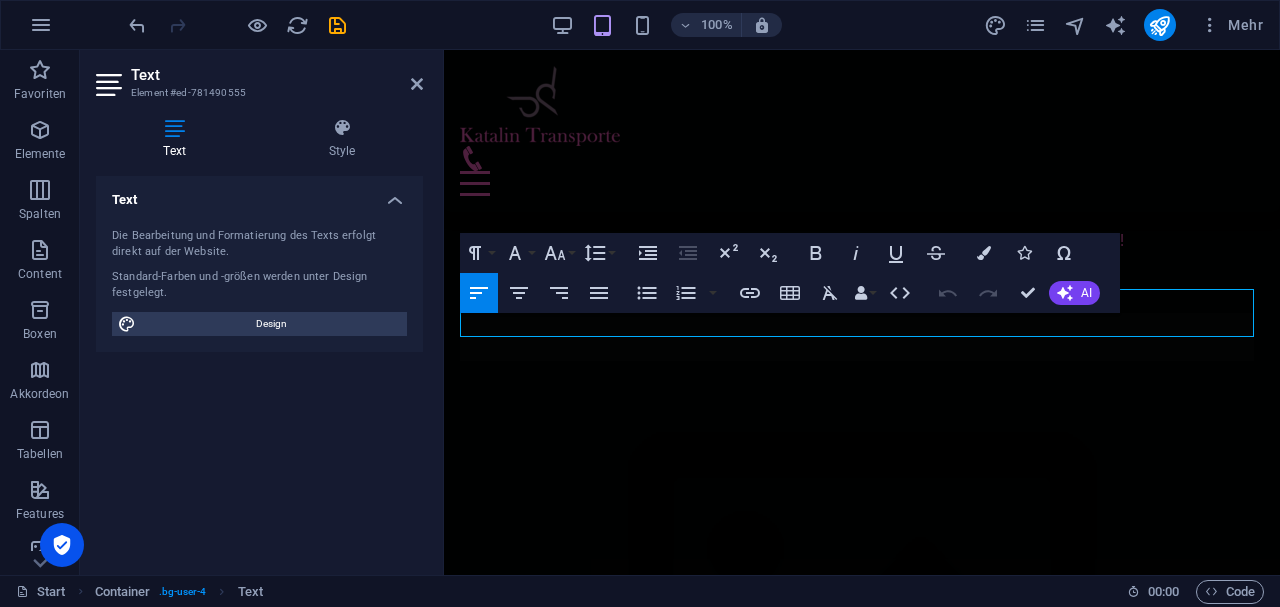 scroll, scrollTop: 6440, scrollLeft: 0, axis: vertical 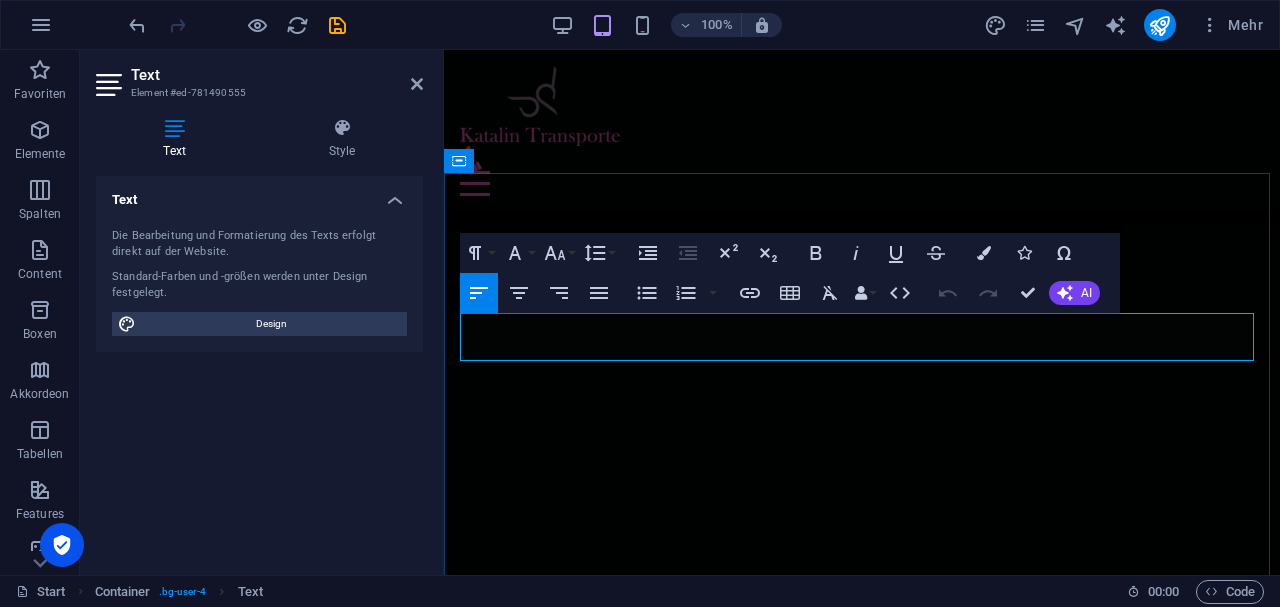click on "Lorem ipsum dolor sit amet, consetetur sadipscing elitr, sed diam nonumy eirmod tempor invidunt ut labore et dolore magna aliquyam erat, sed diam voluptua. t vero [PERSON_NAME] et accusam et [PERSON_NAME] duo [PERSON_NAME] et ea rebum." at bounding box center [862, 8718] 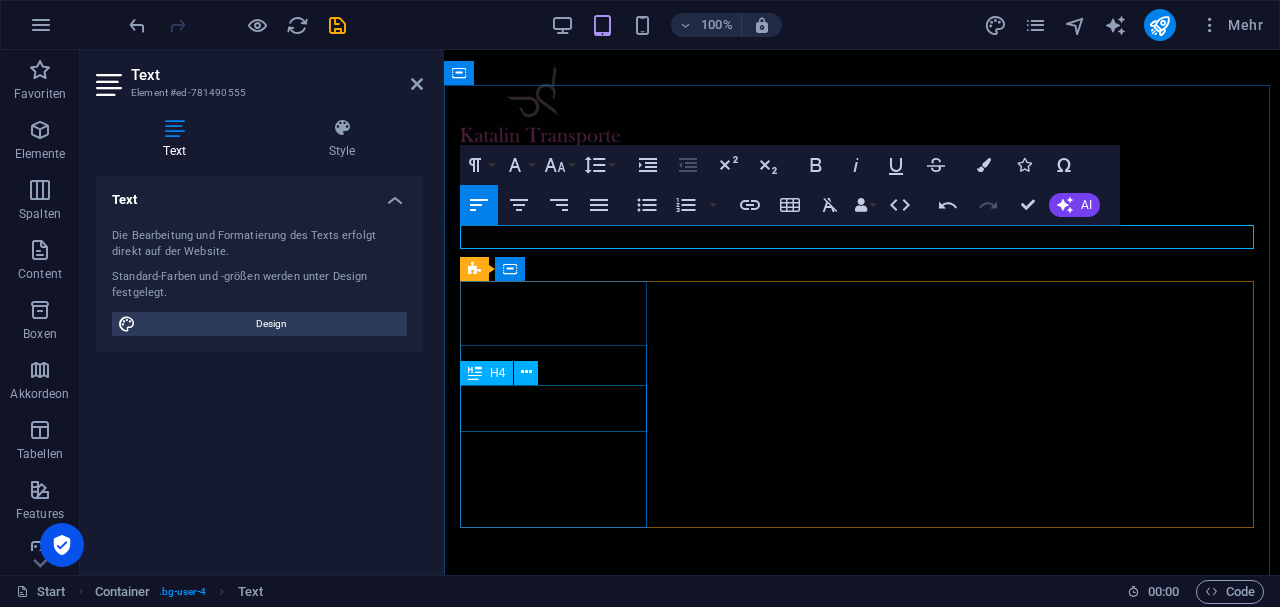 scroll, scrollTop: 6574, scrollLeft: 0, axis: vertical 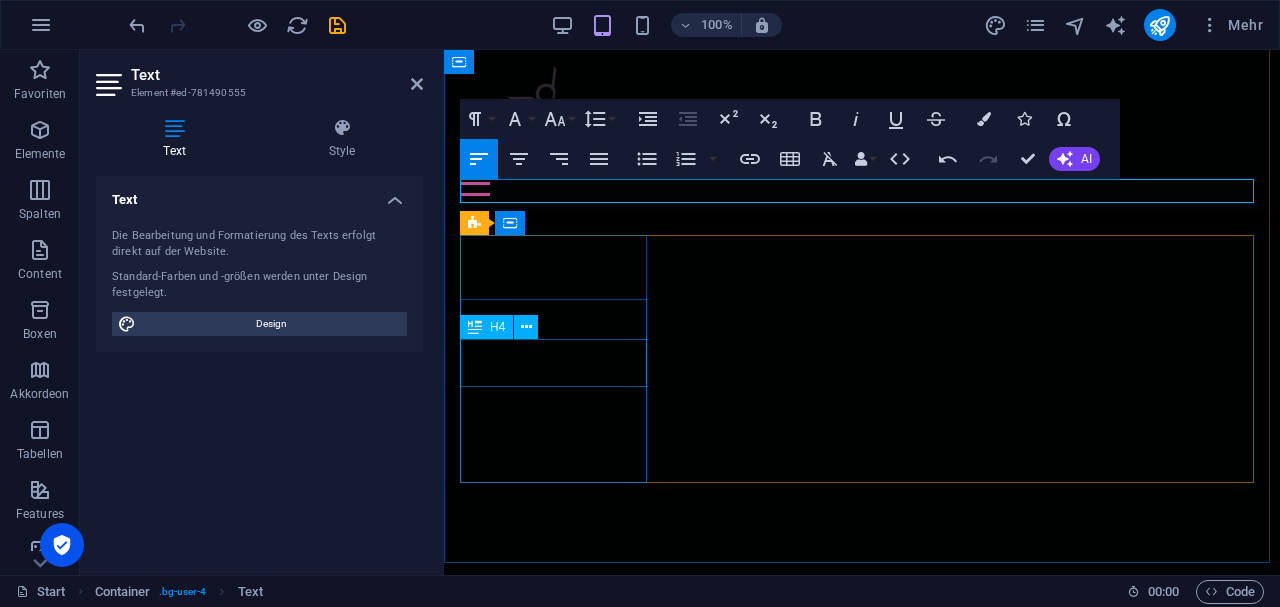click on "Get a look" at bounding box center [862, 8732] 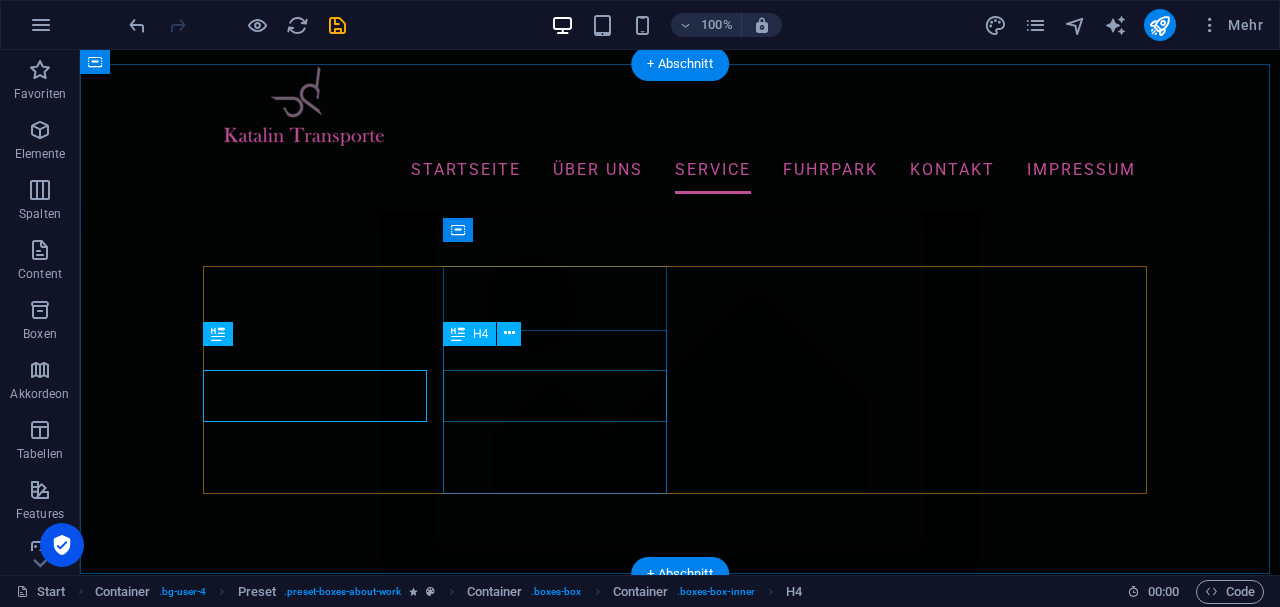 scroll, scrollTop: 5632, scrollLeft: 0, axis: vertical 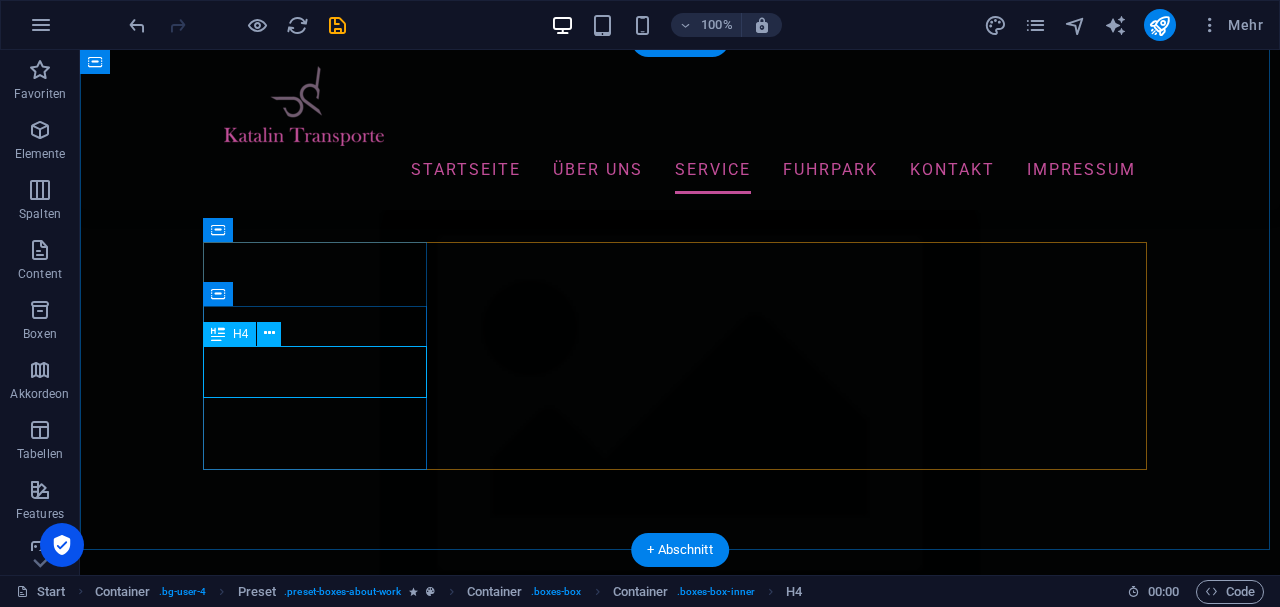 click on "Get a look" at bounding box center [680, 9389] 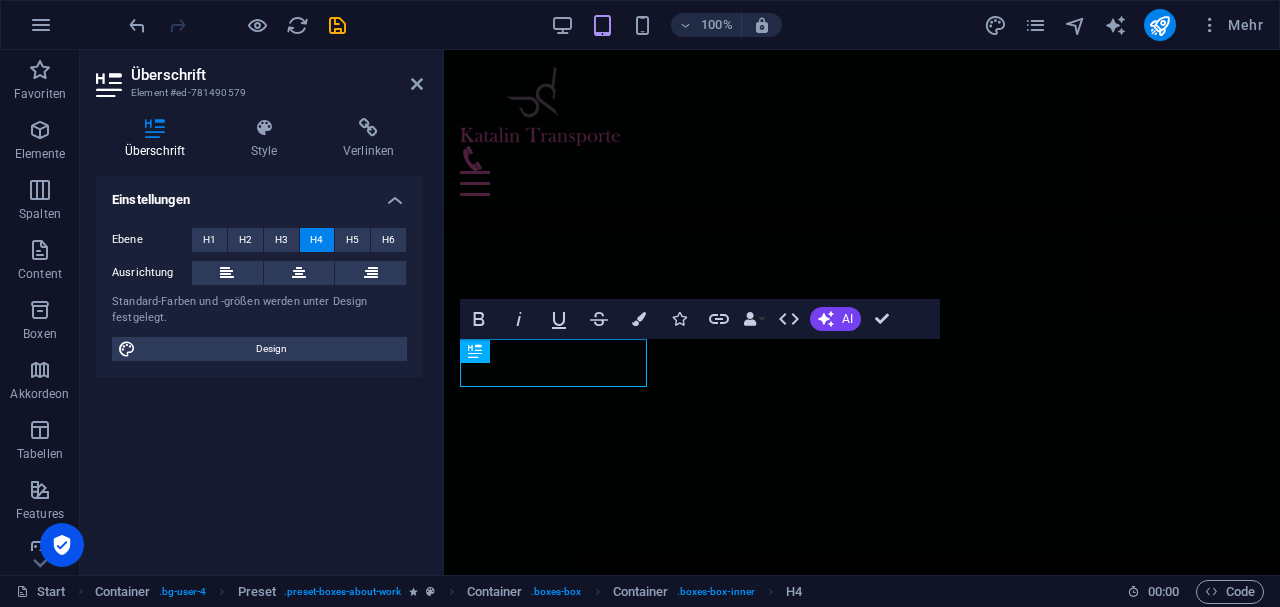 scroll, scrollTop: 6574, scrollLeft: 0, axis: vertical 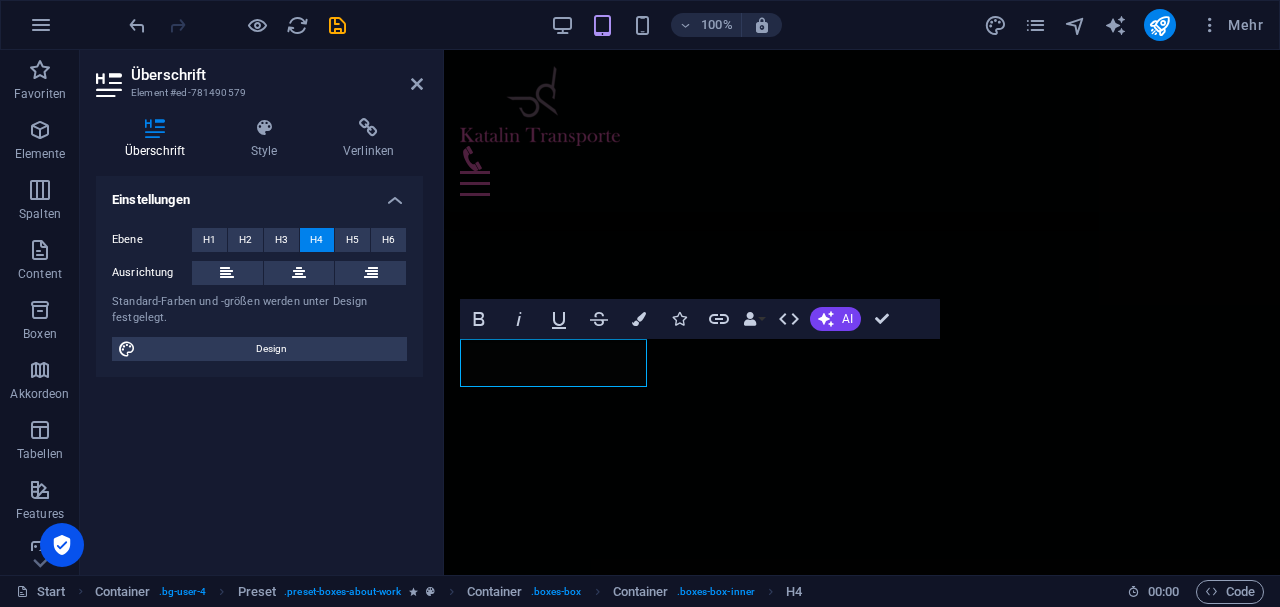 type 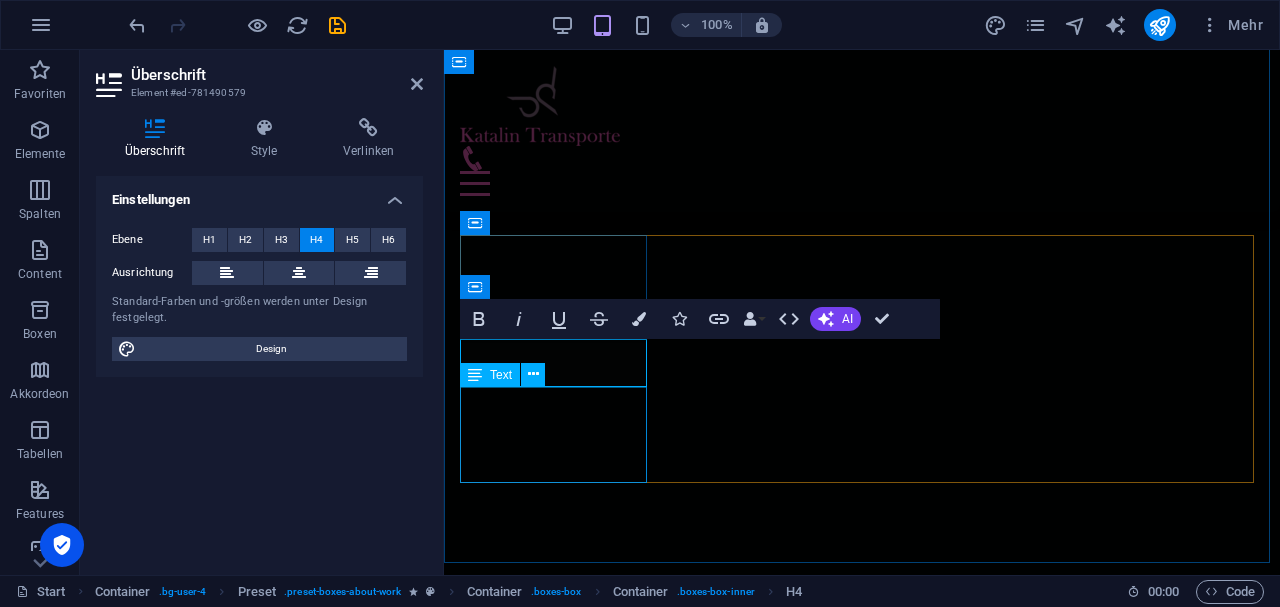 click on "Lorem ipsum dolor sit amet, consectetur adipisicing elit. Veritatis, dolorem!" at bounding box center [862, 8768] 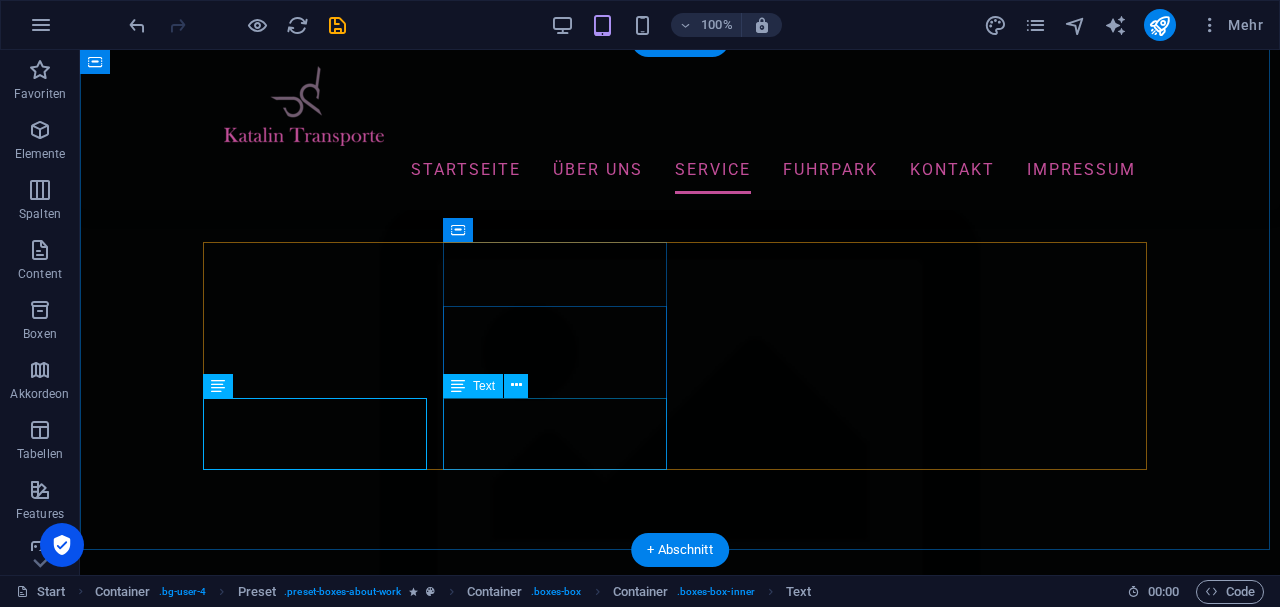scroll, scrollTop: 5632, scrollLeft: 0, axis: vertical 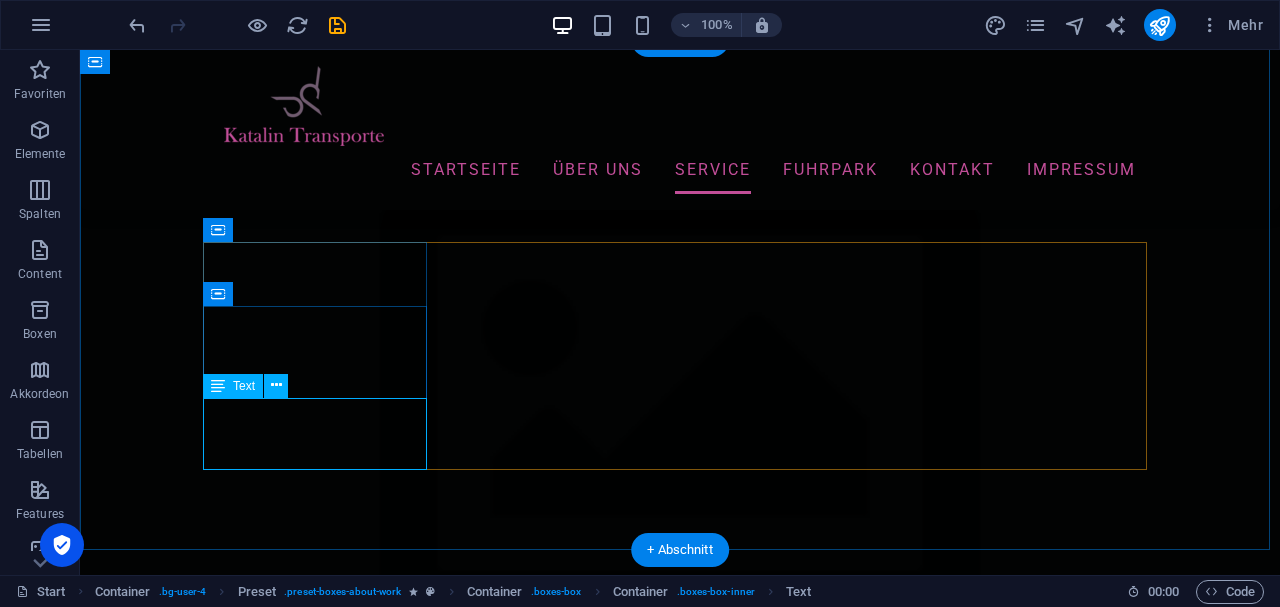 click on "Lorem ipsum dolor sit amet, consectetur adipisicing elit. Veritatis, dolorem!" at bounding box center [680, 9427] 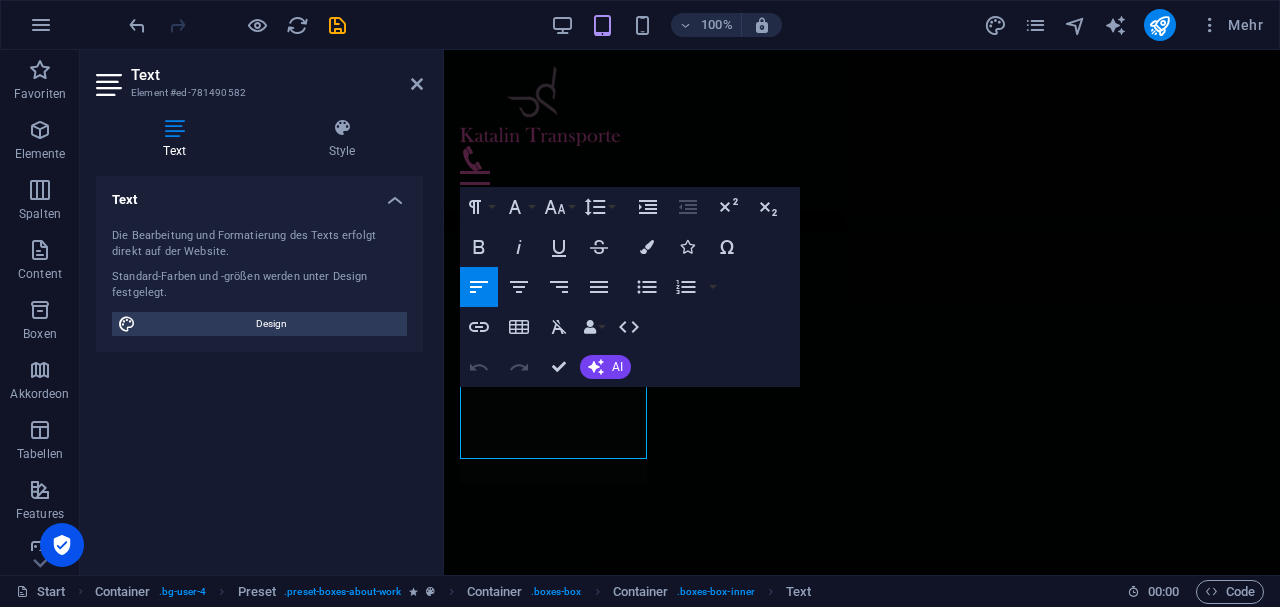 scroll, scrollTop: 6574, scrollLeft: 0, axis: vertical 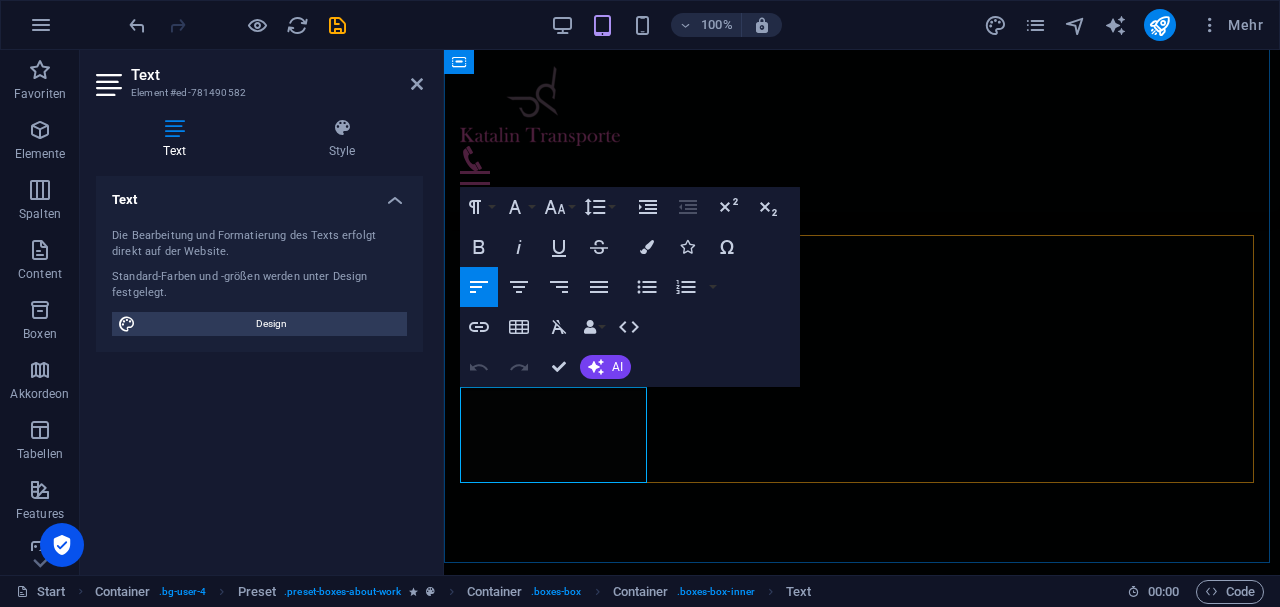 click on "Lorem ipsum dolor sit amet, consectetur adipisicing elit. Veritatis, dolorem!" at bounding box center (862, 8768) 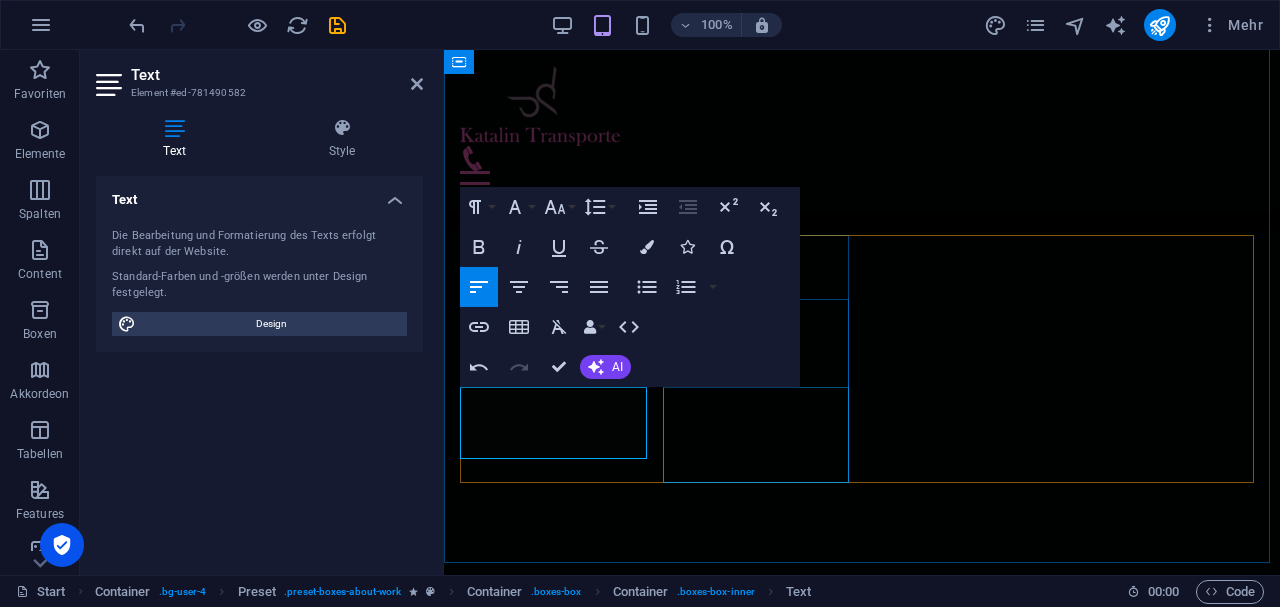click on "Lorem ipsum dolor sit amet, consectetur adipisicing elit. Veritatis, dolorem!" at bounding box center (862, 8951) 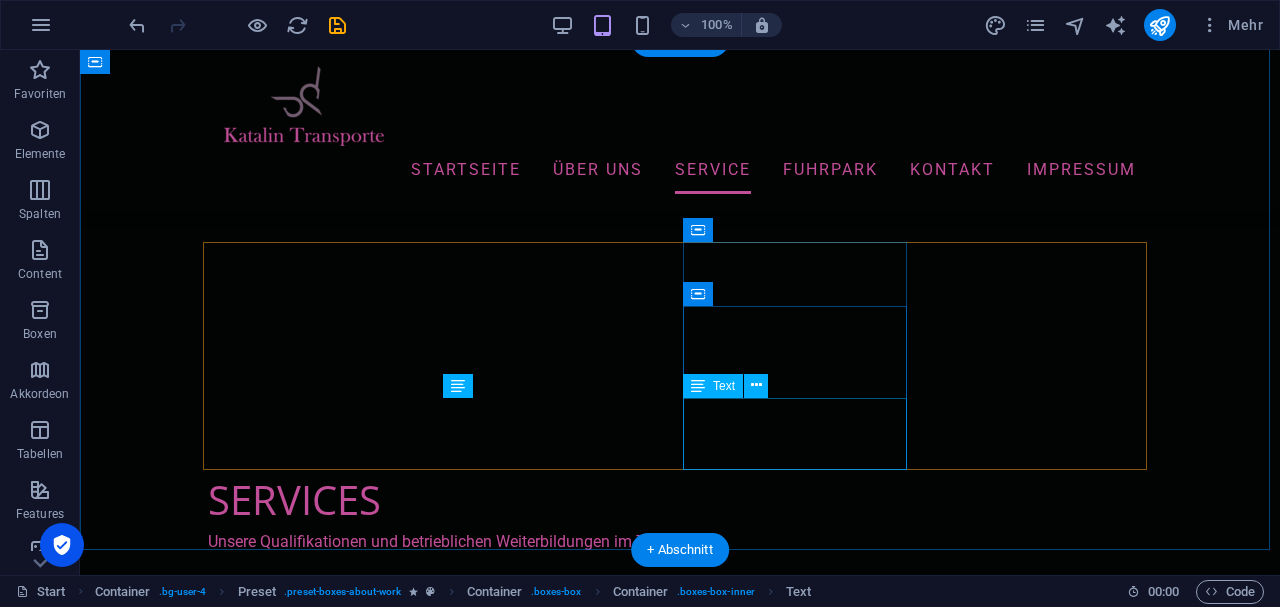 scroll, scrollTop: 5632, scrollLeft: 0, axis: vertical 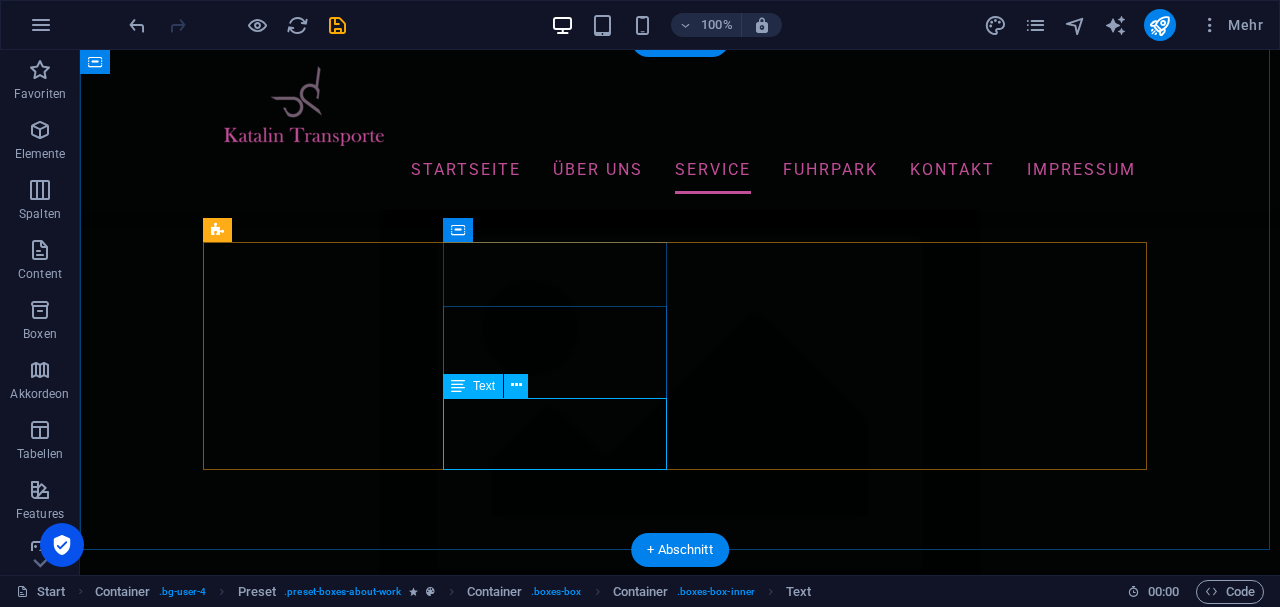 click on "Lorem ipsum dolor sit amet, consectetur adipisicing elit. Veritatis, dolorem!" at bounding box center (680, 9615) 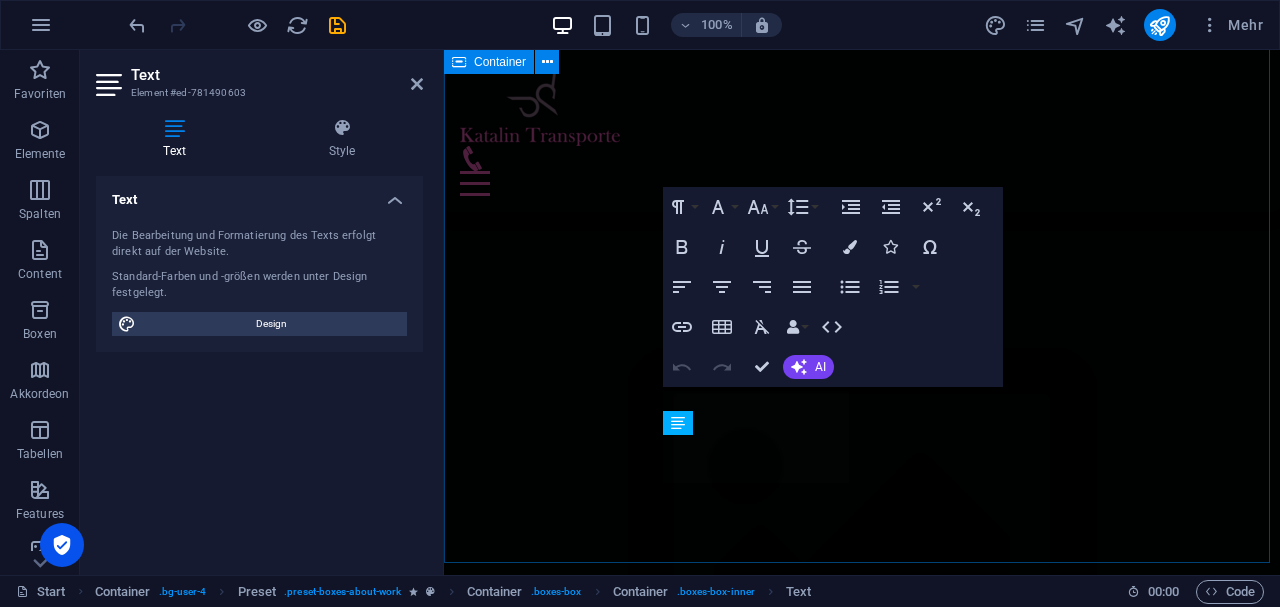scroll, scrollTop: 6574, scrollLeft: 0, axis: vertical 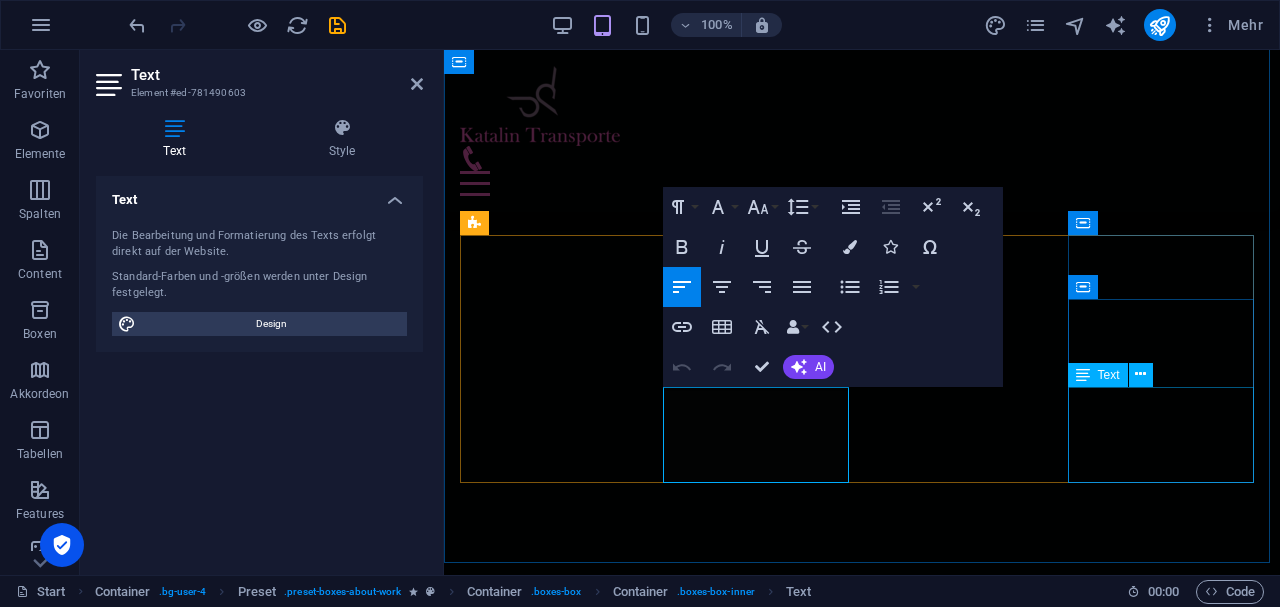 type 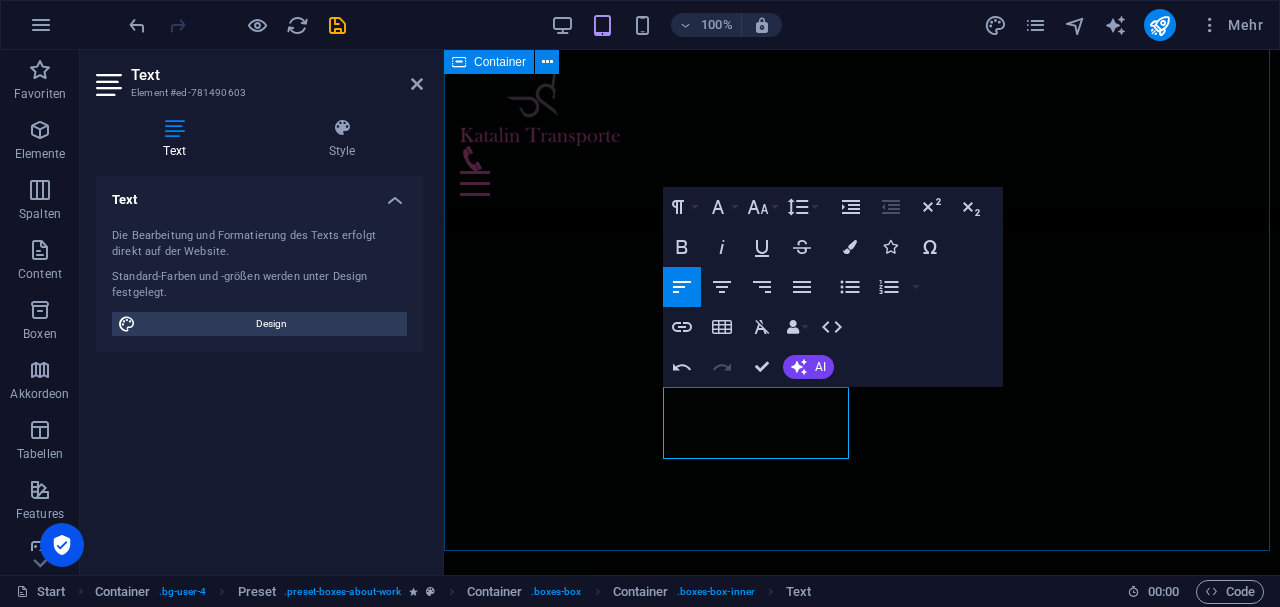 scroll, scrollTop: 6586, scrollLeft: 0, axis: vertical 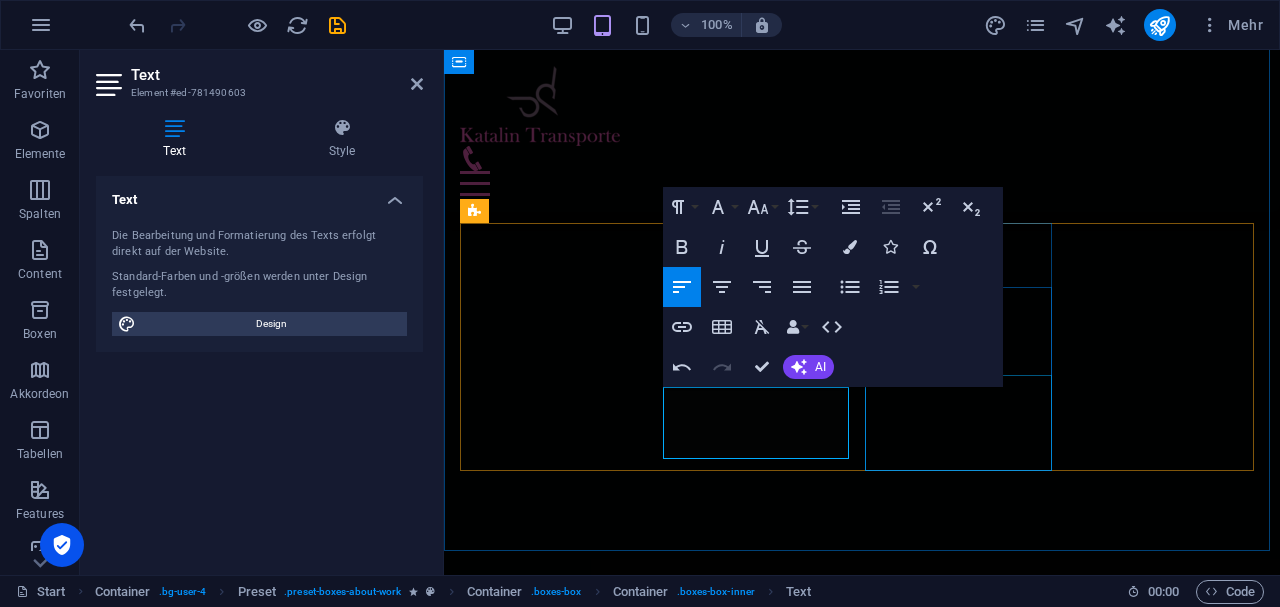 click on "Lorem ipsum dolor sit amet, consectetur adipisicing elit. Veritatis, dolorem!" at bounding box center (862, 9123) 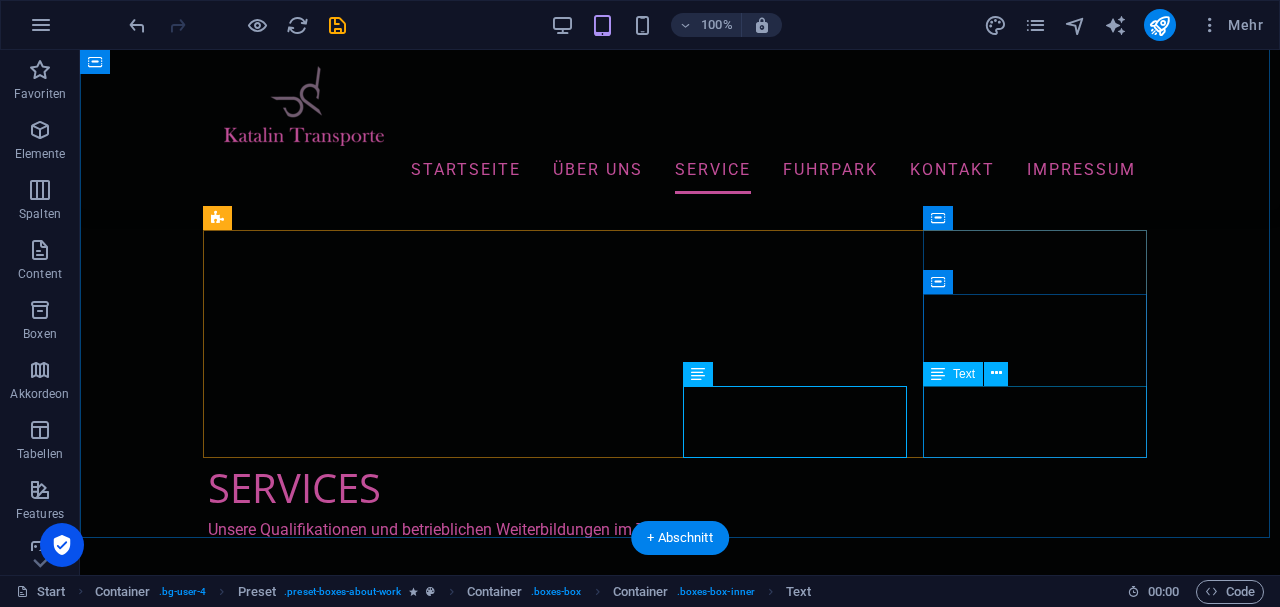 scroll, scrollTop: 5644, scrollLeft: 0, axis: vertical 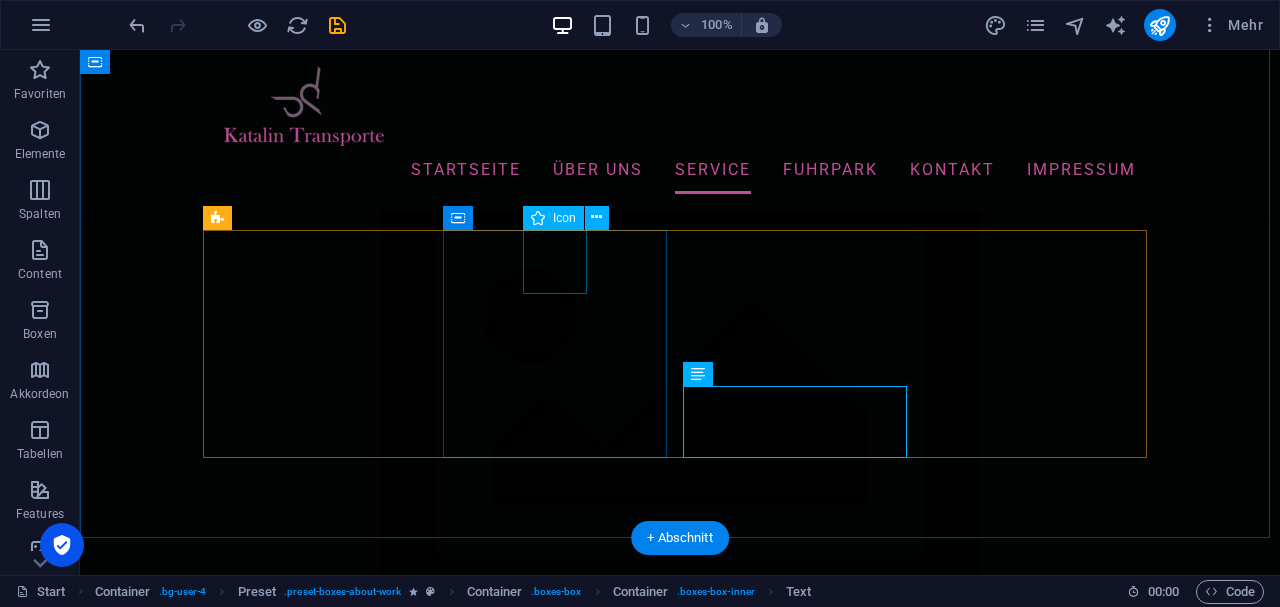click at bounding box center (680, 9467) 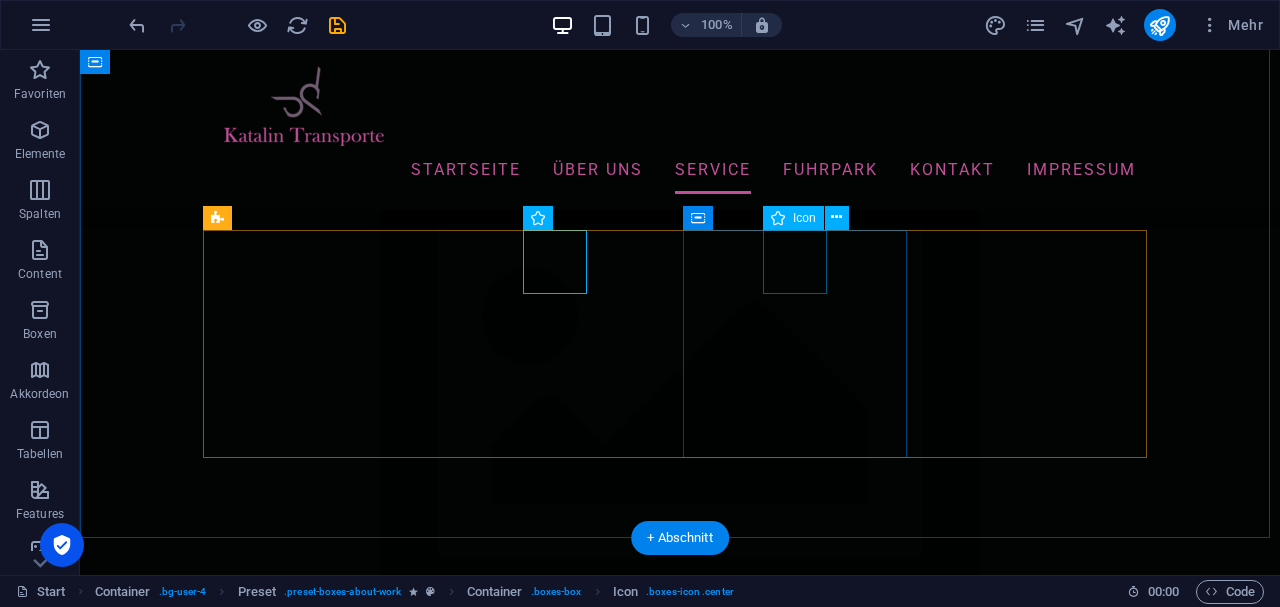 click at bounding box center [680, 9655] 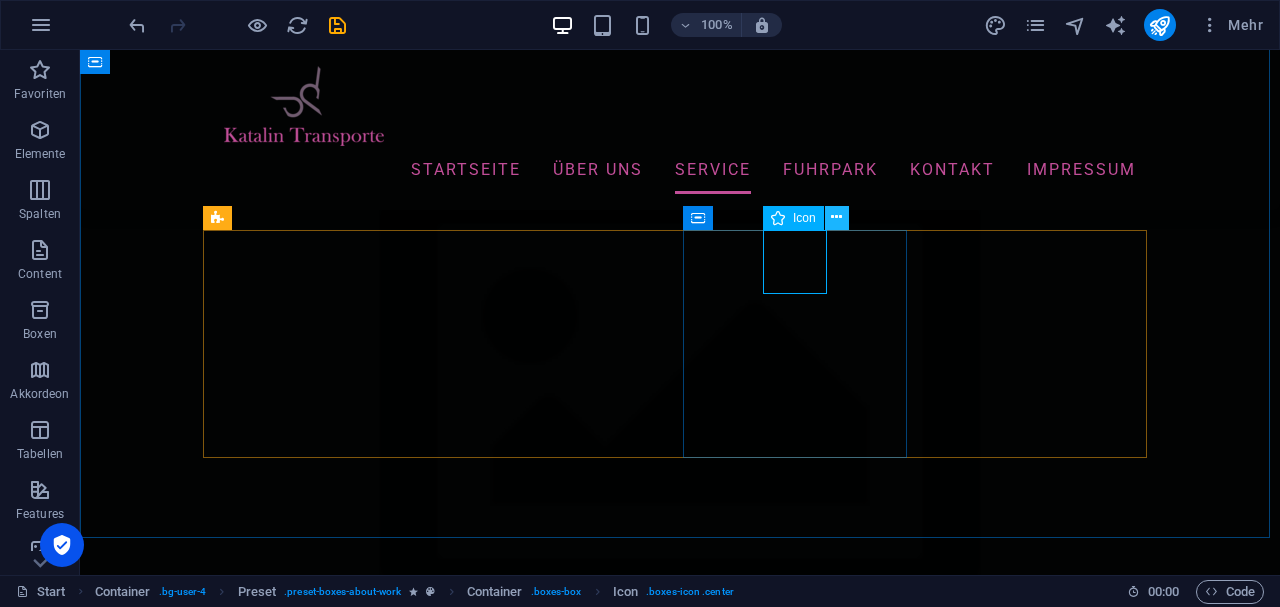 click at bounding box center (836, 217) 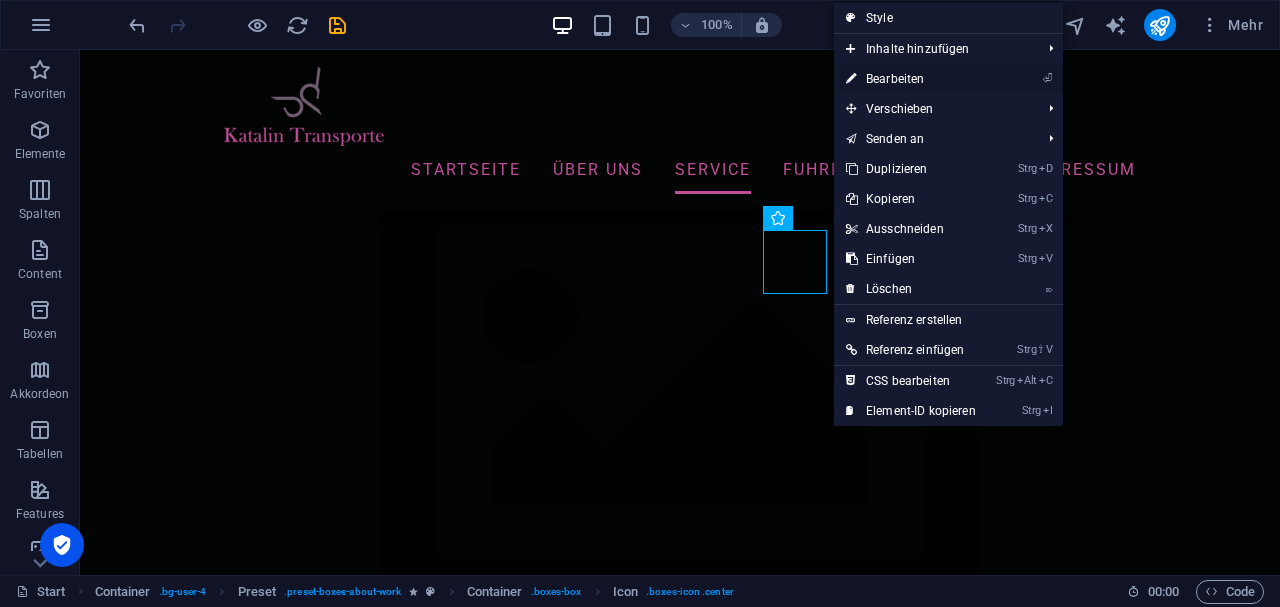 drag, startPoint x: 912, startPoint y: 88, endPoint x: 468, endPoint y: 44, distance: 446.17487 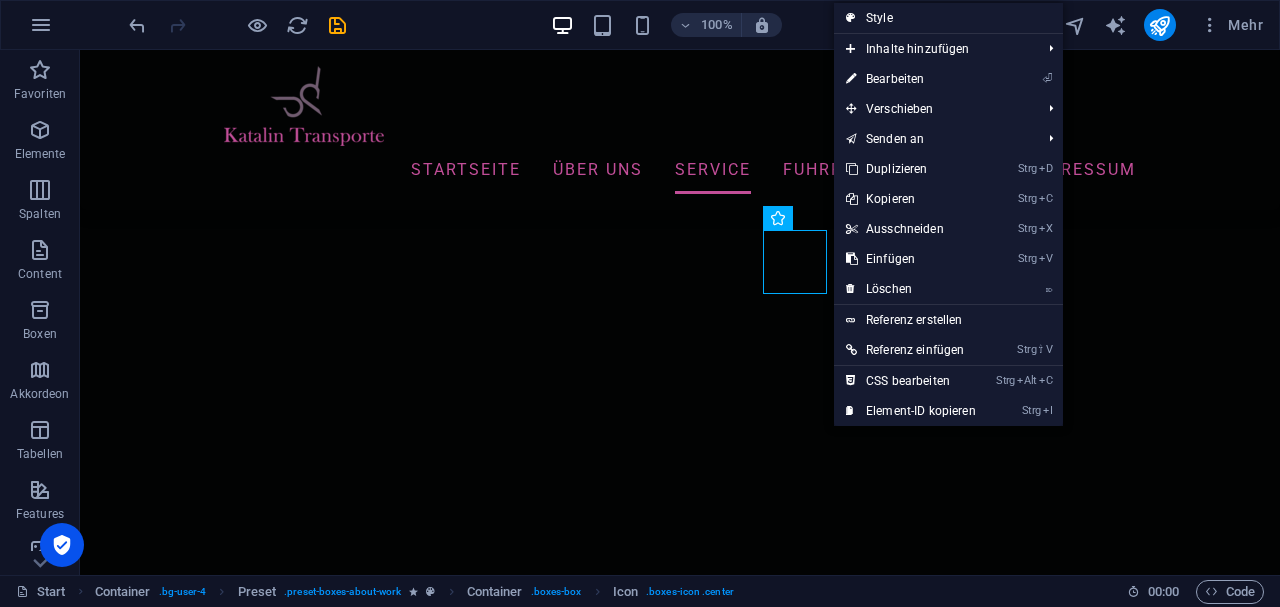 select on "xMidYMid" 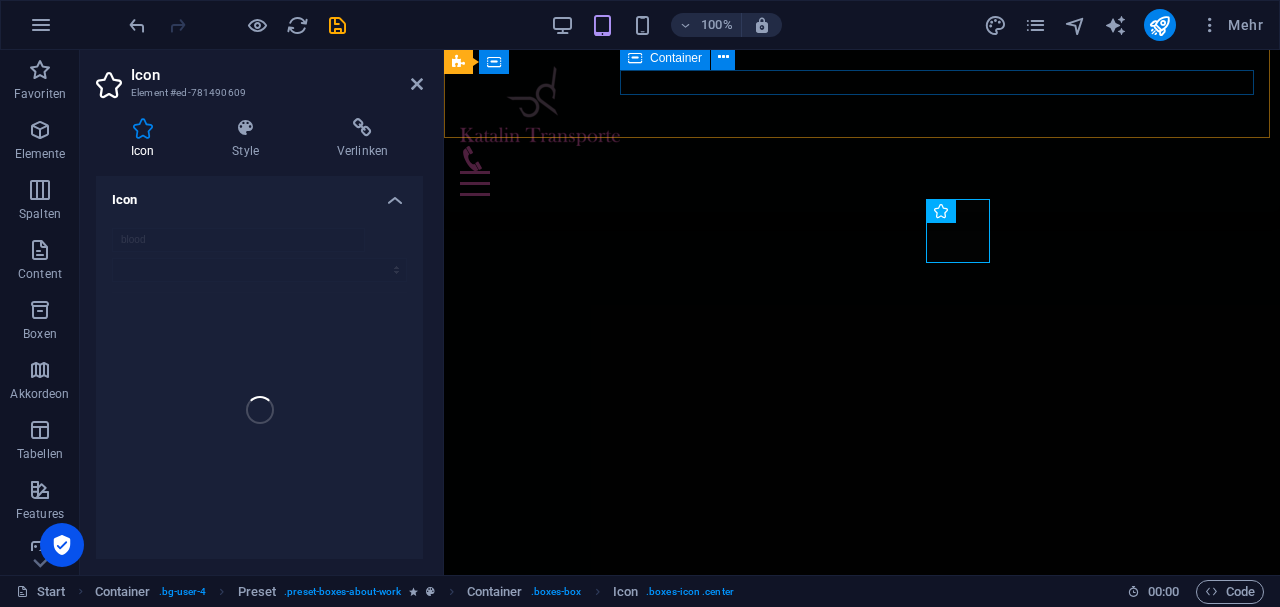 scroll, scrollTop: 6586, scrollLeft: 0, axis: vertical 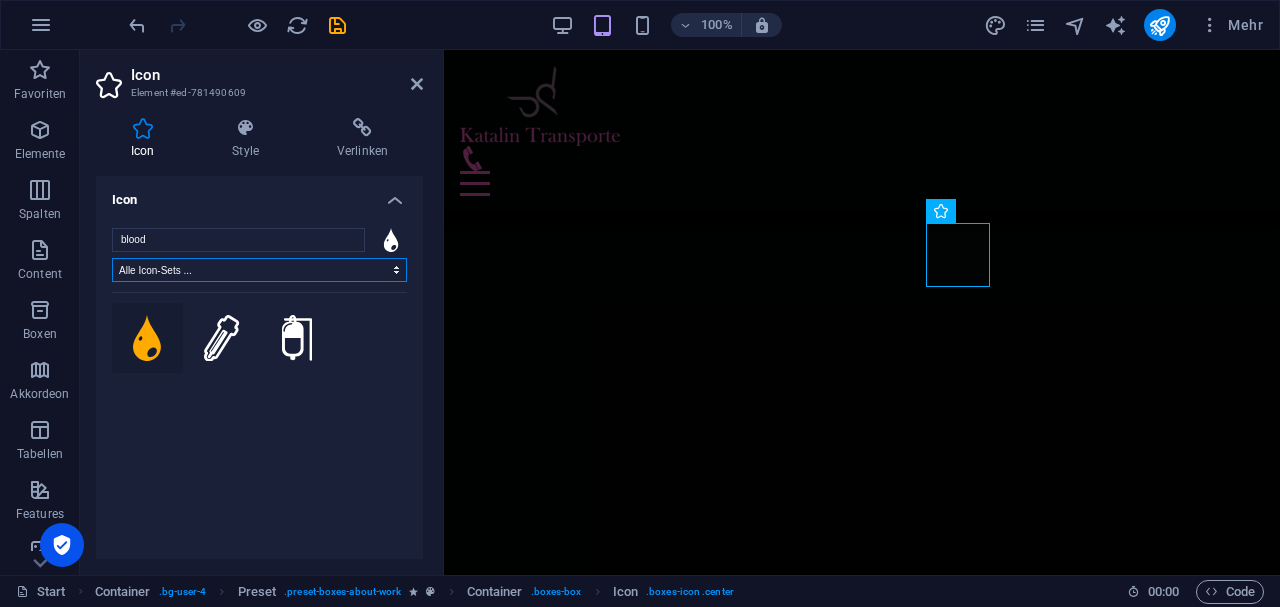 click on "Alle Icon-Sets ... IcoFont Ionicons FontAwesome Brands FontAwesome Duotone FontAwesome Solid FontAwesome Regular FontAwesome Light FontAwesome Thin FontAwesome Sharp Solid FontAwesome Sharp Regular FontAwesome Sharp Light FontAwesome Sharp Thin" at bounding box center (259, 270) 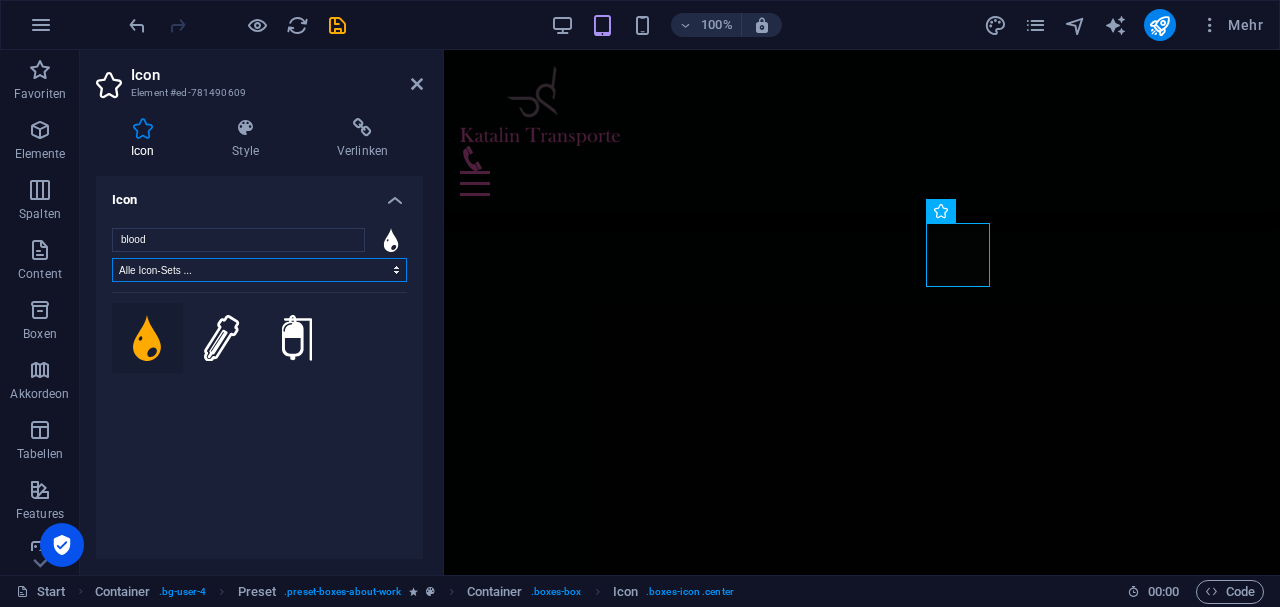 select on "icofont" 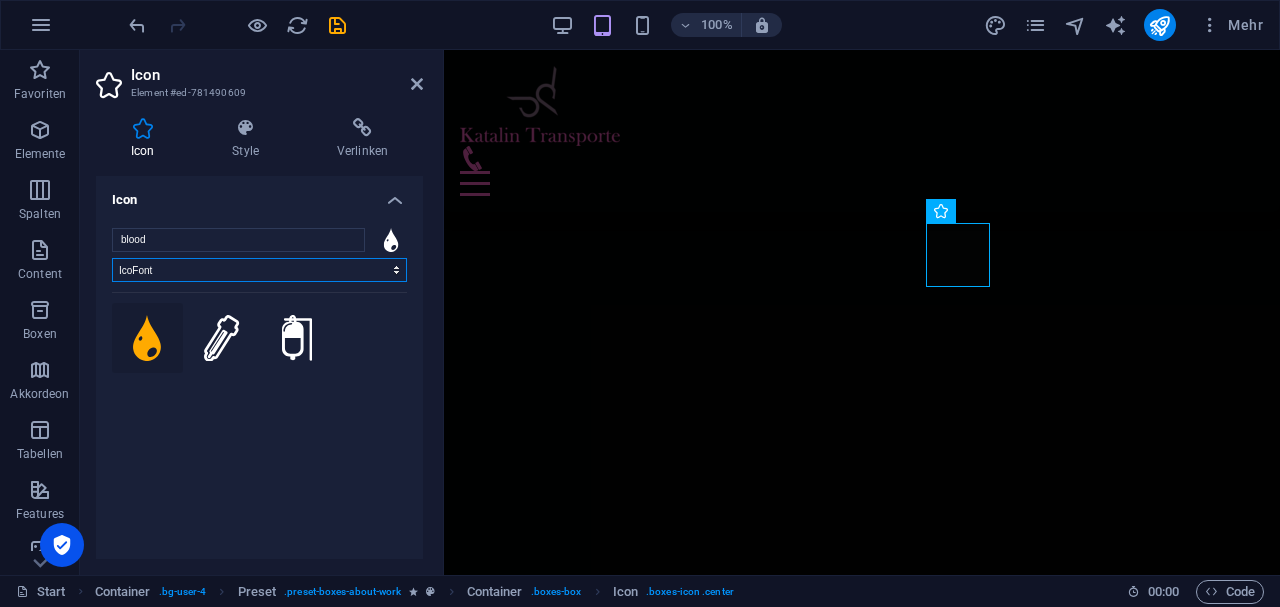 click on "Alle Icon-Sets ... IcoFont Ionicons FontAwesome Brands FontAwesome Duotone FontAwesome Solid FontAwesome Regular FontAwesome Light FontAwesome Thin FontAwesome Sharp Solid FontAwesome Sharp Regular FontAwesome Sharp Light FontAwesome Sharp Thin" at bounding box center (259, 270) 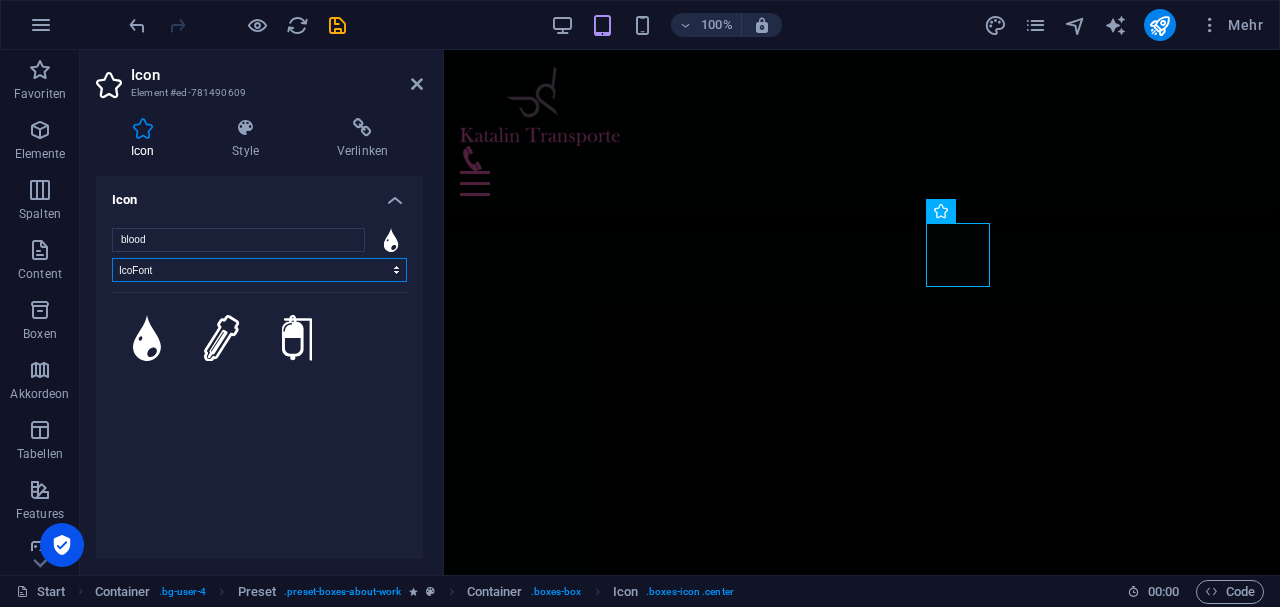 click on "Alle Icon-Sets ... IcoFont Ionicons FontAwesome Brands FontAwesome Duotone FontAwesome Solid FontAwesome Regular FontAwesome Light FontAwesome Thin FontAwesome Sharp Solid FontAwesome Sharp Regular FontAwesome Sharp Light FontAwesome Sharp Thin" at bounding box center (259, 270) 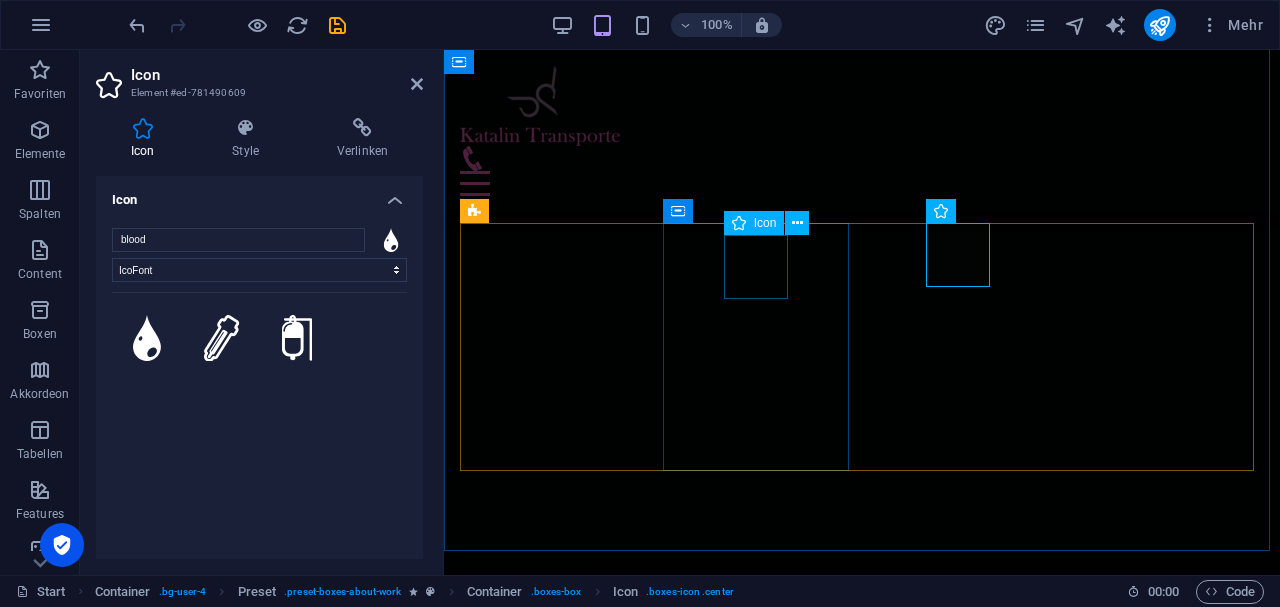 click at bounding box center (862, 8808) 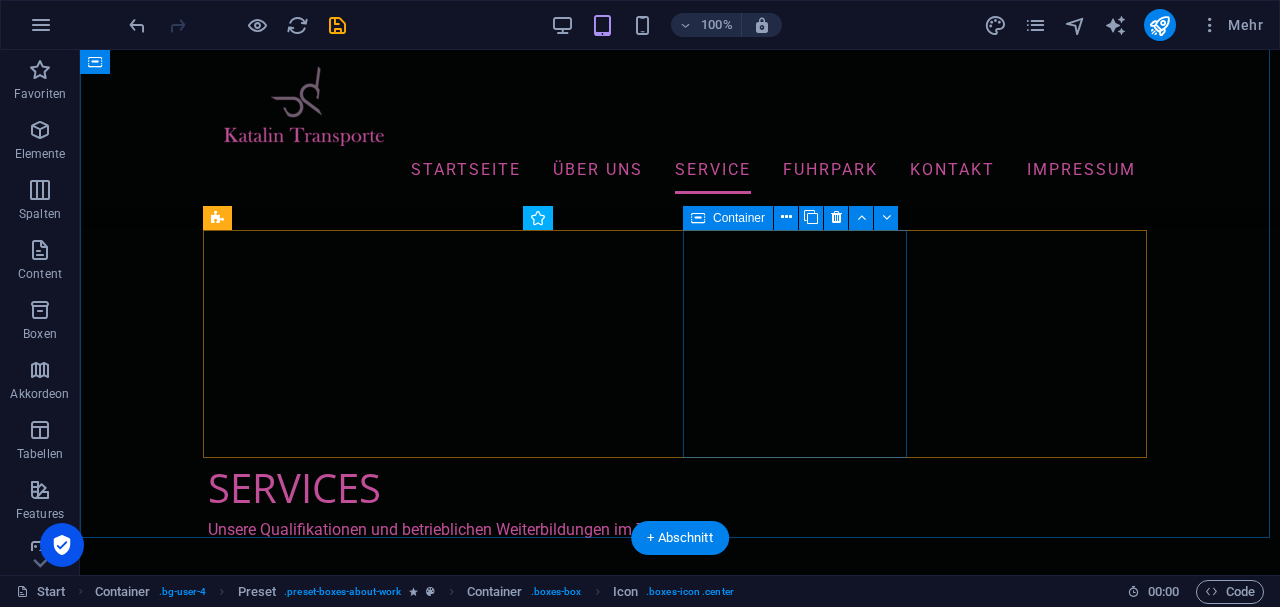 scroll, scrollTop: 5644, scrollLeft: 0, axis: vertical 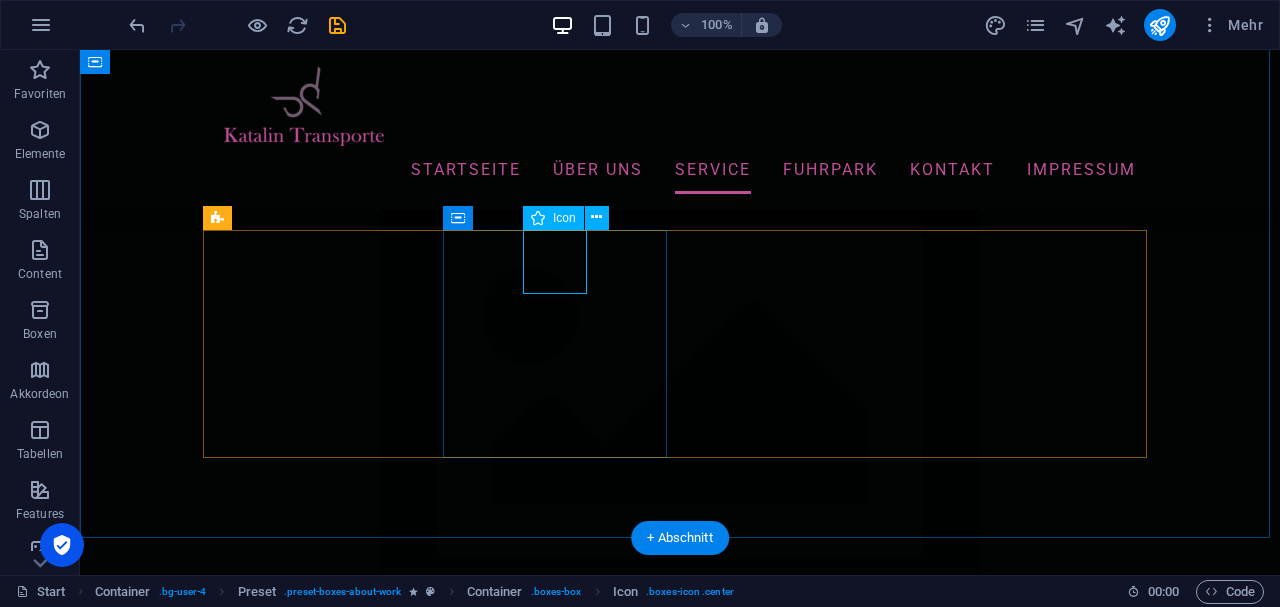 click at bounding box center [680, 9467] 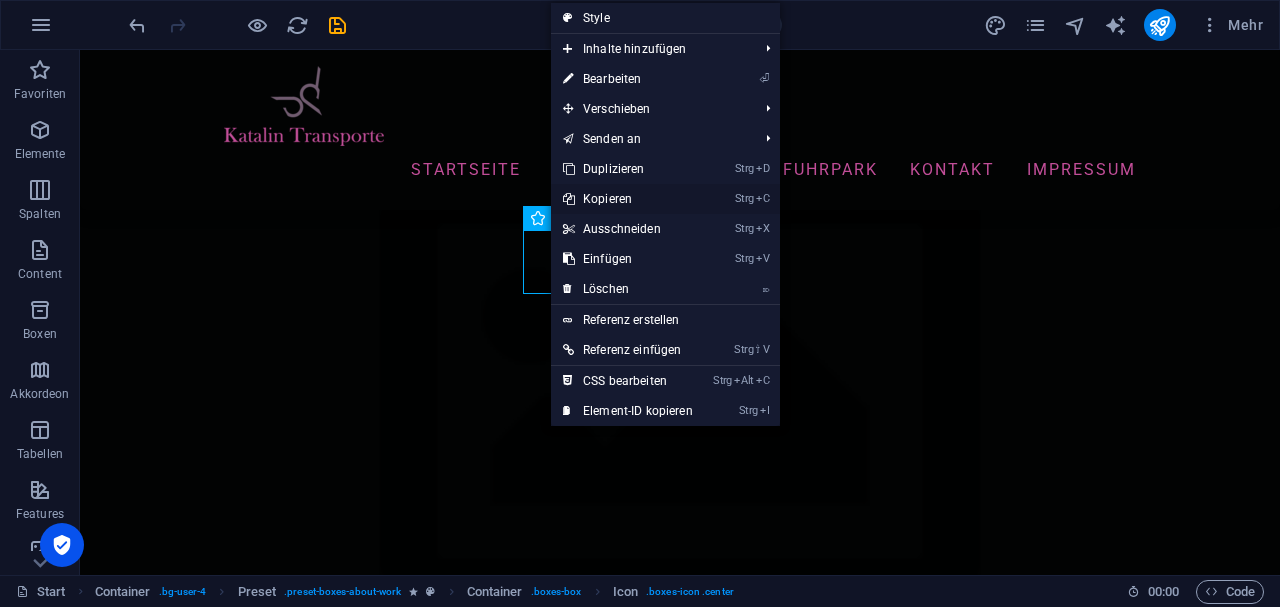 click on "Strg C  Kopieren" at bounding box center [628, 199] 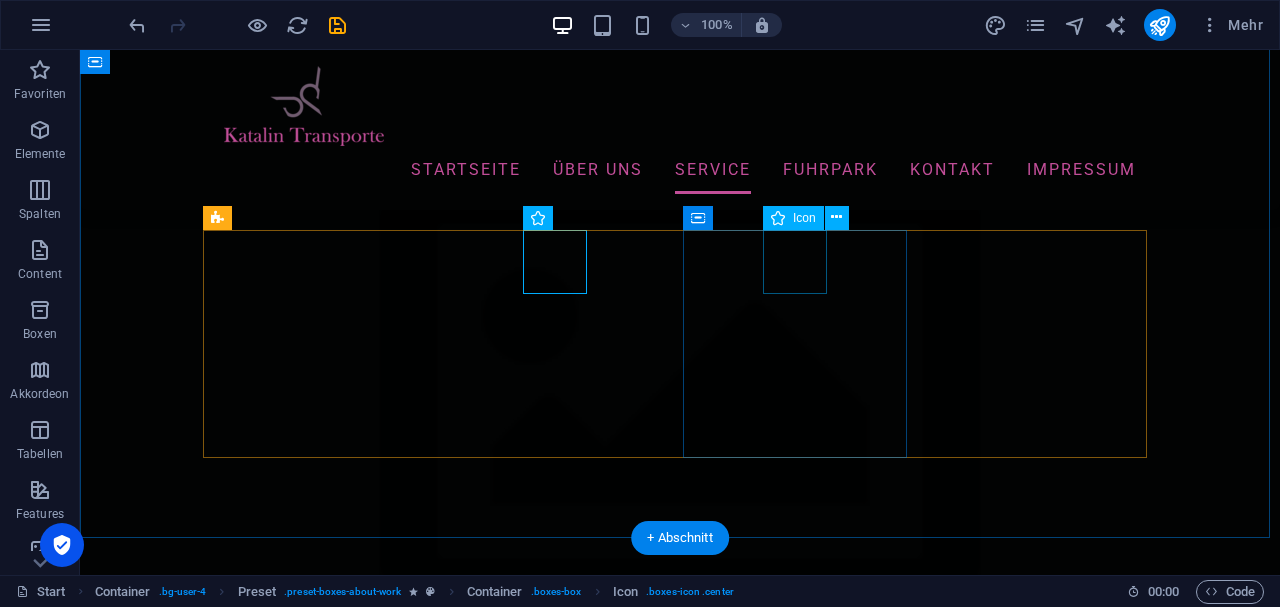 click at bounding box center (680, 9655) 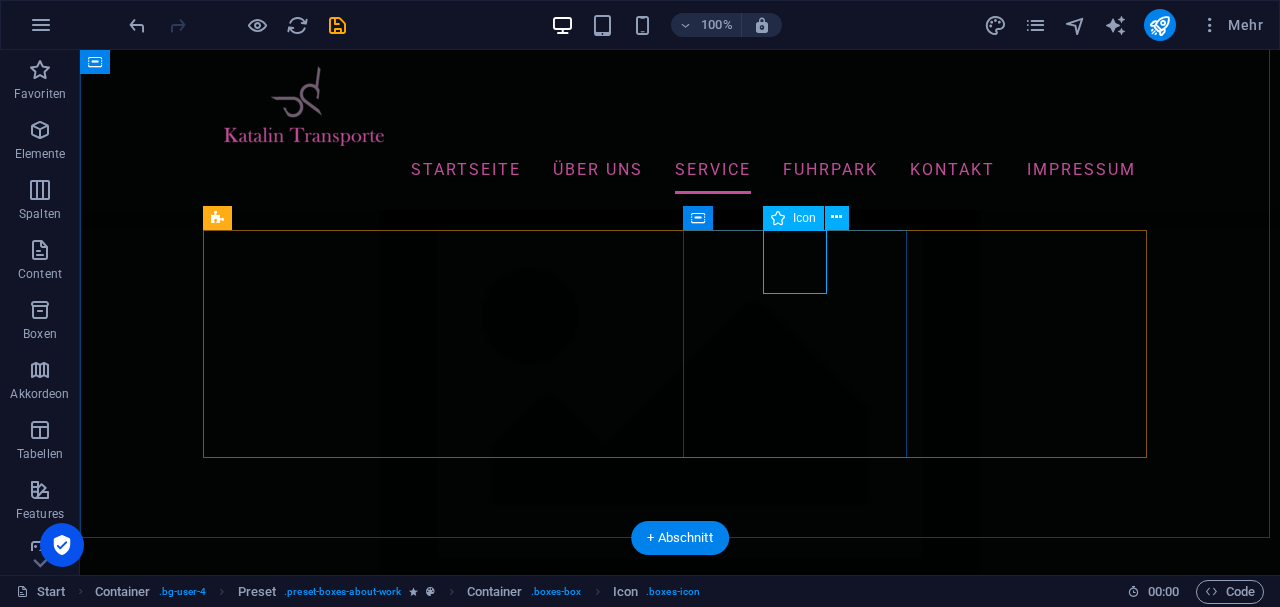 click at bounding box center [680, 9655] 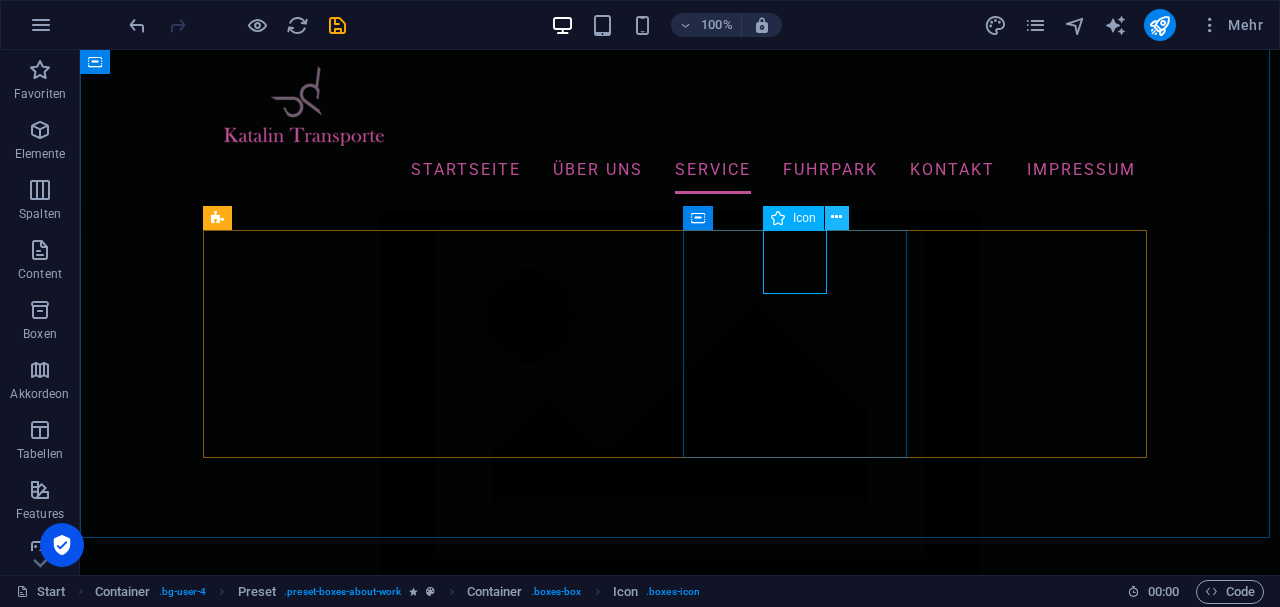 click at bounding box center [836, 217] 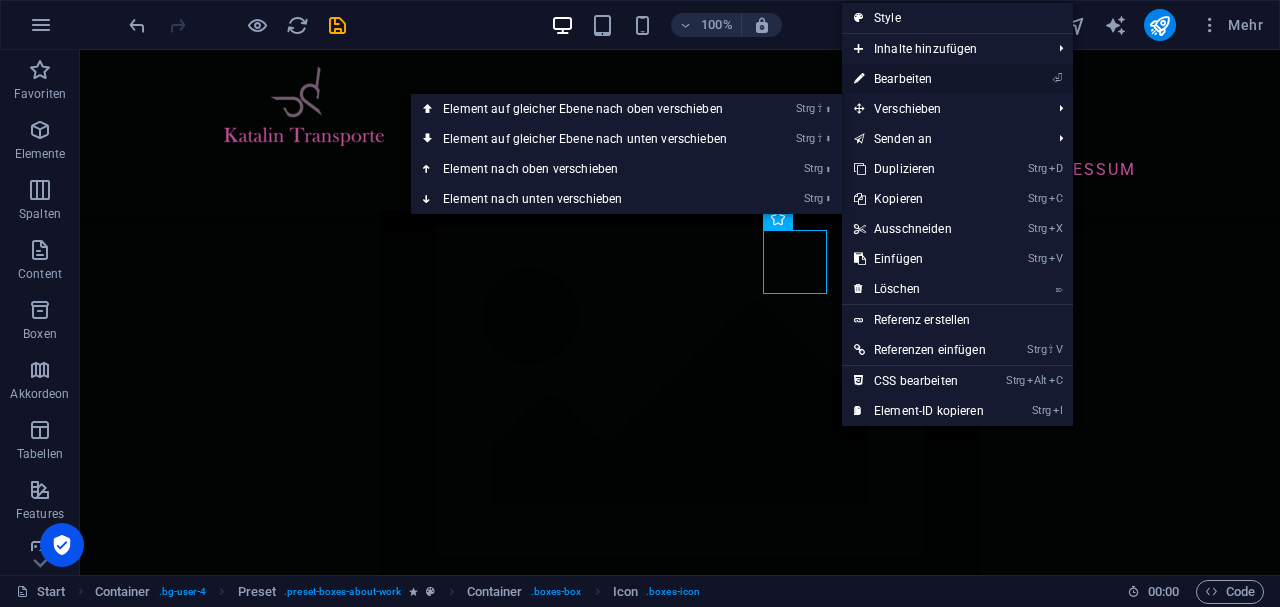 click on "⏎  Bearbeiten" at bounding box center [920, 79] 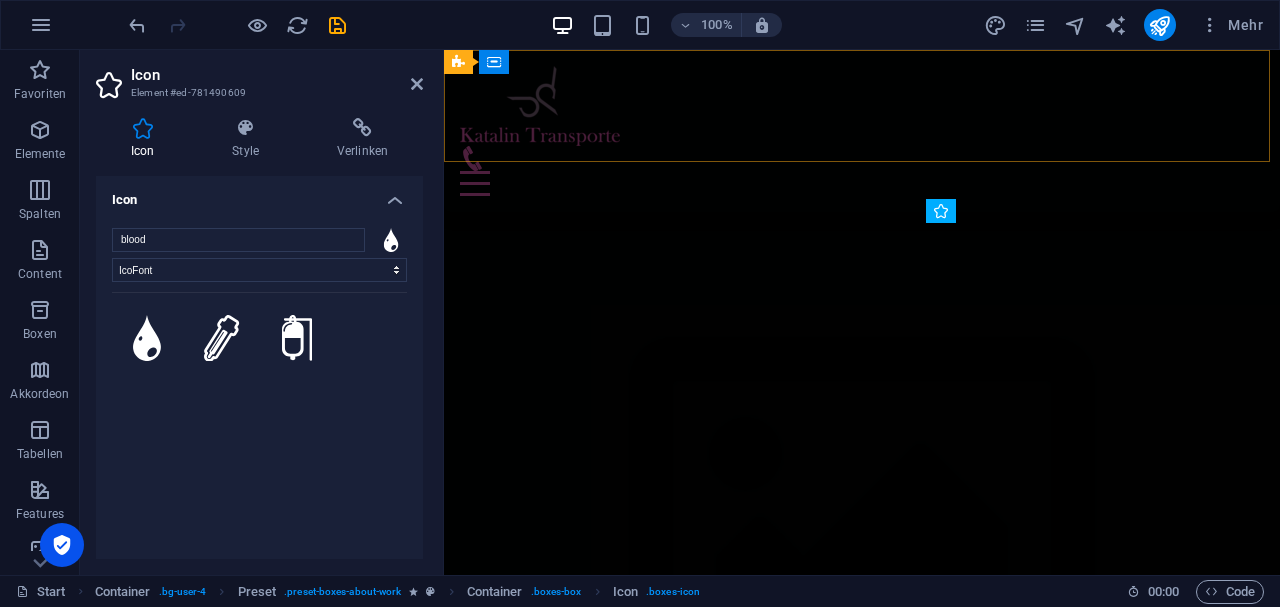 scroll, scrollTop: 6586, scrollLeft: 0, axis: vertical 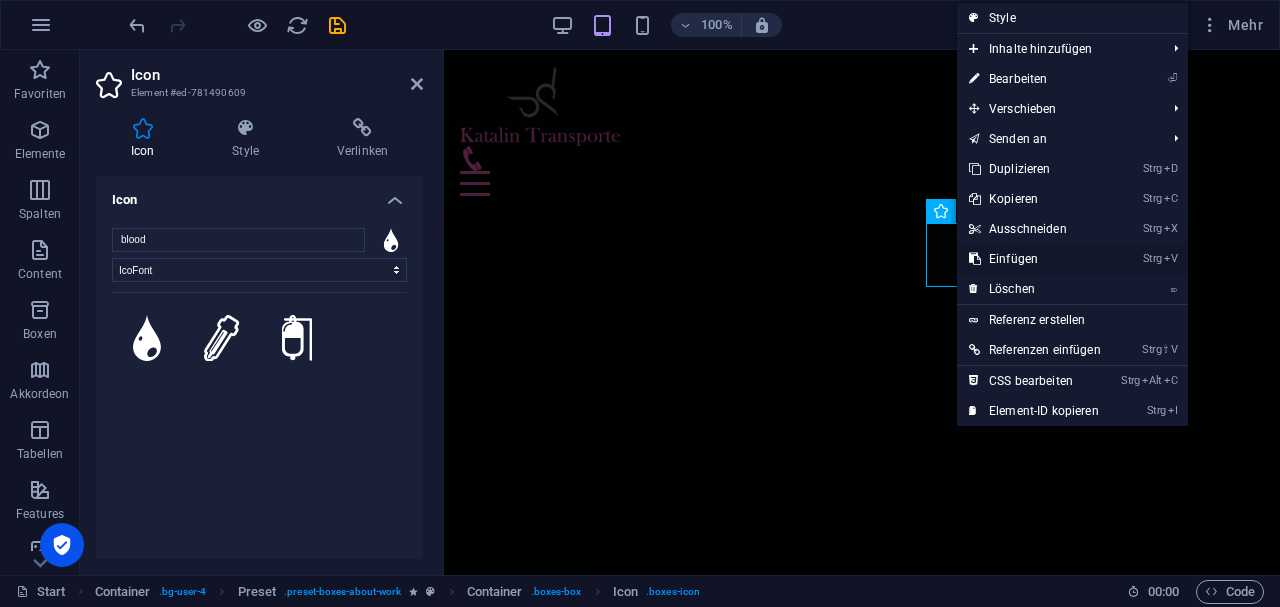click on "Strg V  Einfügen" at bounding box center (1035, 259) 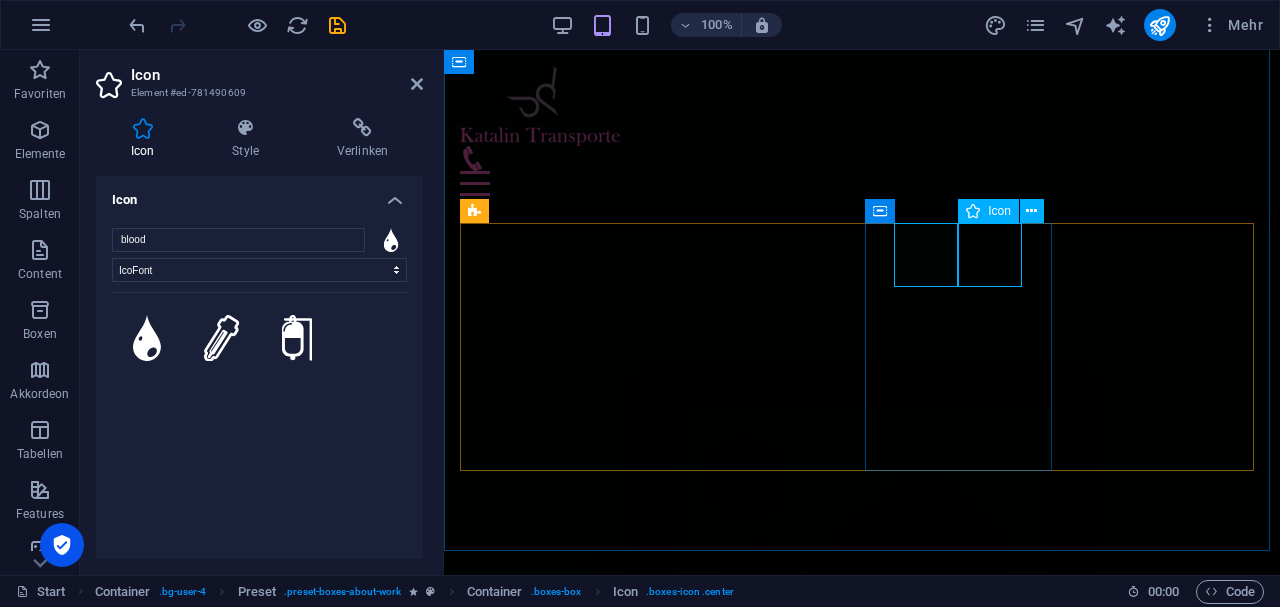 scroll, scrollTop: 5644, scrollLeft: 0, axis: vertical 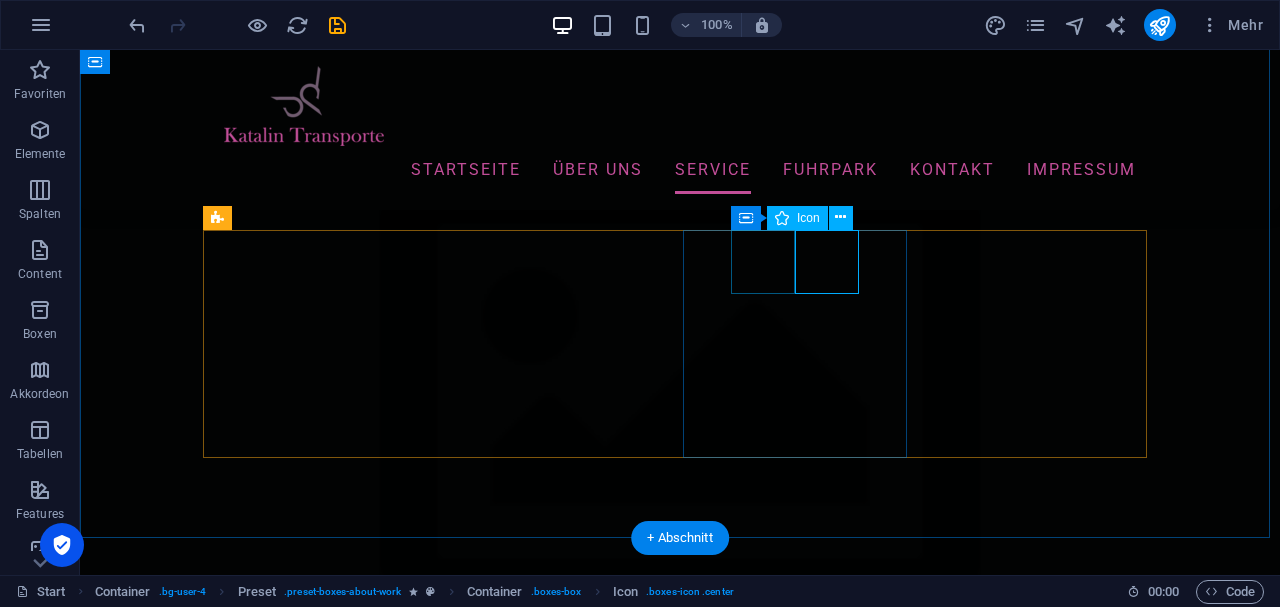 click at bounding box center [680, 9655] 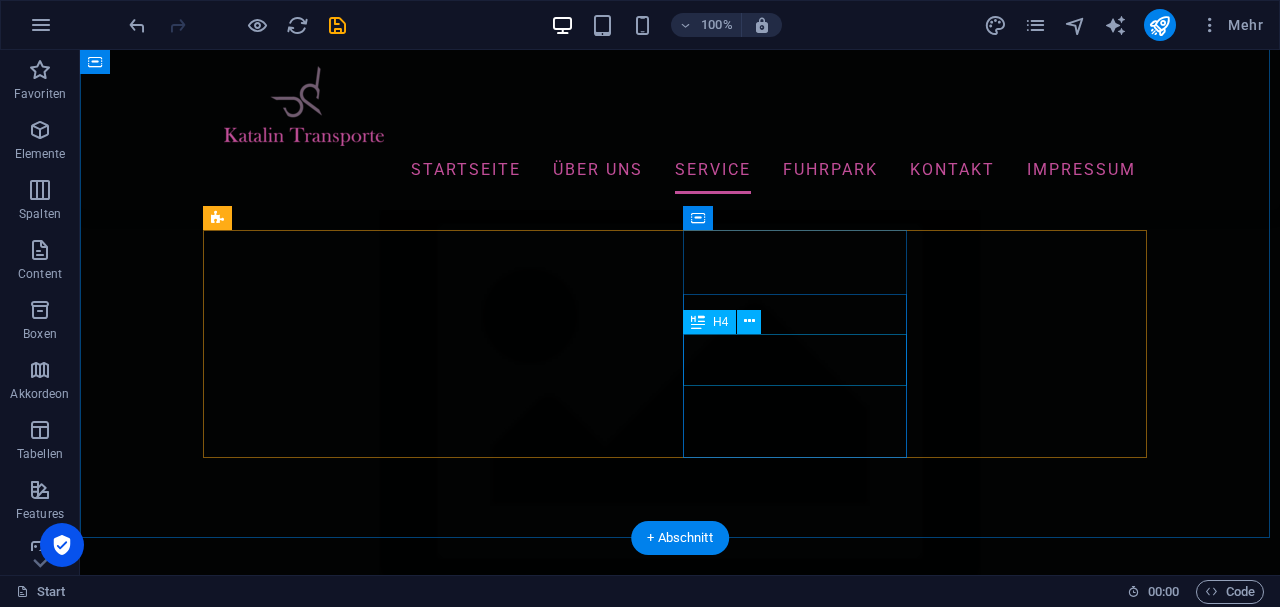 click on "Wash" at bounding box center (680, 9753) 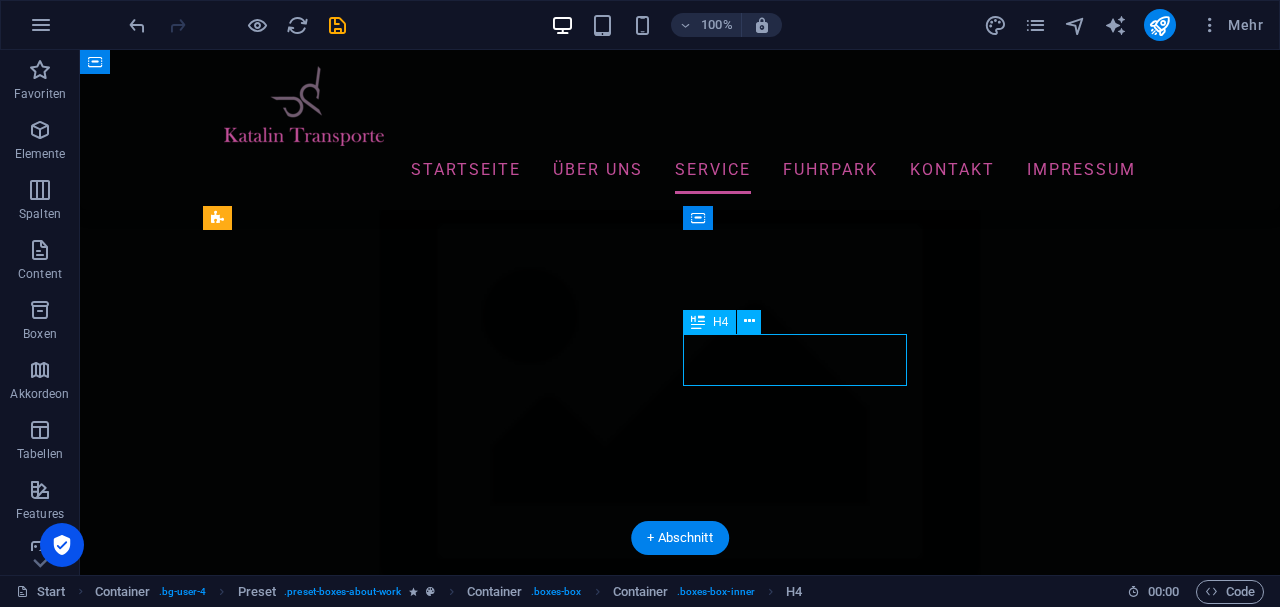 click on "Wash" at bounding box center (680, 9753) 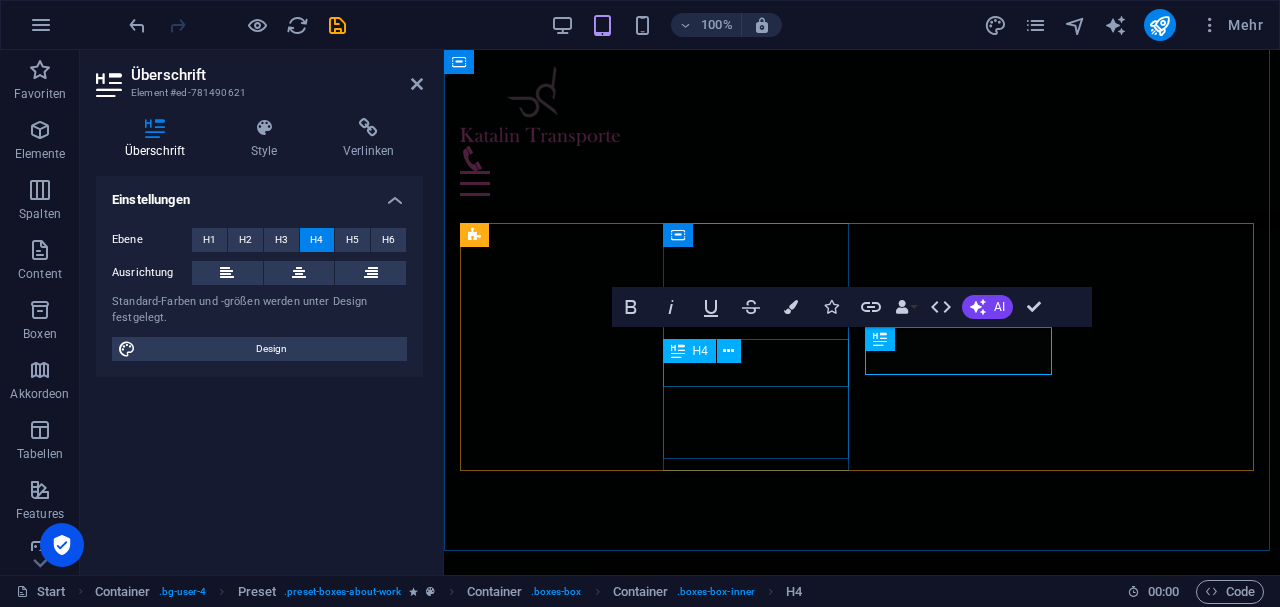 scroll, scrollTop: 6586, scrollLeft: 0, axis: vertical 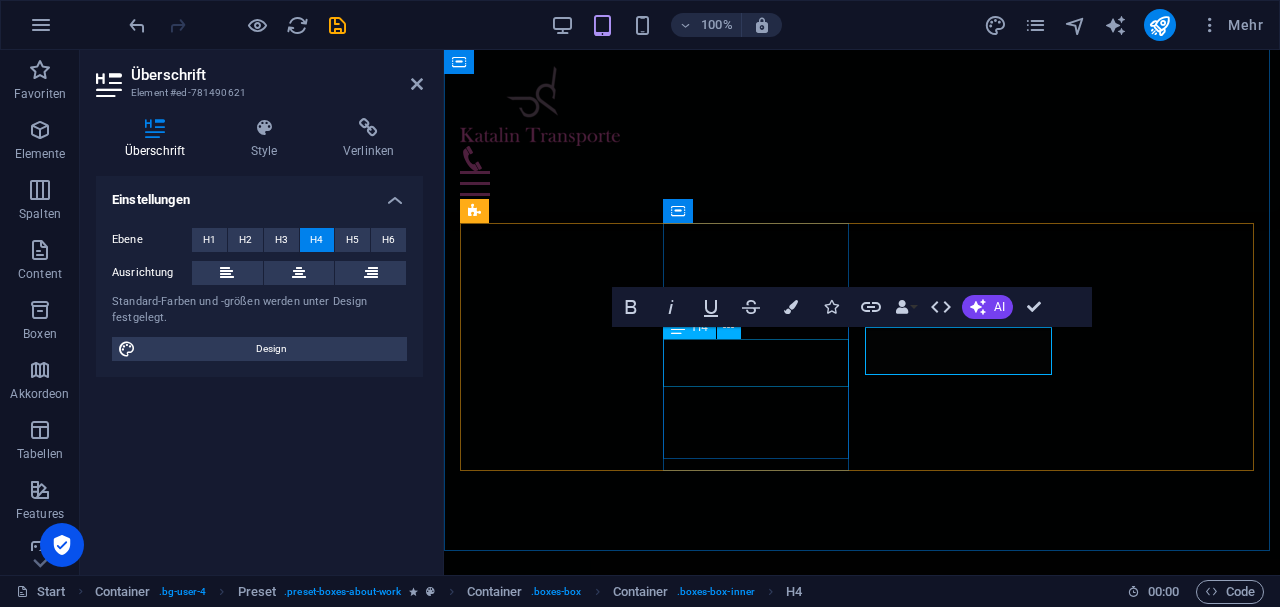 type 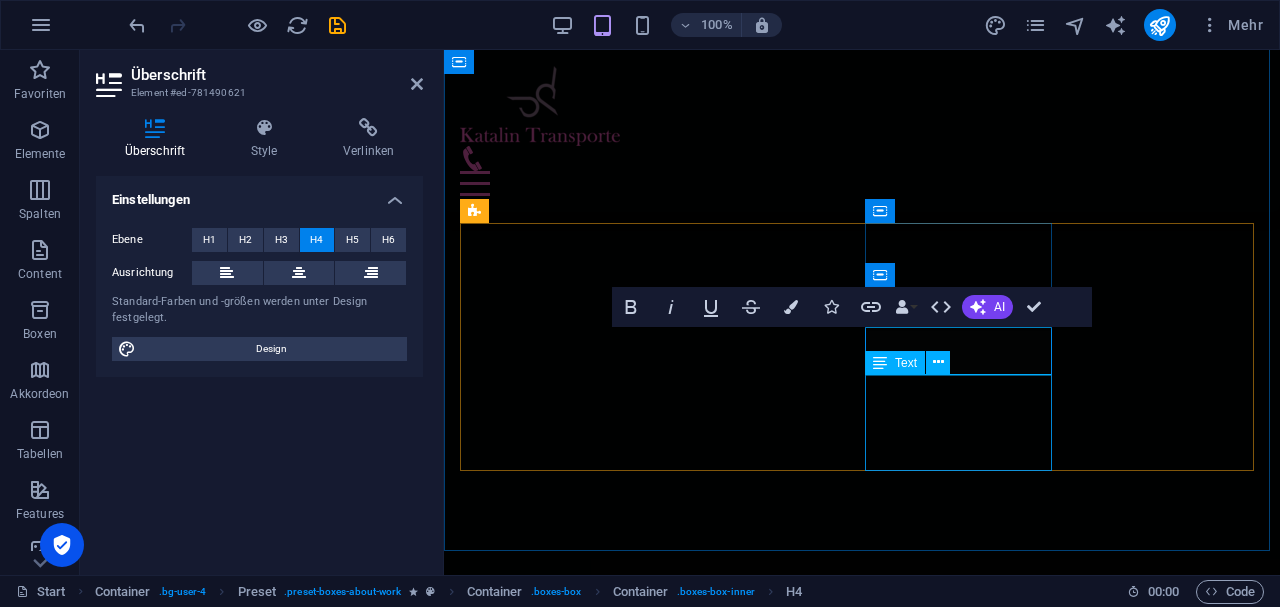 click on "Lorem ipsum dolor sit amet, consectetur adipisicing elit. Veritatis, dolorem!" at bounding box center [862, 9123] 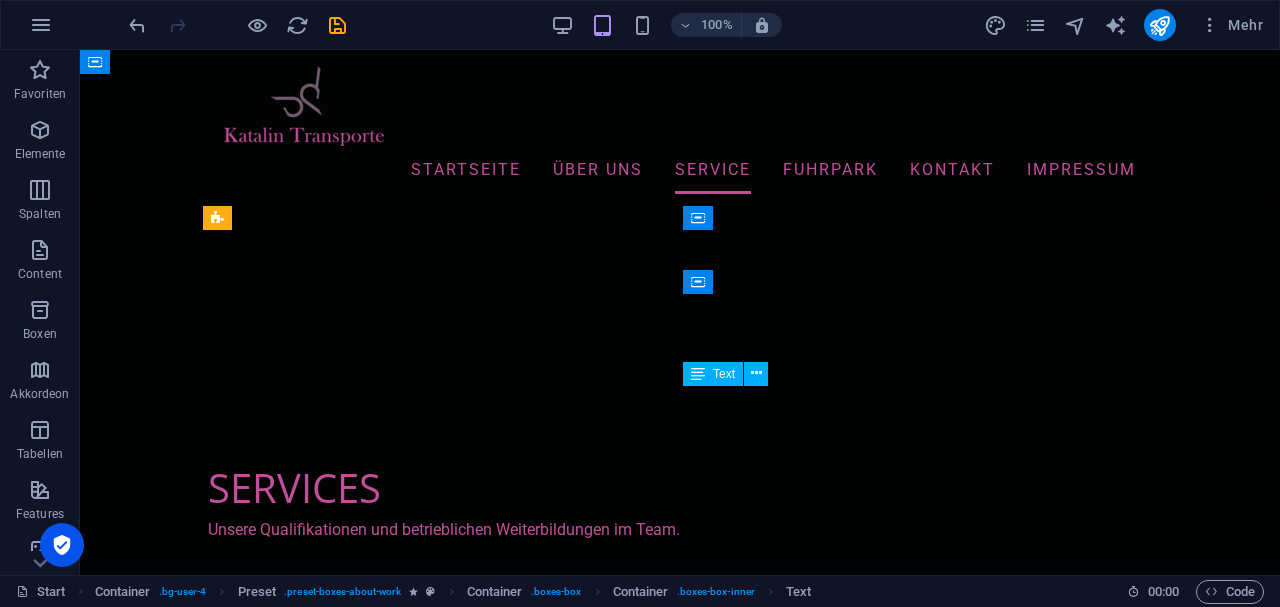 scroll, scrollTop: 5644, scrollLeft: 0, axis: vertical 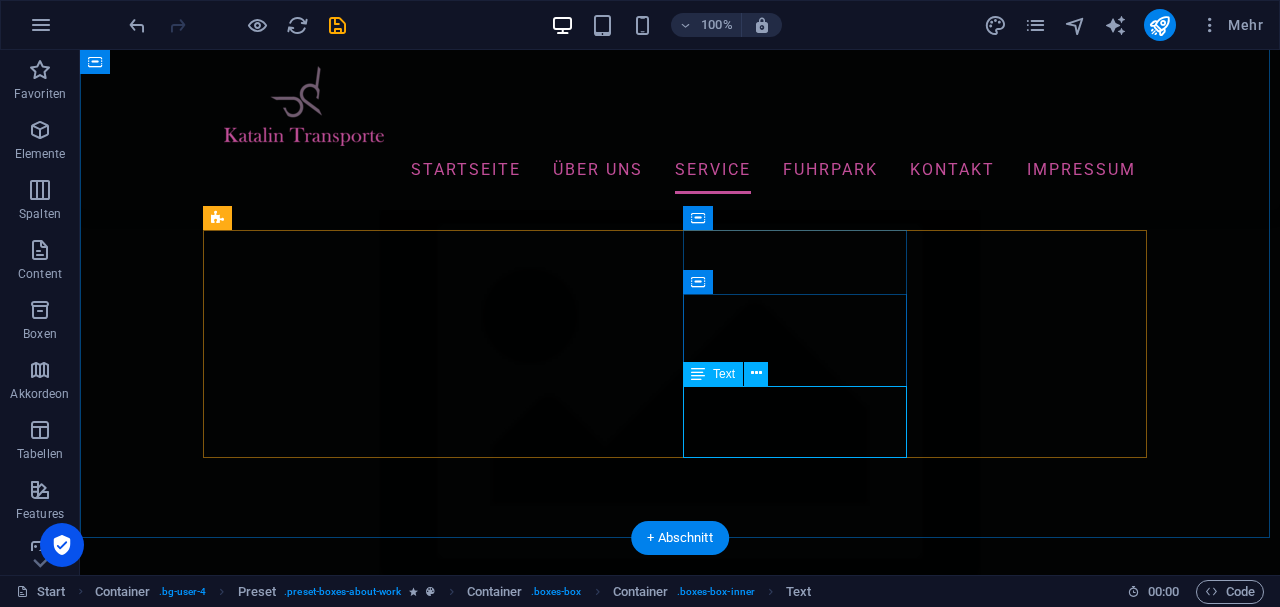 click on "Lorem ipsum dolor sit amet, consectetur adipisicing elit. Veritatis, dolorem!" at bounding box center (680, 9791) 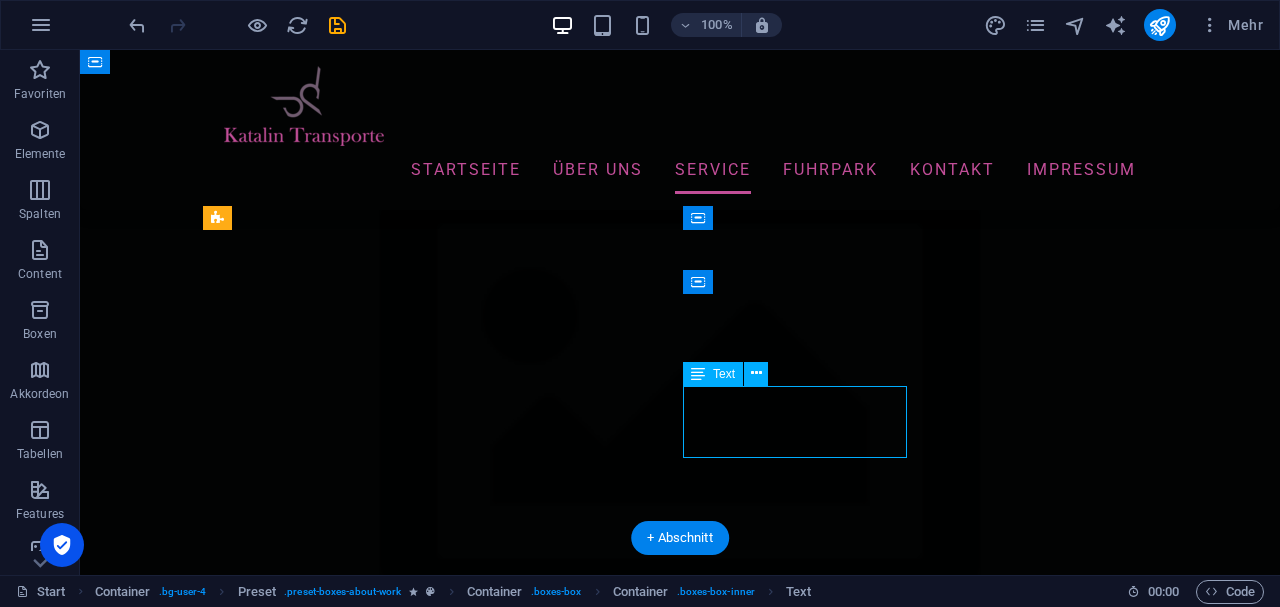 click on "Lorem ipsum dolor sit amet, consectetur adipisicing elit. Veritatis, dolorem!" at bounding box center [680, 9791] 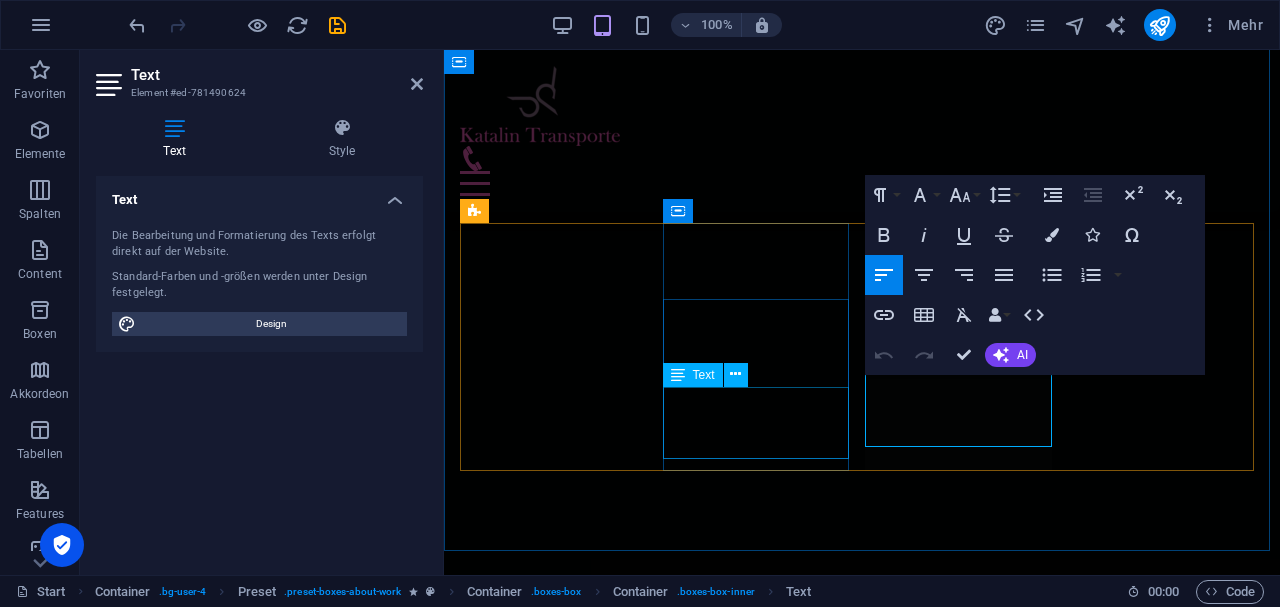 scroll, scrollTop: 6586, scrollLeft: 0, axis: vertical 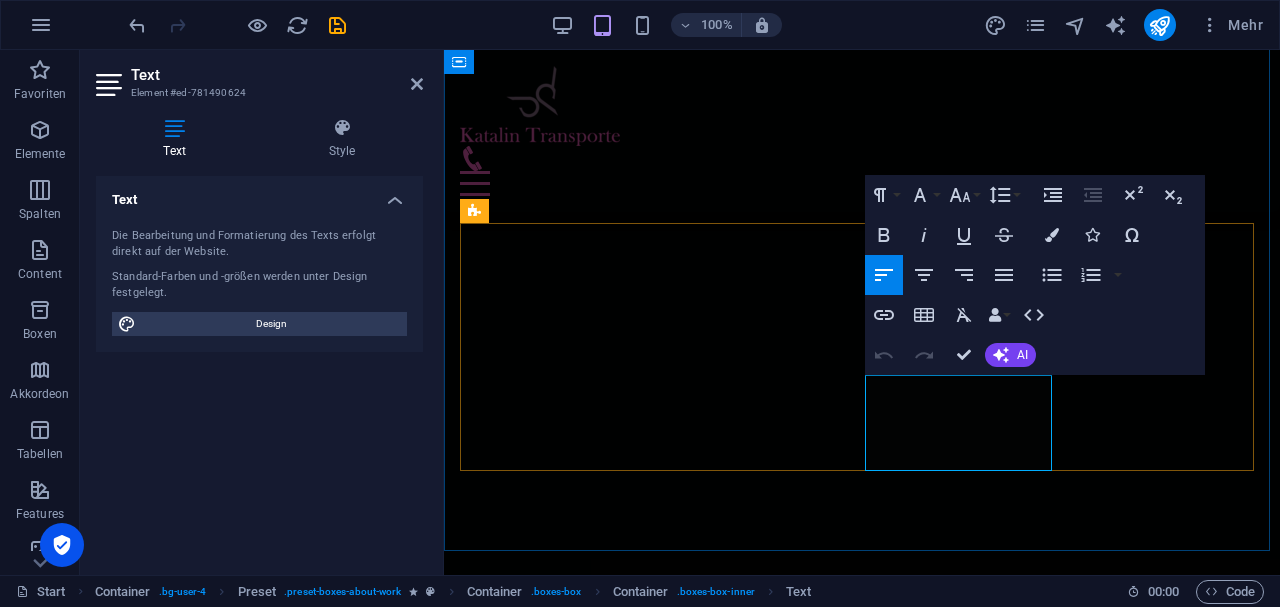 drag, startPoint x: 866, startPoint y: 385, endPoint x: 968, endPoint y: 458, distance: 125.43126 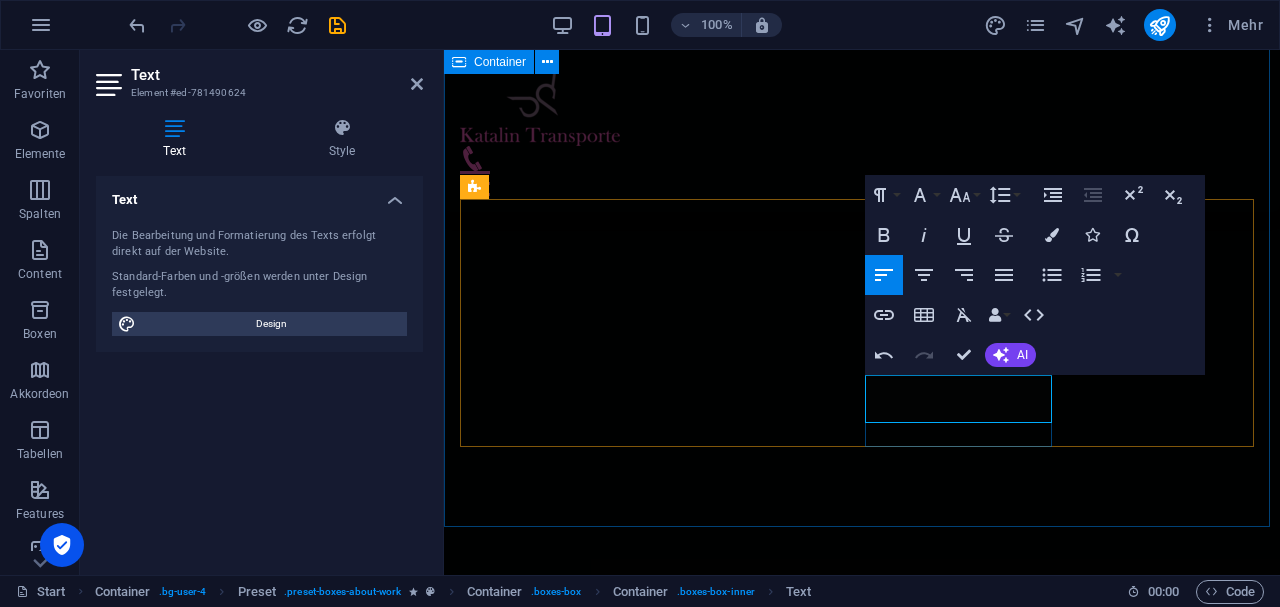 scroll, scrollTop: 6598, scrollLeft: 0, axis: vertical 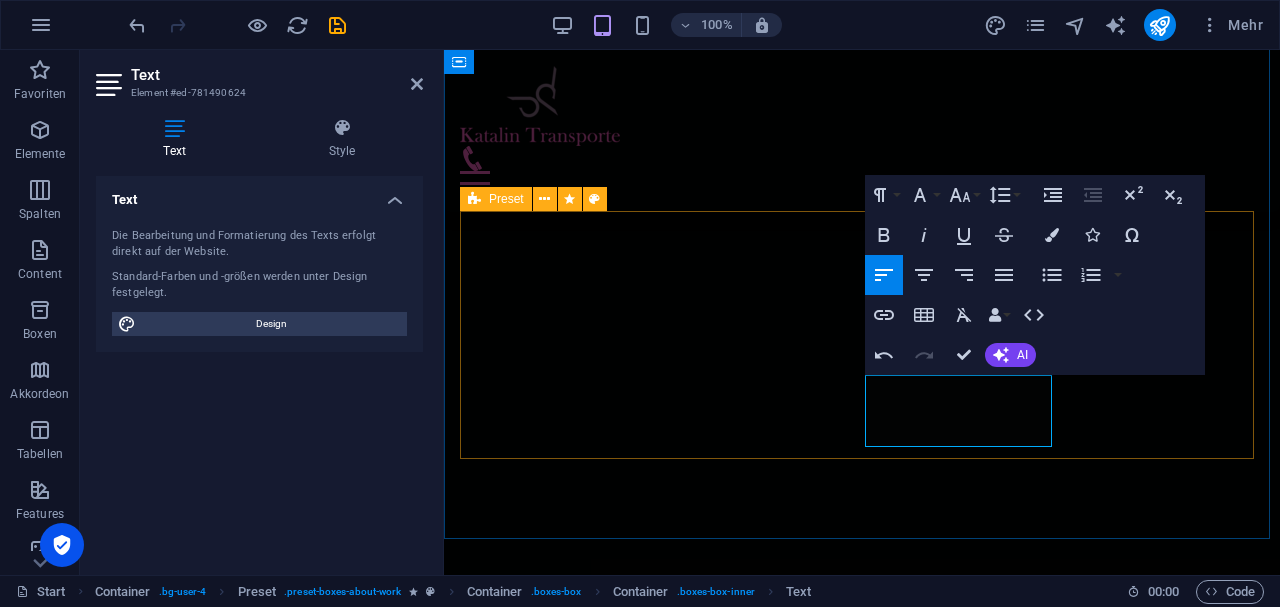 drag, startPoint x: 943, startPoint y: 383, endPoint x: 1060, endPoint y: 392, distance: 117.34564 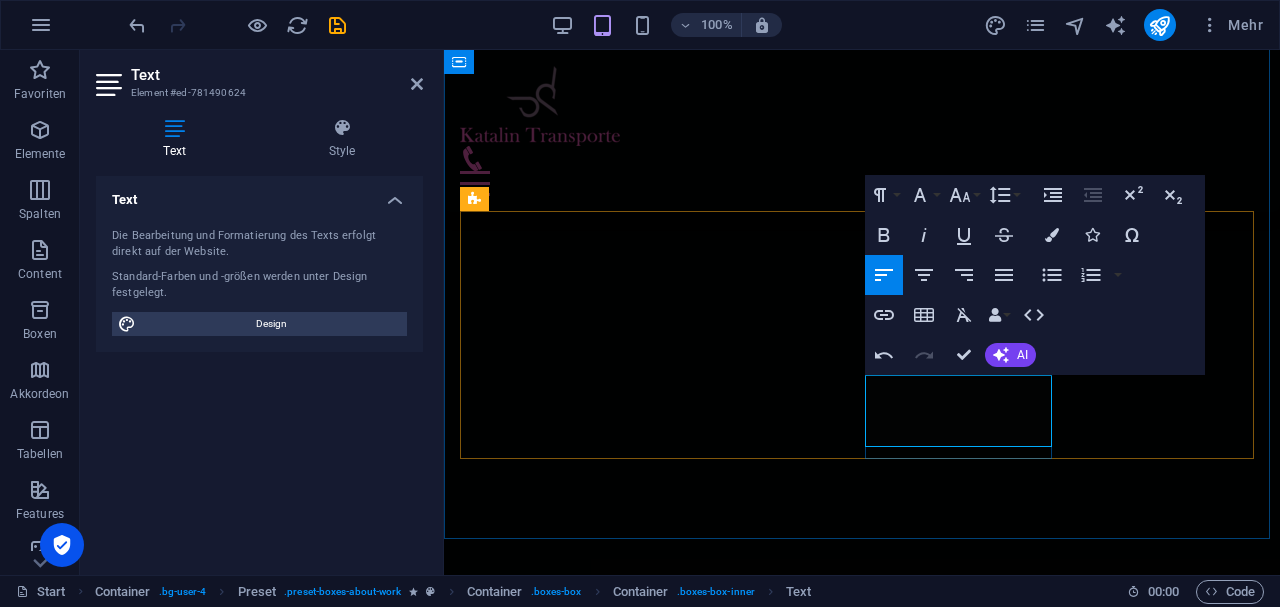 click on "Wir führen zuverlässig und sicher Ihren Auftrag durch." at bounding box center (862, 9111) 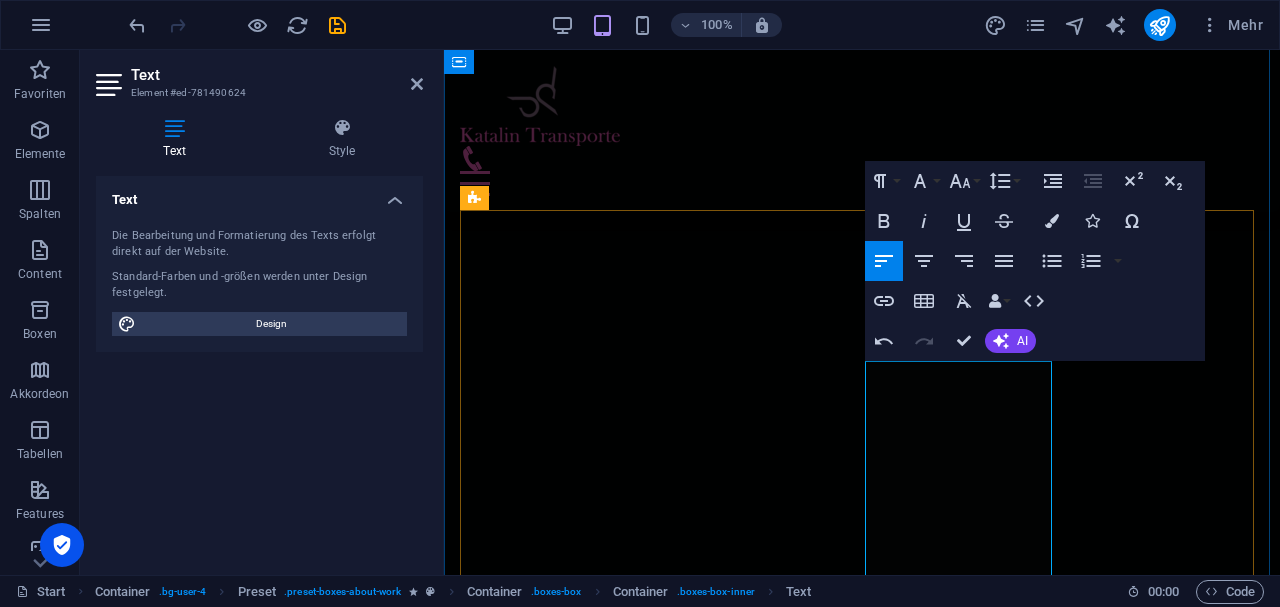 scroll, scrollTop: 6623, scrollLeft: 0, axis: vertical 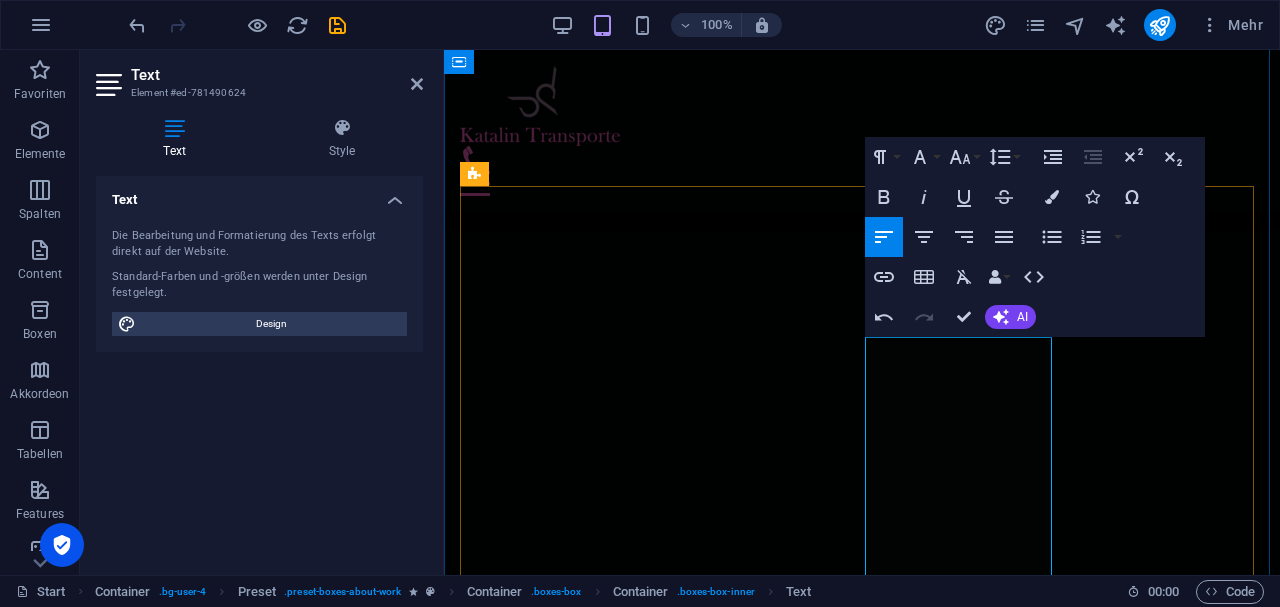 drag, startPoint x: 864, startPoint y: 489, endPoint x: 957, endPoint y: 494, distance: 93.13431 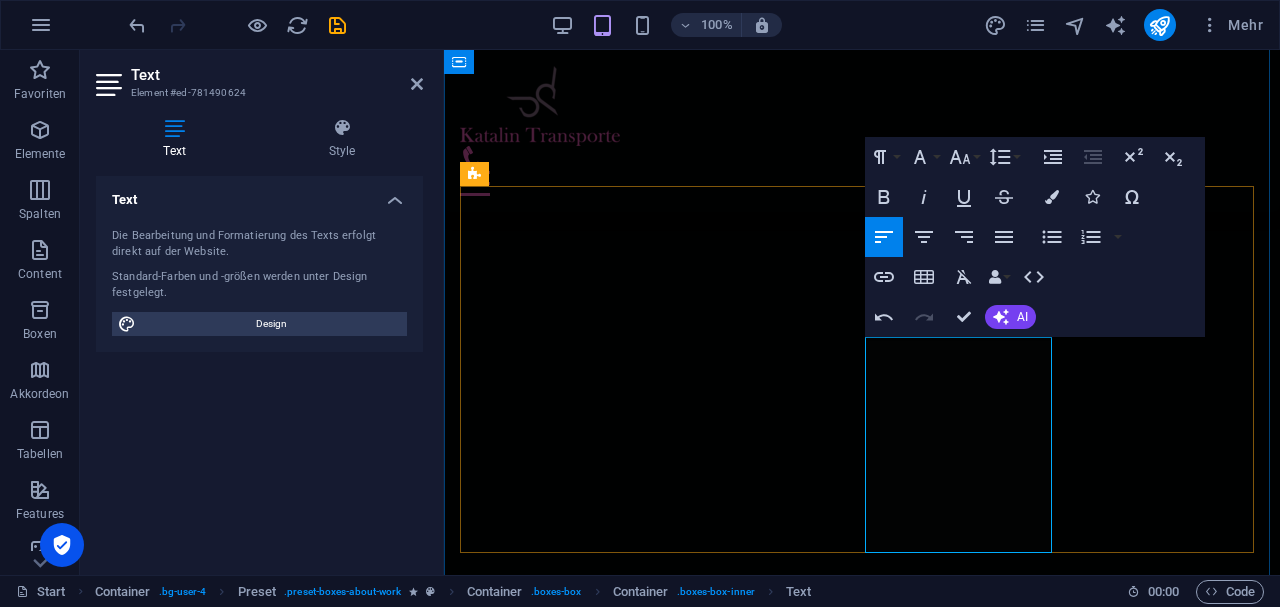 drag, startPoint x: 918, startPoint y: 493, endPoint x: 864, endPoint y: 490, distance: 54.08327 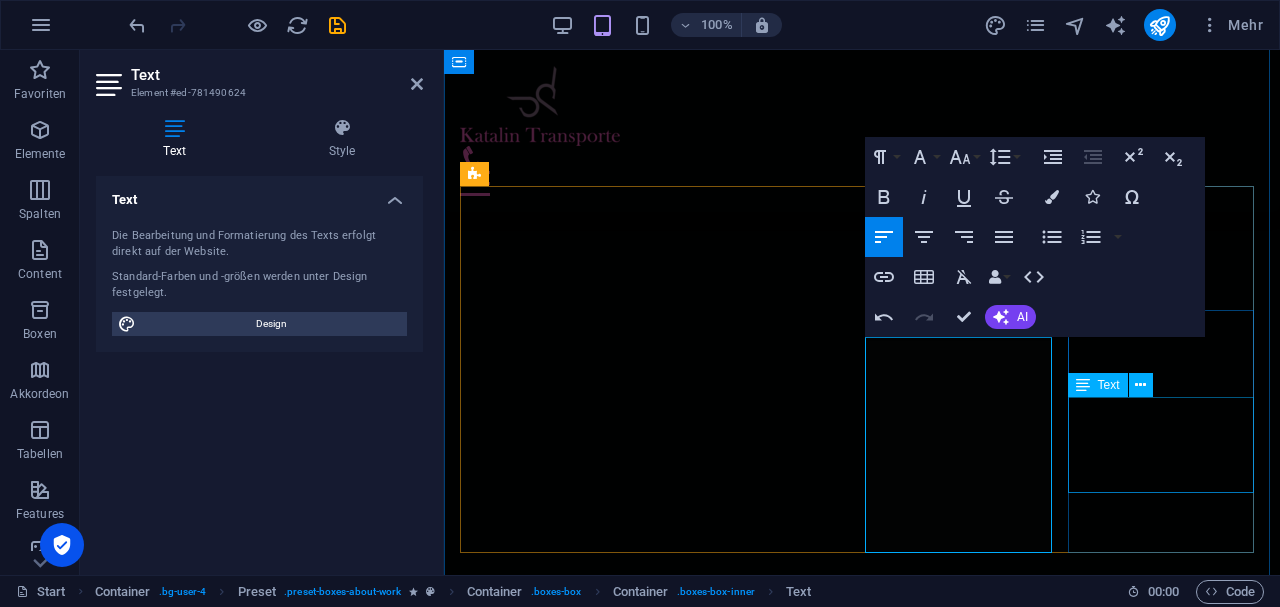 click on "Lorem ipsum dolor sit amet, consectetur adipisicing elit. Veritatis, dolorem!" at bounding box center [862, 9317] 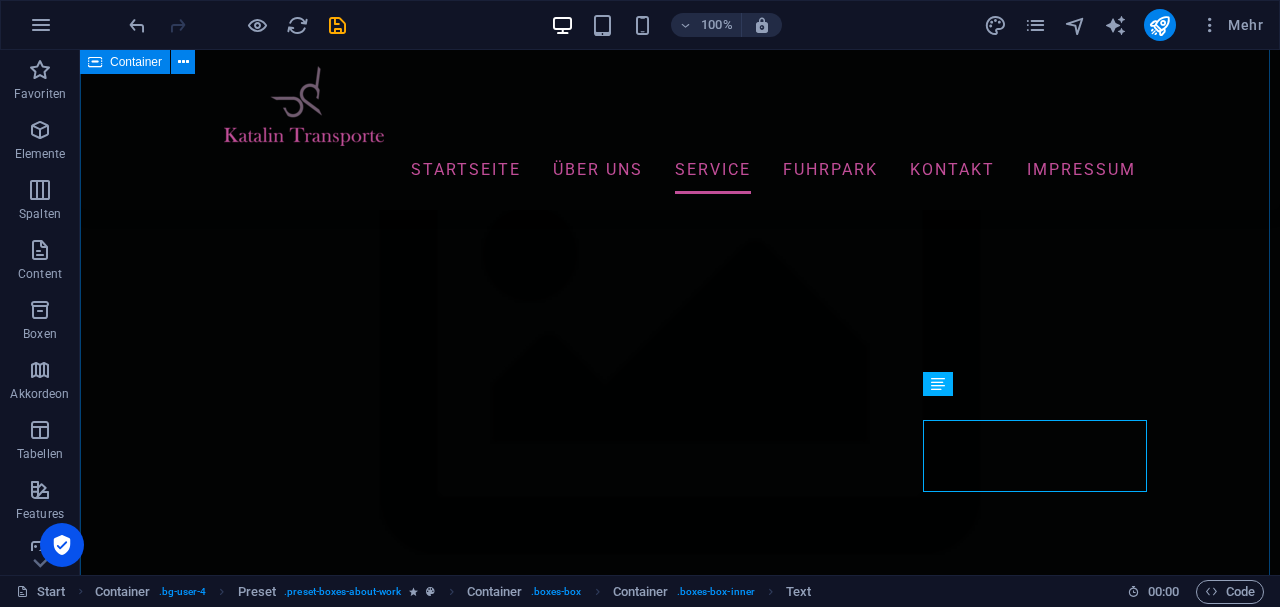 scroll, scrollTop: 5682, scrollLeft: 0, axis: vertical 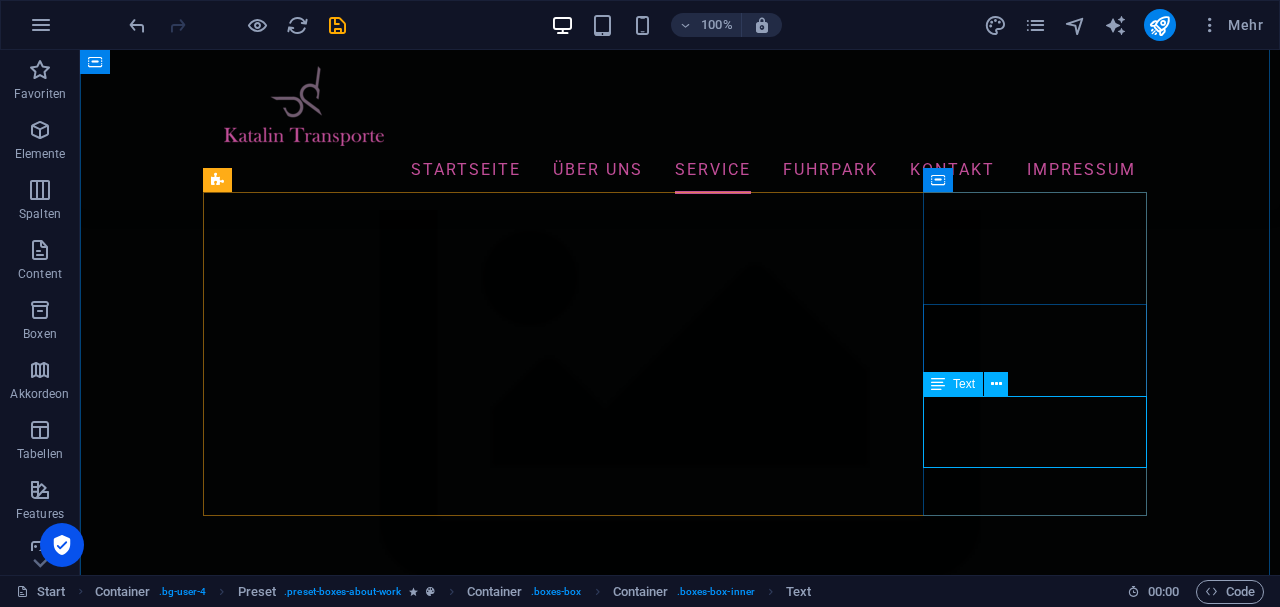 click on "Lorem ipsum dolor sit amet, consectetur adipisicing elit. Veritatis, dolorem!" at bounding box center [680, 9965] 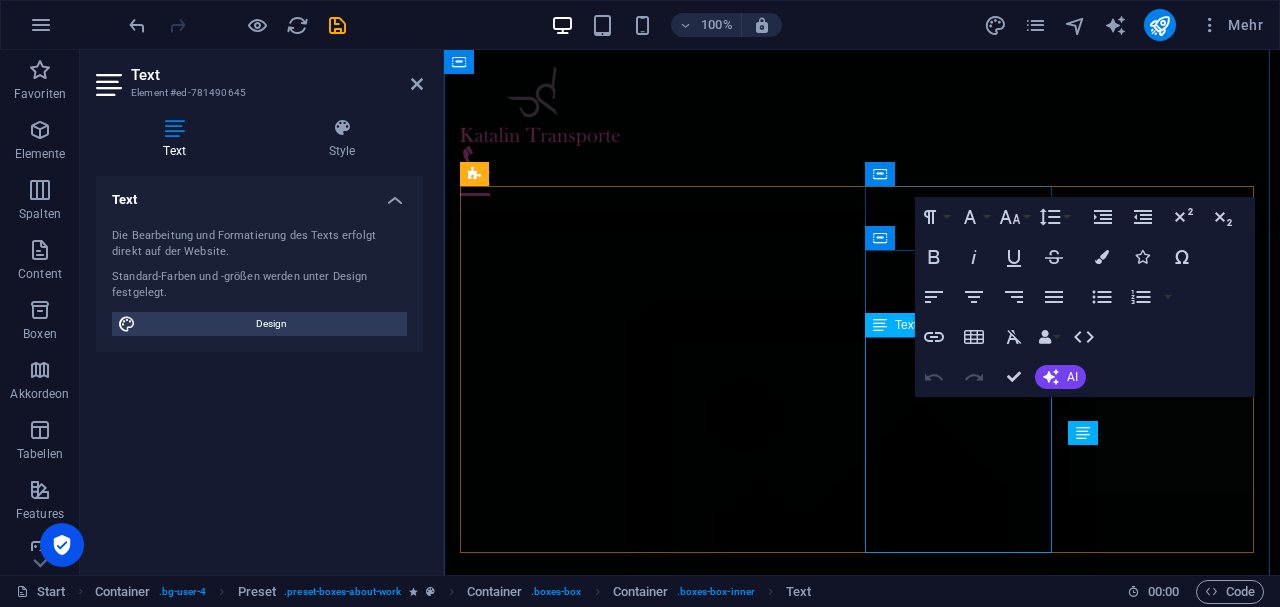 scroll, scrollTop: 6623, scrollLeft: 0, axis: vertical 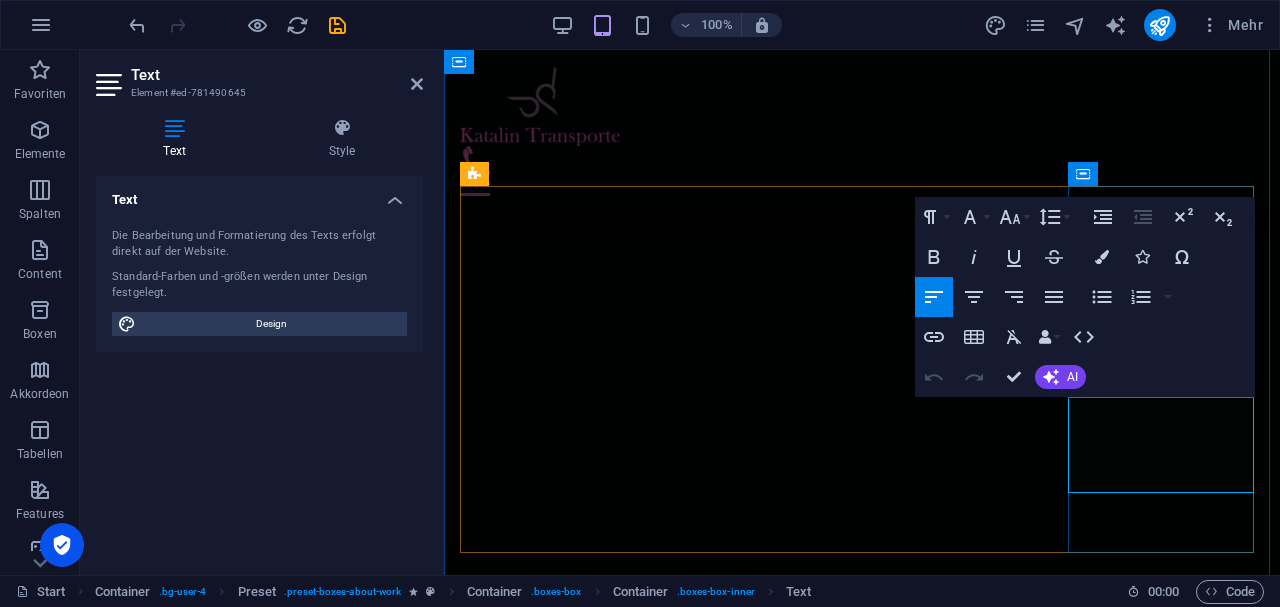 drag, startPoint x: 1067, startPoint y: 409, endPoint x: 1182, endPoint y: 480, distance: 135.15176 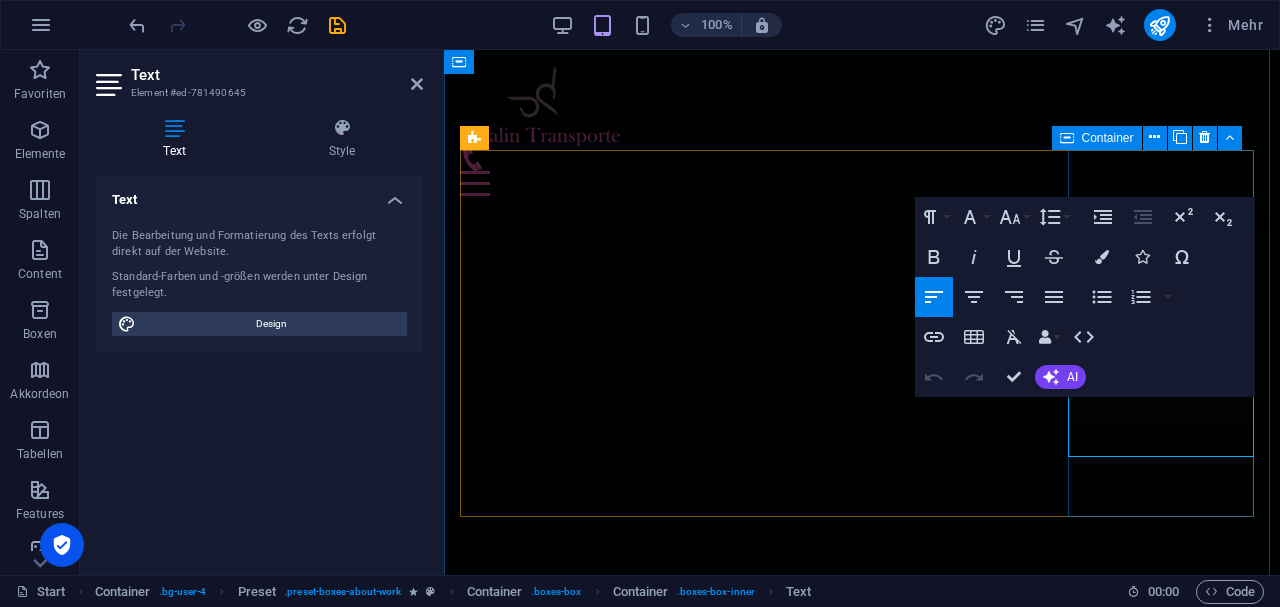 type 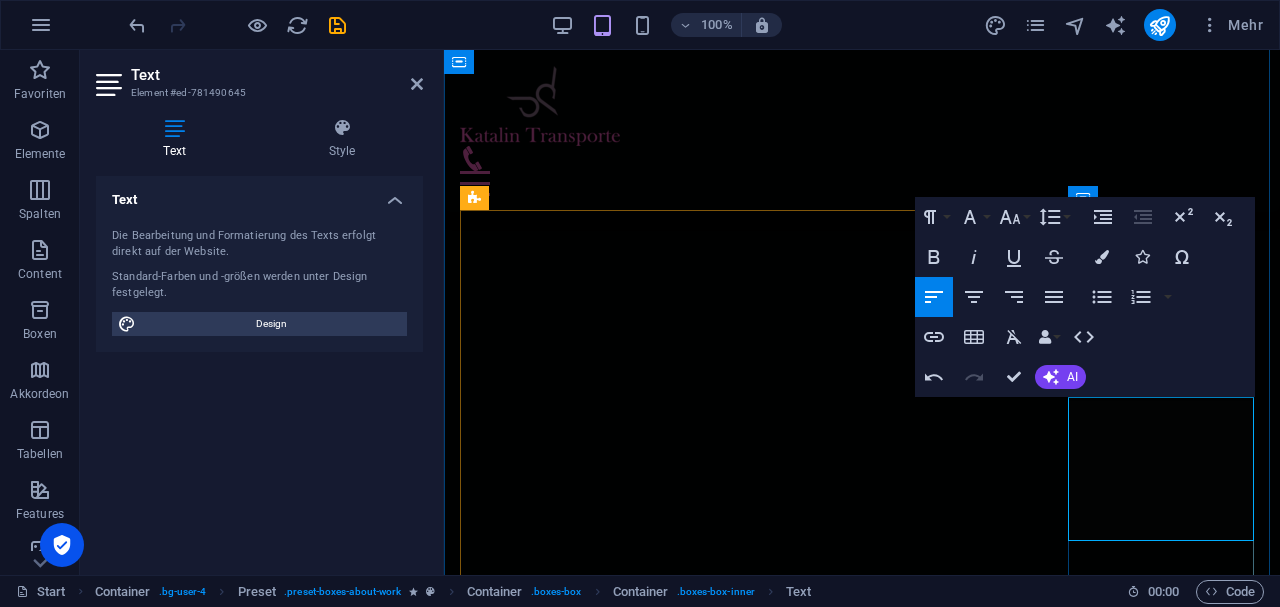 scroll, scrollTop: 6599, scrollLeft: 0, axis: vertical 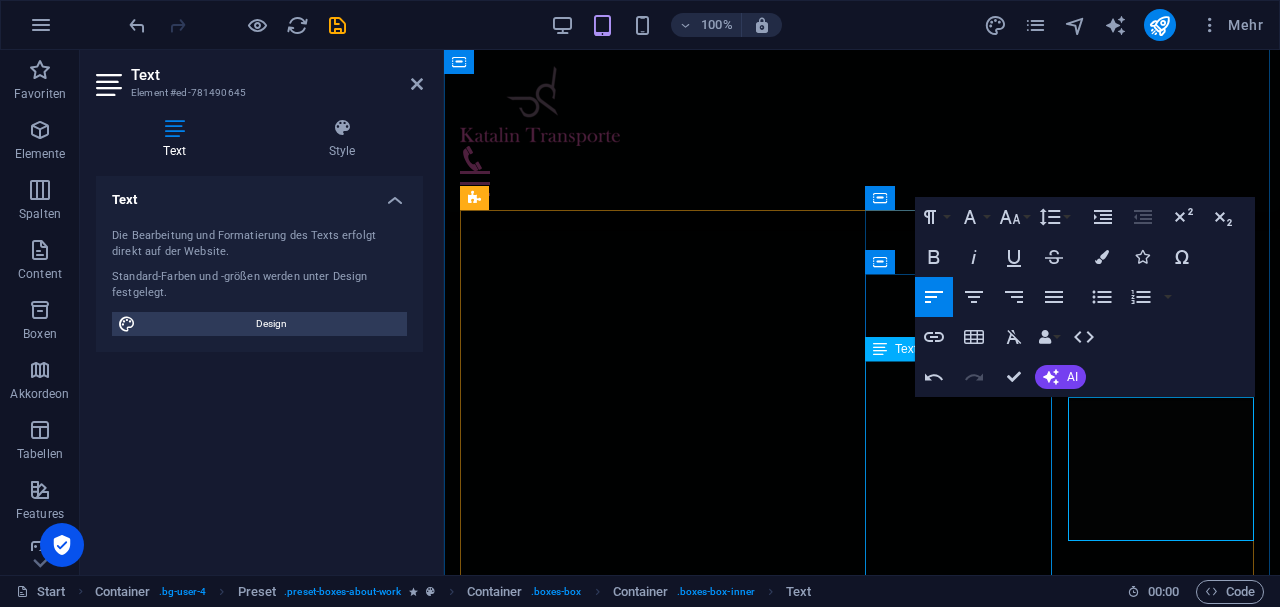 click on "Wir führen zuverlässig und sicher Ihren Auftrag durch.  Bei Auslandsfahrten bieten wir unseren Kunden auch ein Live tracking an. So wissen Sie immer wo sich Ihre Ware gerade befindet." at bounding box center (862, 9134) 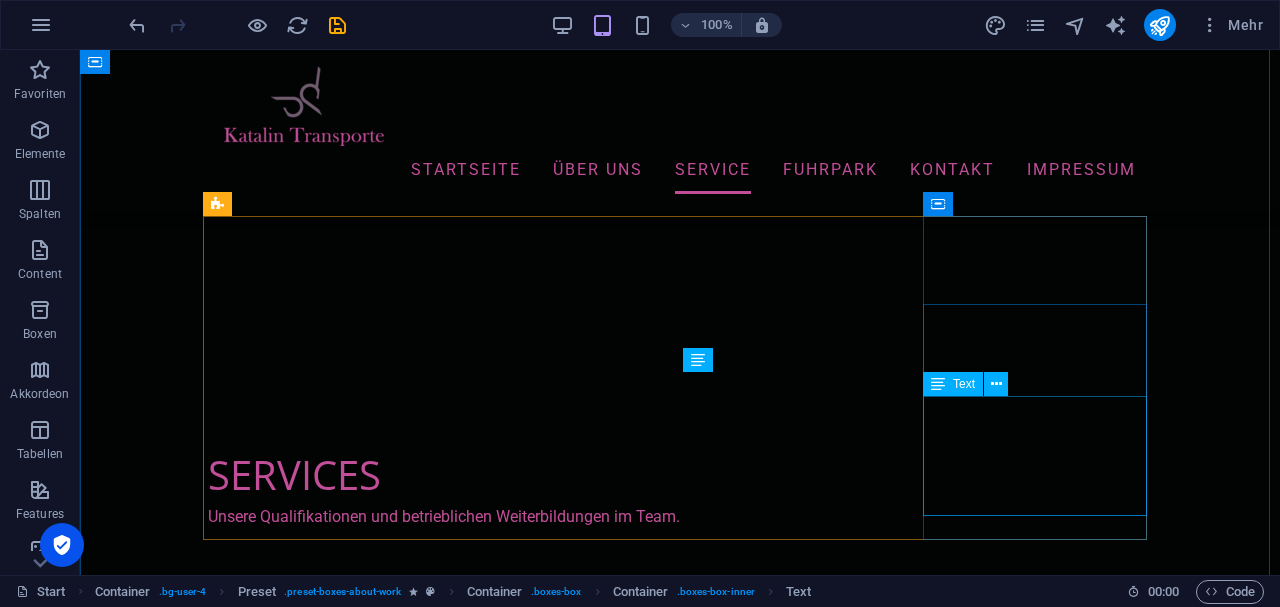 scroll, scrollTop: 5658, scrollLeft: 0, axis: vertical 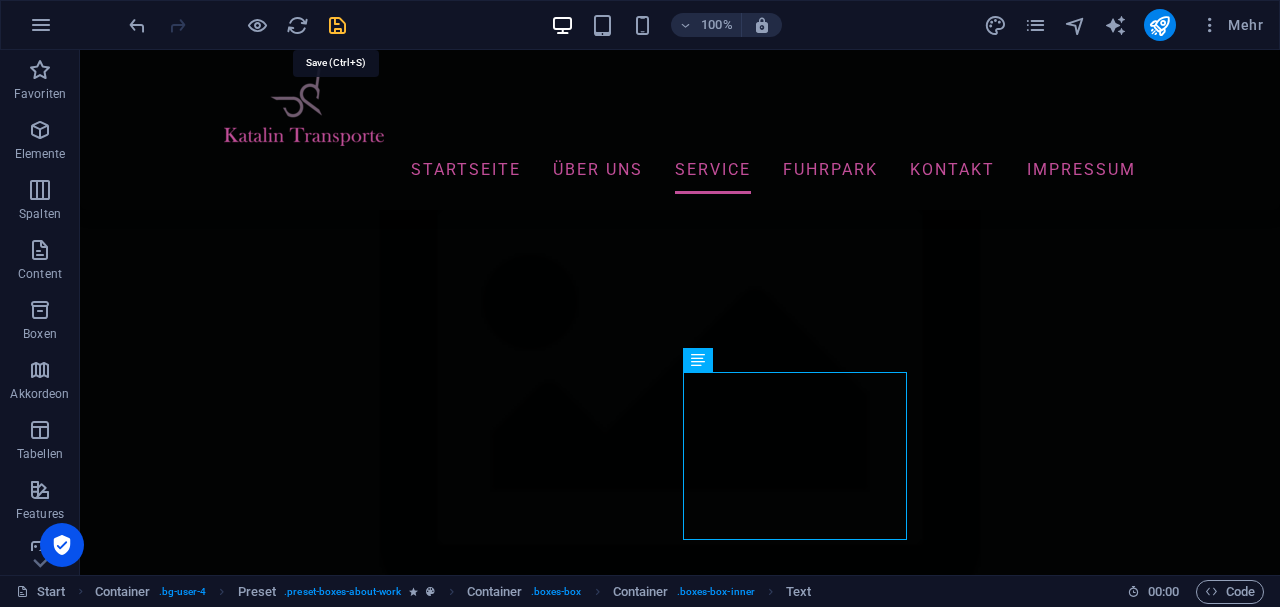 click at bounding box center (337, 25) 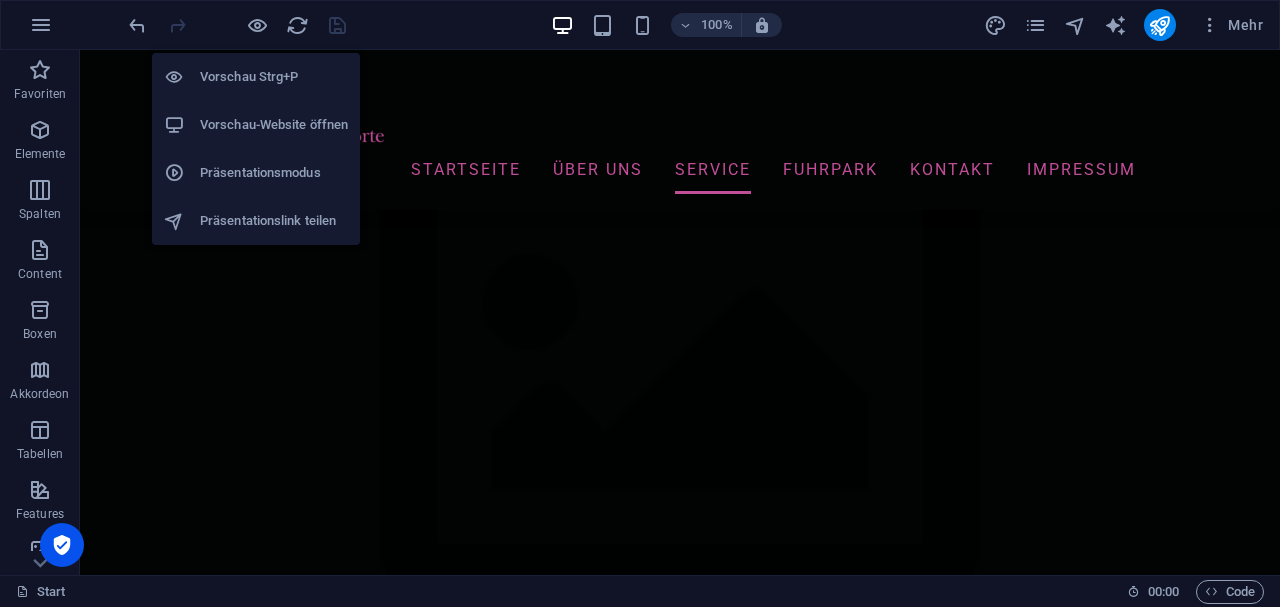 click on "Vorschau Strg+P" at bounding box center [274, 77] 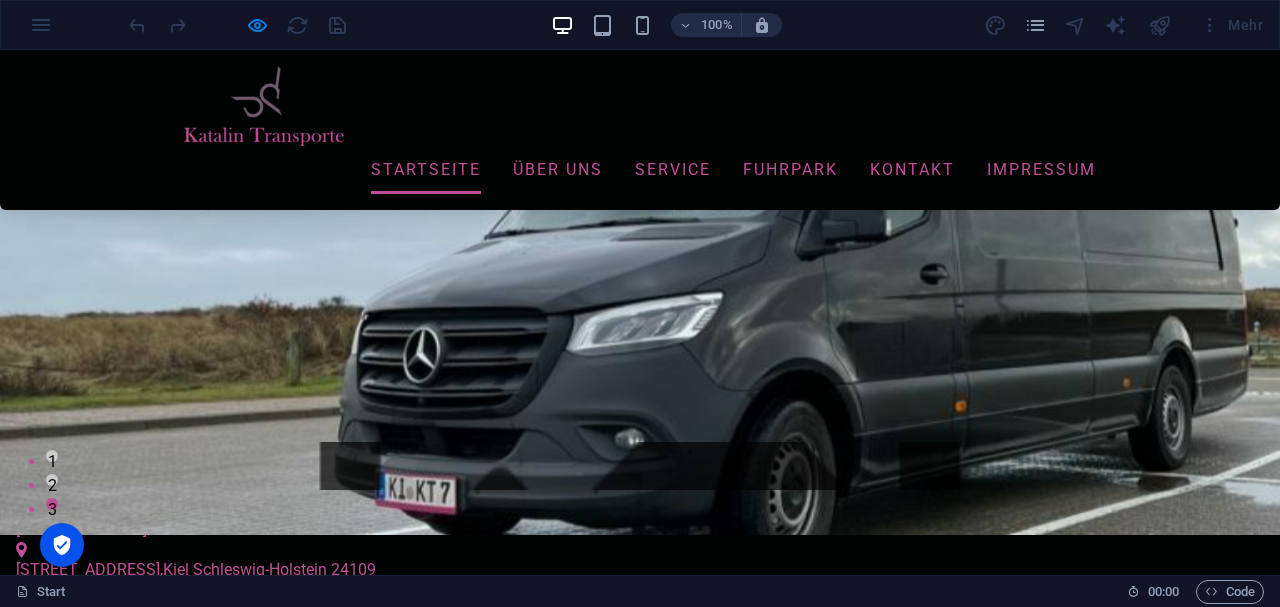 scroll, scrollTop: 0, scrollLeft: 0, axis: both 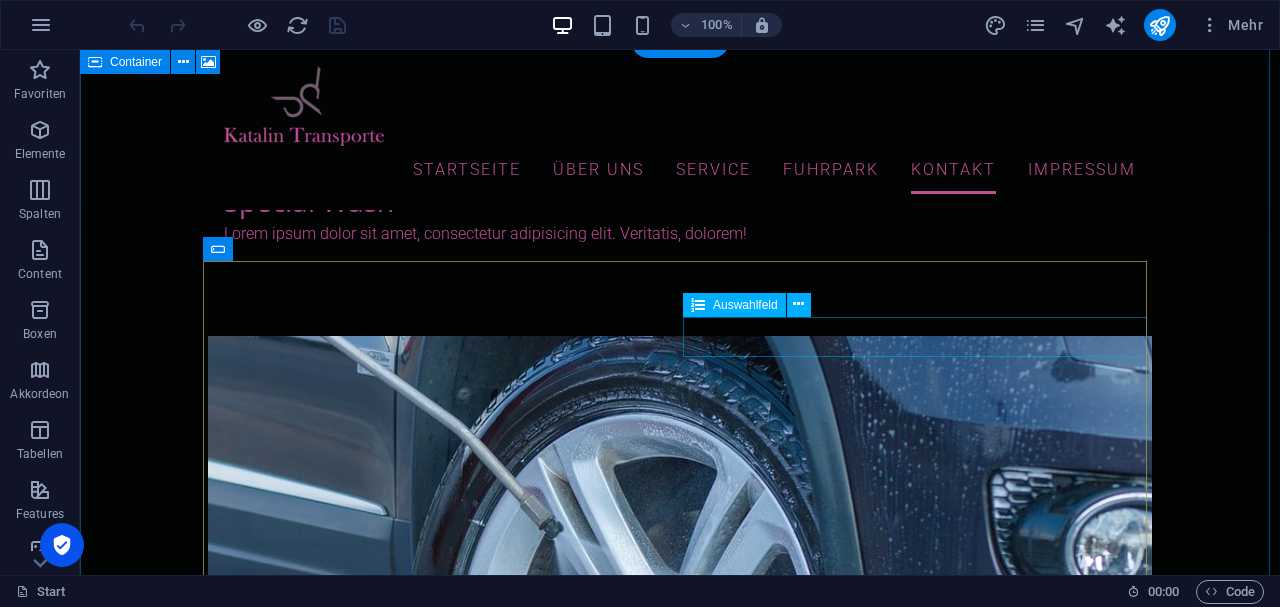 click on "Auswahl Ihrer Anfrage
Allgemeine Anfragen Stellenausschreibung" 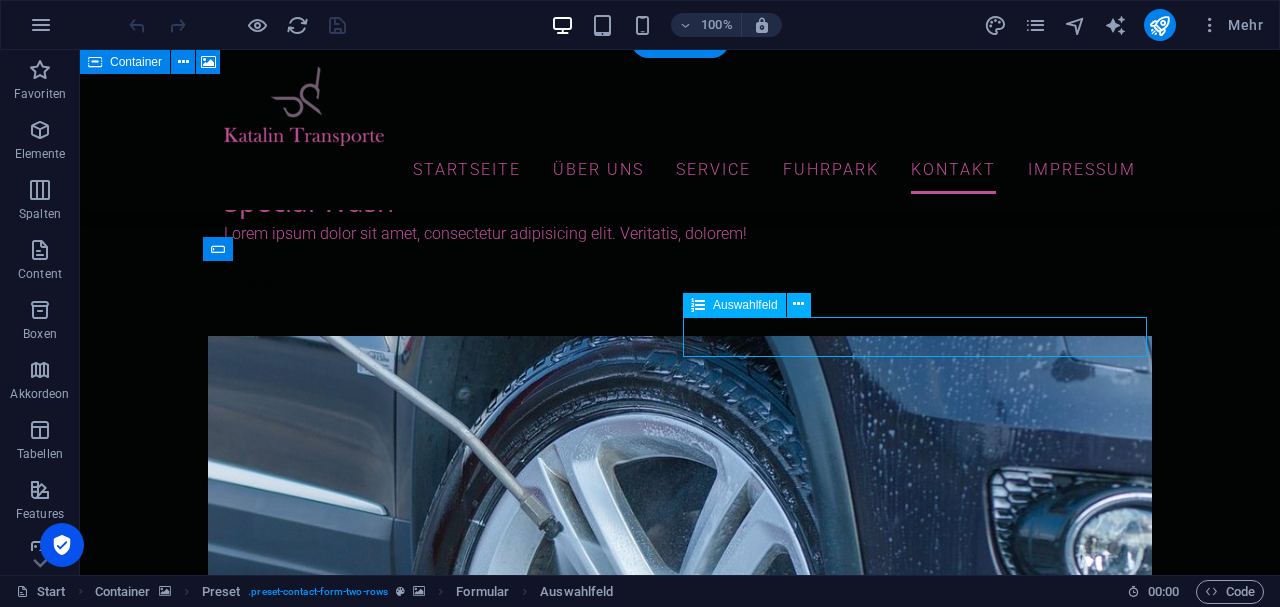 click on "Auswahl Ihrer Anfrage
Allgemeine Anfragen Stellenausschreibung" 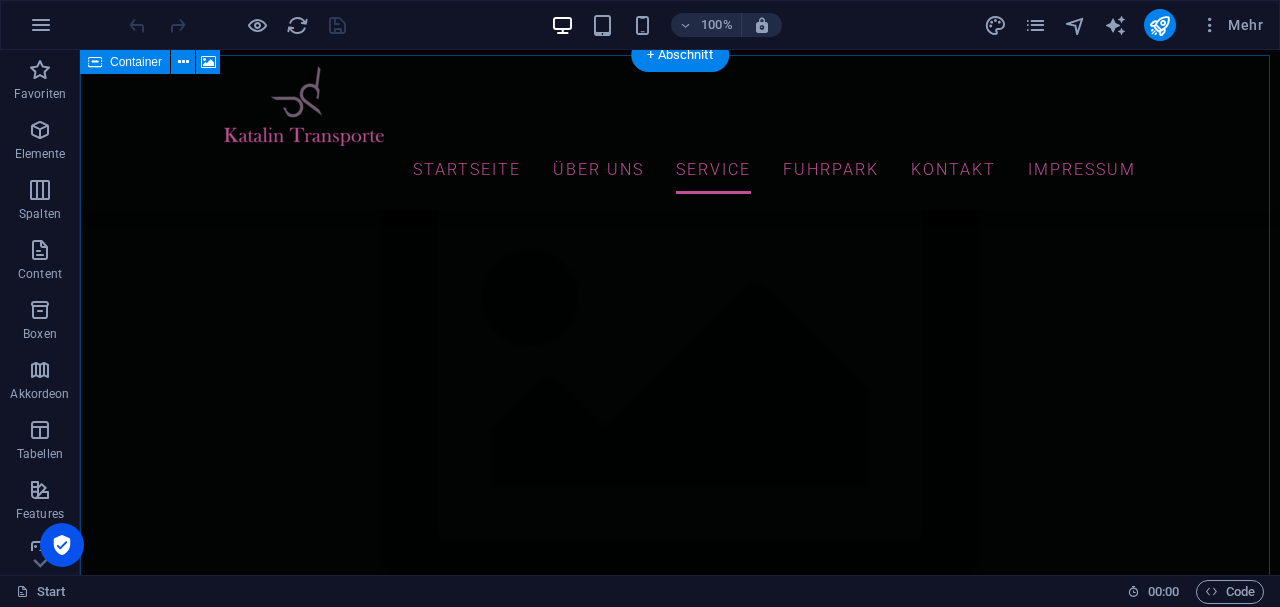 scroll, scrollTop: 5664, scrollLeft: 0, axis: vertical 